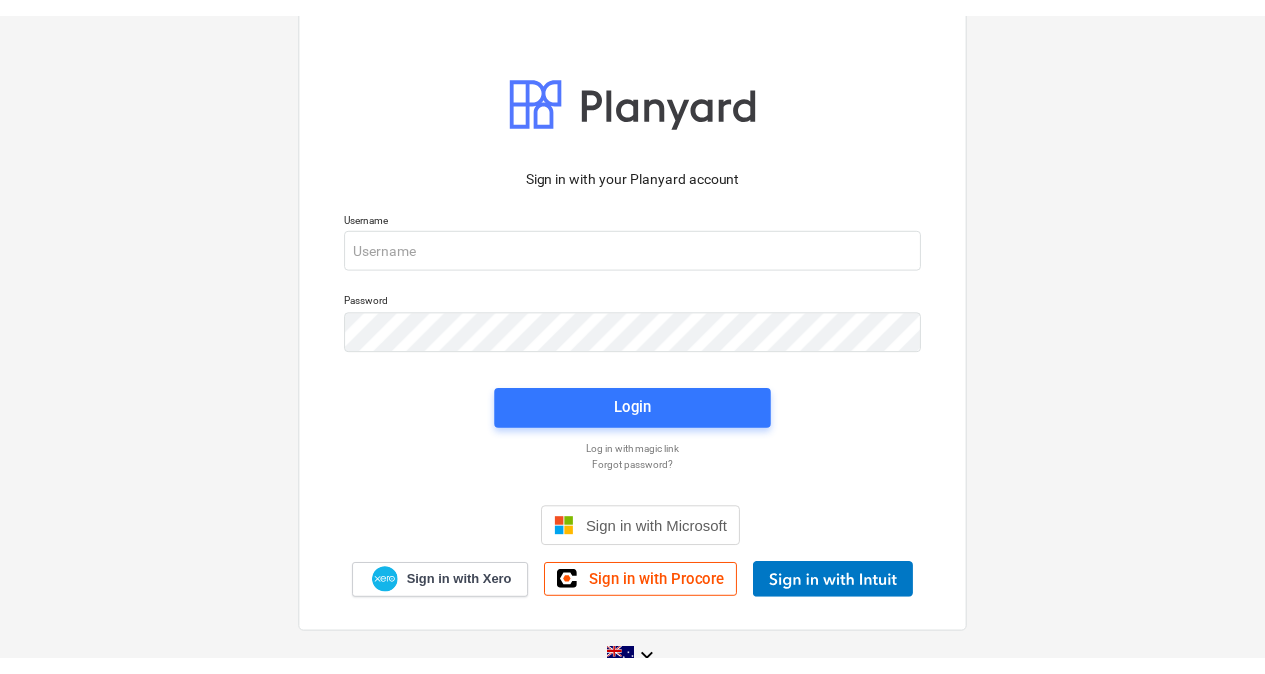 scroll, scrollTop: 0, scrollLeft: 0, axis: both 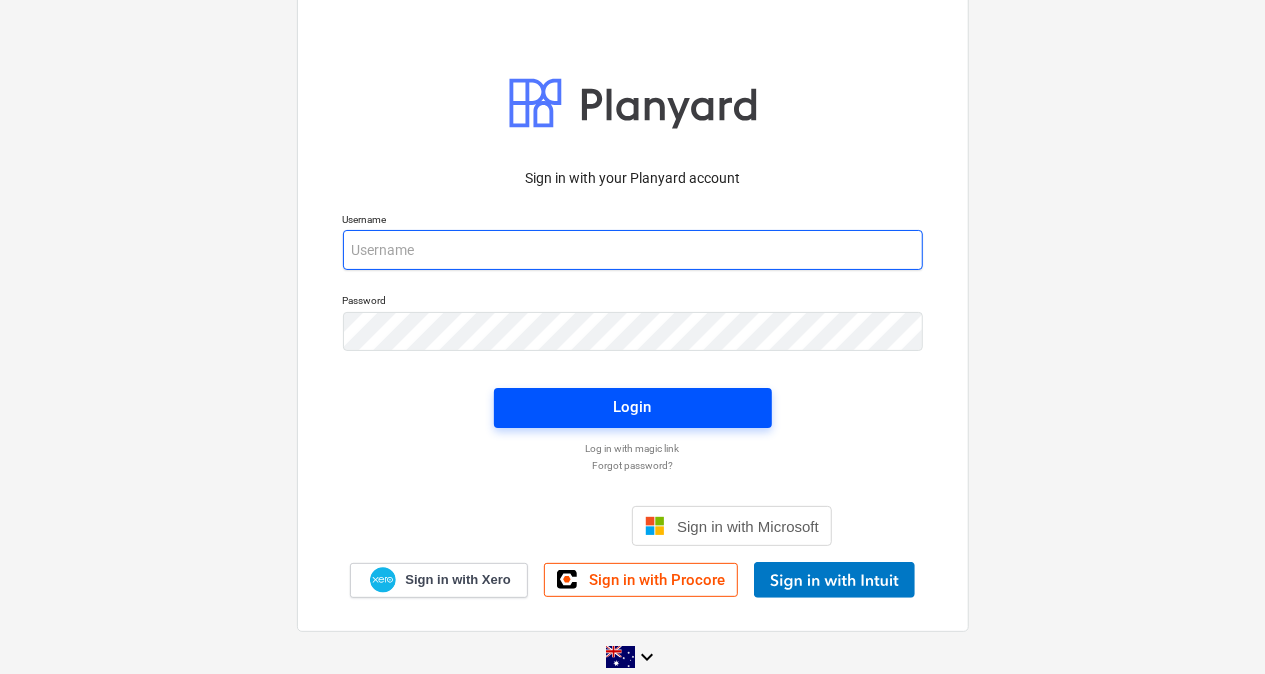 type on "[EMAIL_ADDRESS][DOMAIN_NAME]" 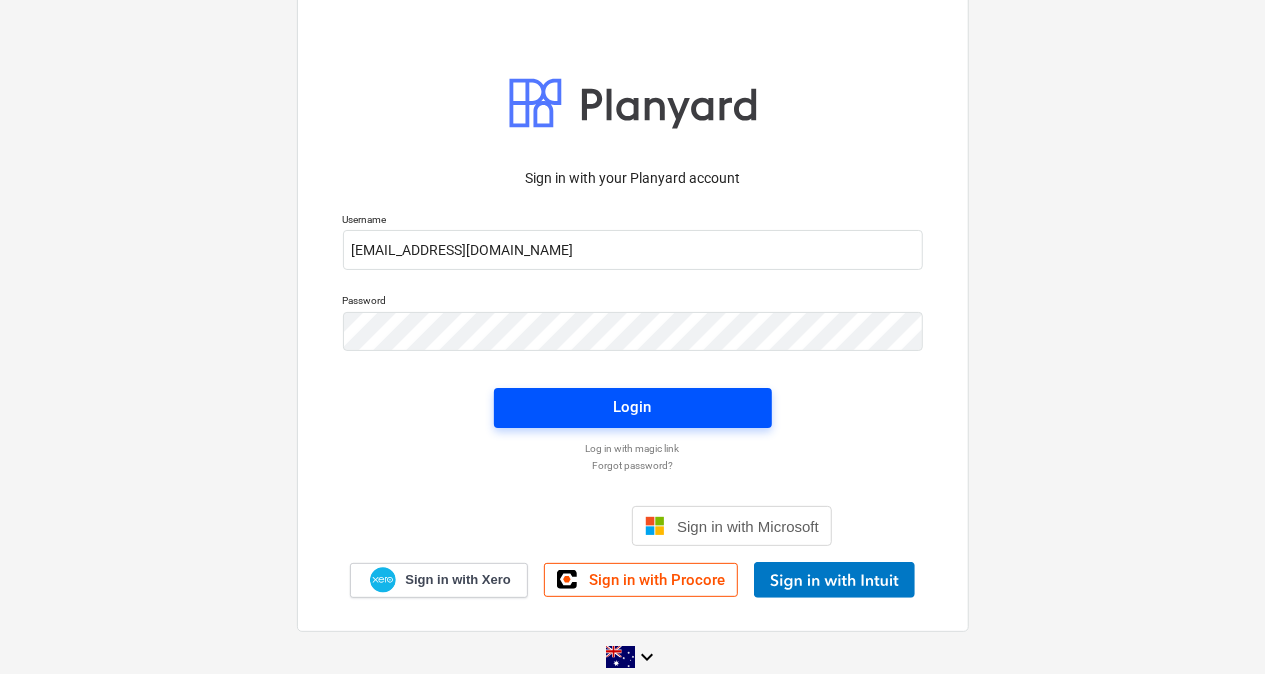 click on "Login" at bounding box center (633, 407) 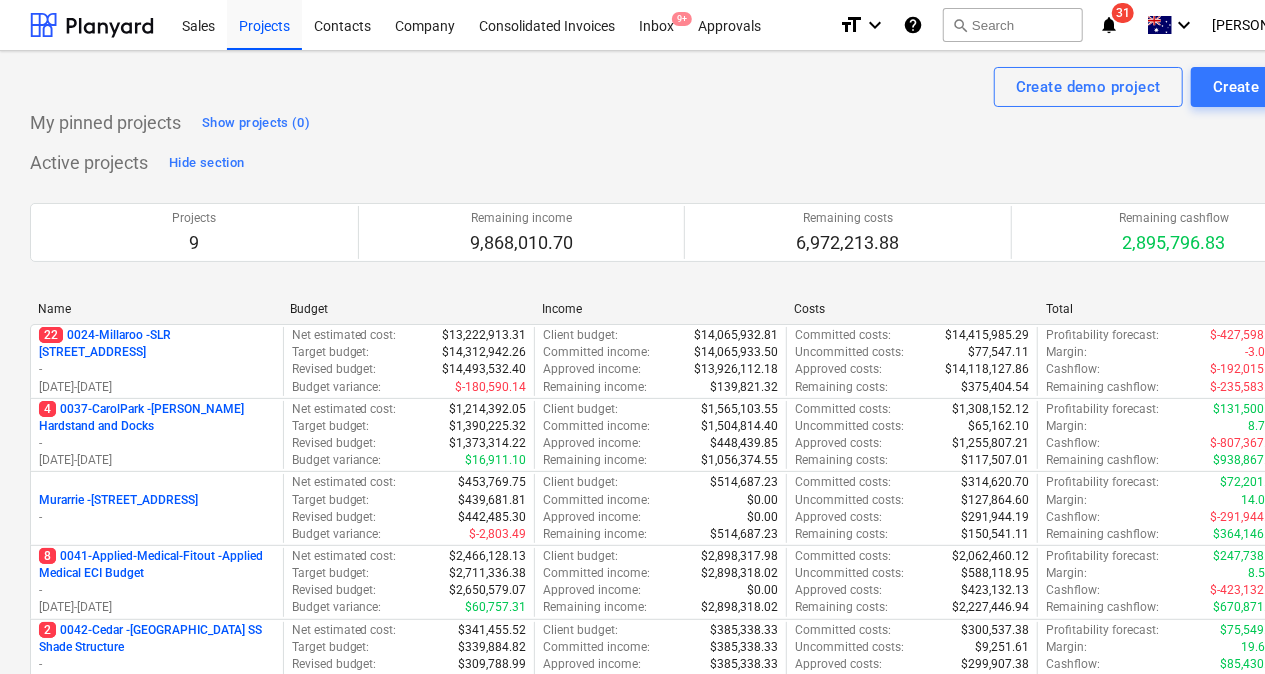 click on "notifications" at bounding box center [1109, 25] 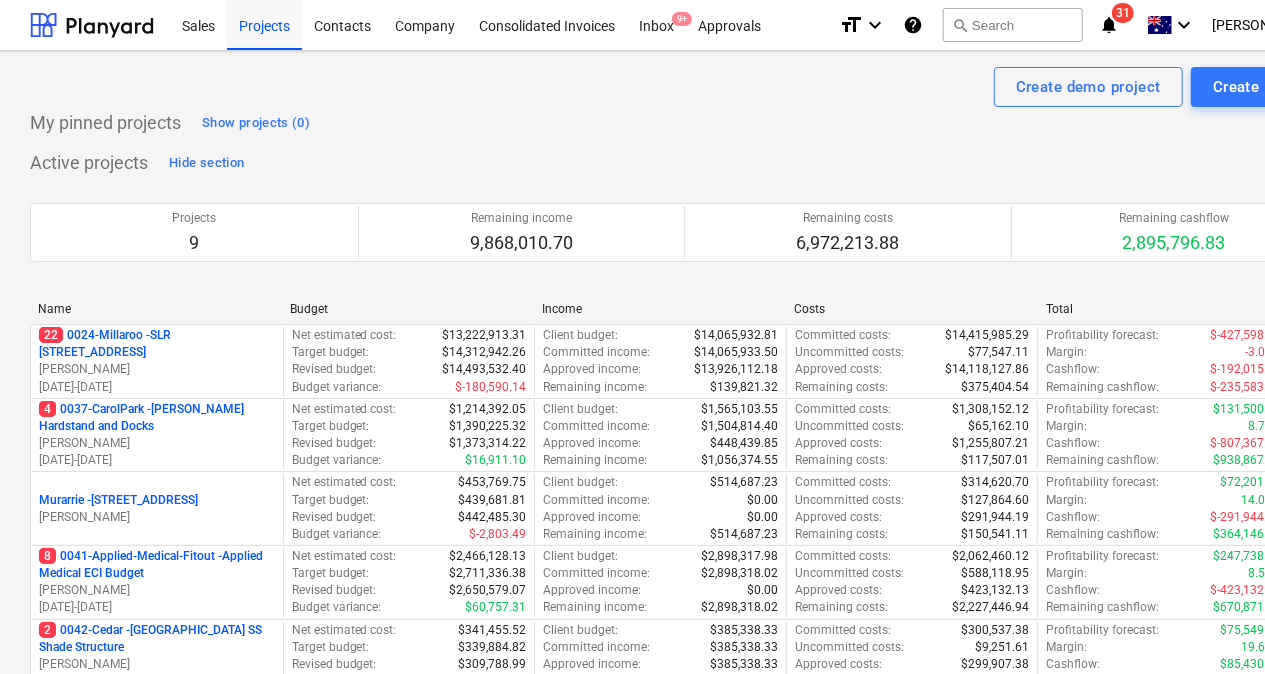 click on "Create demo project Create Project" at bounding box center [684, 87] 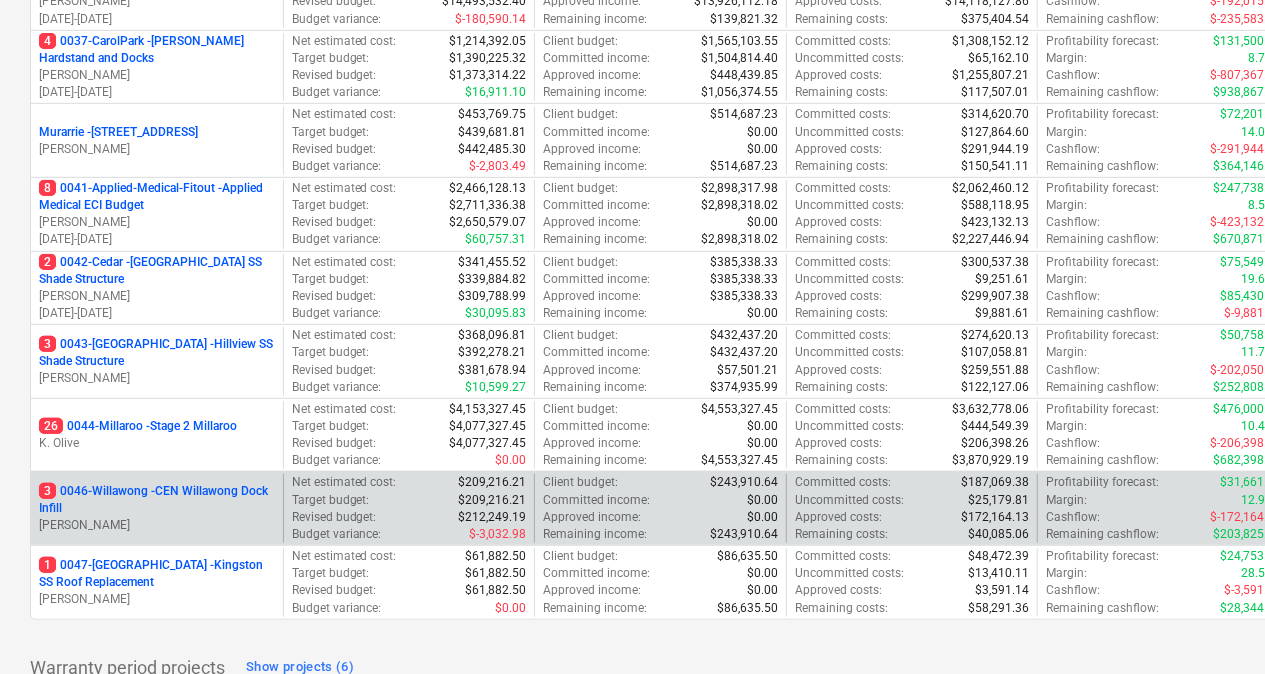 scroll, scrollTop: 400, scrollLeft: 0, axis: vertical 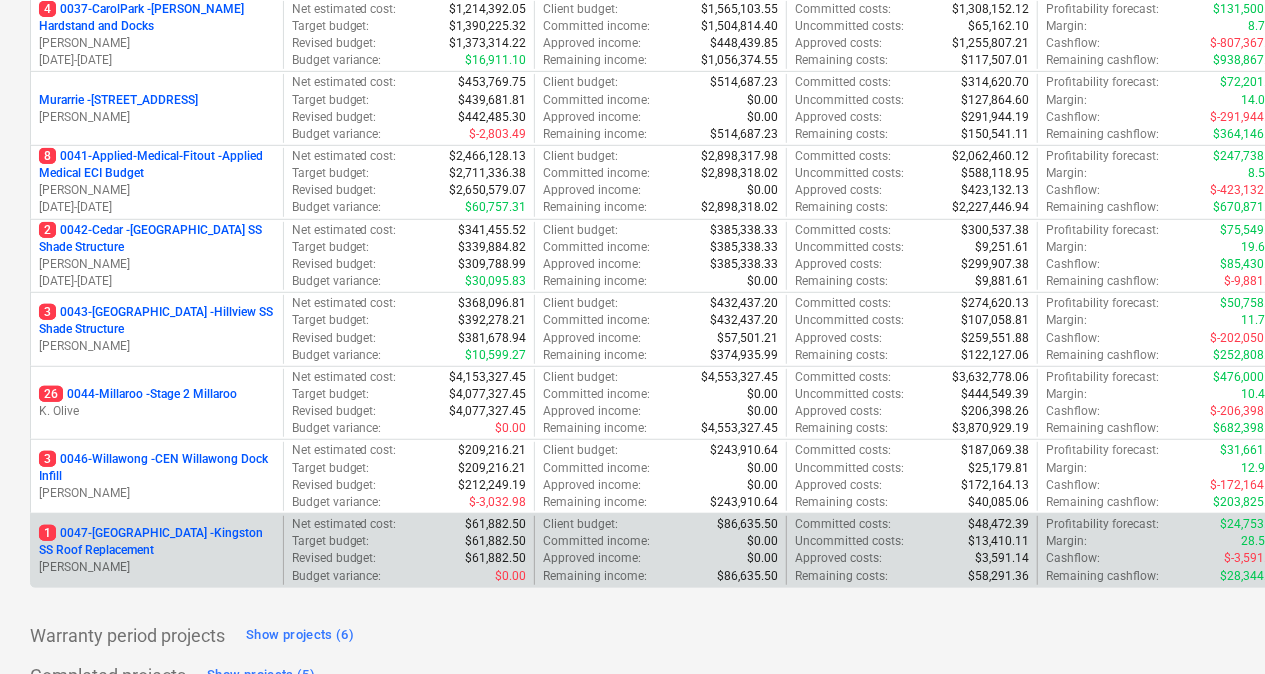 click on "1  0047-[GEOGRAPHIC_DATA] -  [GEOGRAPHIC_DATA] SS Roof Replacement [PERSON_NAME]" at bounding box center (157, 550) 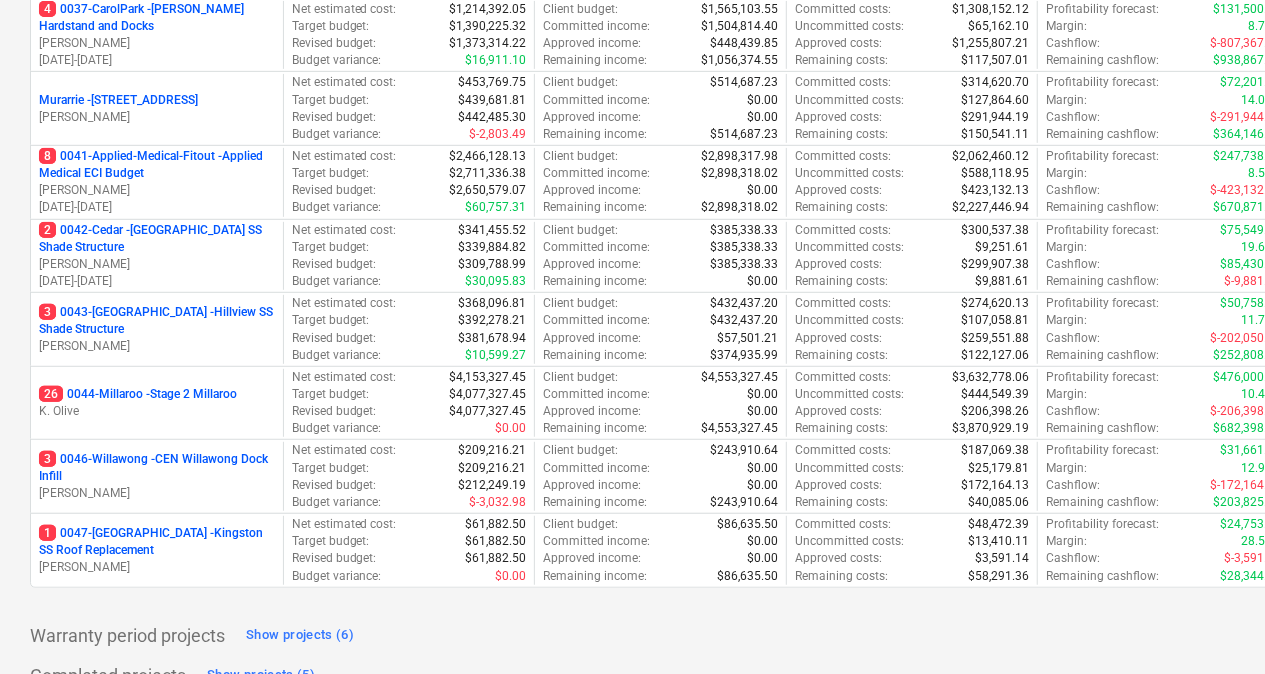 click on "1  0047-[GEOGRAPHIC_DATA] -  [GEOGRAPHIC_DATA] SS Roof Replacement" at bounding box center [157, 542] 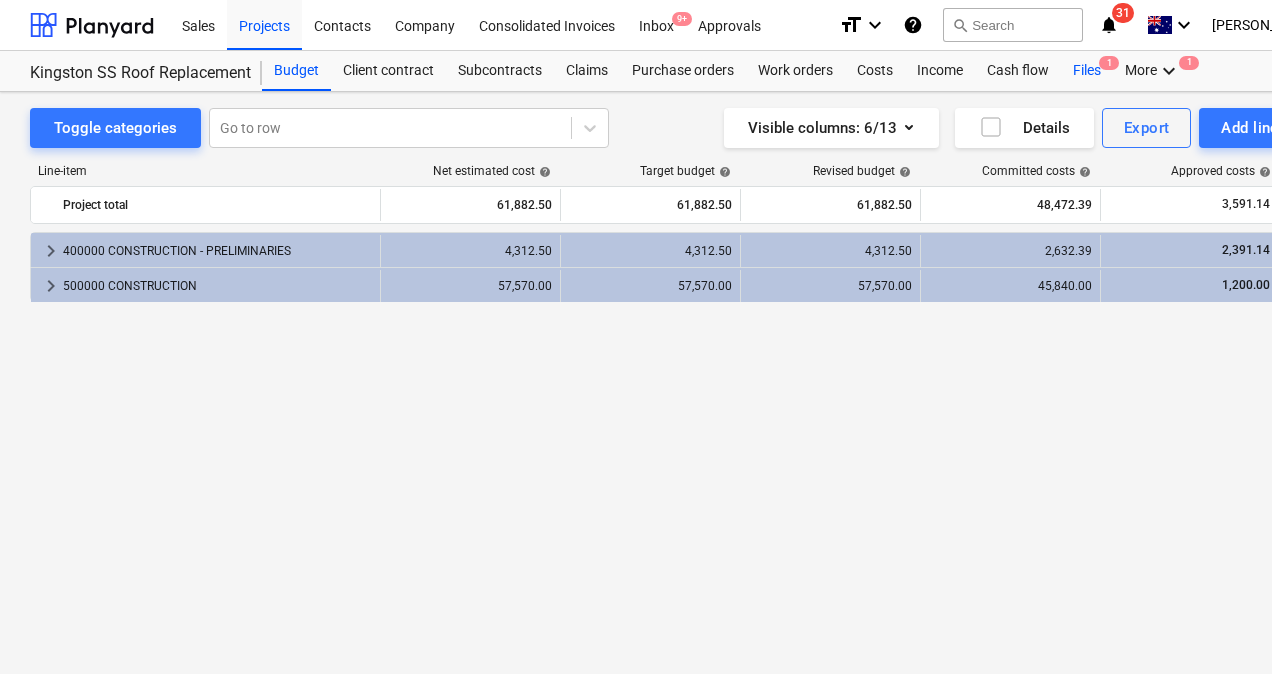 click on "Files 1" at bounding box center (1087, 71) 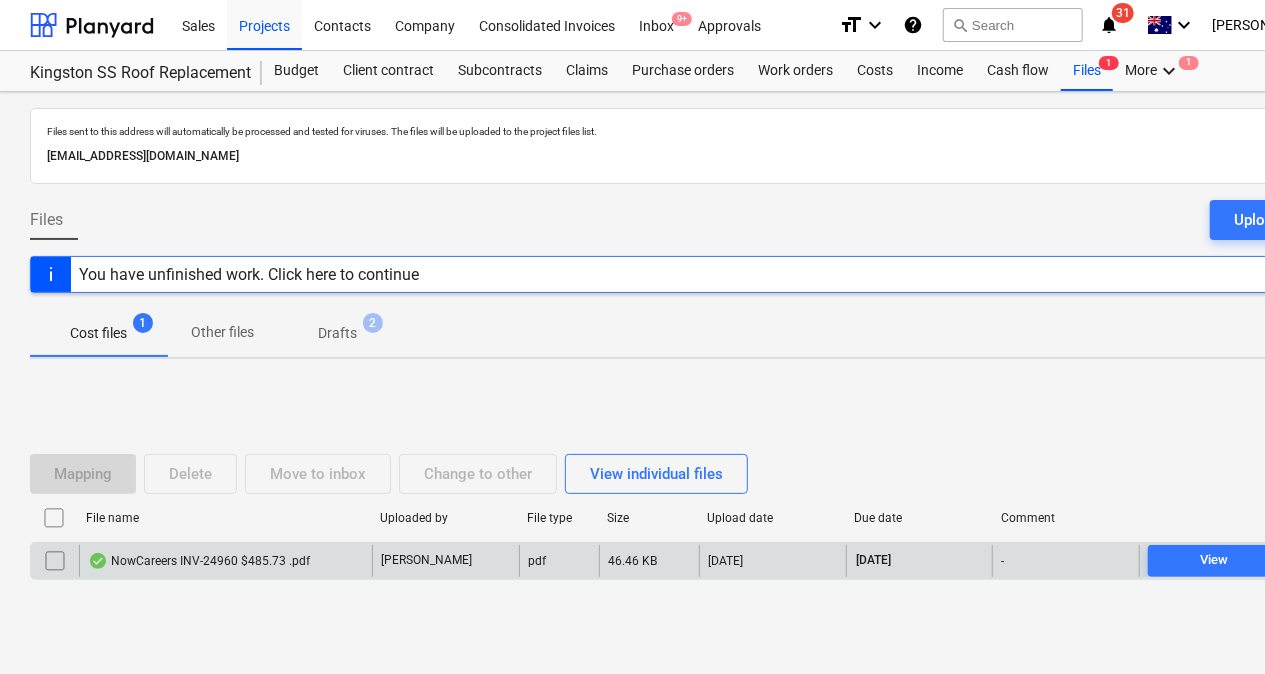 click on "NowCareers INV-24960 $485.73 .pdf" at bounding box center [199, 561] 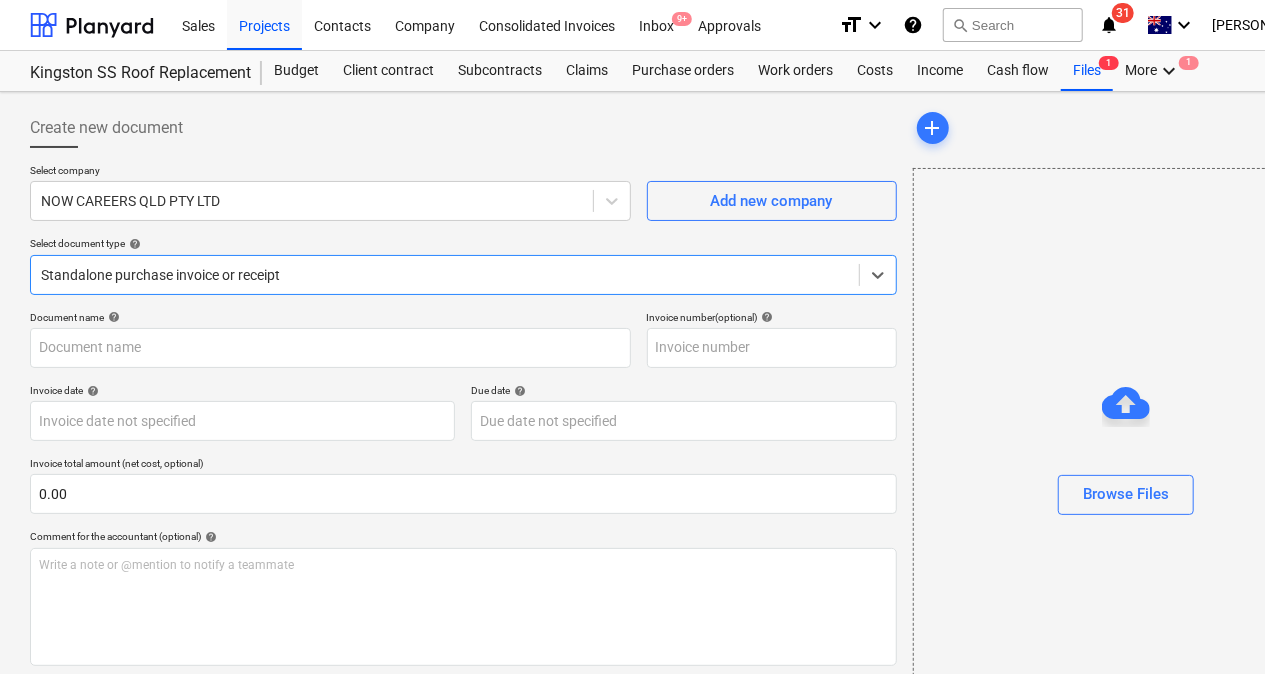 type on "24960" 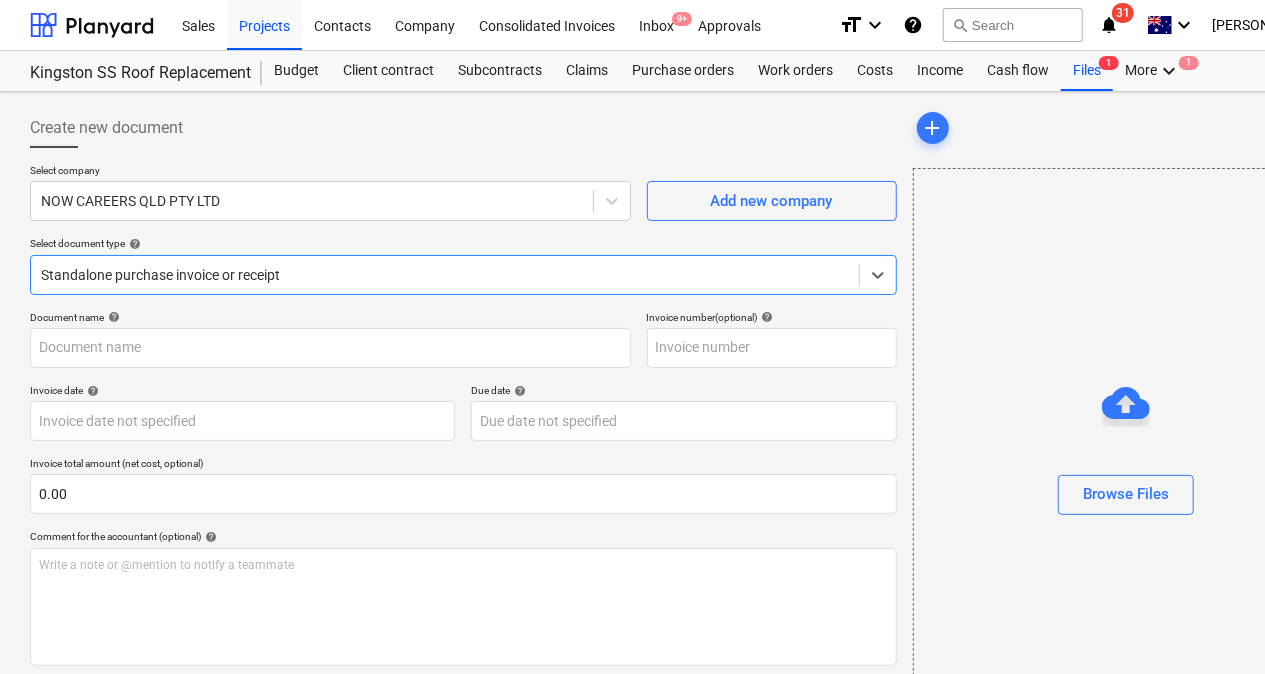 type on "24960" 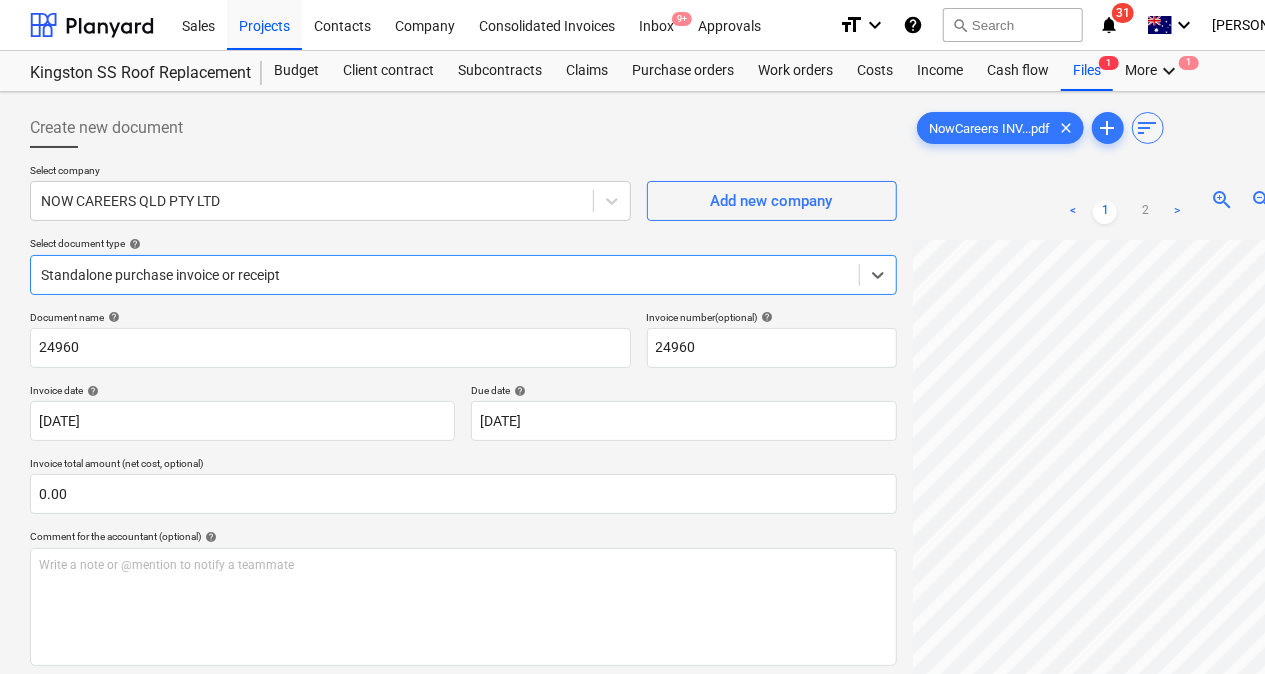 click on "Standalone purchase invoice or receipt" at bounding box center (445, 275) 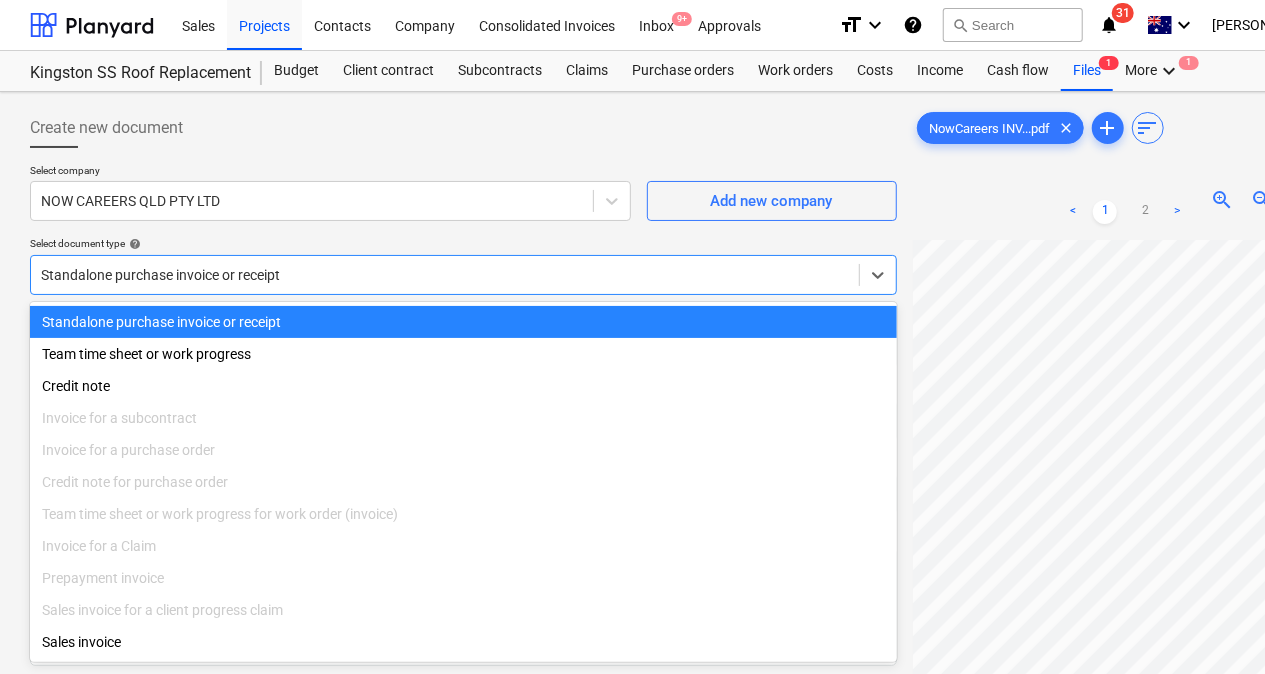 click on "Select company NOW CAREERS QLD PTY LTD   Add new company Select document type help option Standalone purchase invoice or receipt selected, 1 of 11. 11 results available. Use Up and Down to choose options, press Enter to select the currently focused option, press Escape to exit the menu, press Tab to select the option and exit the menu. Standalone purchase invoice or receipt" at bounding box center [463, 237] 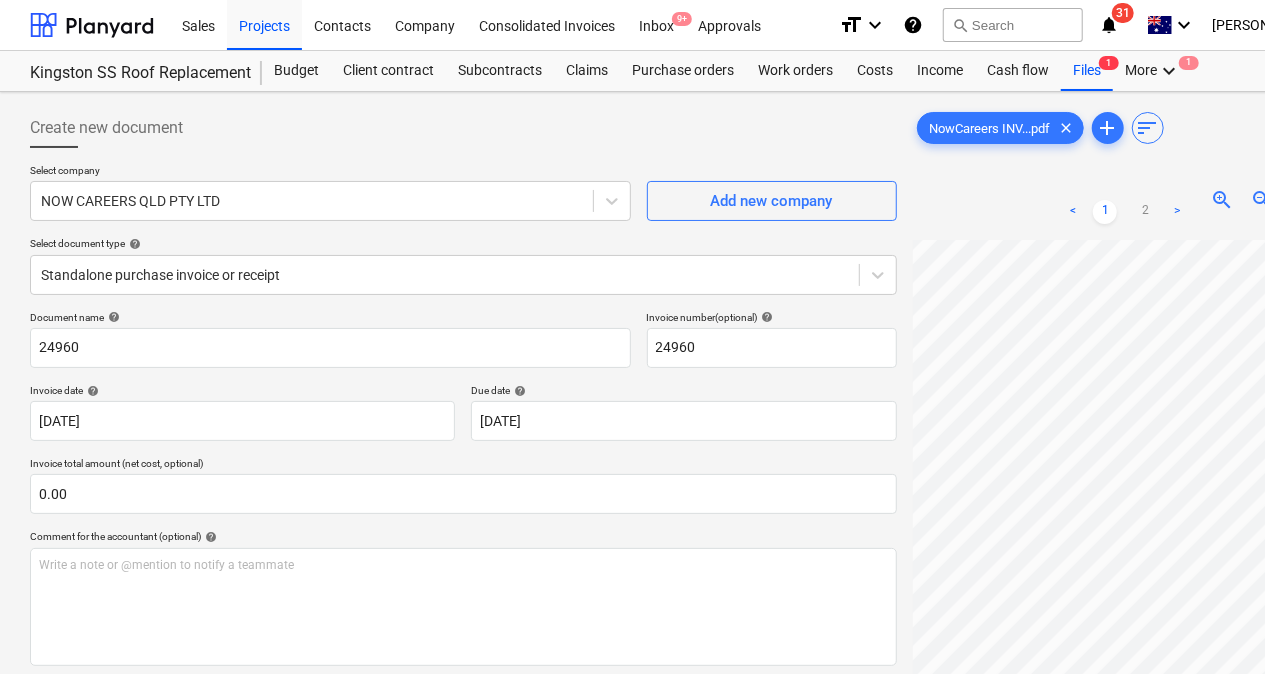 scroll, scrollTop: 218, scrollLeft: 180, axis: both 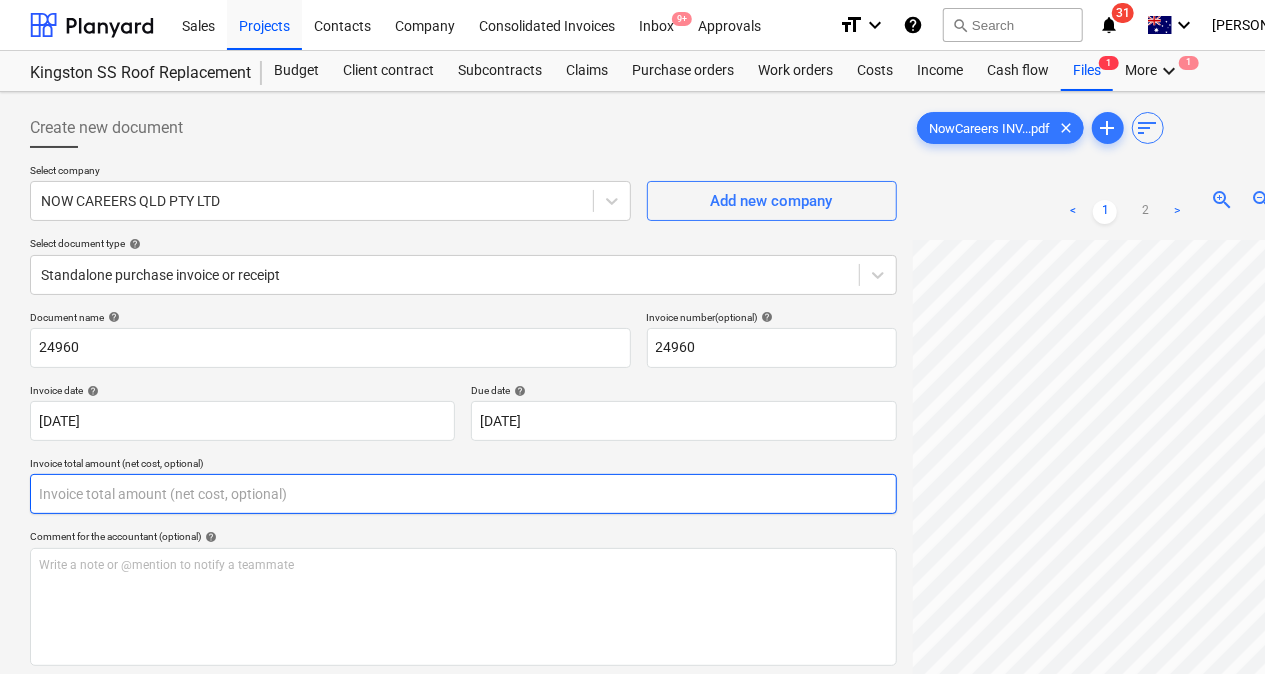 click at bounding box center (463, 494) 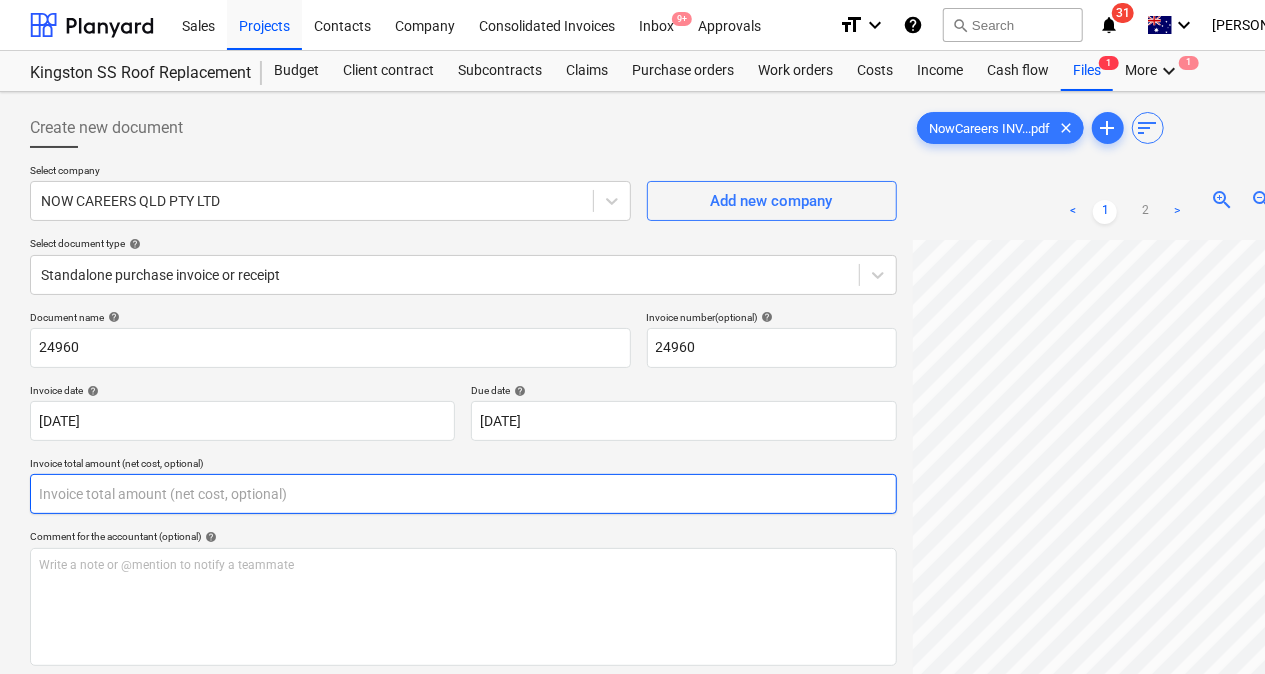 scroll, scrollTop: 238, scrollLeft: 15, axis: both 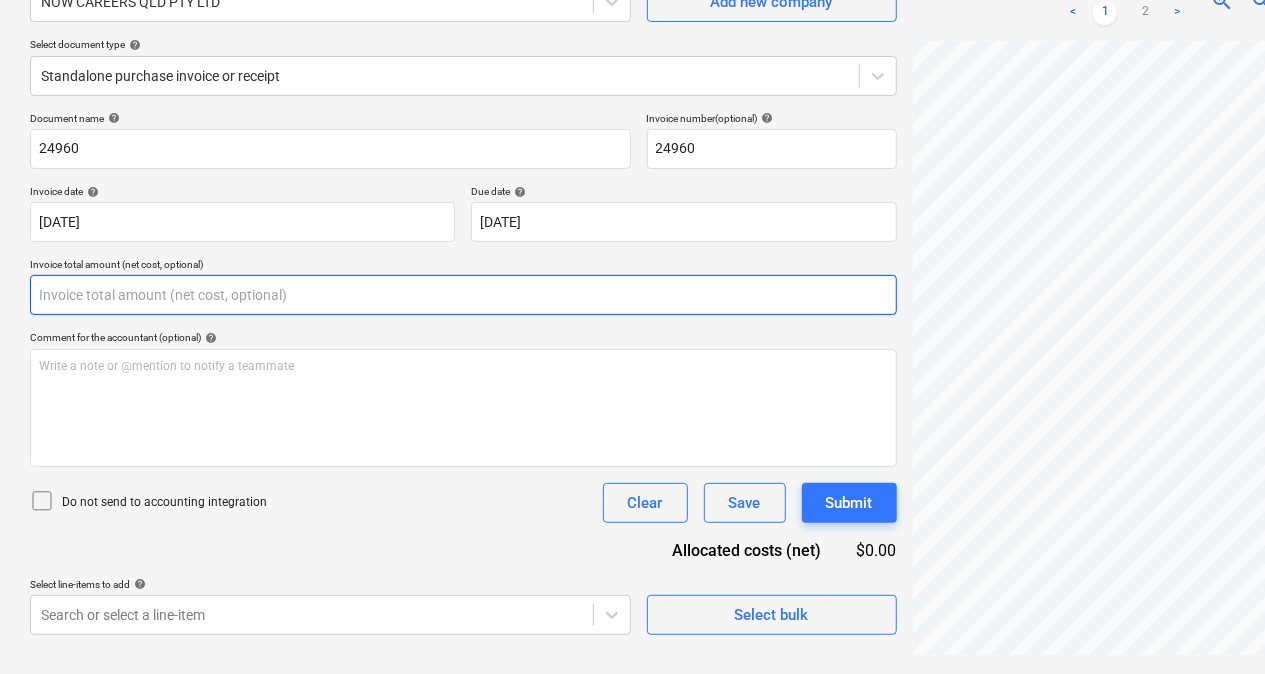click at bounding box center (463, 295) 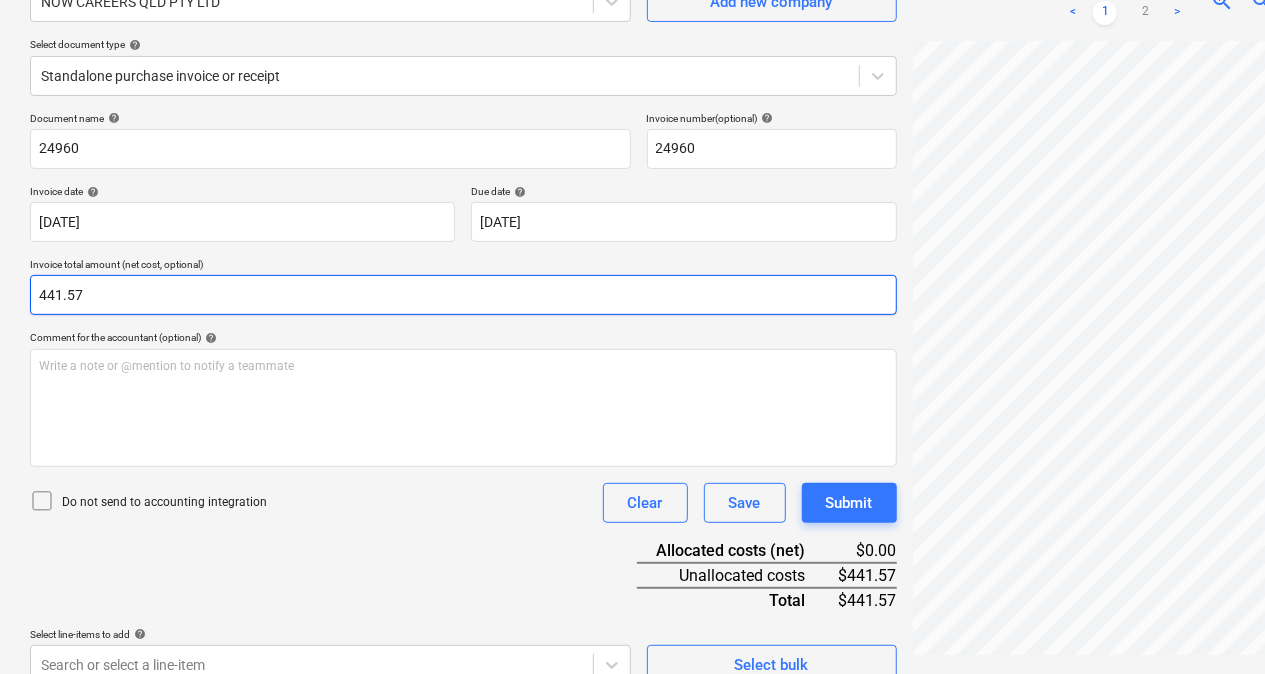 type on "441.57" 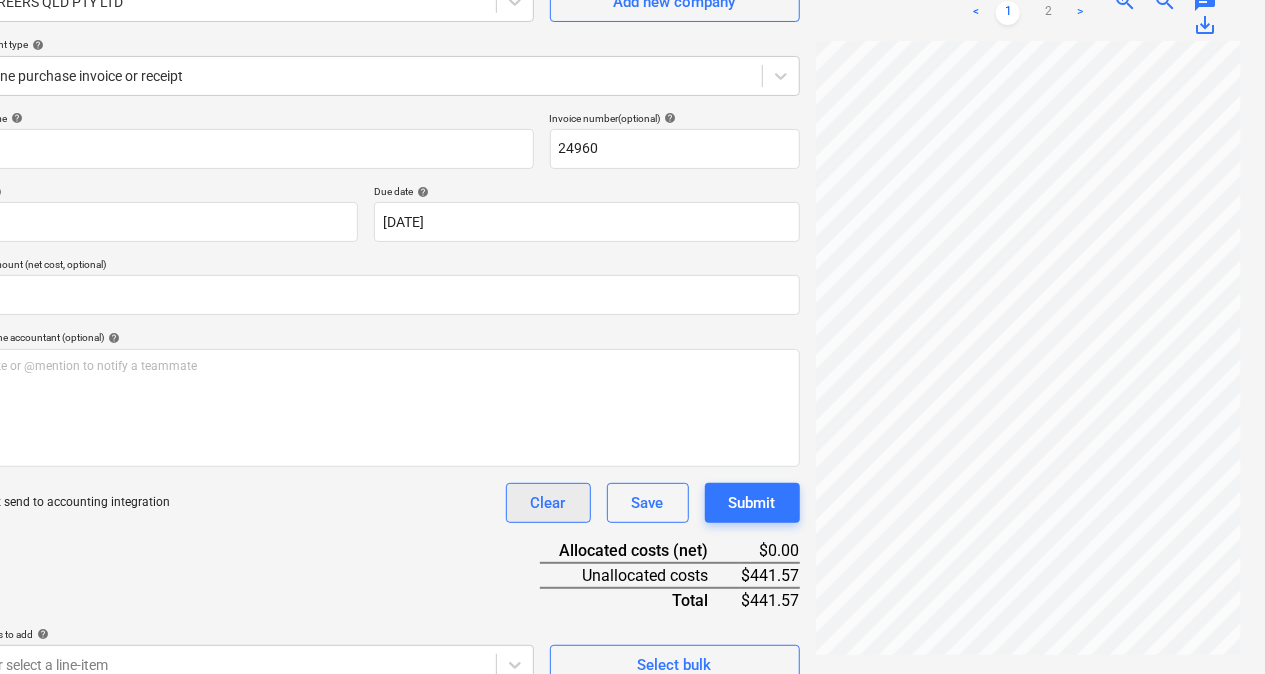 scroll, scrollTop: 199, scrollLeft: 102, axis: both 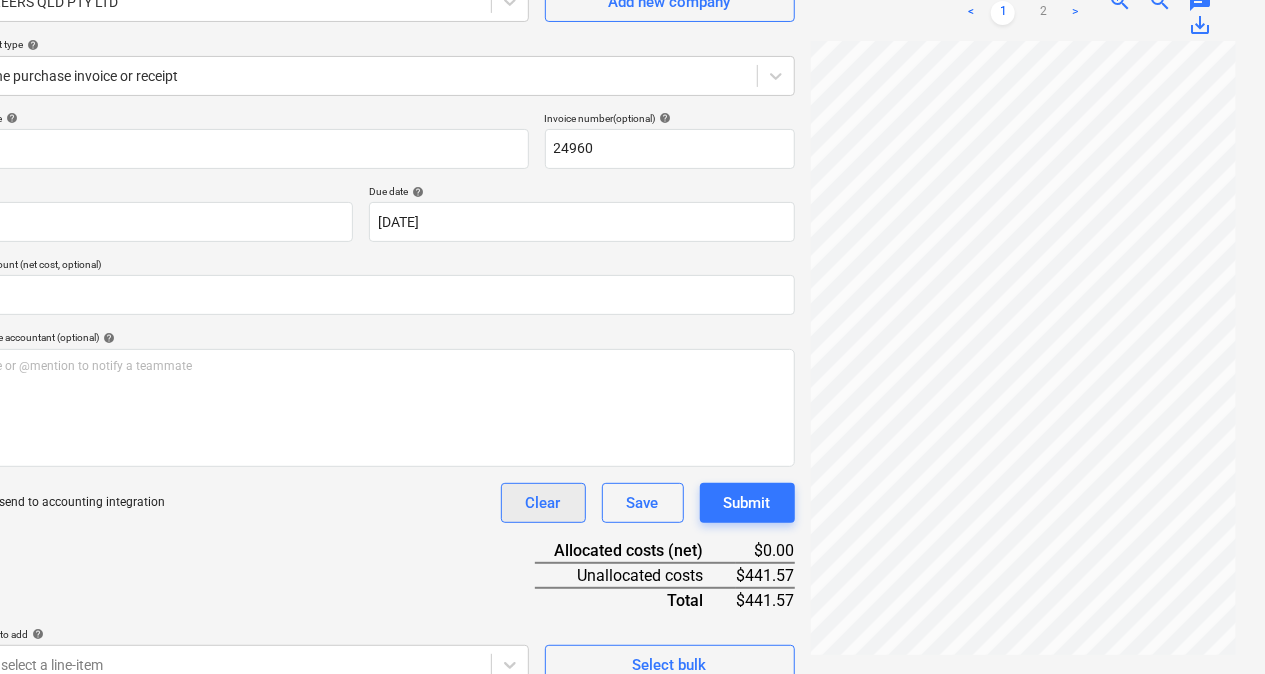 drag, startPoint x: 414, startPoint y: 503, endPoint x: 539, endPoint y: 491, distance: 125.57468 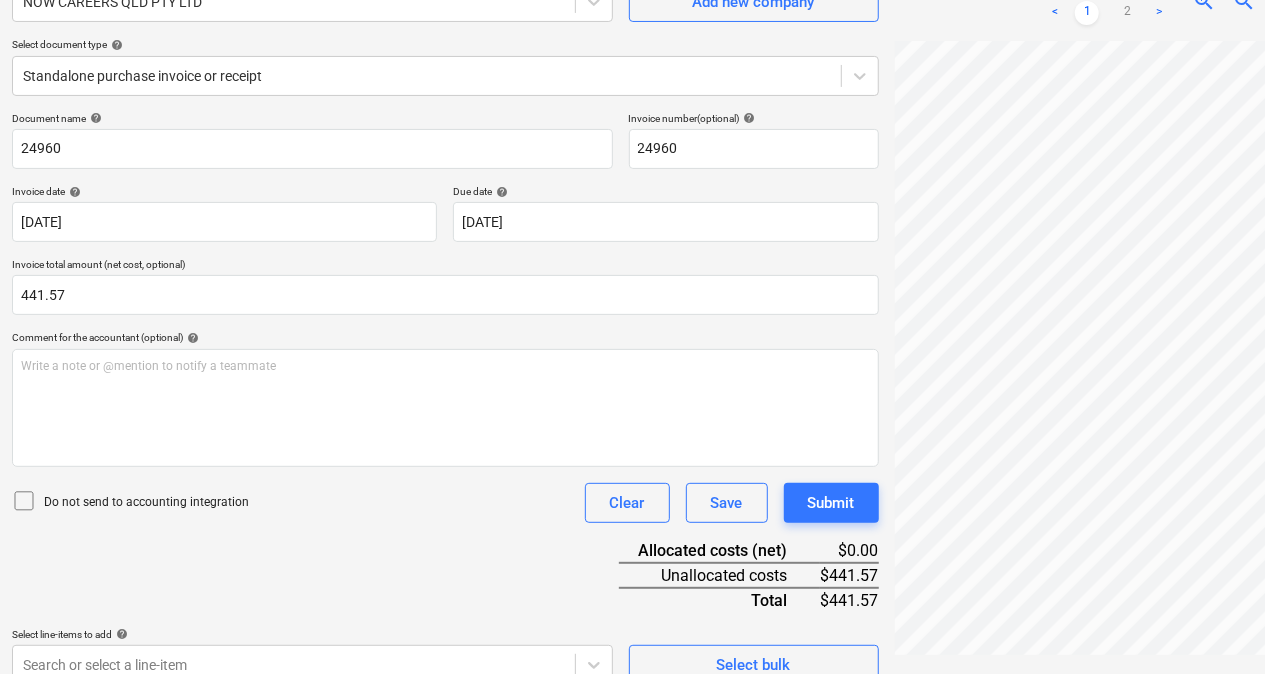 drag, startPoint x: 524, startPoint y: 492, endPoint x: 446, endPoint y: 508, distance: 79.624115 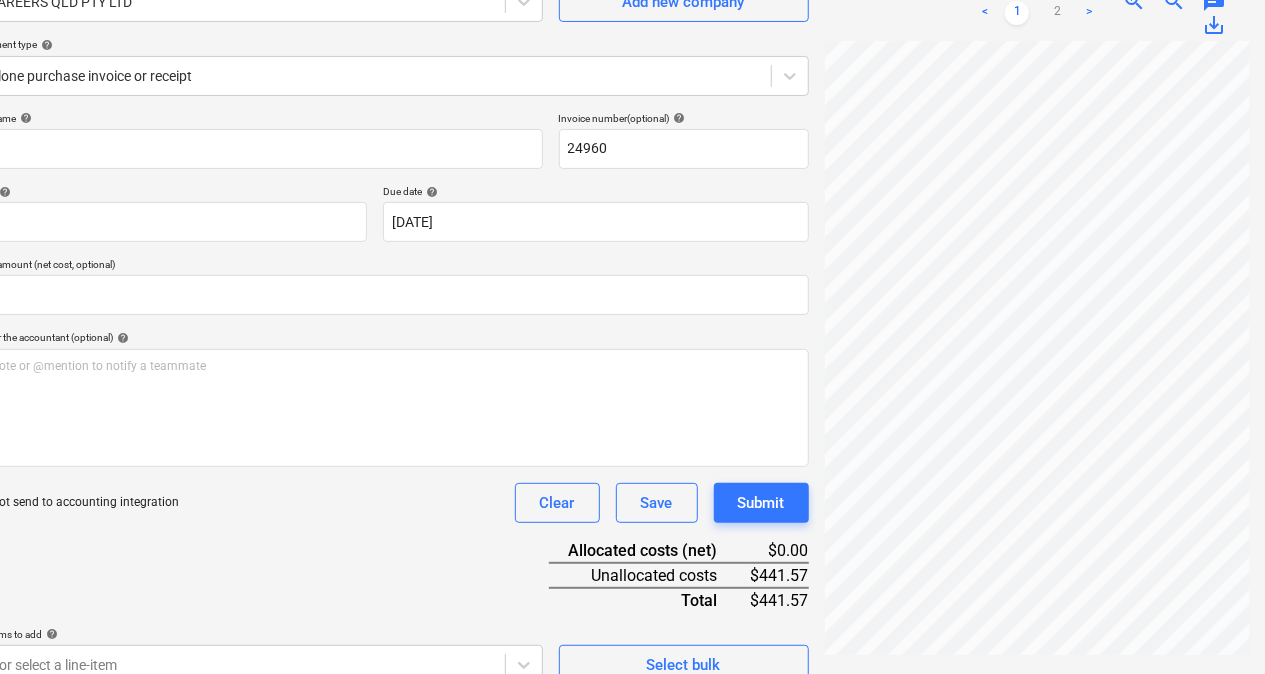 scroll, scrollTop: 199, scrollLeft: 102, axis: both 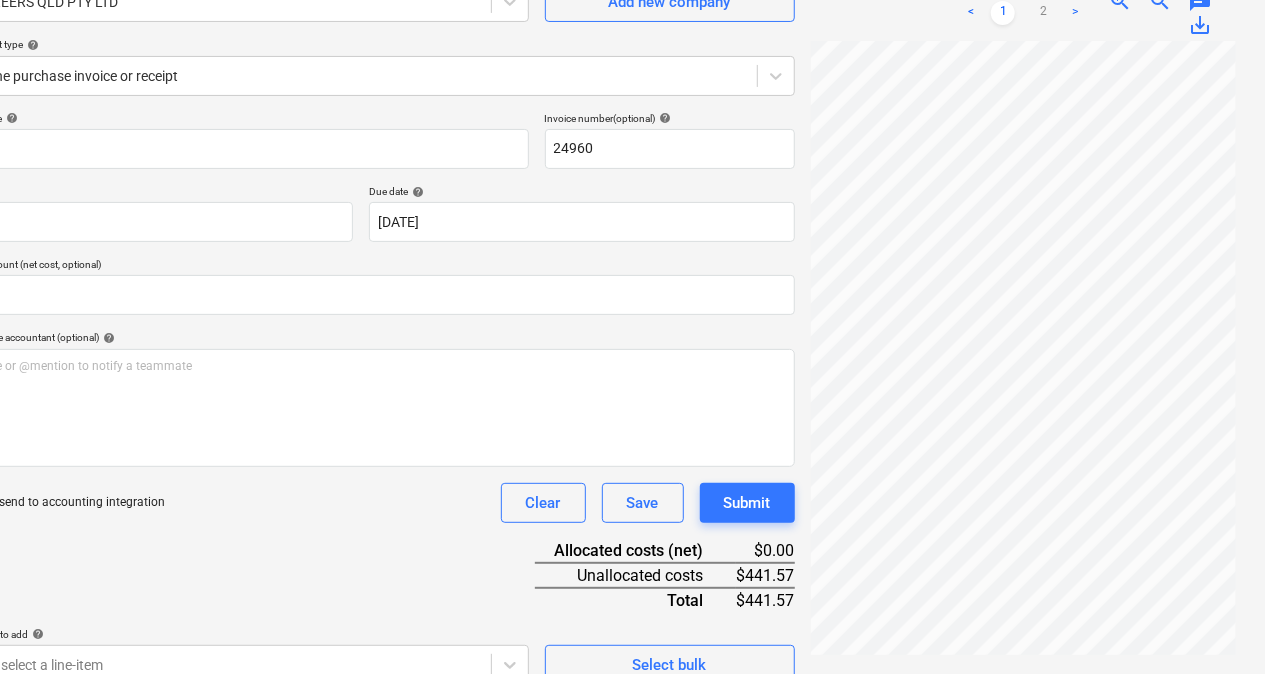 drag, startPoint x: 458, startPoint y: 507, endPoint x: 536, endPoint y: 494, distance: 79.07591 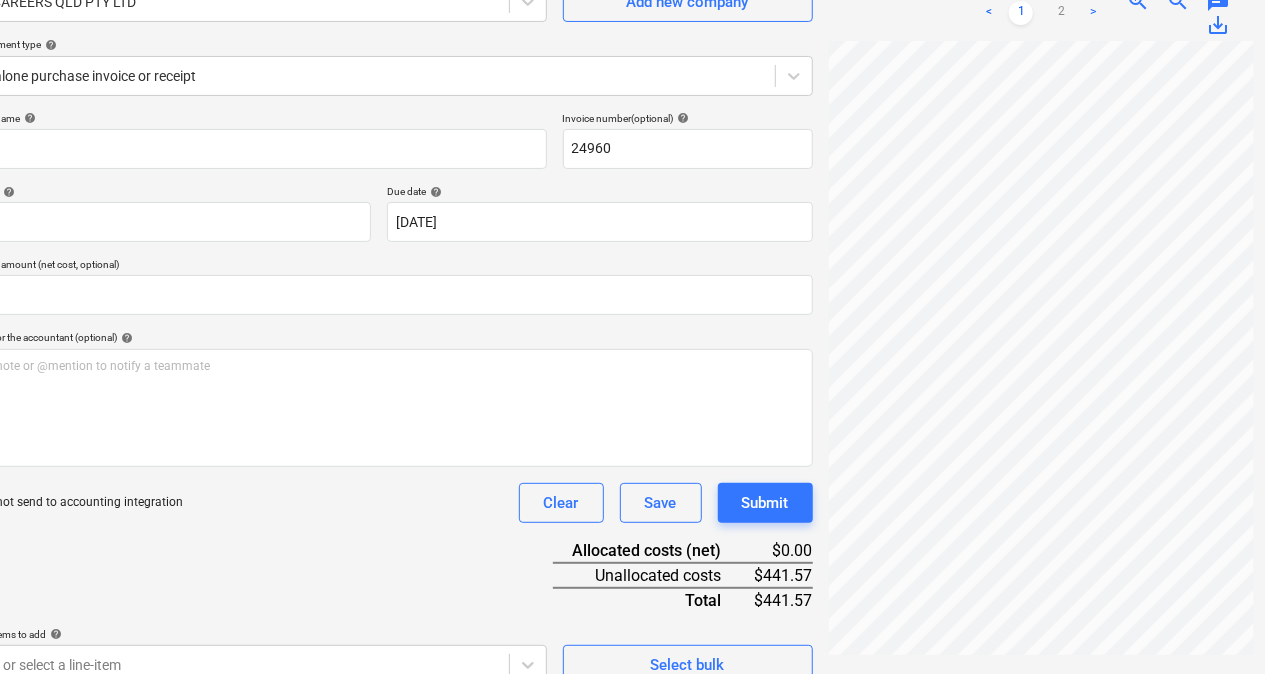 scroll, scrollTop: 199, scrollLeft: 48, axis: both 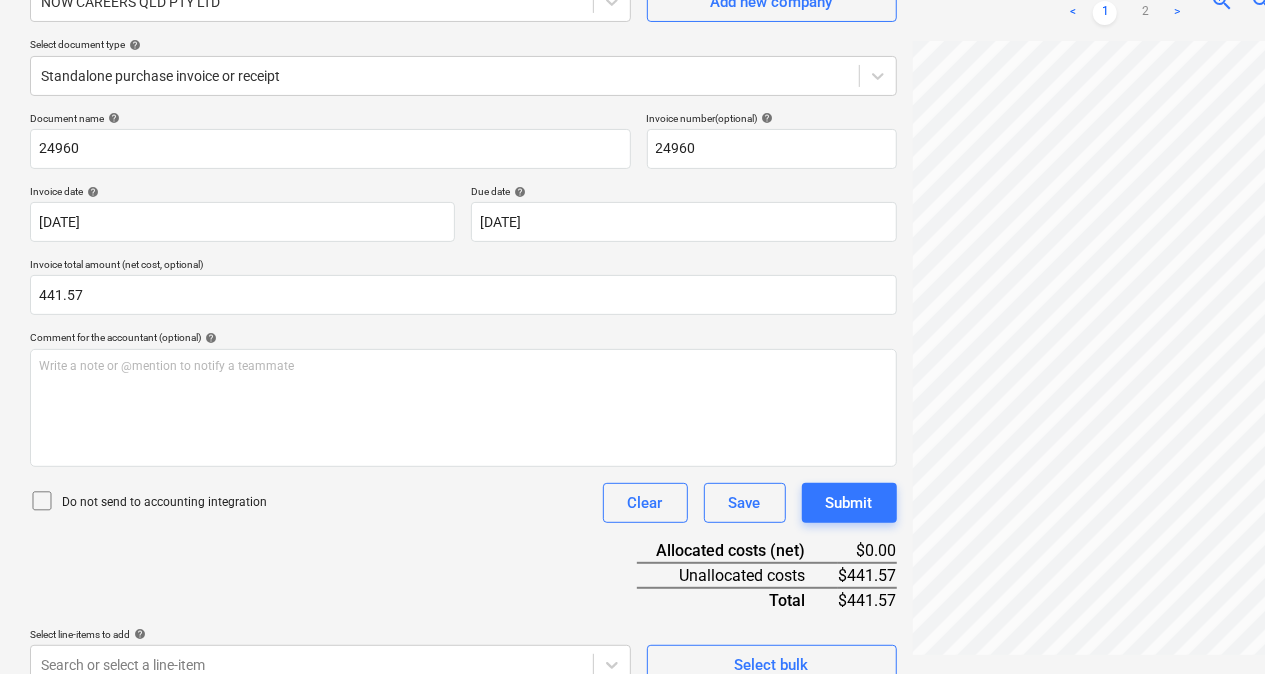 drag, startPoint x: 399, startPoint y: 511, endPoint x: 281, endPoint y: 526, distance: 118.94957 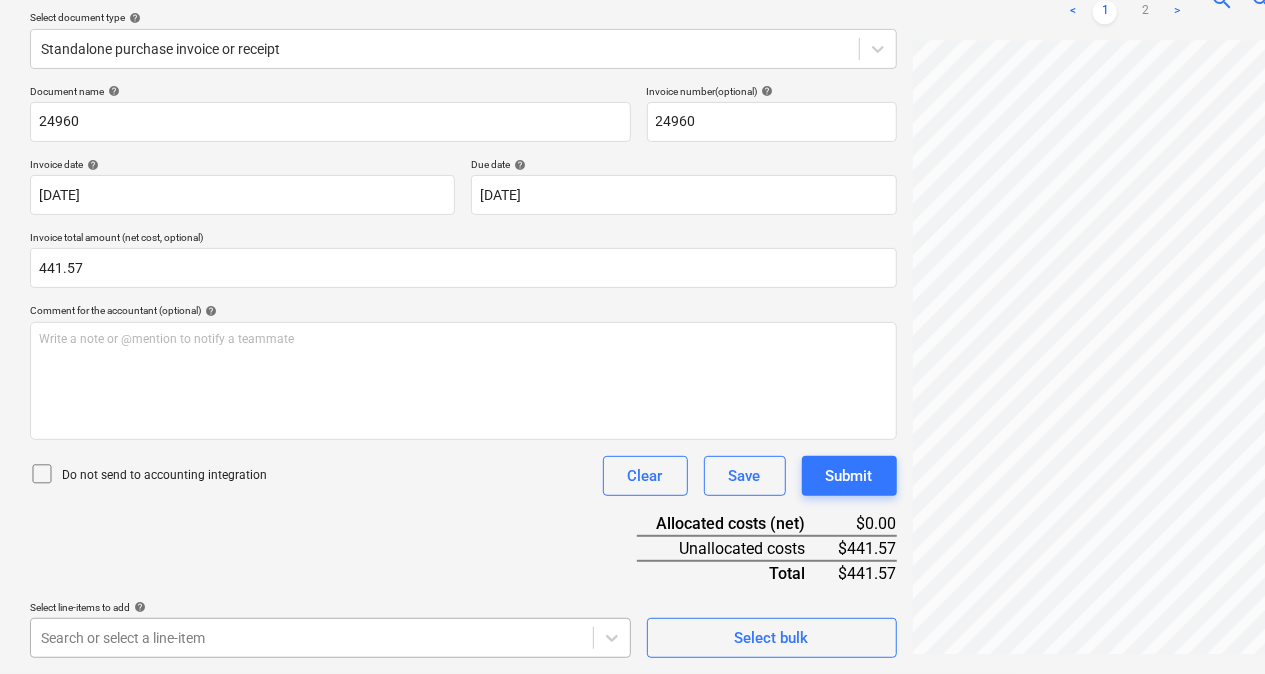 click on "Sales Projects Contacts Company Consolidated Invoices Inbox 9+ Approvals format_size keyboard_arrow_down help search Search notifications 31 keyboard_arrow_down [PERSON_NAME] keyboard_arrow_down Kingston SS Roof Replacement Budget Client contract Subcontracts Claims Purchase orders Work orders Costs Income Cash flow Files 1 More keyboard_arrow_down 1 Create new document Select company NOW CAREERS QLD PTY LTD   Add new company Select document type help Standalone purchase invoice or receipt Document name help 24960 Invoice number  (optional) help 24960 Invoice date help [DATE] 16.07.2025 Press the down arrow key to interact with the calendar and
select a date. Press the question mark key to get the keyboard shortcuts for changing dates. Due date help [DATE] 15.08.2025 Press the down arrow key to interact with the calendar and
select a date. Press the question mark key to get the keyboard shortcuts for changing dates. Invoice total amount (net cost, optional) 441.57 help ﻿ Clear Save Submit" at bounding box center (632, 111) 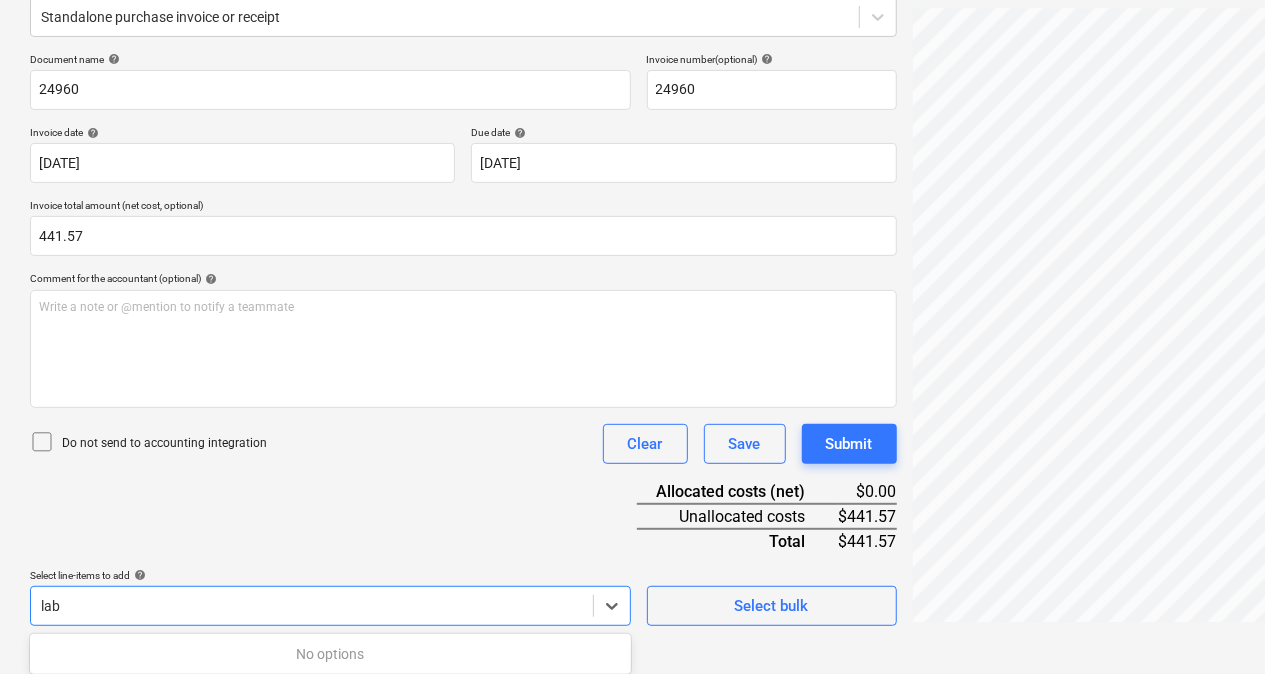 scroll, scrollTop: 258, scrollLeft: 0, axis: vertical 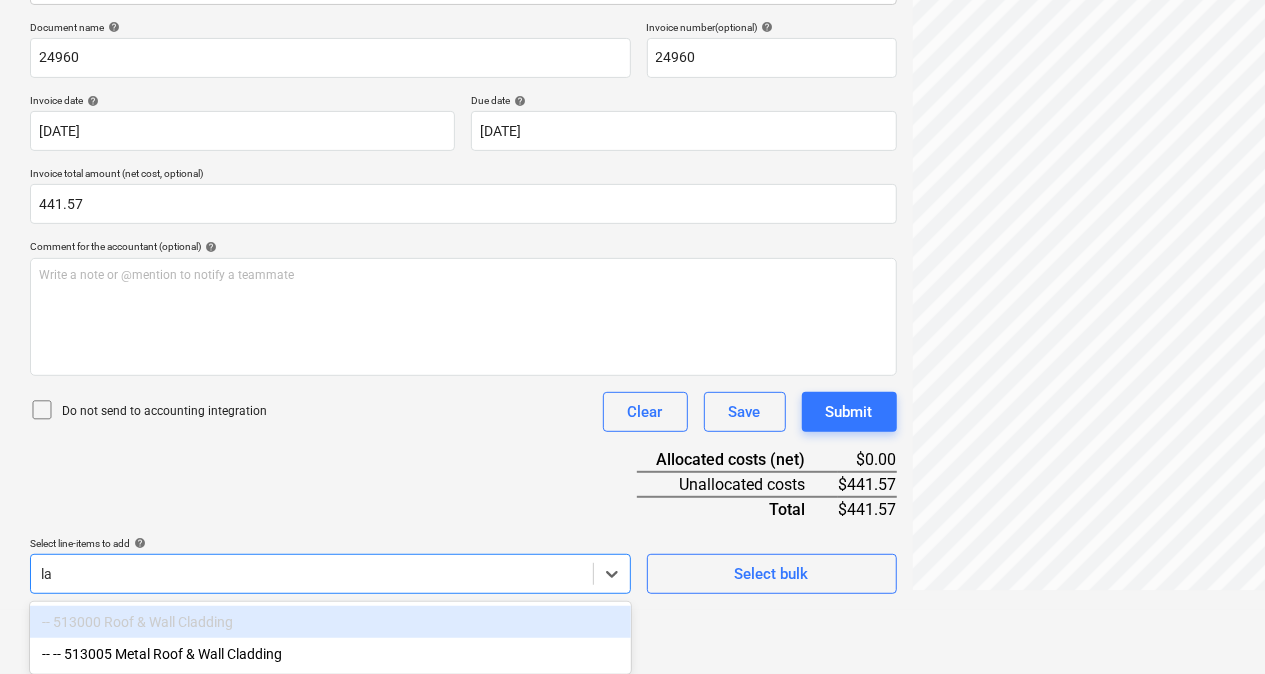 type on "l" 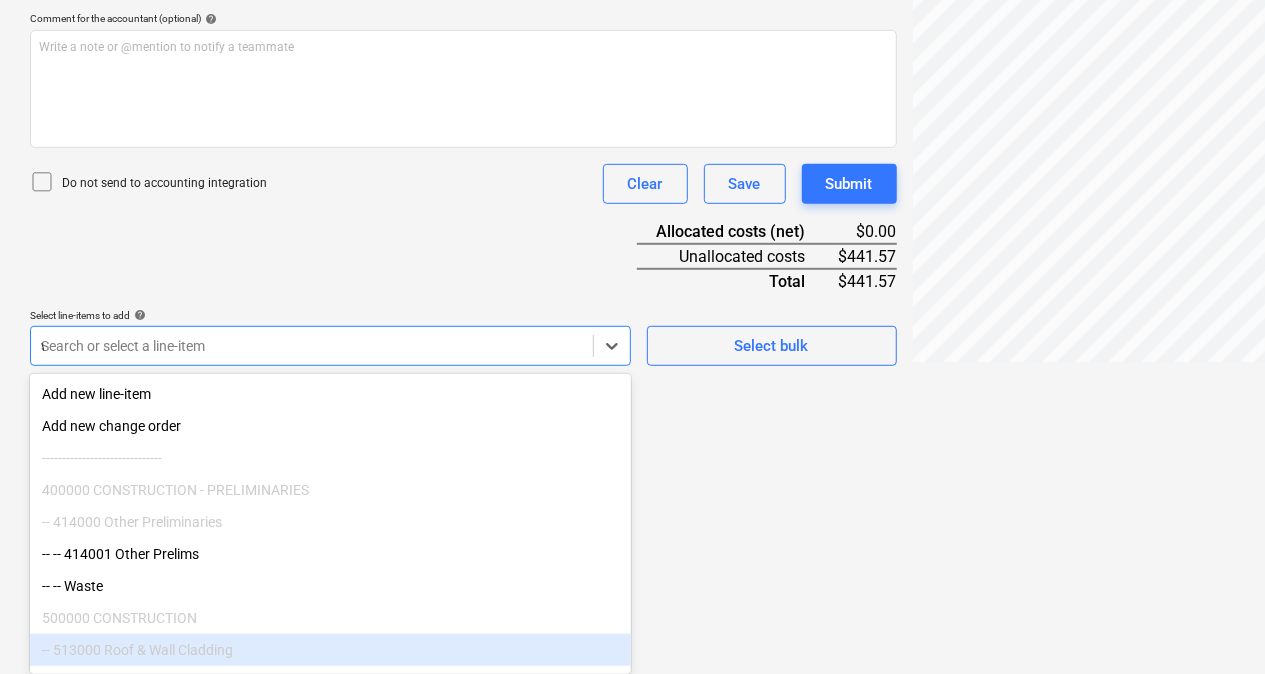 scroll, scrollTop: 258, scrollLeft: 0, axis: vertical 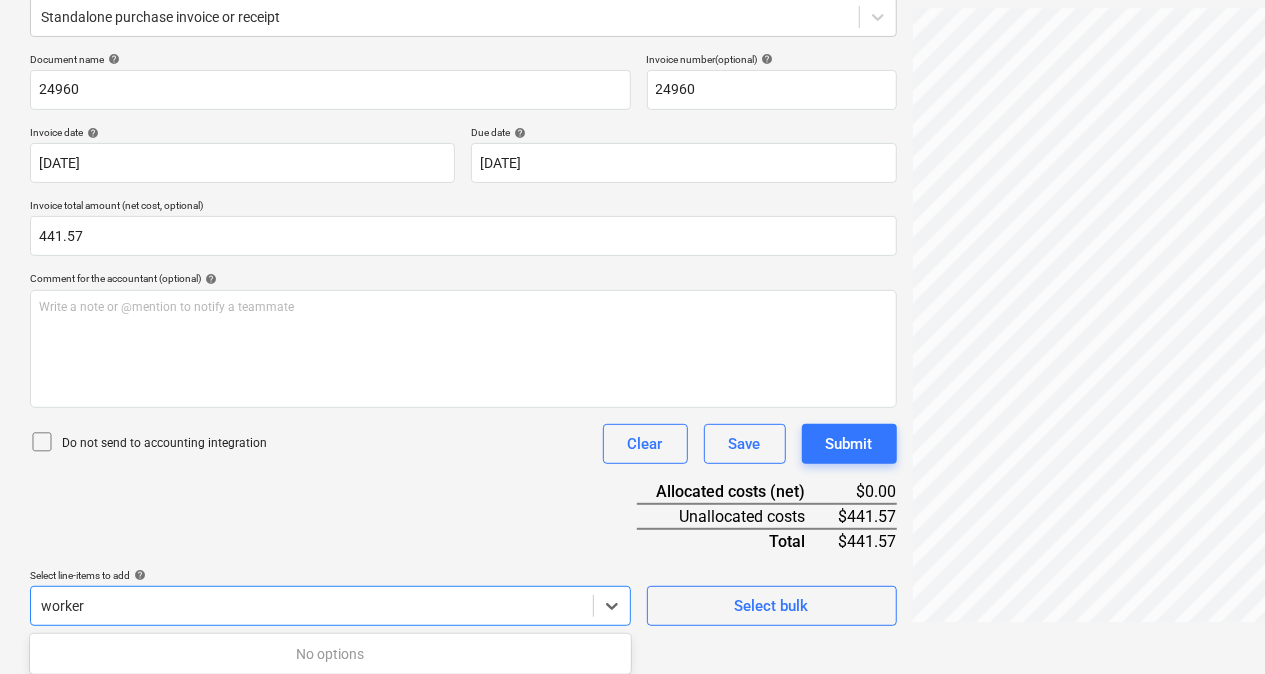 type on "worke" 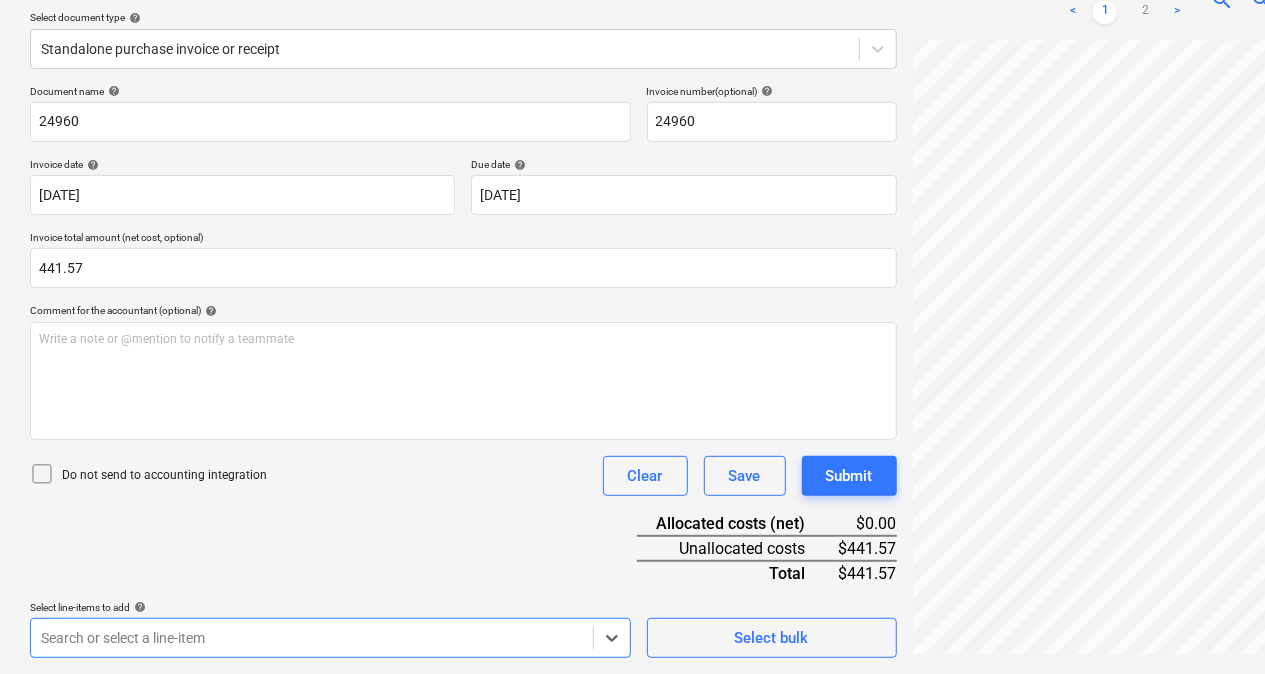 click on "Select line-items to add help   Select is focused ,type to refine list, press Down to open the menu,  Search or select a line-item" at bounding box center [330, 629] 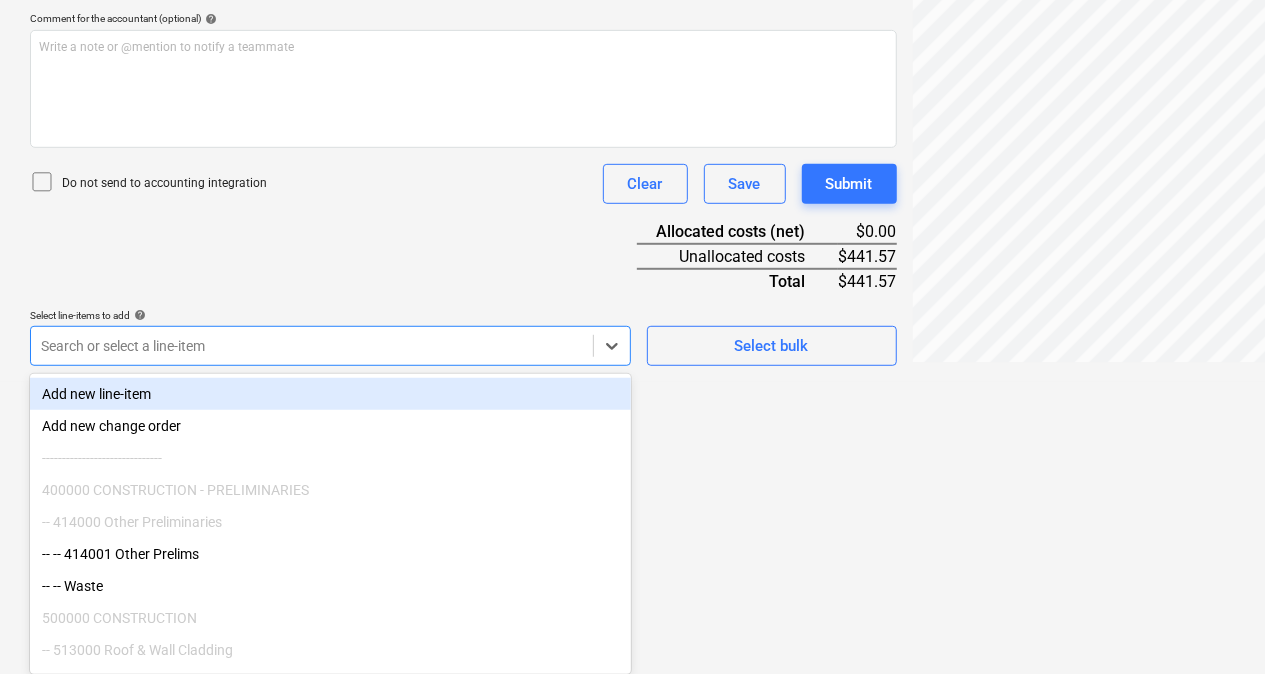 scroll, scrollTop: 226, scrollLeft: 0, axis: vertical 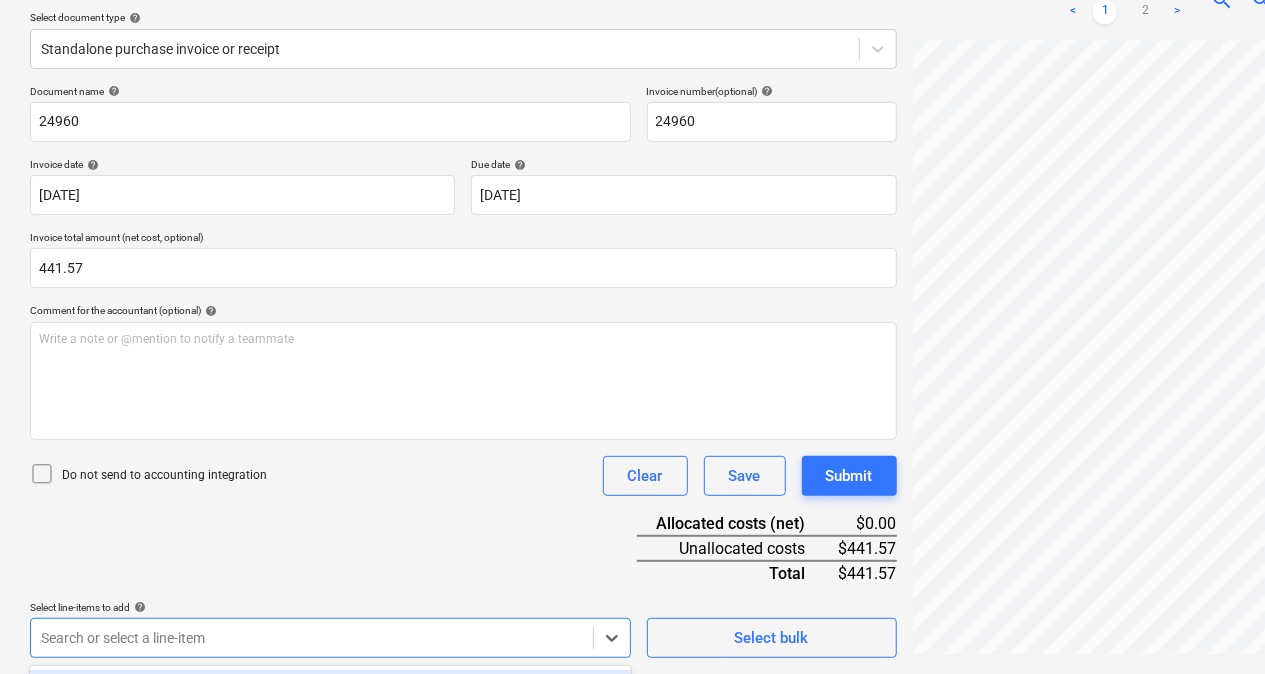 click on "Document name help 24960 Invoice number  (optional) help 24960 Invoice date help [DATE] 16.07.2025 Press the down arrow key to interact with the calendar and
select a date. Press the question mark key to get the keyboard shortcuts for changing dates. Due date help [DATE] 15.08.2025 Press the down arrow key to interact with the calendar and
select a date. Press the question mark key to get the keyboard shortcuts for changing dates. Invoice total amount (net cost, optional) 441.57 Comment for the accountant (optional) help Write a note or @mention to notify a teammate ﻿ Do not send to accounting integration Clear Save Submit Allocated costs (net) $0.00 Unallocated costs $441.57 Total $441.57 Select line-items to add help option Add new line-item focused, 1 of 16. 16 results available. Use Up and Down to choose options, press Enter to select the currently focused option, press Escape to exit the menu, press Tab to select the option and exit the menu. Search or select a line-item Select bulk" at bounding box center (463, 371) 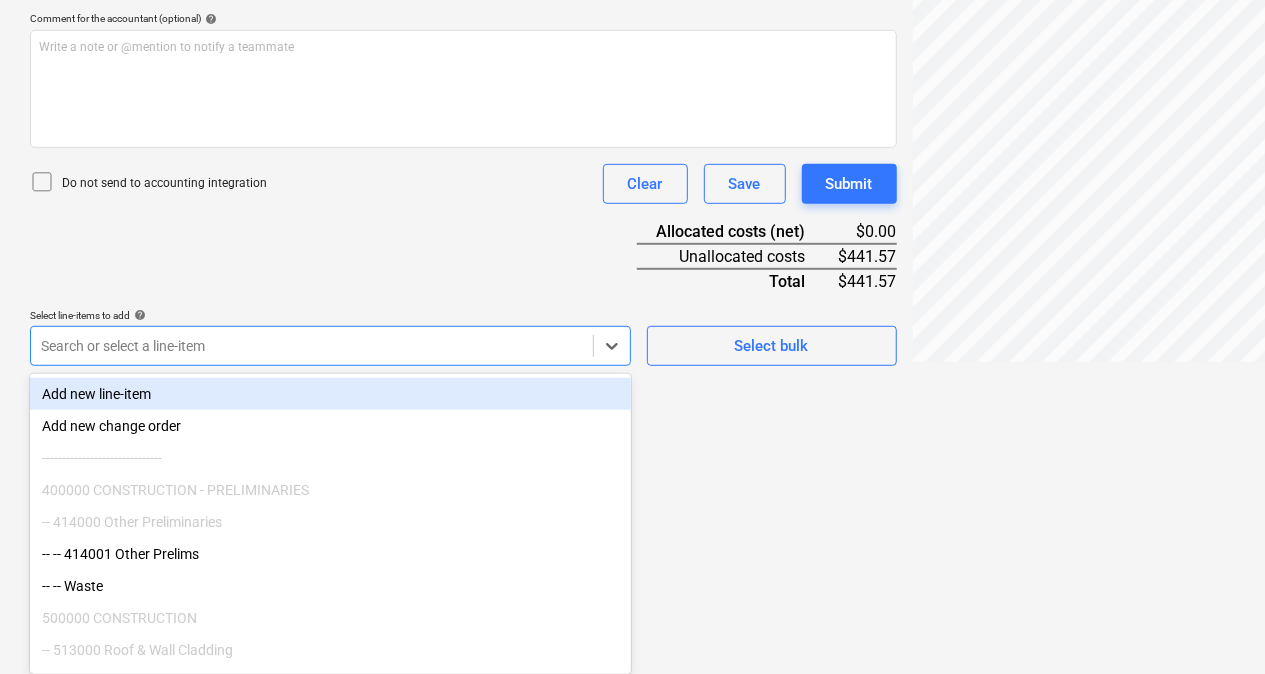 click on "Sales Projects Contacts Company Consolidated Invoices Inbox 9+ Approvals format_size keyboard_arrow_down help search Search notifications 31 keyboard_arrow_down [PERSON_NAME] keyboard_arrow_down Kingston SS Roof Replacement Budget Client contract Subcontracts Claims Purchase orders Work orders Costs Income Cash flow Files 1 More keyboard_arrow_down 1 Create new document Select company NOW CAREERS QLD PTY LTD   Add new company Select document type help Standalone purchase invoice or receipt Document name help 24960 Invoice number  (optional) help 24960 Invoice date help [DATE] 16.07.2025 Press the down arrow key to interact with the calendar and
select a date. Press the question mark key to get the keyboard shortcuts for changing dates. Due date help [DATE] 15.08.2025 Press the down arrow key to interact with the calendar and
select a date. Press the question mark key to get the keyboard shortcuts for changing dates. Invoice total amount (net cost, optional) 441.57 help ﻿ Clear Save Submit" at bounding box center (632, -181) 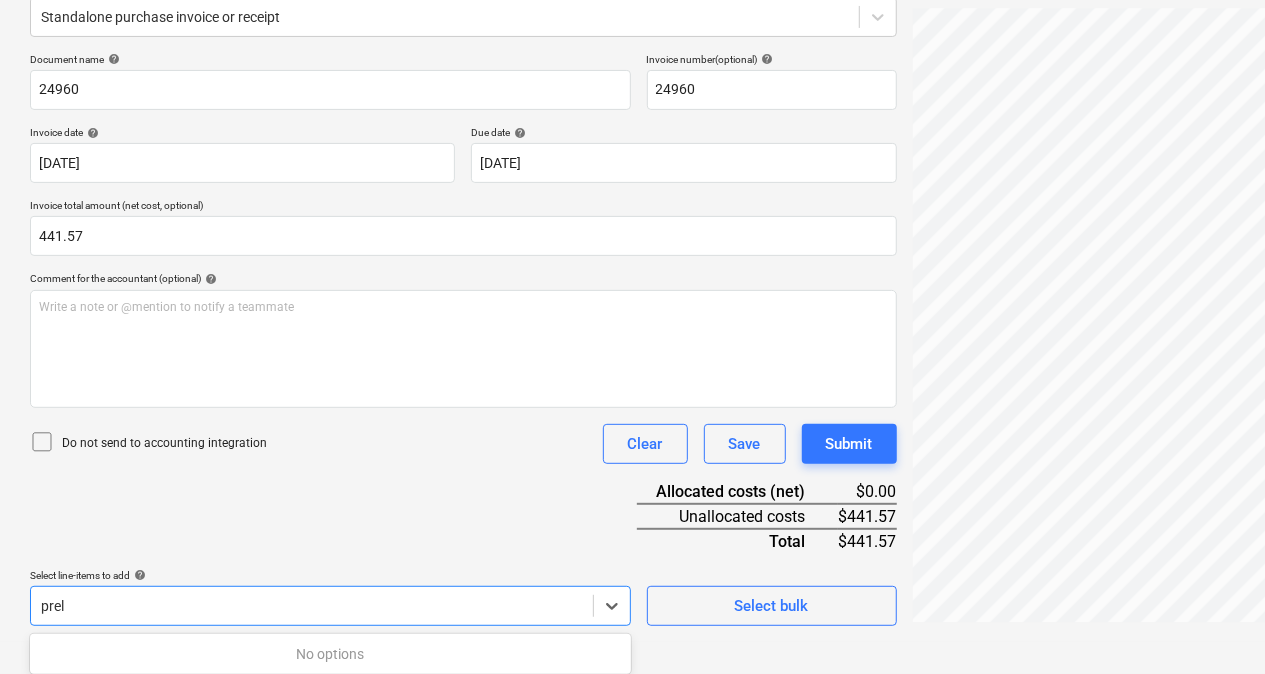 scroll, scrollTop: 324, scrollLeft: 0, axis: vertical 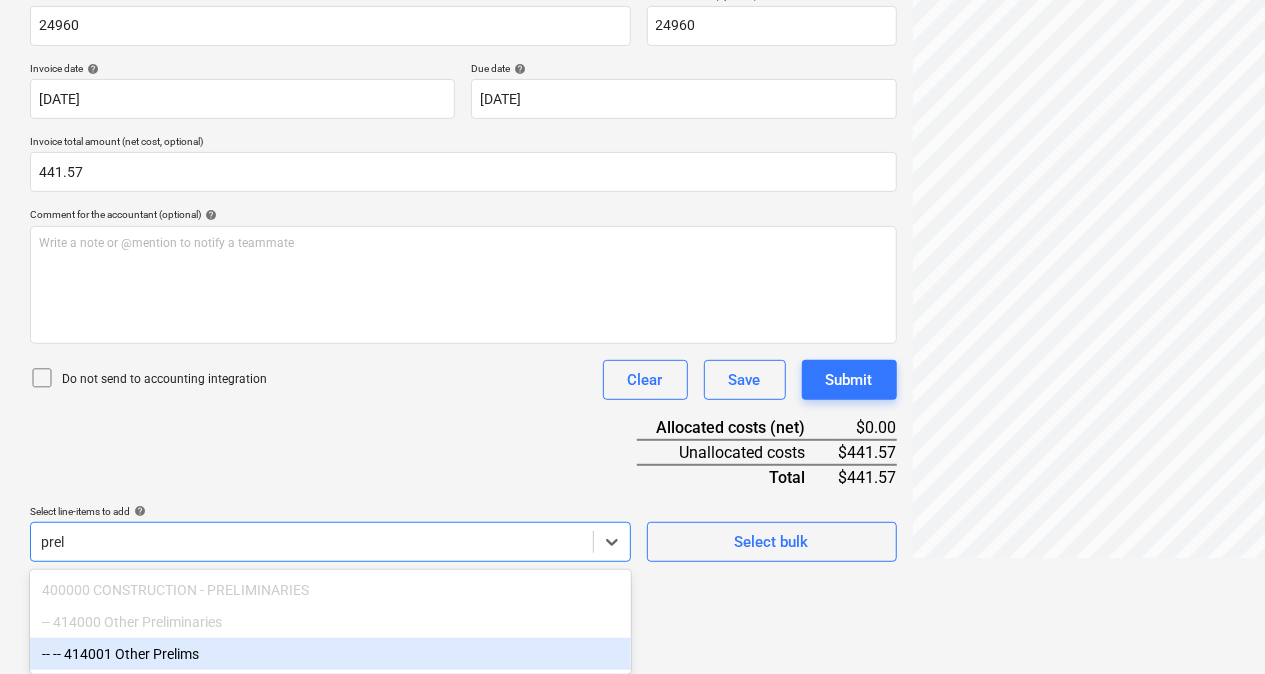 type on "prel" 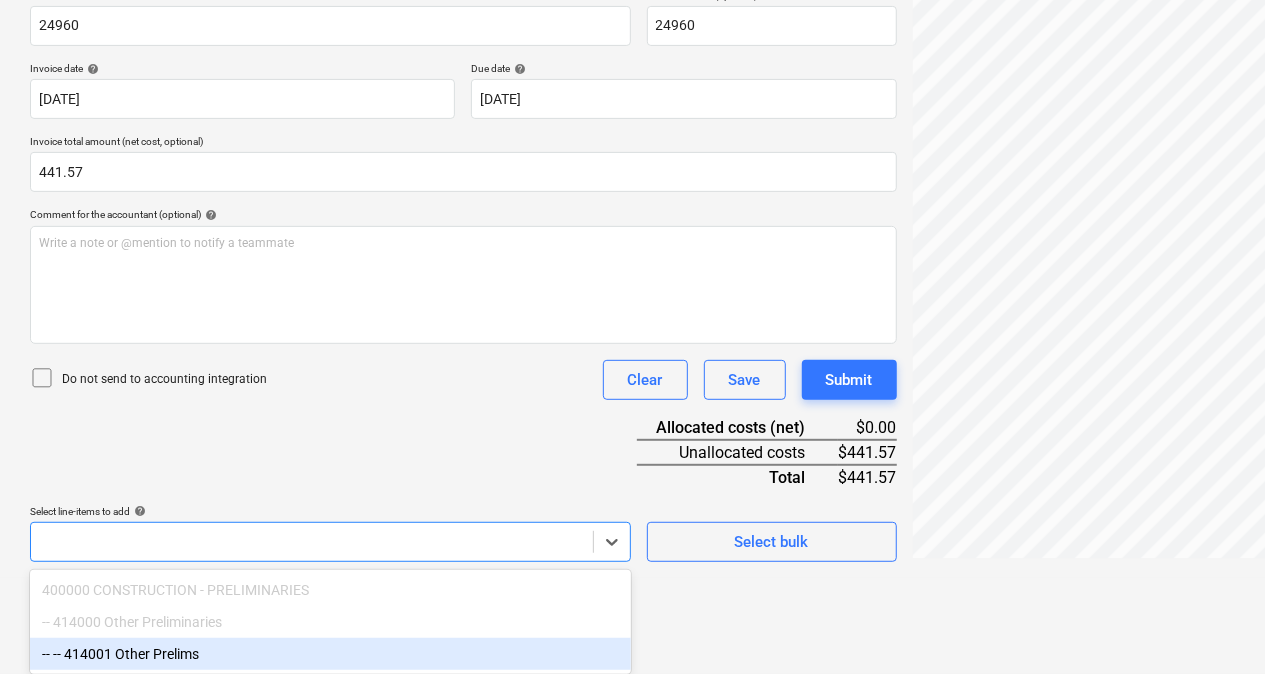 click on "Document name help 24960 Invoice number  (optional) help 24960 Invoice date help [DATE] 16.07.2025 Press the down arrow key to interact with the calendar and
select a date. Press the question mark key to get the keyboard shortcuts for changing dates. Due date help [DATE] 15.08.2025 Press the down arrow key to interact with the calendar and
select a date. Press the question mark key to get the keyboard shortcuts for changing dates. Invoice total amount (net cost, optional) 441.57 Comment for the accountant (optional) help Write a note or @mention to notify a teammate ﻿ Do not send to accounting integration Clear Save Submit Allocated costs (net) $0.00 Unallocated costs $441.57 Total $441.57 Select line-items to add help option -- --  414001 Other Prelims focused, 3 of 3. 3 results available for search term prel. Use Up and Down to choose options, press Enter to select the currently focused option, press Escape to exit the menu, press Tab to select the option and exit the menu. Select bulk" at bounding box center (463, 275) 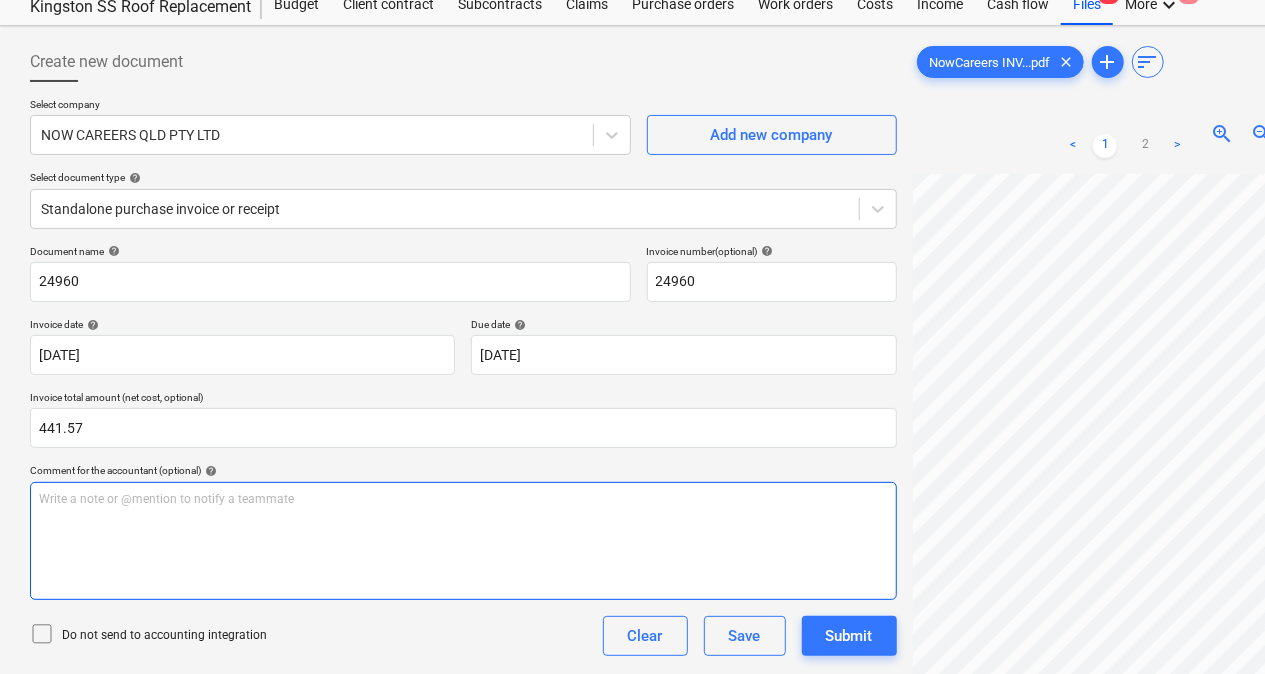 scroll, scrollTop: 0, scrollLeft: 0, axis: both 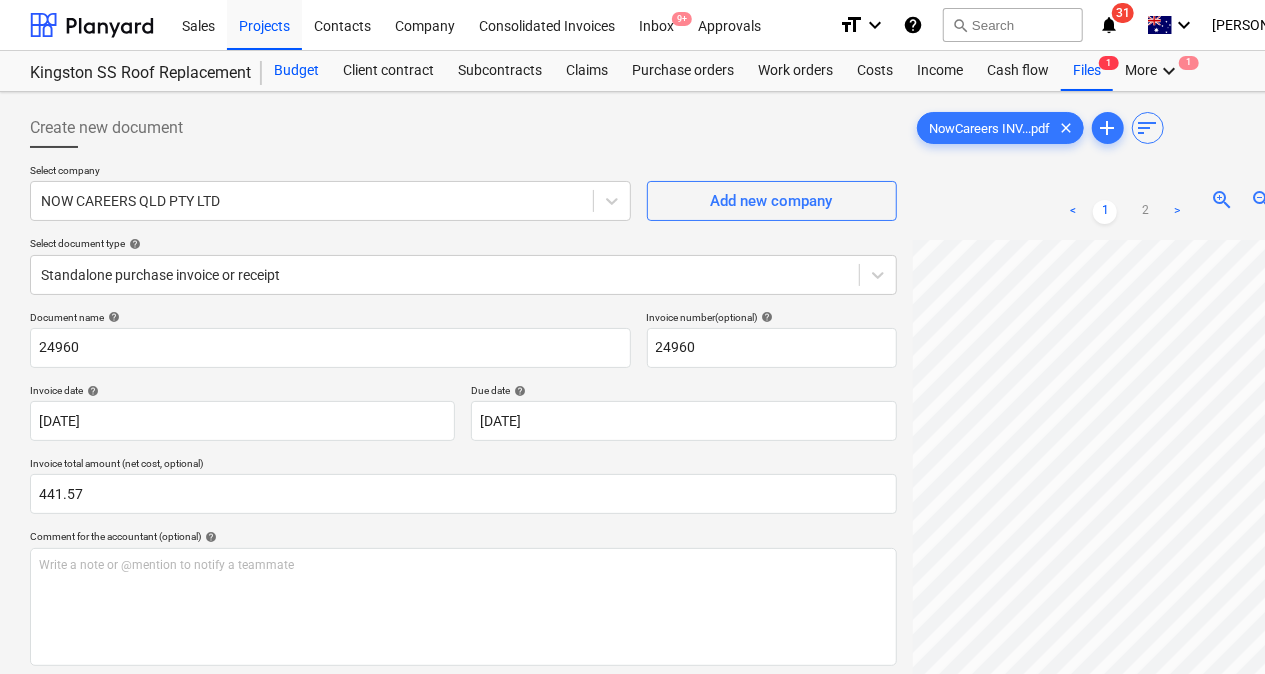 click on "Budget" at bounding box center (296, 71) 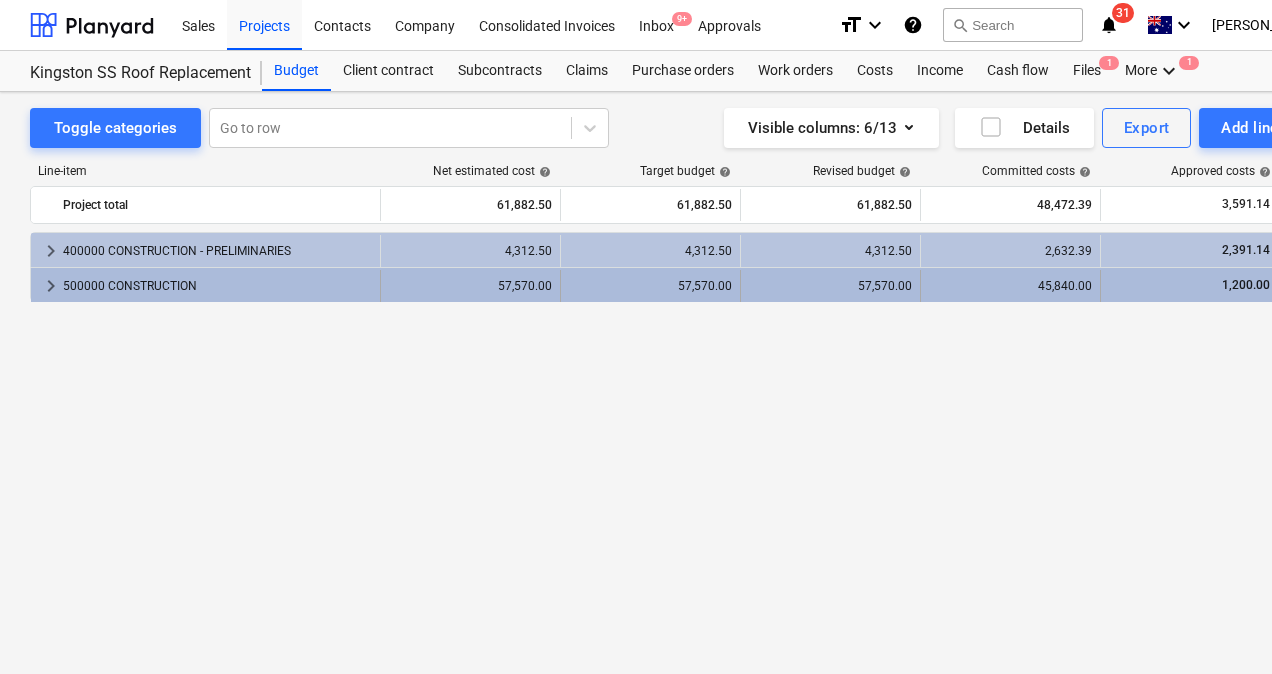 click on "500000 CONSTRUCTION" at bounding box center [217, 286] 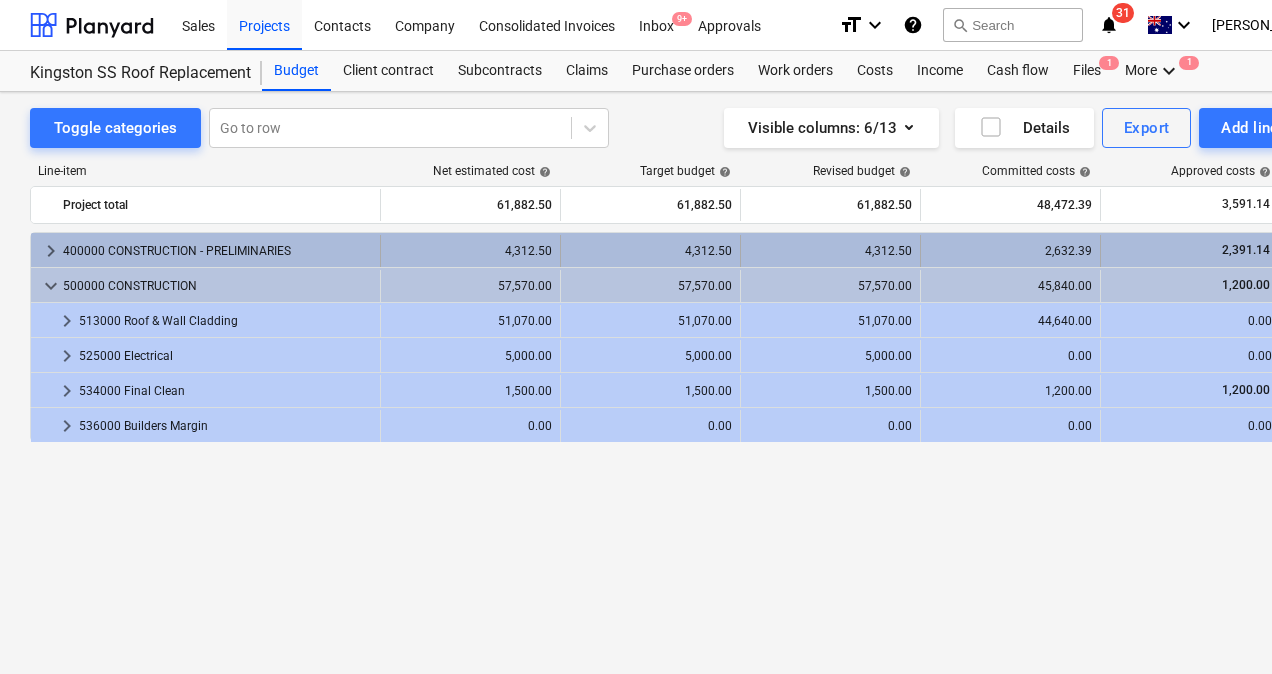 click on "400000 CONSTRUCTION - PRELIMINARIES" at bounding box center (217, 251) 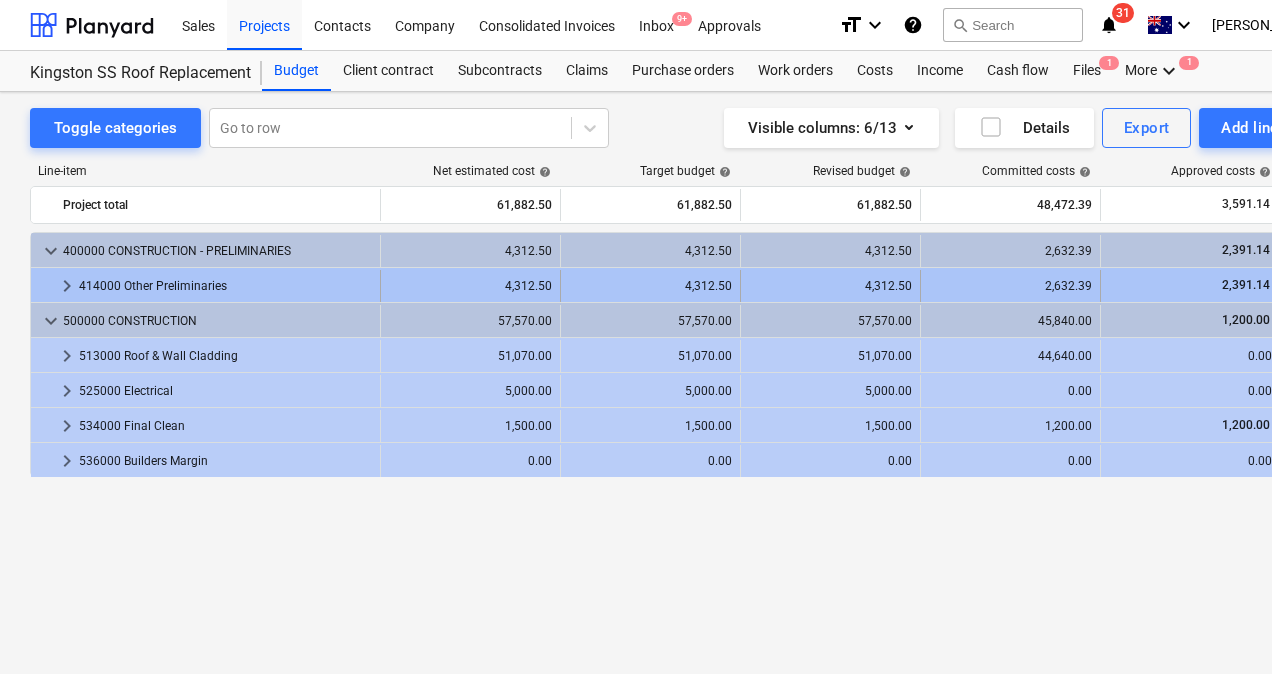 click on "414000 Other Preliminaries" at bounding box center [225, 286] 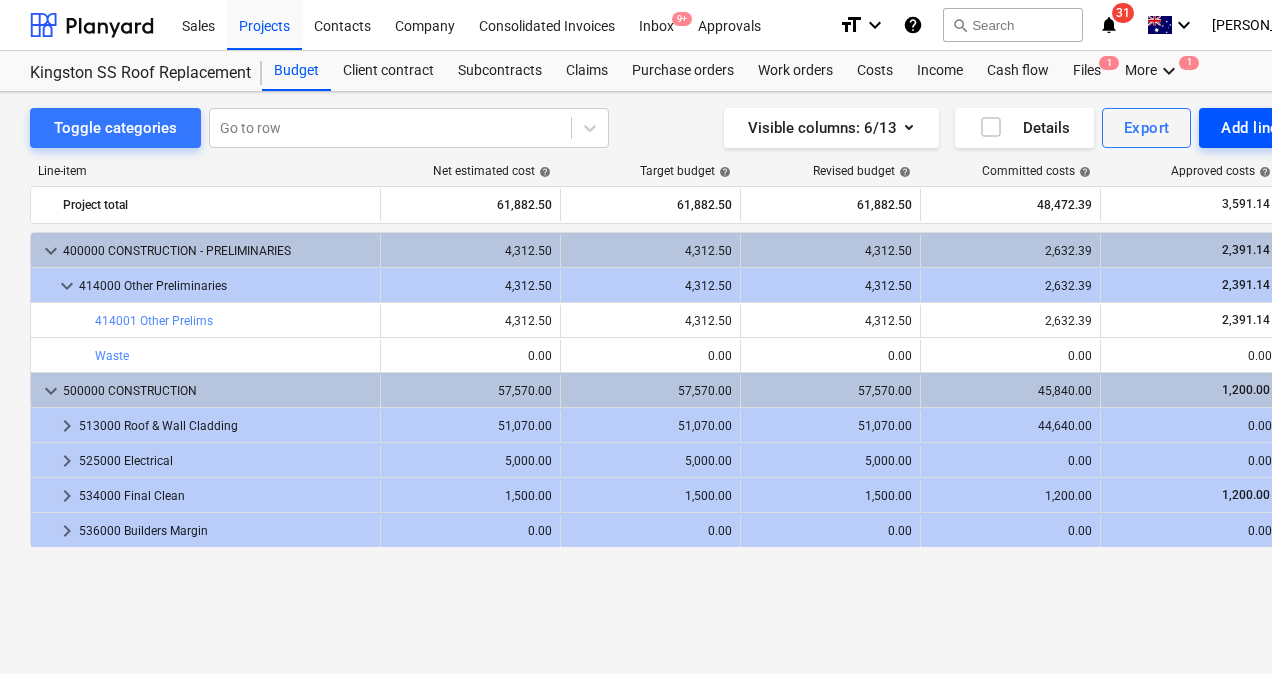 click on "Add line-item" at bounding box center [1268, 128] 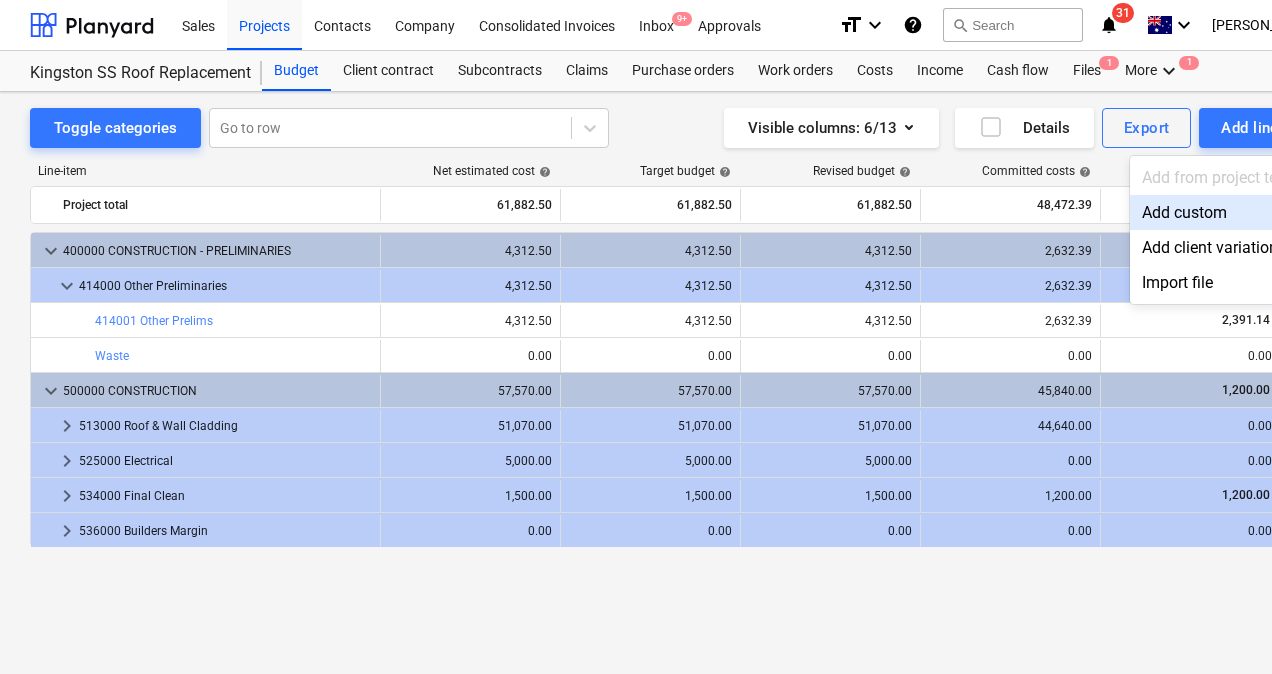click at bounding box center (636, 337) 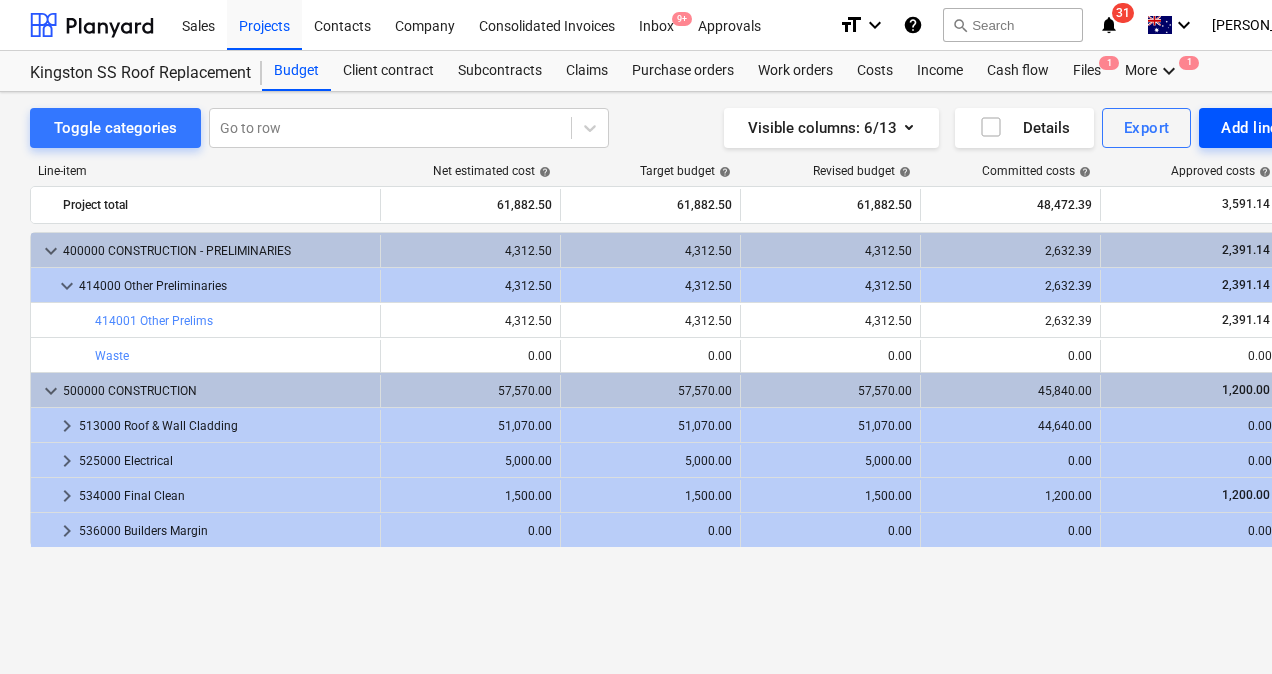 click on "Add line-item" at bounding box center (1268, 128) 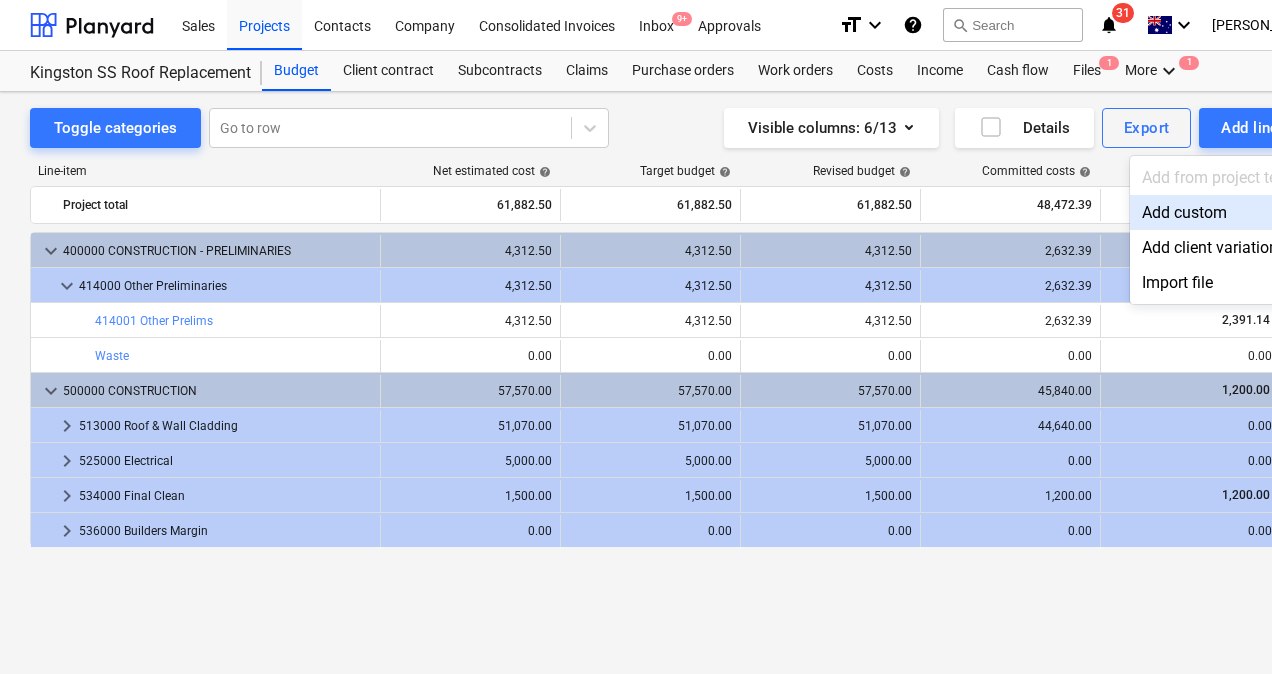 click on "Add custom" at bounding box center [1234, 212] 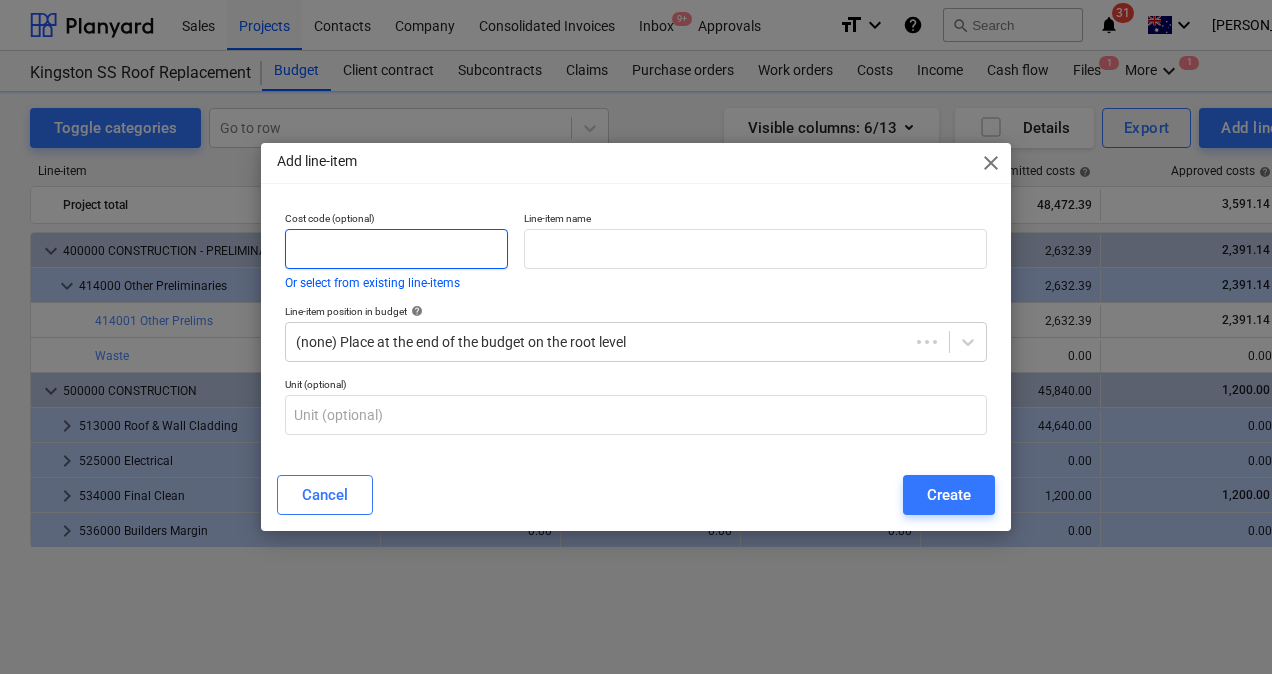 click at bounding box center (396, 249) 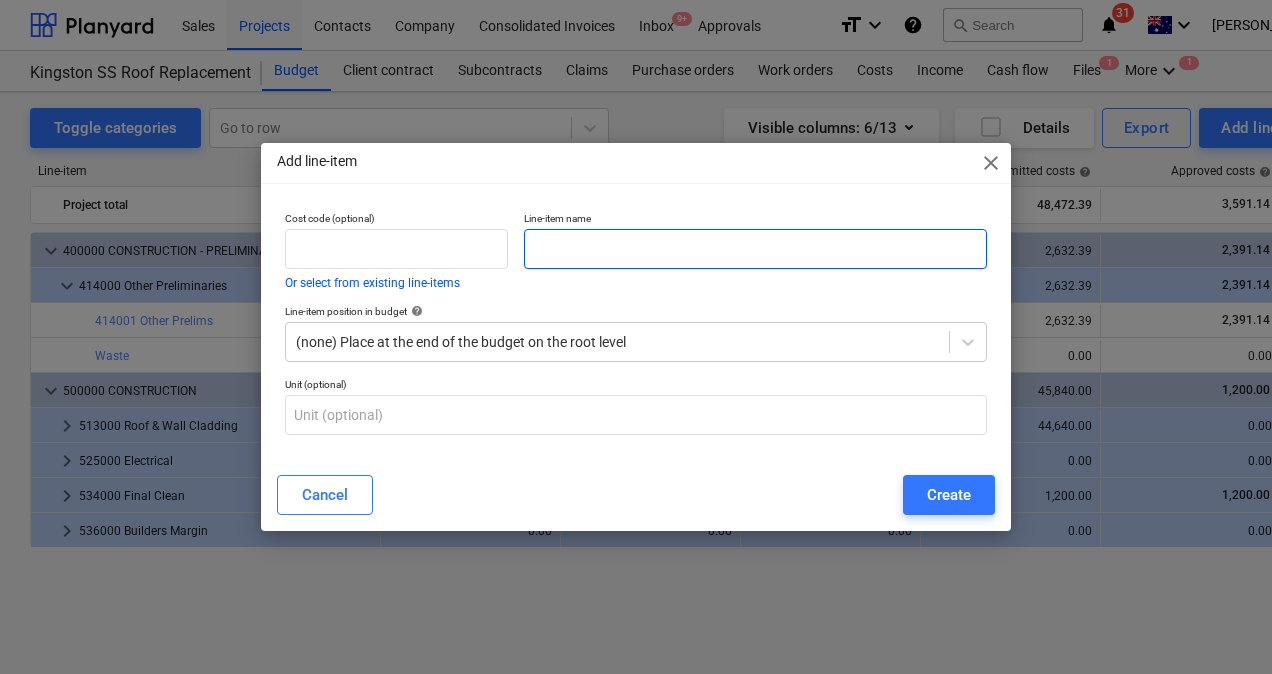 click at bounding box center (755, 249) 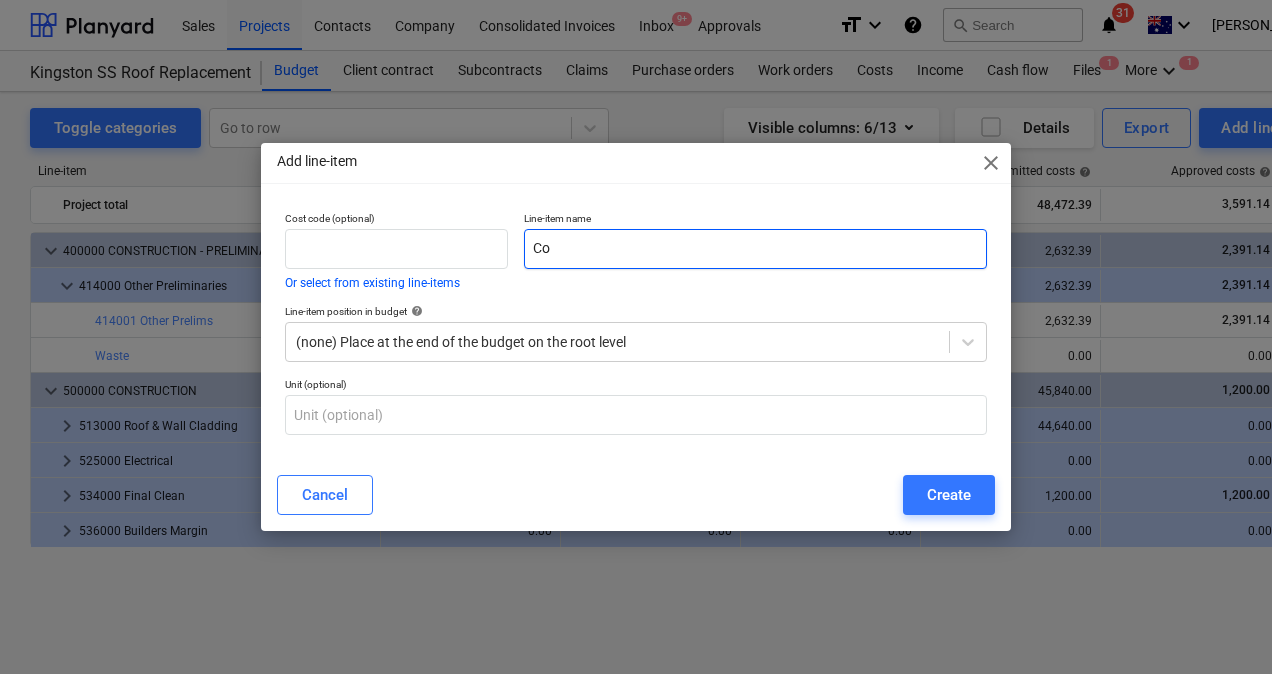 type on "C" 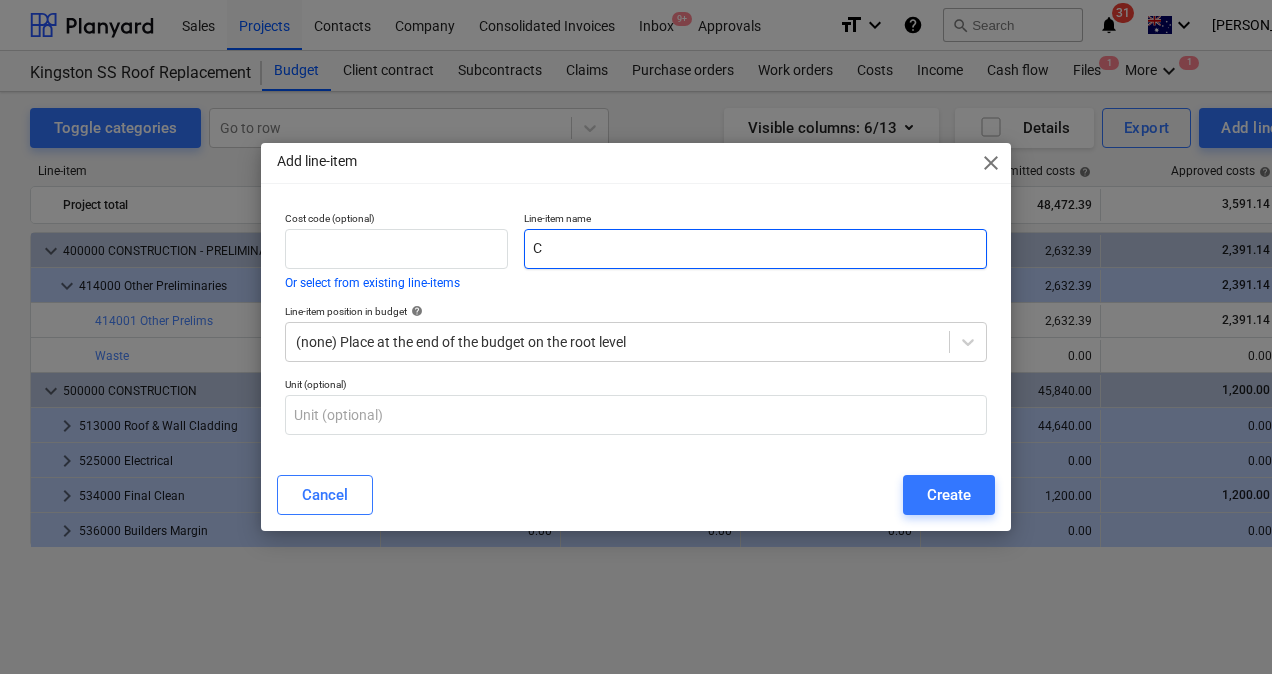 type 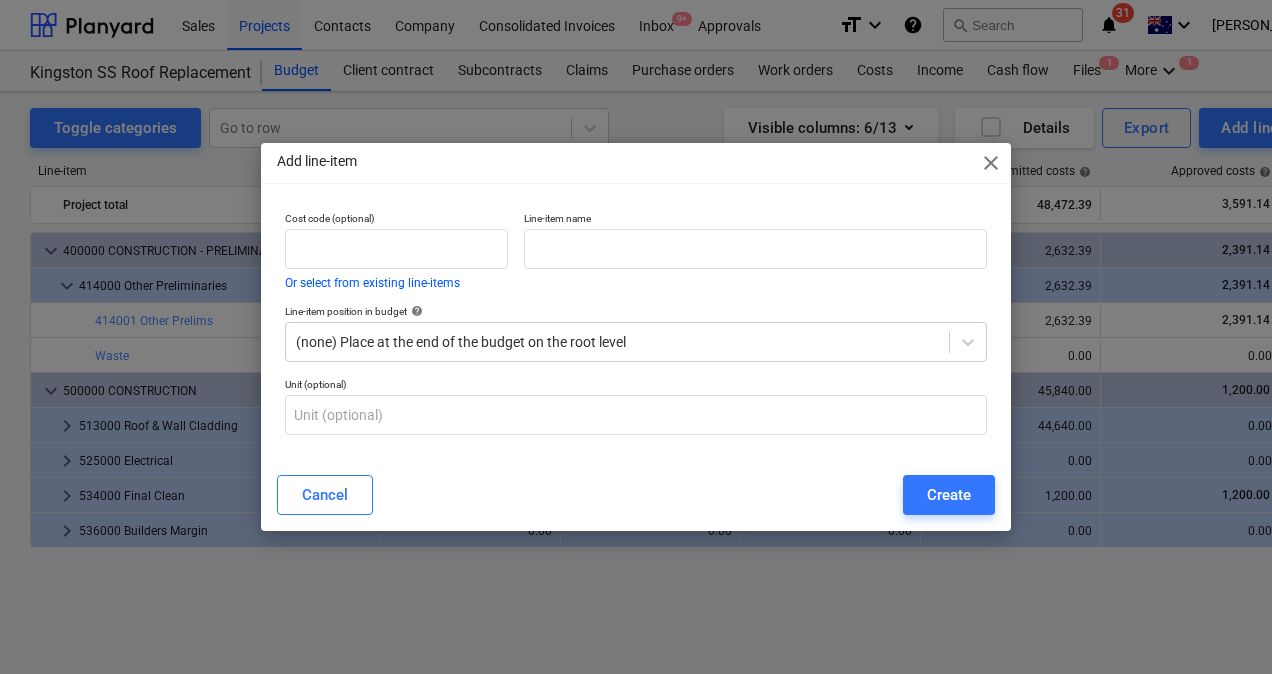 click on "close" at bounding box center (991, 163) 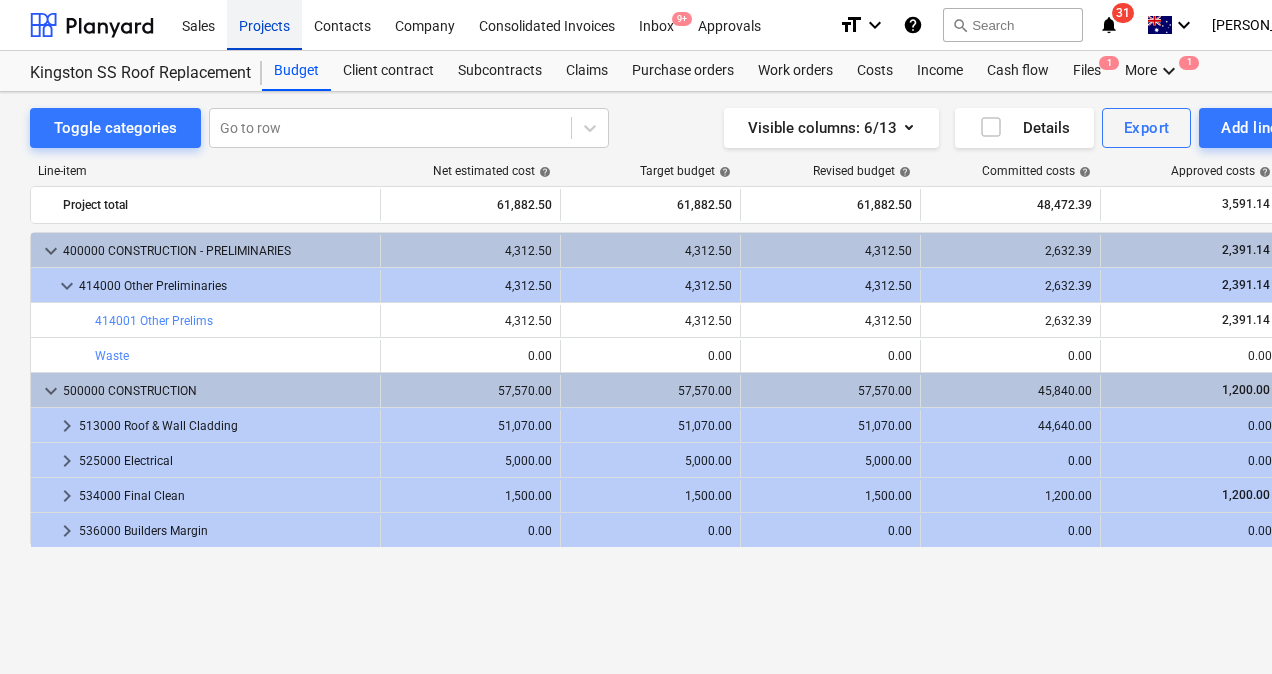 click on "Projects" at bounding box center (264, 24) 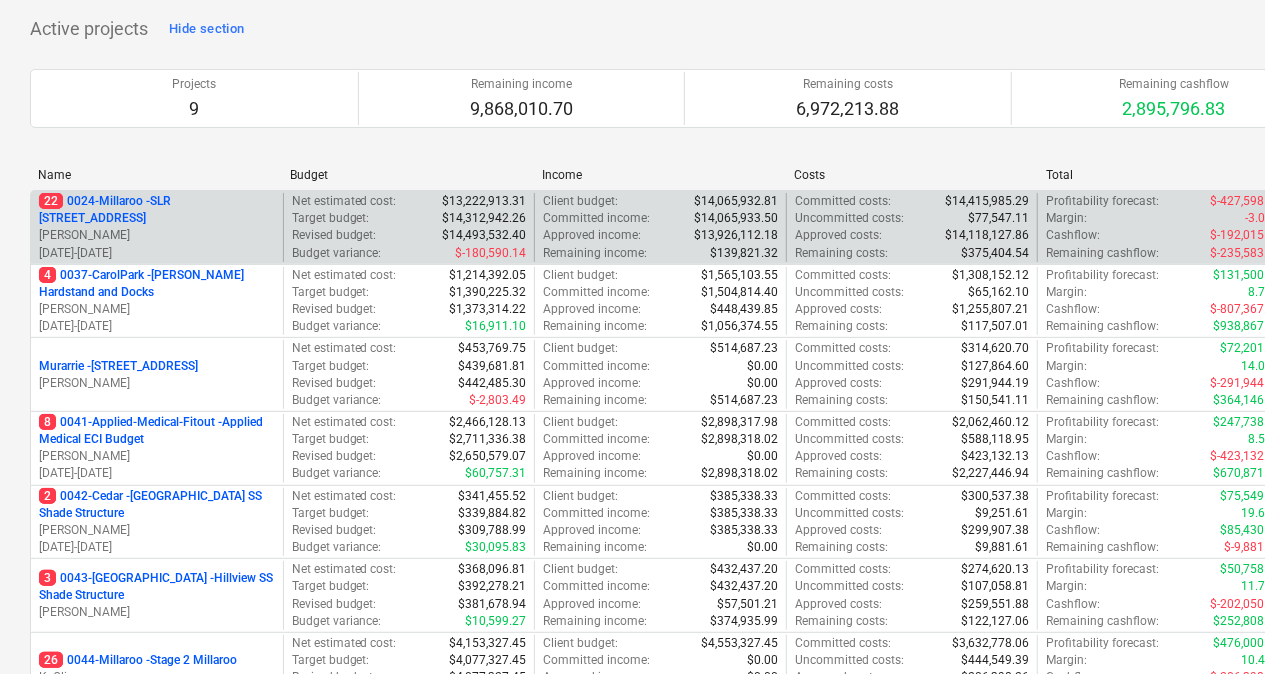scroll, scrollTop: 70, scrollLeft: 0, axis: vertical 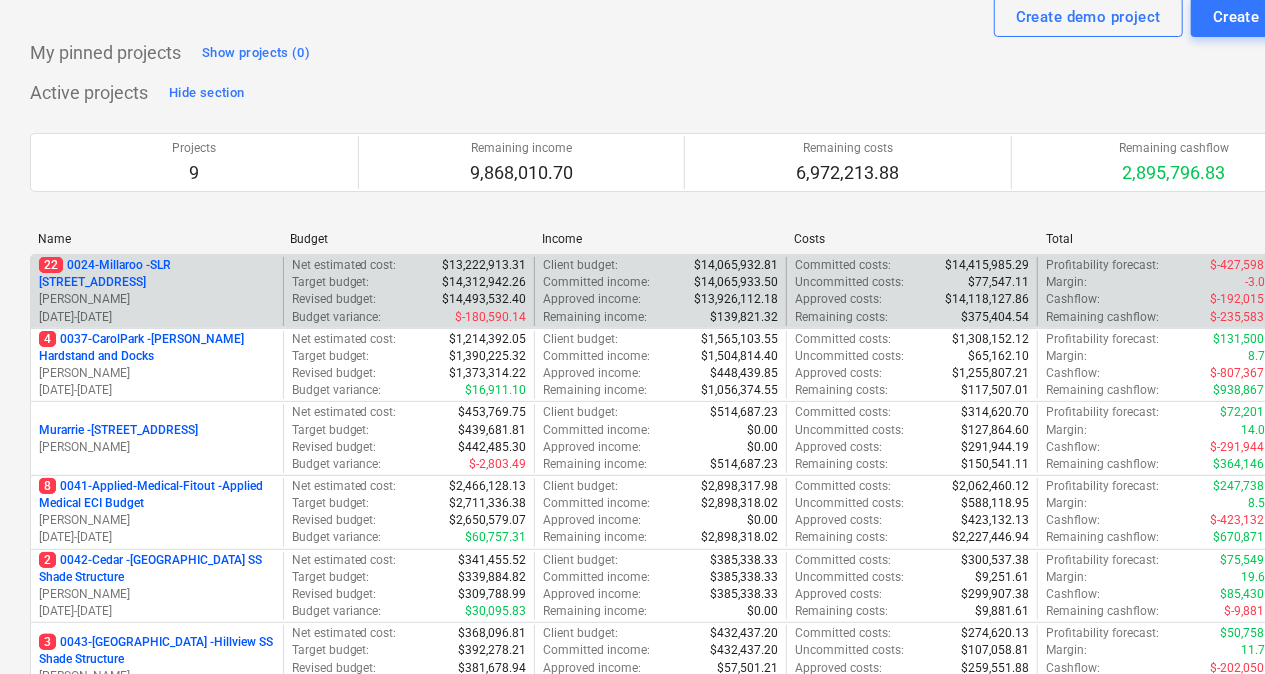 click on "22  0024-Millaroo -  SLR [STREET_ADDRESS]" at bounding box center (157, 274) 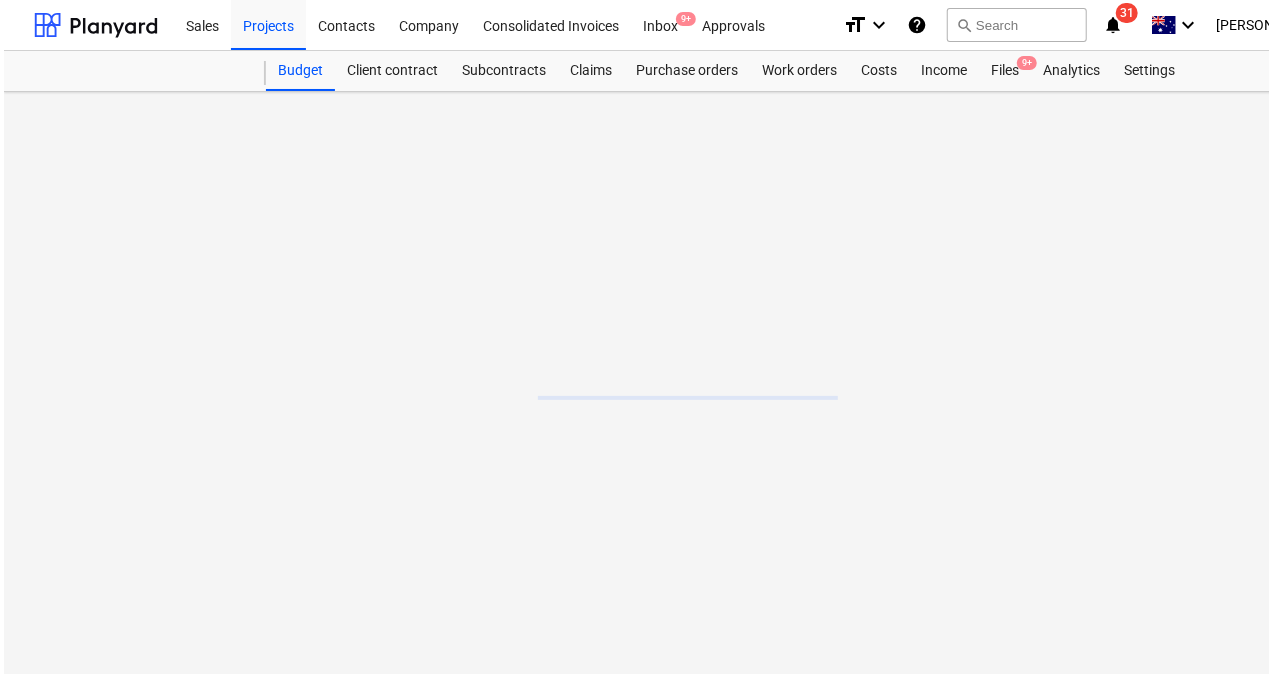 scroll, scrollTop: 0, scrollLeft: 0, axis: both 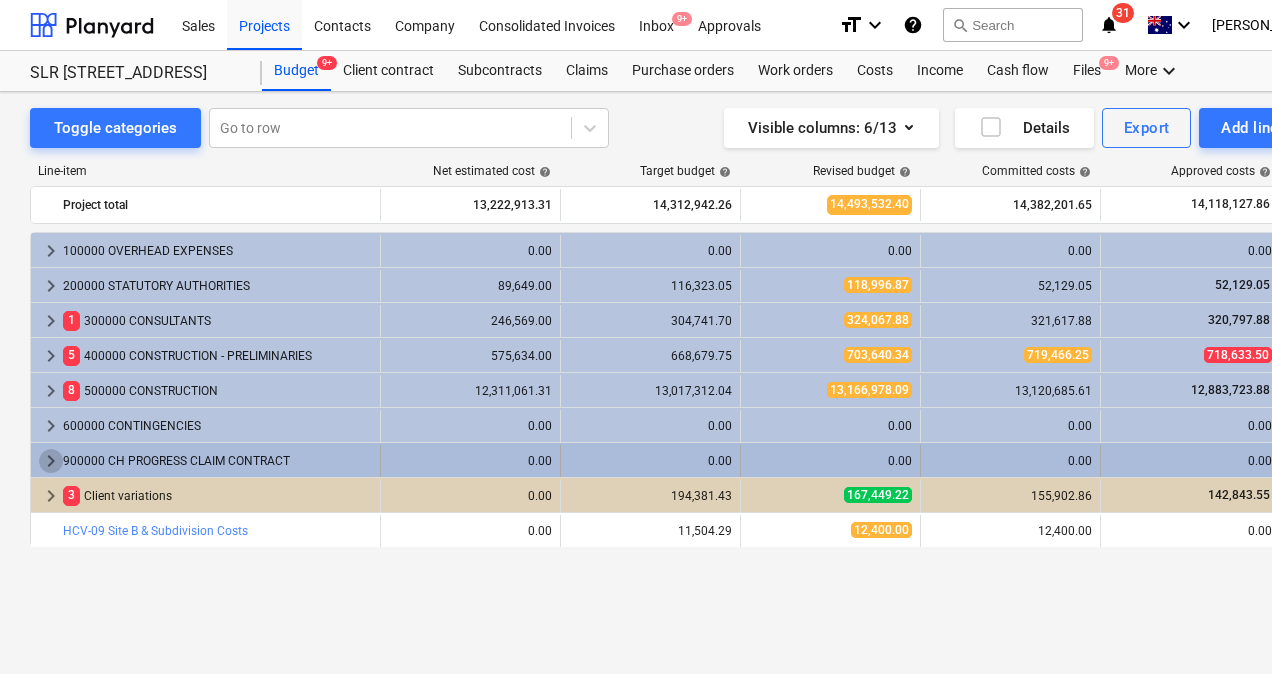 click on "keyboard_arrow_right" at bounding box center (51, 461) 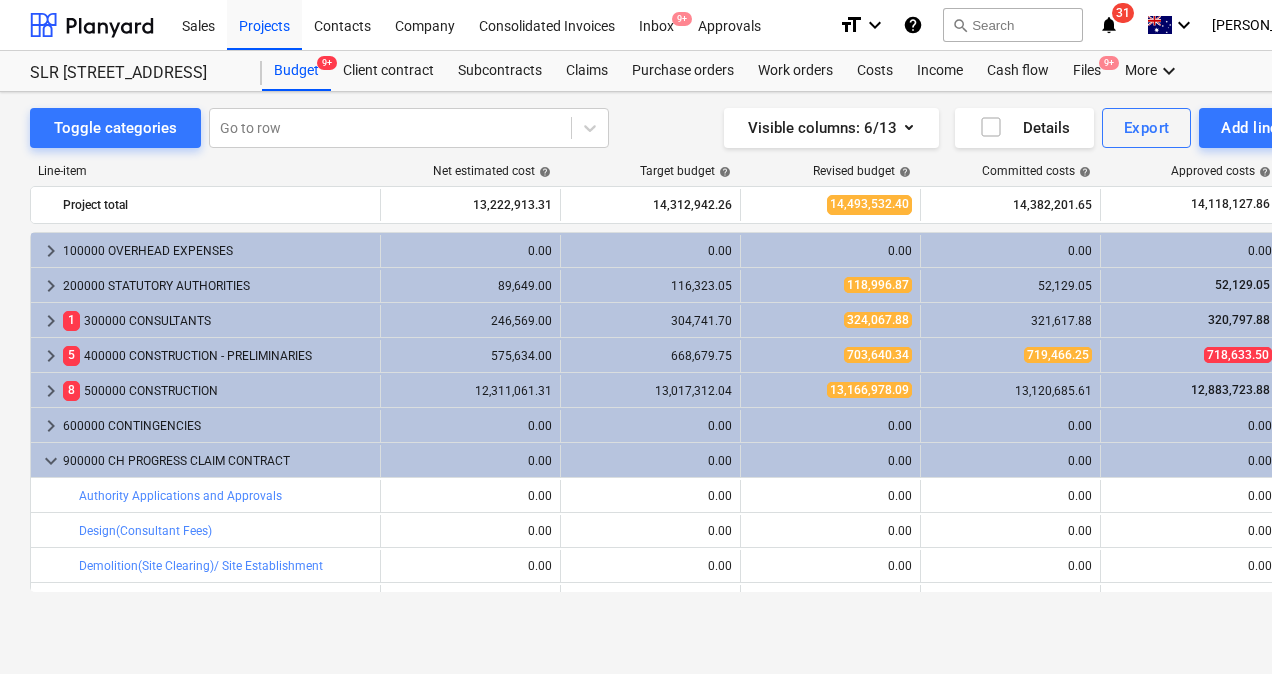 click on "keyboard_arrow_down" at bounding box center (51, 461) 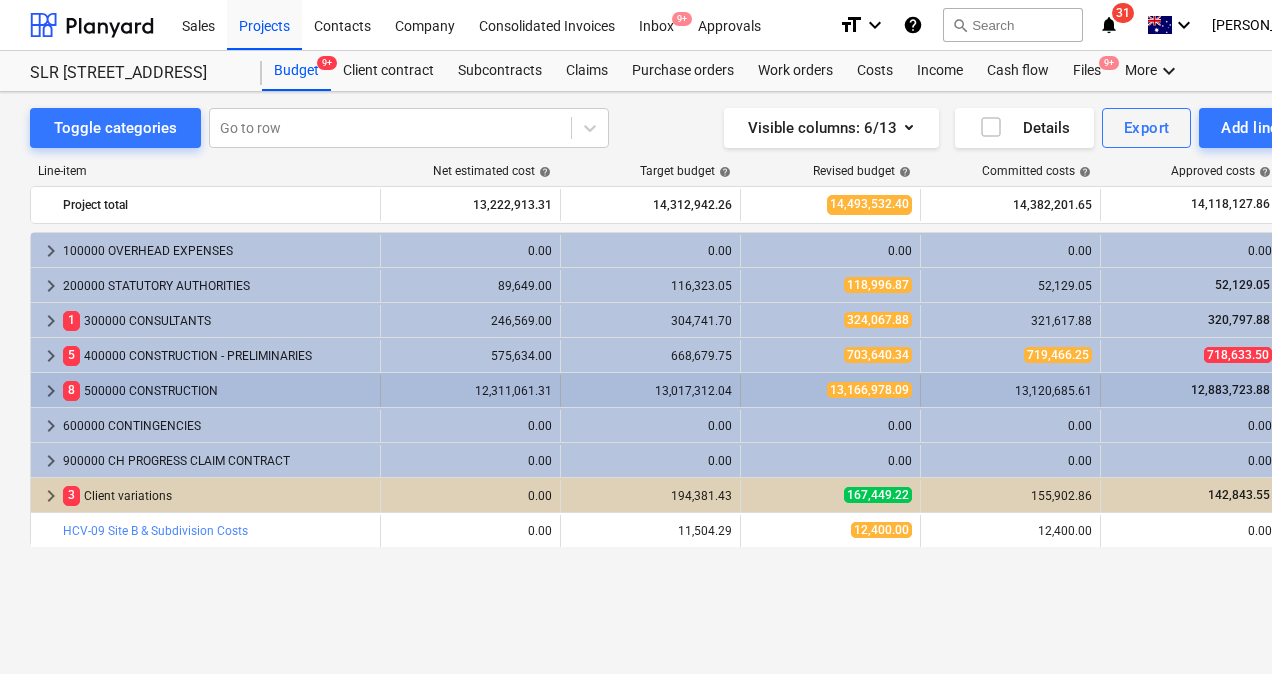 click on "keyboard_arrow_right" at bounding box center (51, 391) 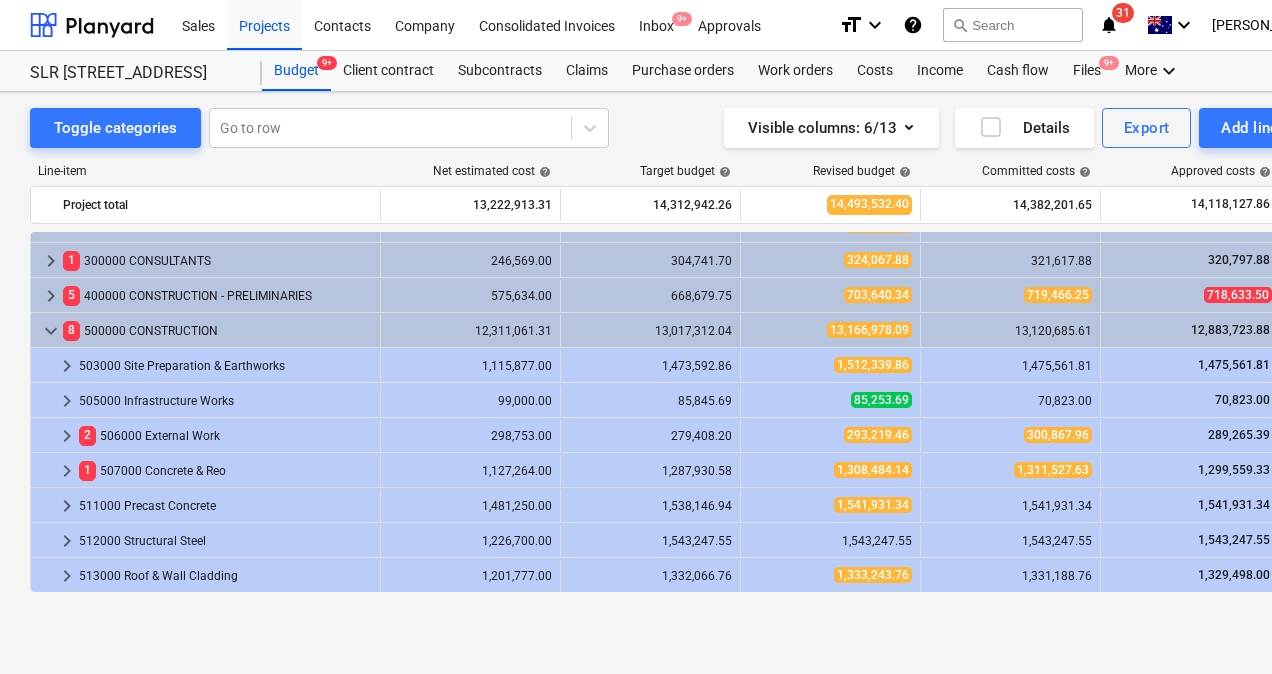 scroll, scrollTop: 0, scrollLeft: 0, axis: both 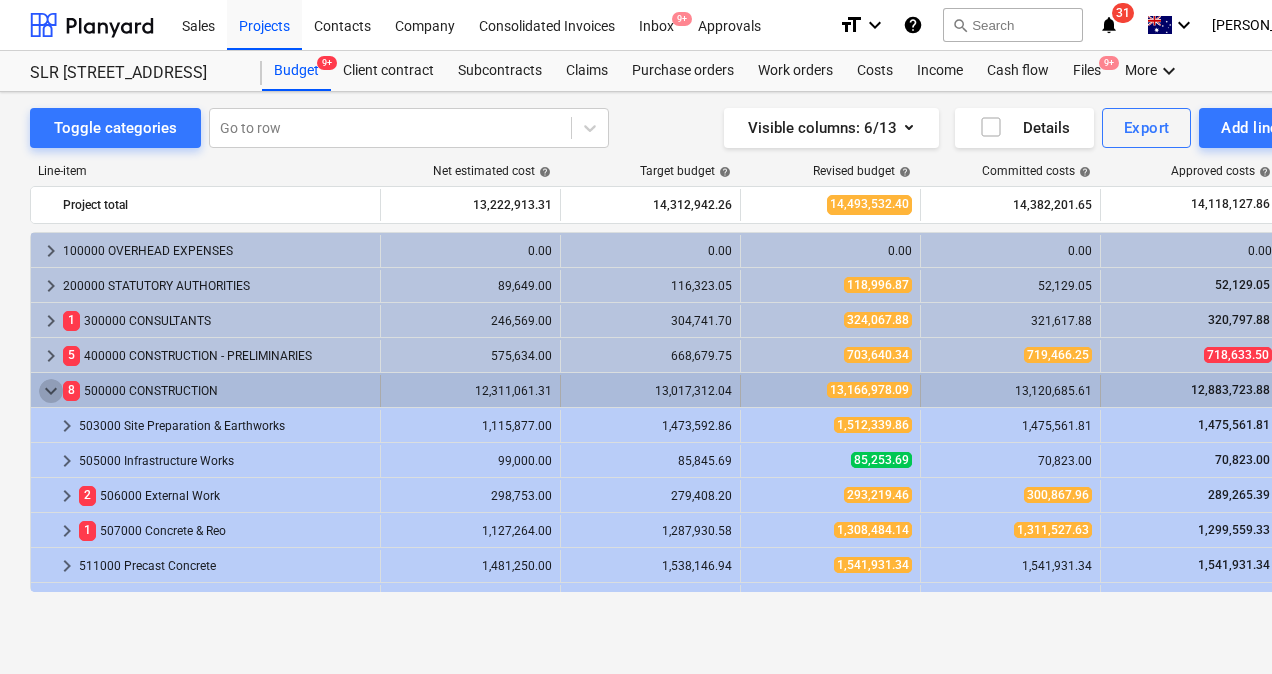 click on "keyboard_arrow_down" at bounding box center [51, 391] 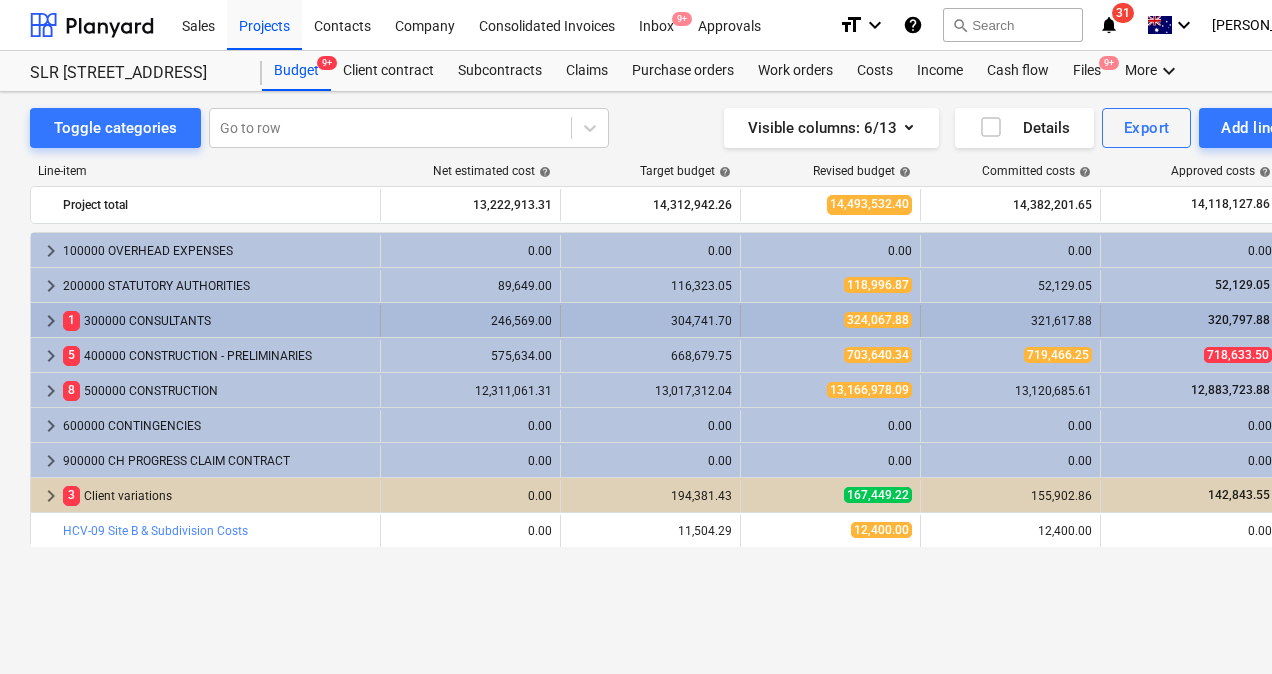 click on "keyboard_arrow_right" at bounding box center (51, 321) 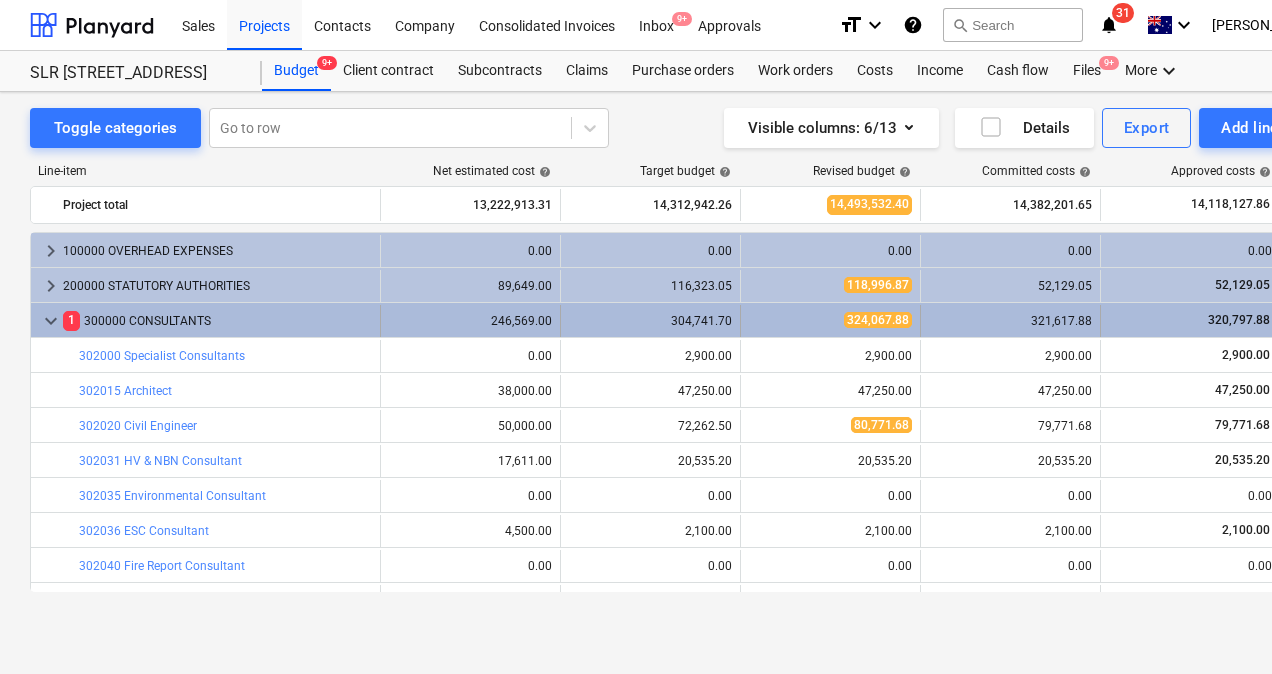 click on "keyboard_arrow_down" at bounding box center [51, 321] 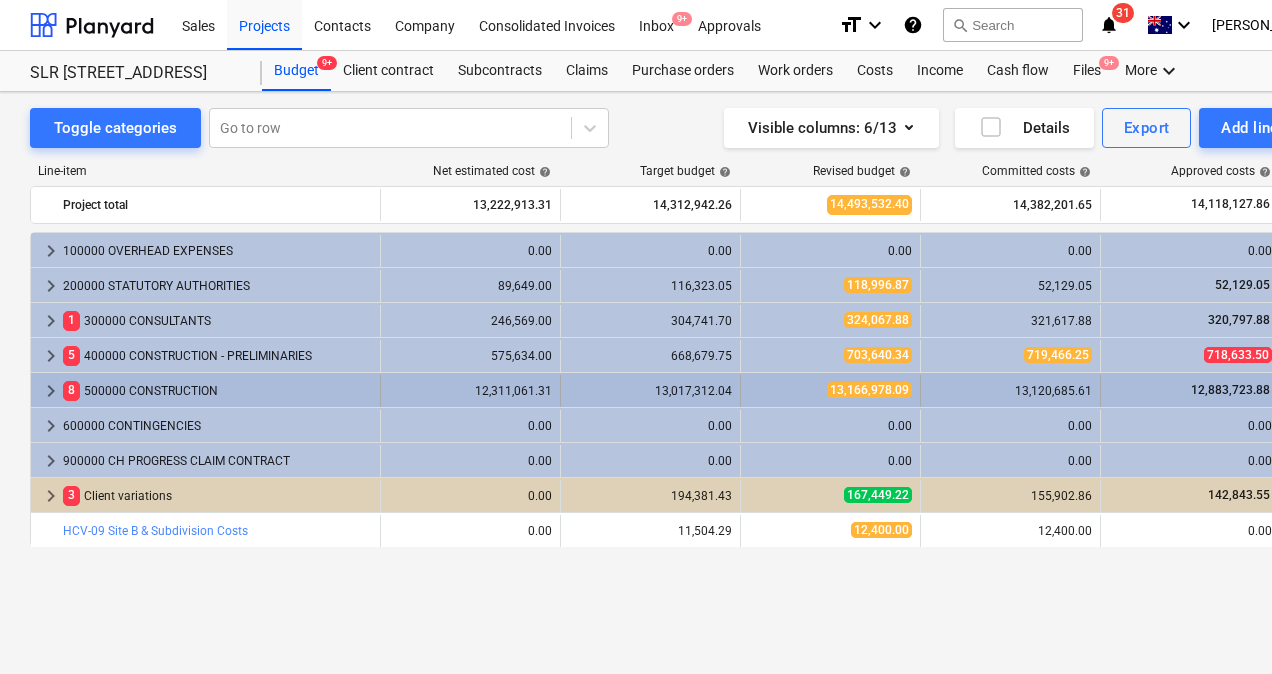 click on "keyboard_arrow_right" at bounding box center (51, 391) 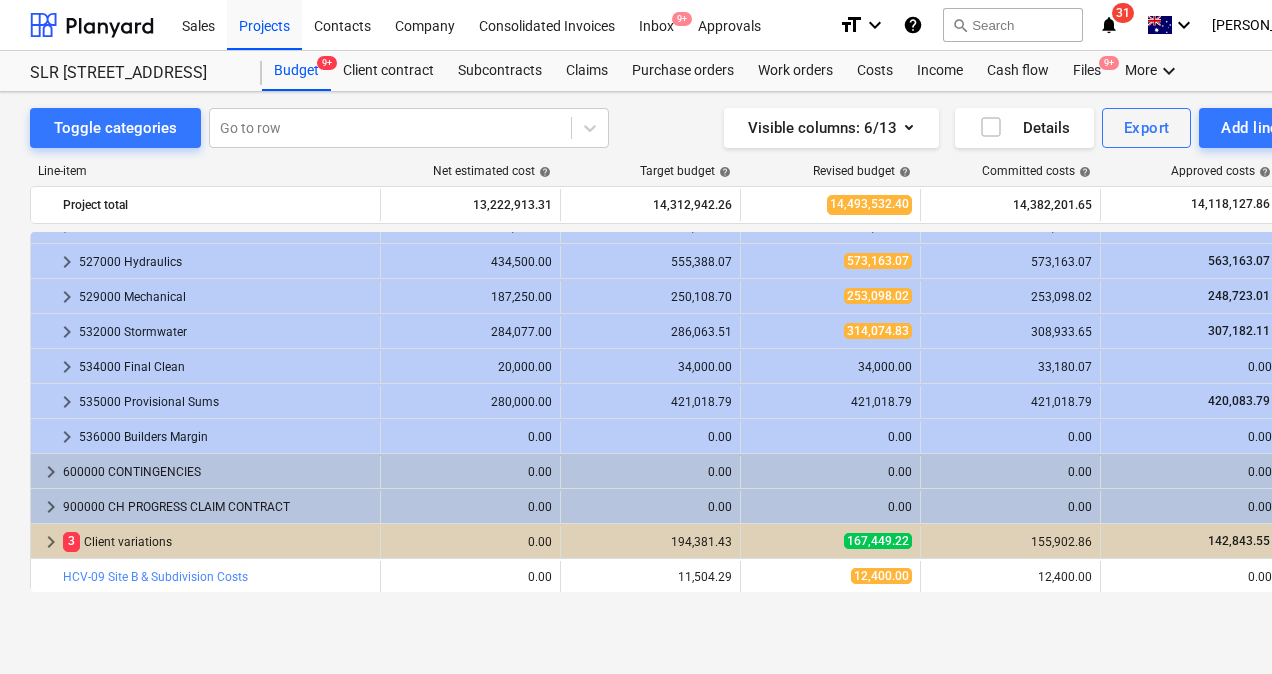 scroll, scrollTop: 760, scrollLeft: 0, axis: vertical 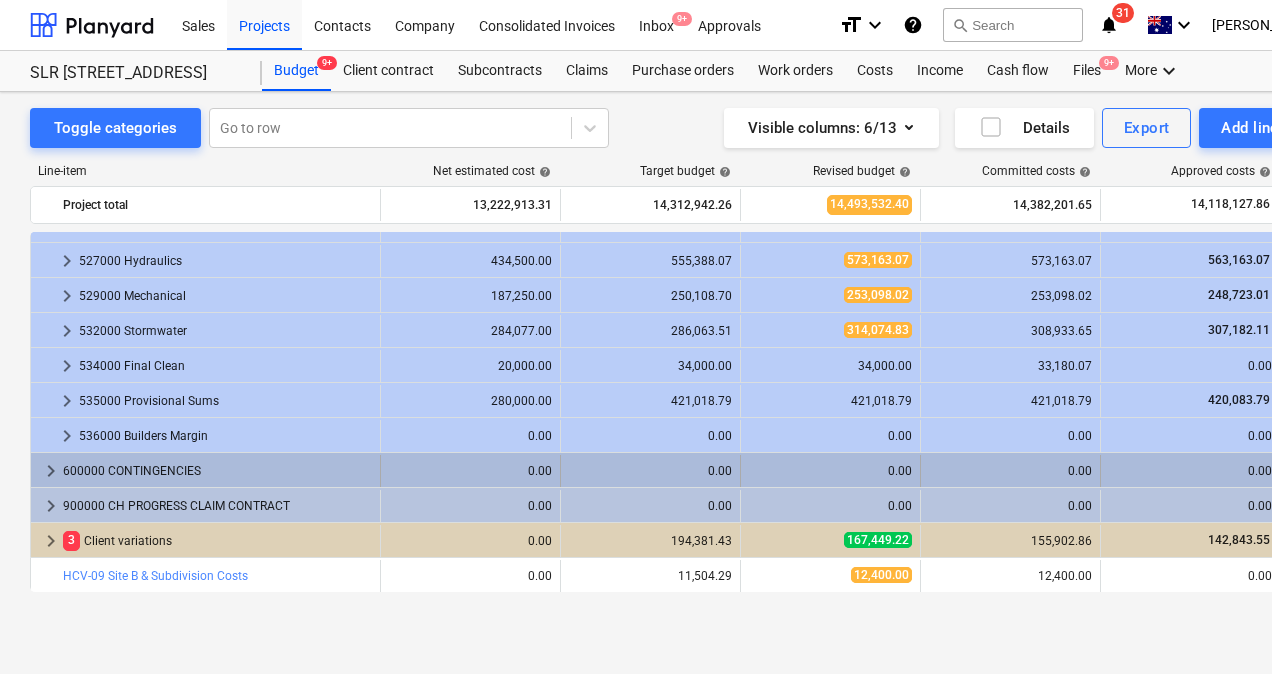 click on "keyboard_arrow_right" at bounding box center (51, 471) 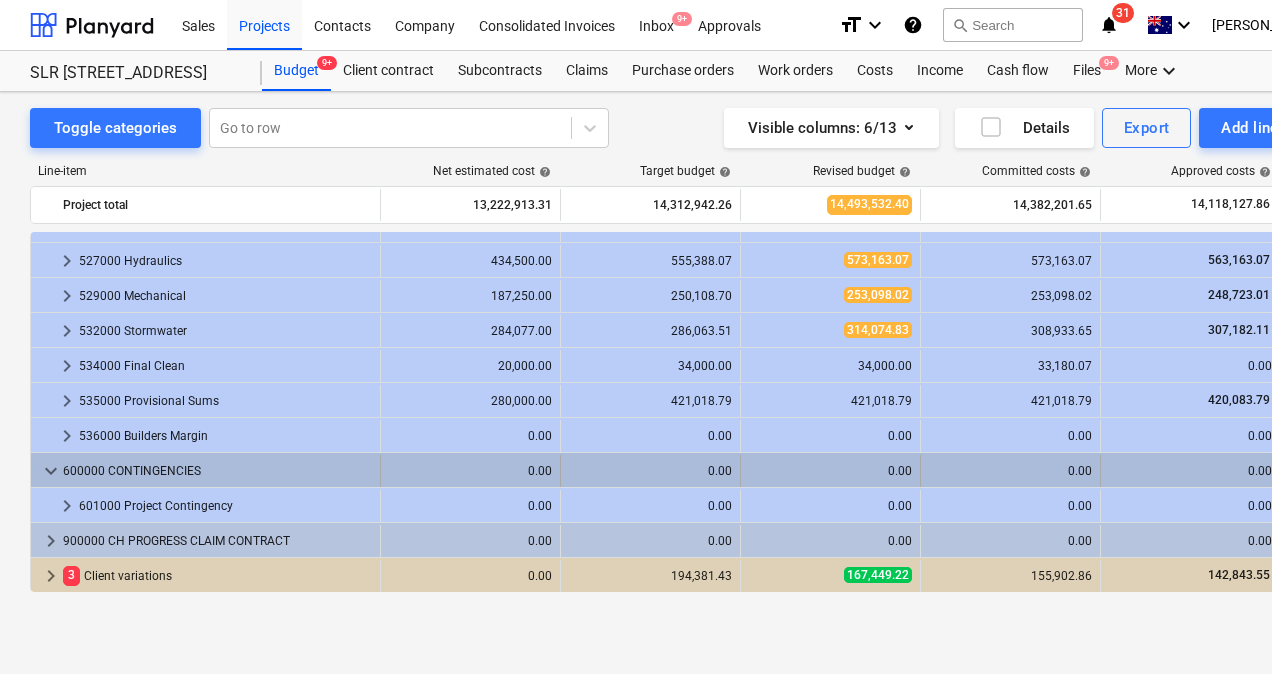 click on "keyboard_arrow_down" at bounding box center (51, 471) 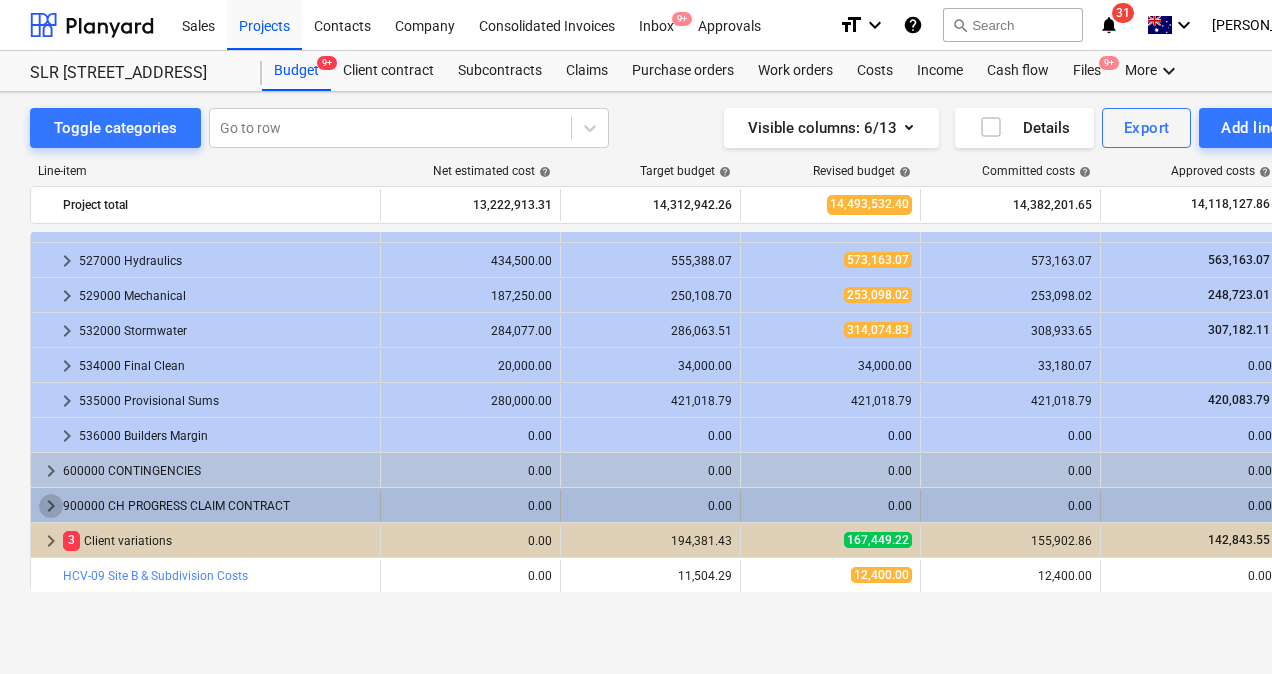 click on "keyboard_arrow_right" at bounding box center (51, 506) 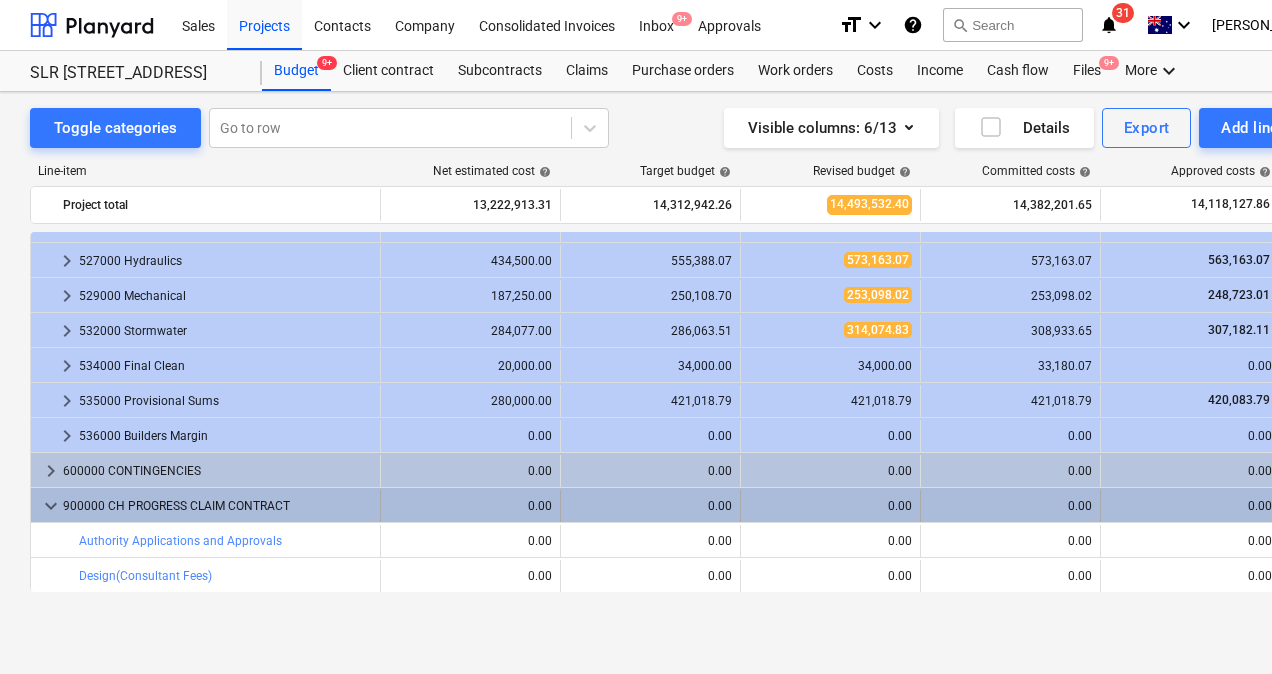 click on "keyboard_arrow_down" at bounding box center [51, 506] 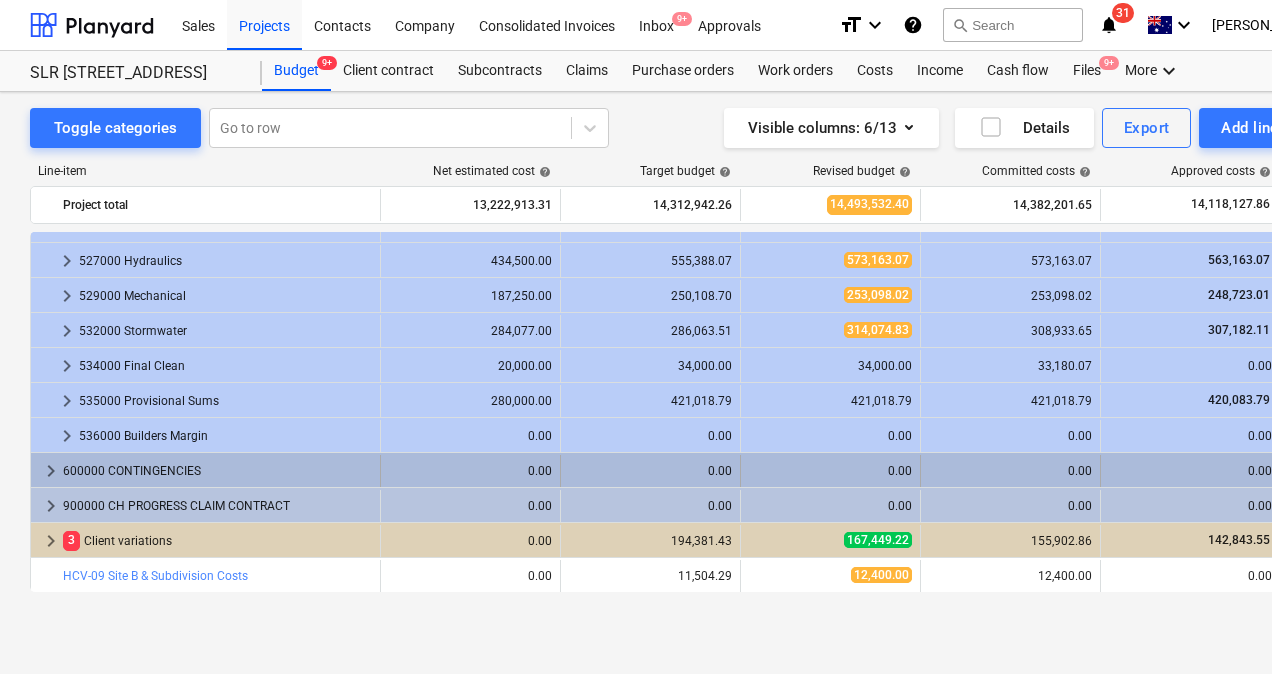 click on "keyboard_arrow_right" at bounding box center [51, 471] 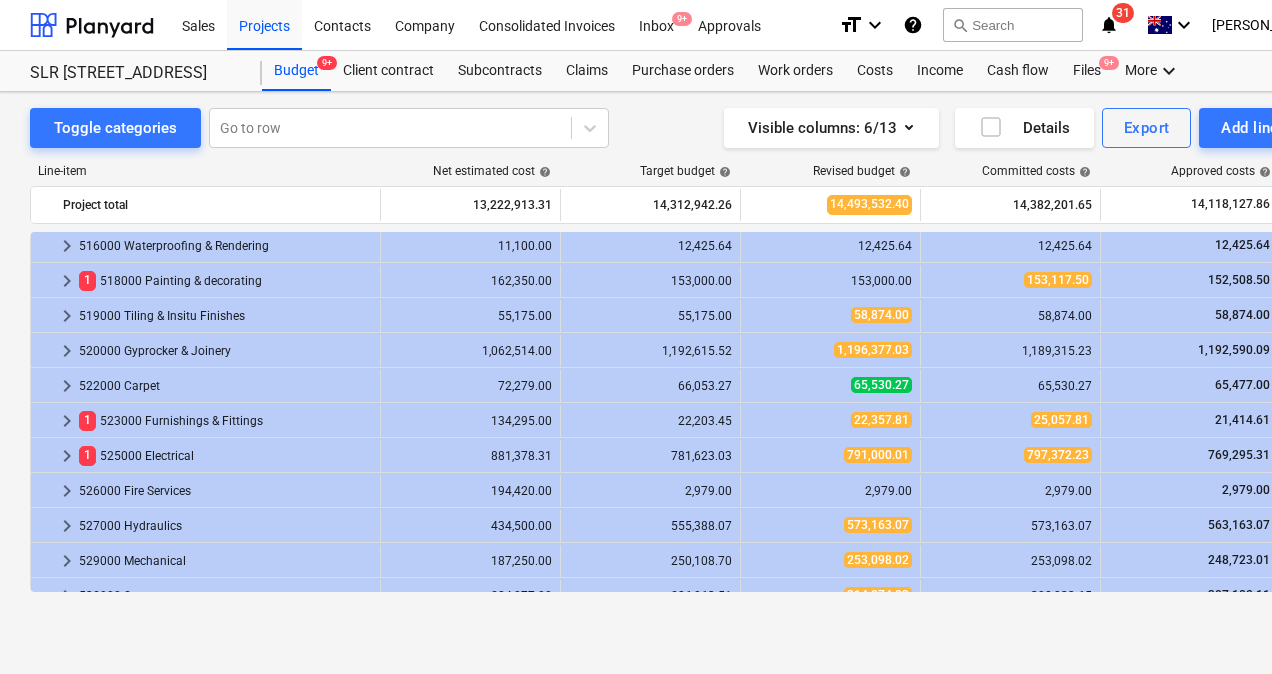 scroll, scrollTop: 0, scrollLeft: 0, axis: both 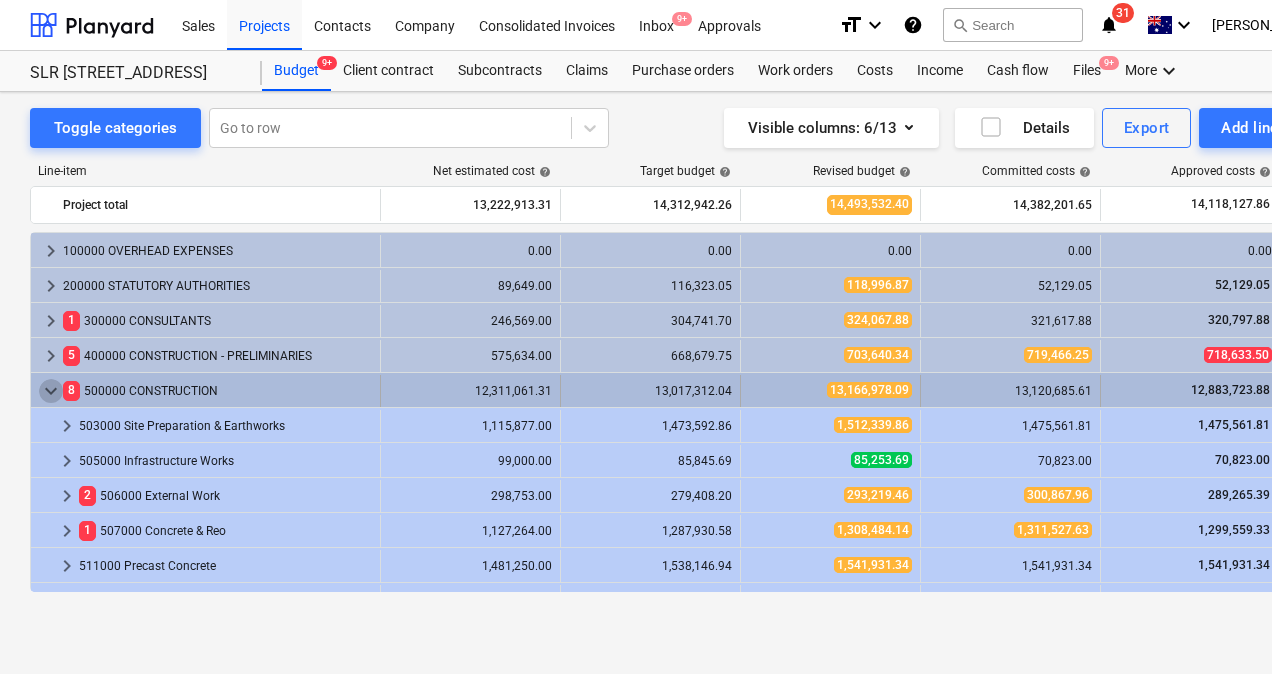 click on "keyboard_arrow_down" at bounding box center (51, 391) 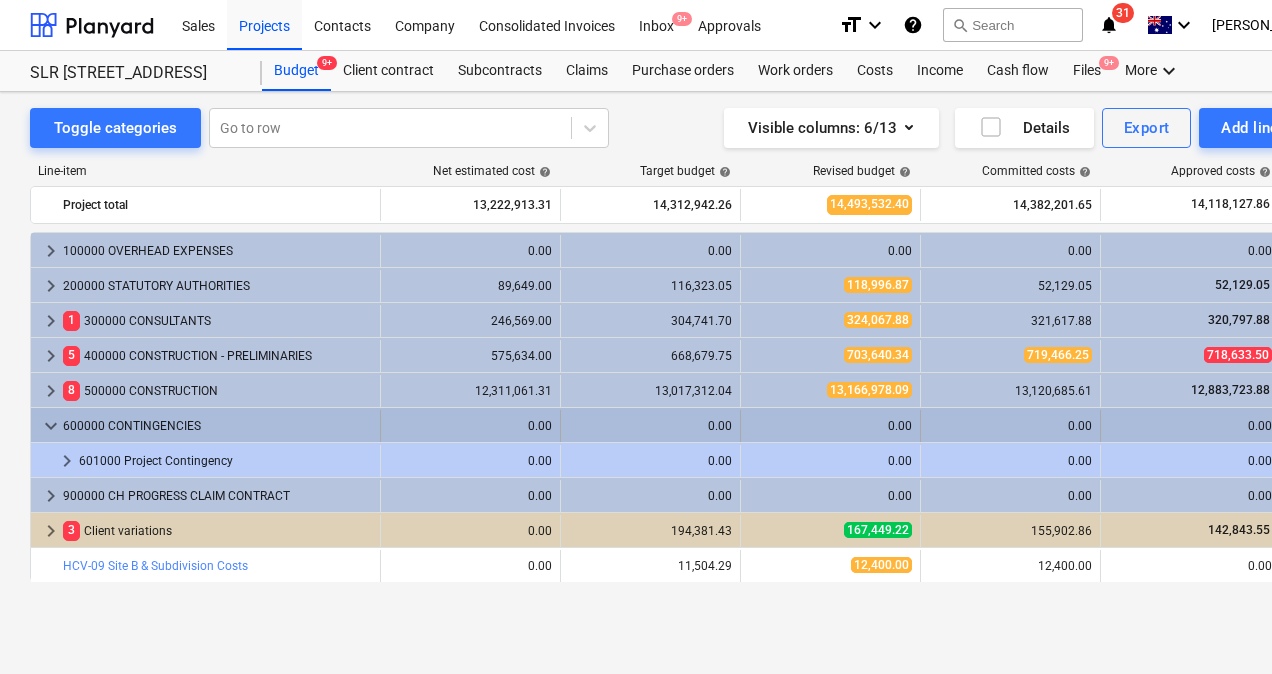 click on "keyboard_arrow_down" at bounding box center (51, 426) 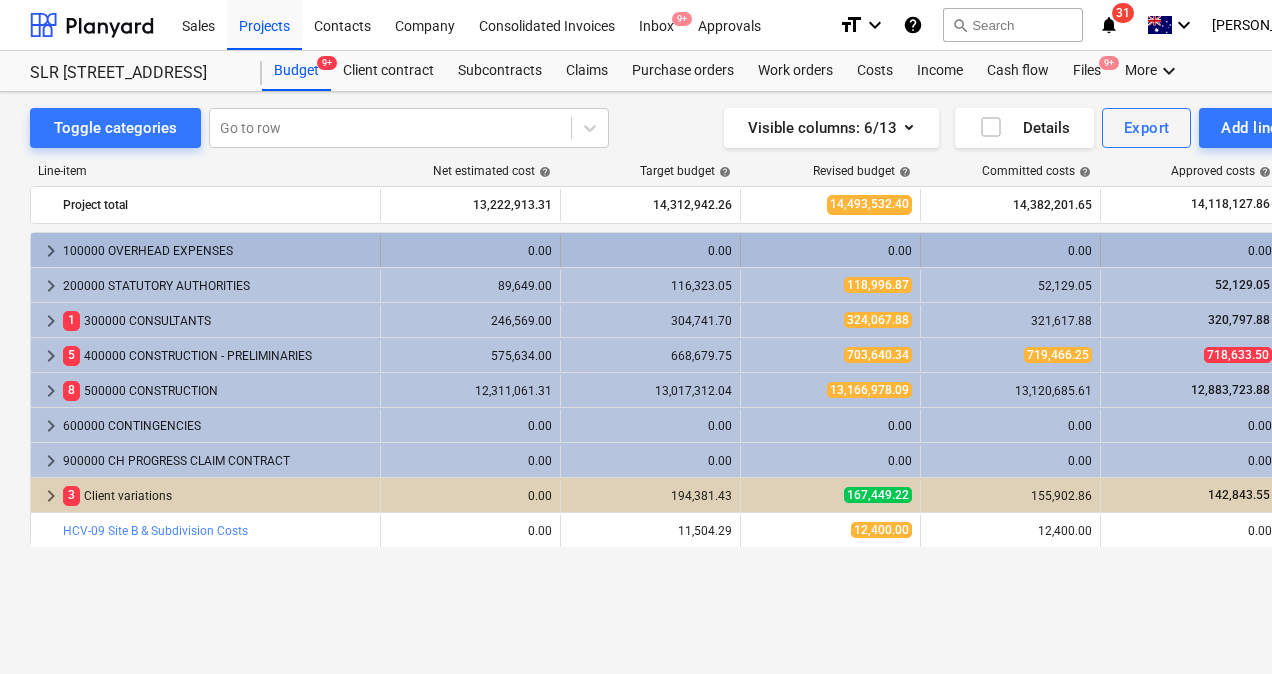 click on "keyboard_arrow_right" at bounding box center [51, 251] 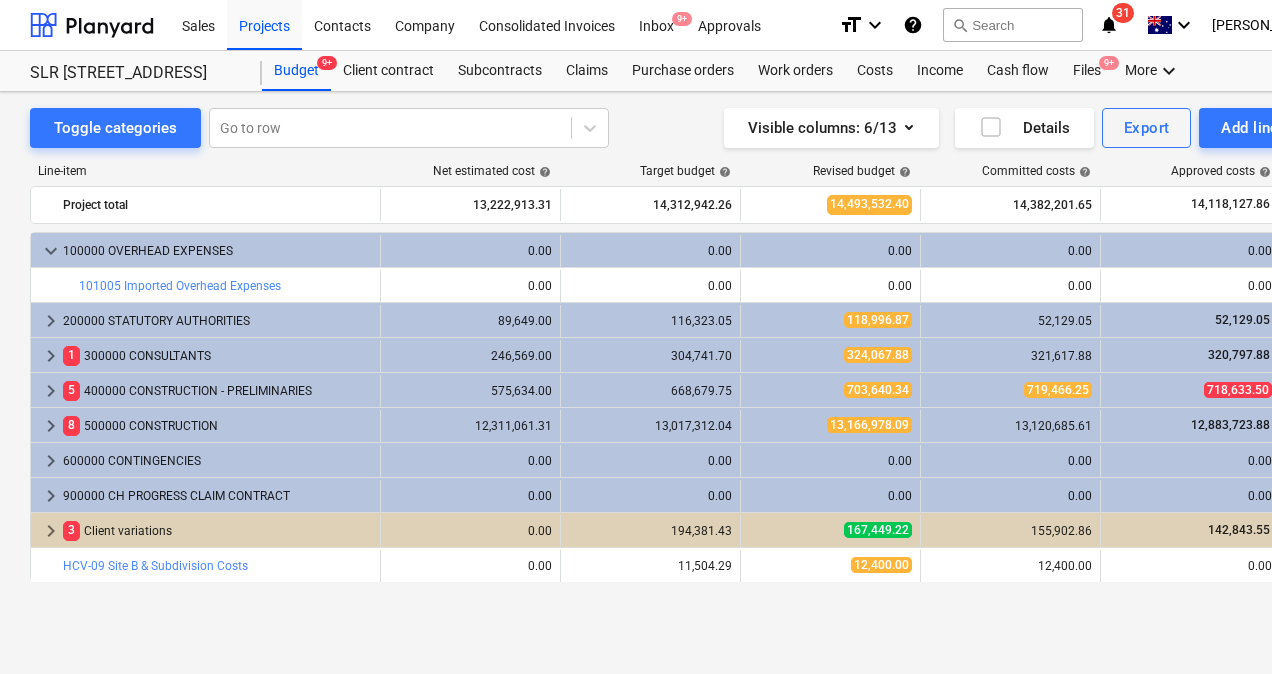 click on "keyboard_arrow_down" at bounding box center [51, 251] 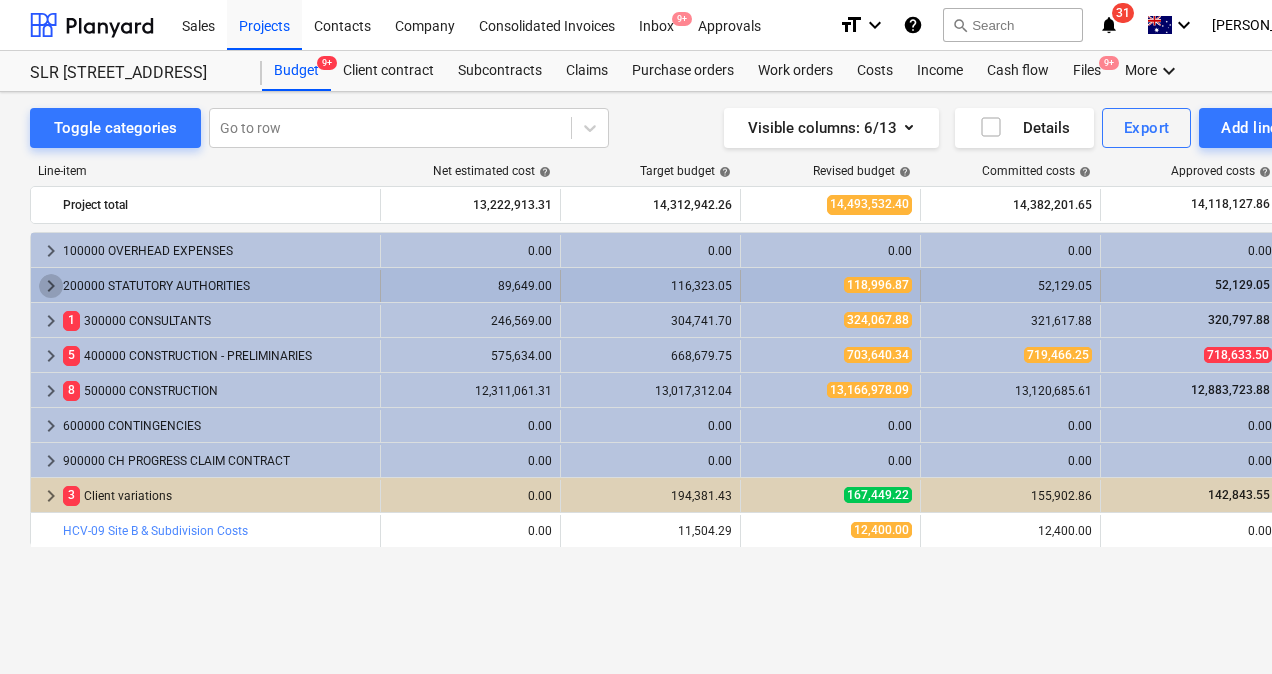 click on "keyboard_arrow_right" at bounding box center (51, 286) 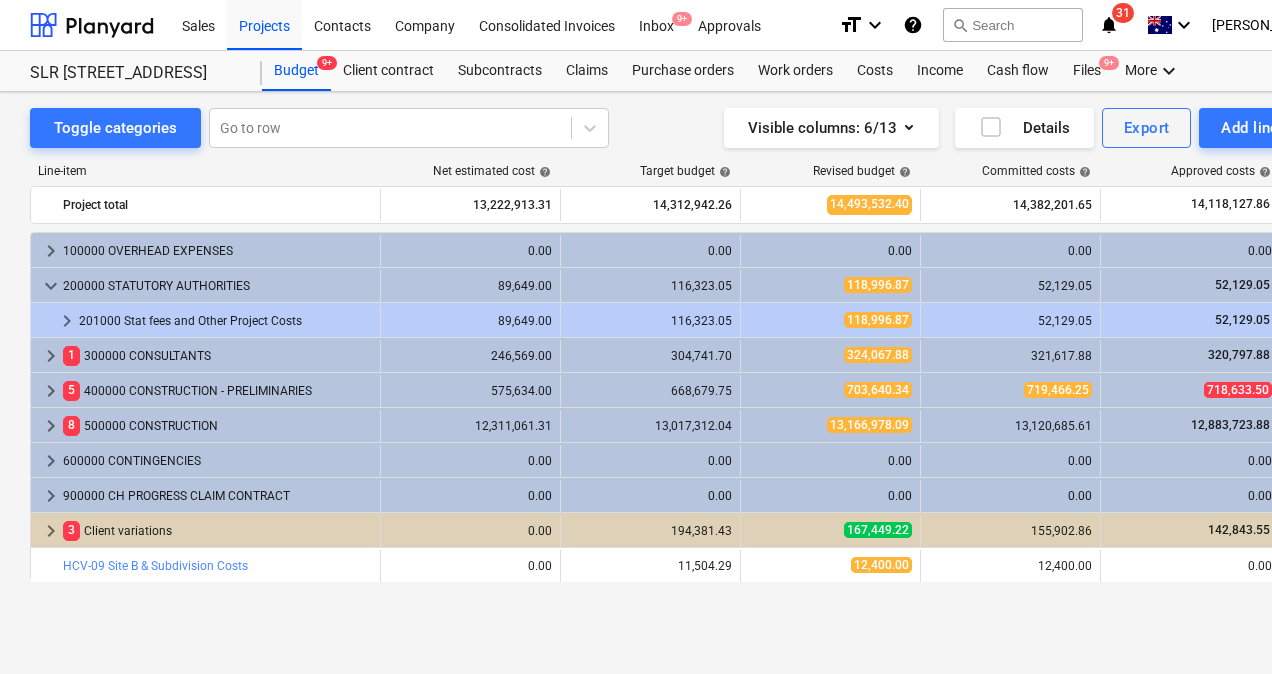 click on "keyboard_arrow_down" at bounding box center [51, 286] 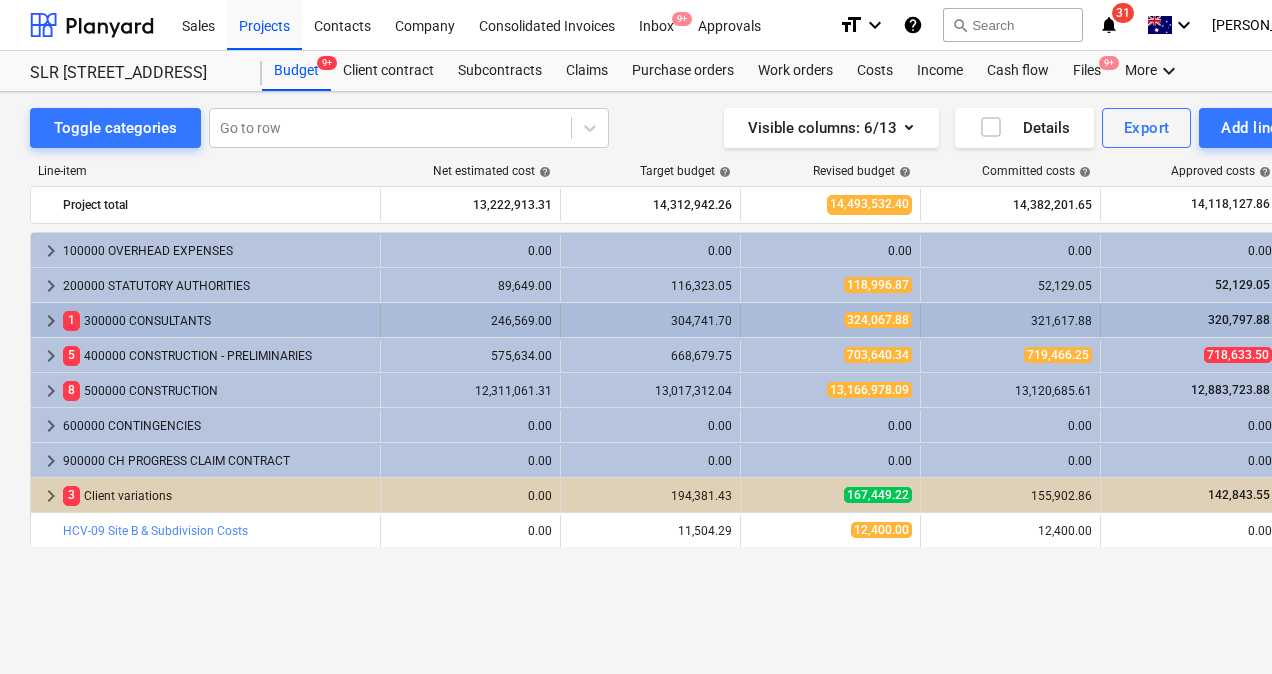 click on "keyboard_arrow_right" at bounding box center (51, 321) 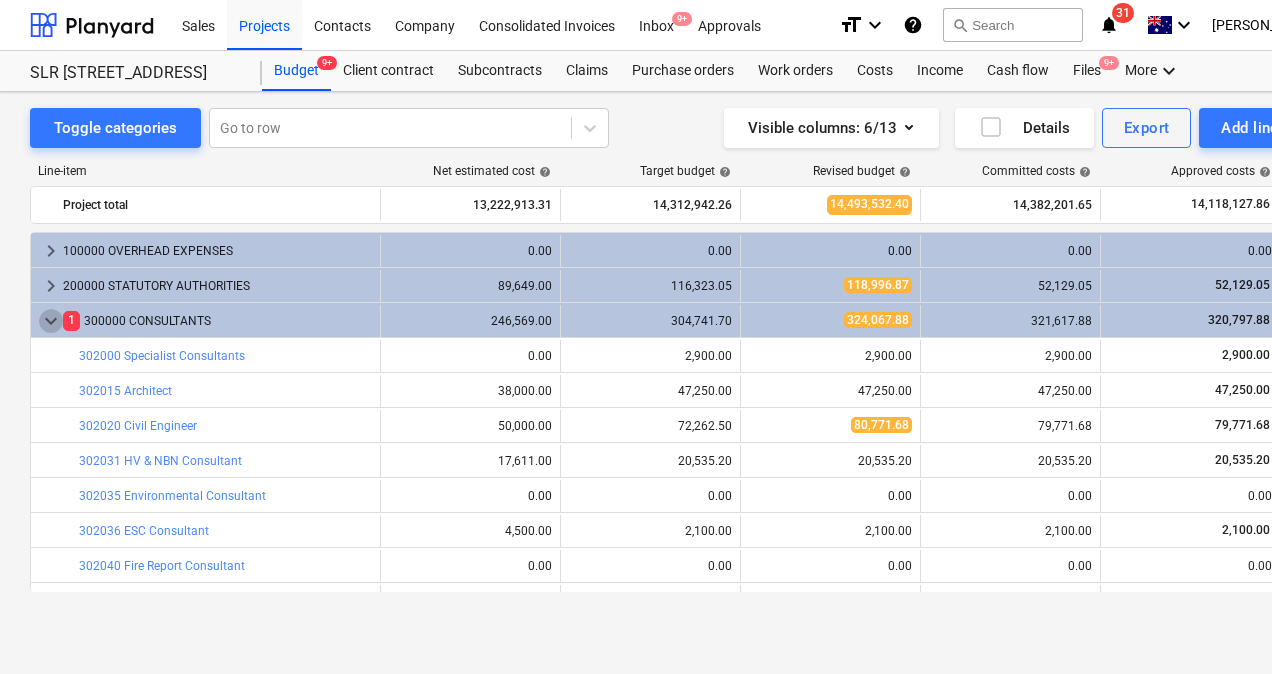 click on "keyboard_arrow_down" at bounding box center [51, 321] 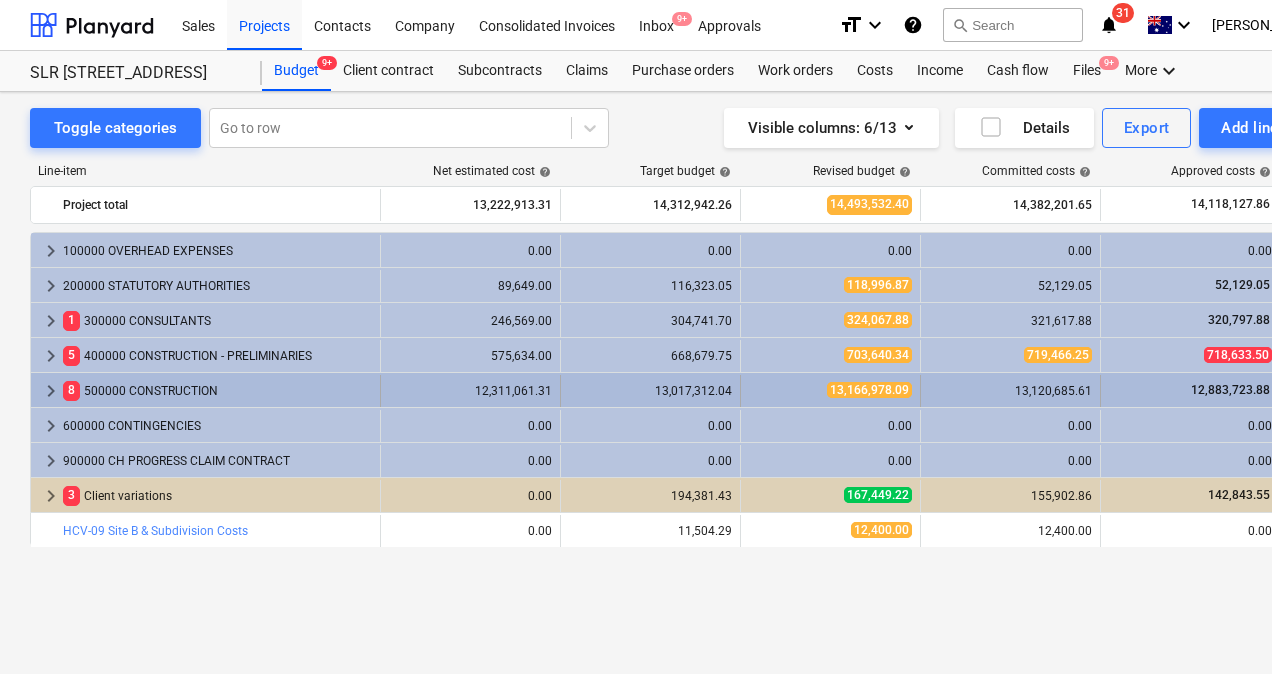 click on "keyboard_arrow_right" at bounding box center [51, 391] 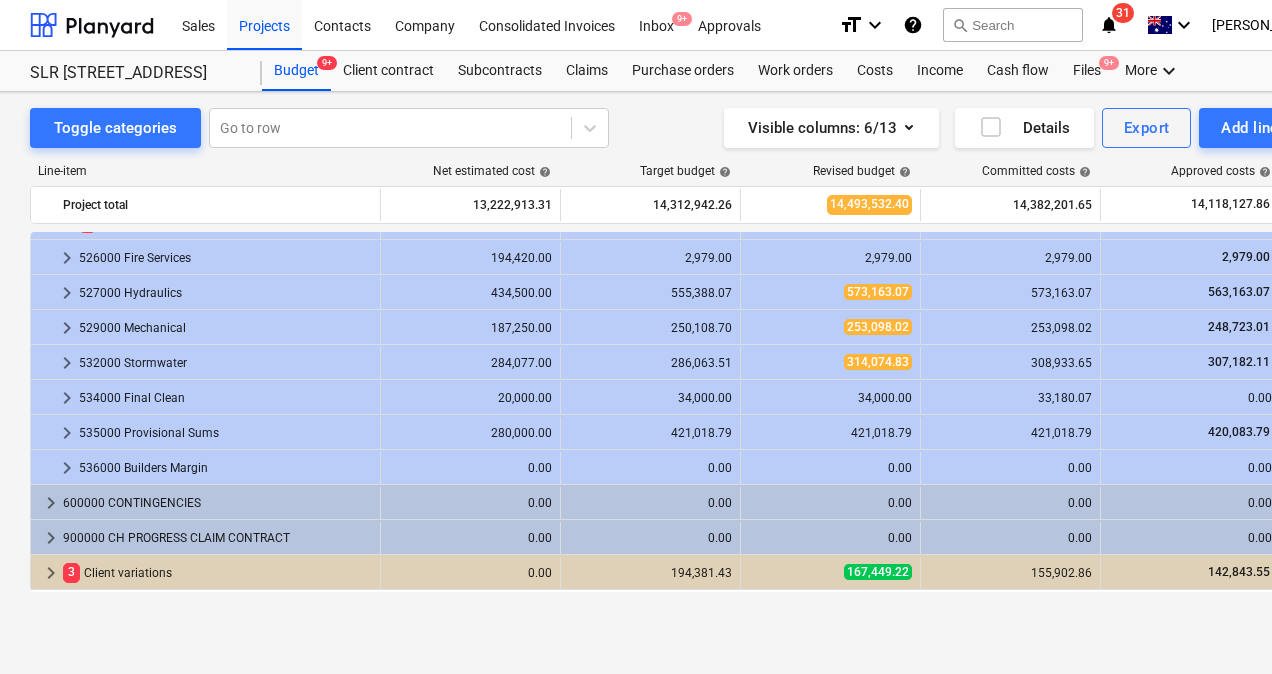 scroll, scrollTop: 760, scrollLeft: 0, axis: vertical 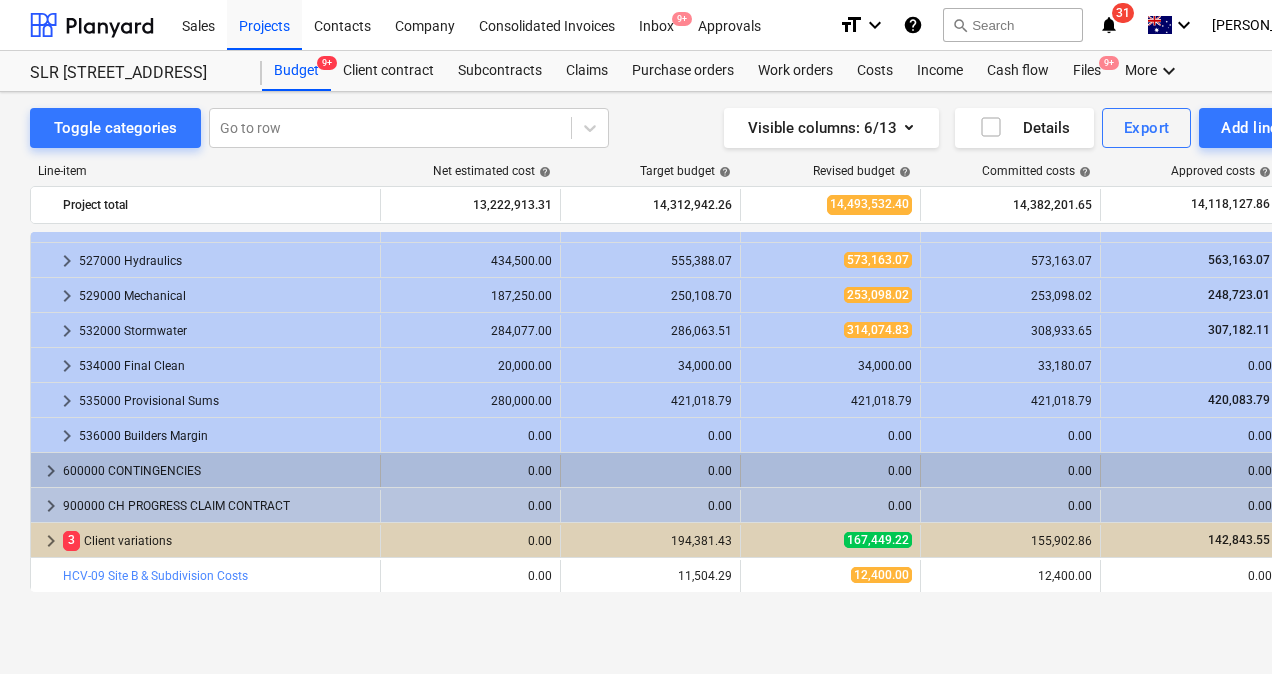click on "keyboard_arrow_right" at bounding box center [51, 471] 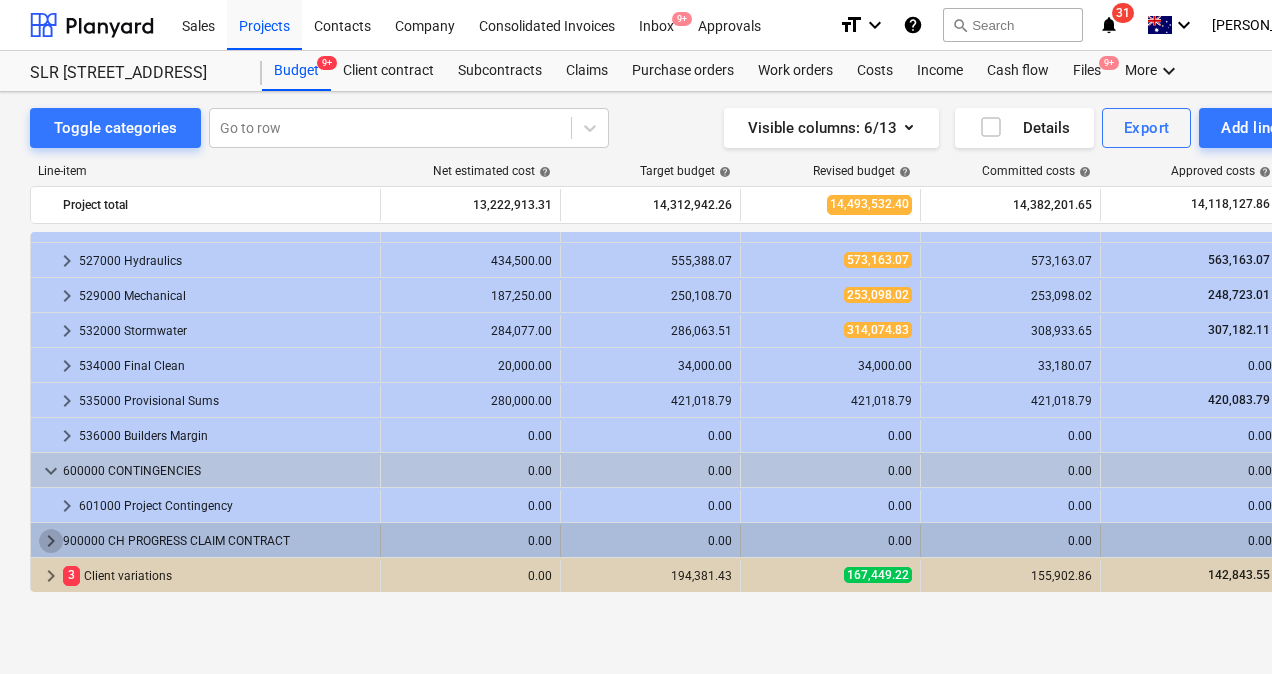 click on "keyboard_arrow_right" at bounding box center (51, 541) 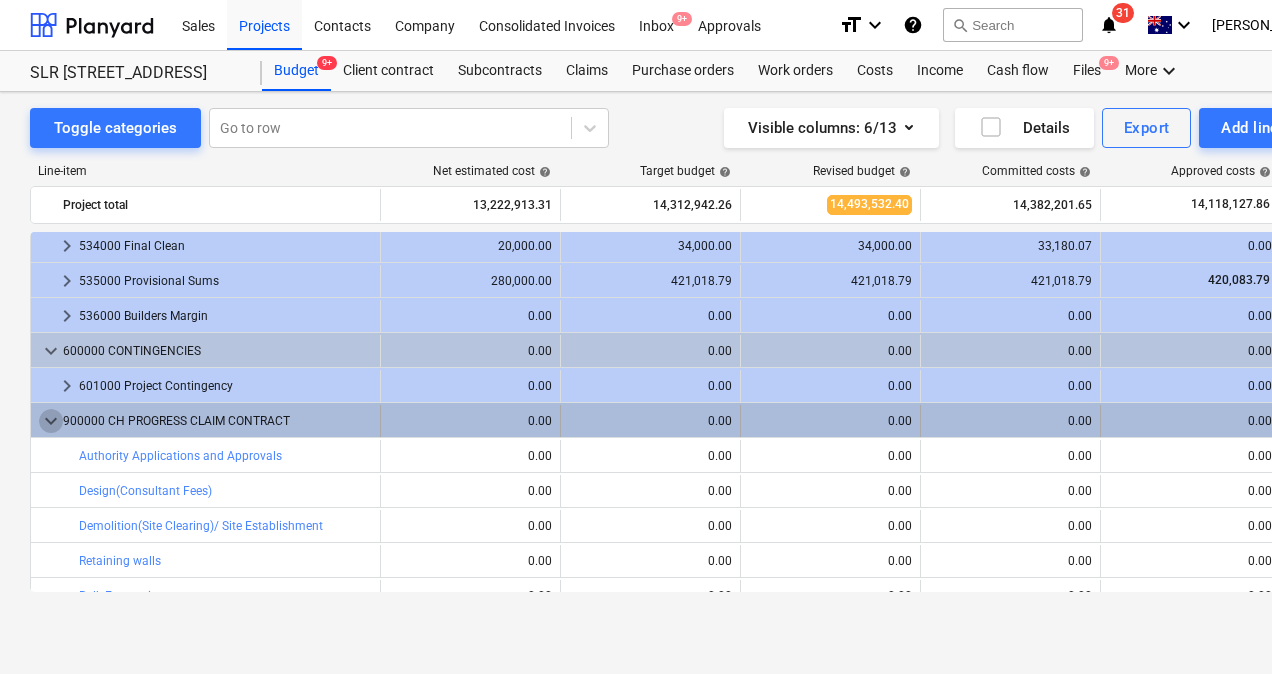 click on "keyboard_arrow_down" at bounding box center [51, 421] 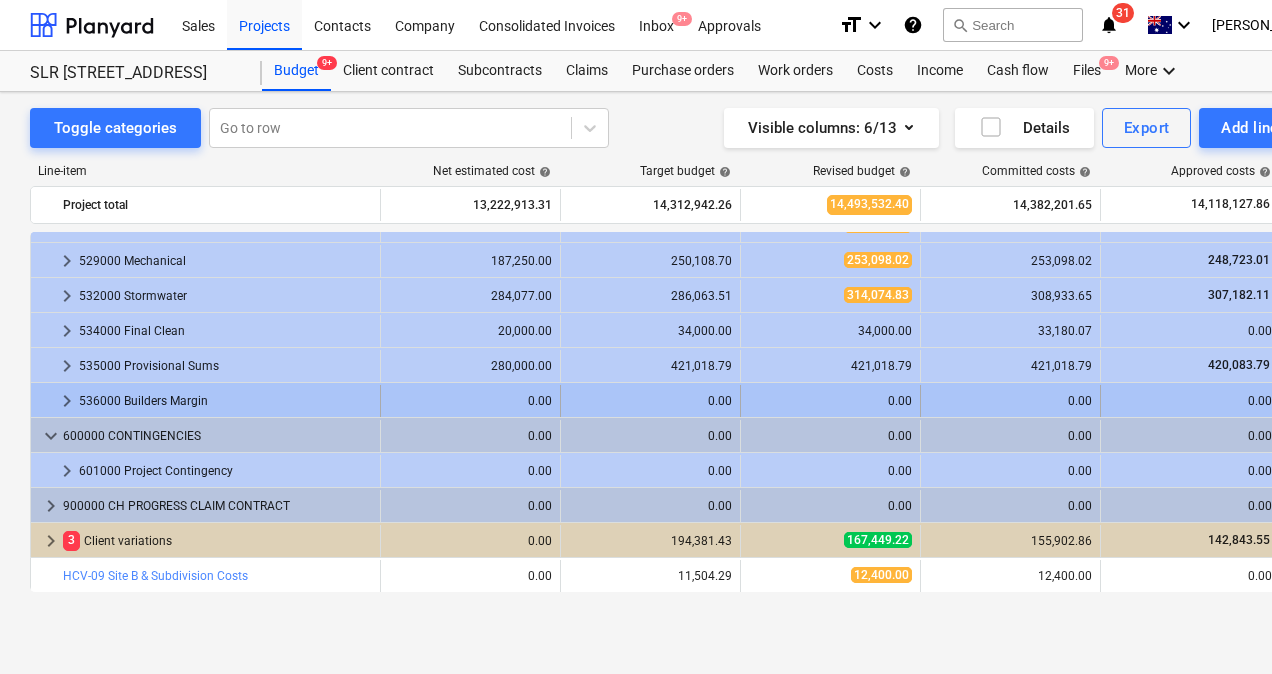 click on "keyboard_arrow_right" at bounding box center (67, 401) 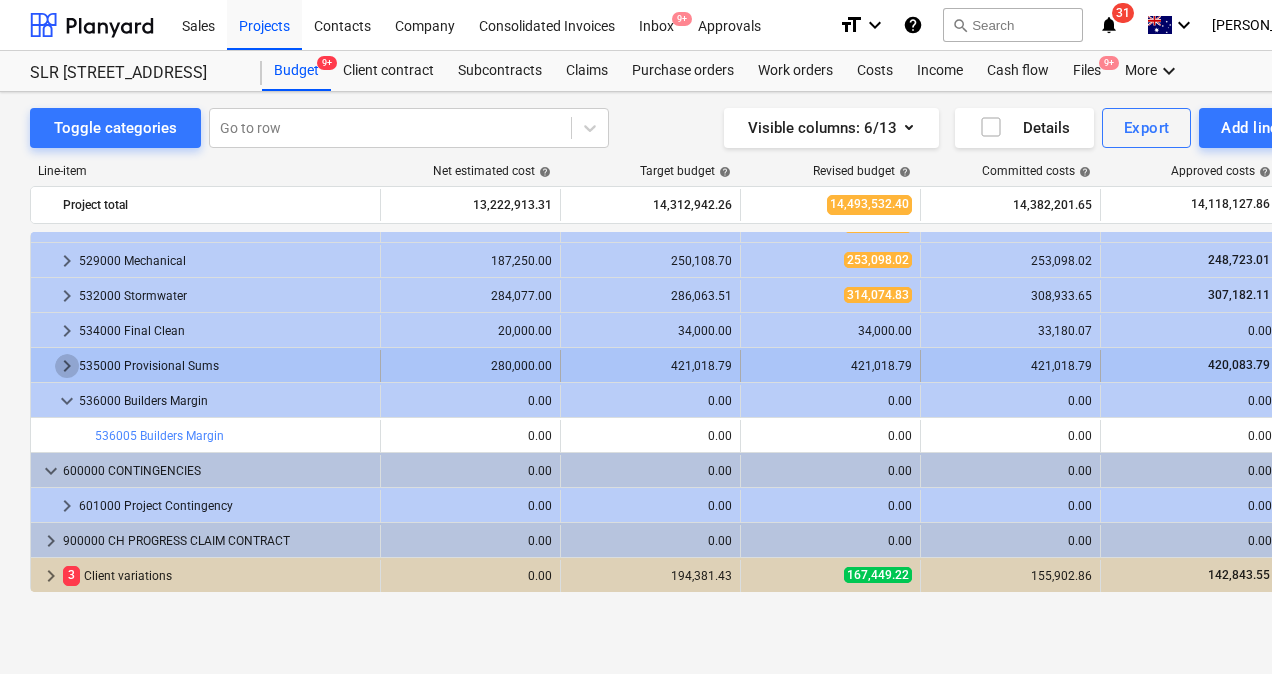 click on "keyboard_arrow_right" at bounding box center [67, 366] 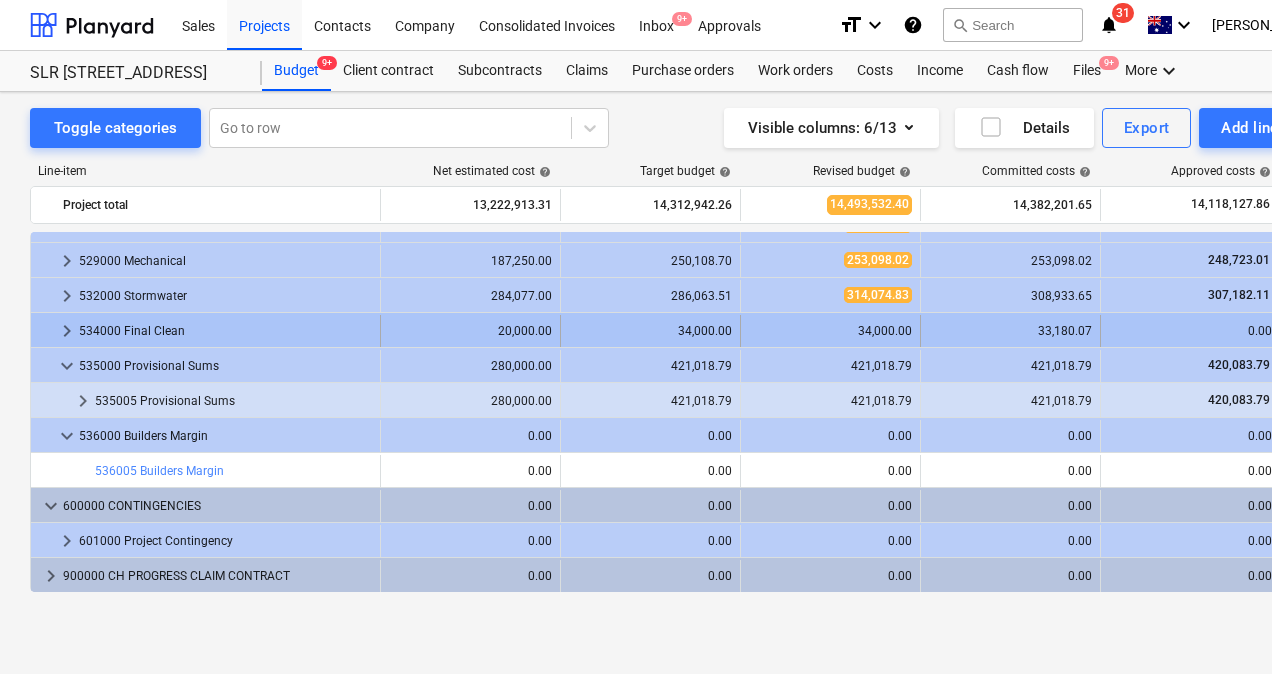click on "keyboard_arrow_right" at bounding box center [67, 331] 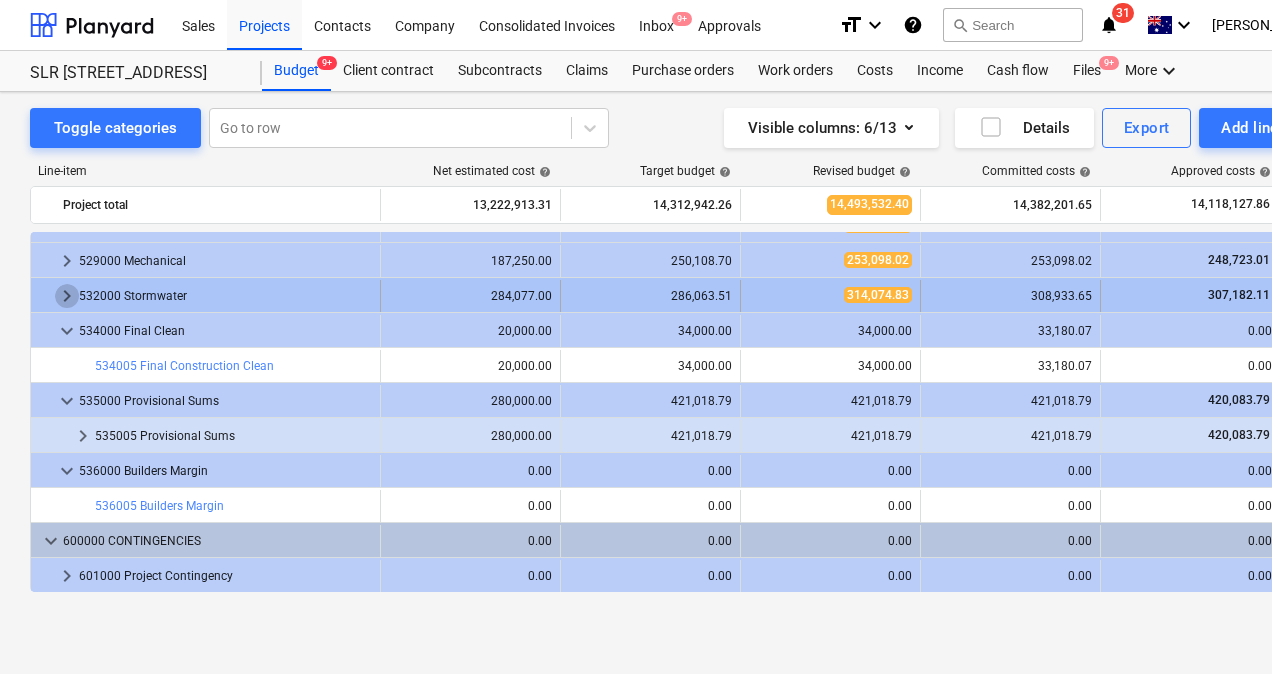 click on "keyboard_arrow_right" at bounding box center (67, 296) 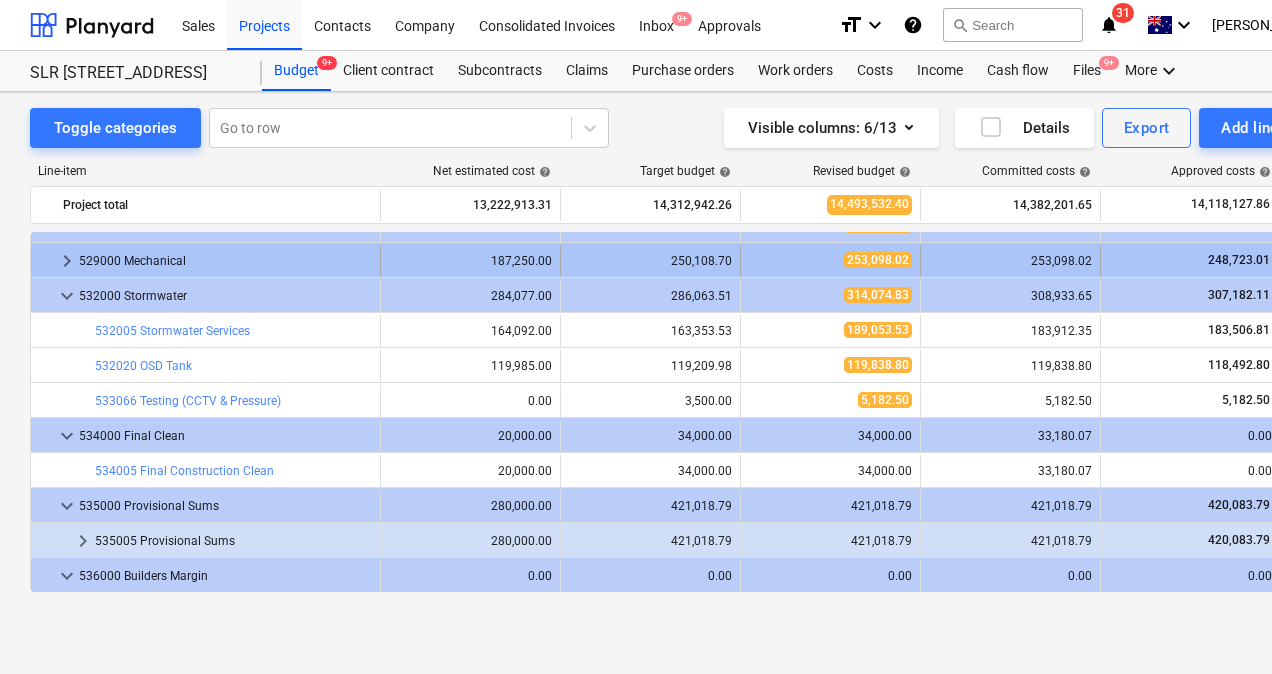 click on "keyboard_arrow_right" at bounding box center (67, 261) 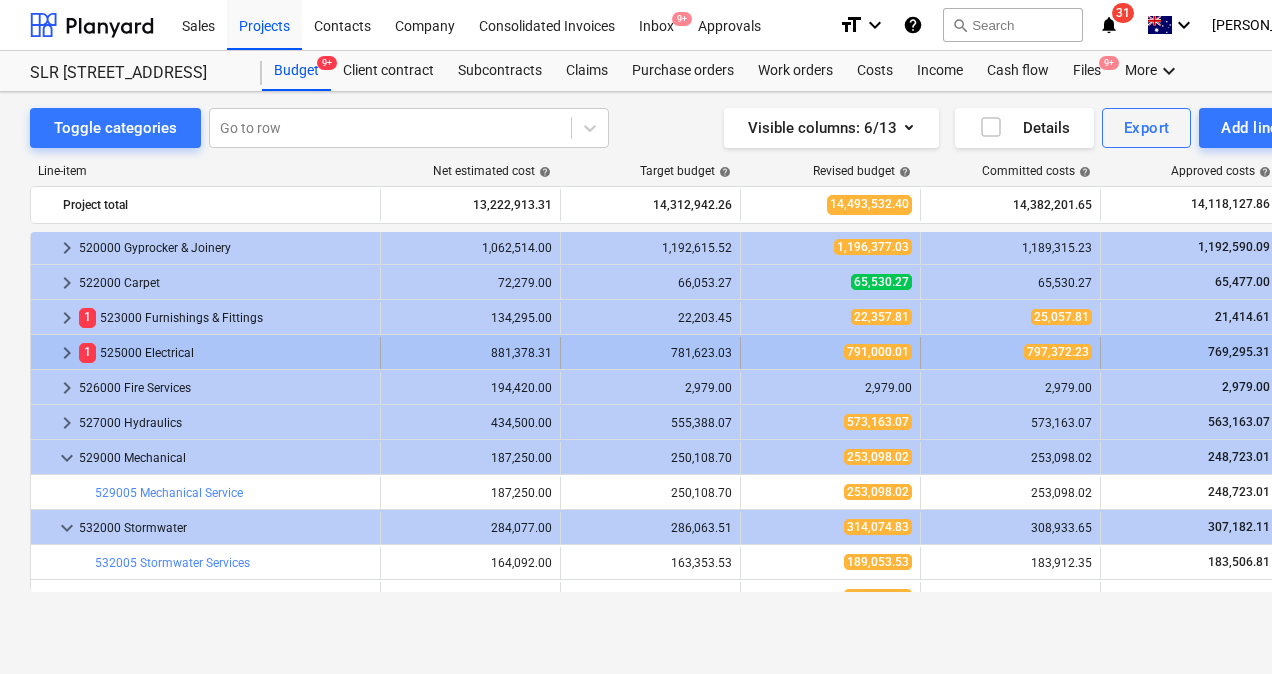 scroll, scrollTop: 595, scrollLeft: 0, axis: vertical 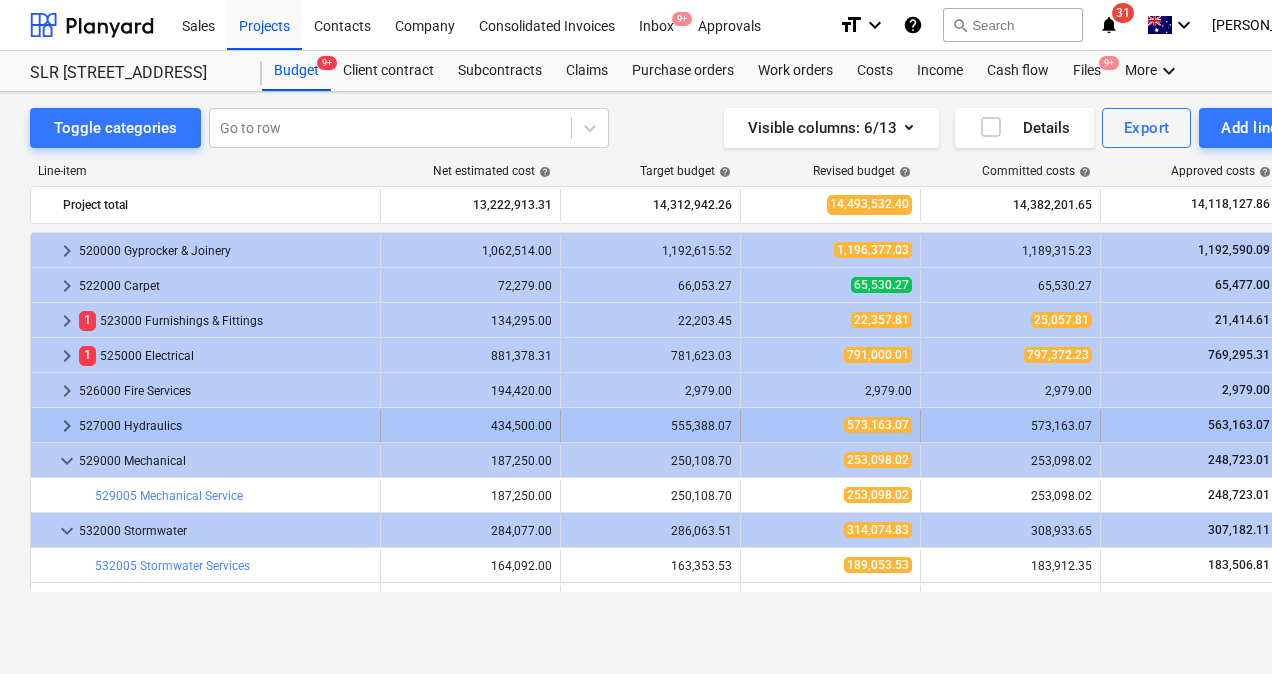 click on "keyboard_arrow_right" at bounding box center [67, 426] 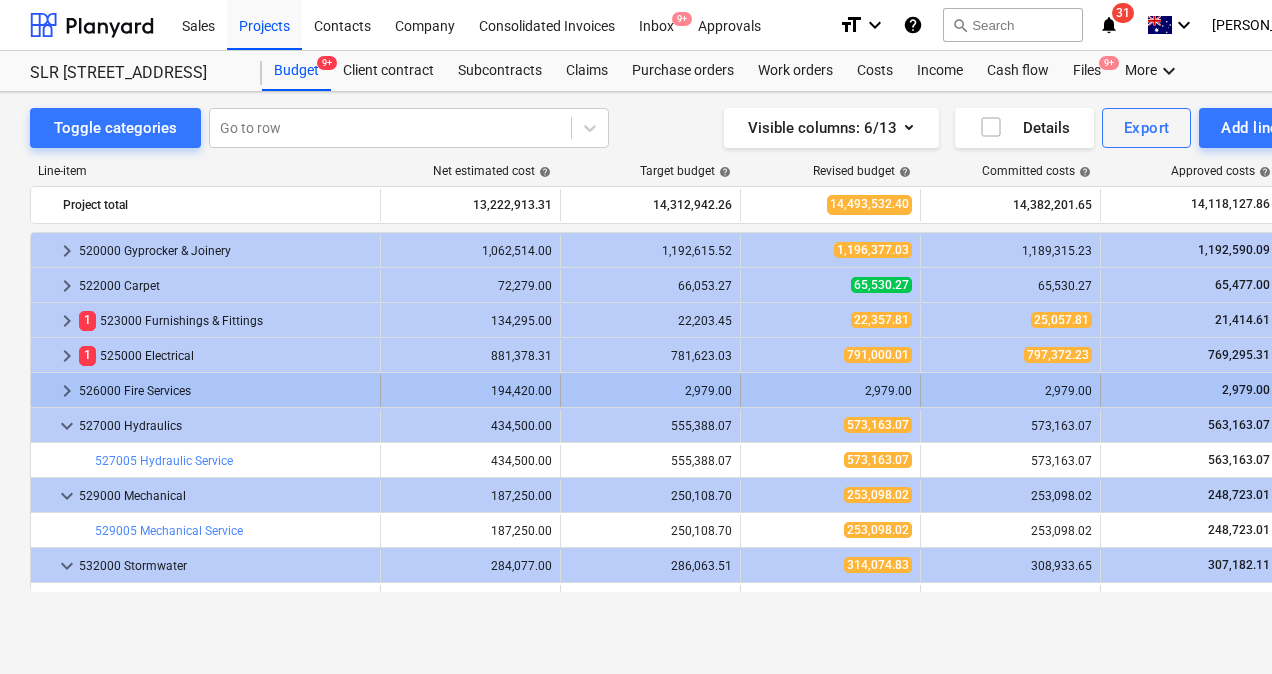 click on "keyboard_arrow_right" at bounding box center [67, 391] 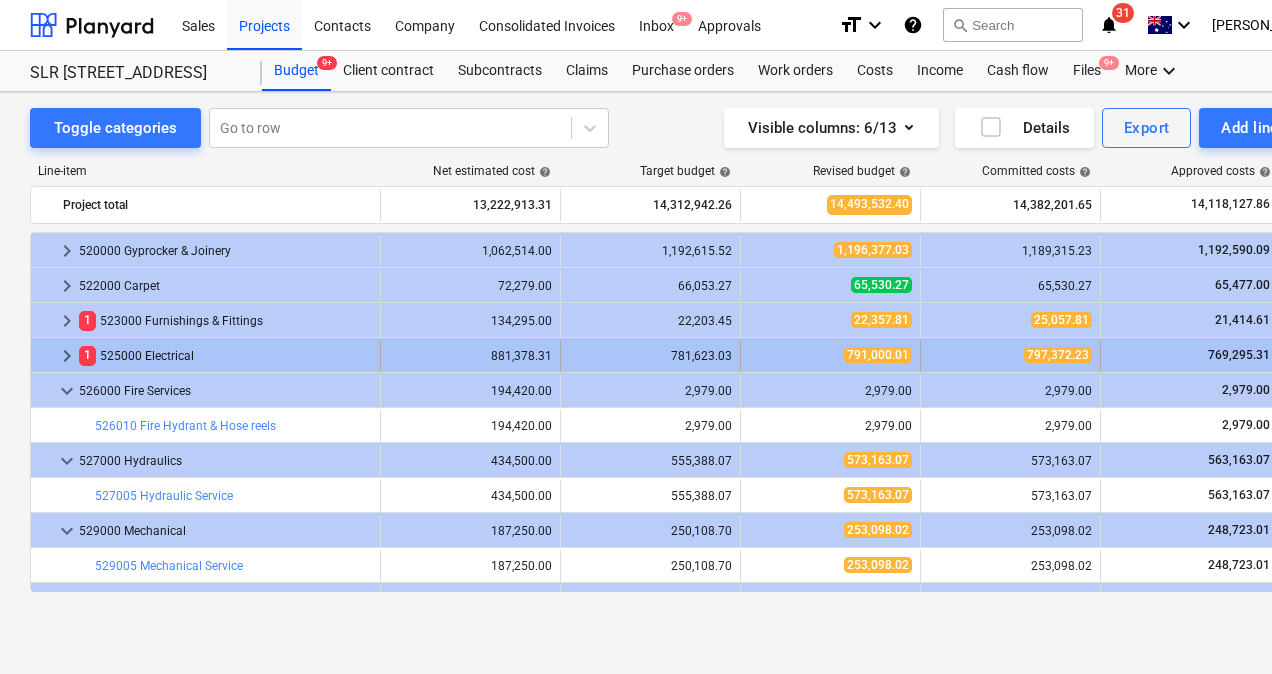 click on "keyboard_arrow_right" at bounding box center (67, 356) 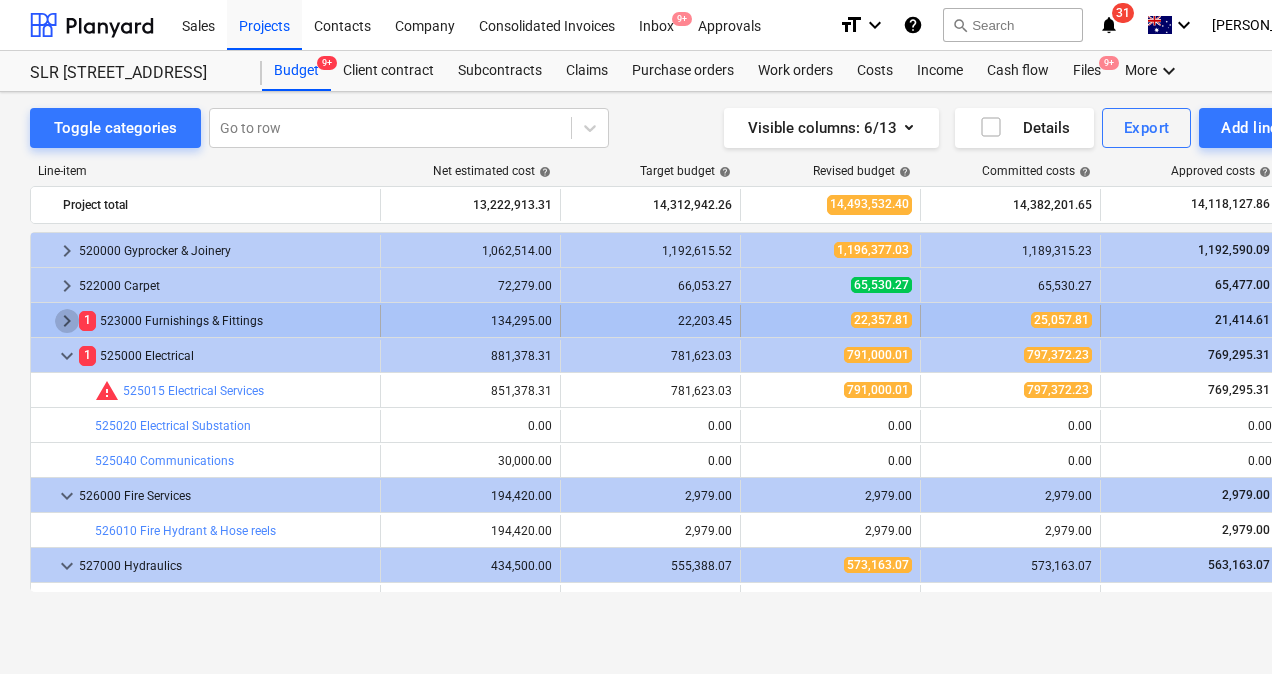 click on "keyboard_arrow_right" at bounding box center [67, 321] 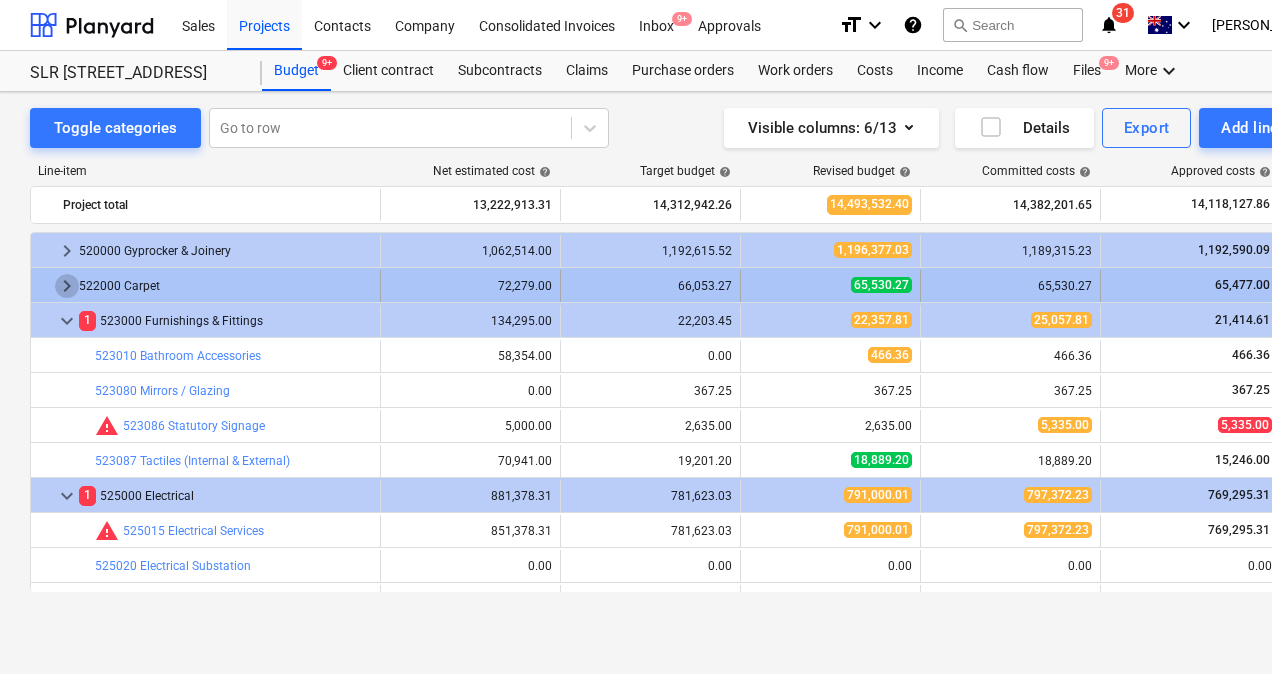 click on "keyboard_arrow_right" at bounding box center [67, 286] 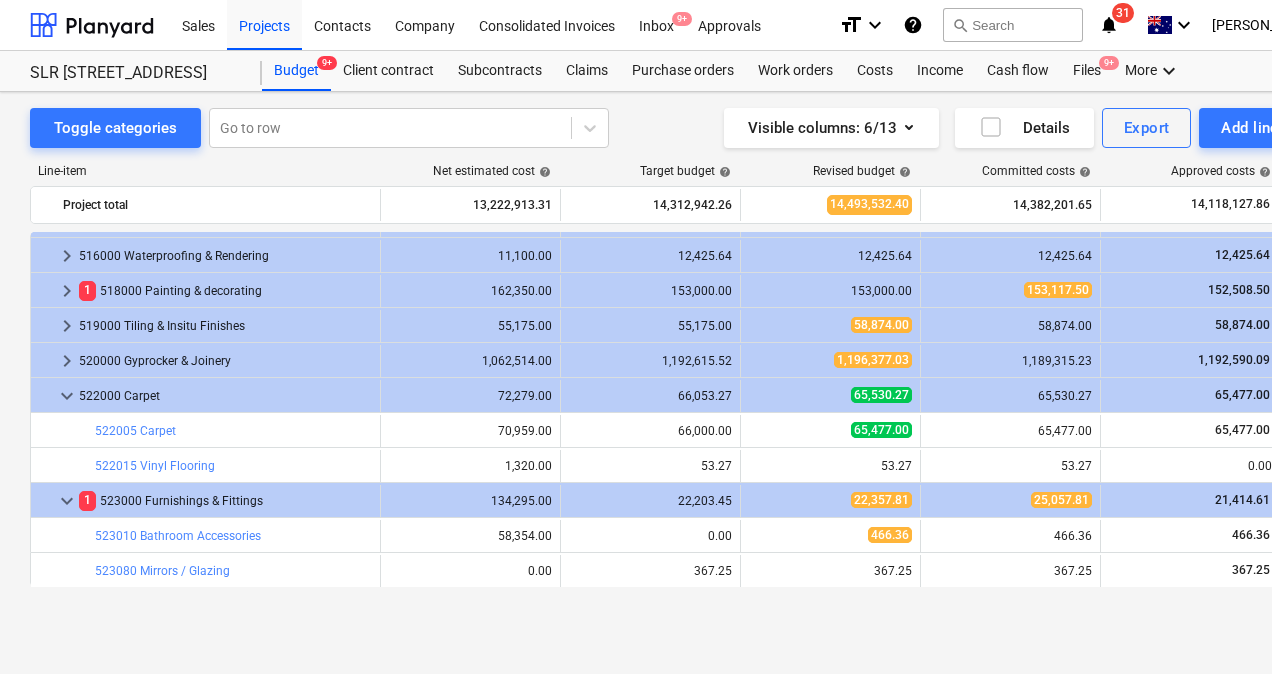 scroll, scrollTop: 395, scrollLeft: 0, axis: vertical 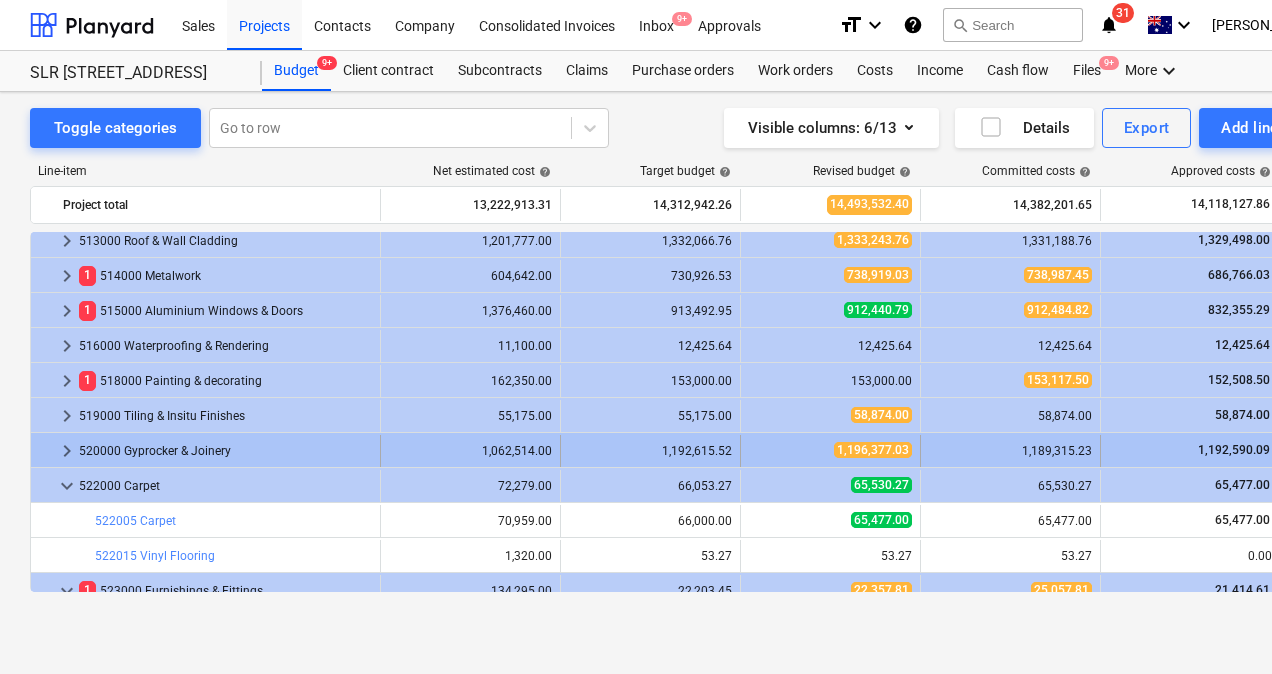 click on "keyboard_arrow_right" at bounding box center [67, 451] 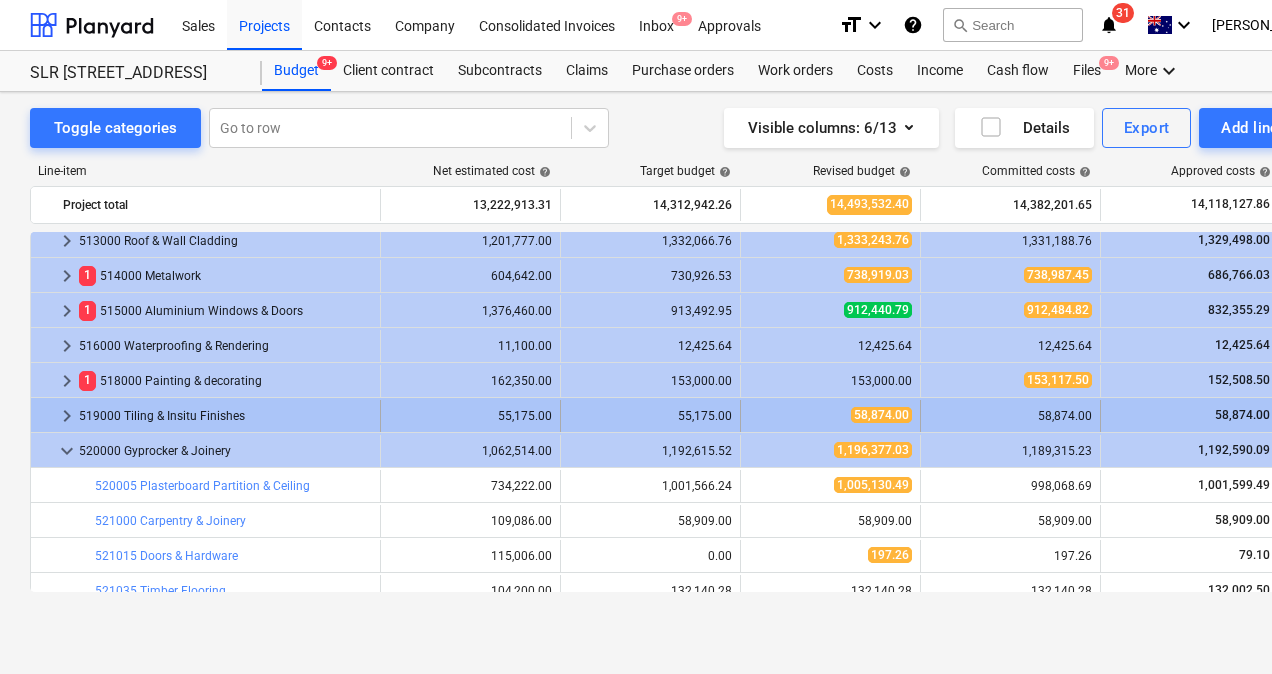 click on "keyboard_arrow_right" at bounding box center [67, 416] 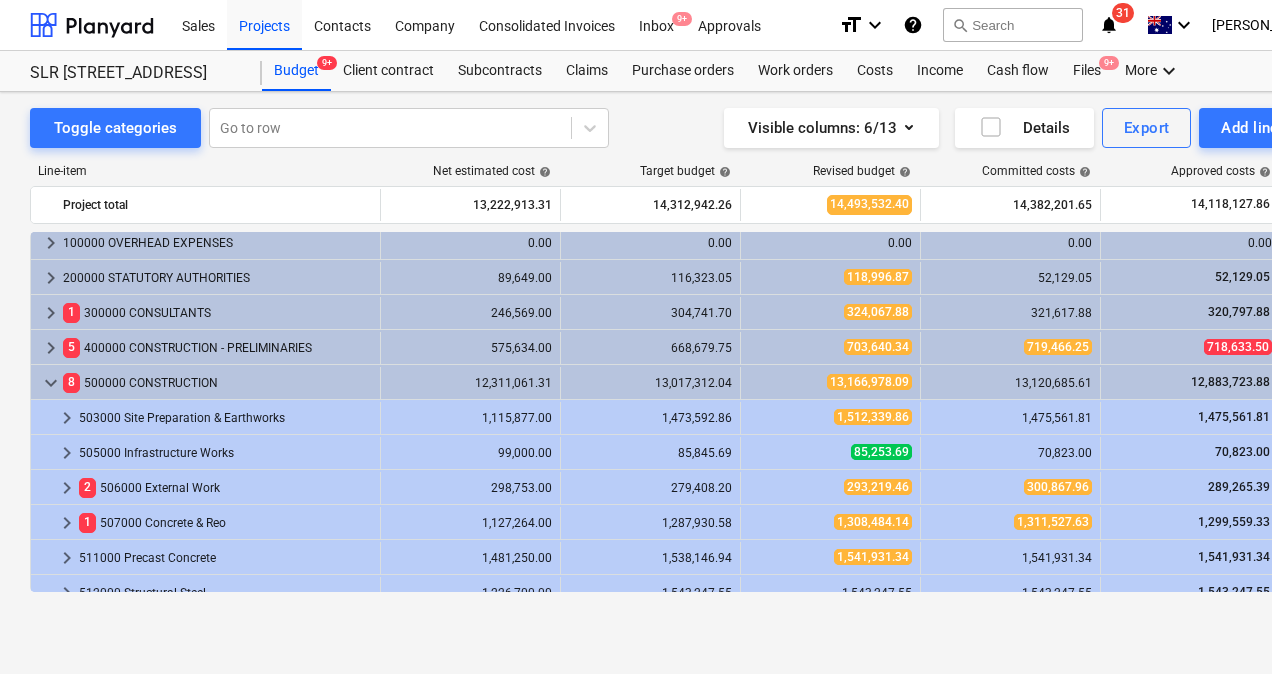 scroll, scrollTop: 0, scrollLeft: 0, axis: both 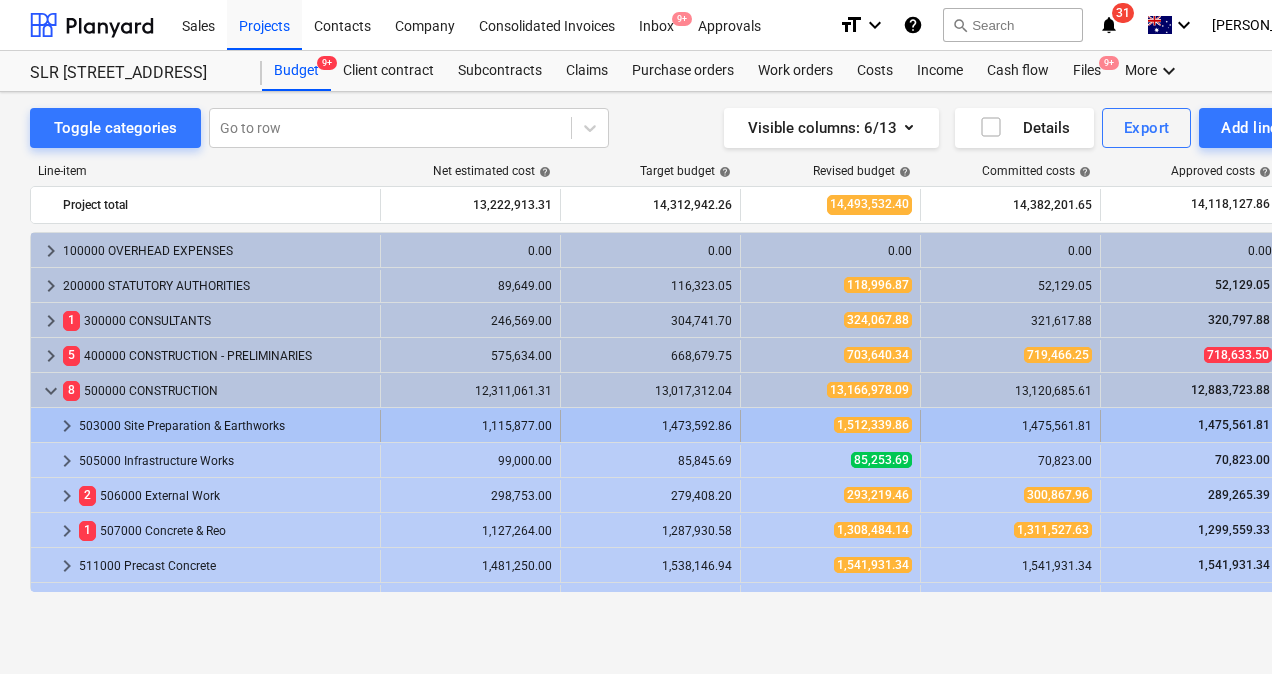 click on "keyboard_arrow_right" at bounding box center (67, 426) 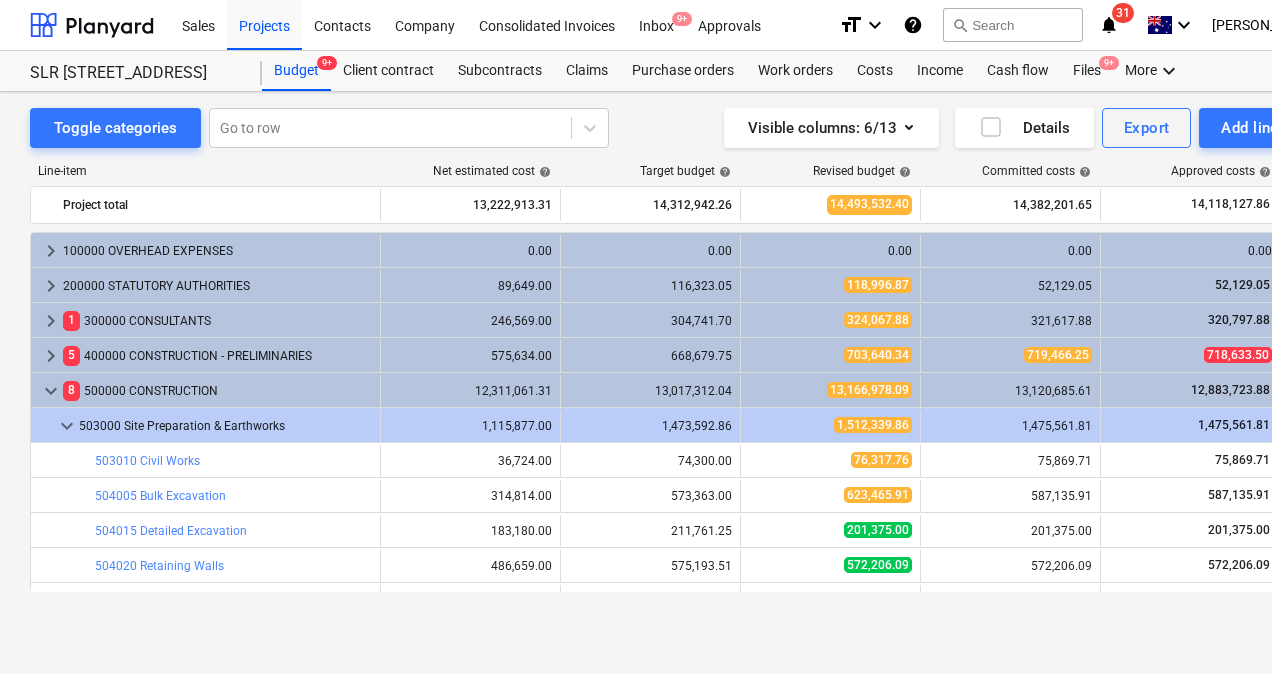 scroll, scrollTop: 200, scrollLeft: 0, axis: vertical 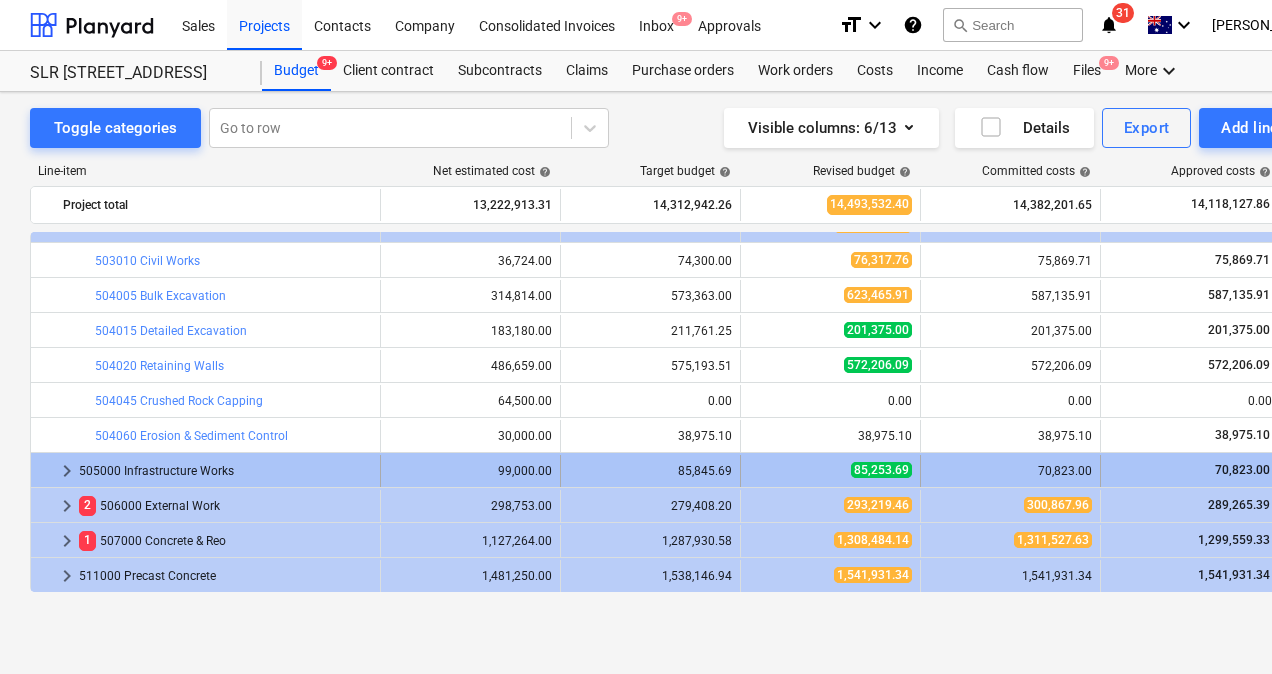 click on "keyboard_arrow_right" at bounding box center [67, 471] 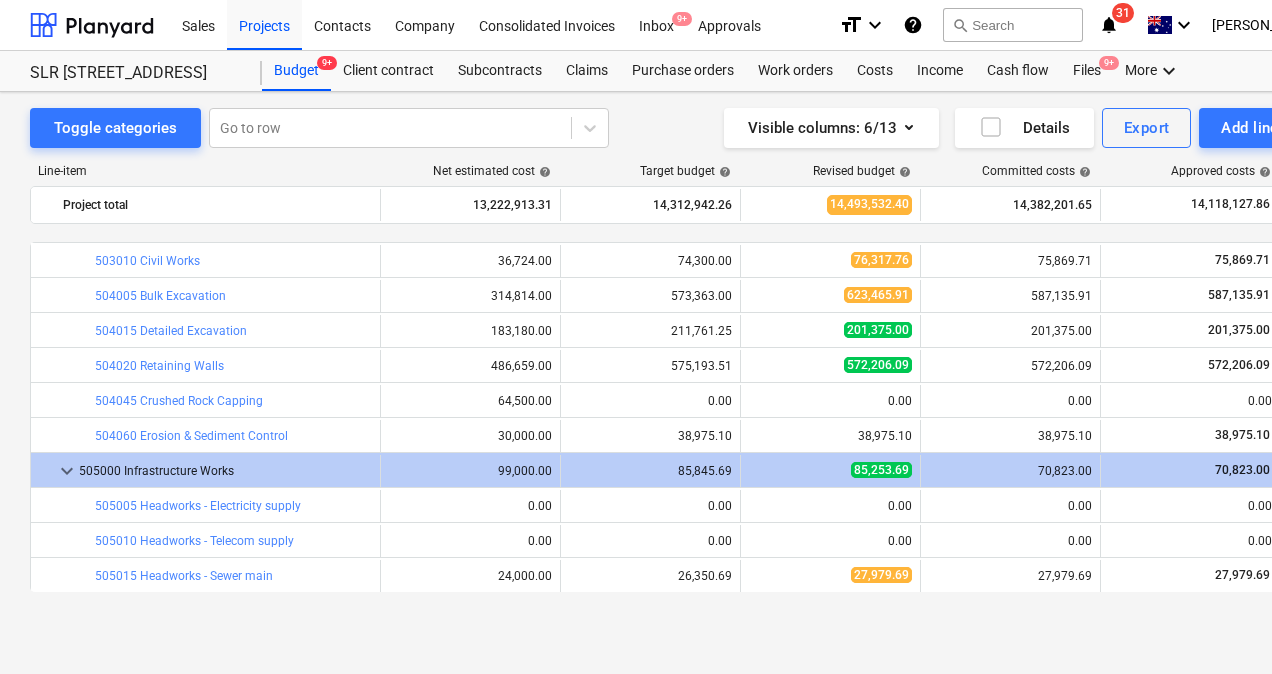 scroll, scrollTop: 400, scrollLeft: 0, axis: vertical 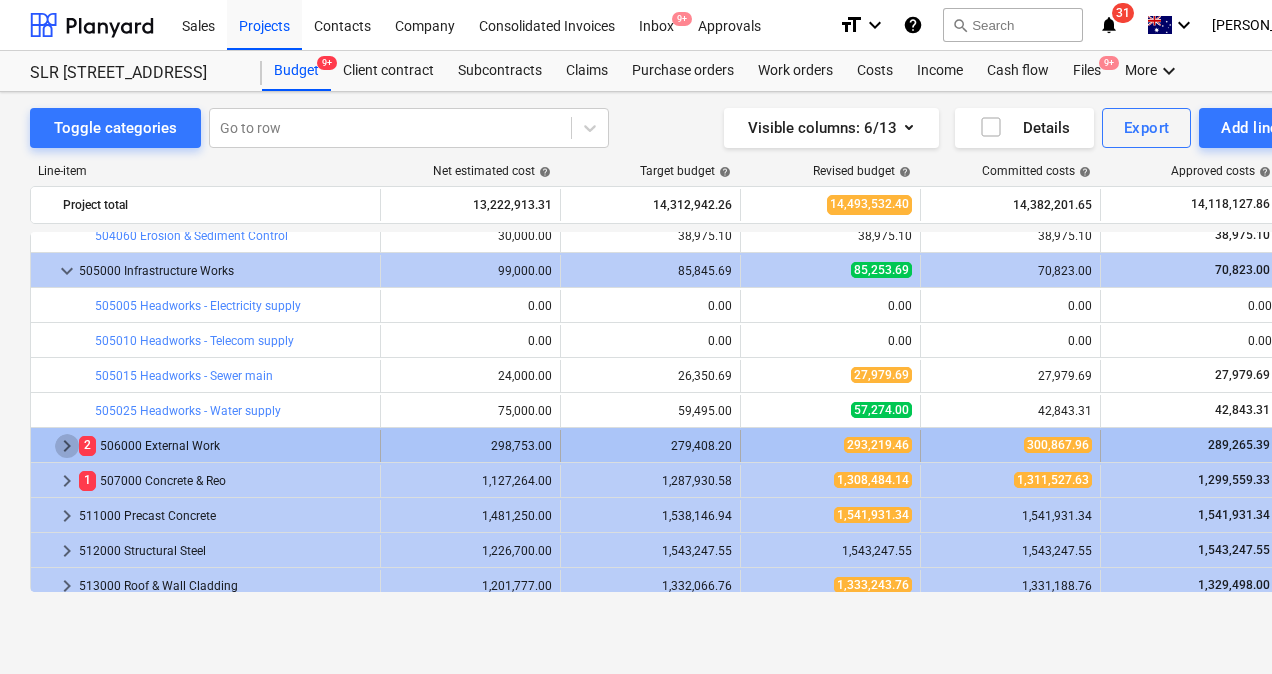 click on "keyboard_arrow_right" at bounding box center [67, 446] 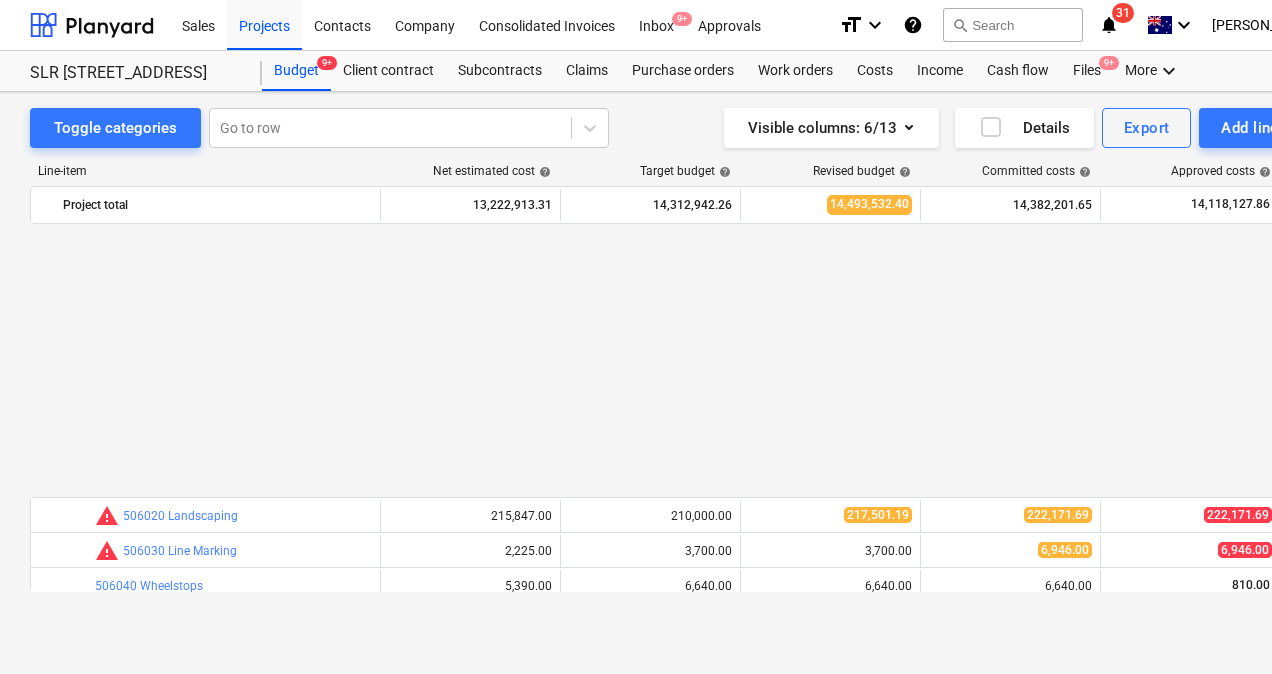 scroll, scrollTop: 700, scrollLeft: 0, axis: vertical 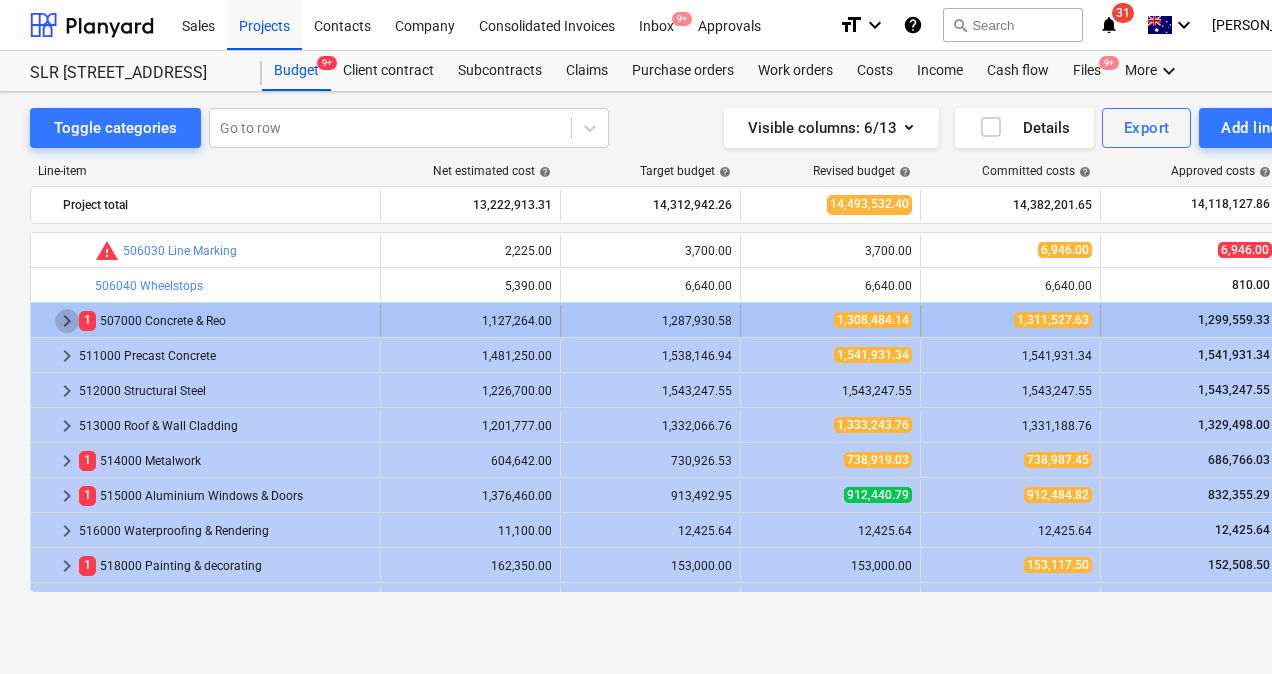 click on "keyboard_arrow_right" at bounding box center [67, 321] 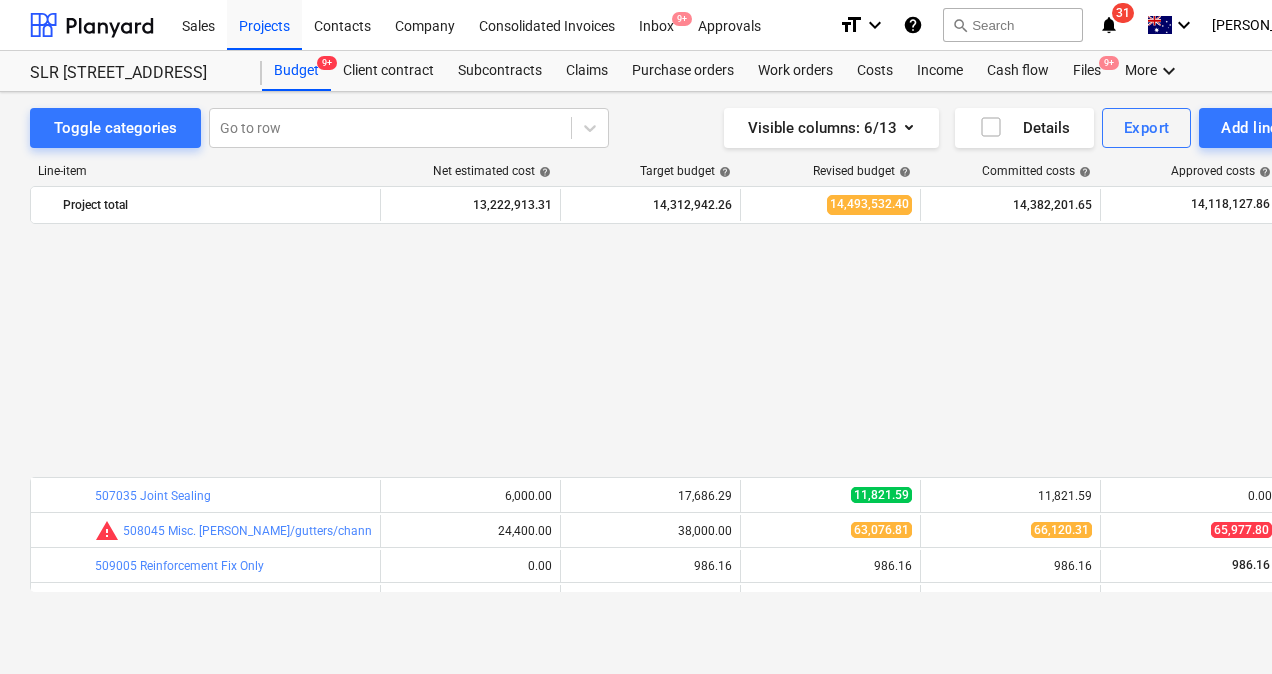 scroll, scrollTop: 1000, scrollLeft: 0, axis: vertical 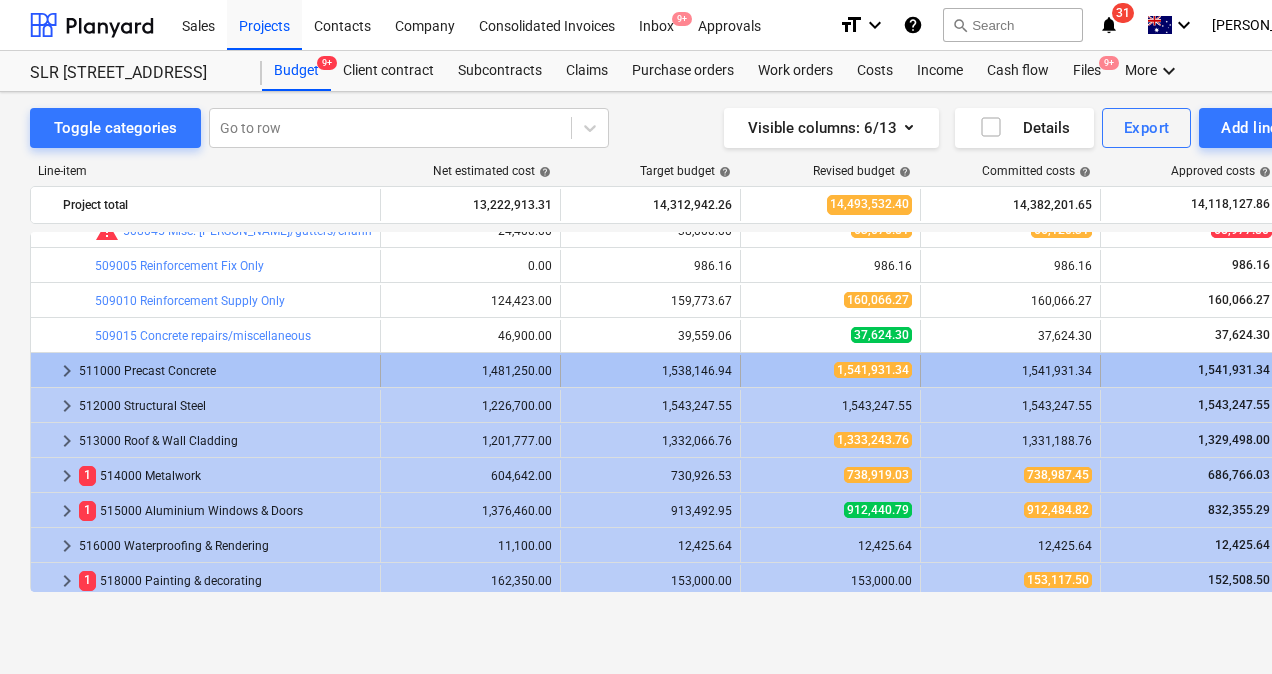 click on "keyboard_arrow_right" at bounding box center [67, 371] 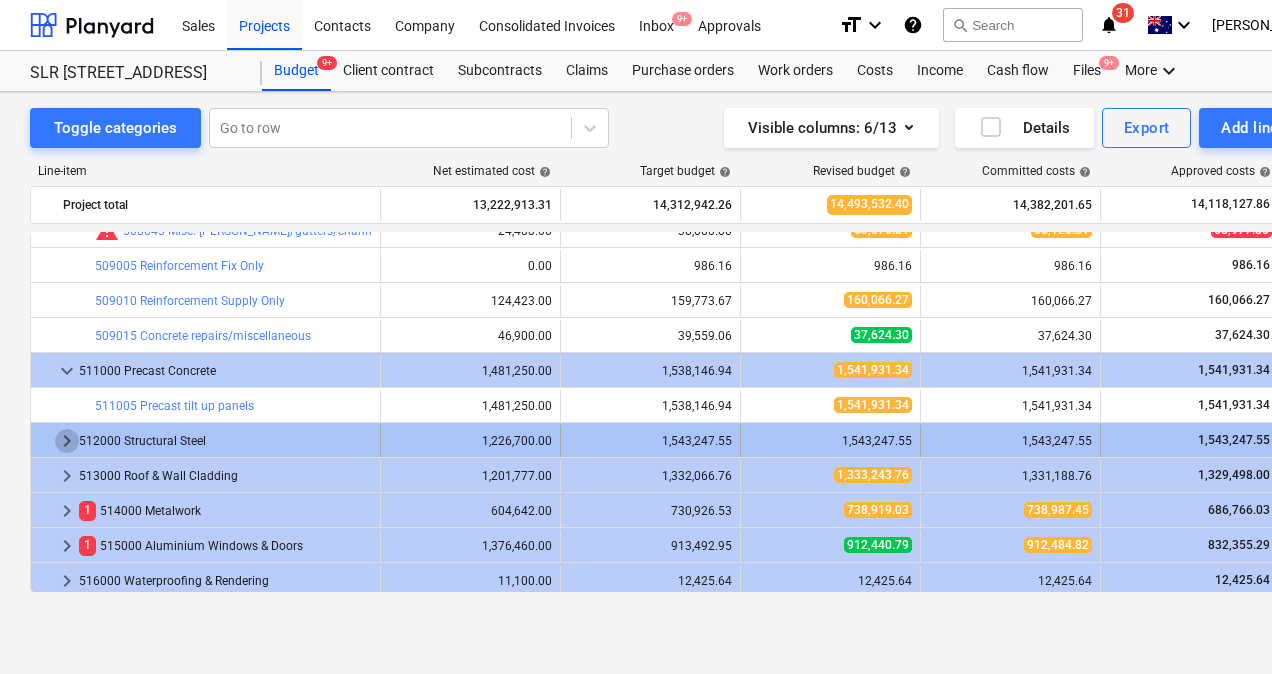click on "keyboard_arrow_right" at bounding box center (67, 441) 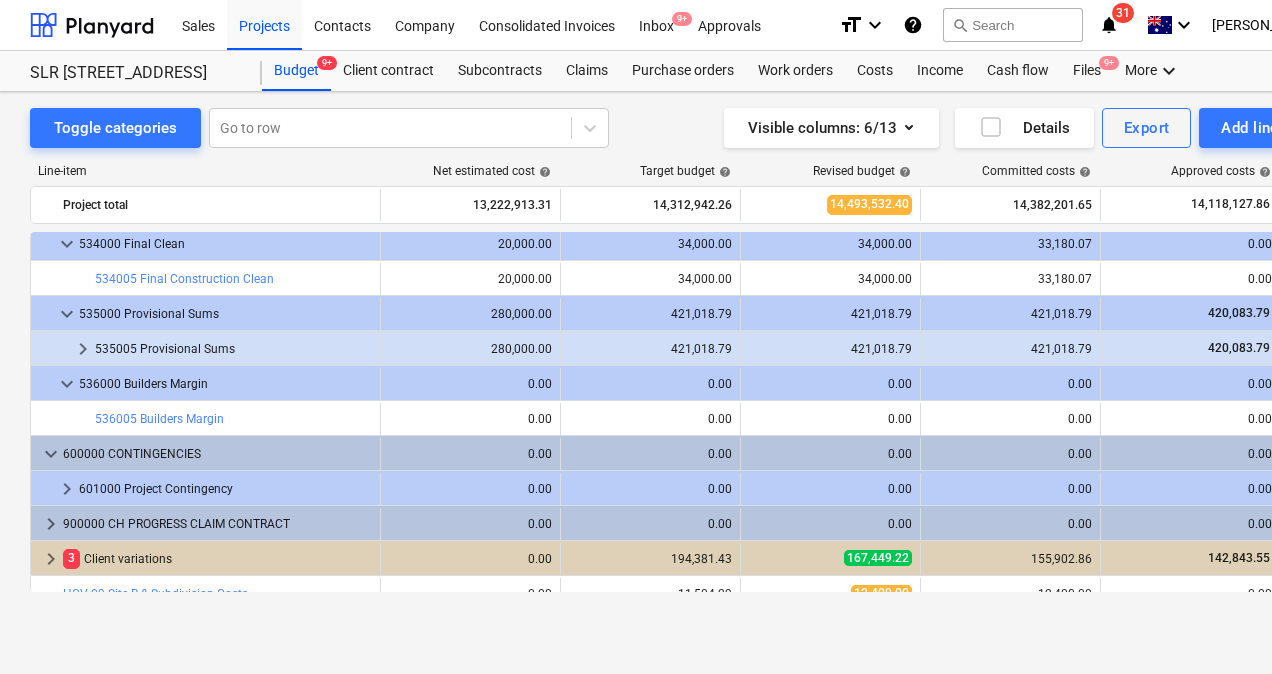 scroll, scrollTop: 2545, scrollLeft: 0, axis: vertical 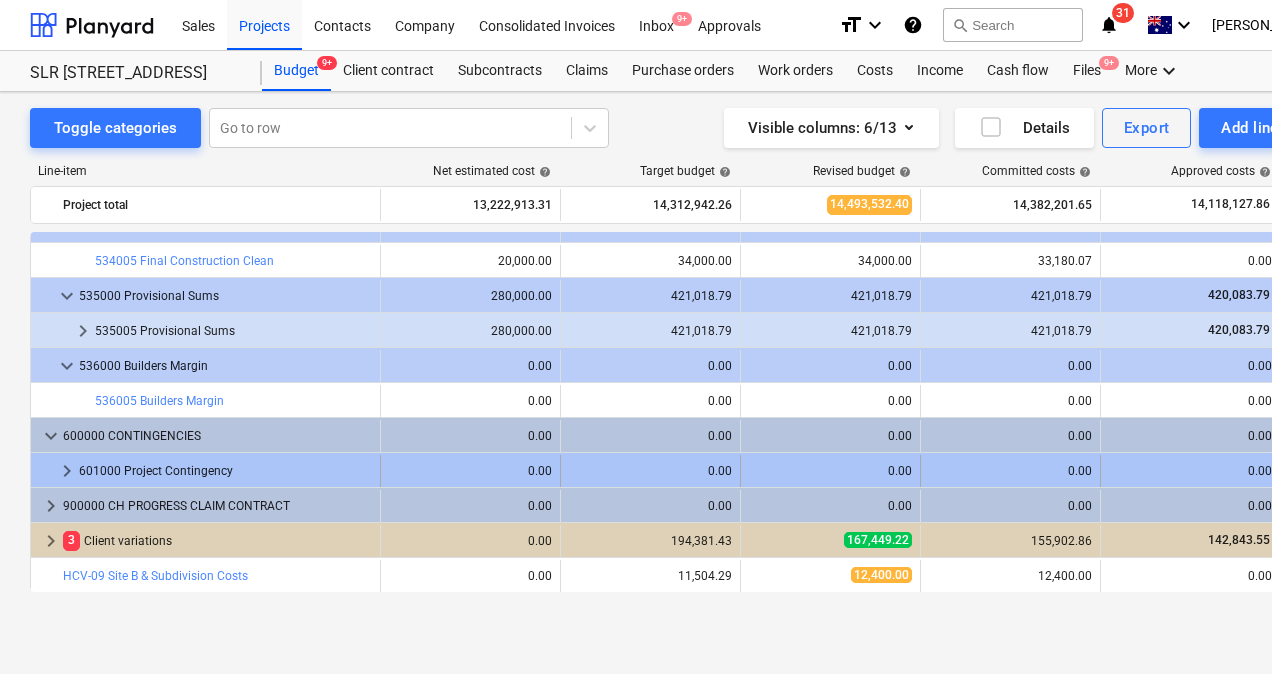 click on "keyboard_arrow_right" at bounding box center (67, 471) 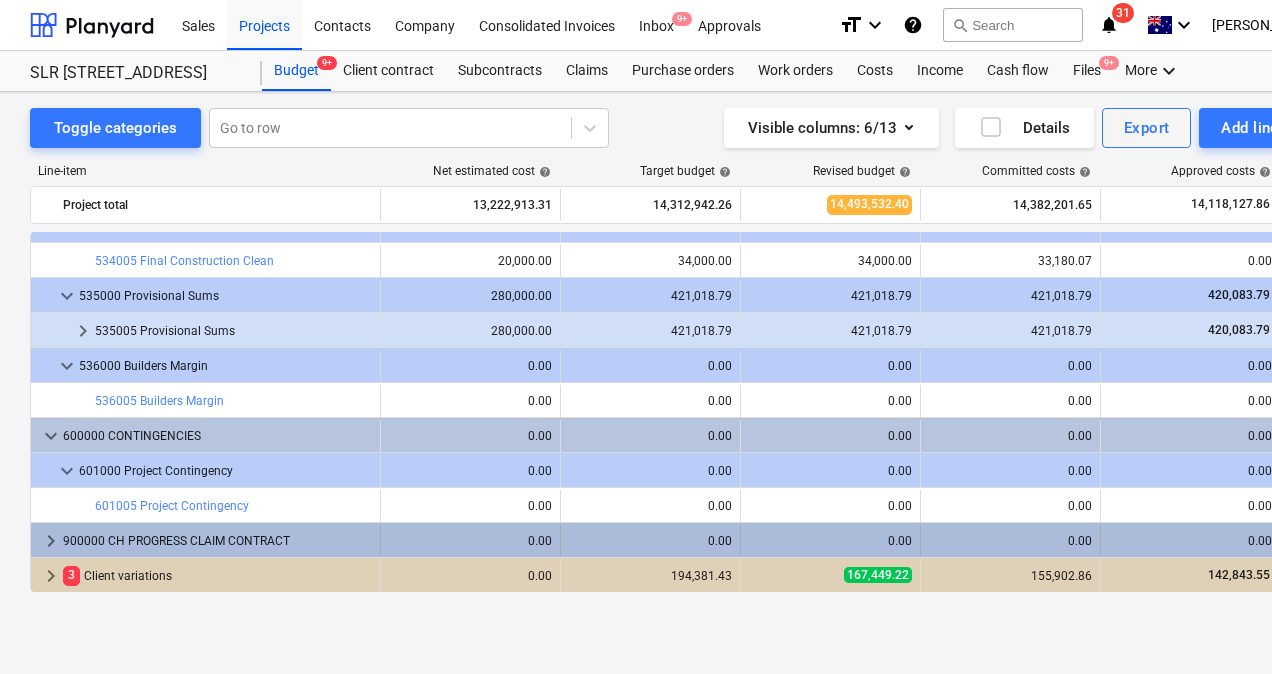 click on "keyboard_arrow_right" at bounding box center [51, 541] 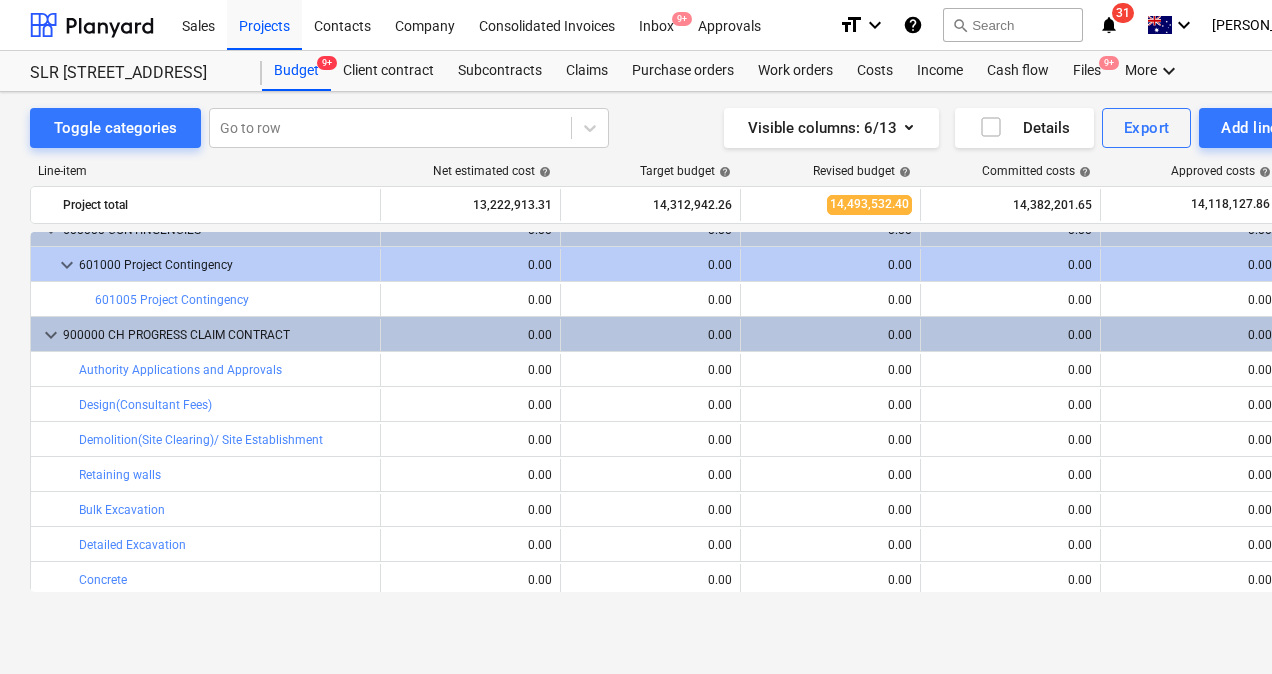 scroll, scrollTop: 2745, scrollLeft: 0, axis: vertical 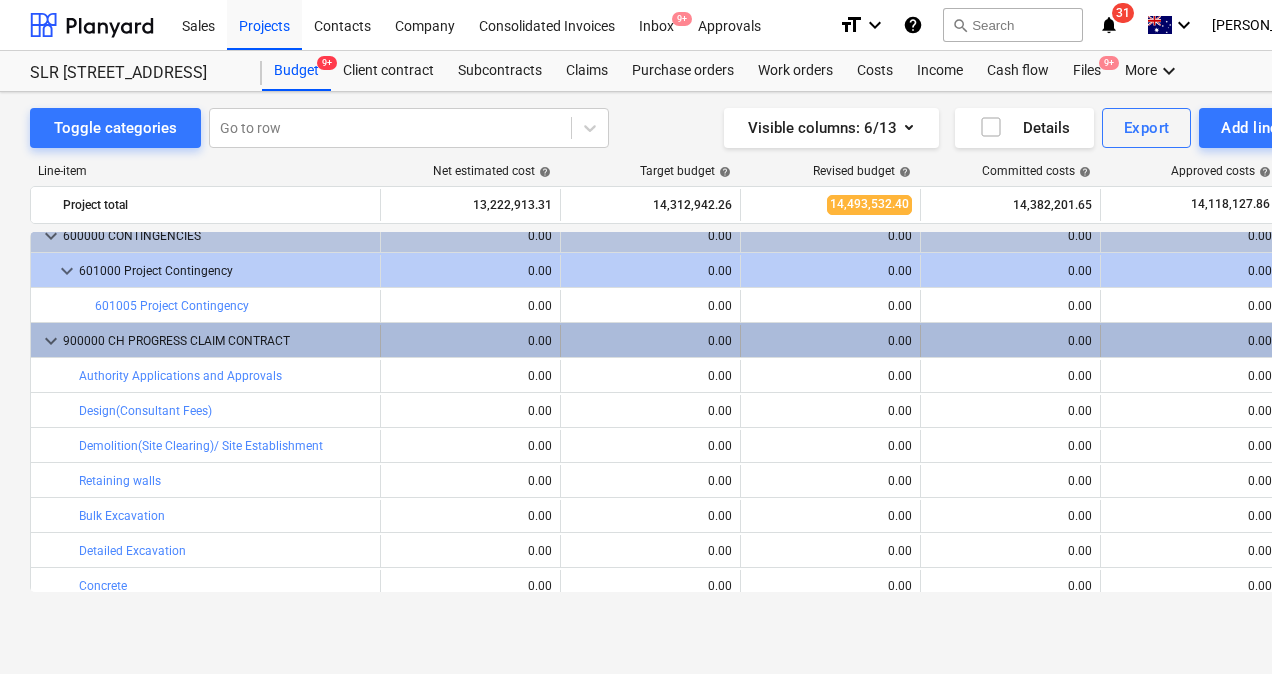 click on "keyboard_arrow_down" at bounding box center [51, 341] 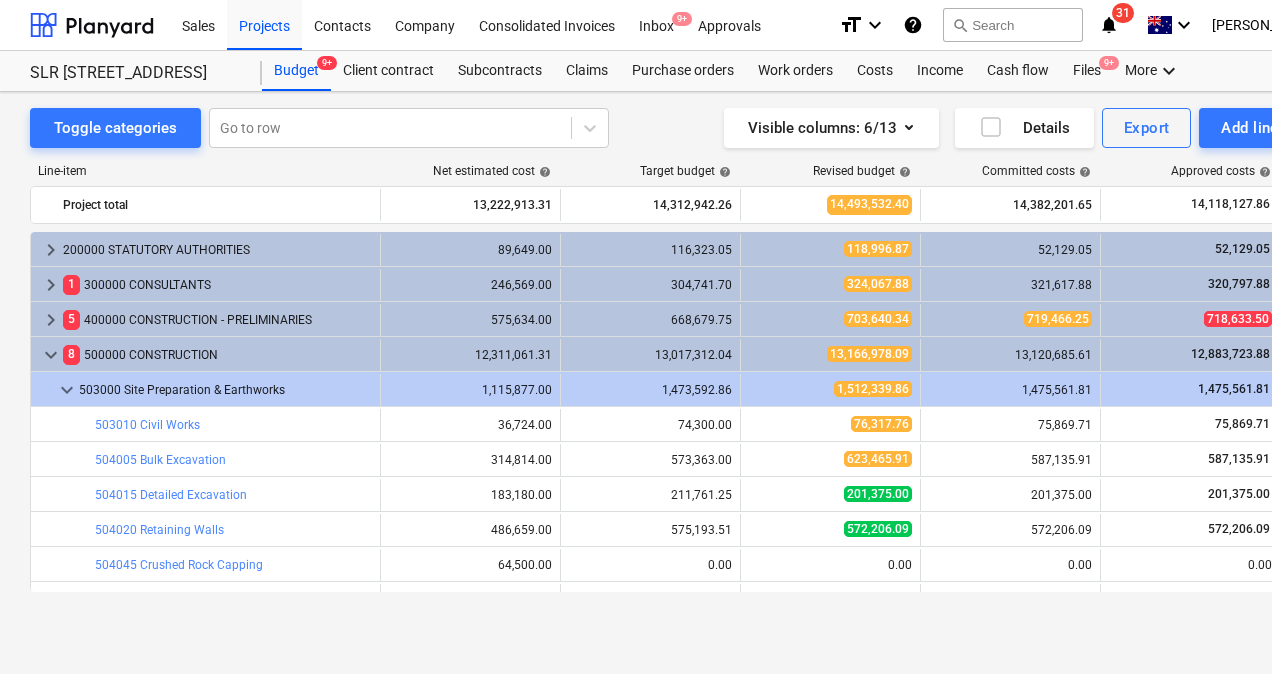 scroll, scrollTop: 0, scrollLeft: 0, axis: both 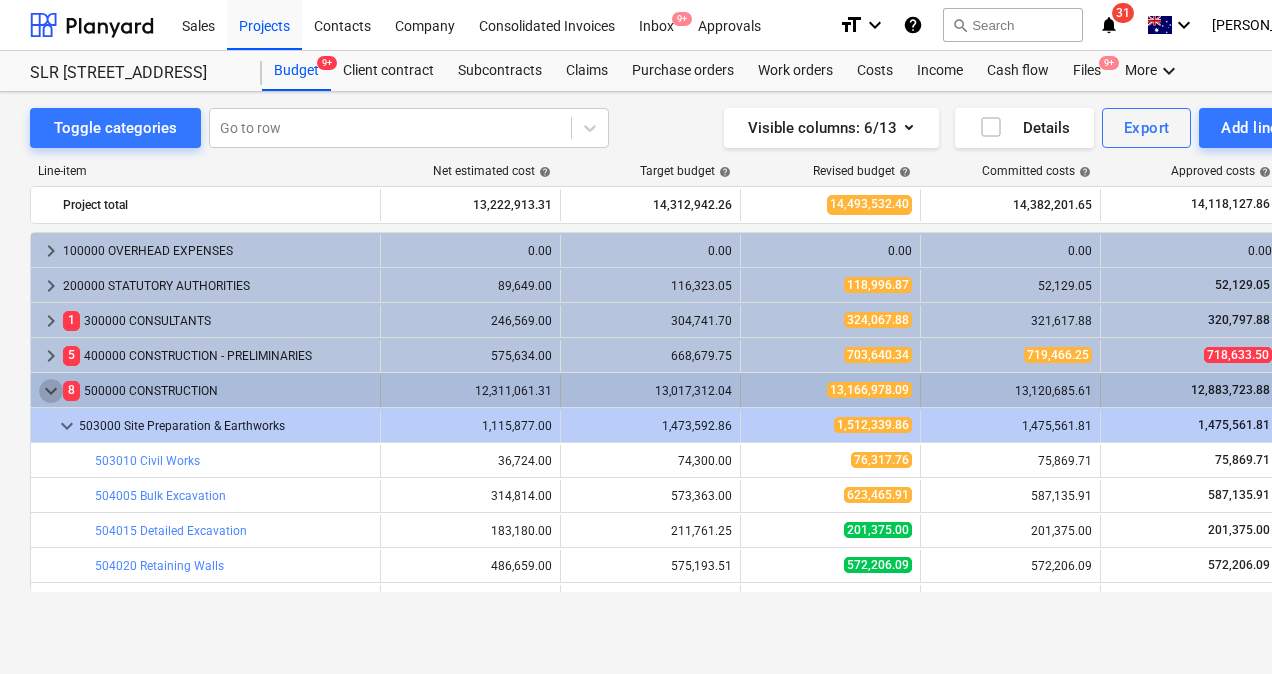 click on "keyboard_arrow_down" at bounding box center (51, 391) 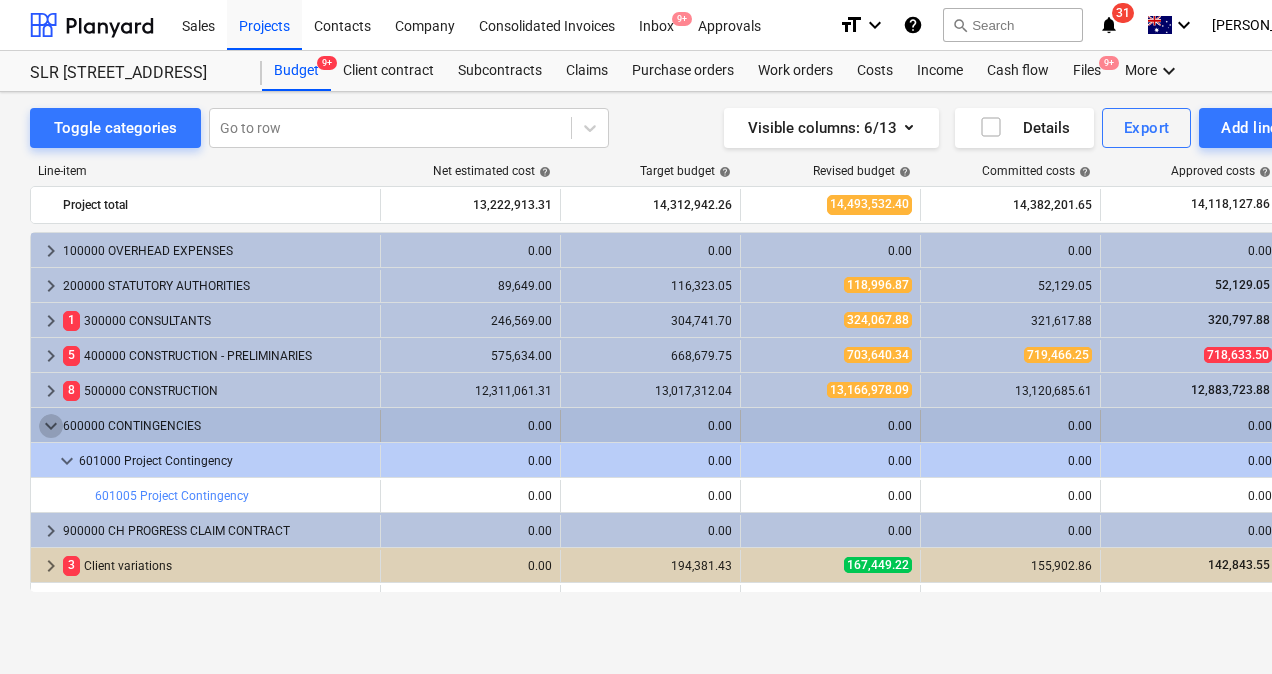 click on "keyboard_arrow_down" at bounding box center (51, 426) 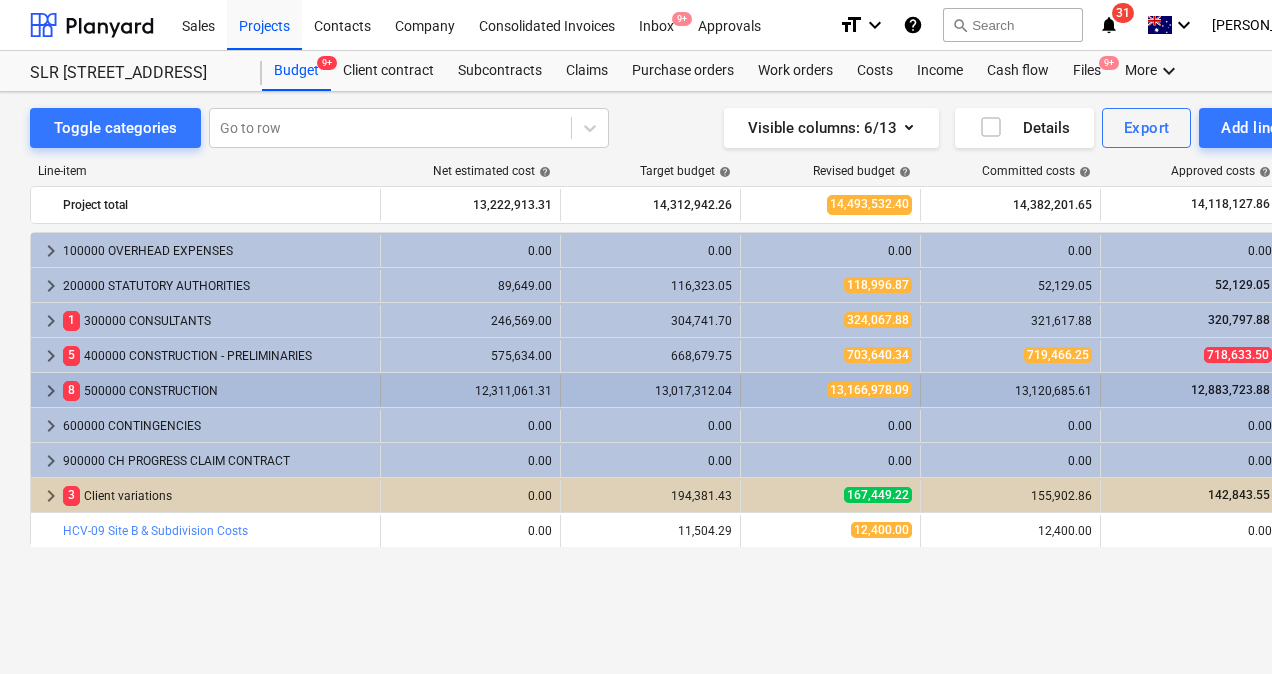 click on "keyboard_arrow_right" at bounding box center [51, 391] 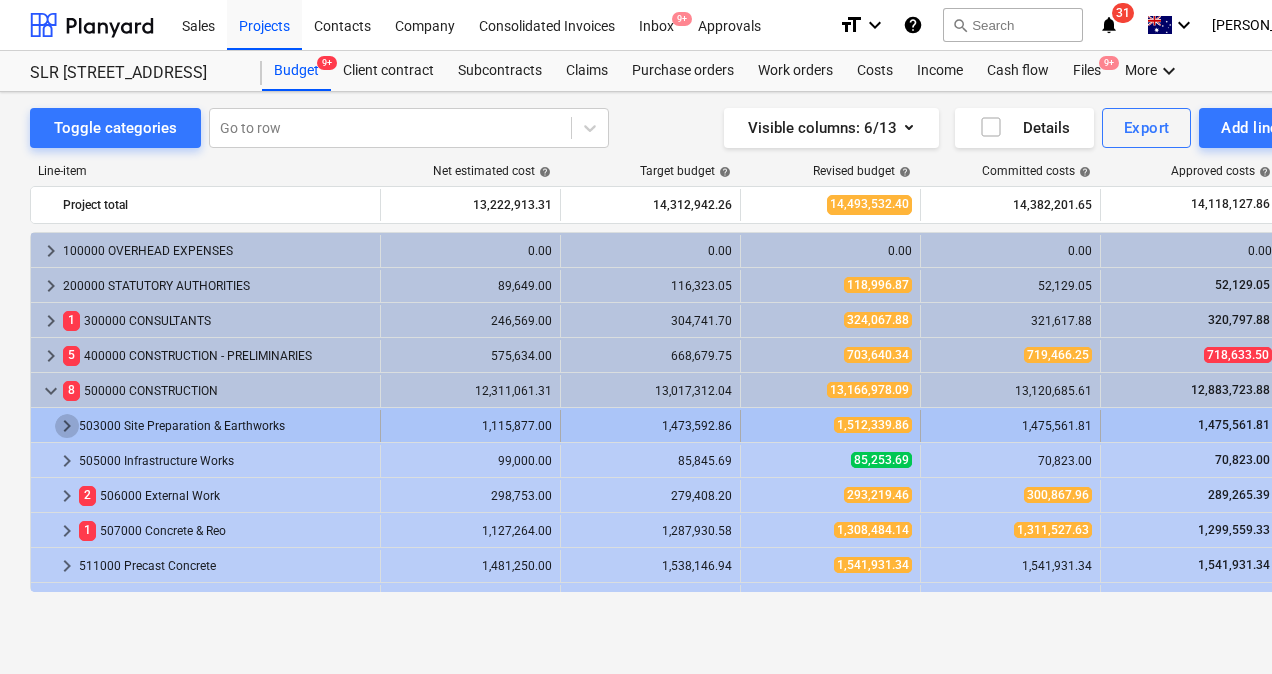 click on "keyboard_arrow_right" at bounding box center (67, 426) 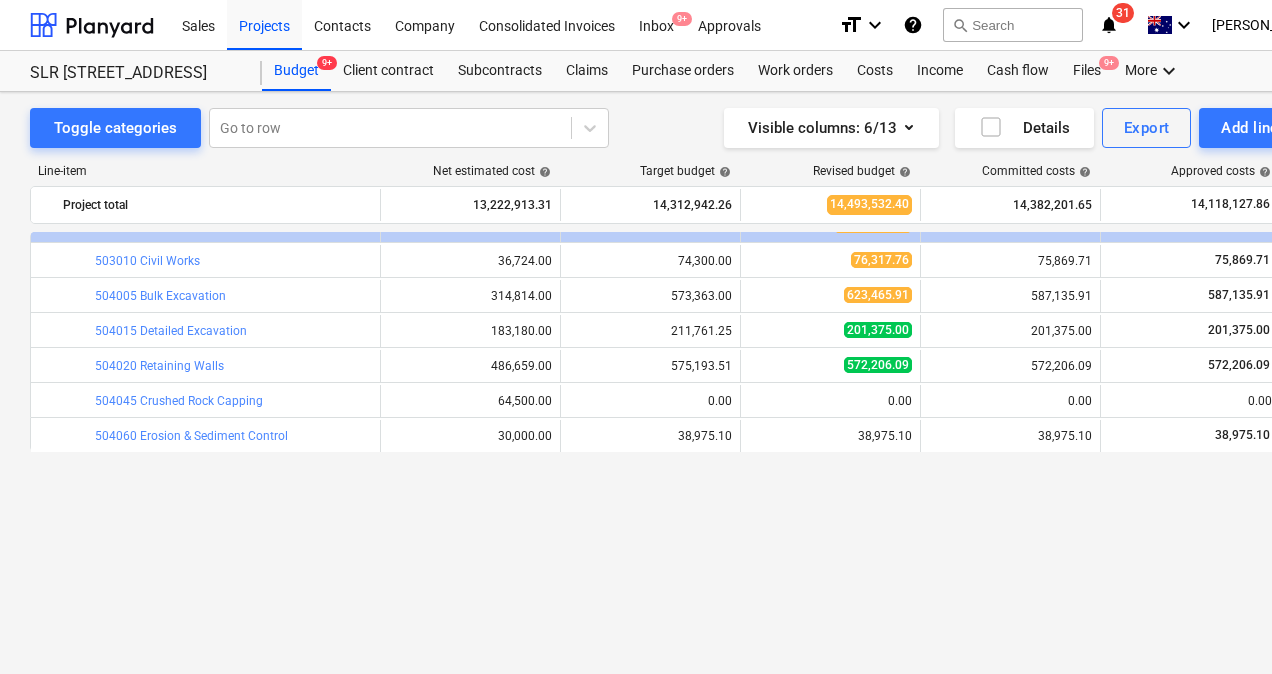 scroll, scrollTop: 0, scrollLeft: 0, axis: both 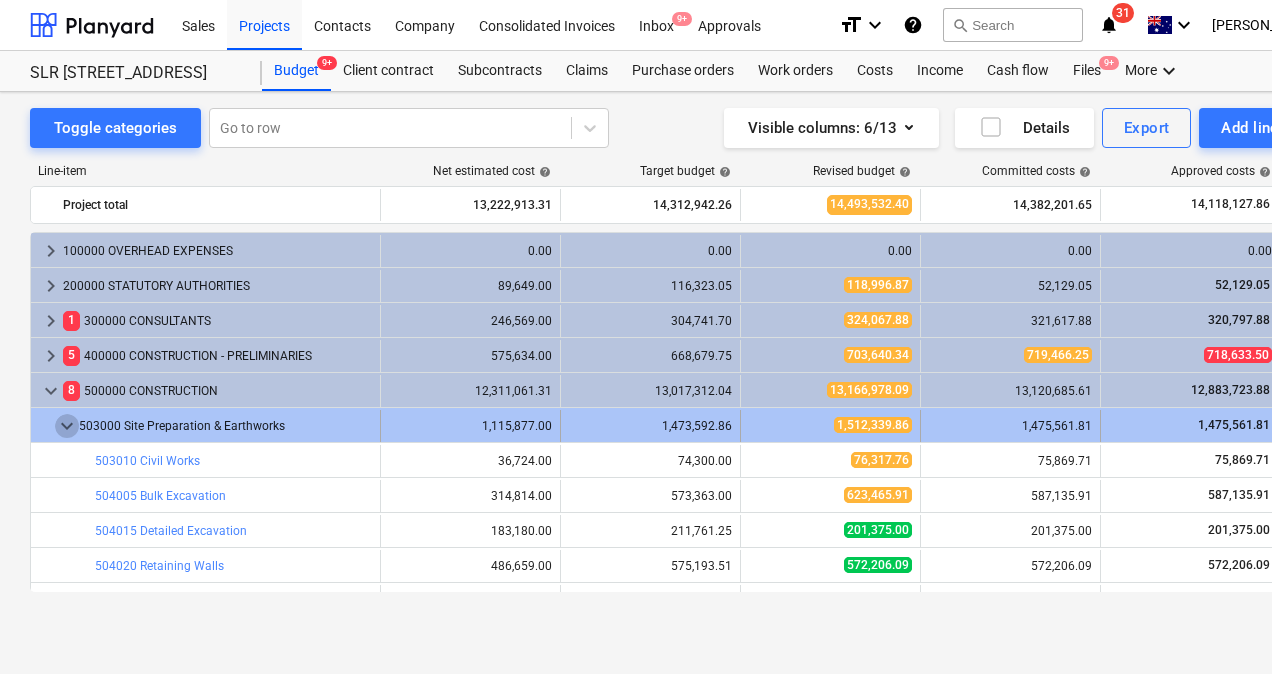 click on "keyboard_arrow_down" at bounding box center [67, 426] 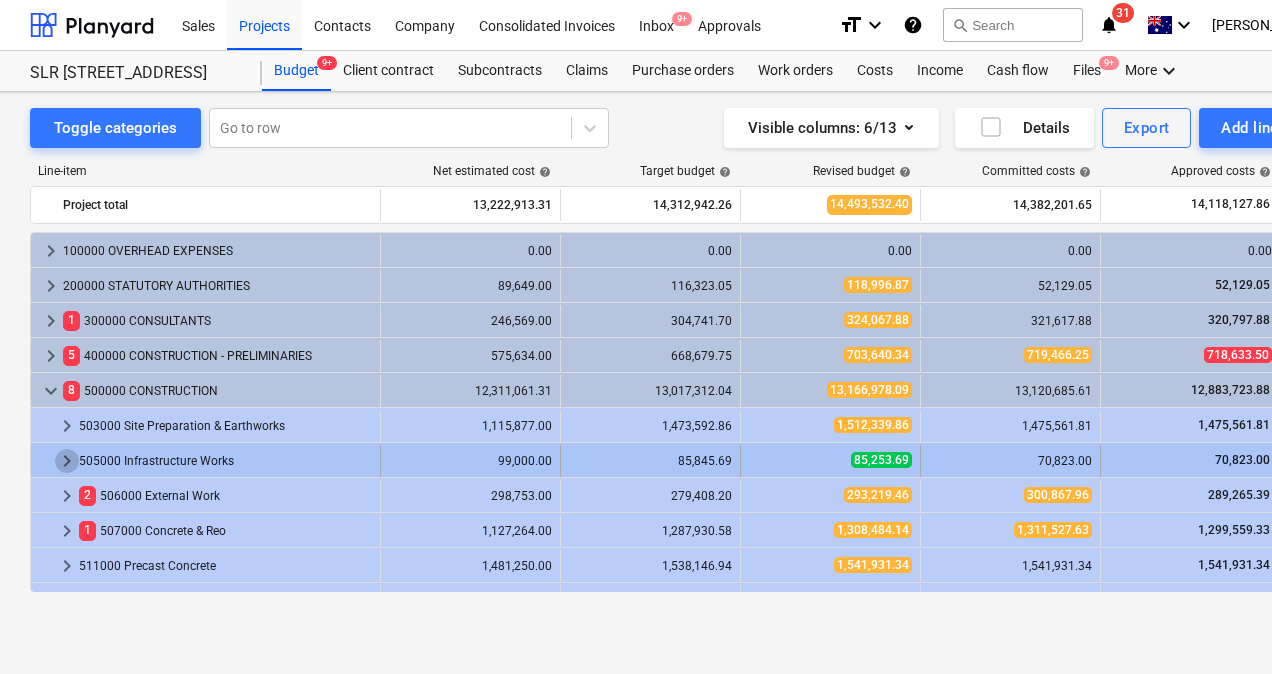 click on "keyboard_arrow_right" at bounding box center (67, 461) 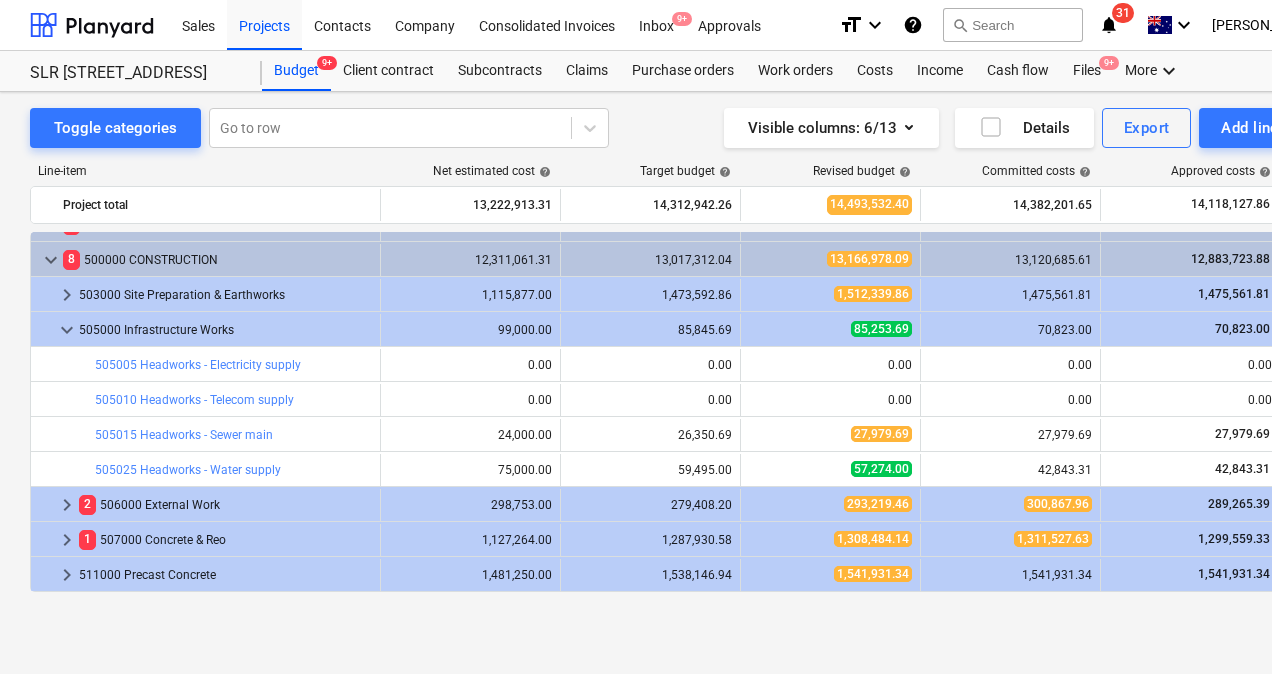 scroll, scrollTop: 100, scrollLeft: 0, axis: vertical 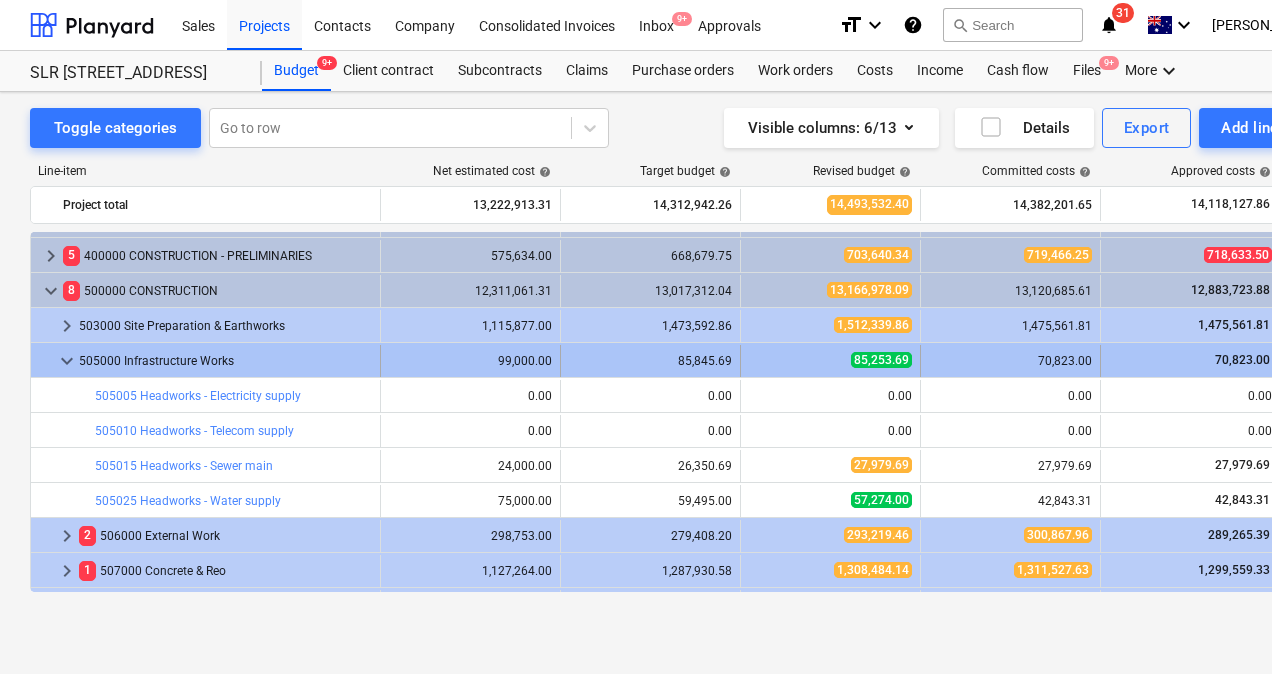 click on "keyboard_arrow_down" at bounding box center [67, 361] 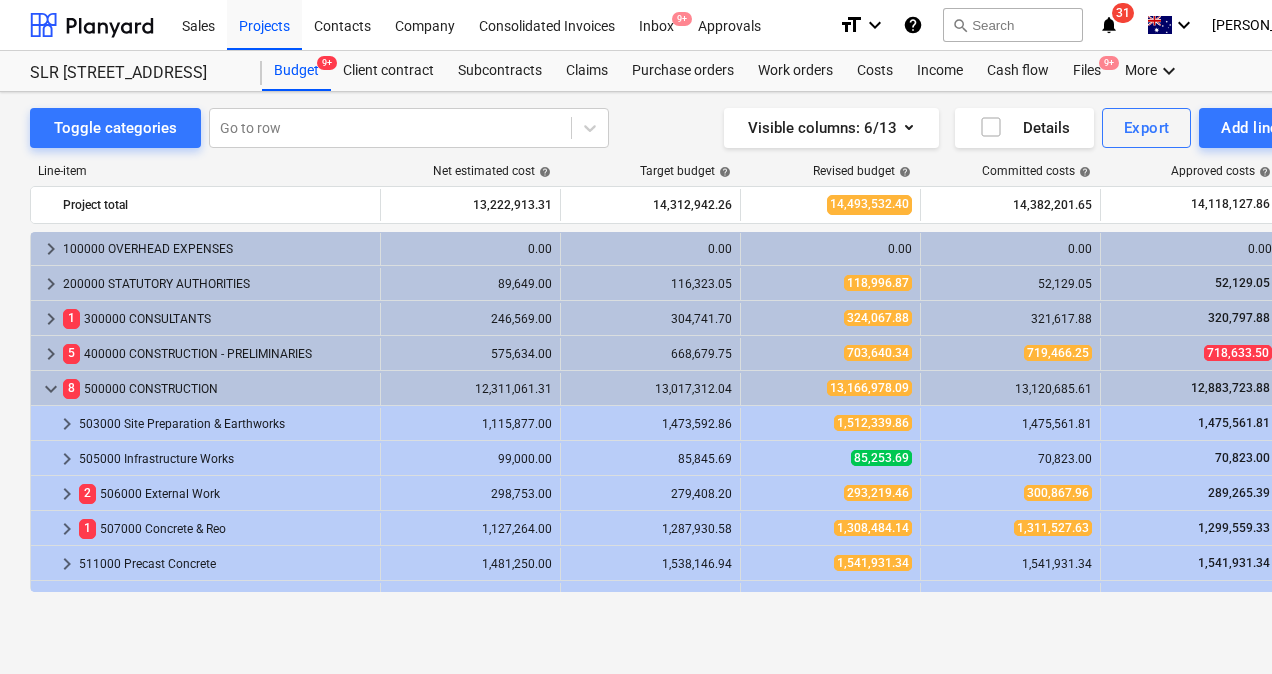 scroll, scrollTop: 0, scrollLeft: 0, axis: both 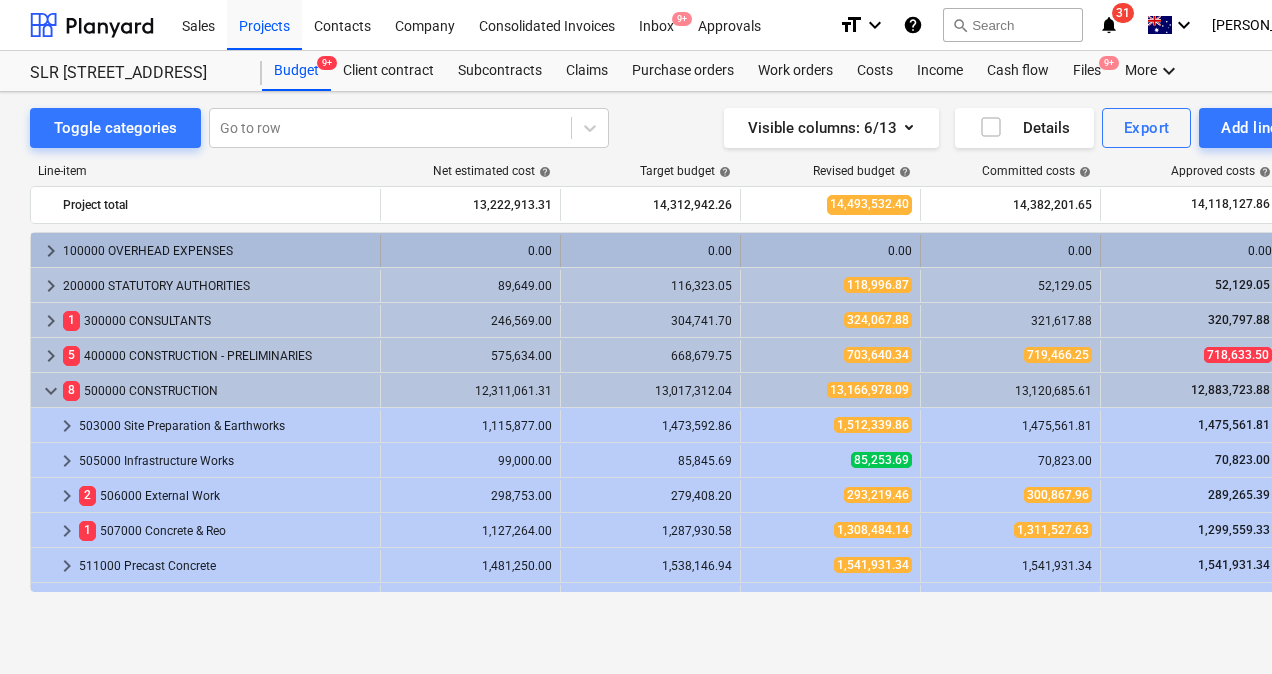 click on "keyboard_arrow_right" at bounding box center [51, 251] 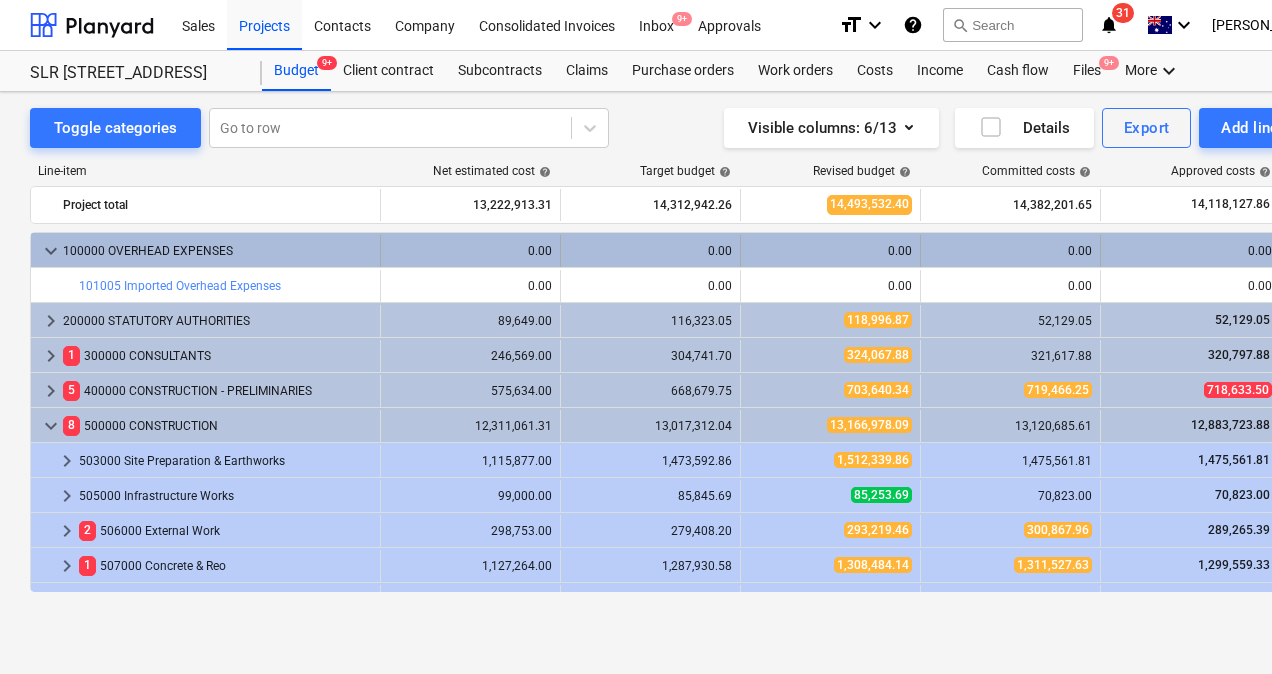 click on "keyboard_arrow_down" at bounding box center [51, 251] 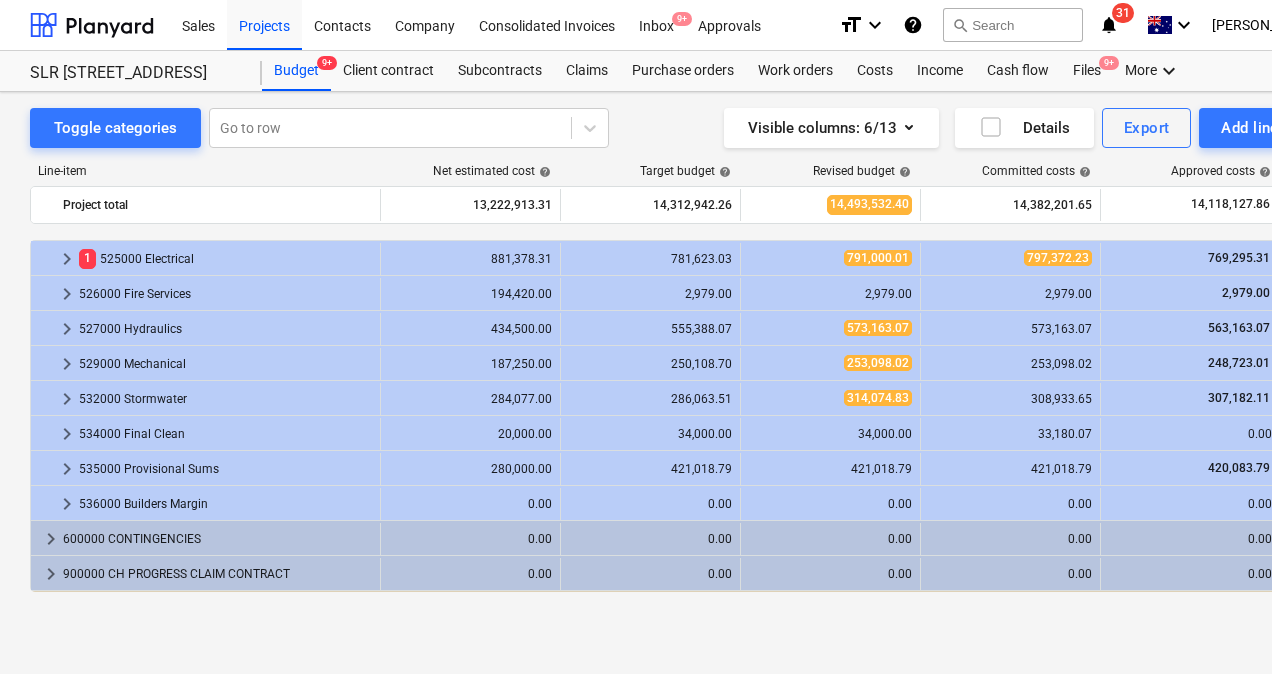 scroll, scrollTop: 760, scrollLeft: 0, axis: vertical 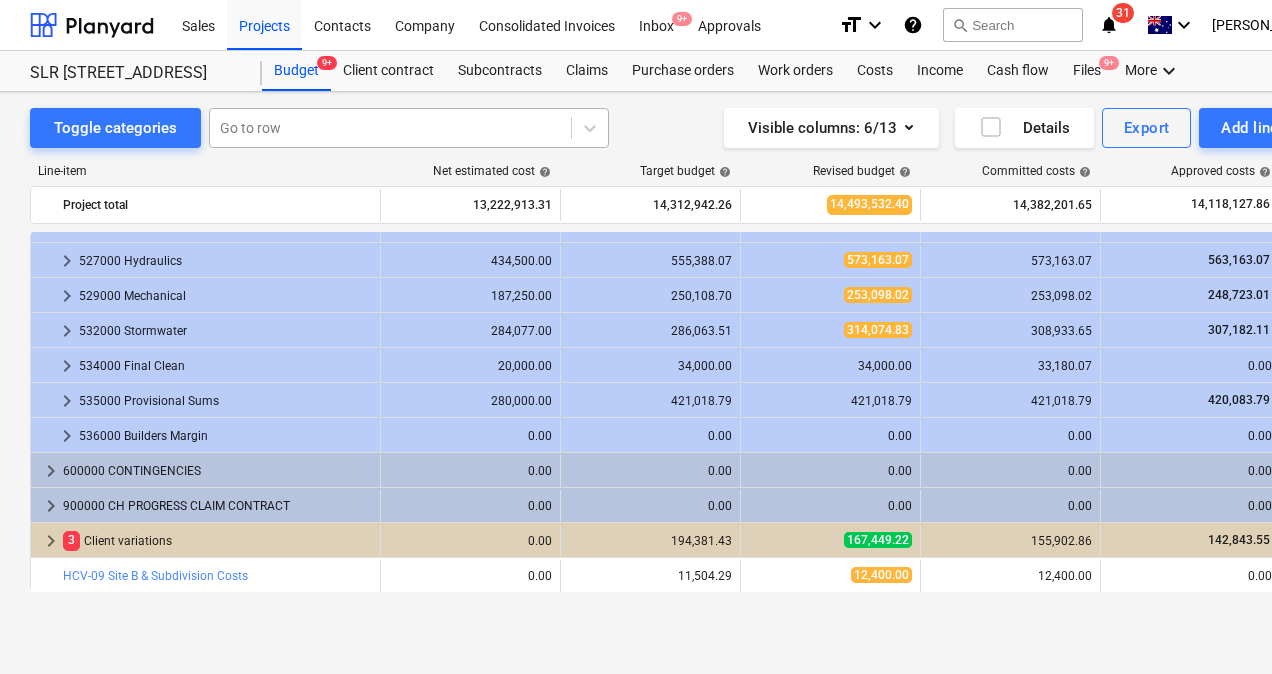 click at bounding box center (390, 128) 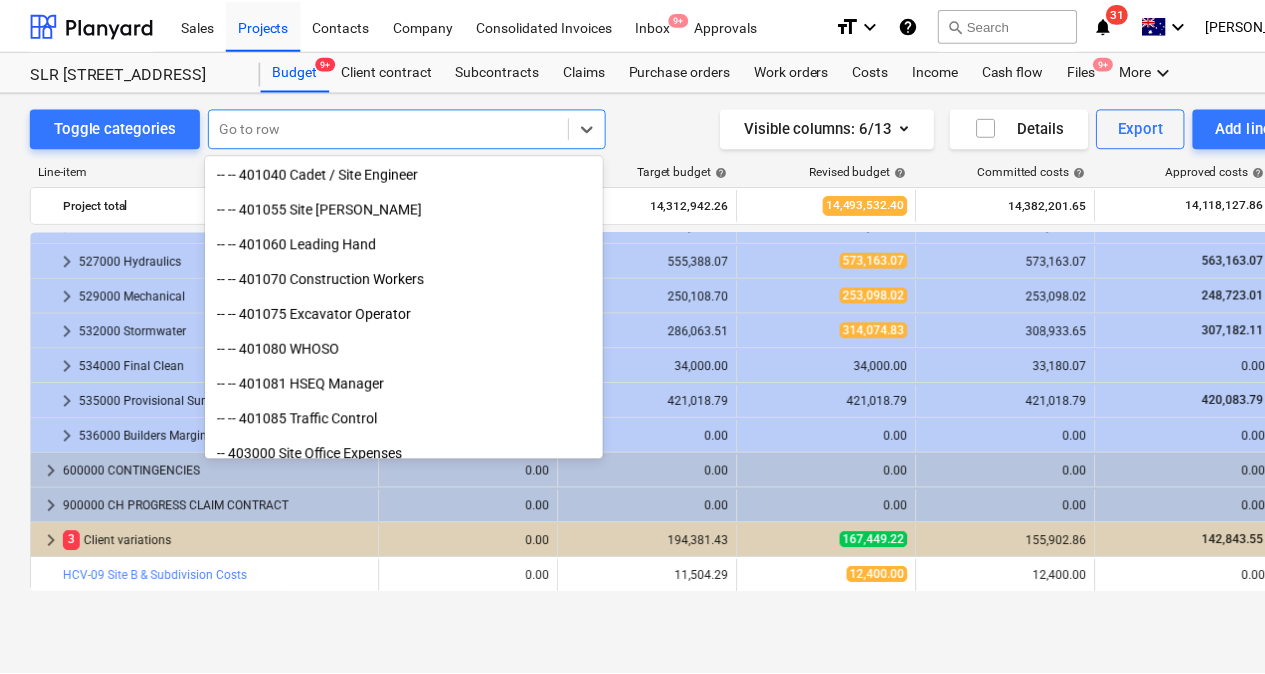 scroll, scrollTop: 1700, scrollLeft: 0, axis: vertical 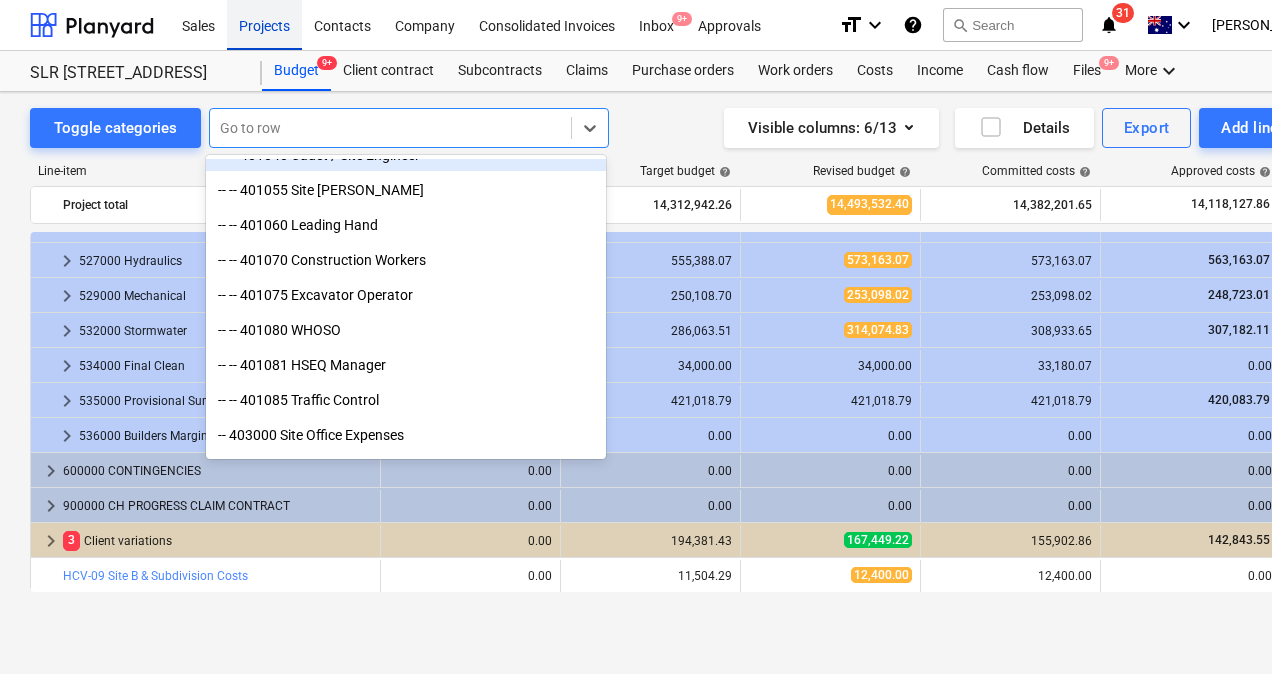 click on "Projects" at bounding box center [264, 24] 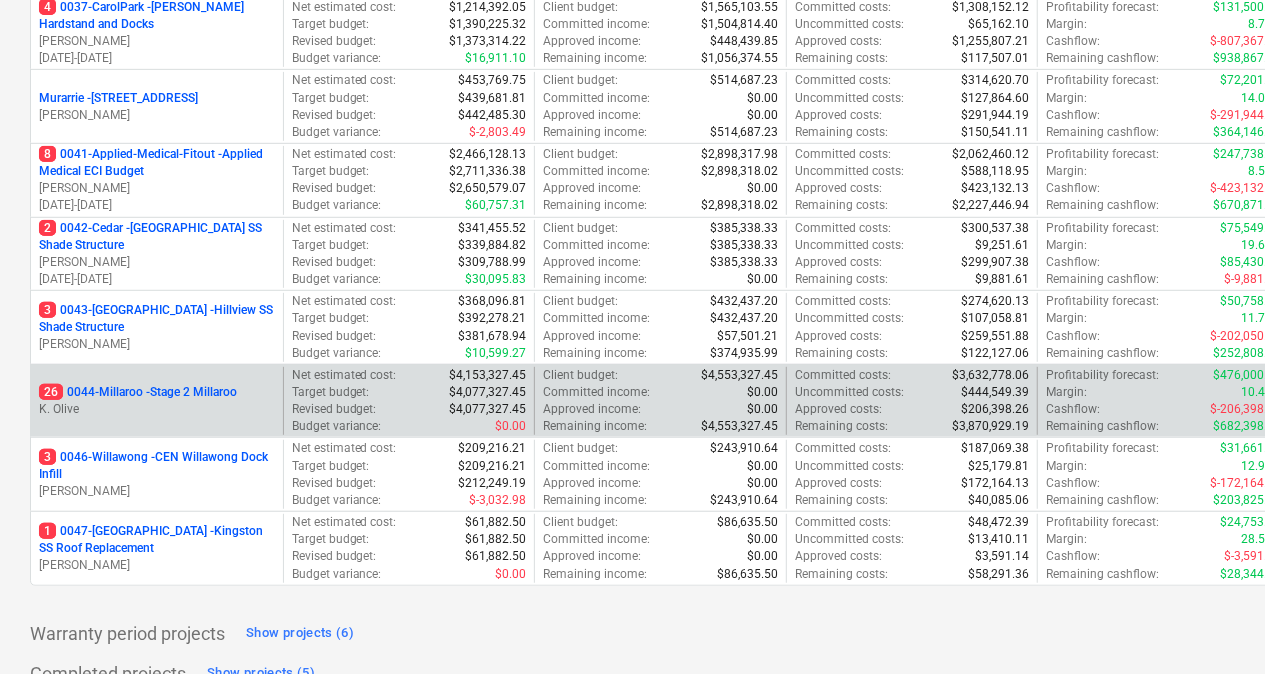 scroll, scrollTop: 470, scrollLeft: 0, axis: vertical 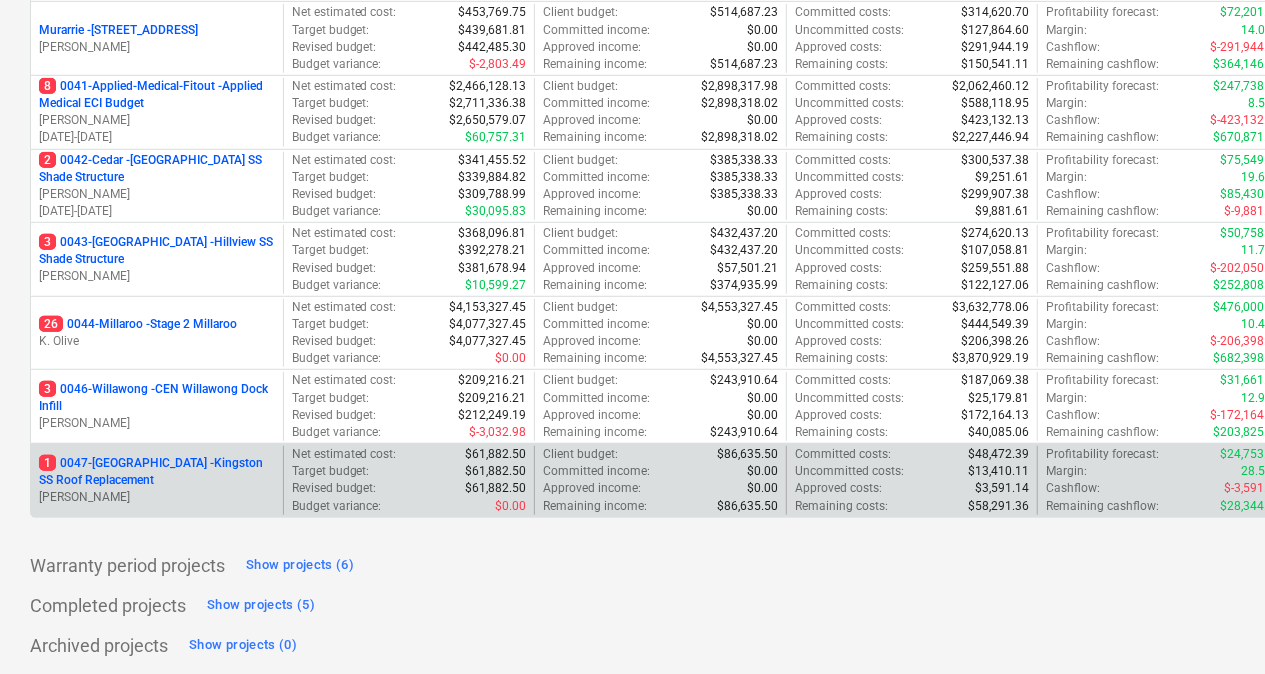 click on "1  0047-[GEOGRAPHIC_DATA] -  [GEOGRAPHIC_DATA] SS Roof Replacement" at bounding box center [157, 472] 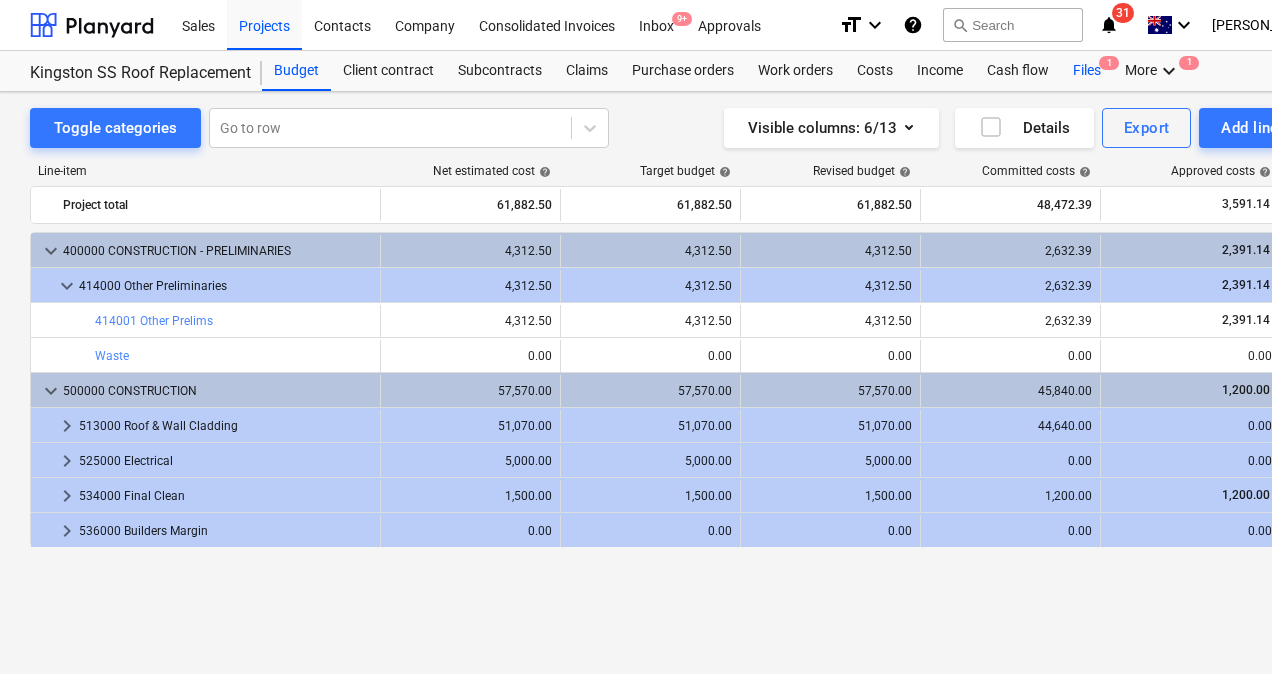 click on "Files 1" at bounding box center [1087, 71] 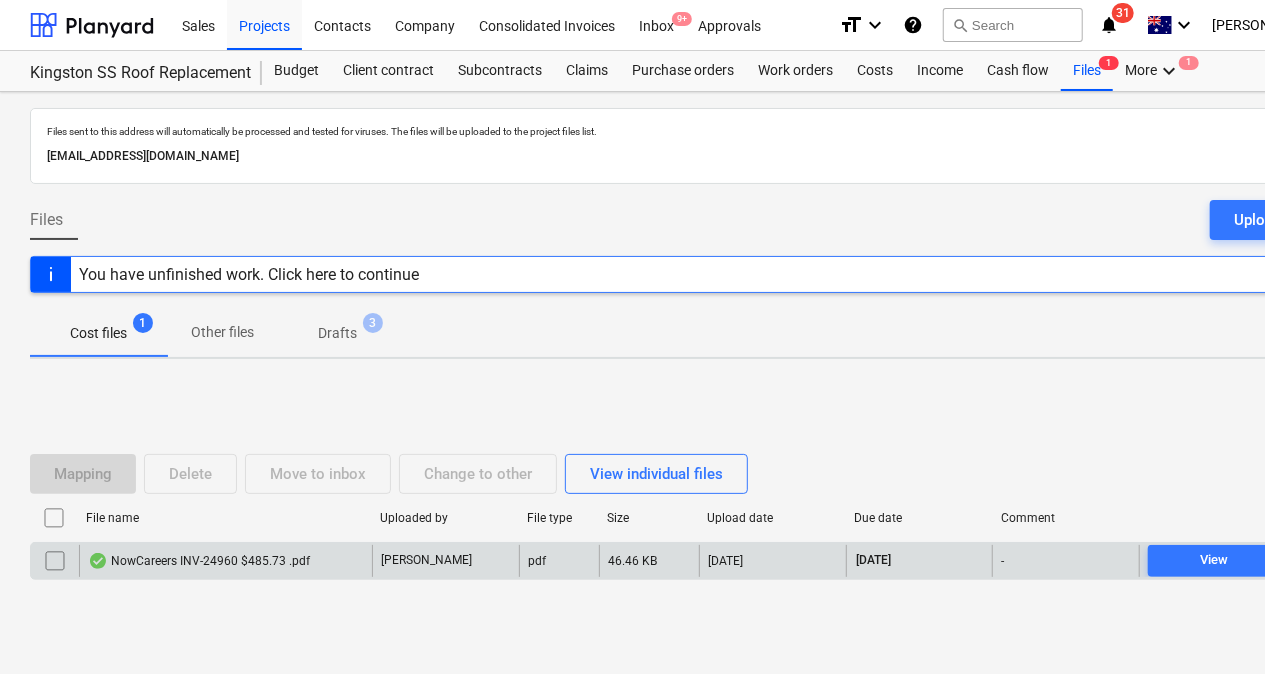 click on "NowCareers INV-24960 $485.73 .pdf" at bounding box center [199, 561] 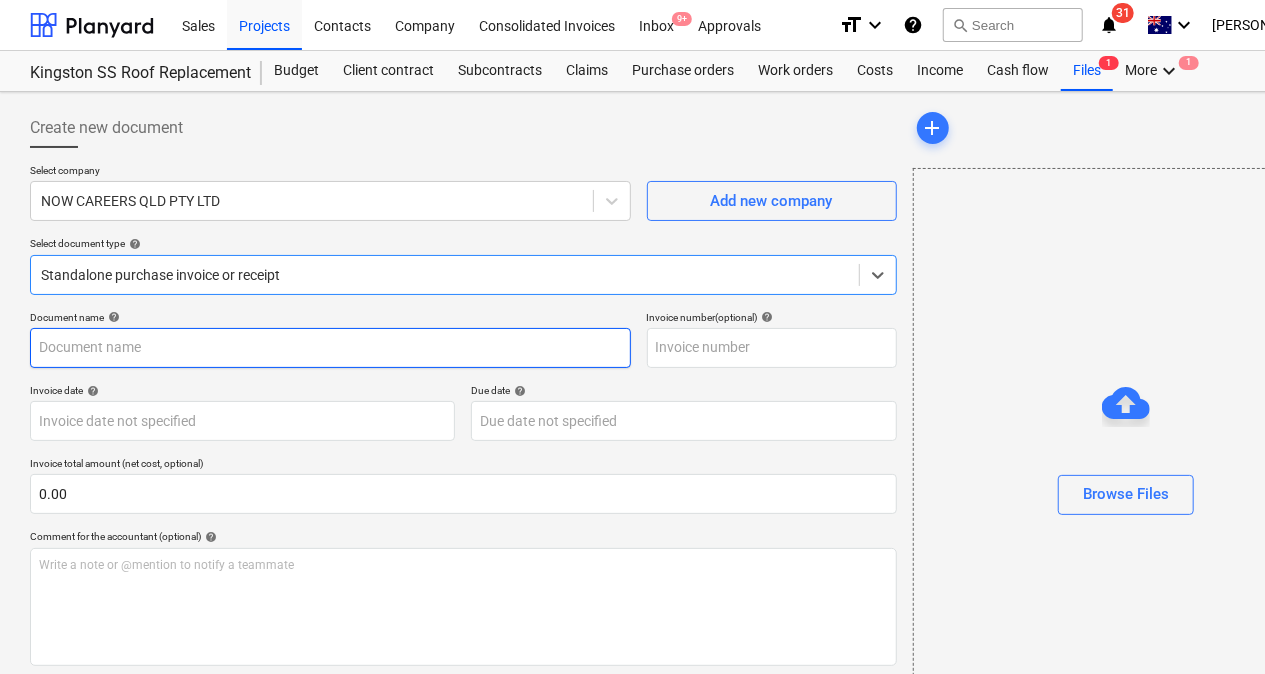type on "24960" 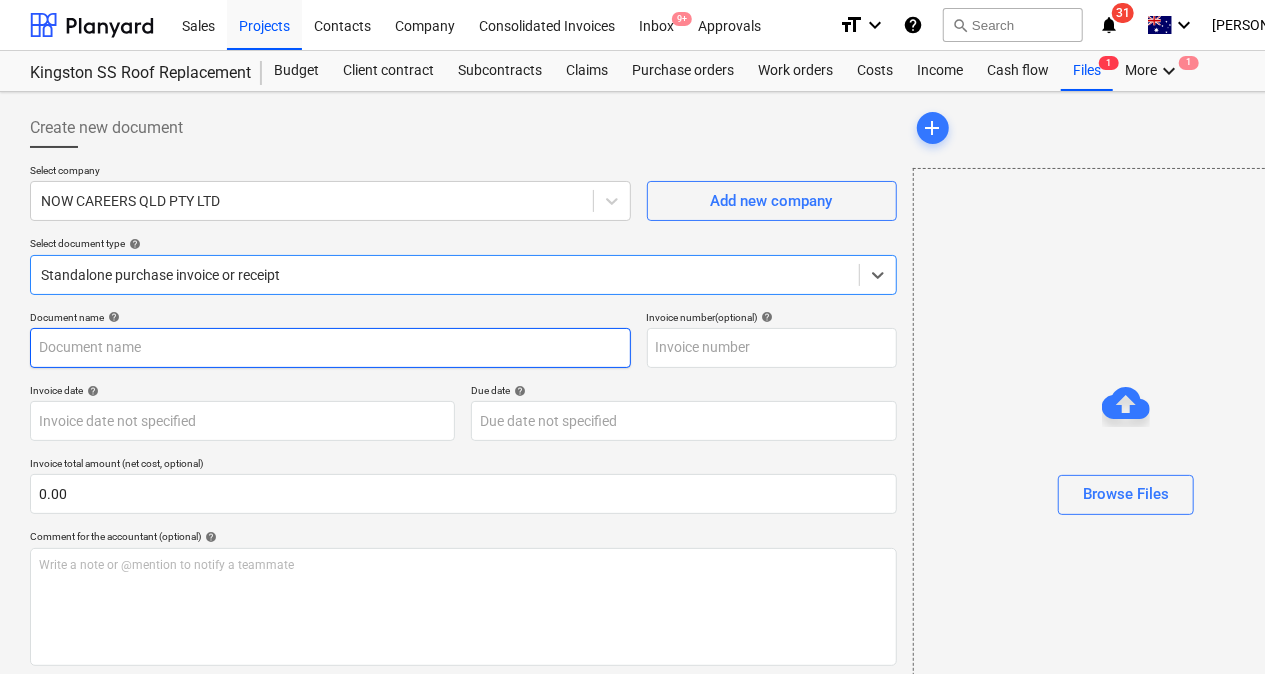 type on "24960" 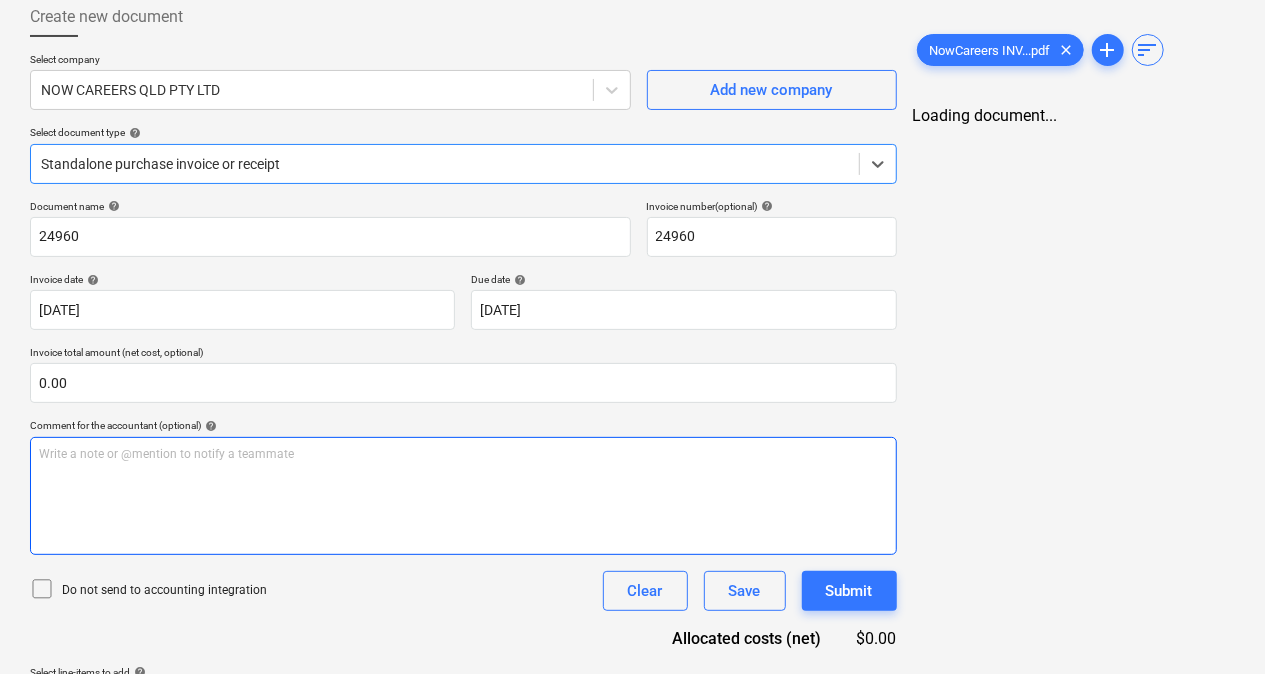 scroll, scrollTop: 175, scrollLeft: 0, axis: vertical 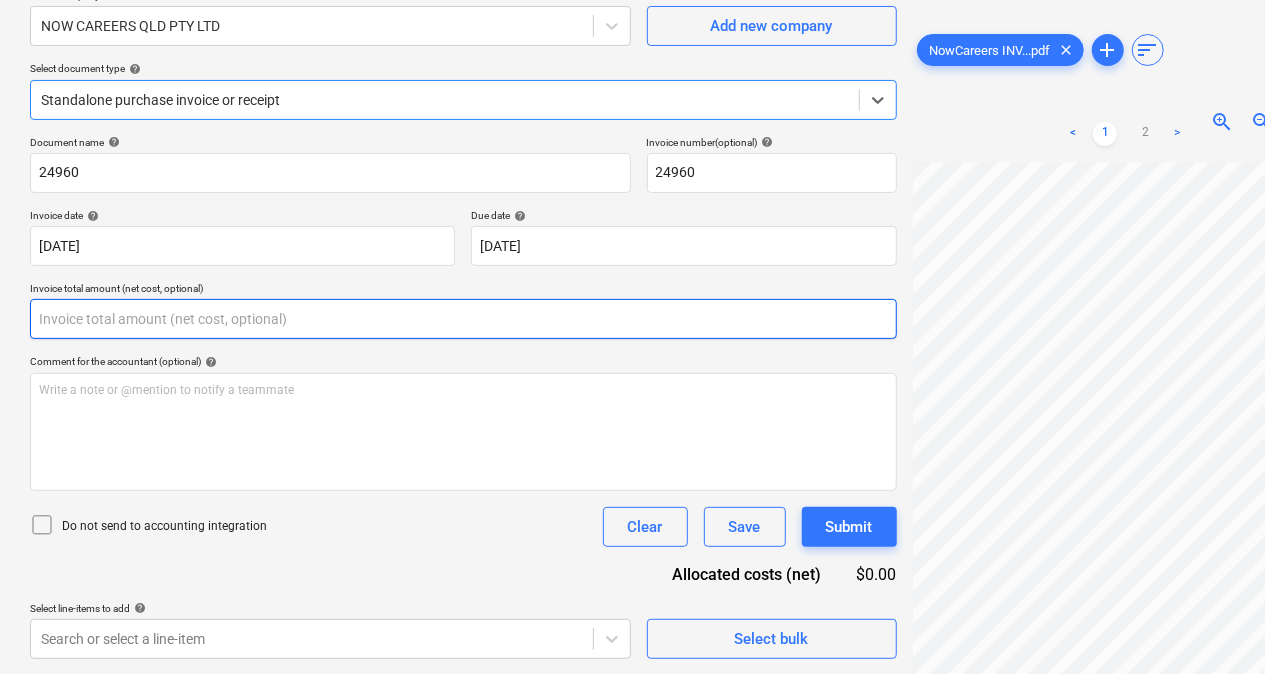 click at bounding box center [463, 319] 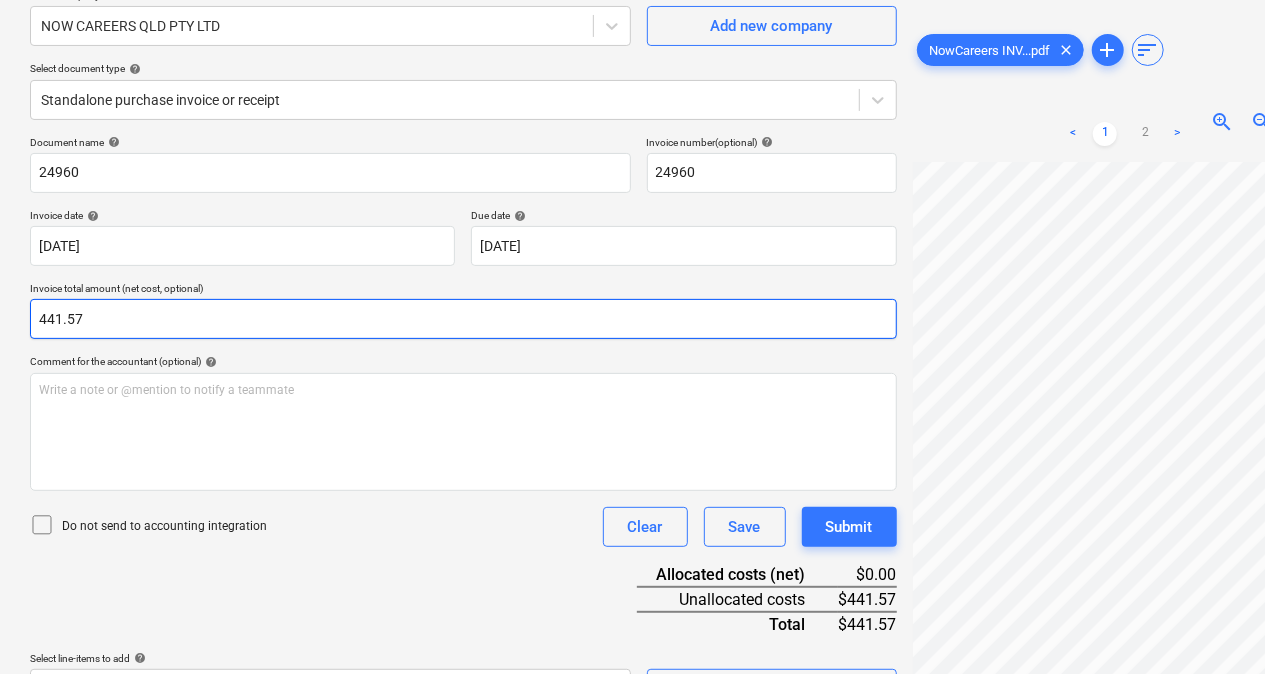 type on "441.57" 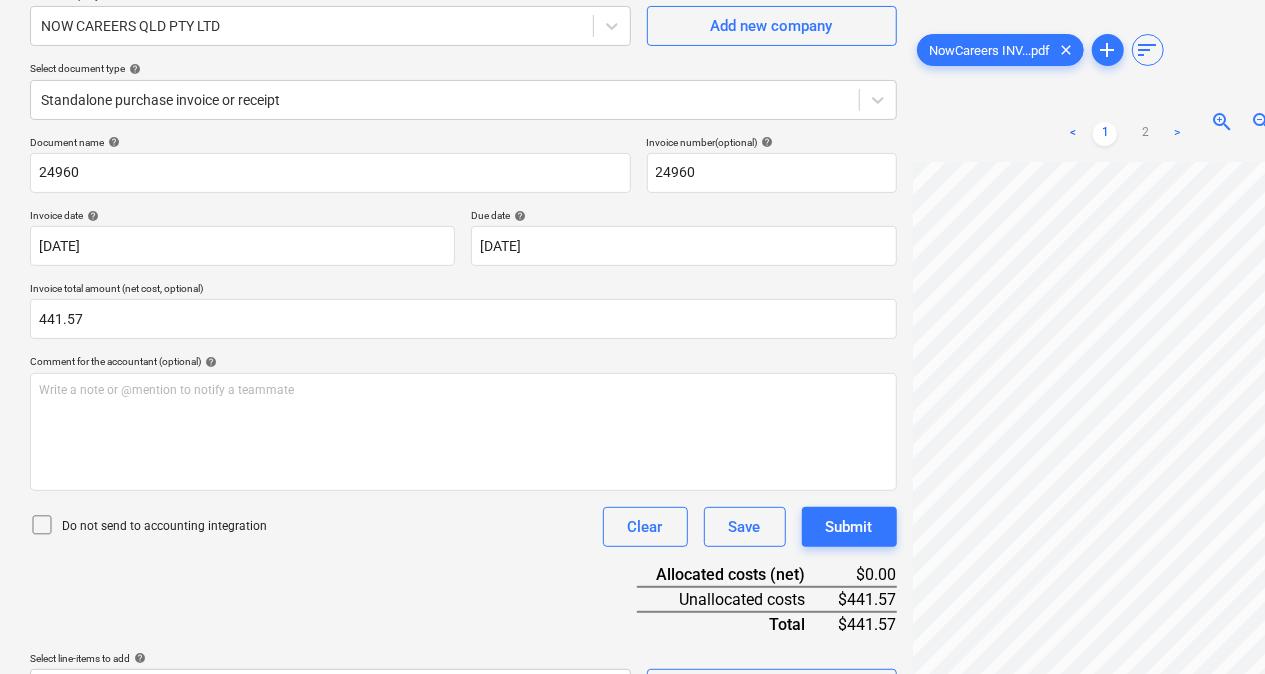 scroll, scrollTop: 26, scrollLeft: 0, axis: vertical 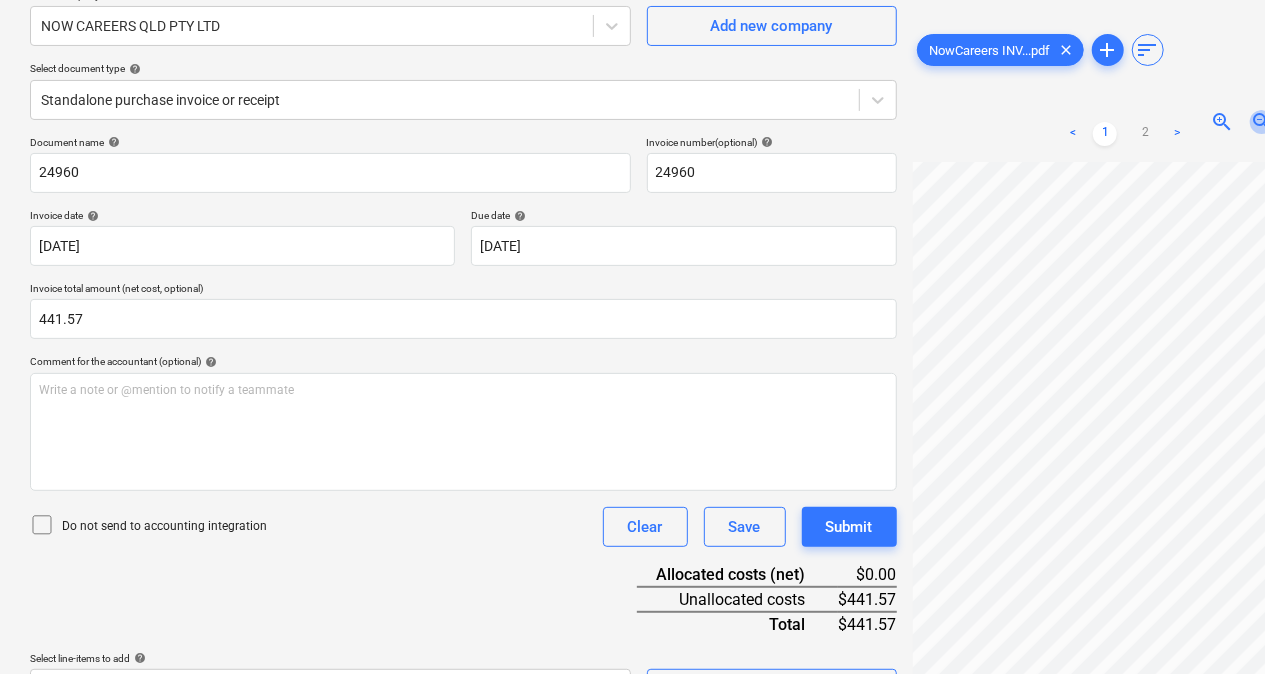 click on "zoom_out" at bounding box center (1262, 122) 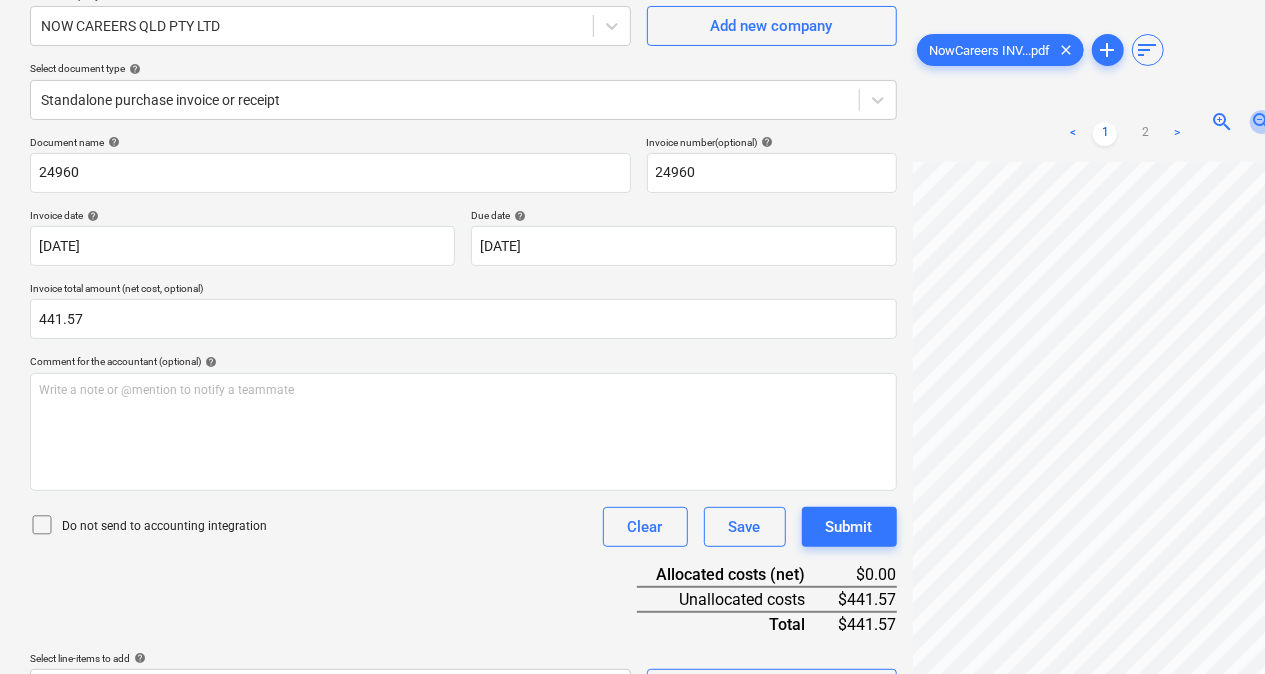click on "zoom_out" at bounding box center [1262, 122] 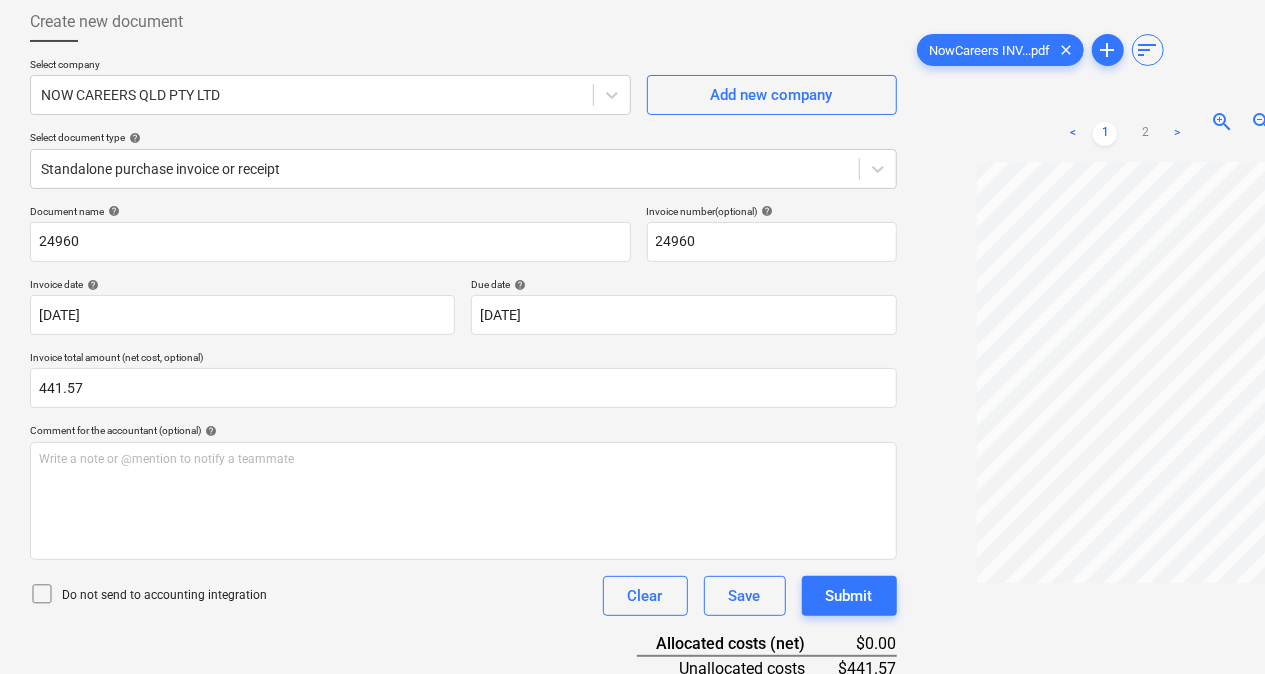 scroll, scrollTop: 75, scrollLeft: 0, axis: vertical 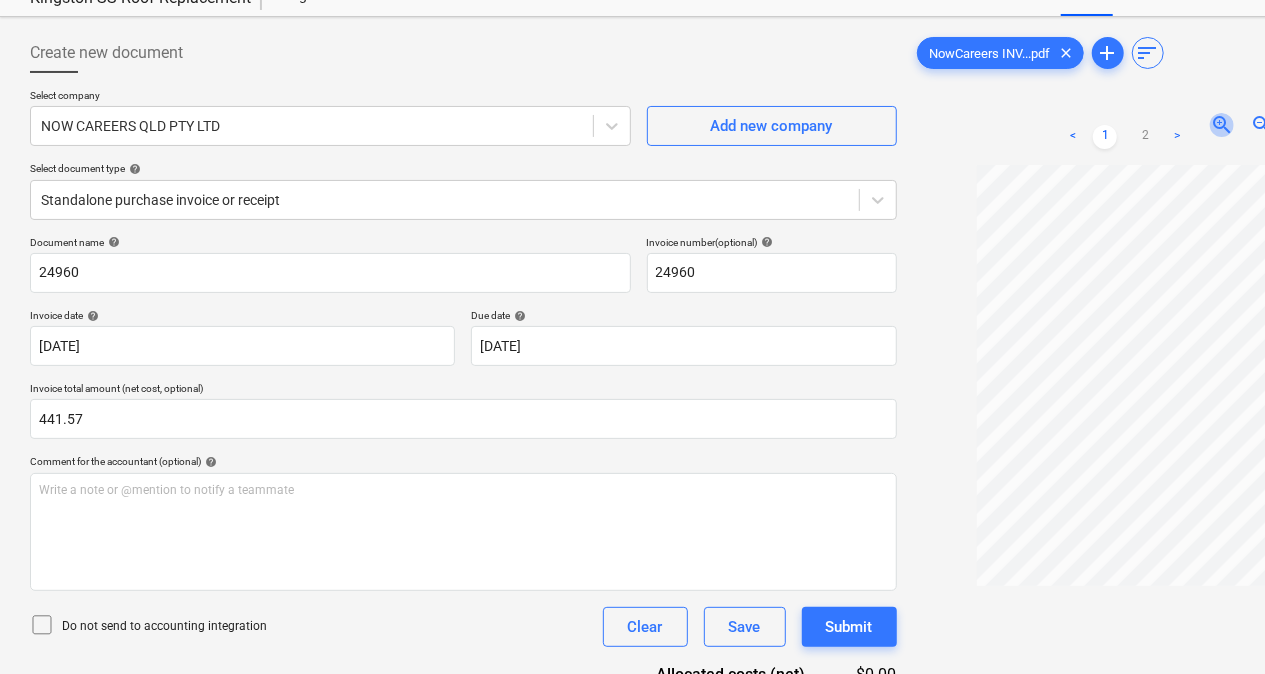 click on "zoom_in" at bounding box center (1222, 125) 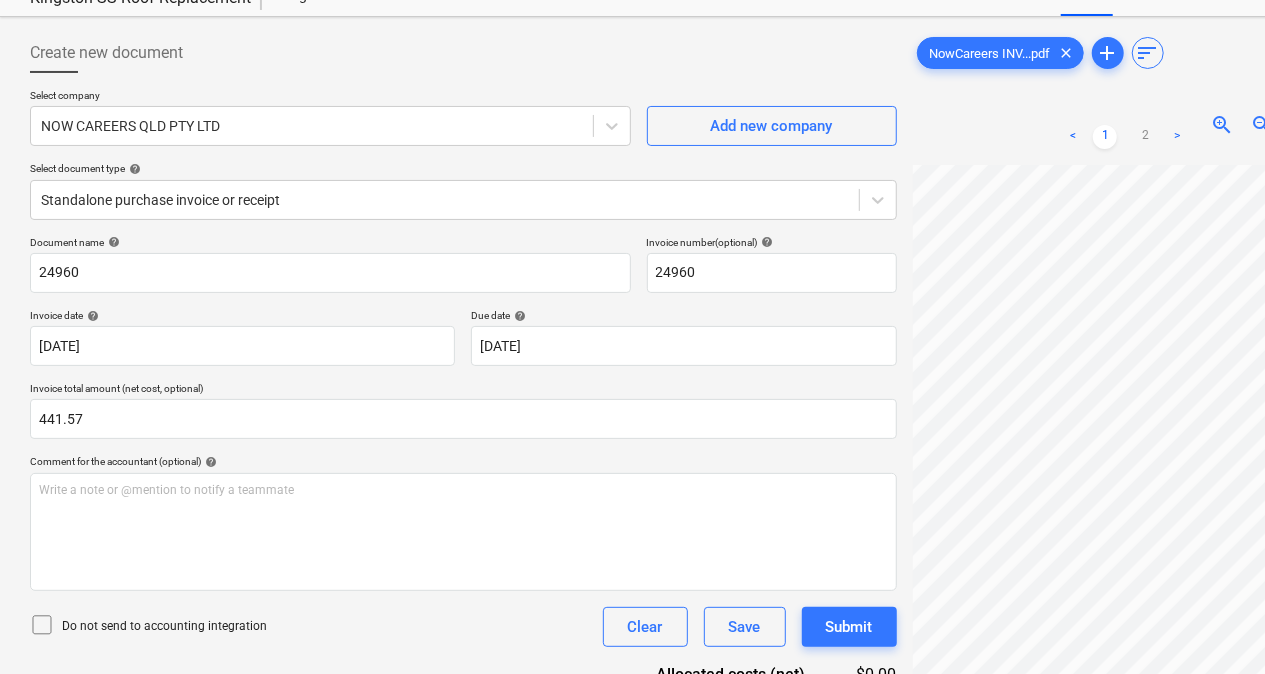 scroll, scrollTop: 0, scrollLeft: 0, axis: both 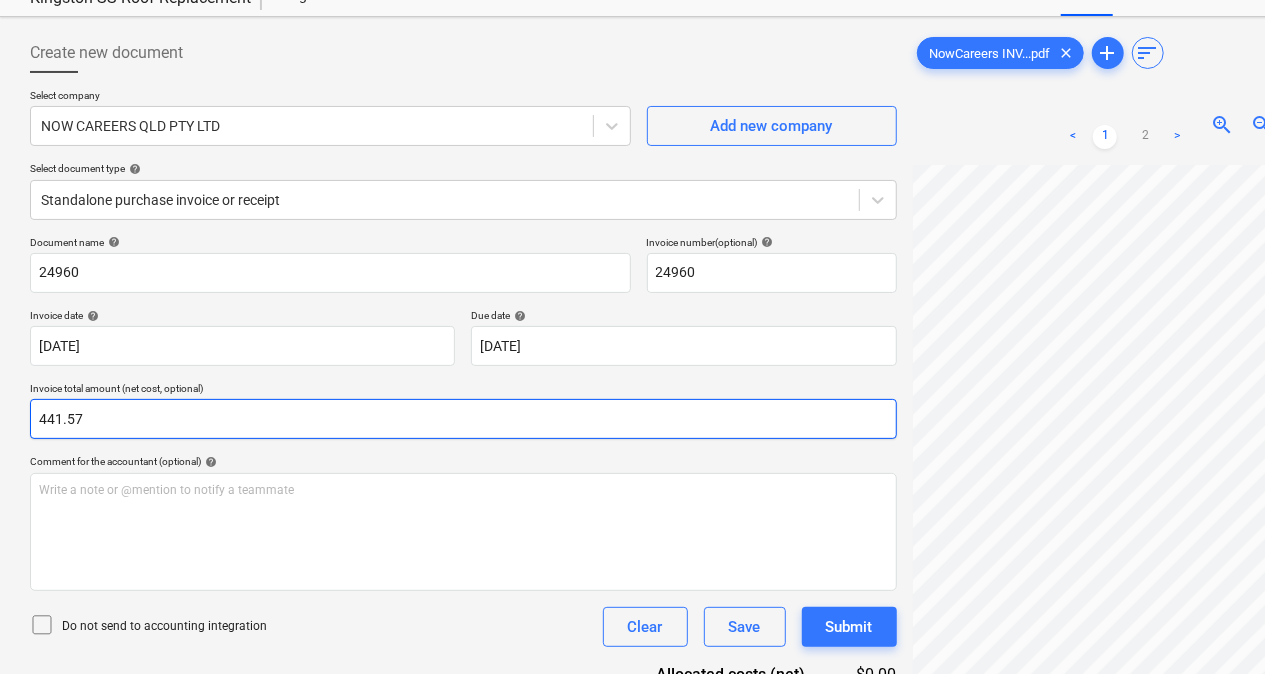 drag, startPoint x: 850, startPoint y: 438, endPoint x: 836, endPoint y: 446, distance: 16.124516 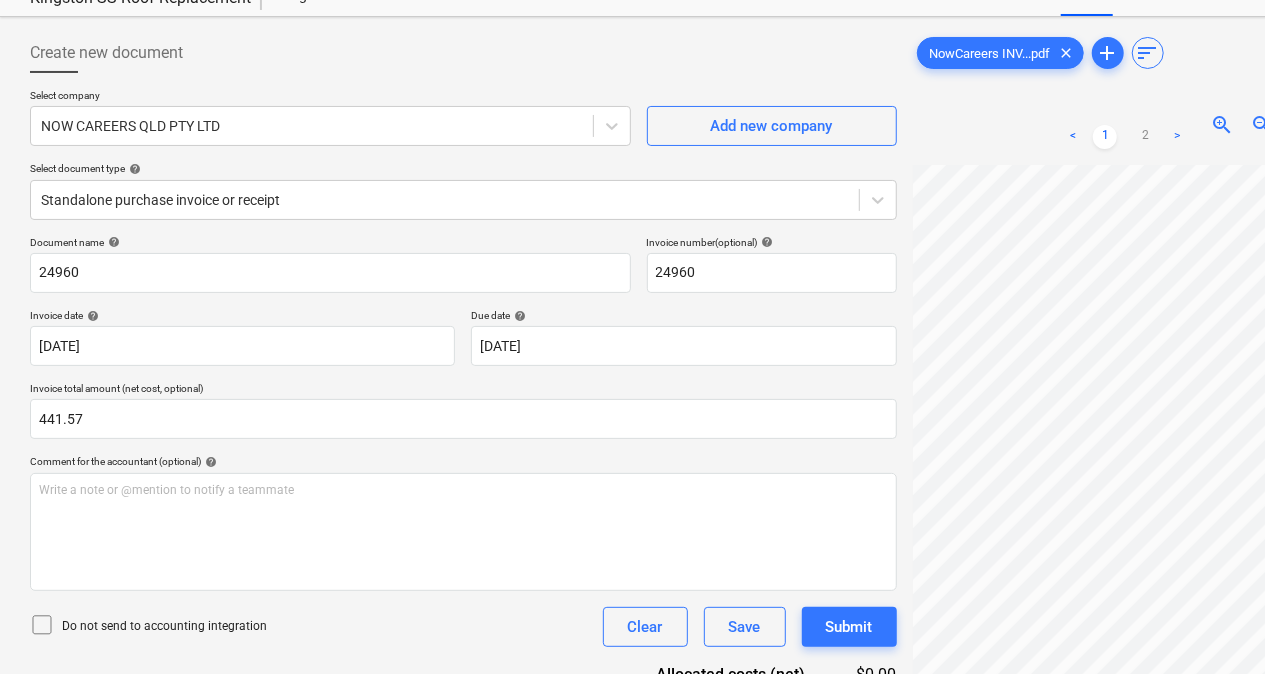 click on "Comment for the accountant (optional) help" at bounding box center (463, 461) 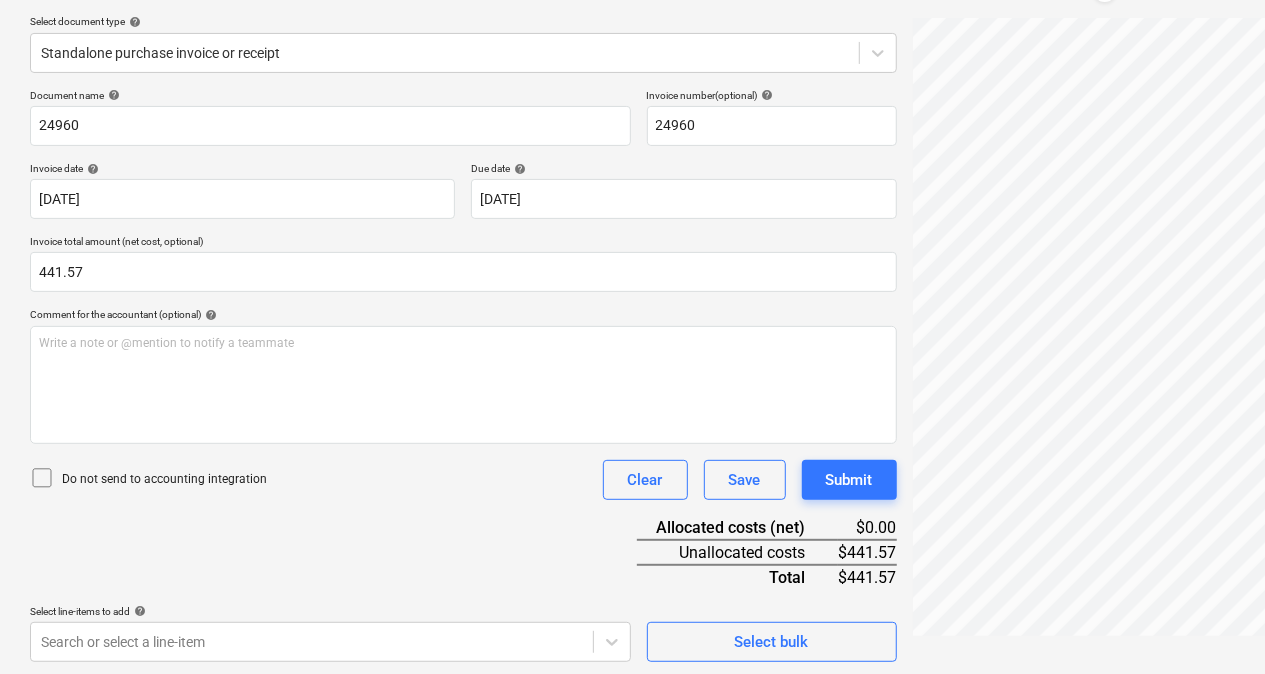 scroll, scrollTop: 226, scrollLeft: 0, axis: vertical 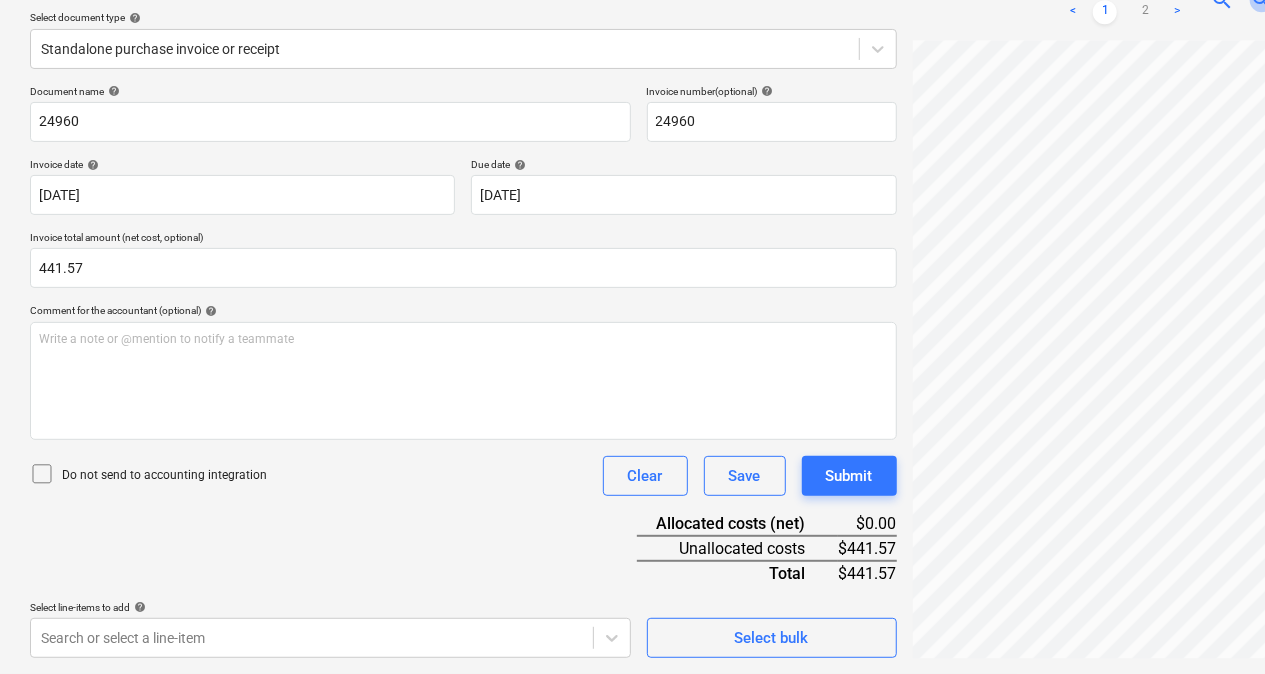 click on "zoom_out" at bounding box center [1262, 0] 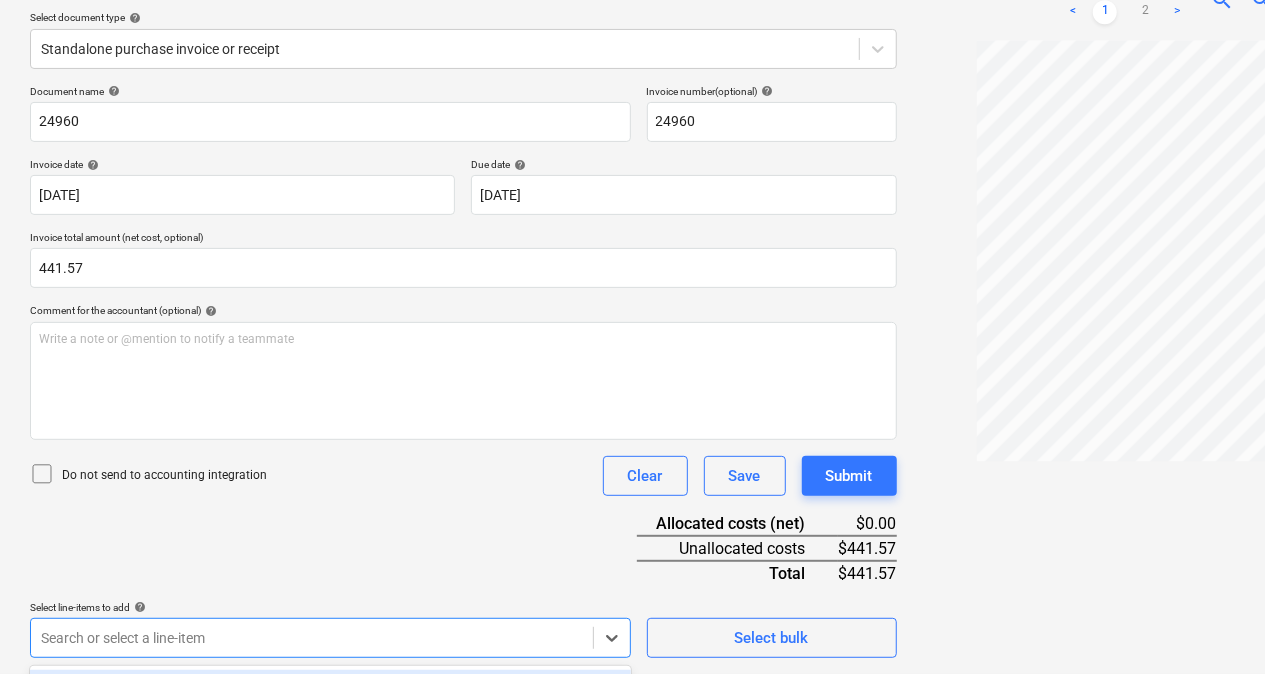 scroll, scrollTop: 518, scrollLeft: 0, axis: vertical 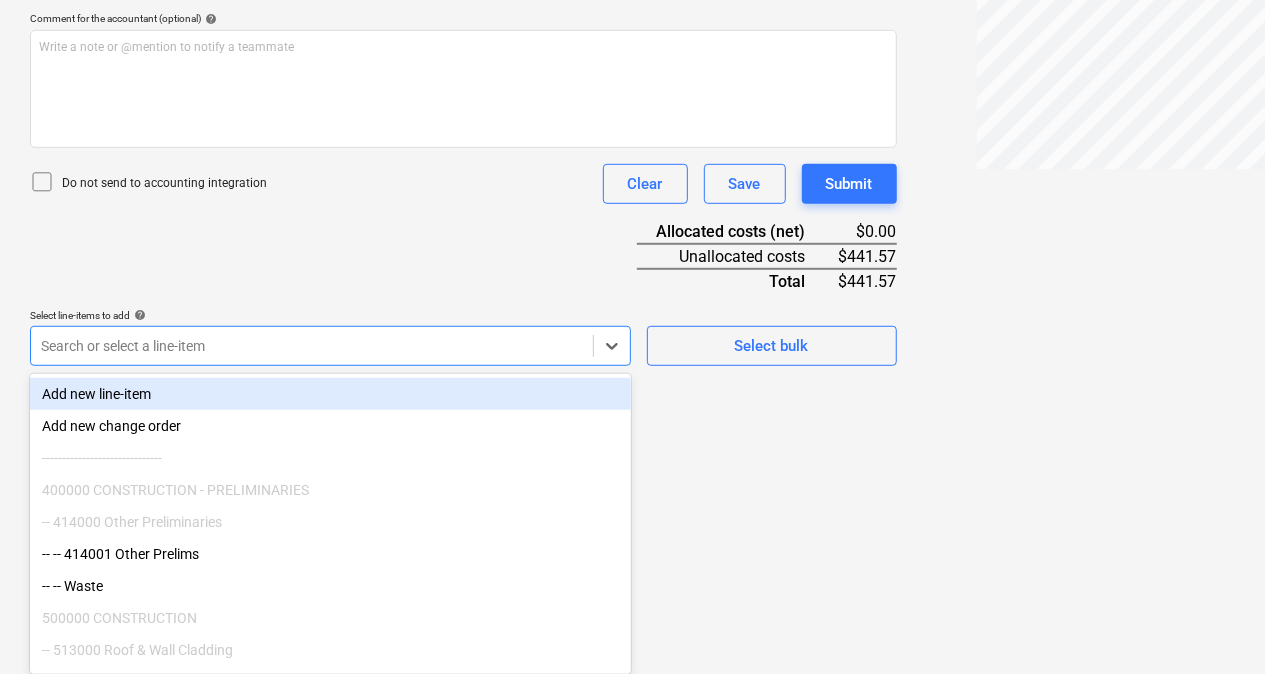 click on "Sales Projects Contacts Company Consolidated Invoices Inbox 9+ Approvals format_size keyboard_arrow_down help search Search notifications 31 keyboard_arrow_down [PERSON_NAME] keyboard_arrow_down Kingston SS Roof Replacement Budget Client contract Subcontracts Claims Purchase orders Work orders Costs Income Cash flow Files 1 More keyboard_arrow_down 1 Create new document Select company NOW CAREERS QLD PTY LTD   Add new company Select document type help Standalone purchase invoice or receipt Document name help 24960 Invoice number  (optional) help 24960 Invoice date help [DATE] 16.07.2025 Press the down arrow key to interact with the calendar and
select a date. Press the question mark key to get the keyboard shortcuts for changing dates. Due date help [DATE] 15.08.2025 Press the down arrow key to interact with the calendar and
select a date. Press the question mark key to get the keyboard shortcuts for changing dates. Invoice total amount (net cost, optional) 441.57 help ﻿ Clear Save Submit" at bounding box center (632, -181) 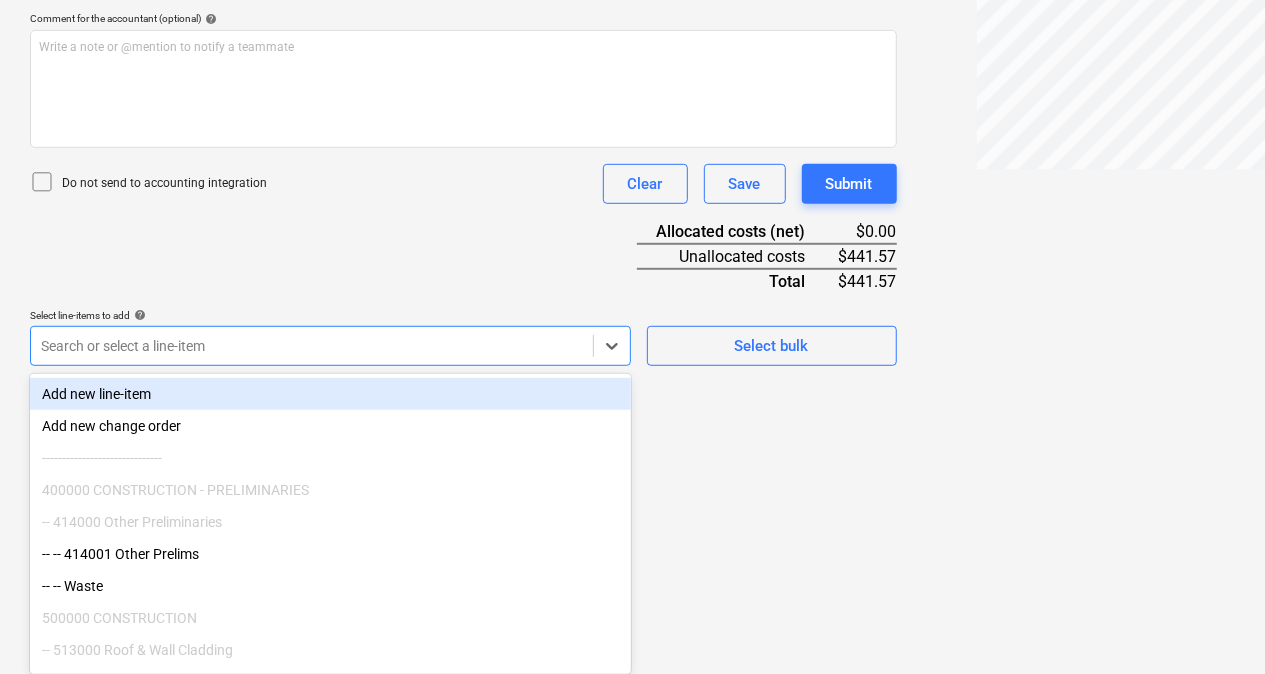 click on "Add new line-item" at bounding box center [330, 394] 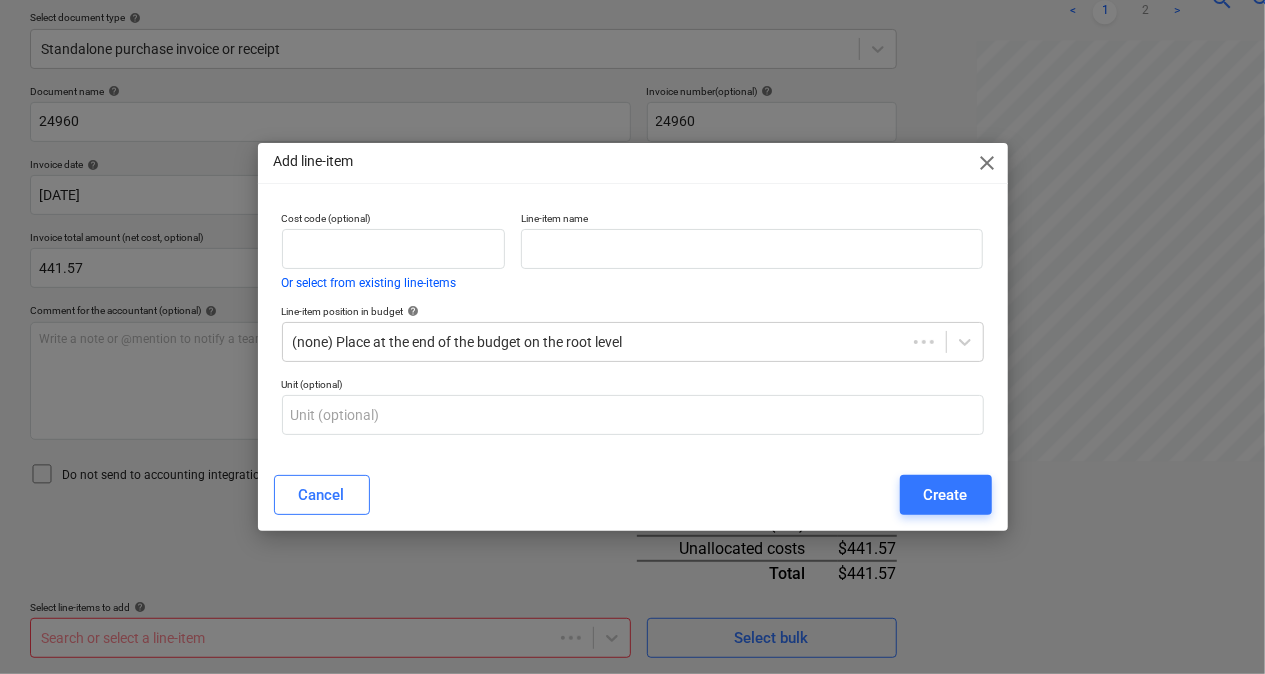 scroll, scrollTop: 226, scrollLeft: 0, axis: vertical 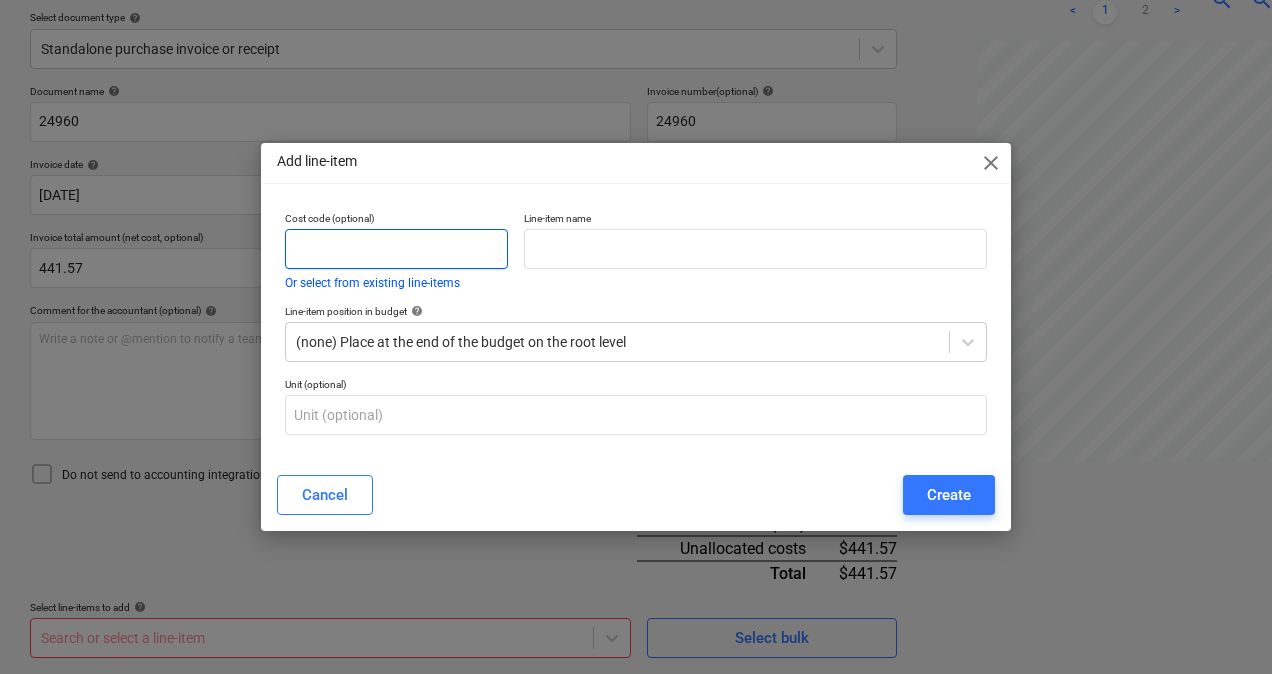 click at bounding box center [396, 249] 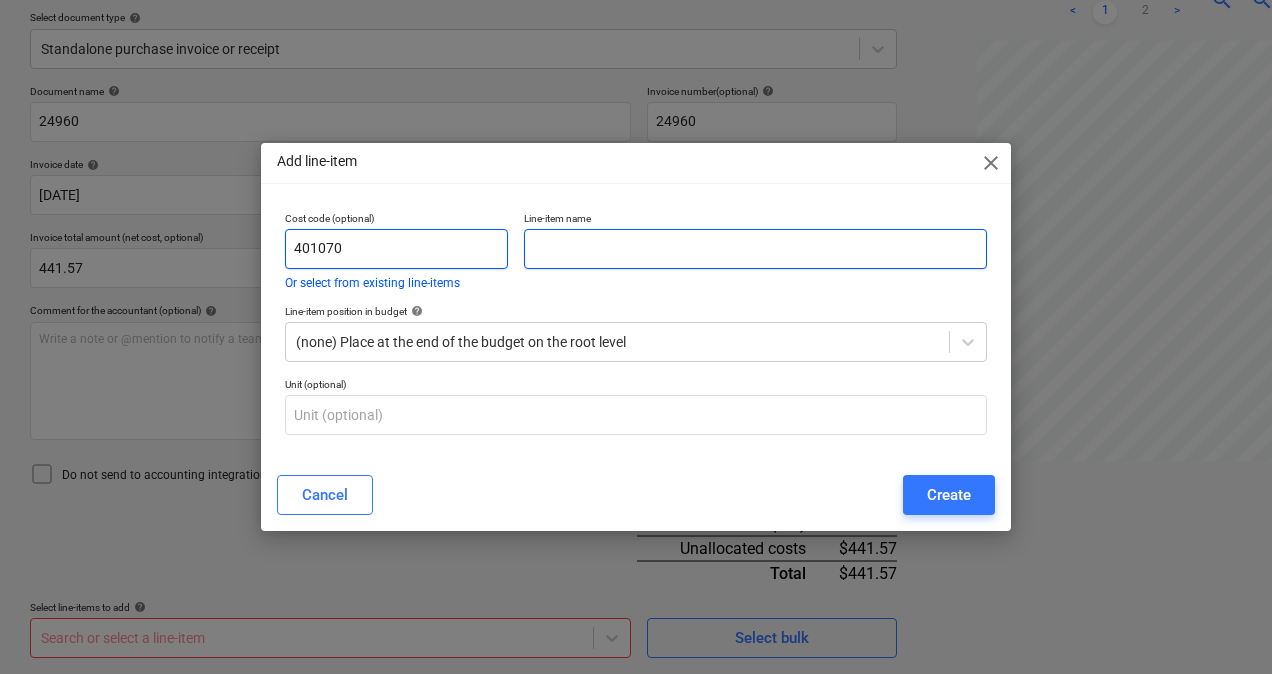 type on "401070" 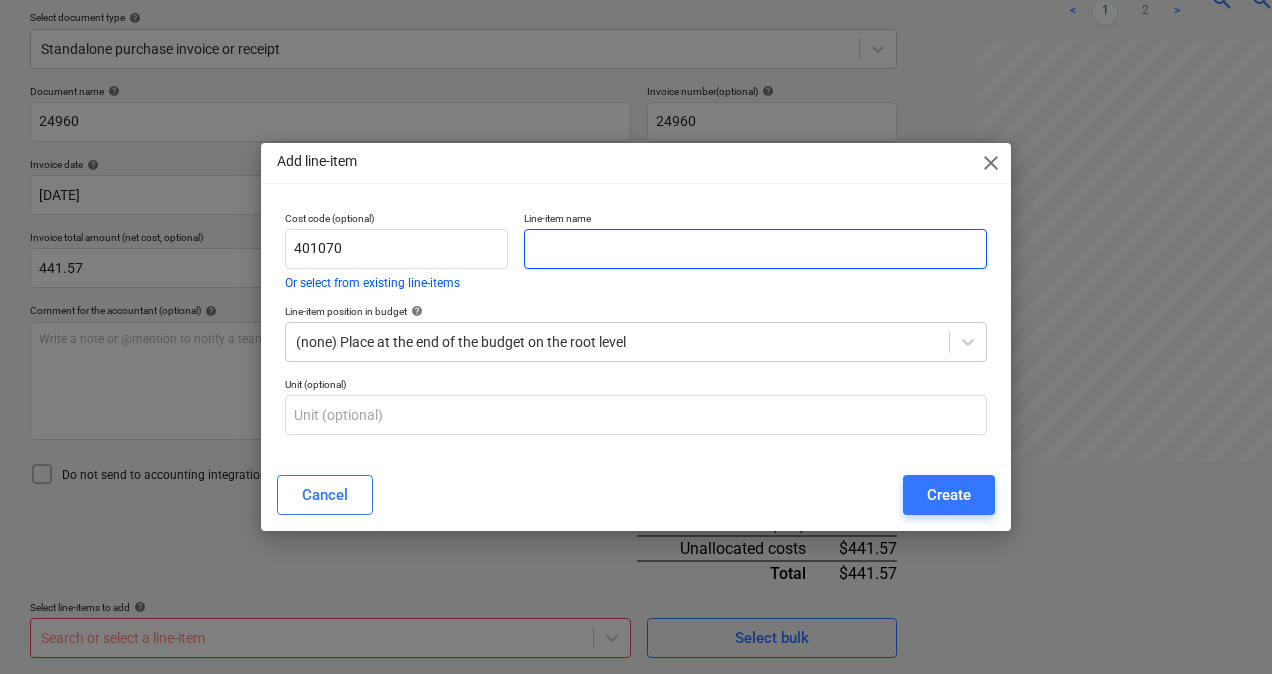 click at bounding box center [755, 249] 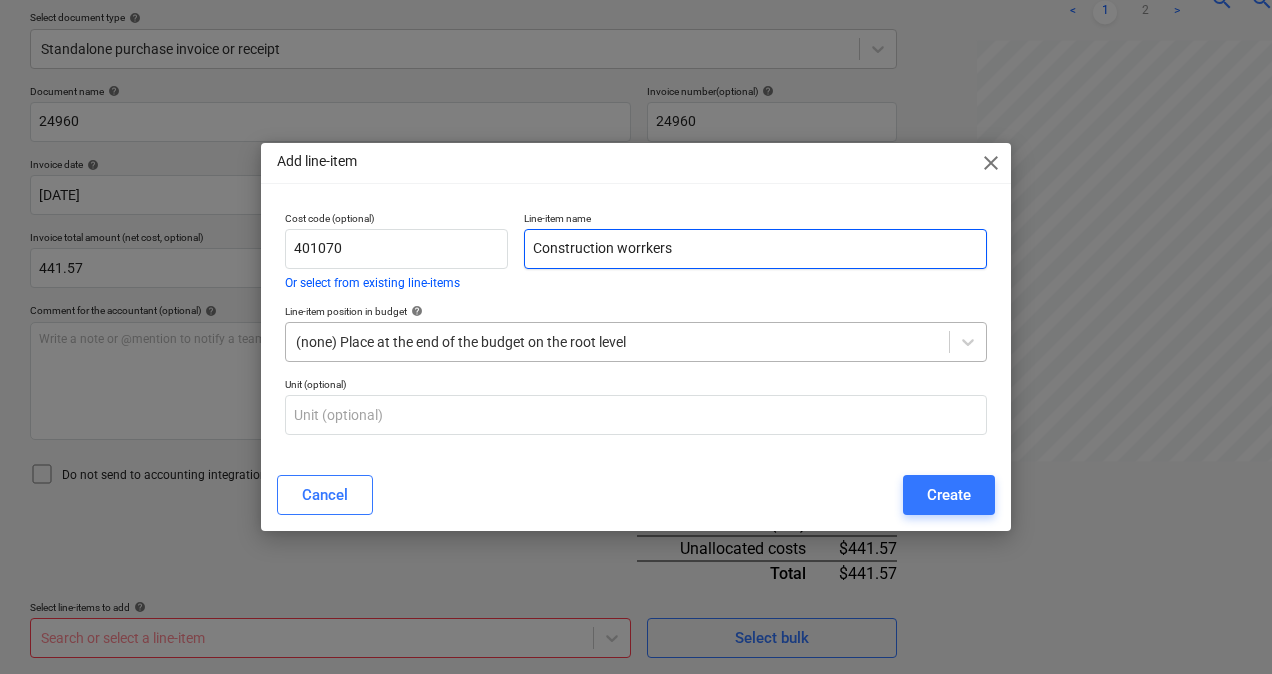 type on "Construction worrkers" 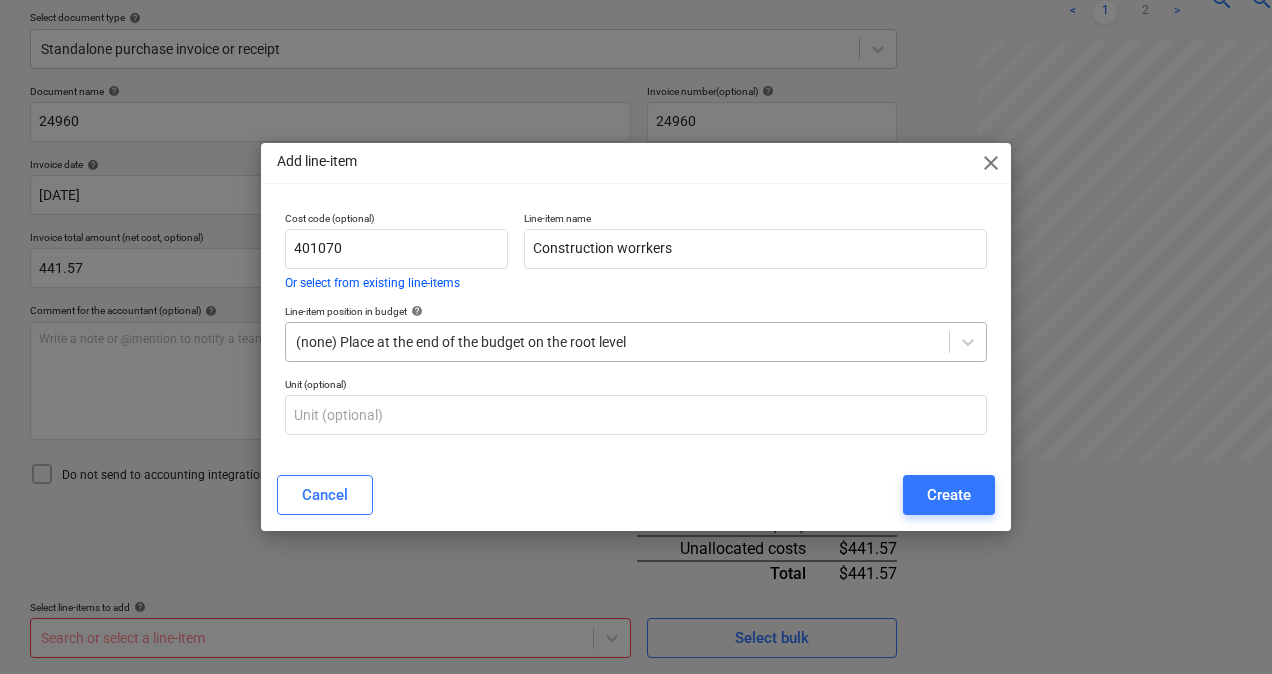 click on "(none) Place at the end of the budget on the root level" at bounding box center (617, 342) 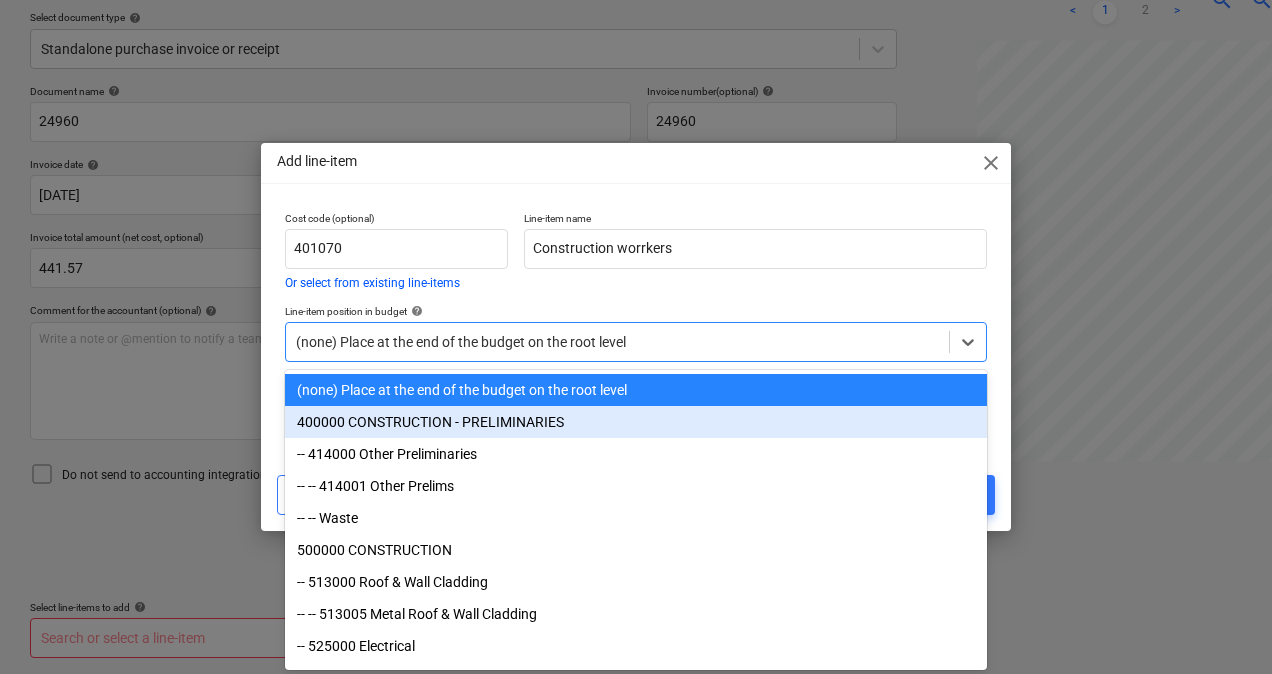 click on "400000 CONSTRUCTION - PRELIMINARIES" at bounding box center [636, 422] 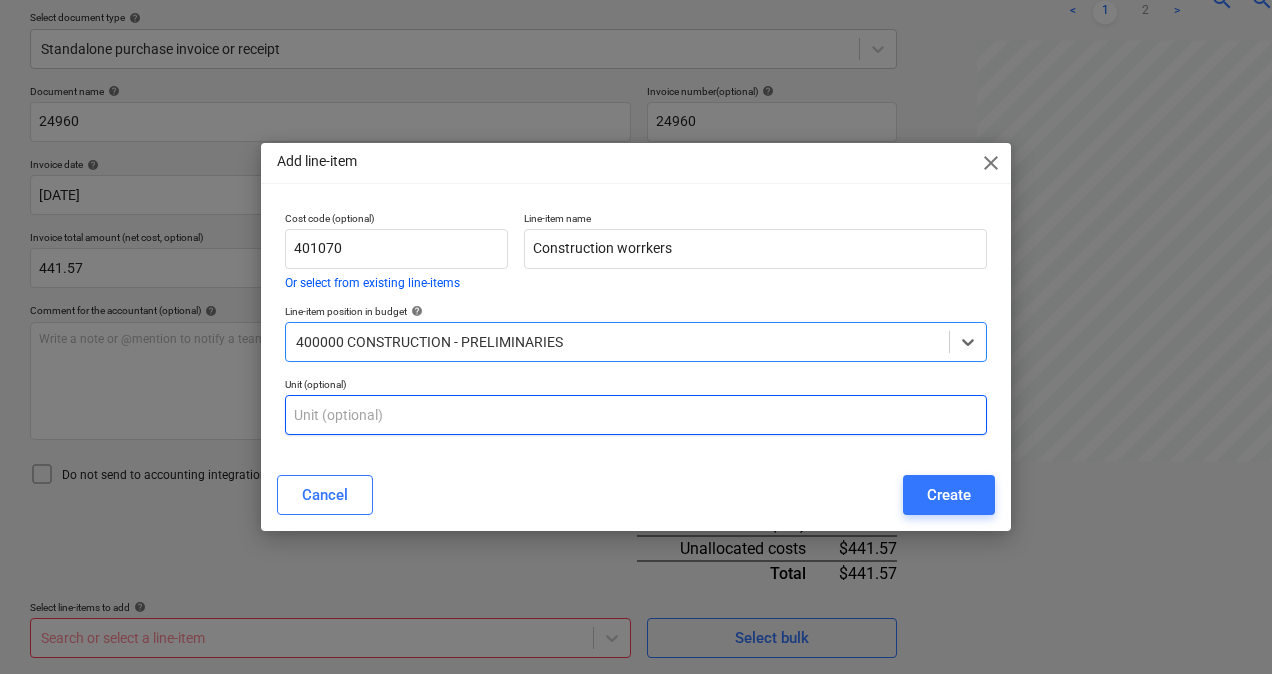 click at bounding box center [636, 415] 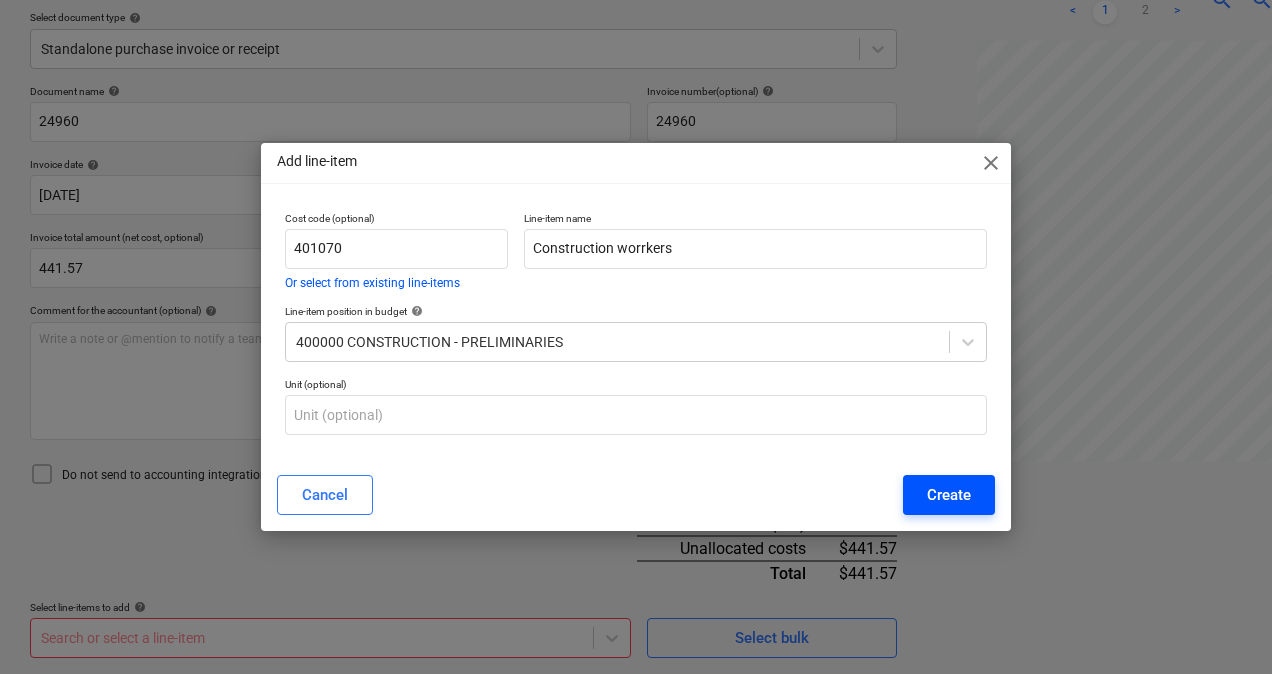 click on "Create" at bounding box center (949, 495) 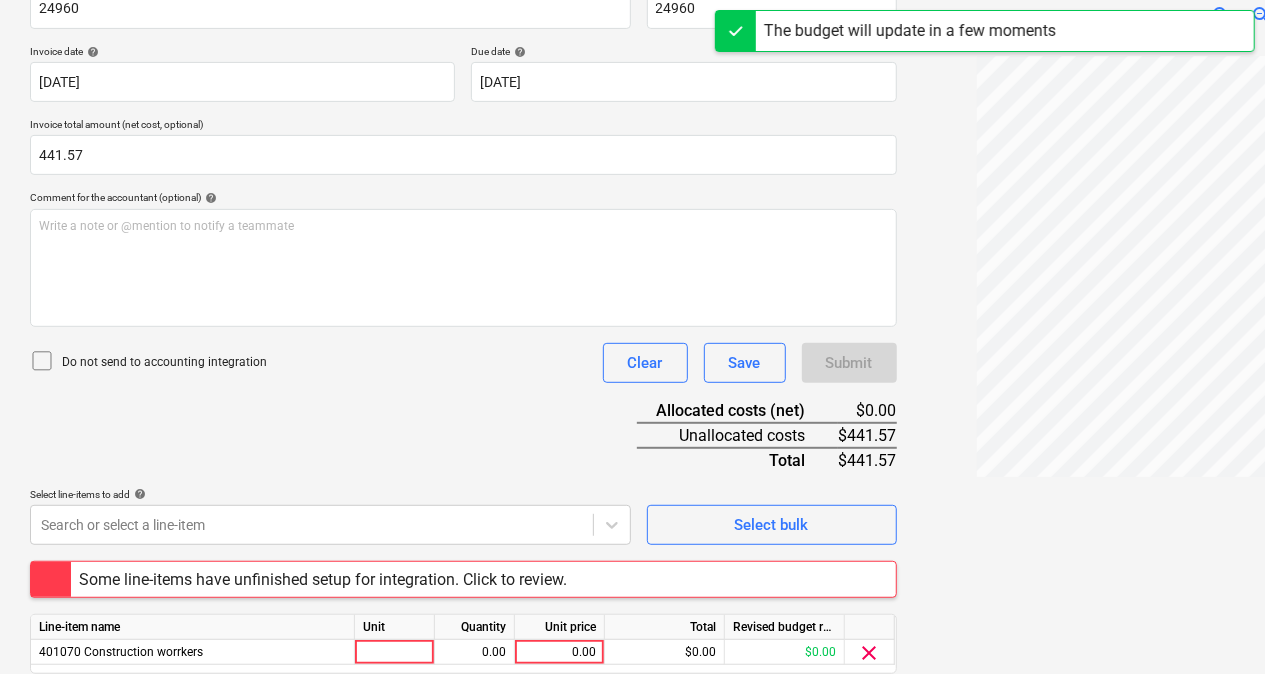 scroll, scrollTop: 410, scrollLeft: 0, axis: vertical 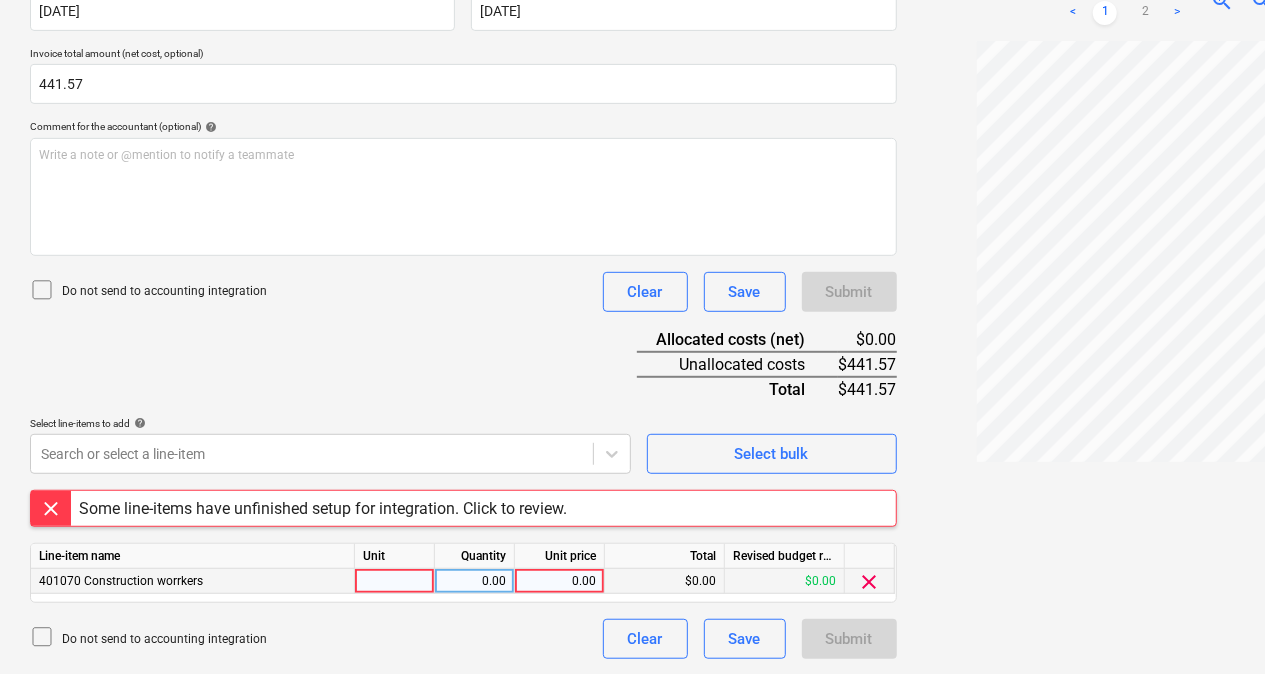 click at bounding box center (395, 581) 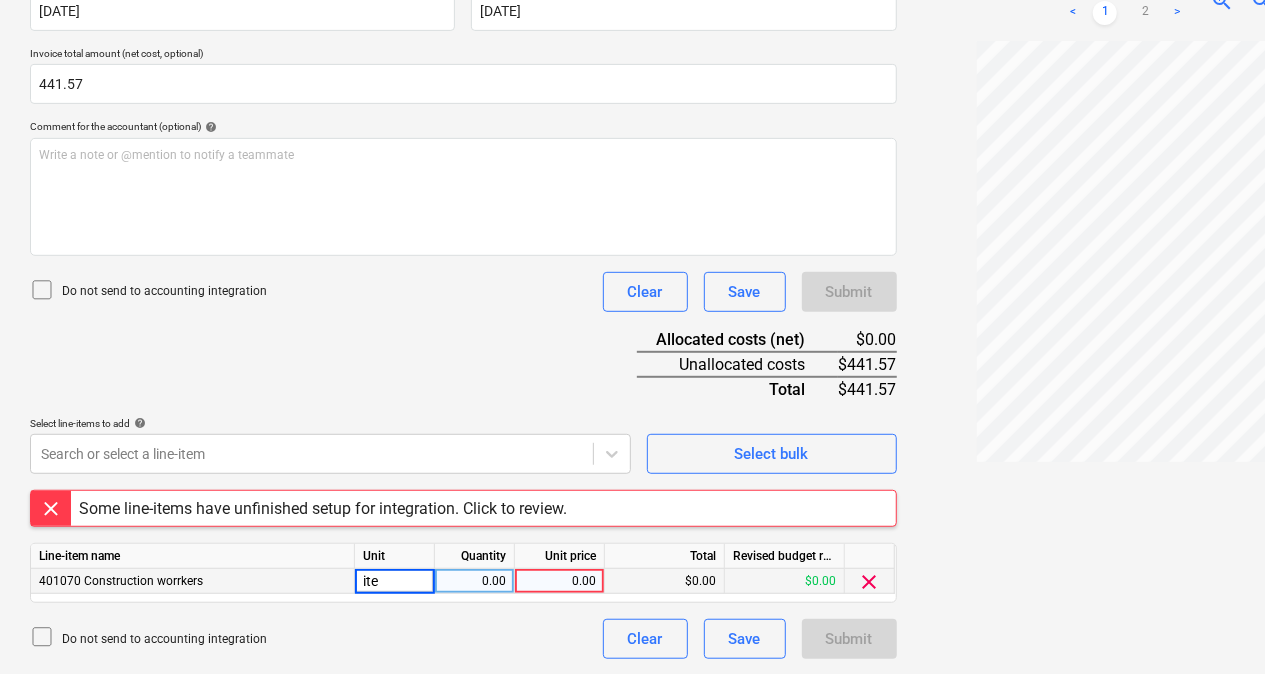 type on "item" 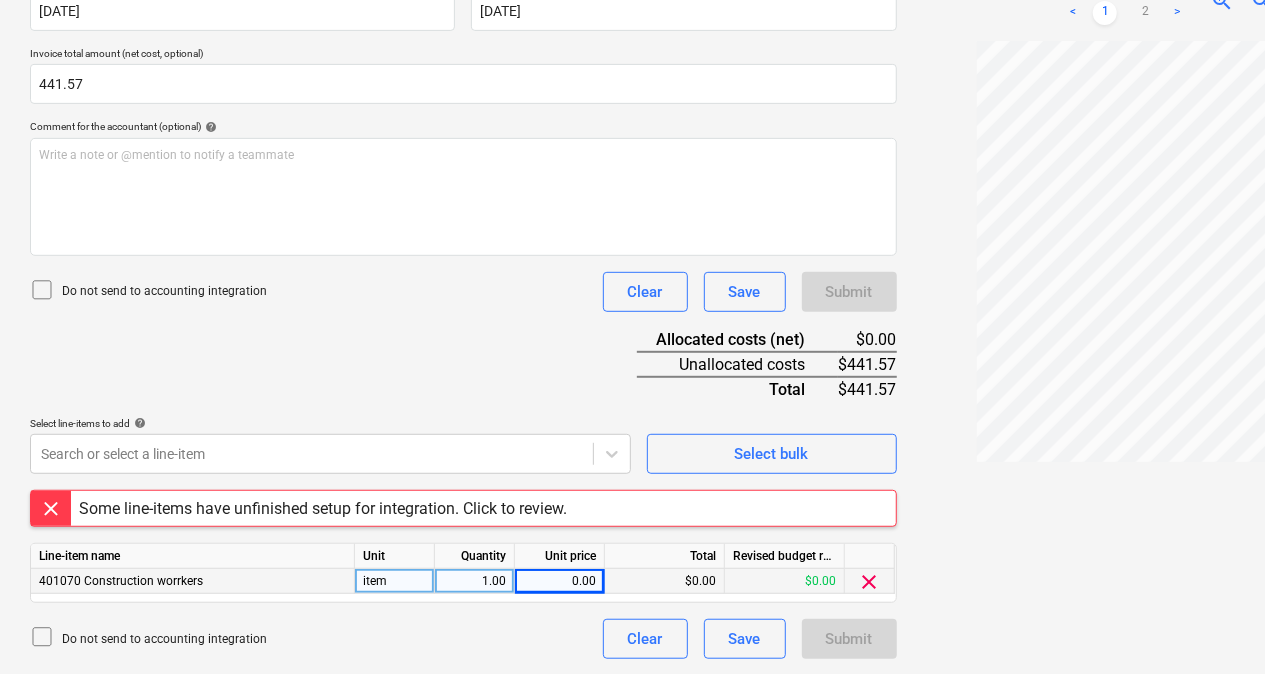 click on "0.00" at bounding box center (559, 581) 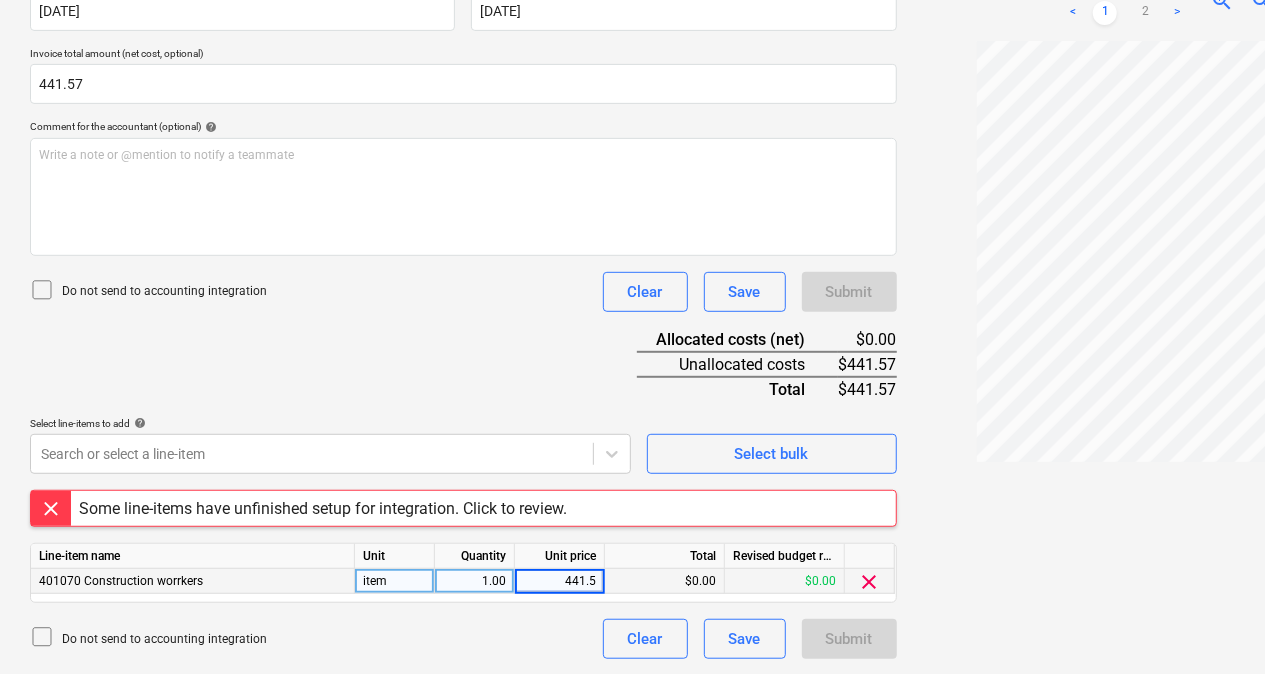 type on "441.57" 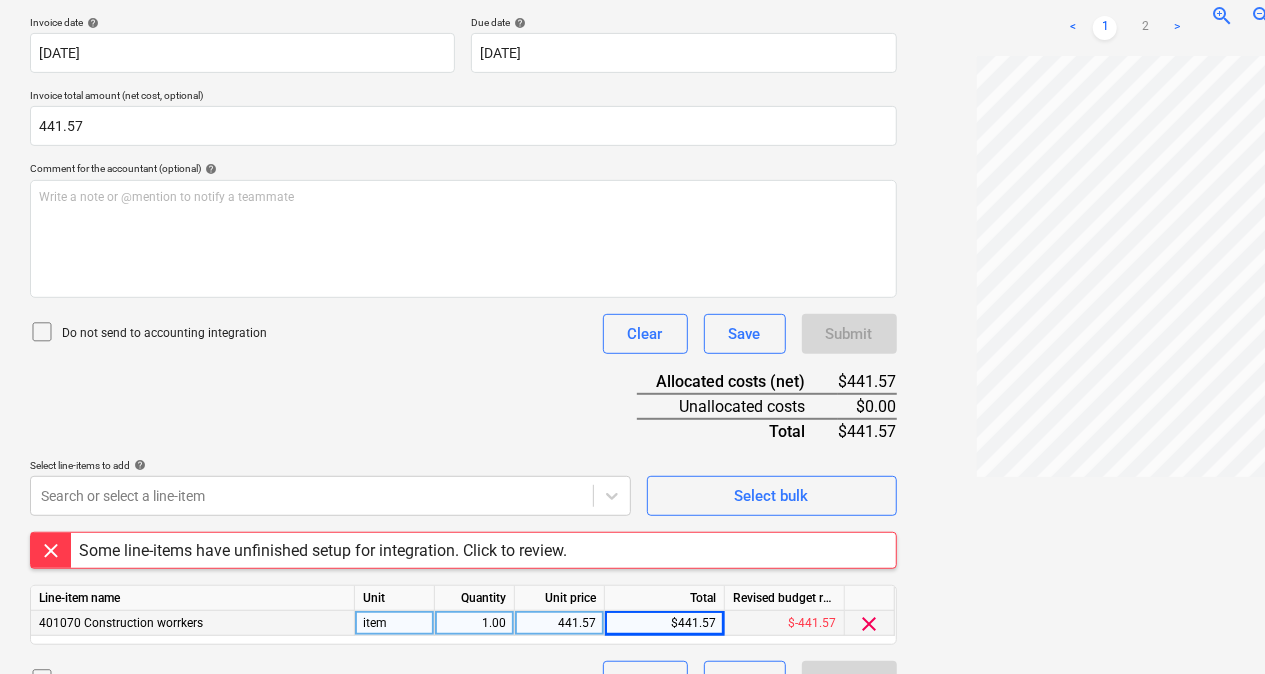 scroll, scrollTop: 410, scrollLeft: 0, axis: vertical 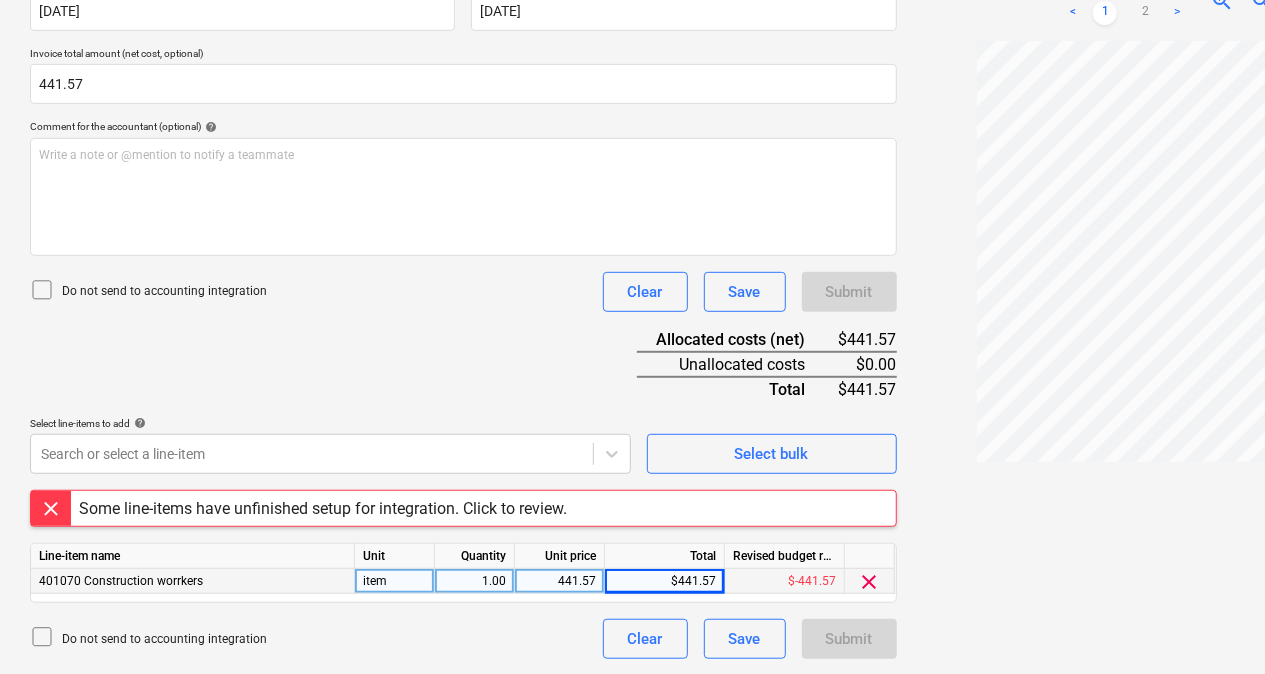 click on "Submit" at bounding box center (849, 639) 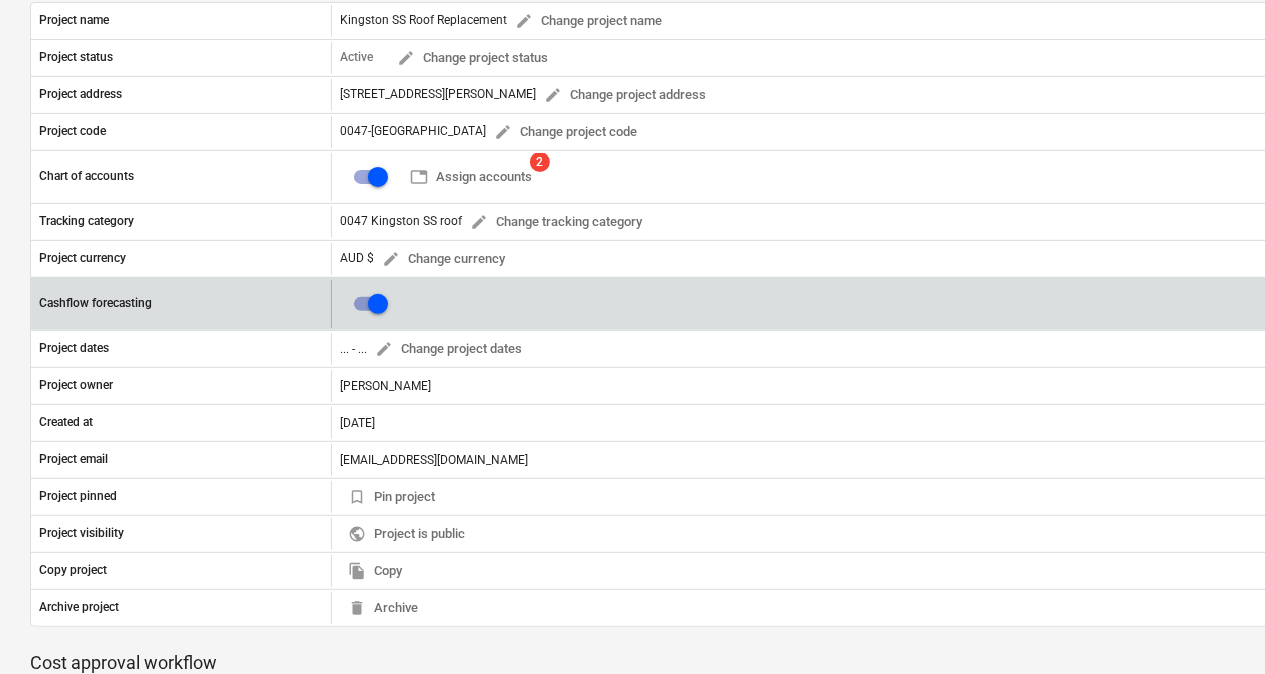 scroll, scrollTop: 0, scrollLeft: 0, axis: both 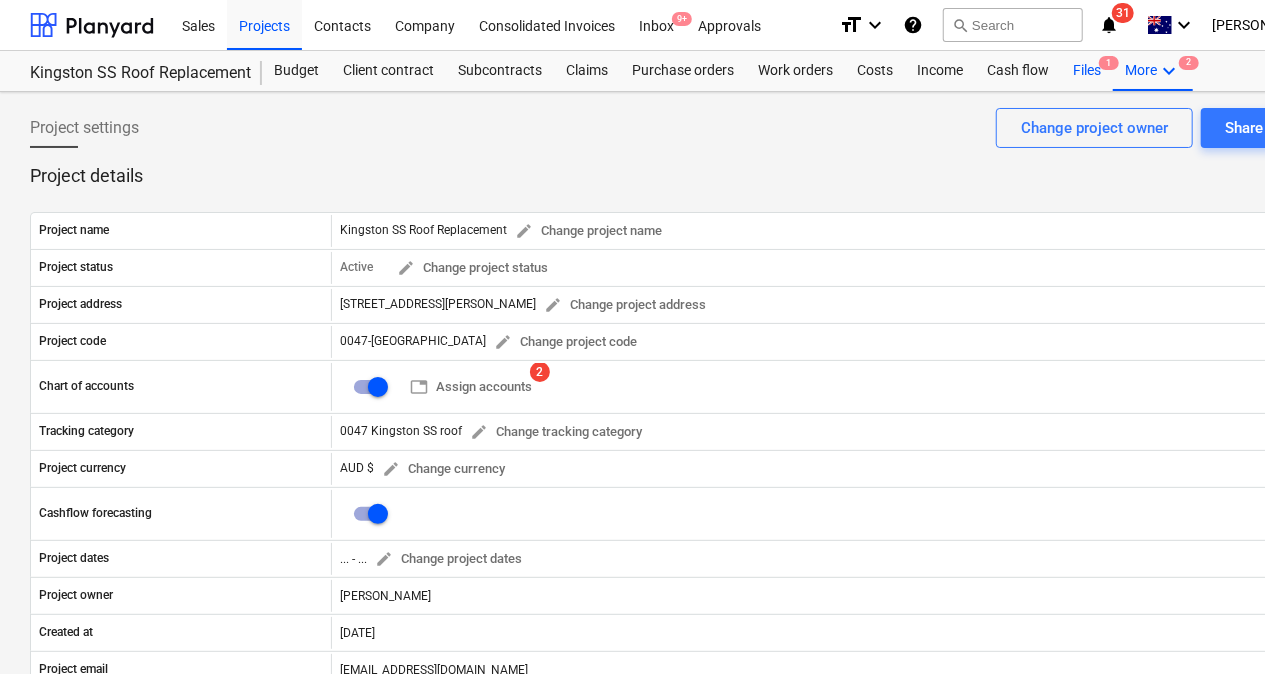 click on "Files 1" at bounding box center [1087, 71] 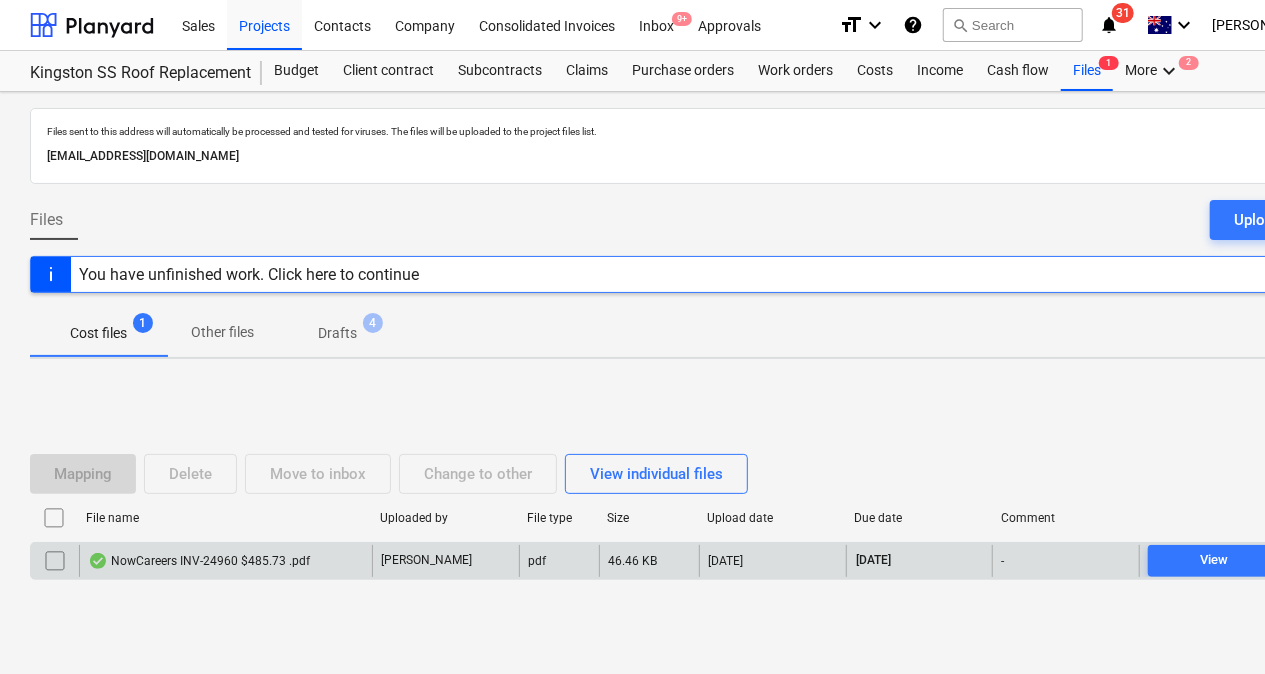 click on "NowCareers INV-24960 $485.73 .pdf" at bounding box center (199, 561) 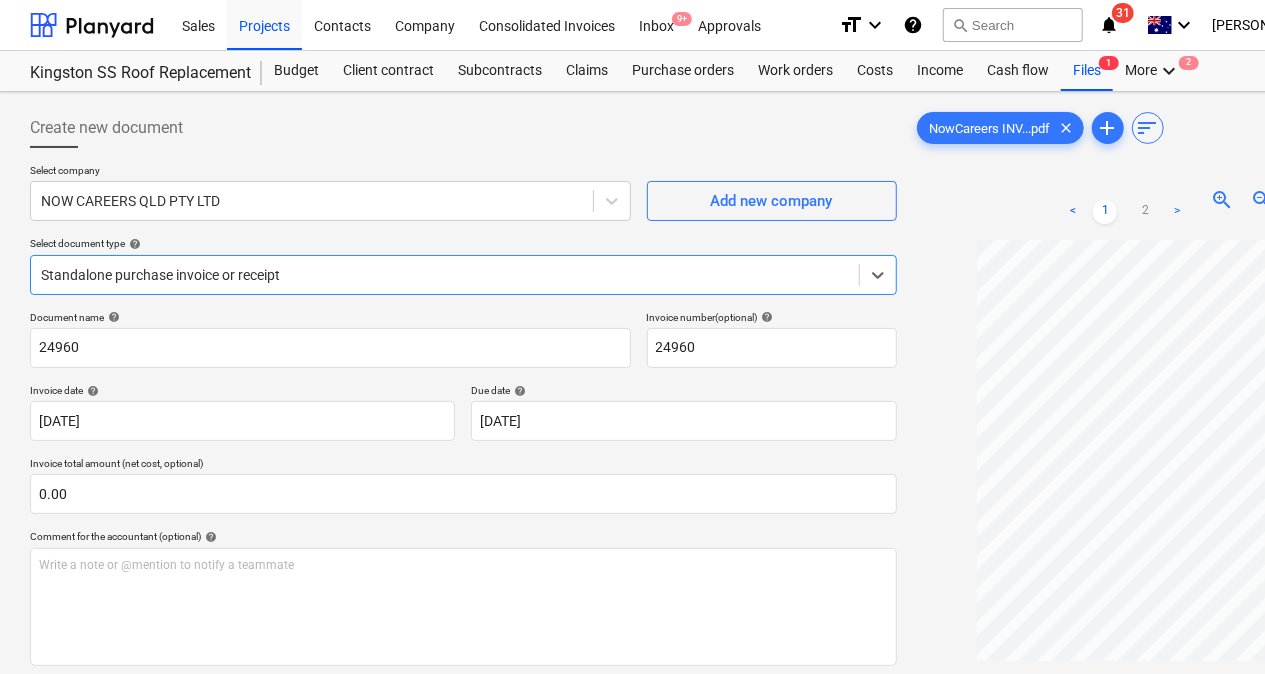 click on "Standalone purchase invoice or receipt" at bounding box center [463, 275] 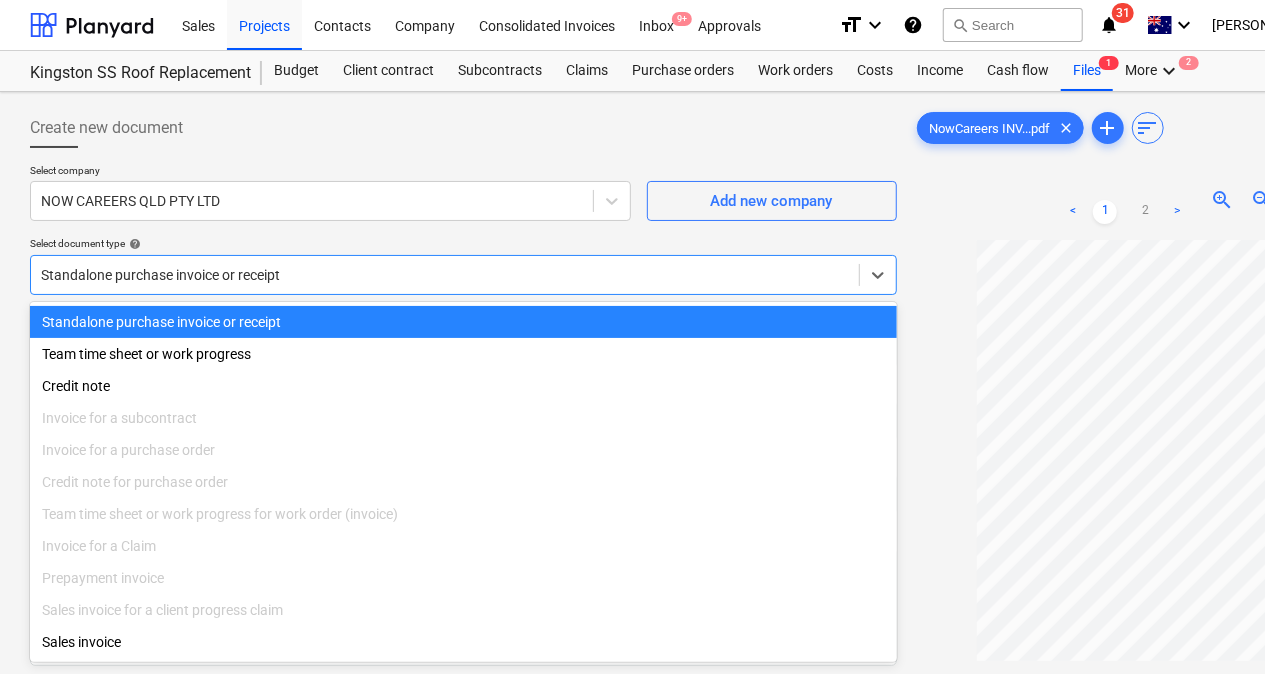 click on "Standalone purchase invoice or receipt" at bounding box center [445, 275] 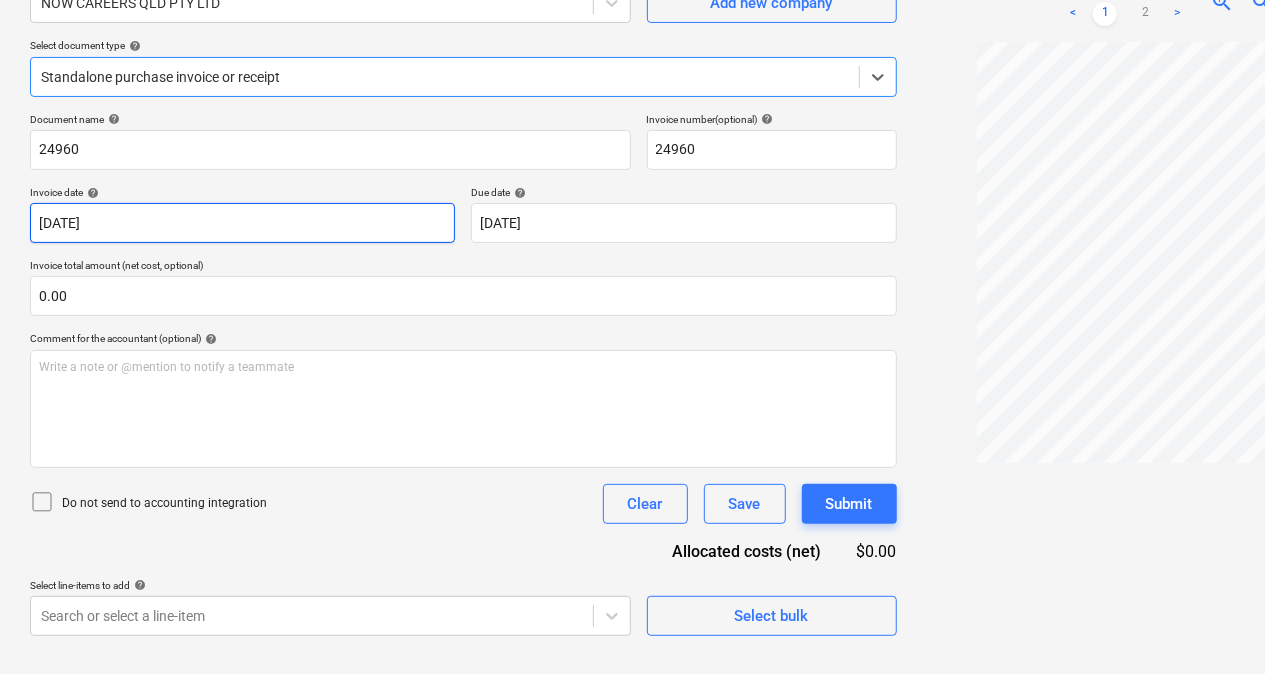 scroll, scrollTop: 199, scrollLeft: 0, axis: vertical 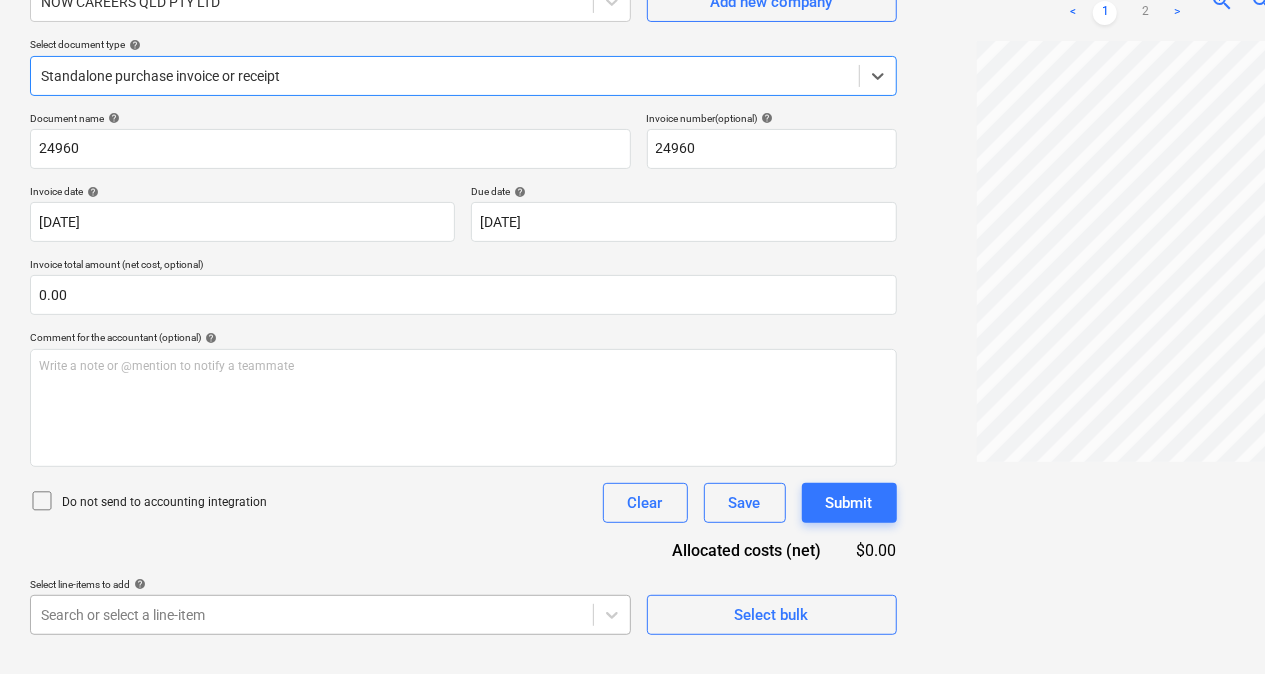 click on "Sales Projects Contacts Company Consolidated Invoices Inbox 9+ Approvals format_size keyboard_arrow_down help search Search notifications 31 keyboard_arrow_down [PERSON_NAME] keyboard_arrow_down Kingston SS Roof Replacement Budget Client contract Subcontracts Claims Purchase orders Work orders Costs Income Cash flow Files 1 More keyboard_arrow_down 2 Create new document Select company NOW CAREERS QLD PTY LTD   Add new company Select document type help   Select is focused ,type to refine list, press Down to open the menu,  Standalone purchase invoice or receipt Document name help 24960 Invoice number  (optional) help 24960 Invoice date help [DATE] 16.07.2025 Press the down arrow key to interact with the calendar and
select a date. Press the question mark key to get the keyboard shortcuts for changing dates. Due date help [DATE] 15.08.2025 Press the down arrow key to interact with the calendar and
select a date. Press the question mark key to get the keyboard shortcuts for changing dates. 0.00" at bounding box center (632, 138) 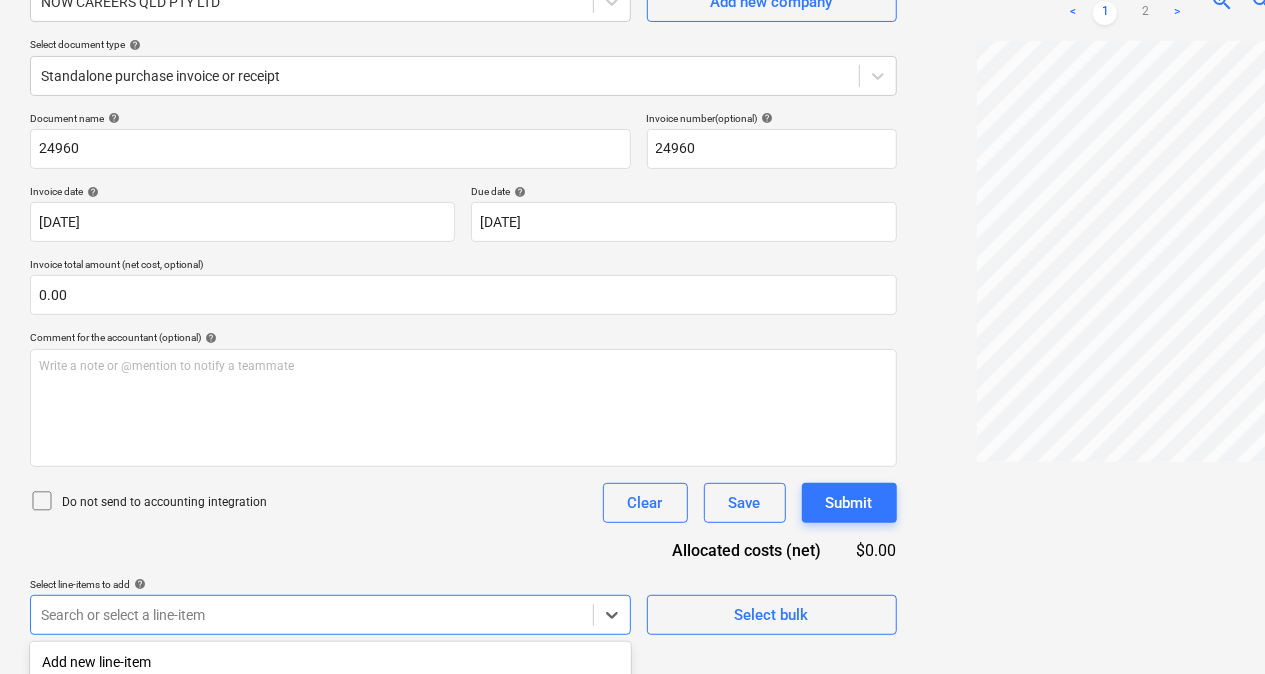 scroll, scrollTop: 467, scrollLeft: 0, axis: vertical 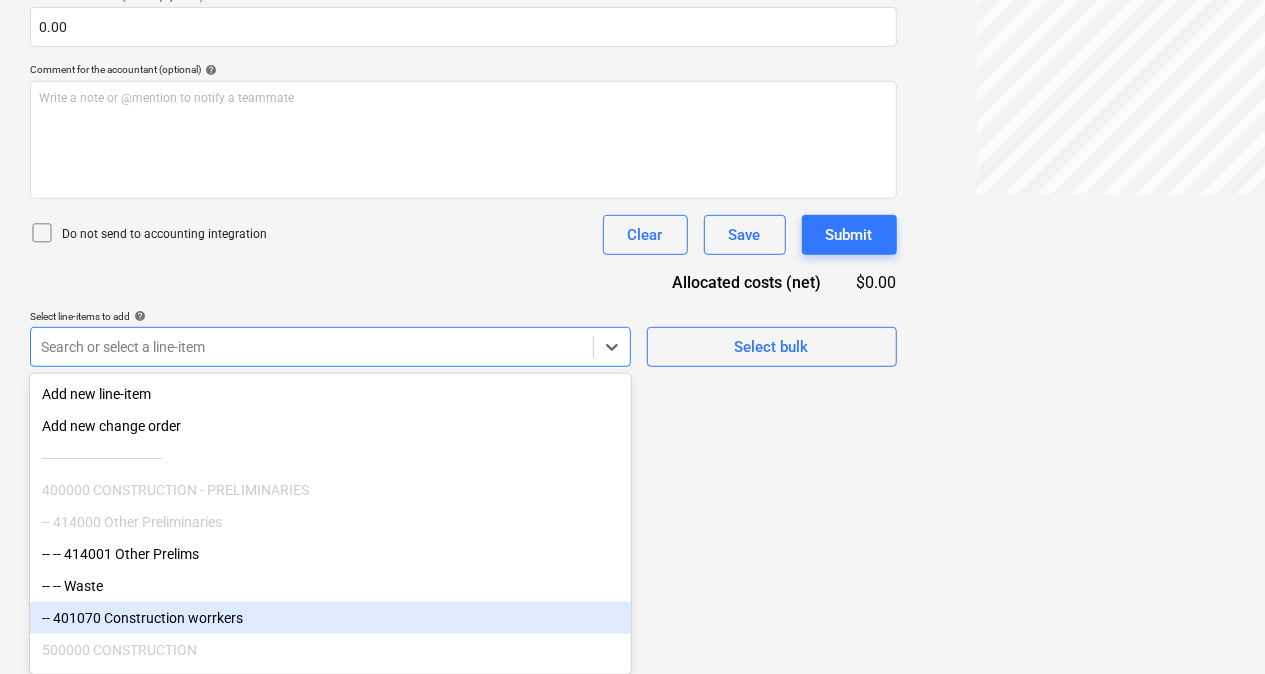 click on "--  401070 Construction worrkers" at bounding box center [330, 618] 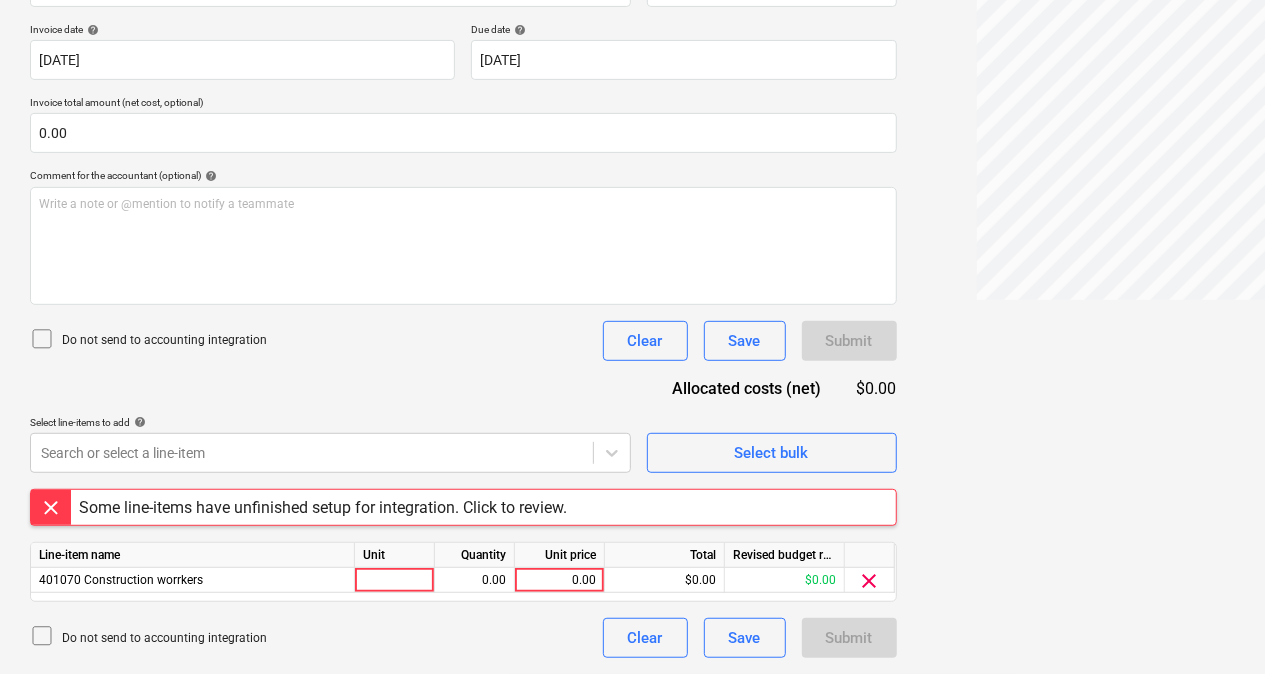 click on "Document name help 24960 Invoice number  (optional) help 24960 Invoice date help [DATE] 16.07.2025 Press the down arrow key to interact with the calendar and
select a date. Press the question mark key to get the keyboard shortcuts for changing dates. Due date help [DATE] 15.08.2025 Press the down arrow key to interact with the calendar and
select a date. Press the question mark key to get the keyboard shortcuts for changing dates. Invoice total amount (net cost, optional) 0.00 Comment for the accountant (optional) help Write a note or @mention to notify a teammate ﻿ Do not send to accounting integration Clear Save Submit Allocated costs (net) $0.00 Select line-items to add help Search or select a line-item Select bulk Some line-items have unfinished setup for integration. Click to review. Line-item name Unit Quantity Unit price Total Revised budget remaining 401070 Construction worrkers 0.00 0.00 $0.00 $0.00 clear Do not send to accounting integration Clear Save Submit" at bounding box center [463, 304] 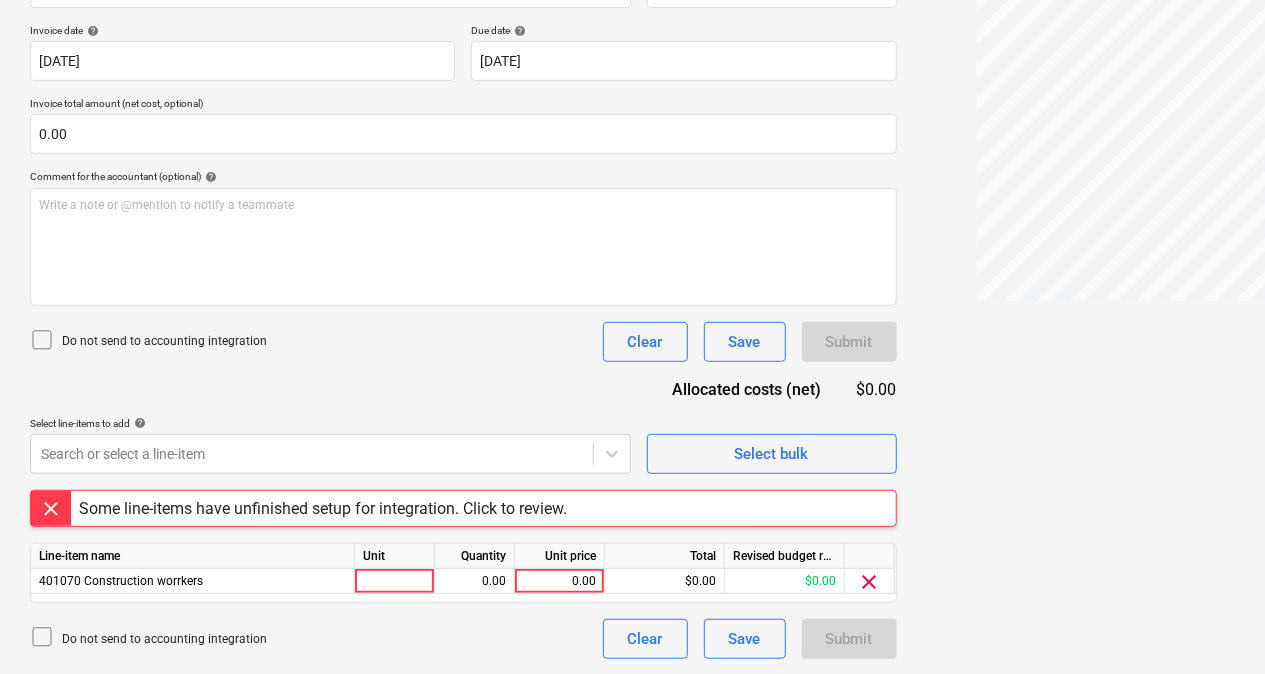 click on "Some line-items have unfinished setup for integration. Click to review." at bounding box center (323, 508) 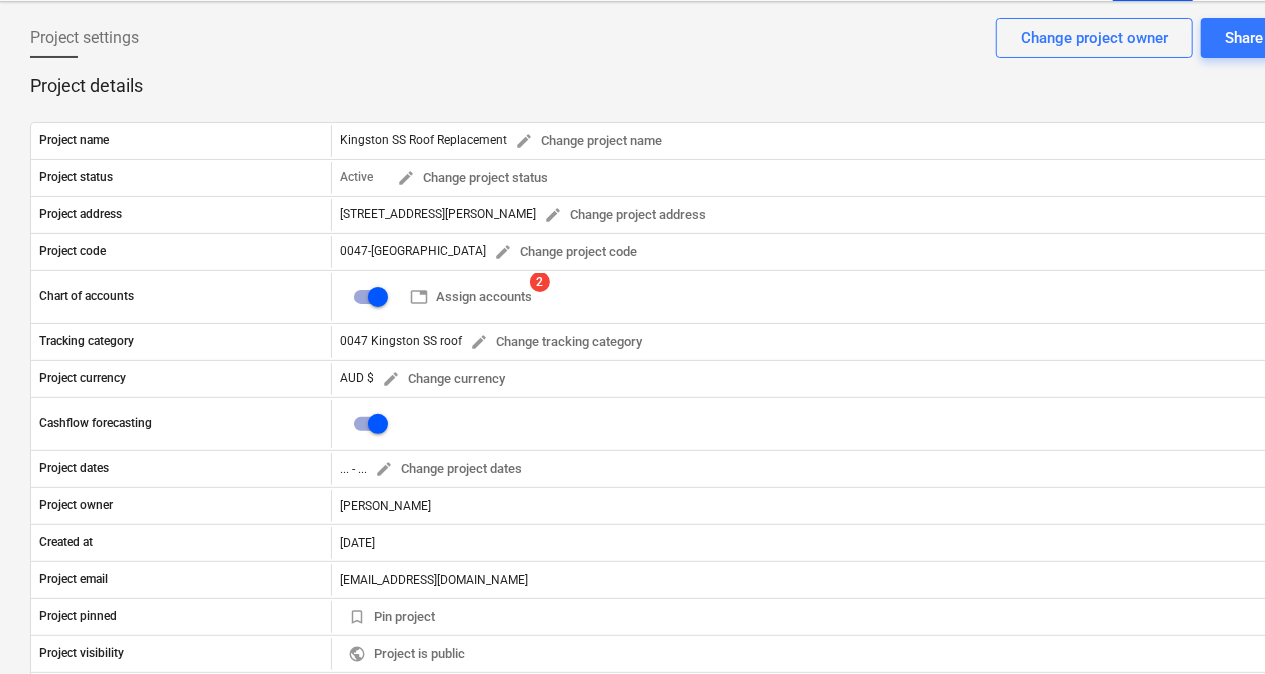 scroll, scrollTop: 0, scrollLeft: 0, axis: both 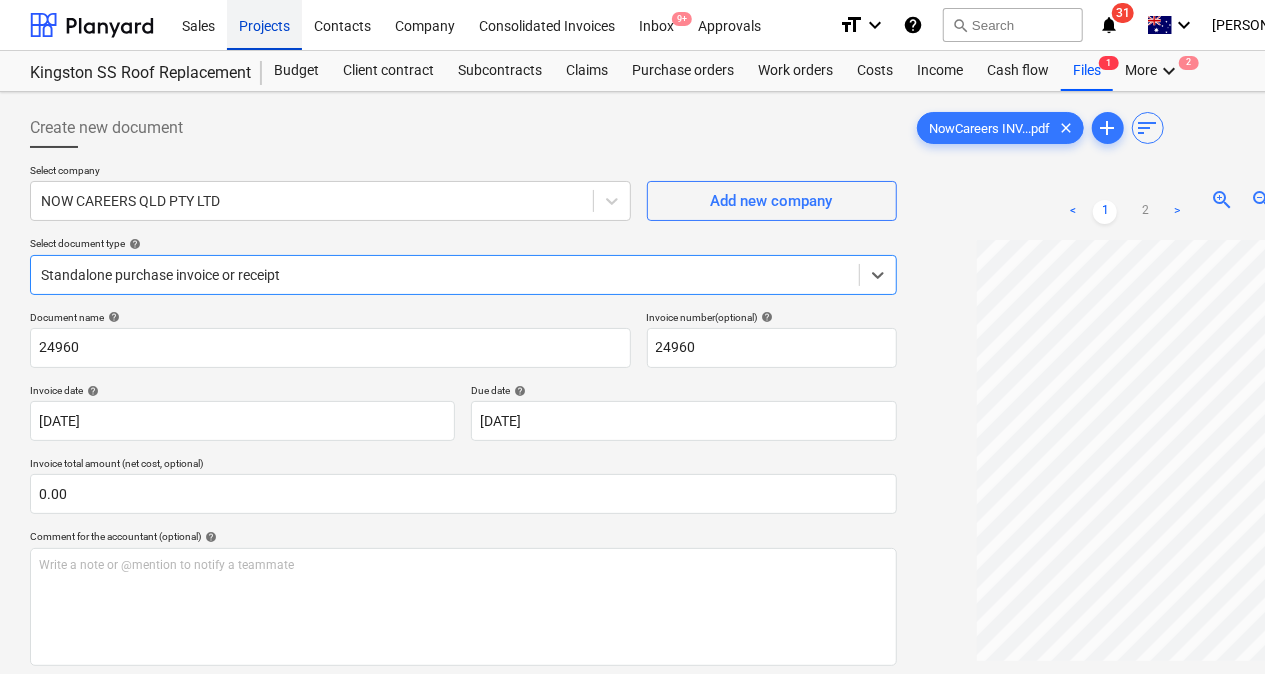click on "Projects" at bounding box center (264, 24) 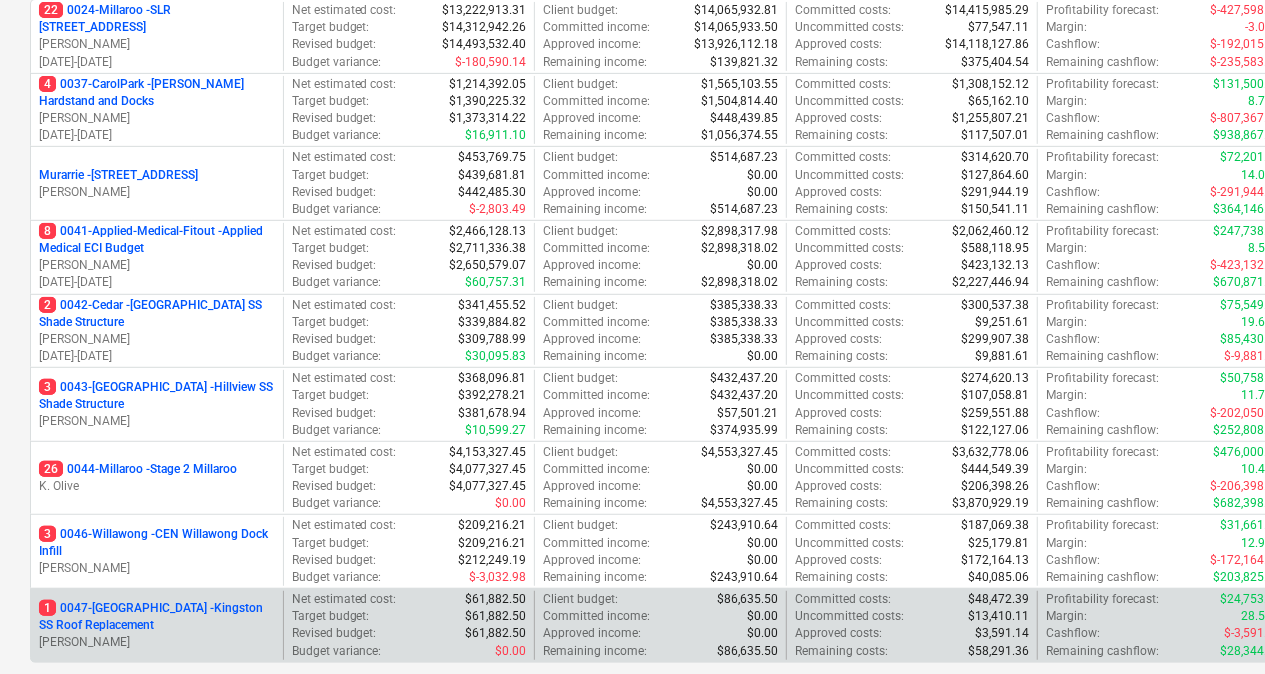 scroll, scrollTop: 470, scrollLeft: 0, axis: vertical 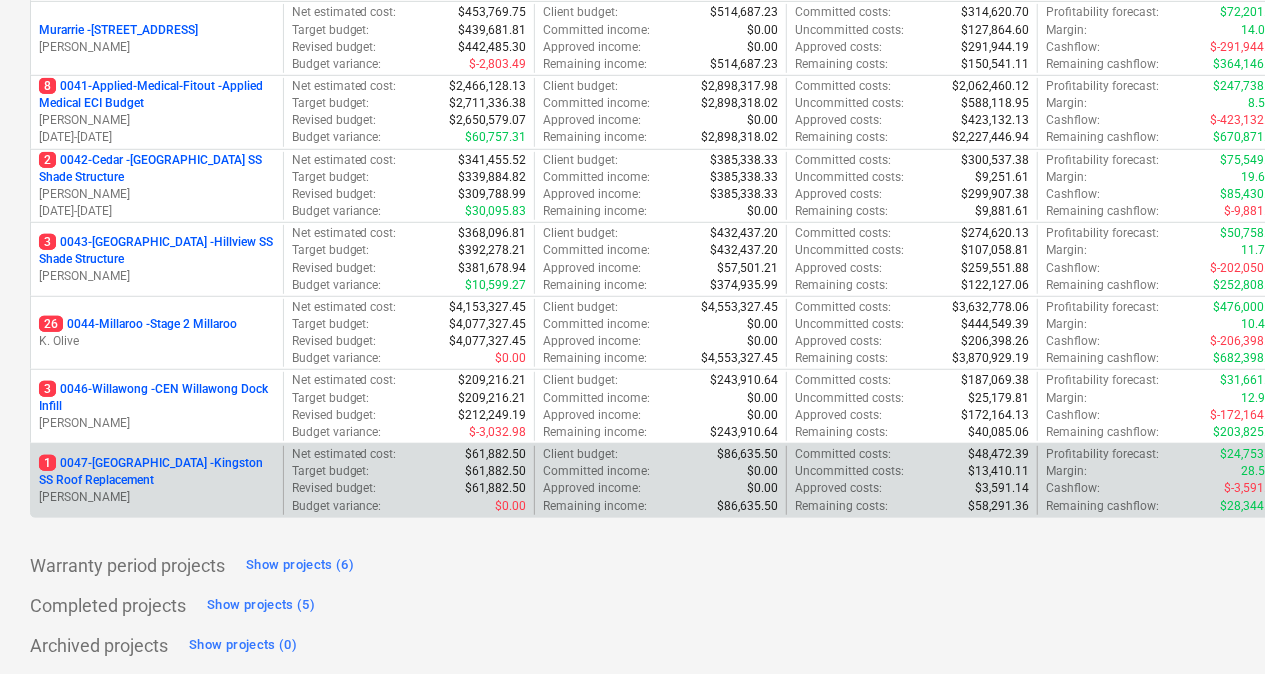click on "1  0047-[GEOGRAPHIC_DATA] -  [GEOGRAPHIC_DATA] SS Roof Replacement" at bounding box center [157, 472] 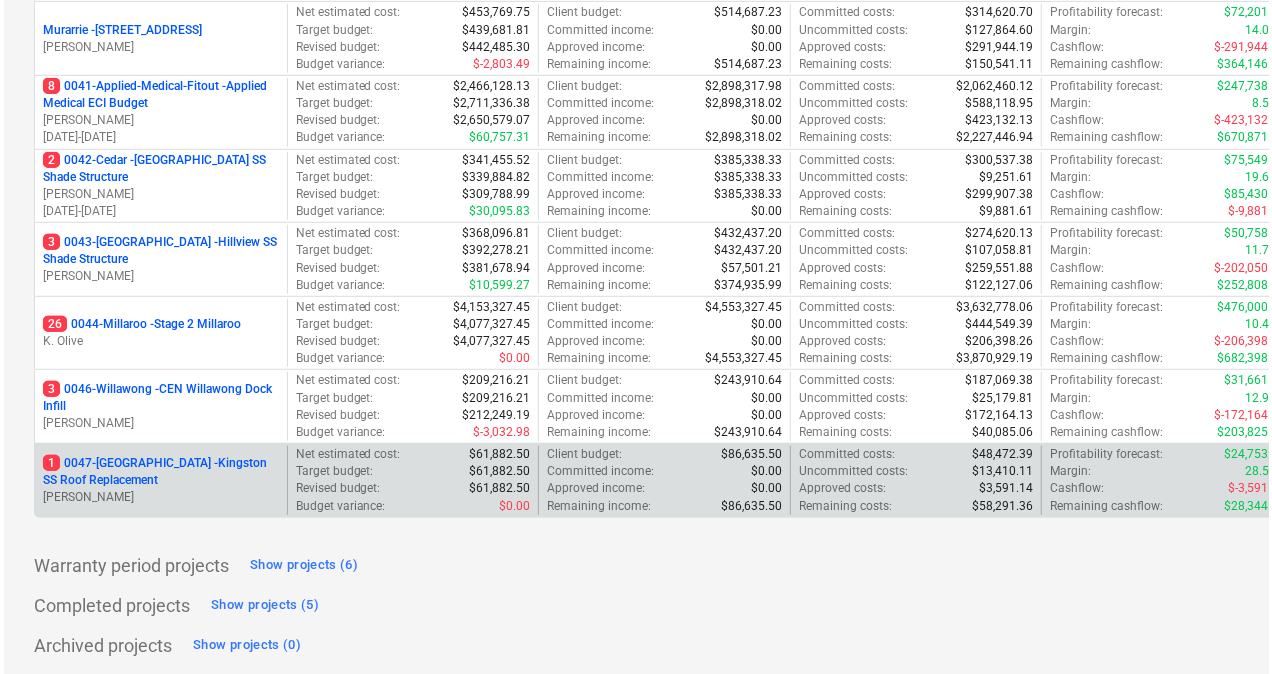 scroll, scrollTop: 0, scrollLeft: 0, axis: both 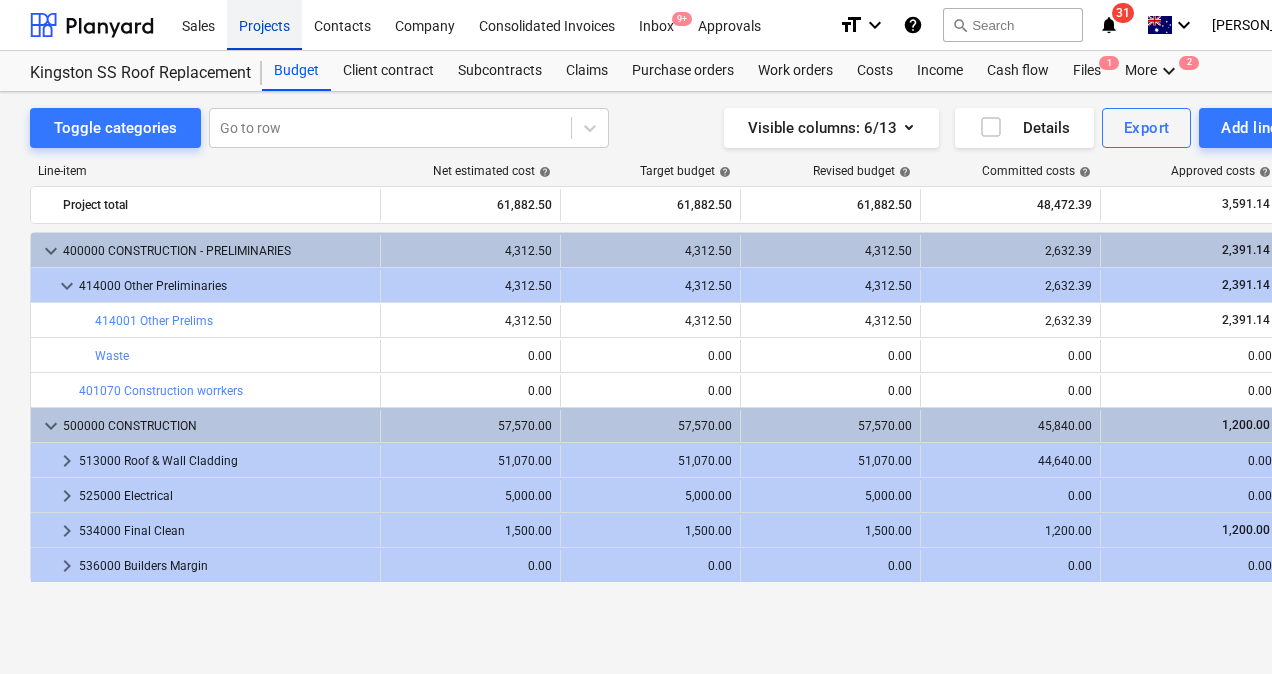 drag, startPoint x: 277, startPoint y: 80, endPoint x: 254, endPoint y: 26, distance: 58.694122 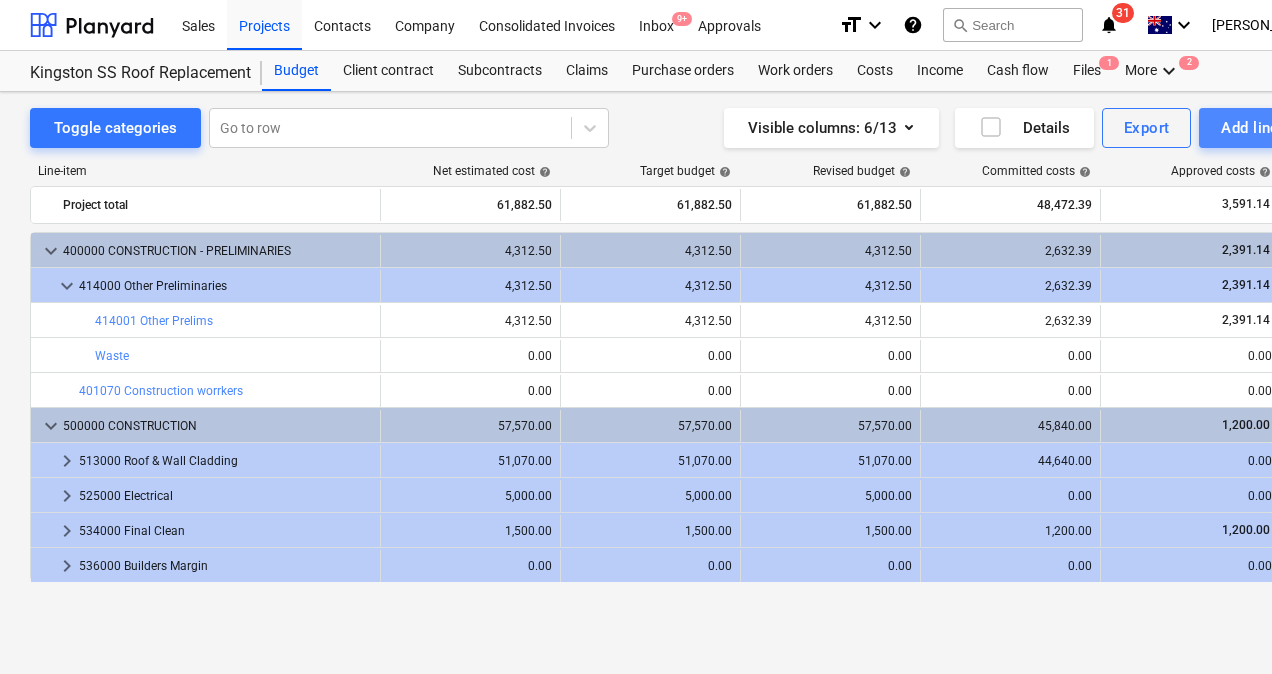 click on "Add line-item" at bounding box center (1268, 128) 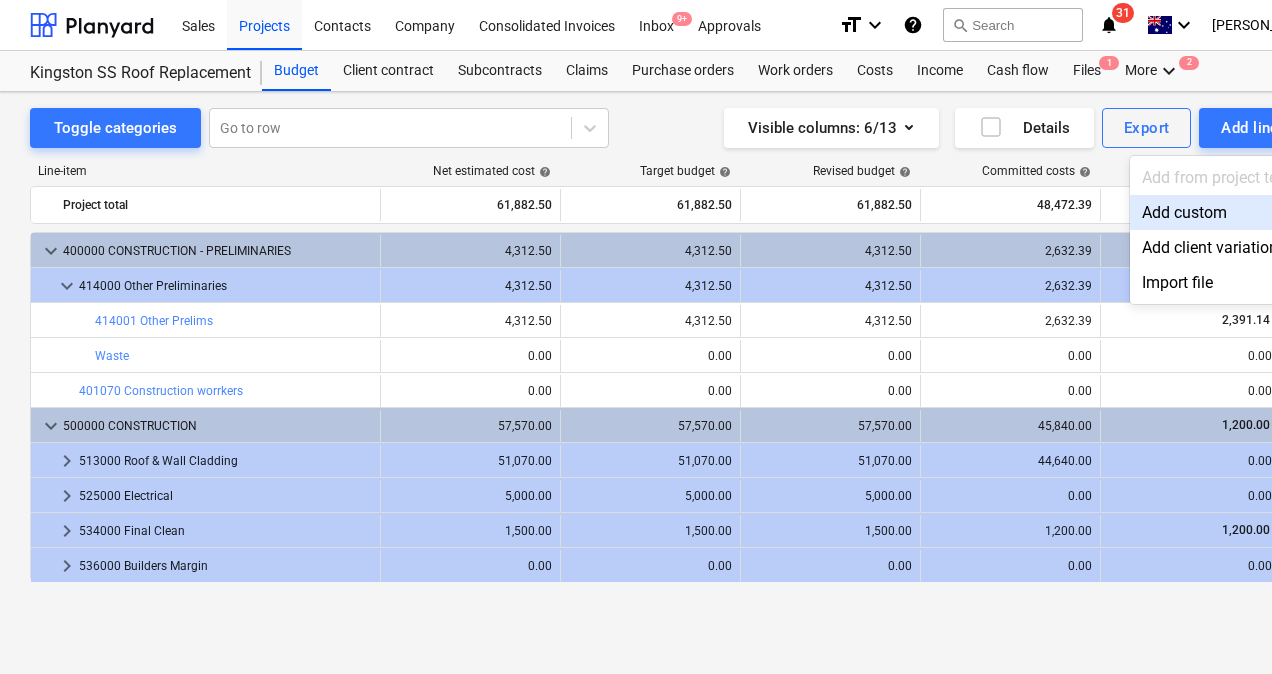 click on "Add custom" at bounding box center [1234, 212] 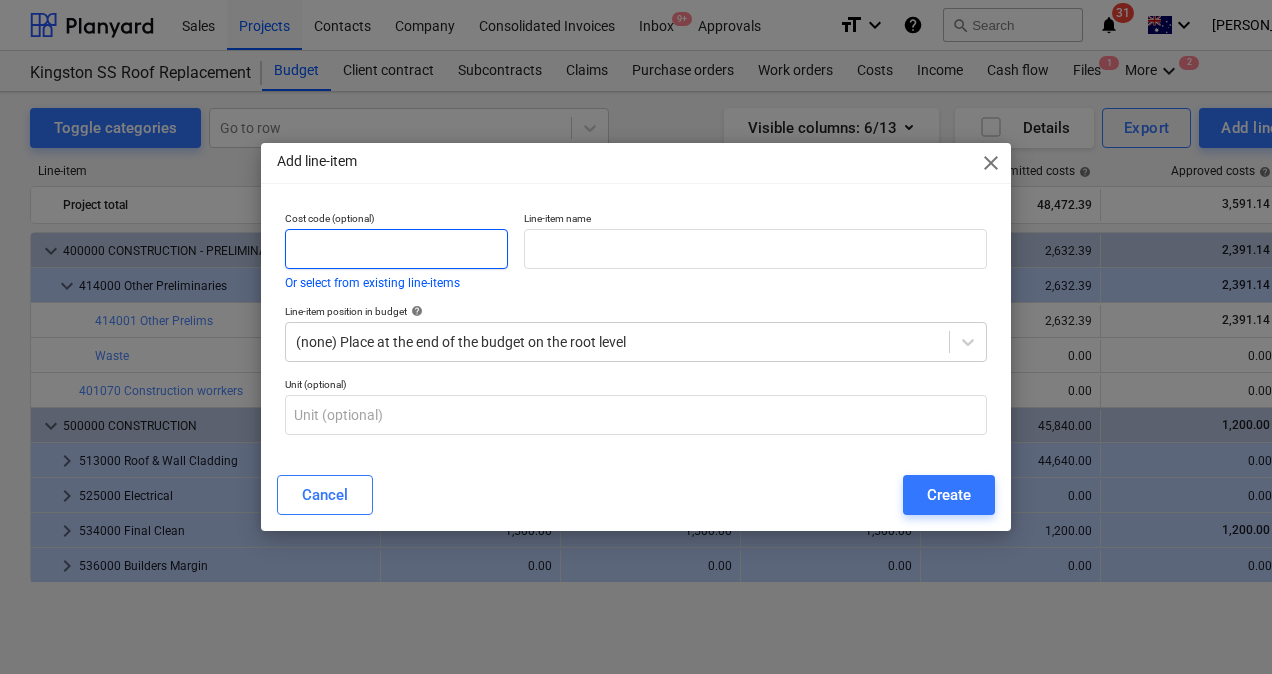 click at bounding box center [396, 249] 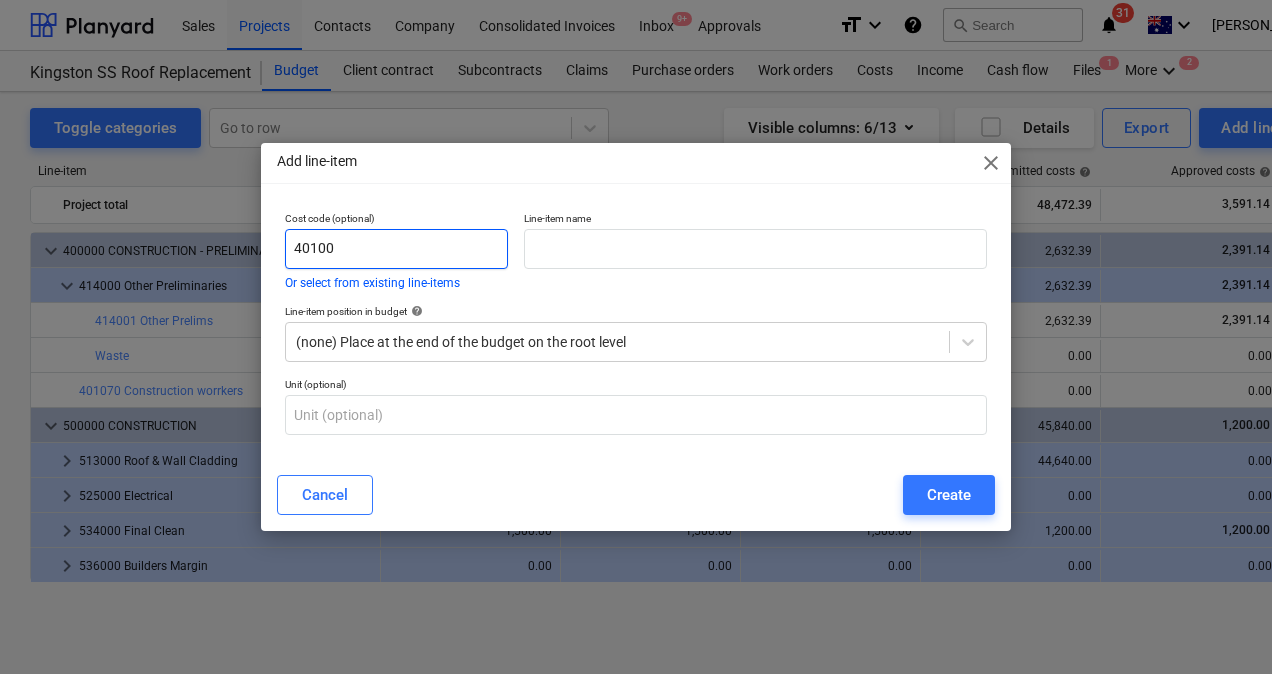 type on "40100" 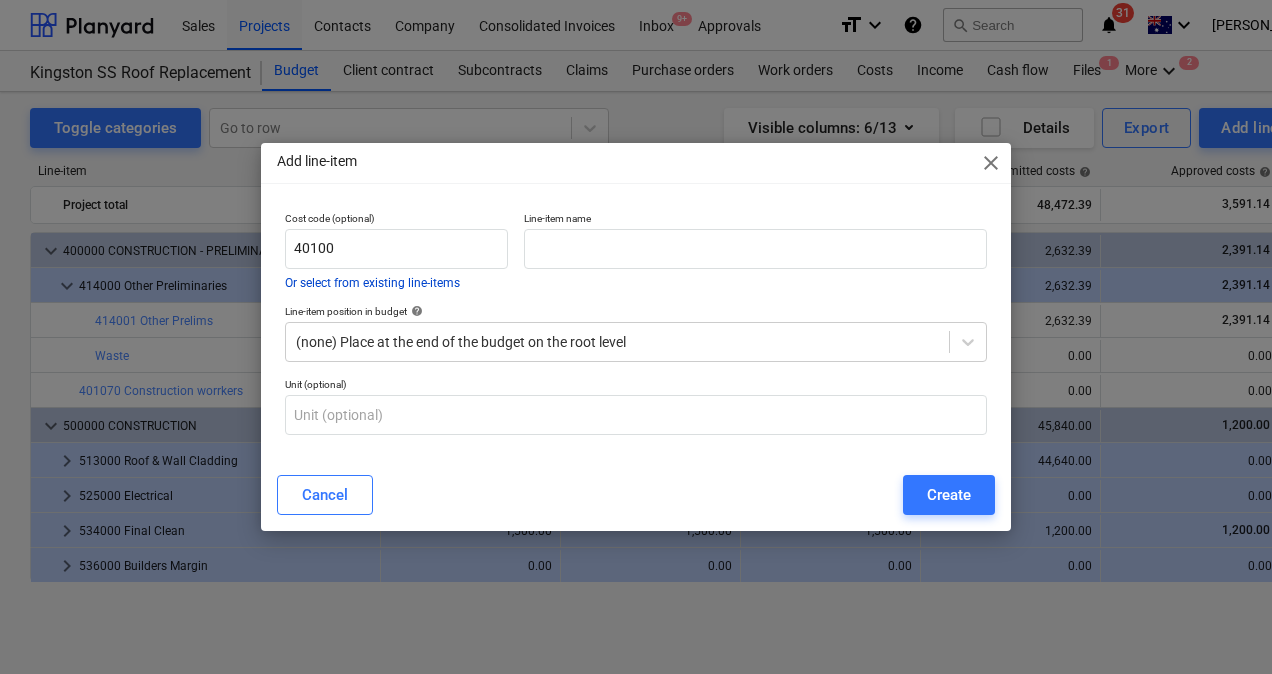 type 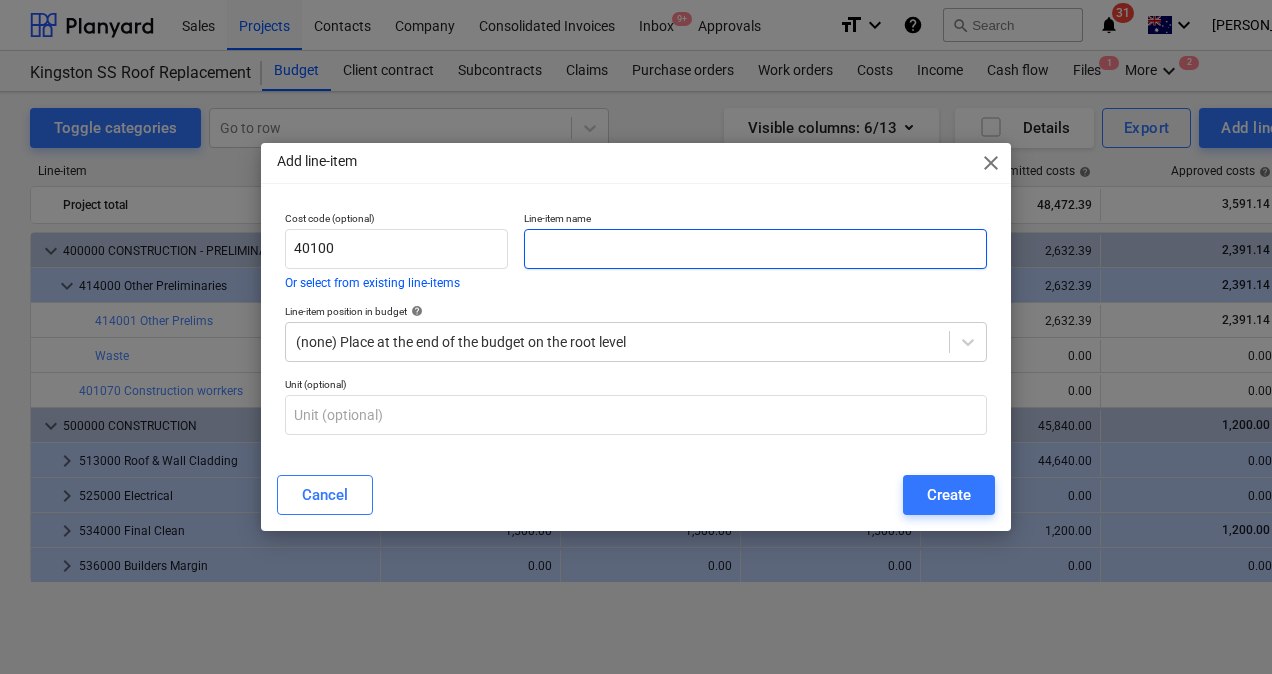 click at bounding box center (755, 249) 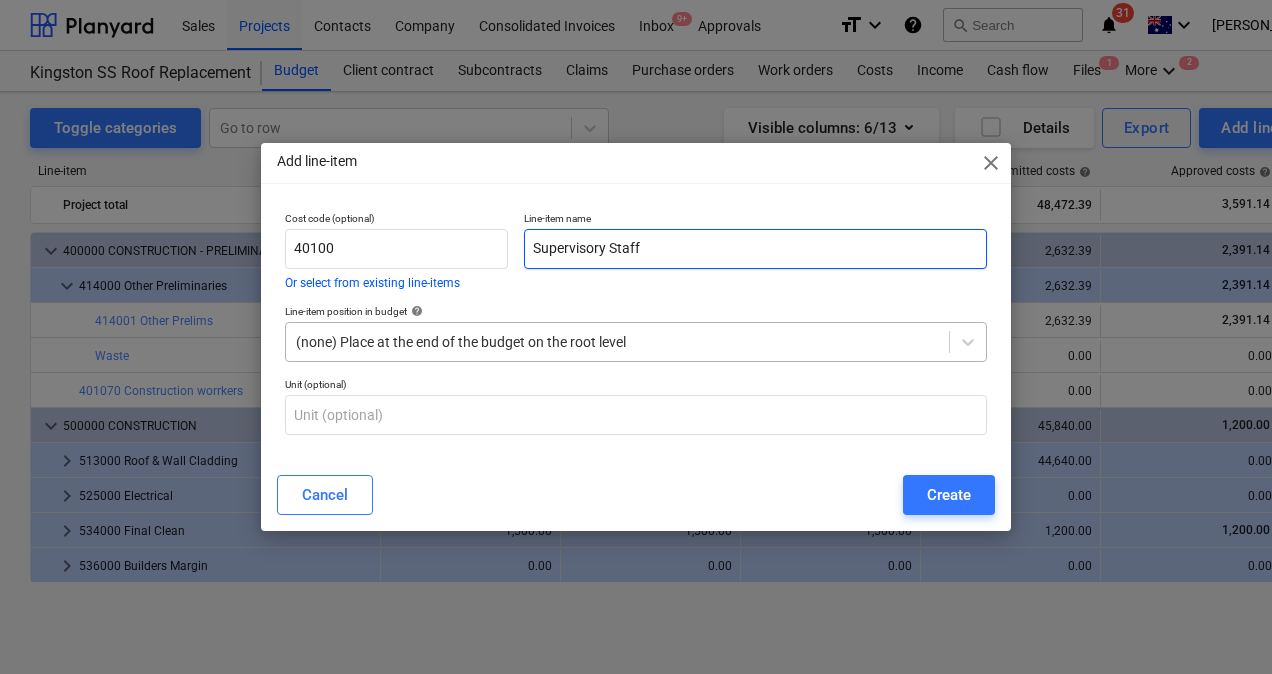 type on "Supervisory Staff" 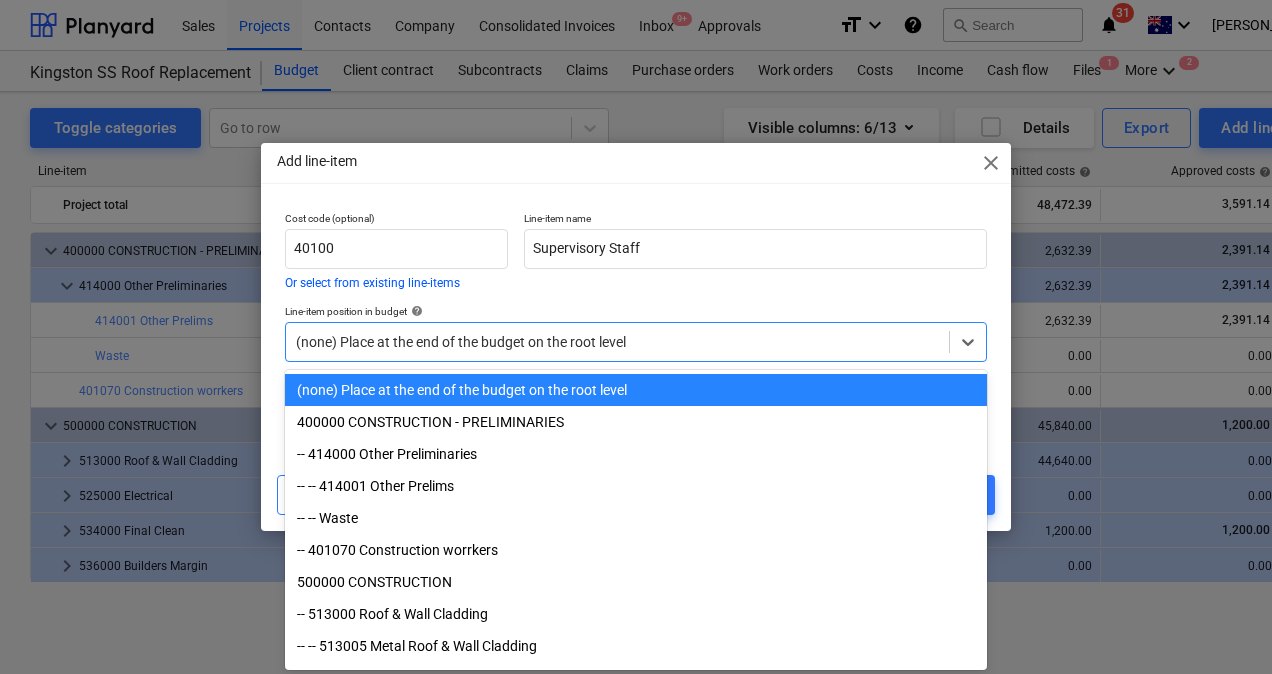 click at bounding box center (617, 342) 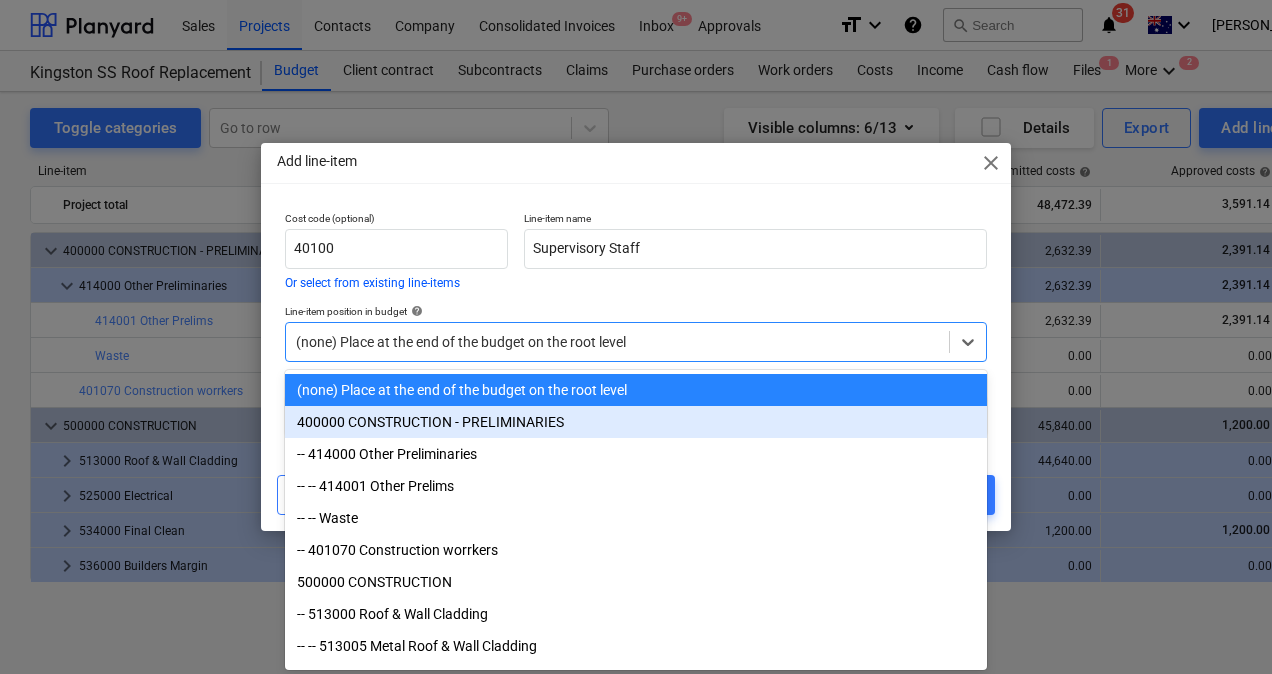 click on "400000 CONSTRUCTION - PRELIMINARIES" at bounding box center (636, 422) 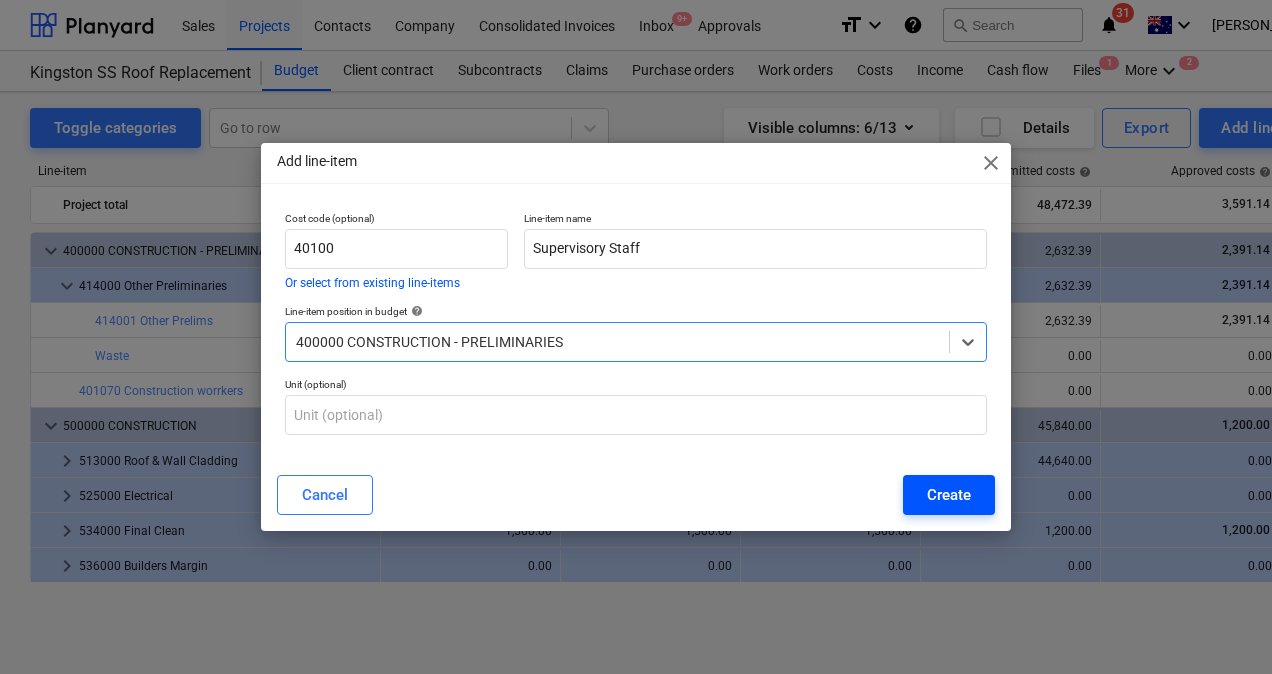 click on "Create" at bounding box center [949, 495] 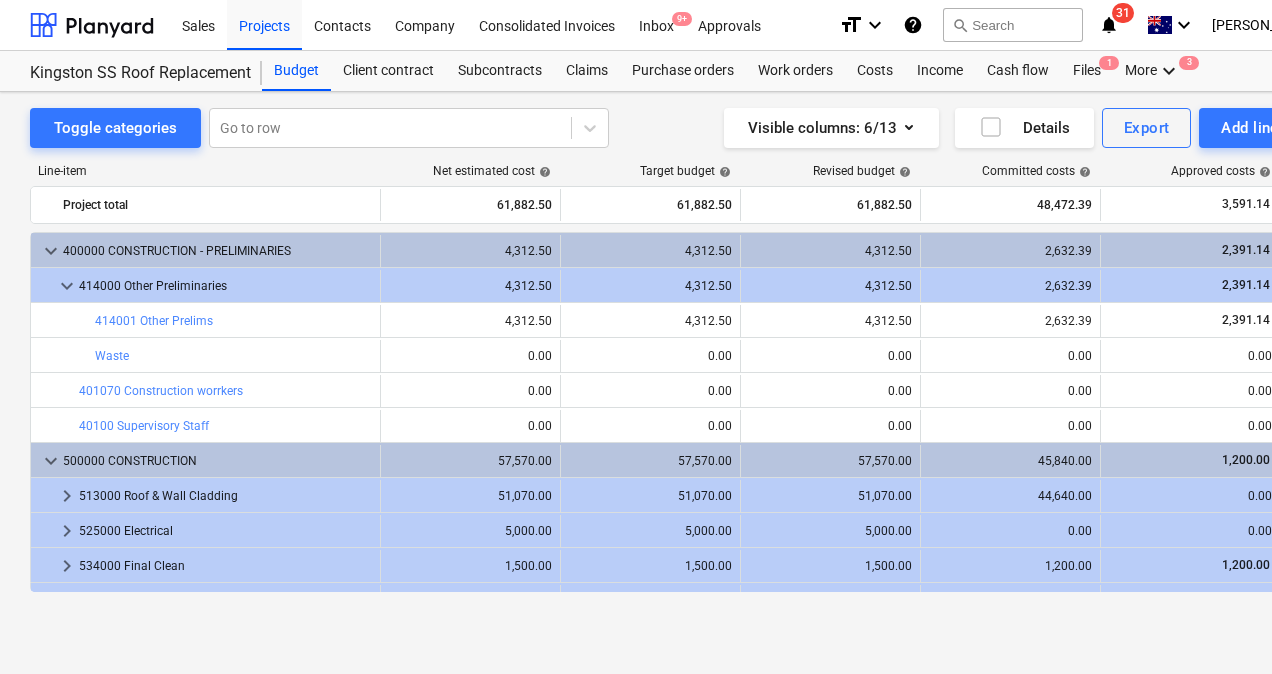 drag, startPoint x: 650, startPoint y: 651, endPoint x: 926, endPoint y: 652, distance: 276.0018 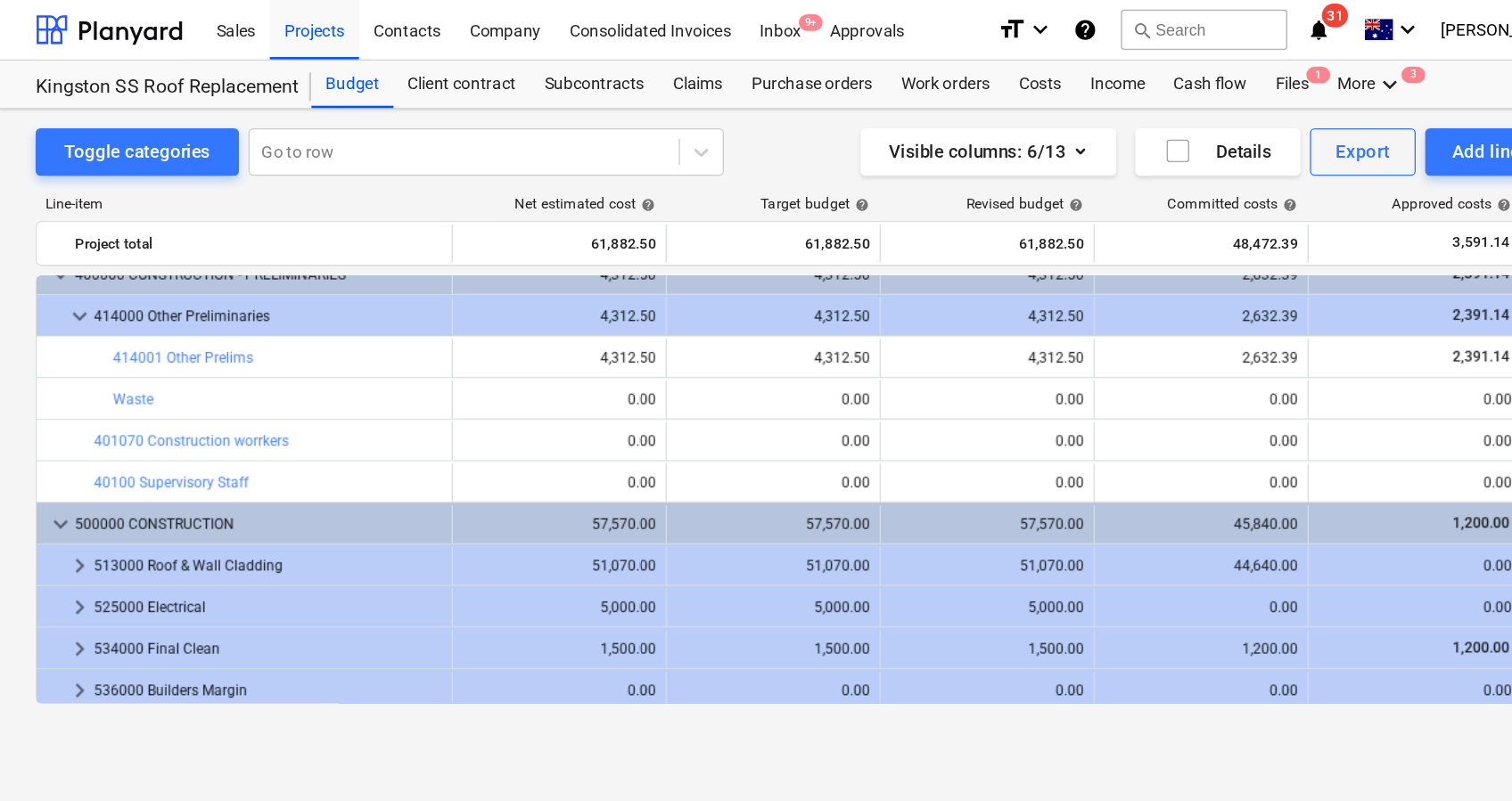 scroll, scrollTop: 22, scrollLeft: 0, axis: vertical 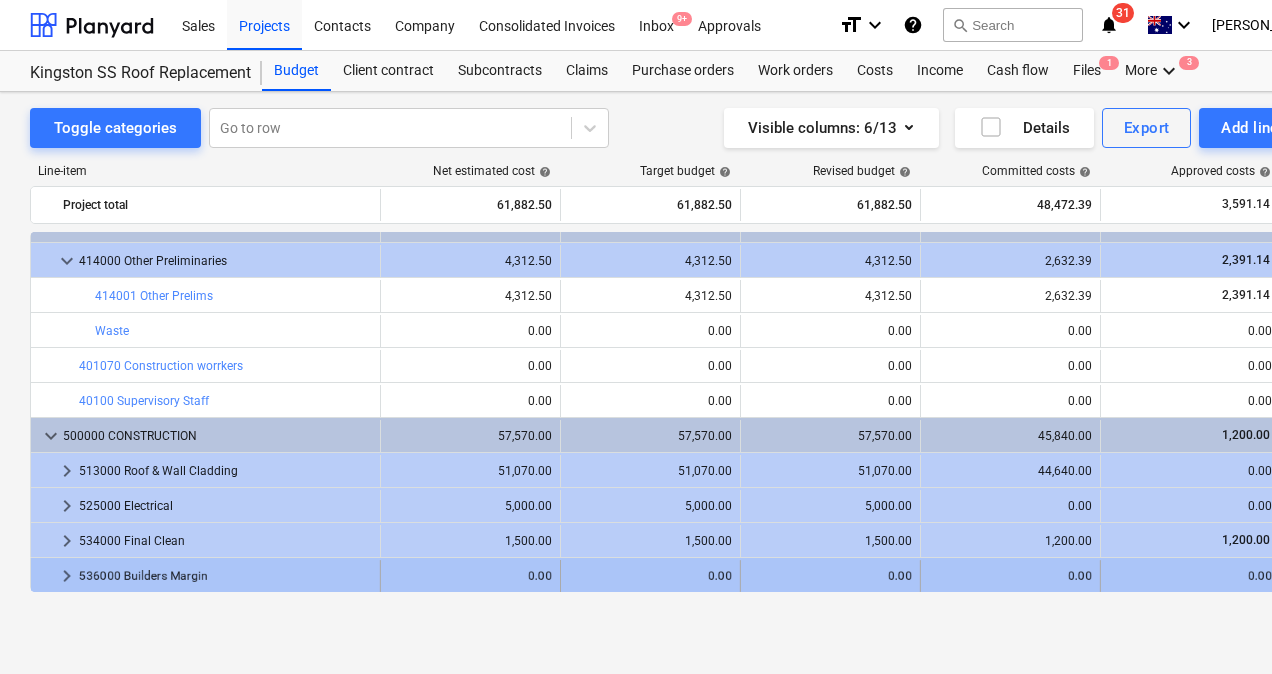 drag, startPoint x: 920, startPoint y: 636, endPoint x: 1266, endPoint y: 588, distance: 349.3136 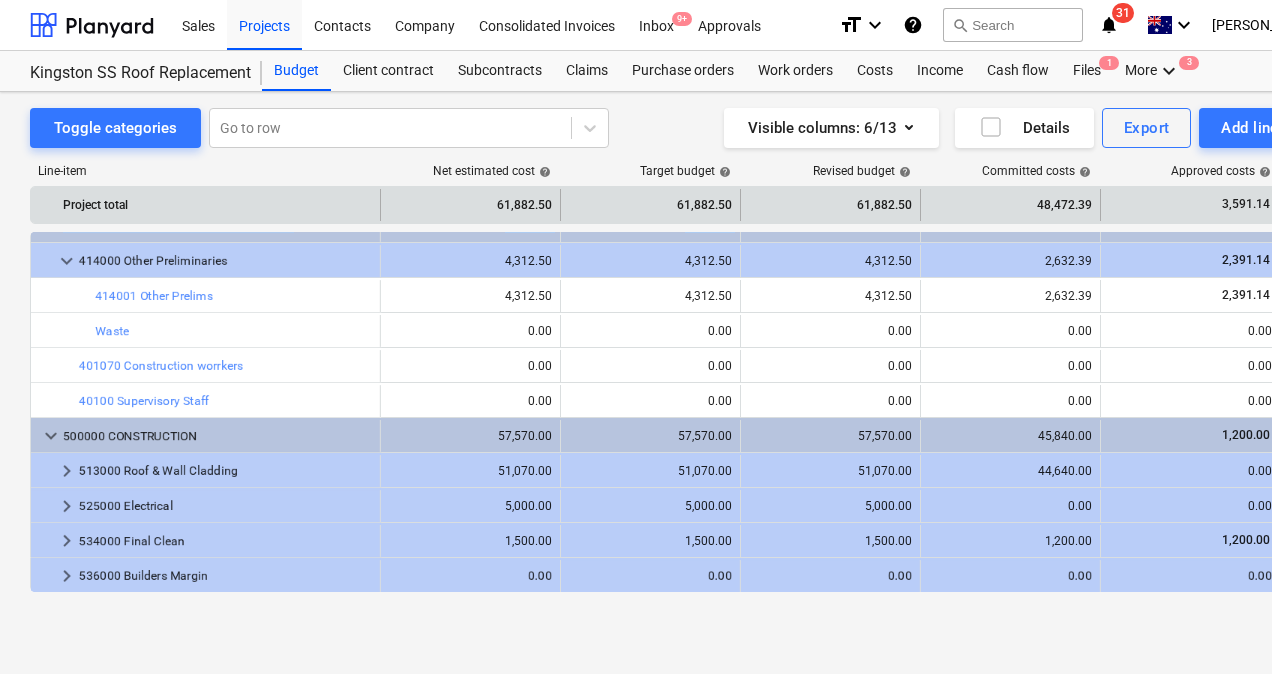 drag, startPoint x: 798, startPoint y: 231, endPoint x: 821, endPoint y: 222, distance: 24.698177 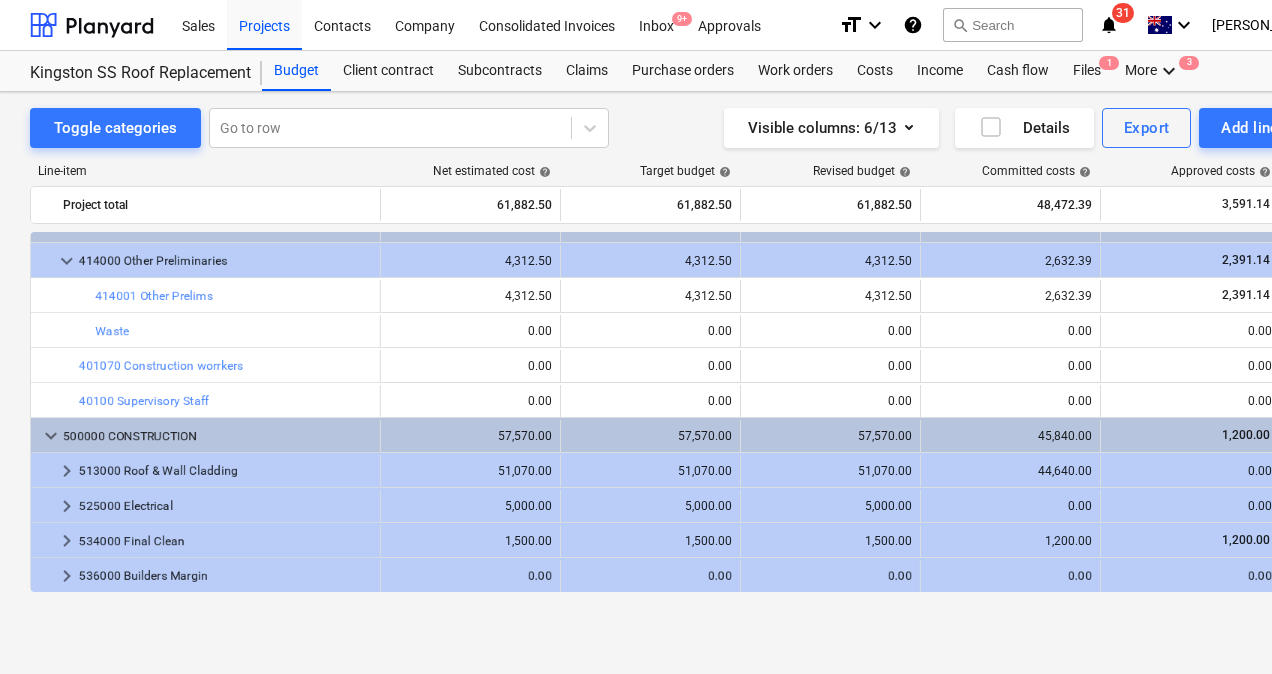 click on "Line-item Net estimated cost help Target budget help Revised budget help Committed costs help Approved costs help Budget variance help Project total 61,882.50 61,882.50 61,882.50 48,472.39 3,591.14 0.00 more_vert keyboard_arrow_down 400000 CONSTRUCTION - PRELIMINARIES 4,312.50 4,312.50 4,312.50 2,632.39 2,391.14 0.00 more_vert keyboard_arrow_down 414000 Other Preliminaries 4,312.50 4,312.50 4,312.50 2,632.39 2,391.14 0.00 more_vert bar_chart 414001 Other Prelims 4,312.50 4,312.50 edit 4,312.50 2,632.39 2,391.14 0.00 more_vert bar_chart  Waste 0.00 0.00 edit 0.00 0.00 0.00 0.00 more_vert bar_chart 401070 Construction worrkers 0.00 0.00 edit 0.00 0.00 0.00 0.00 more_vert bar_chart 40100 Supervisory Staff 0.00 0.00 edit 0.00 0.00 0.00 0.00 more_vert keyboard_arrow_down 500000 CONSTRUCTION 57,570.00 57,570.00 57,570.00 45,840.00 1,200.00 0.00 more_vert keyboard_arrow_right 513000 Roof & Wall Cladding 51,070.00 51,070.00 51,070.00 44,640.00 0.00 0.00 more_vert keyboard_arrow_right 525000 Electrical 5,000.00 0.00" at bounding box center (684, 382) 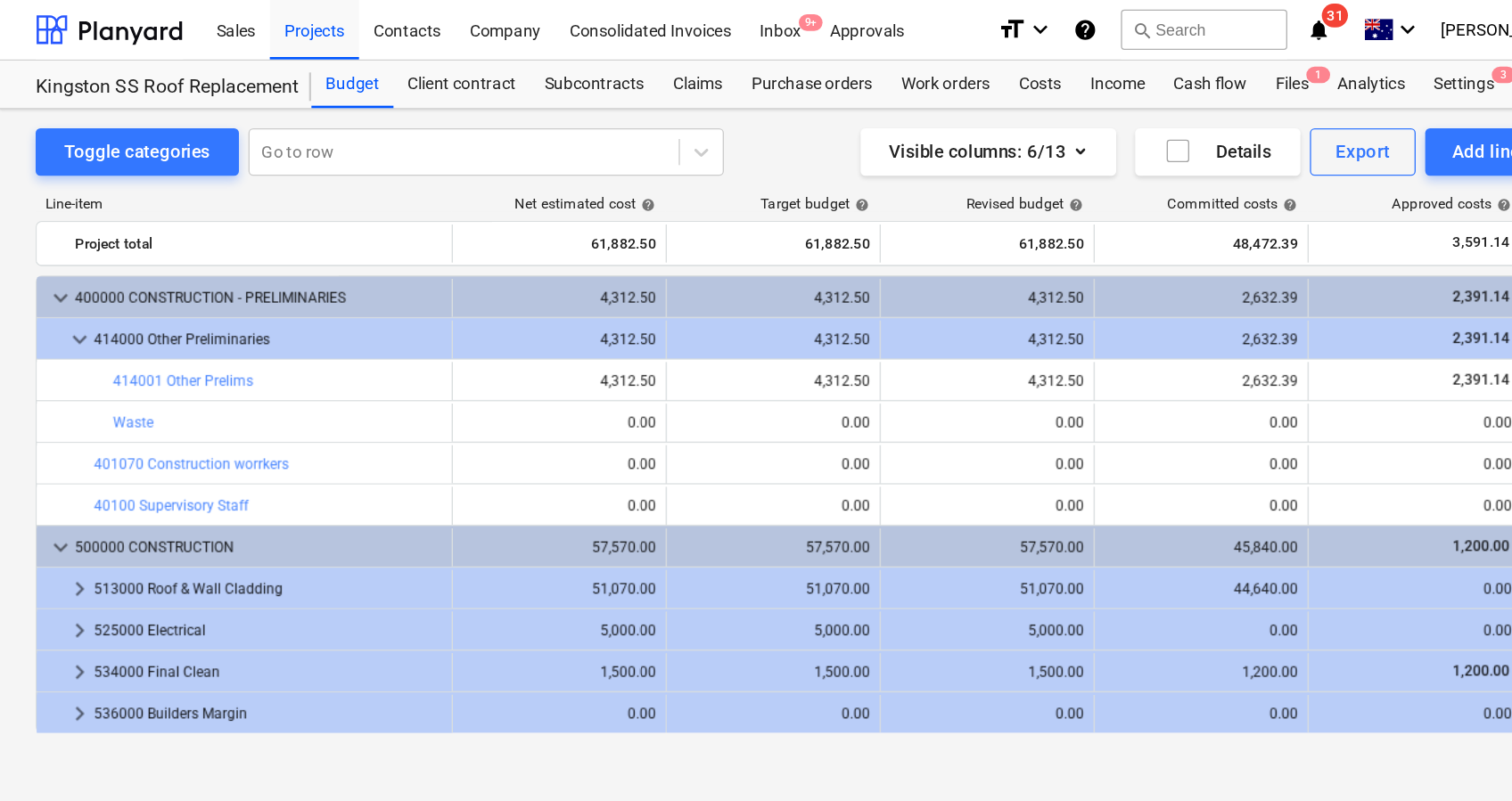 scroll, scrollTop: 0, scrollLeft: 0, axis: both 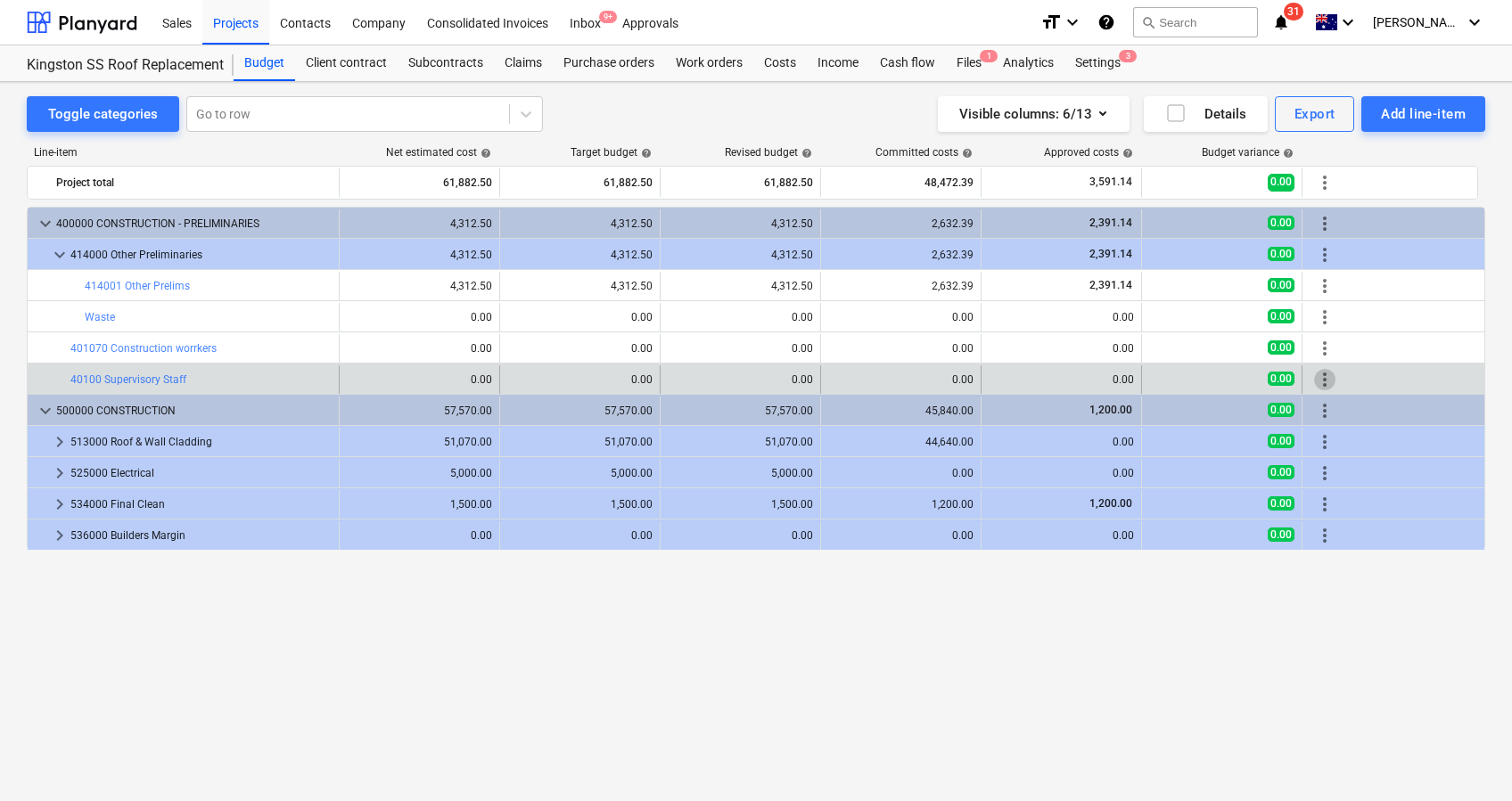 click on "more_vert" at bounding box center [1325, 380] 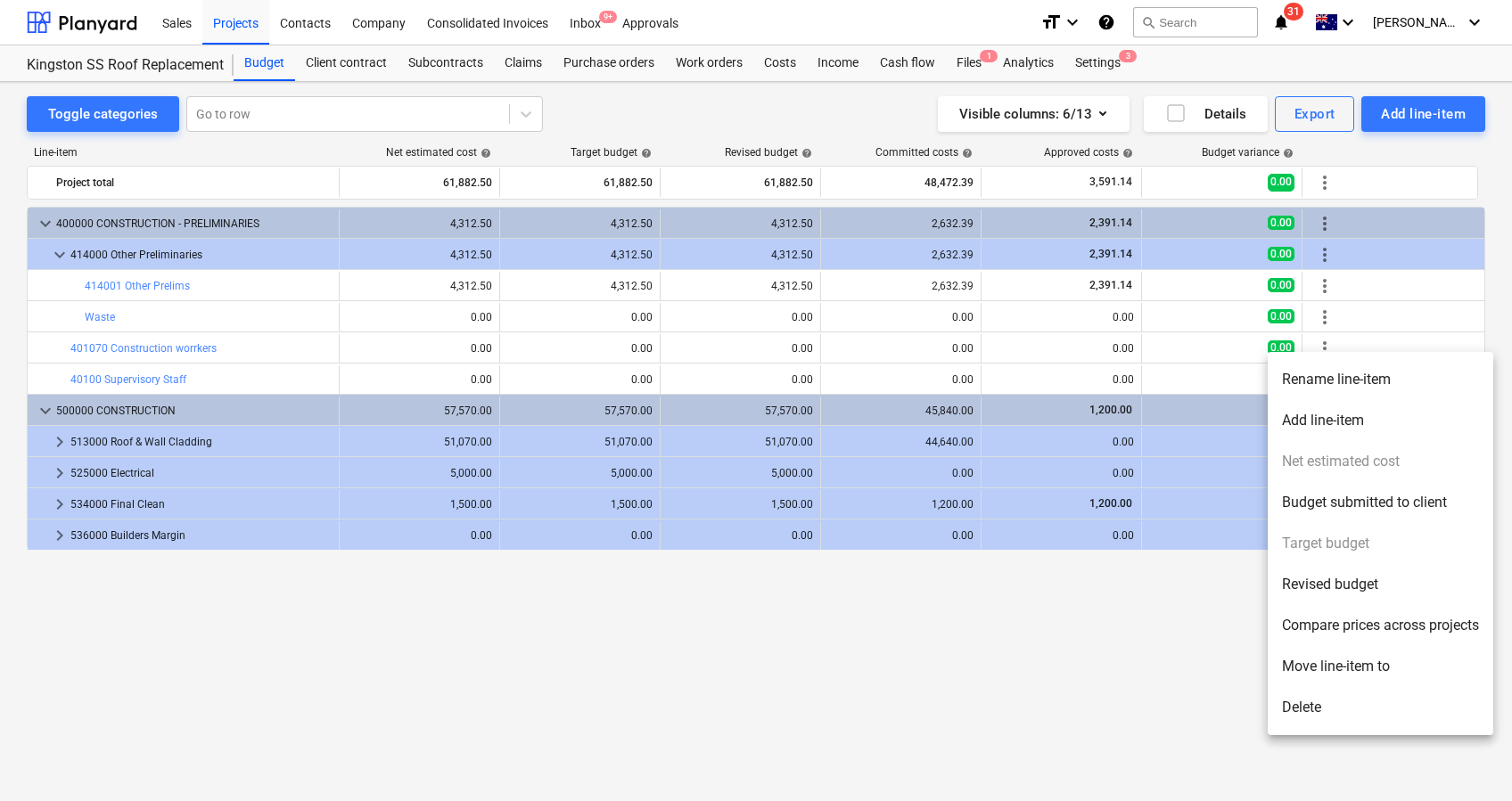 click on "Move line-item to" at bounding box center (1380, 666) 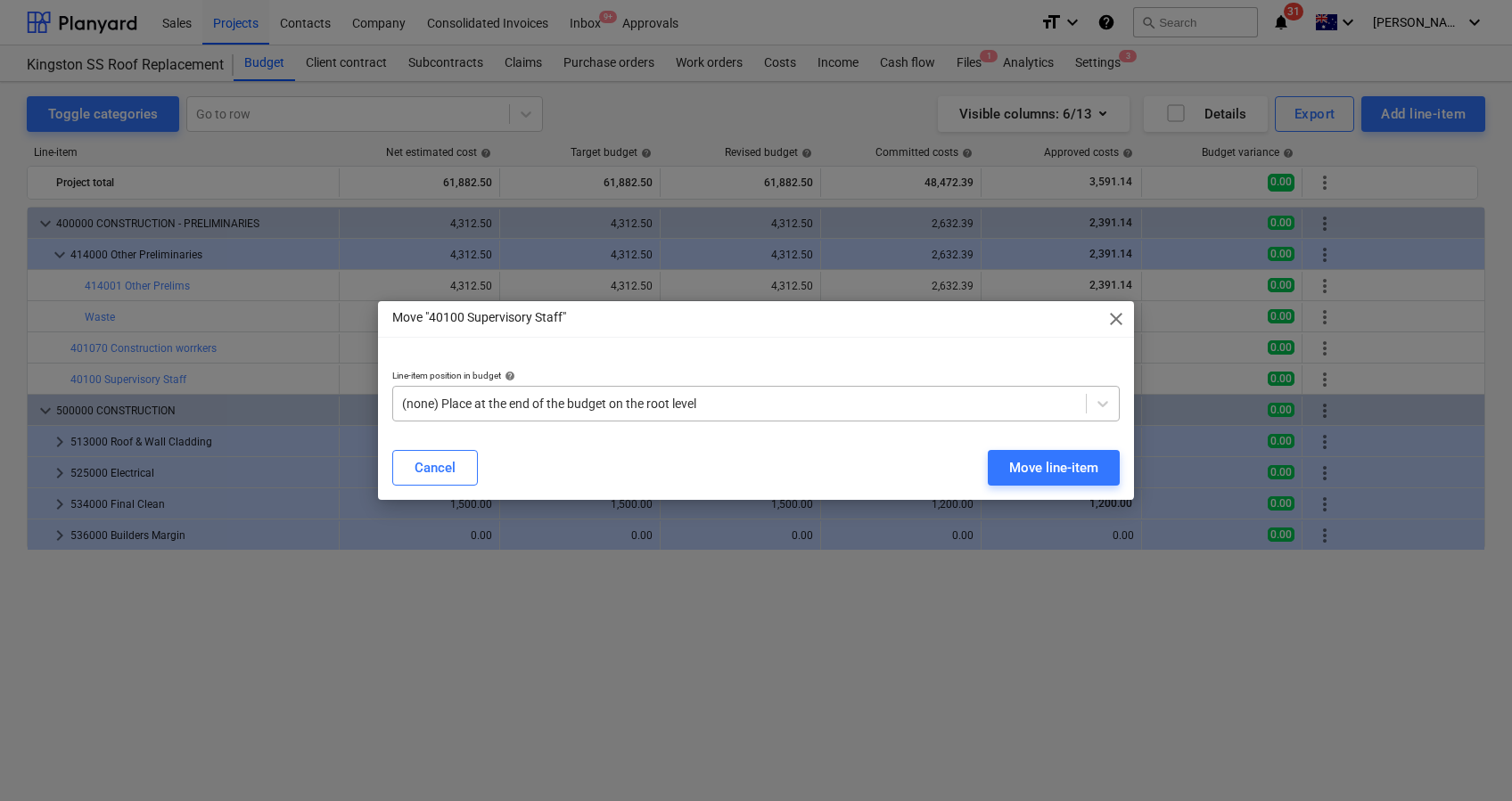 click at bounding box center [739, 404] 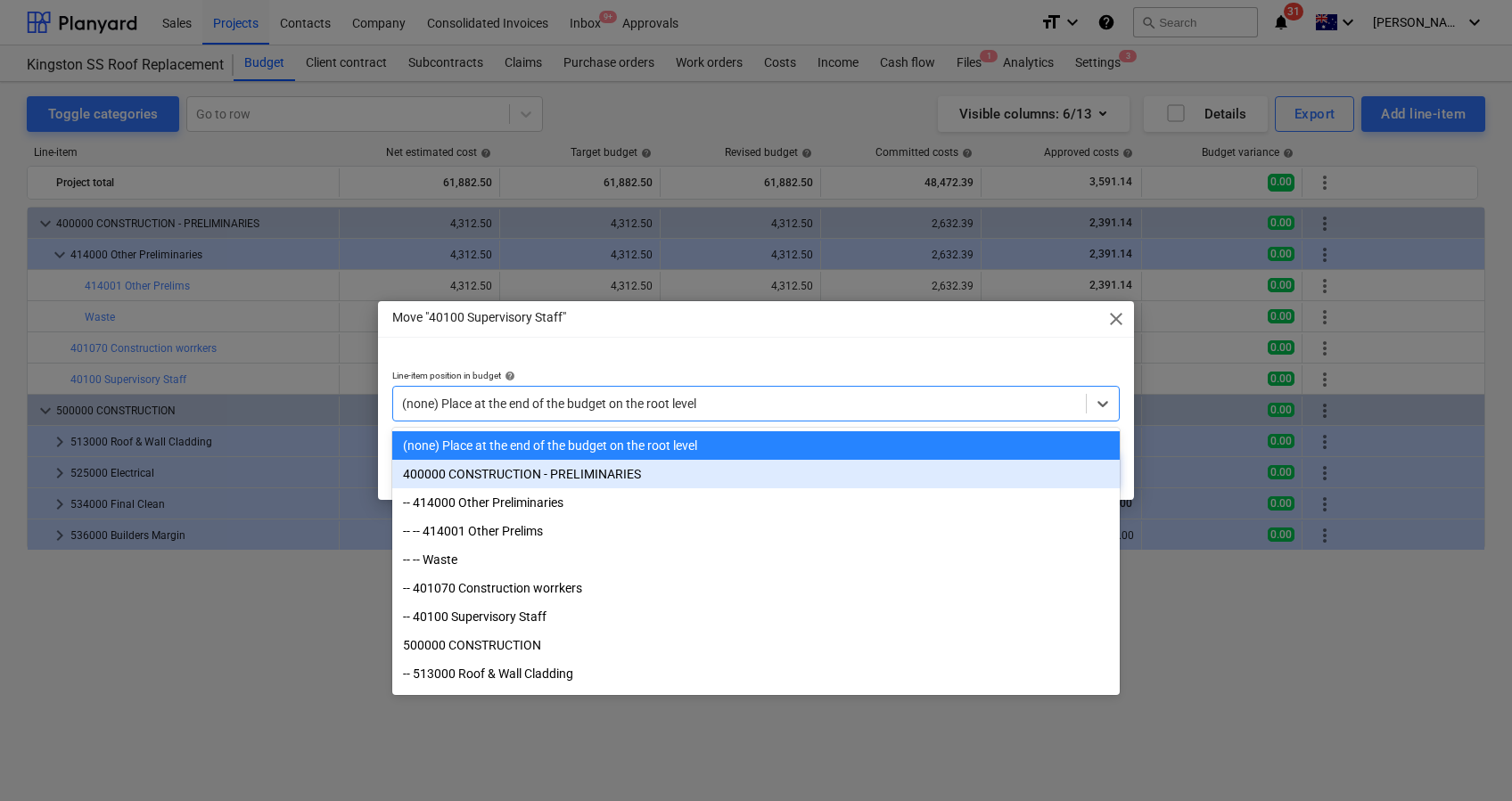 click on "400000 CONSTRUCTION - PRELIMINARIES" at bounding box center (756, 474) 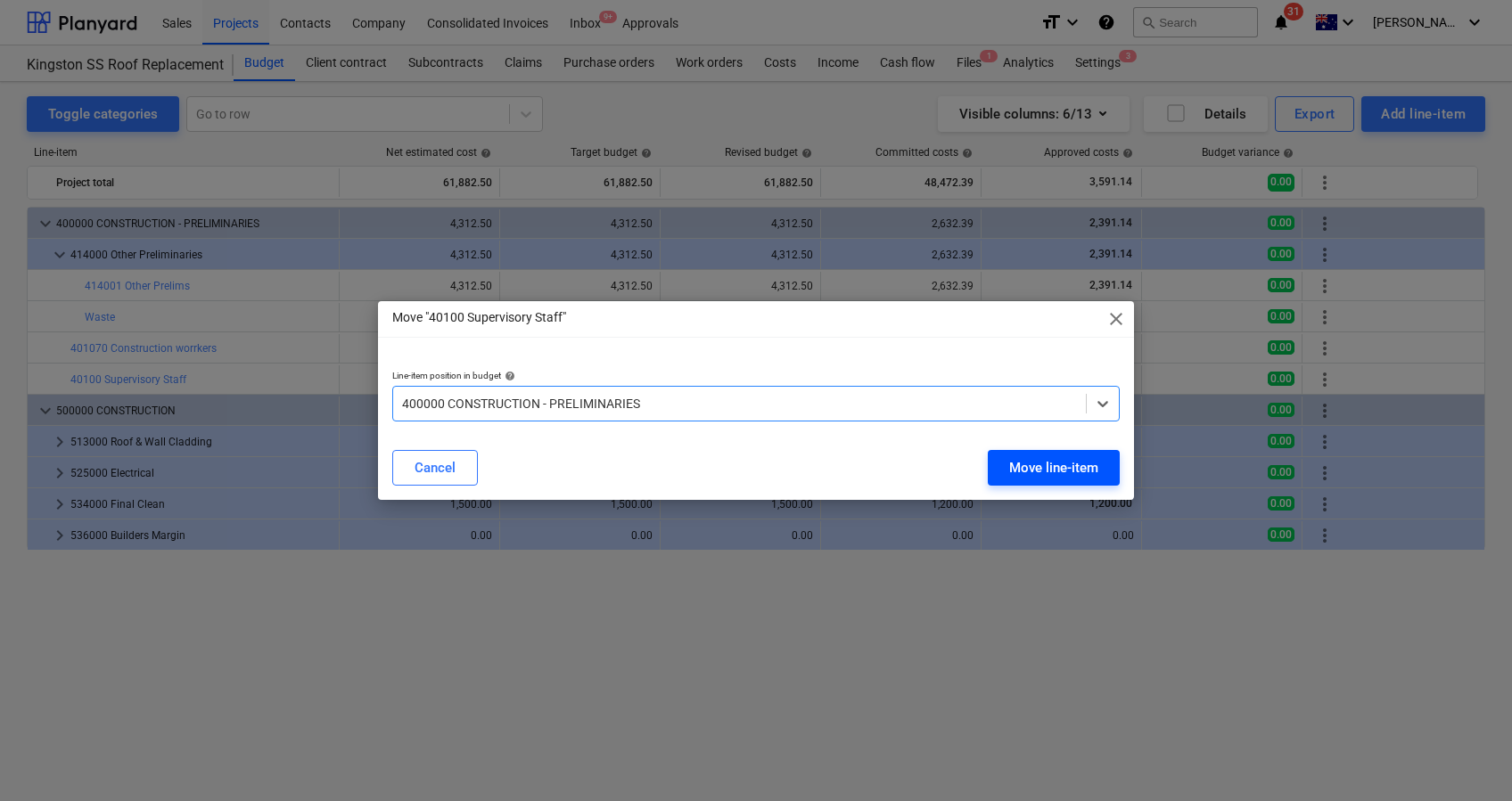 drag, startPoint x: 1016, startPoint y: 470, endPoint x: 1042, endPoint y: 466, distance: 26.305893 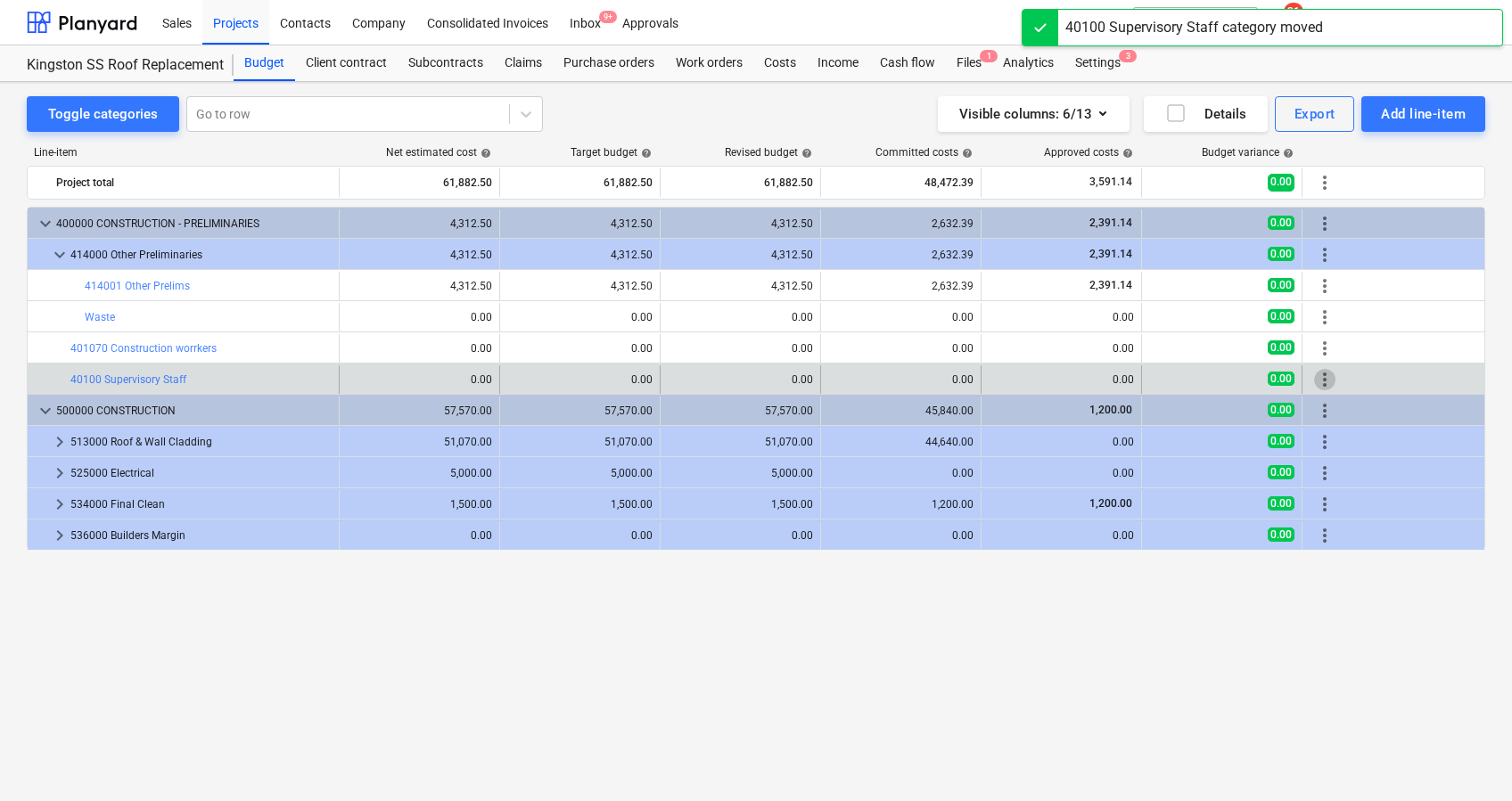 click on "more_vert" at bounding box center [1325, 380] 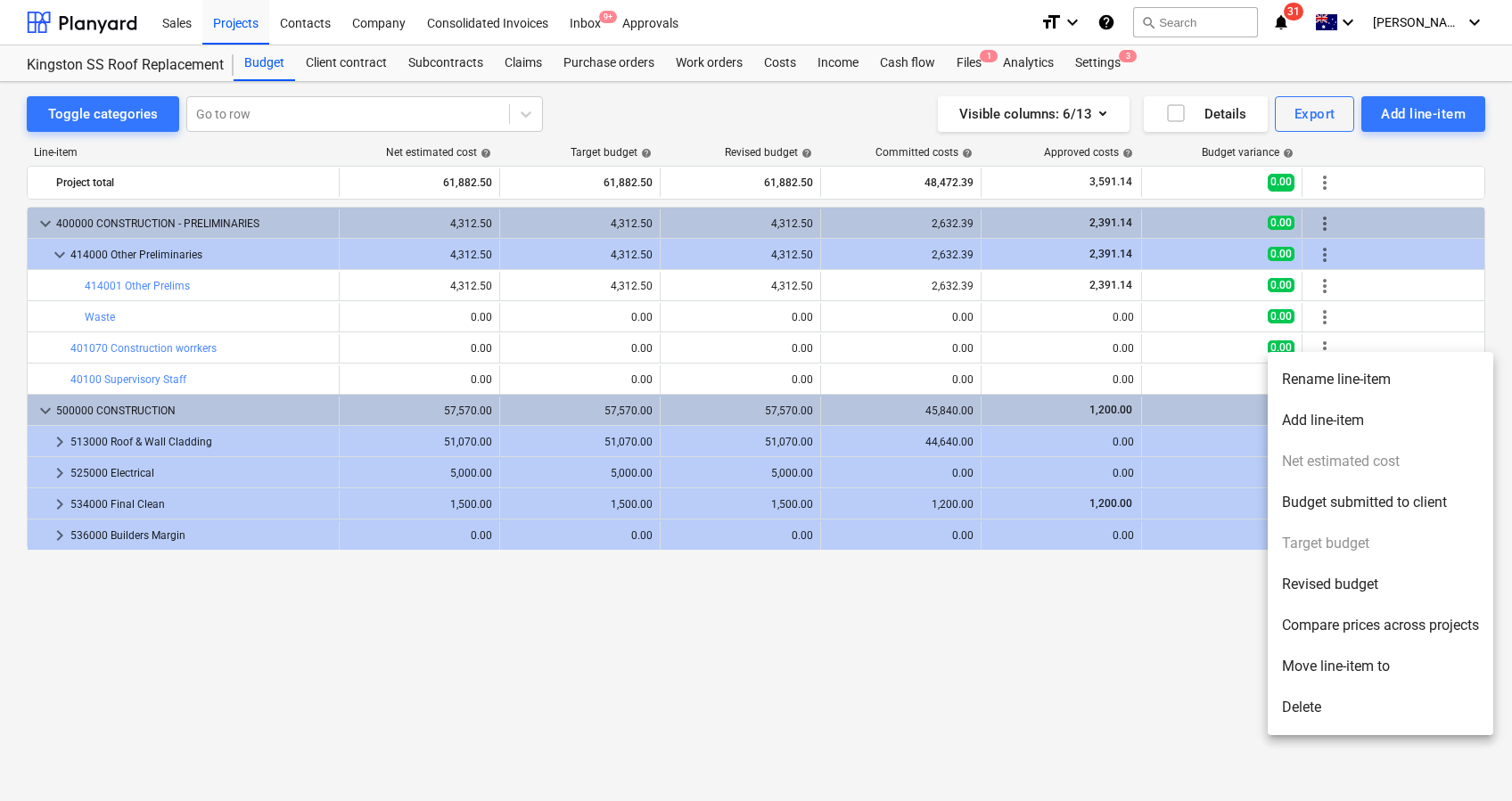 click on "Rename line-item" at bounding box center [1380, 380] 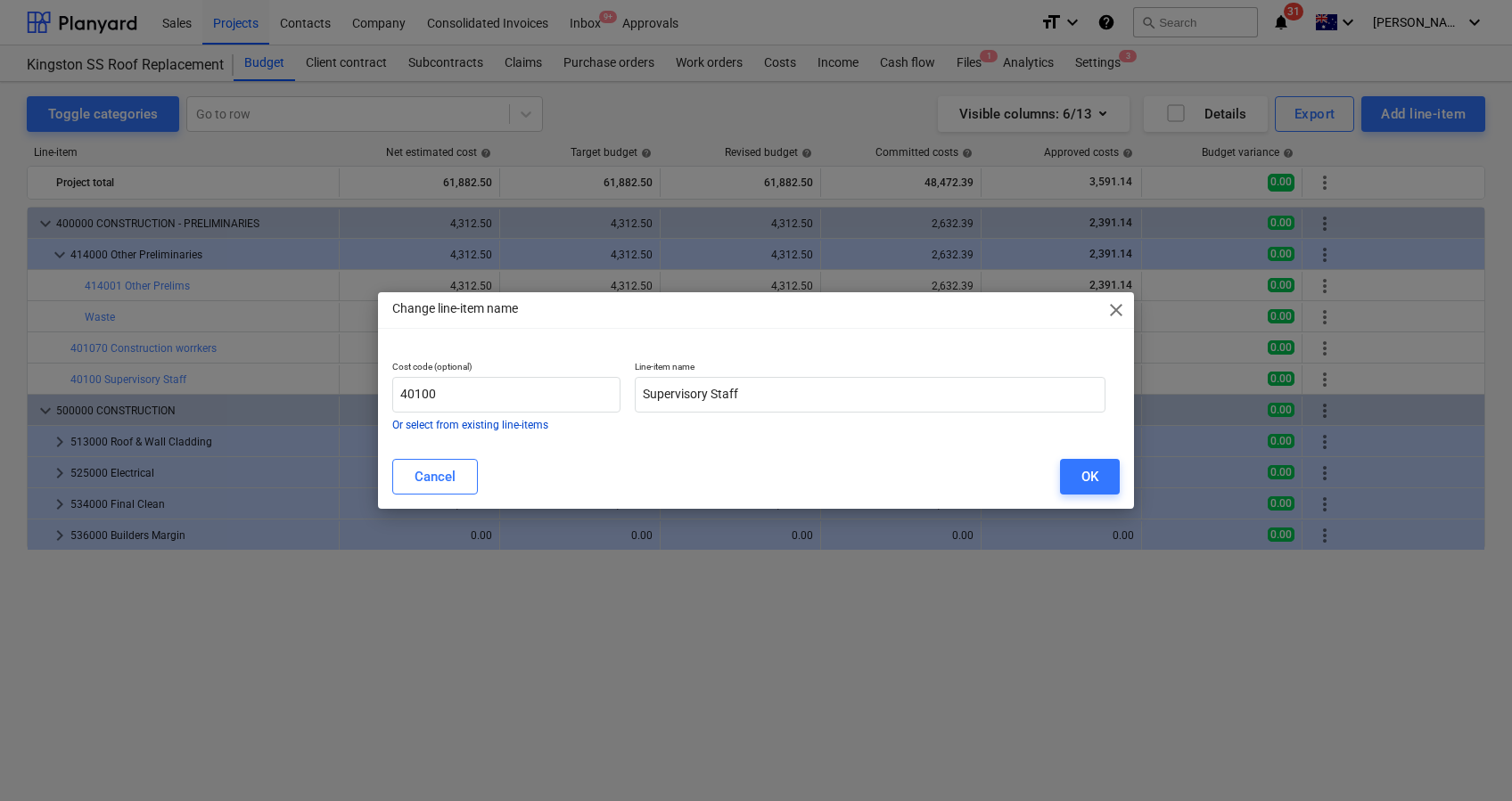 click on "Or select from existing line-items" at bounding box center (470, 425) 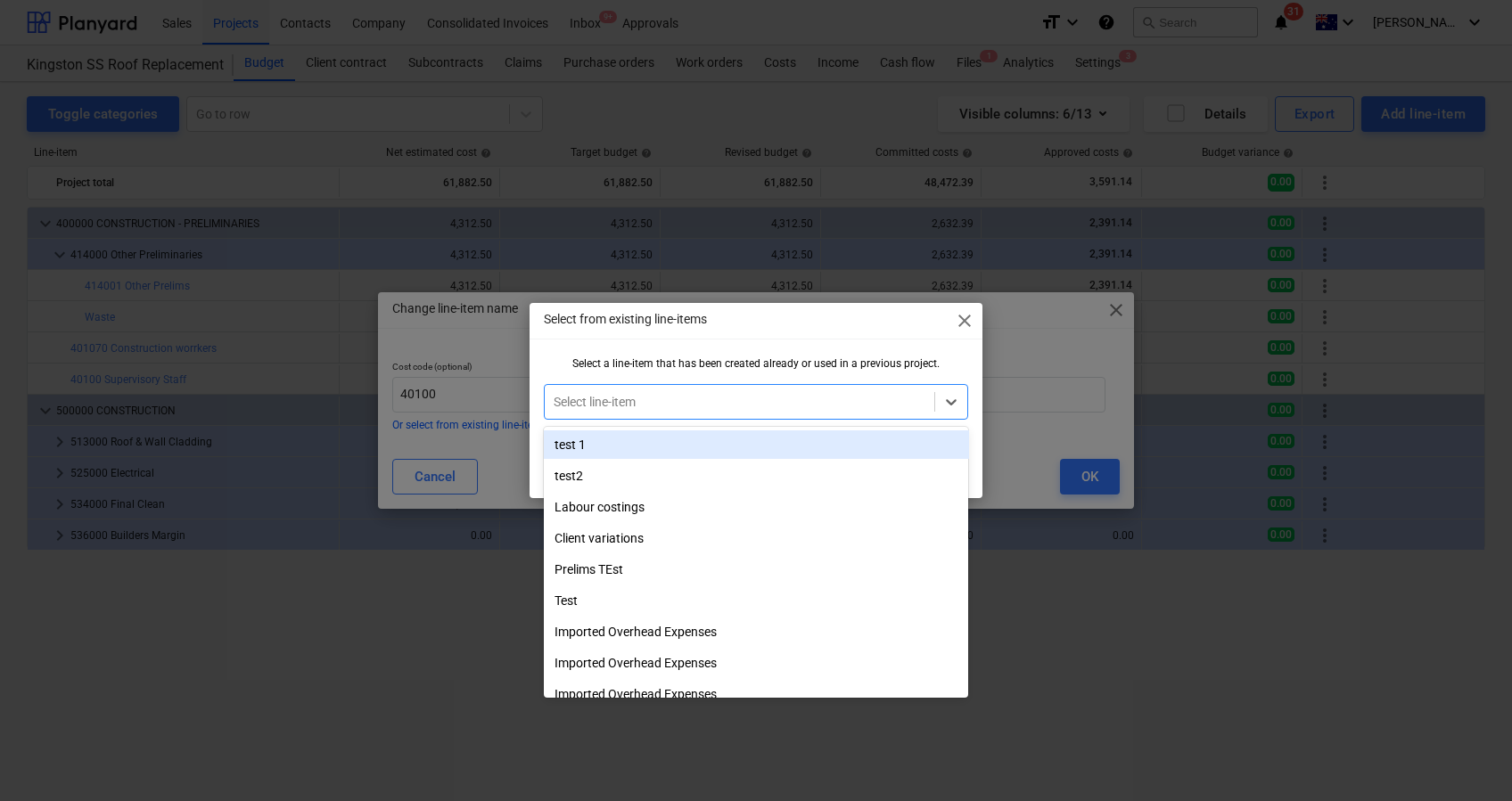click at bounding box center [740, 402] 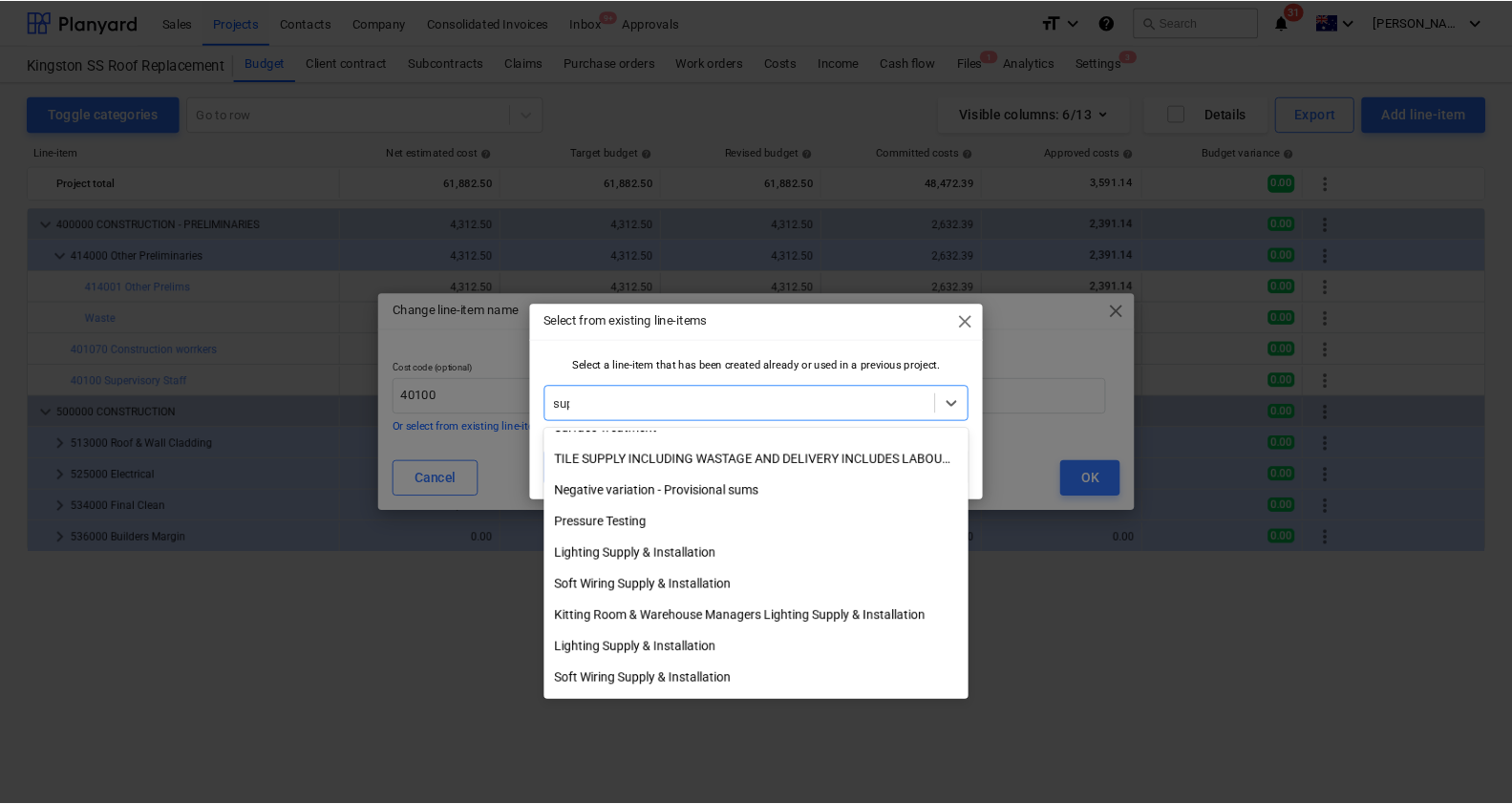 scroll, scrollTop: 4325, scrollLeft: 0, axis: vertical 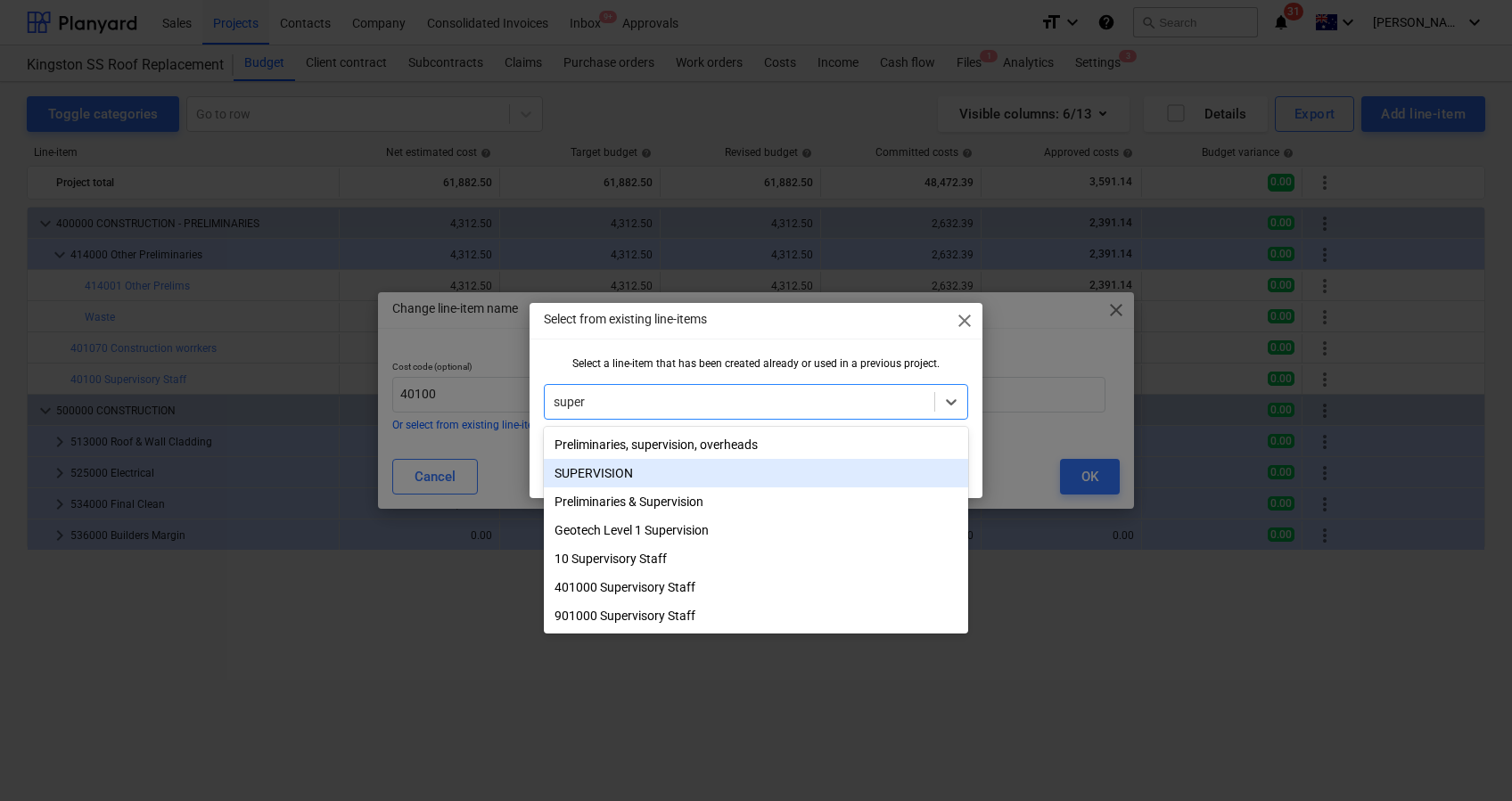 type on "superv" 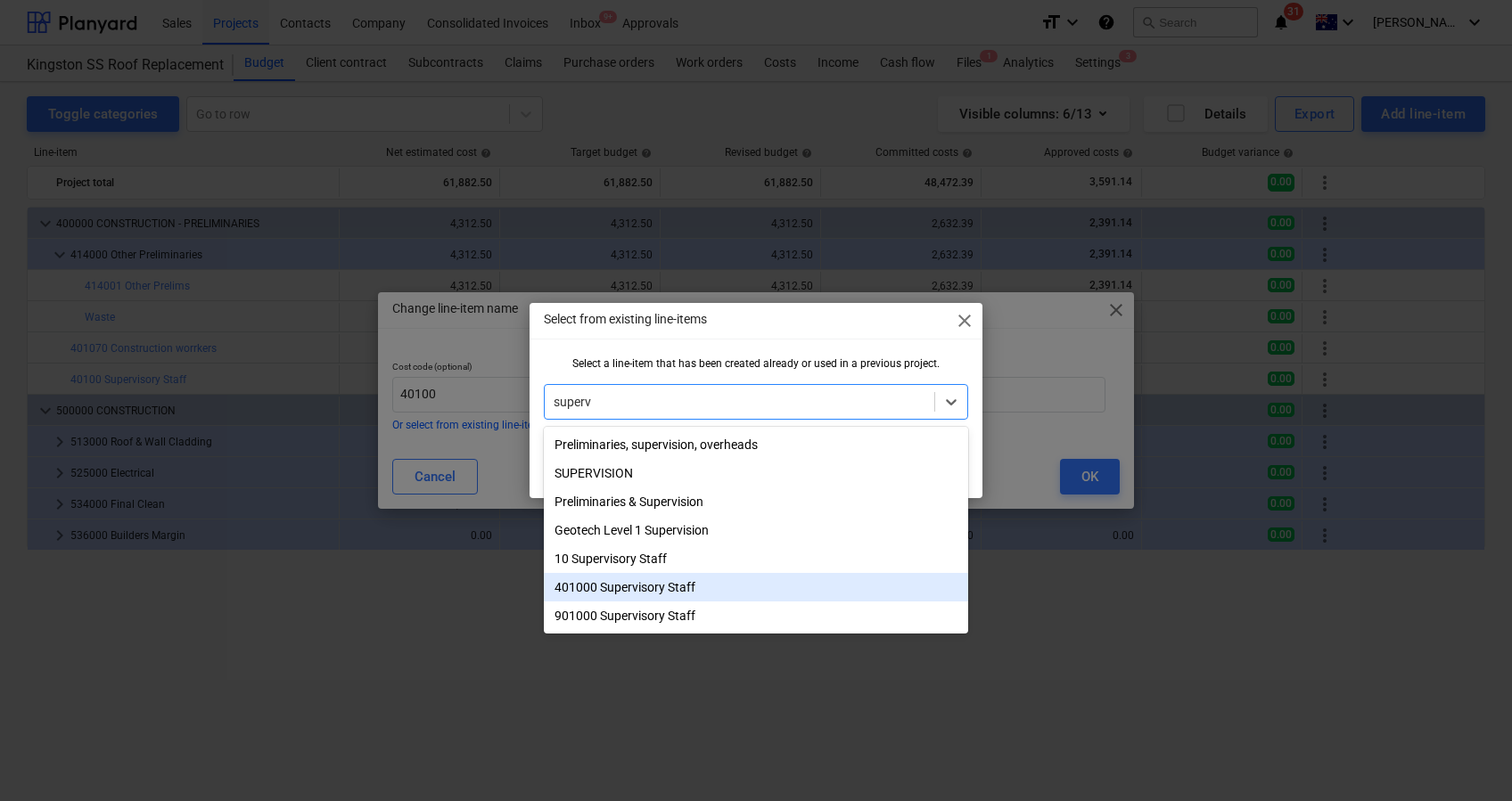 click on "401000 Supervisory Staff" at bounding box center (756, 587) 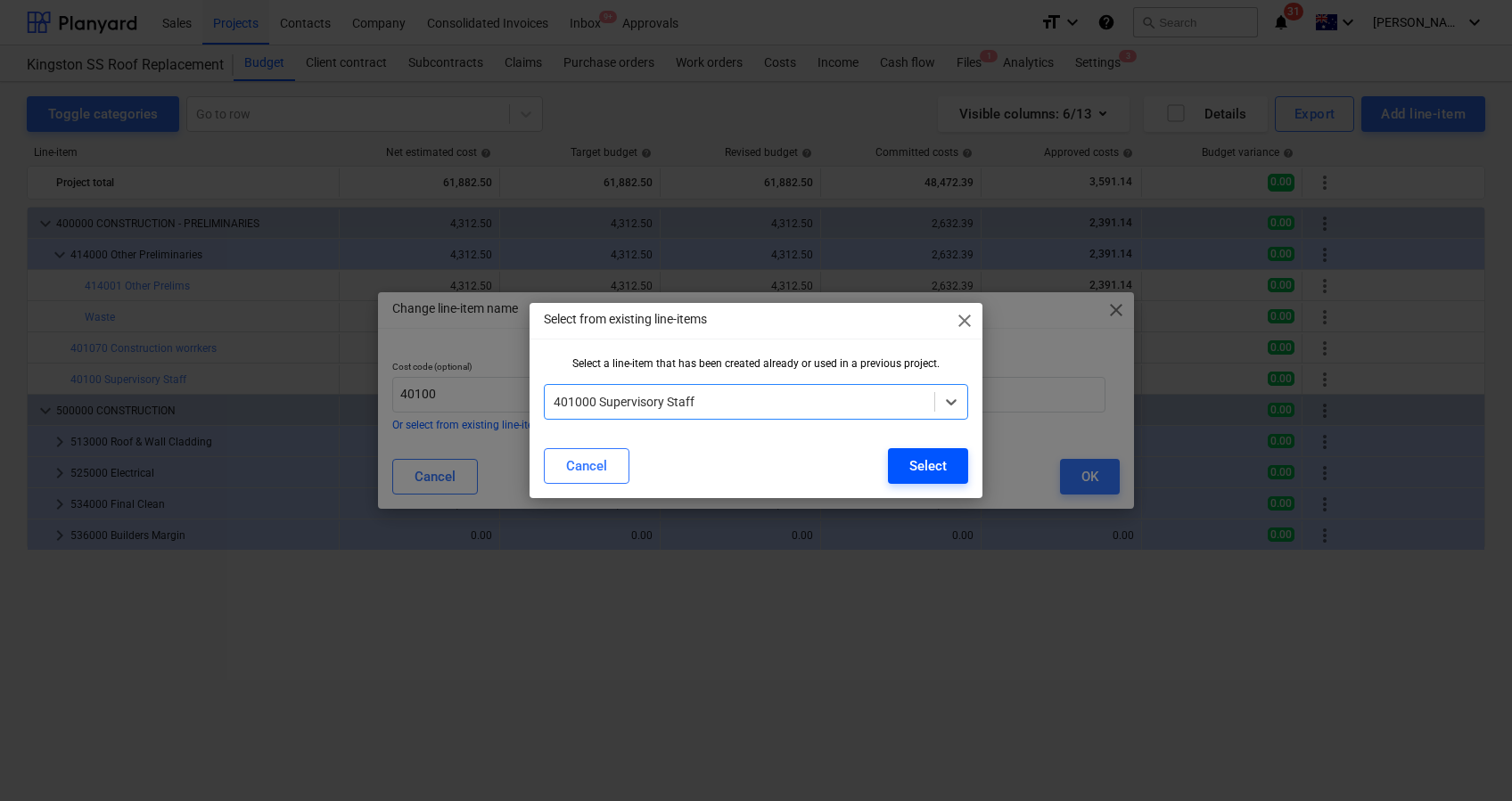 click on "Select" at bounding box center (928, 466) 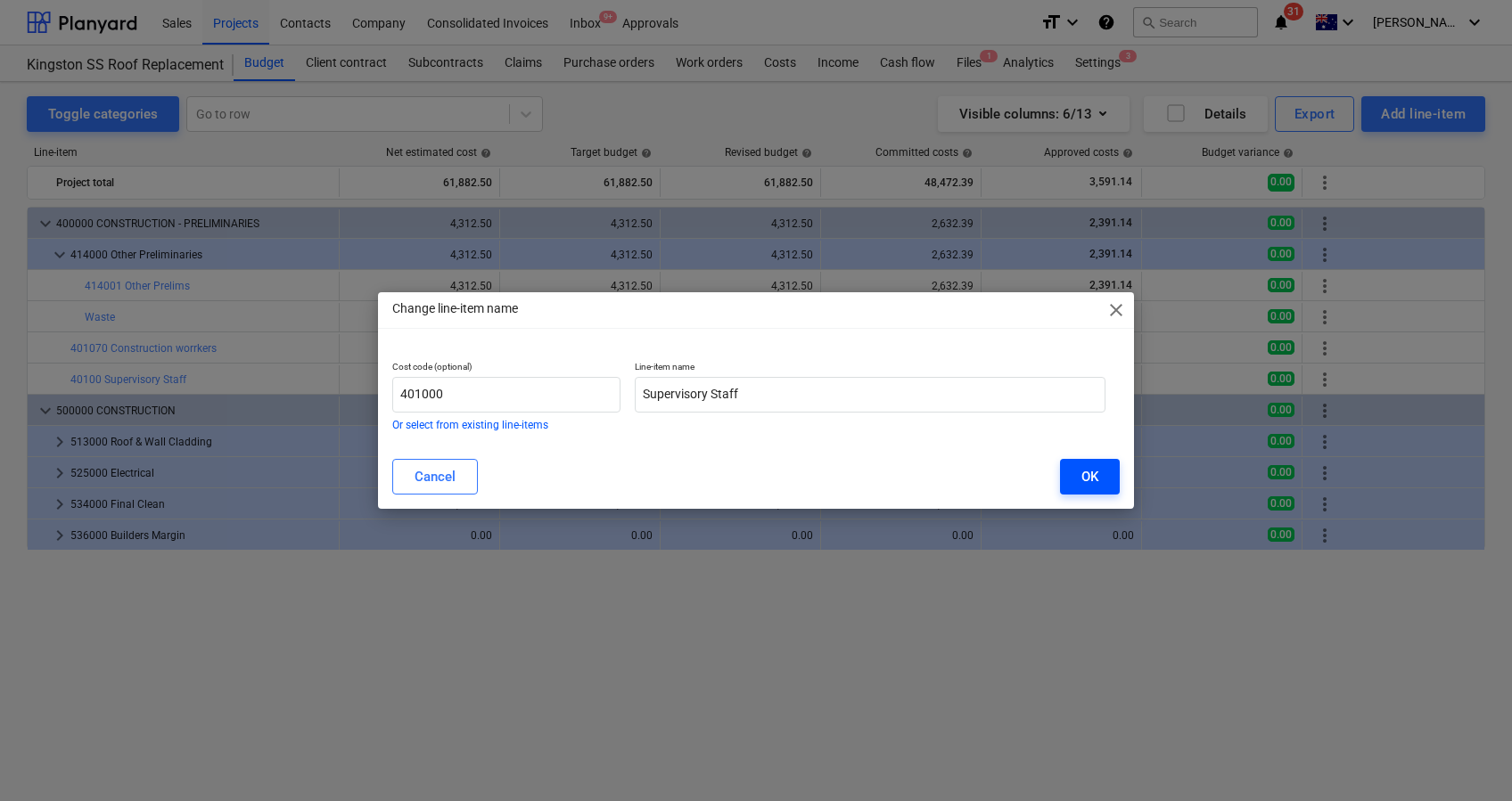 click on "OK" at bounding box center (1089, 477) 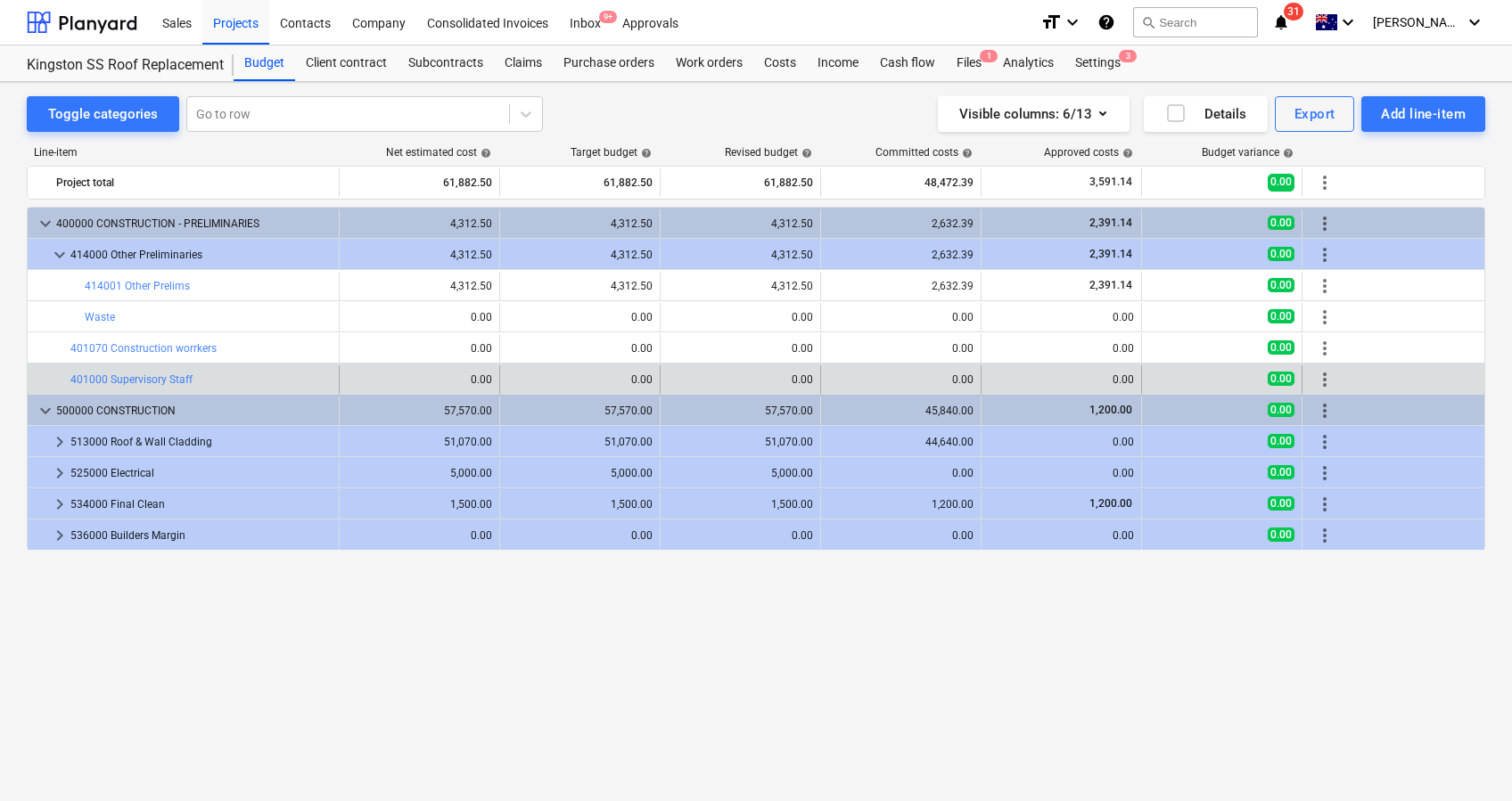 click on "more_vert" at bounding box center [1325, 380] 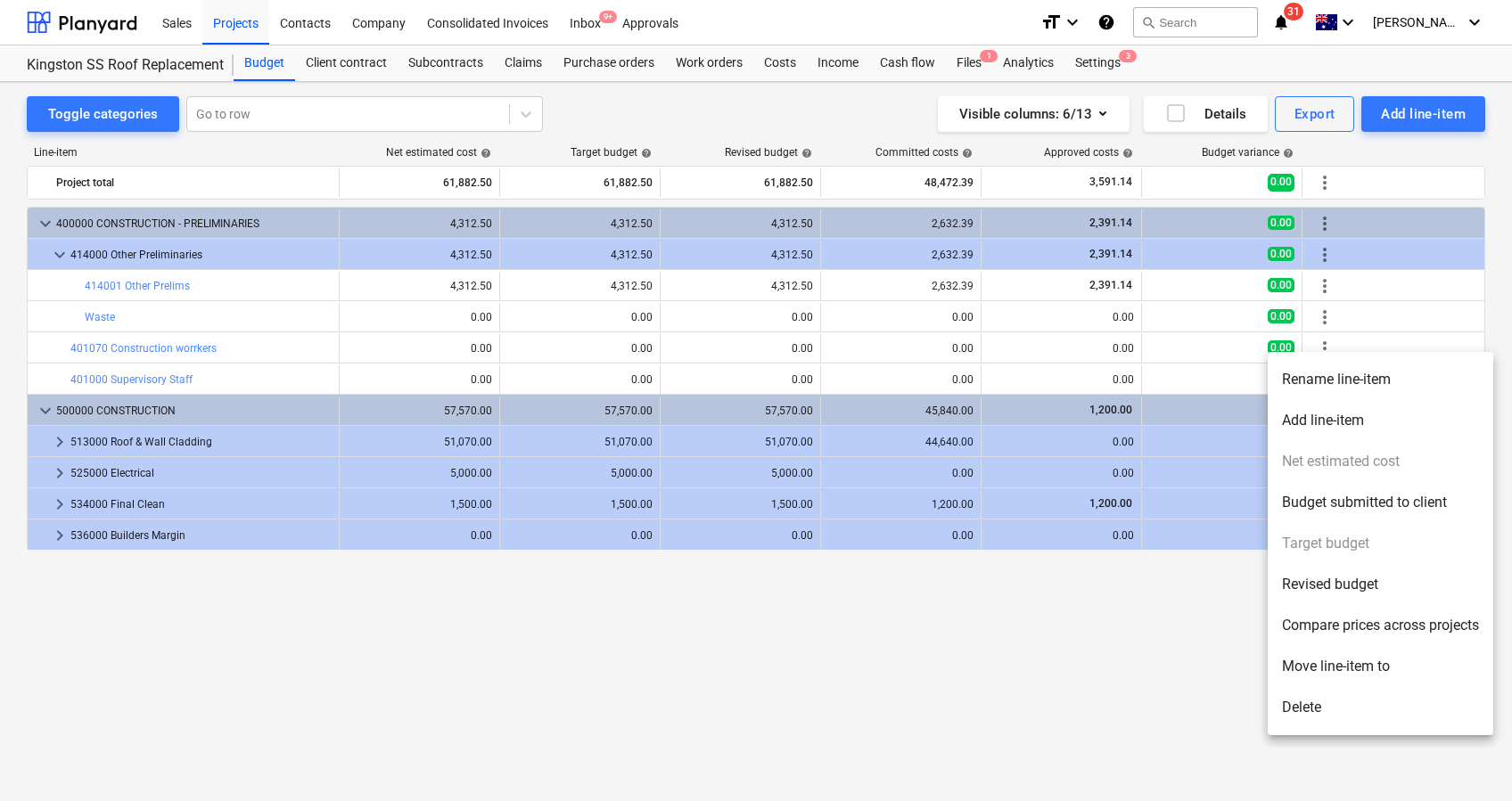 drag, startPoint x: 157, startPoint y: 375, endPoint x: 242, endPoint y: 382, distance: 85.28775 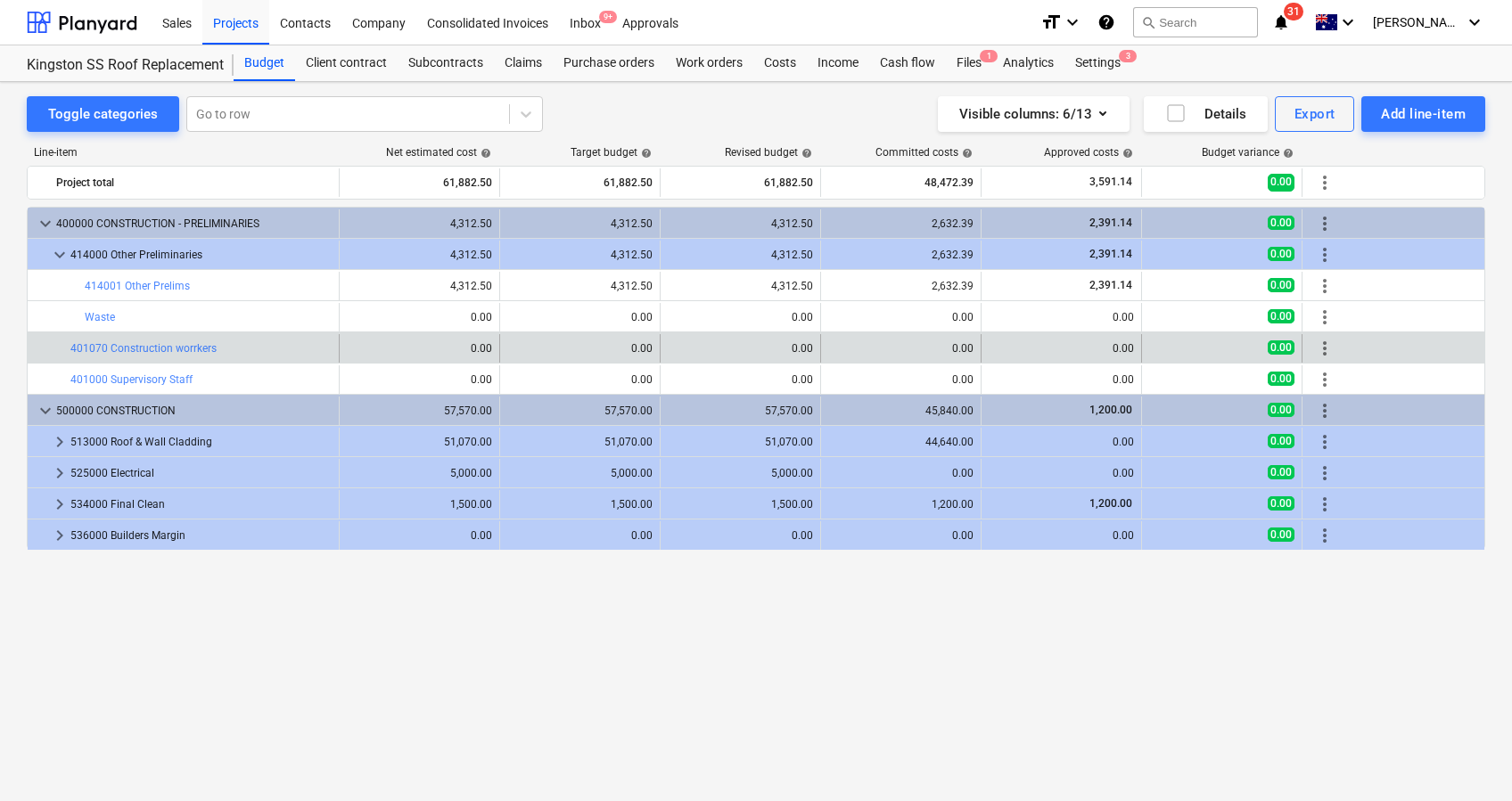 click on "more_vert" at bounding box center (1325, 348) 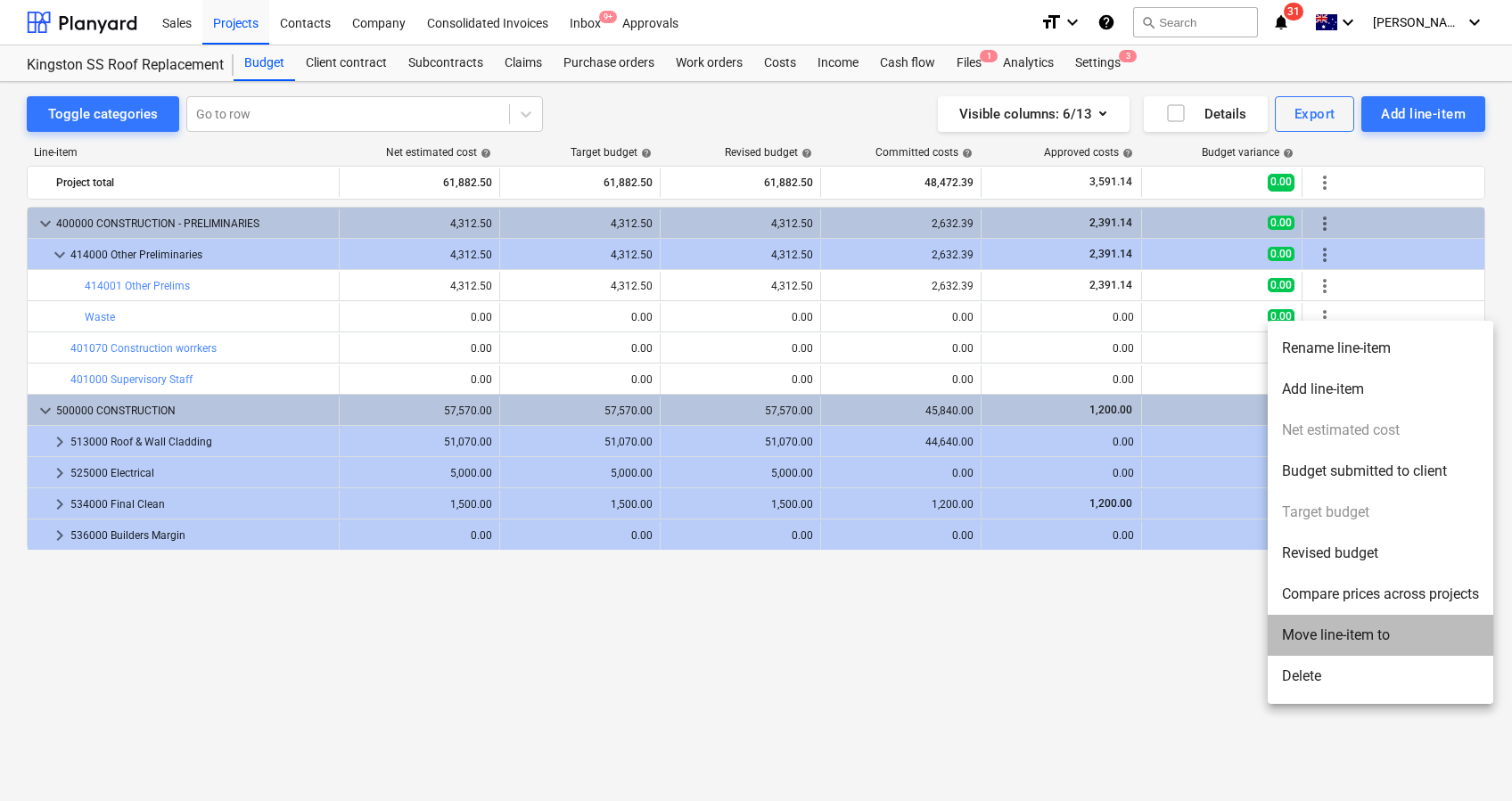 click on "Move line-item to" at bounding box center (1380, 635) 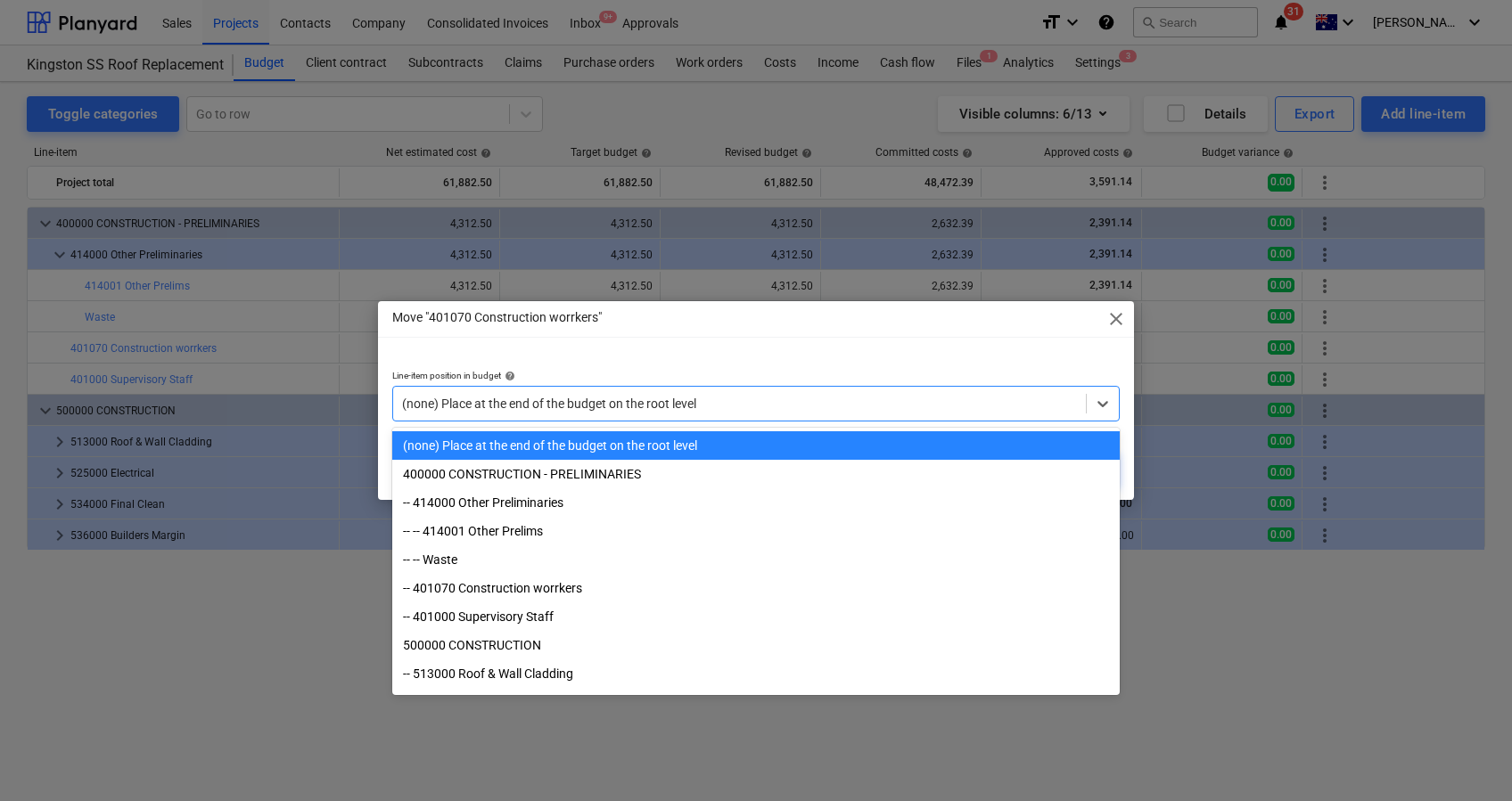 click at bounding box center (739, 404) 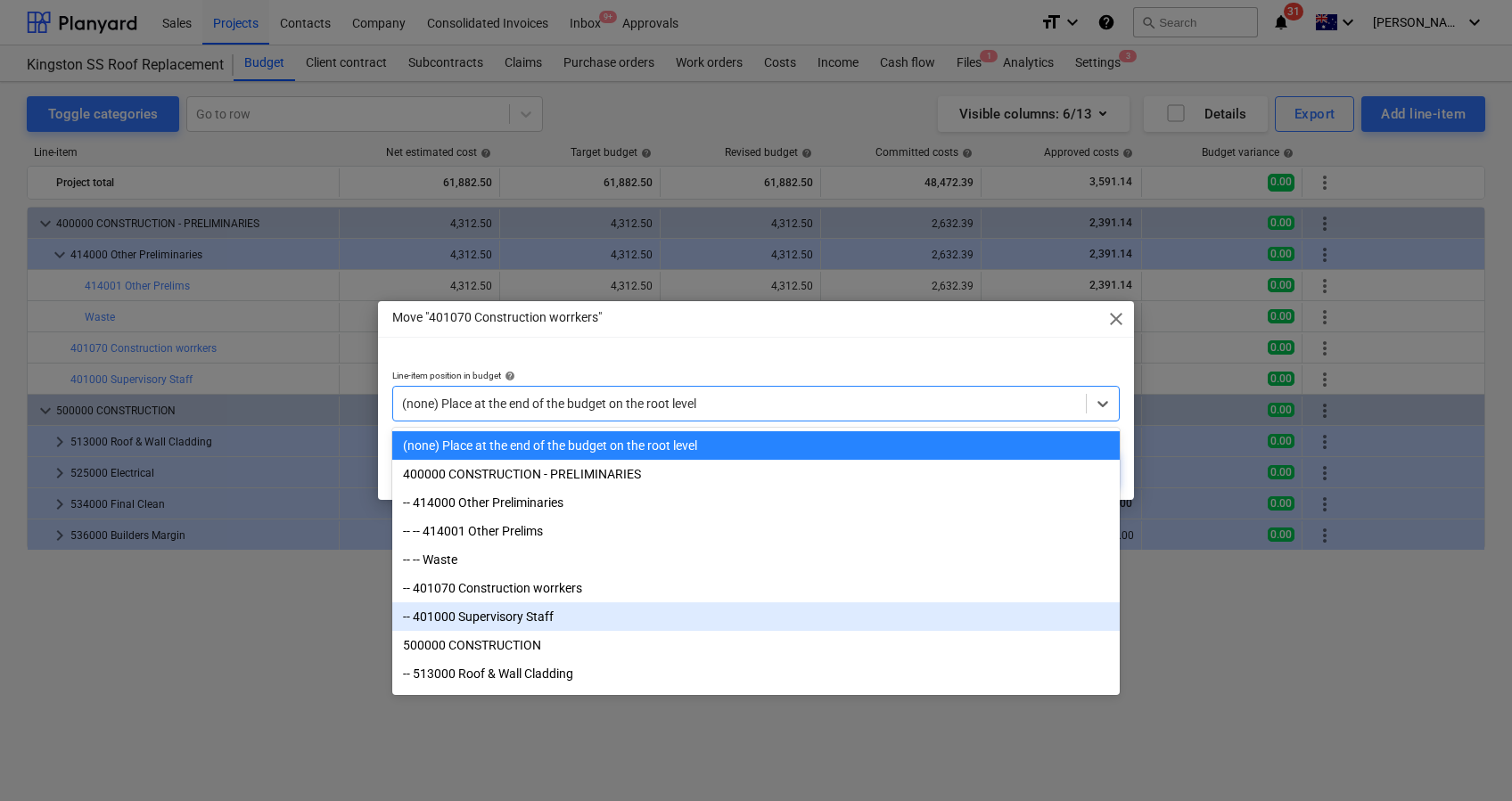 click on "--  401000 Supervisory Staff" at bounding box center [756, 617] 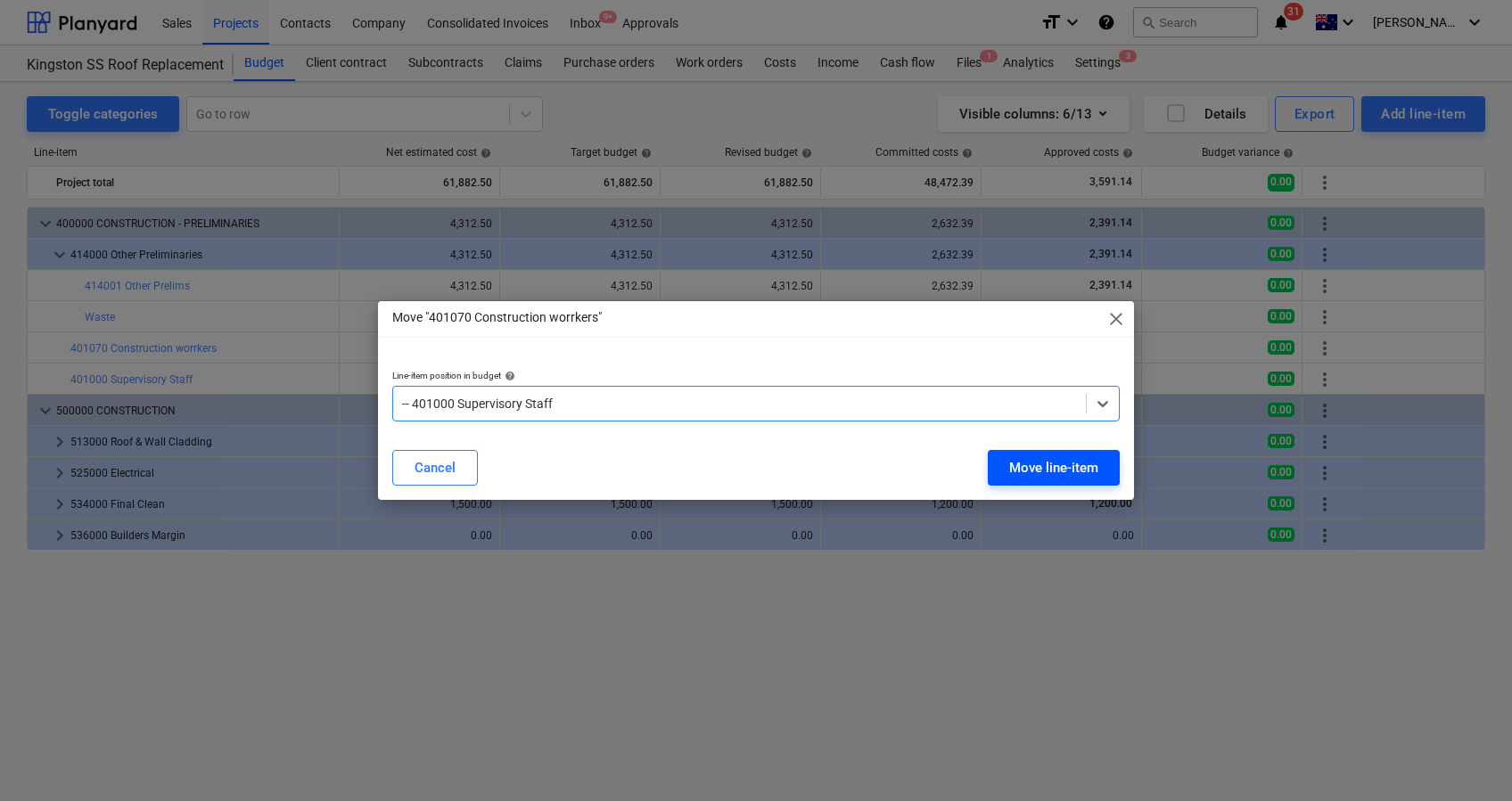 click on "Move line-item" at bounding box center (1054, 468) 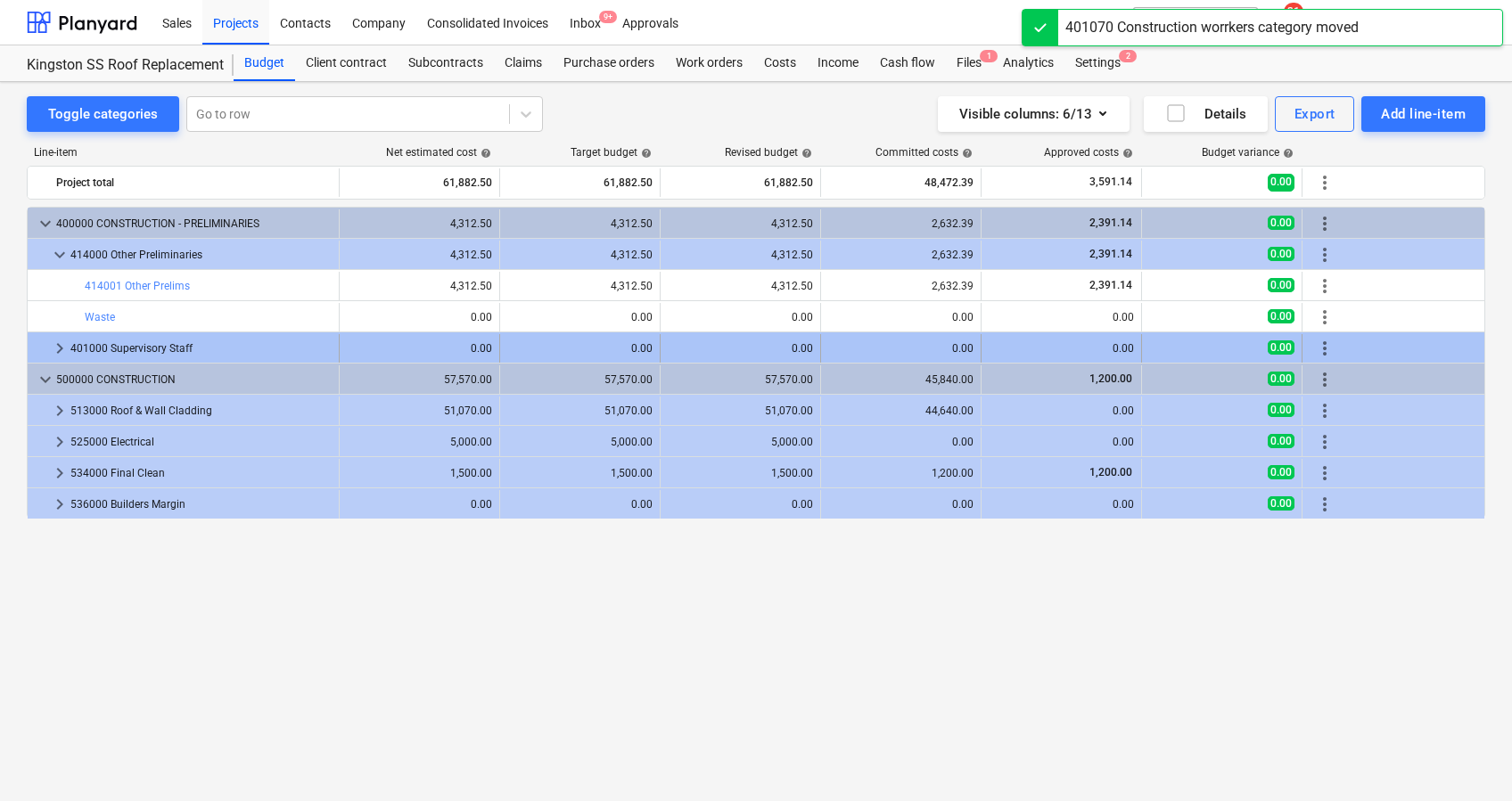 click on "keyboard_arrow_right" at bounding box center [60, 348] 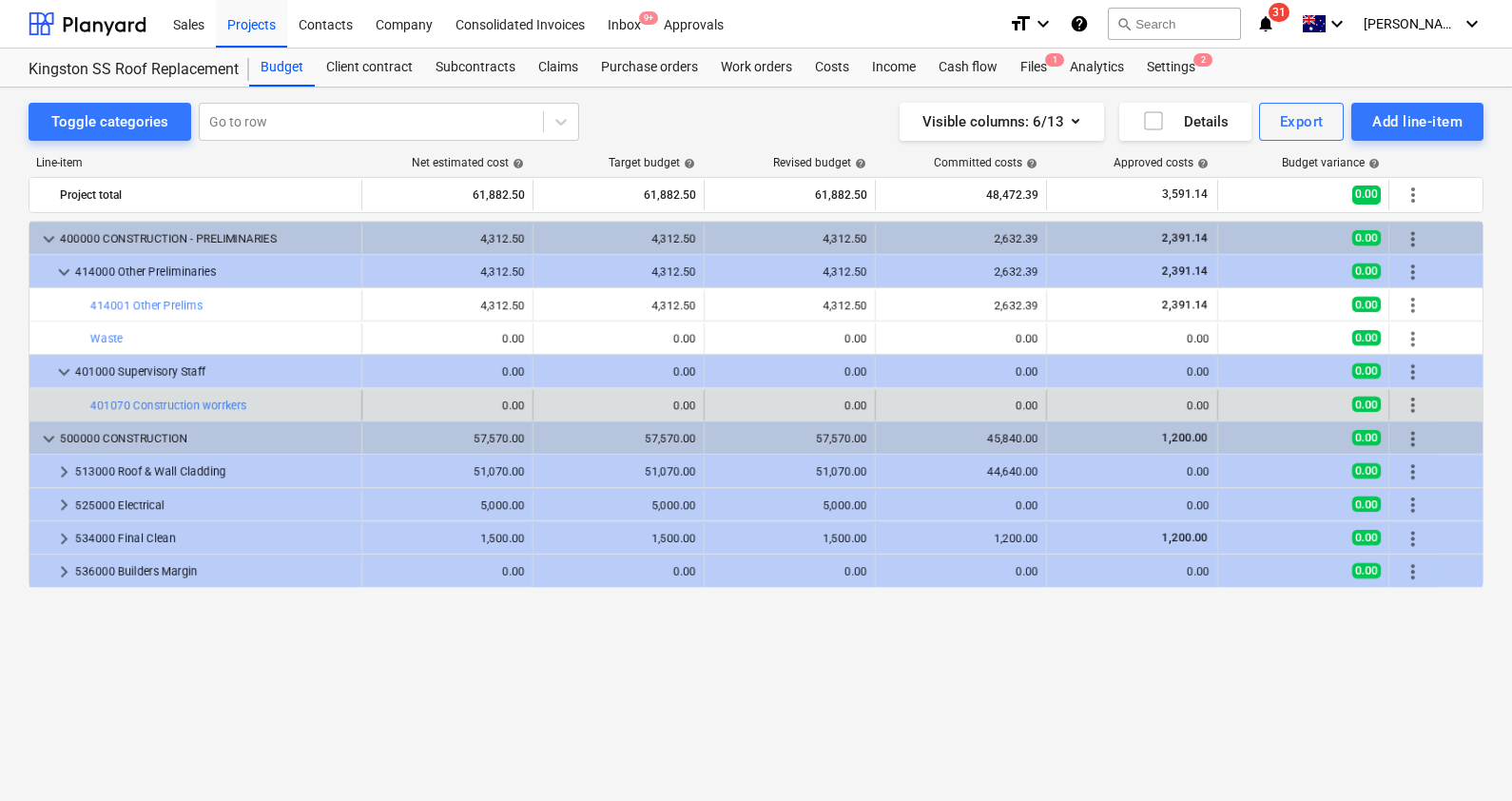 click on "more_vert" at bounding box center (1413, 405) 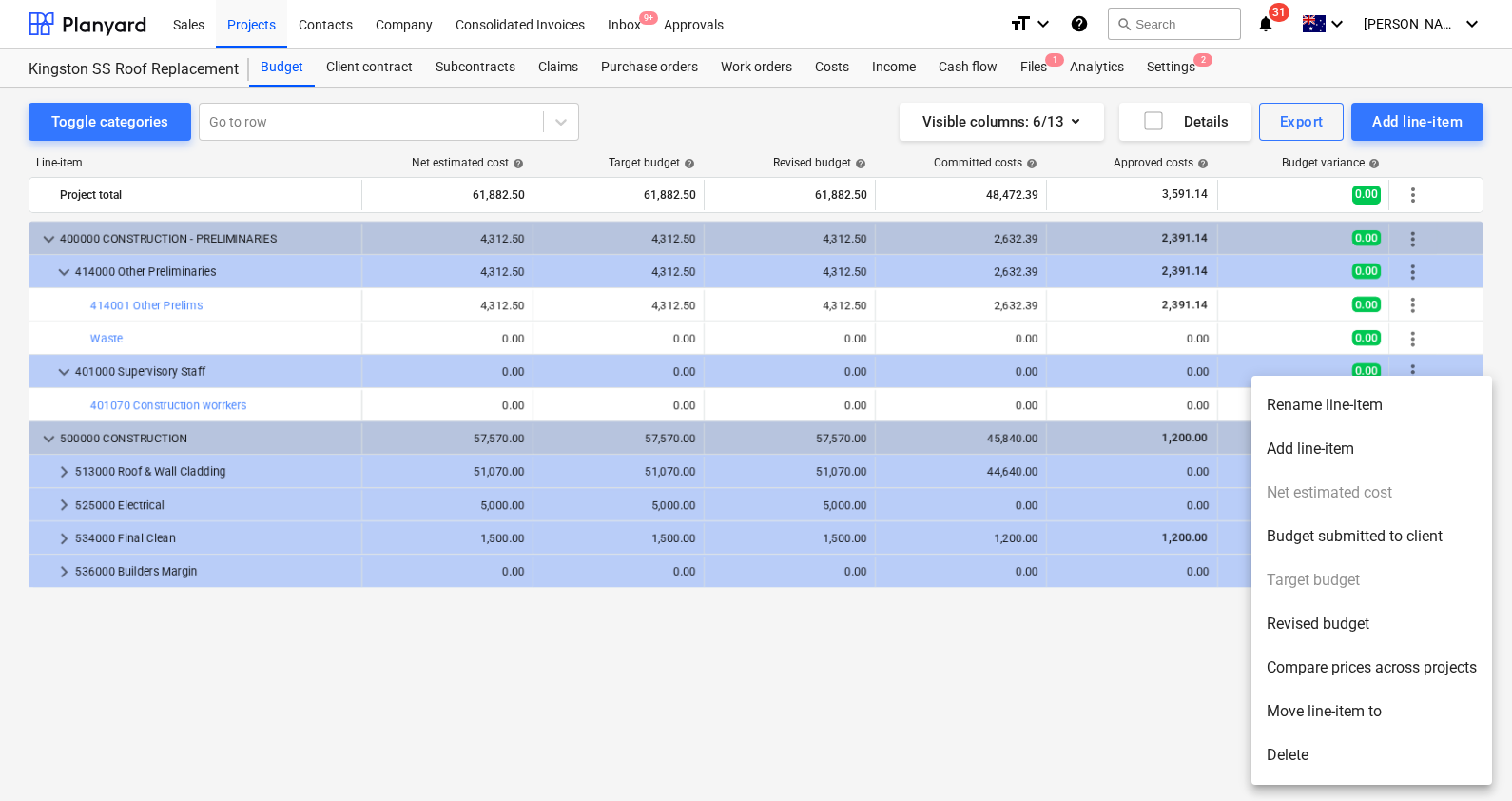 click on "Rename line-item" at bounding box center [1371, 405] 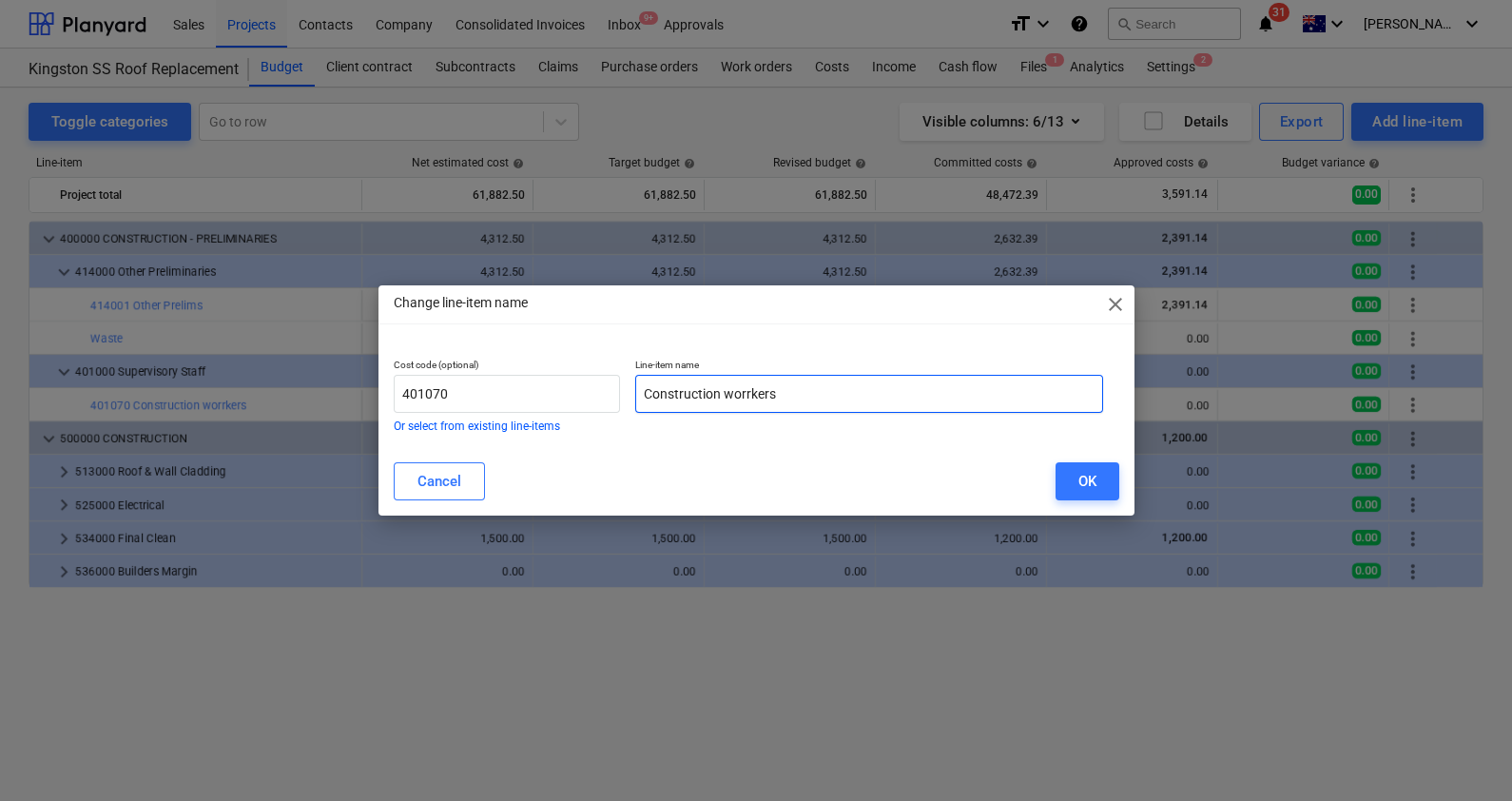 click on "Construction worrkers" at bounding box center [869, 394] 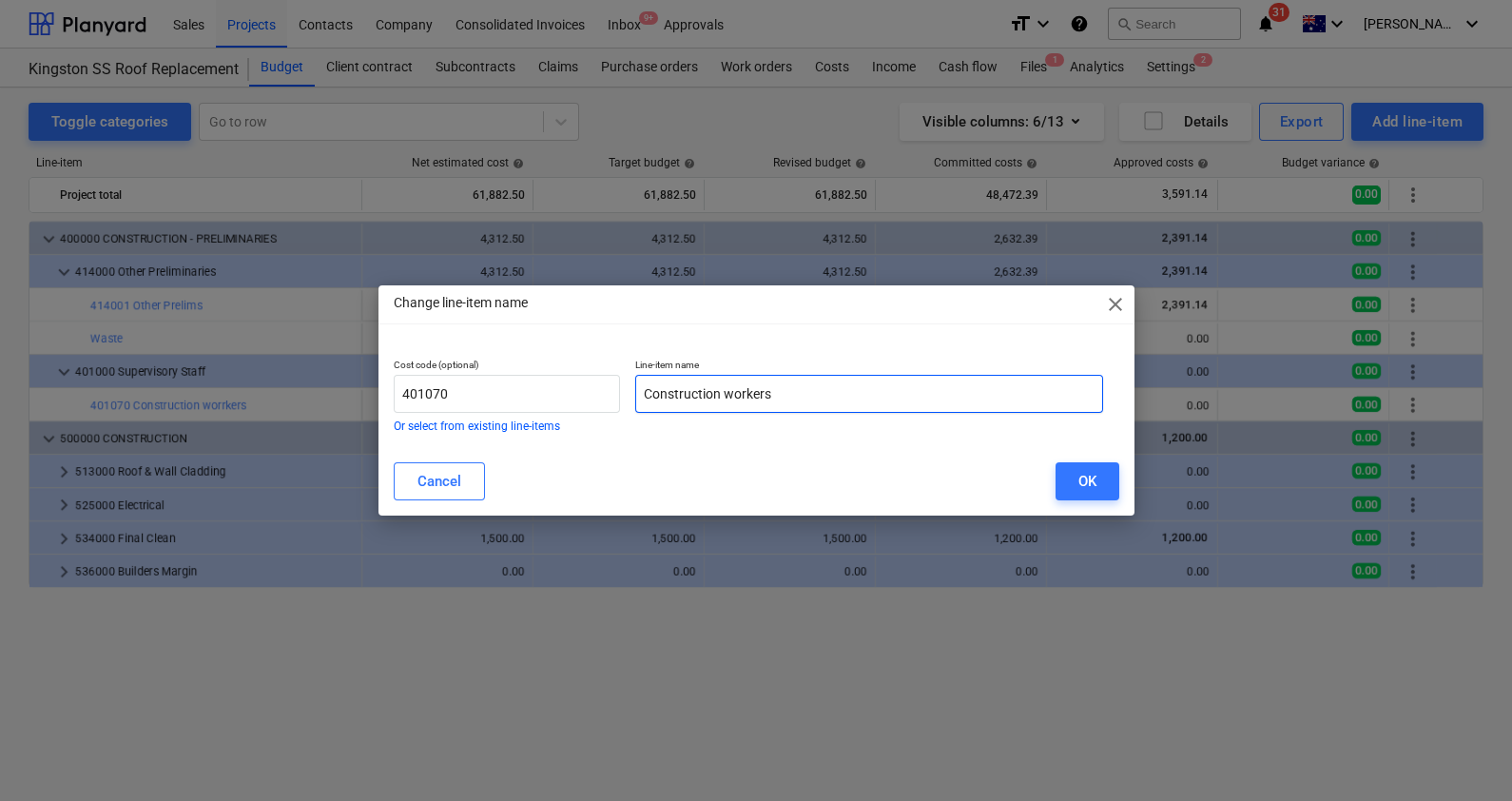 click on "Construction workers" at bounding box center [869, 394] 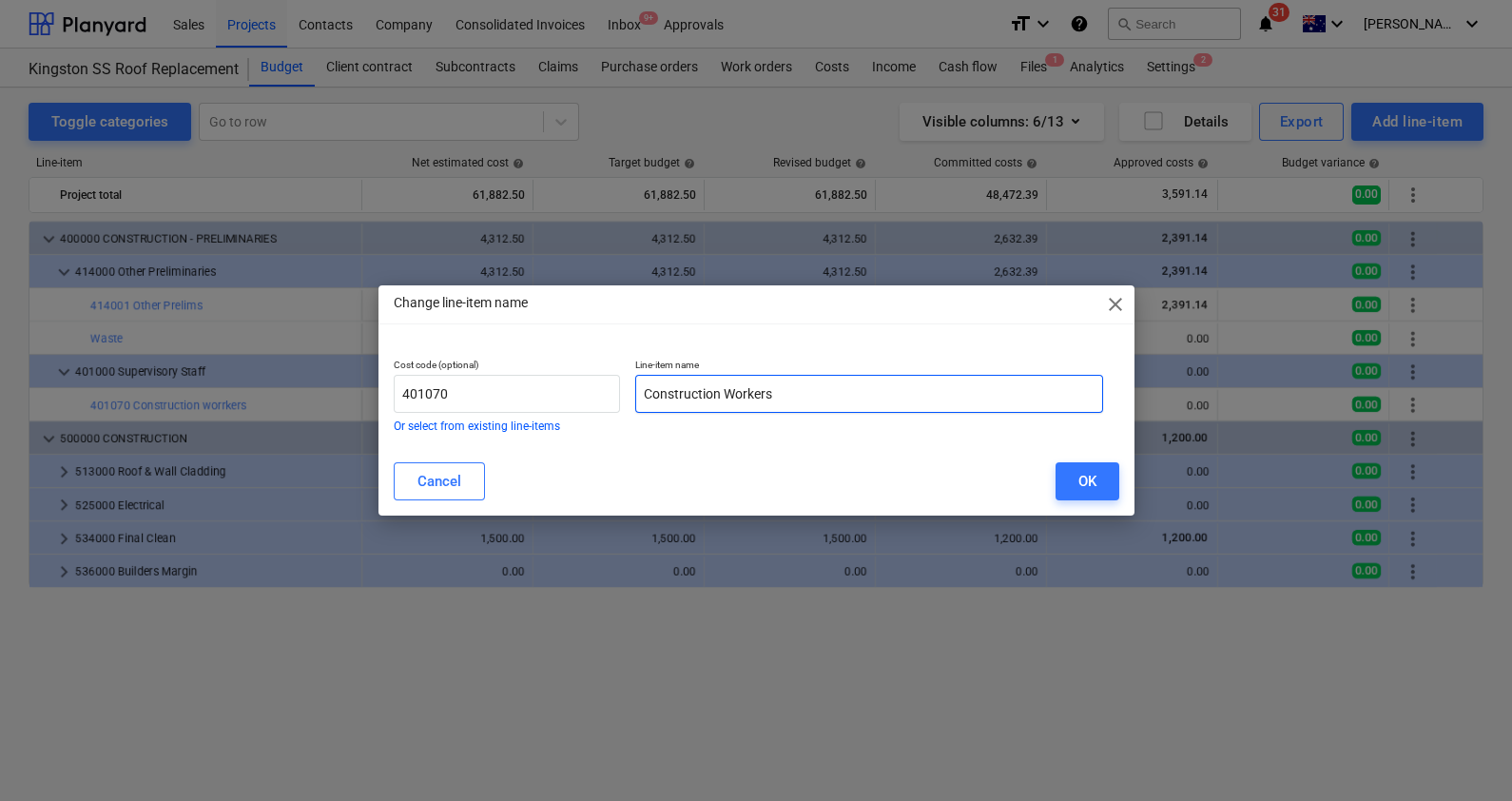 type on "Construction Workers" 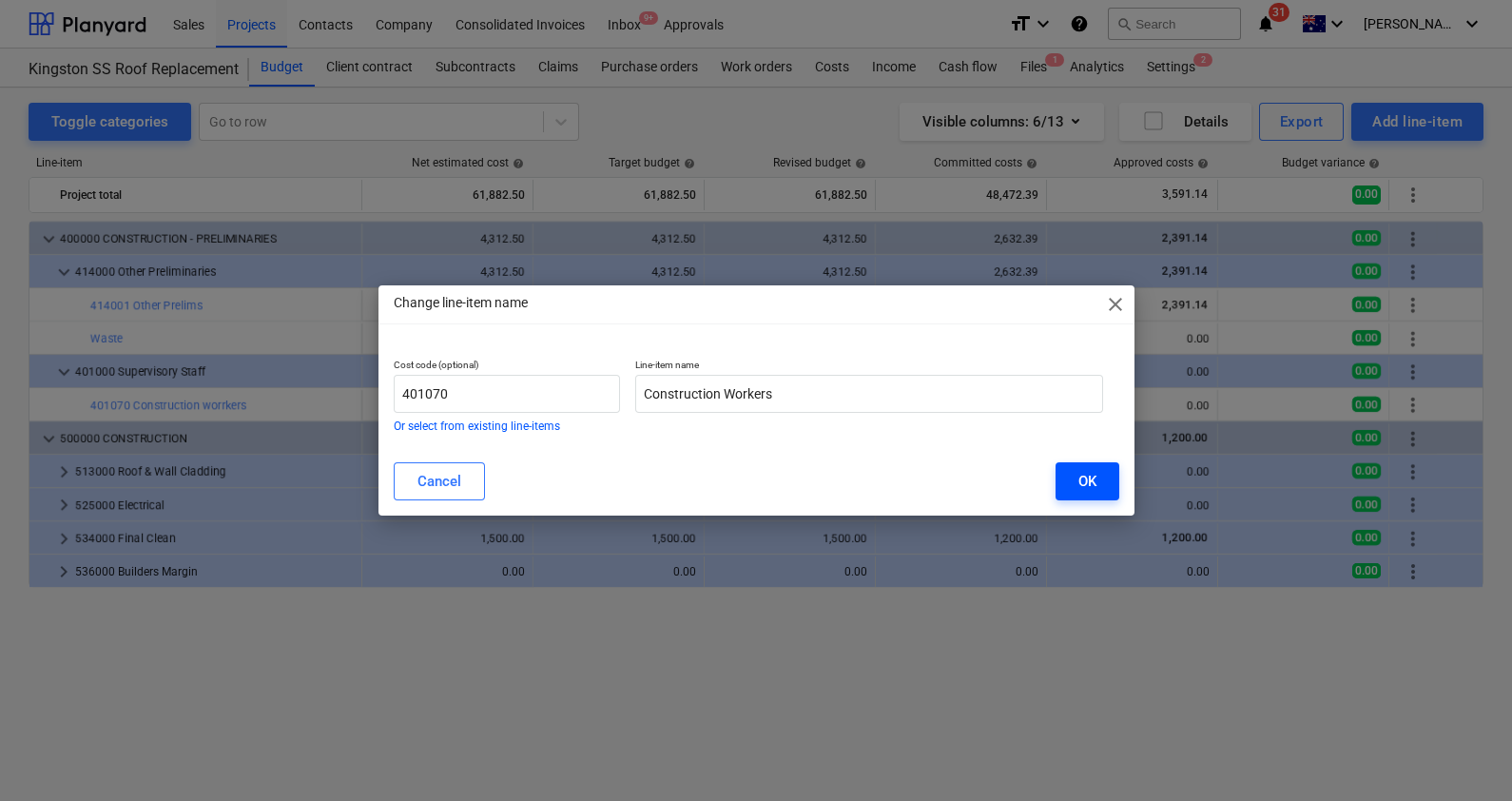 click on "OK" at bounding box center [1087, 481] 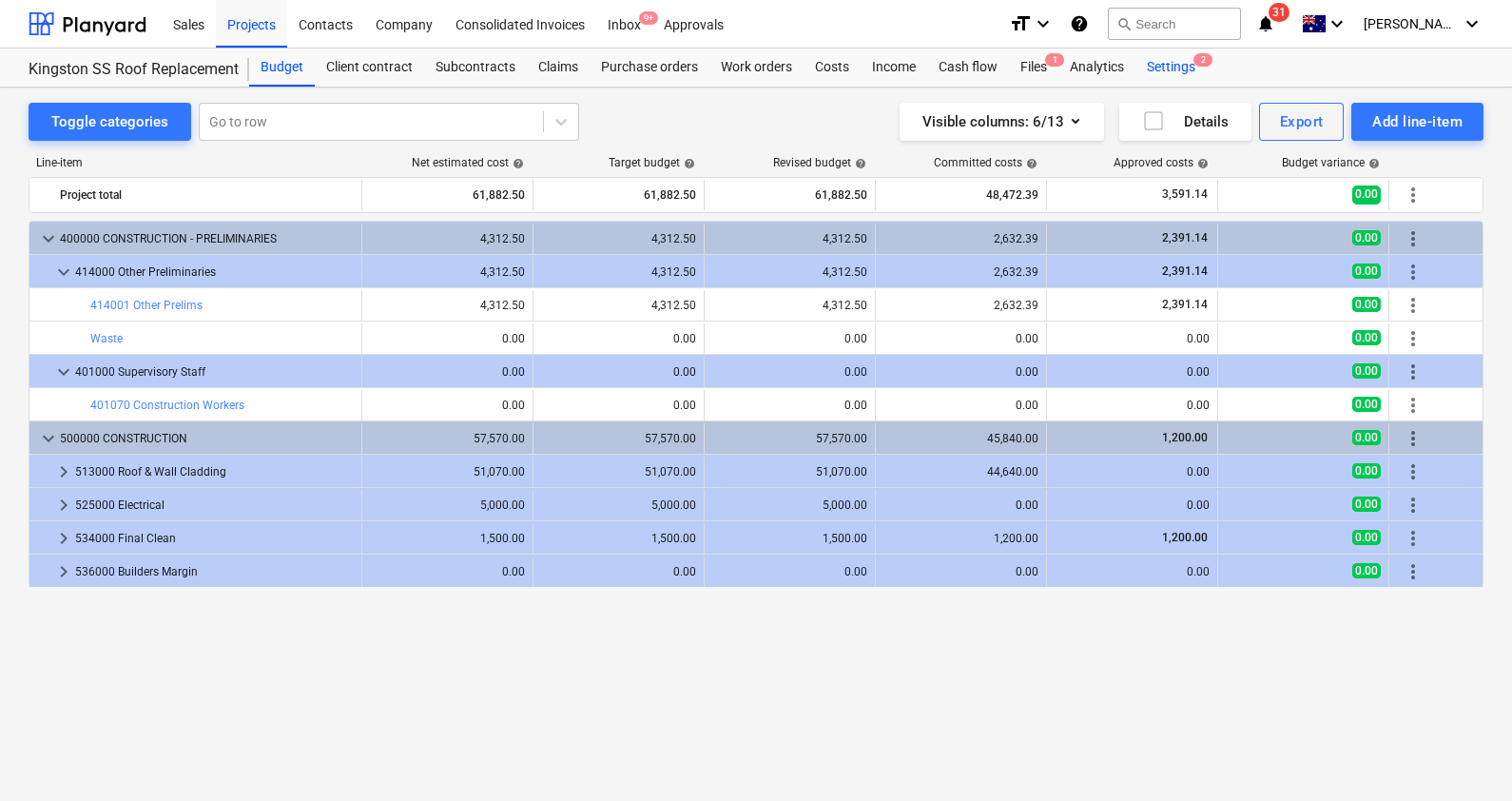 click on "Settings 2" at bounding box center [1171, 68] 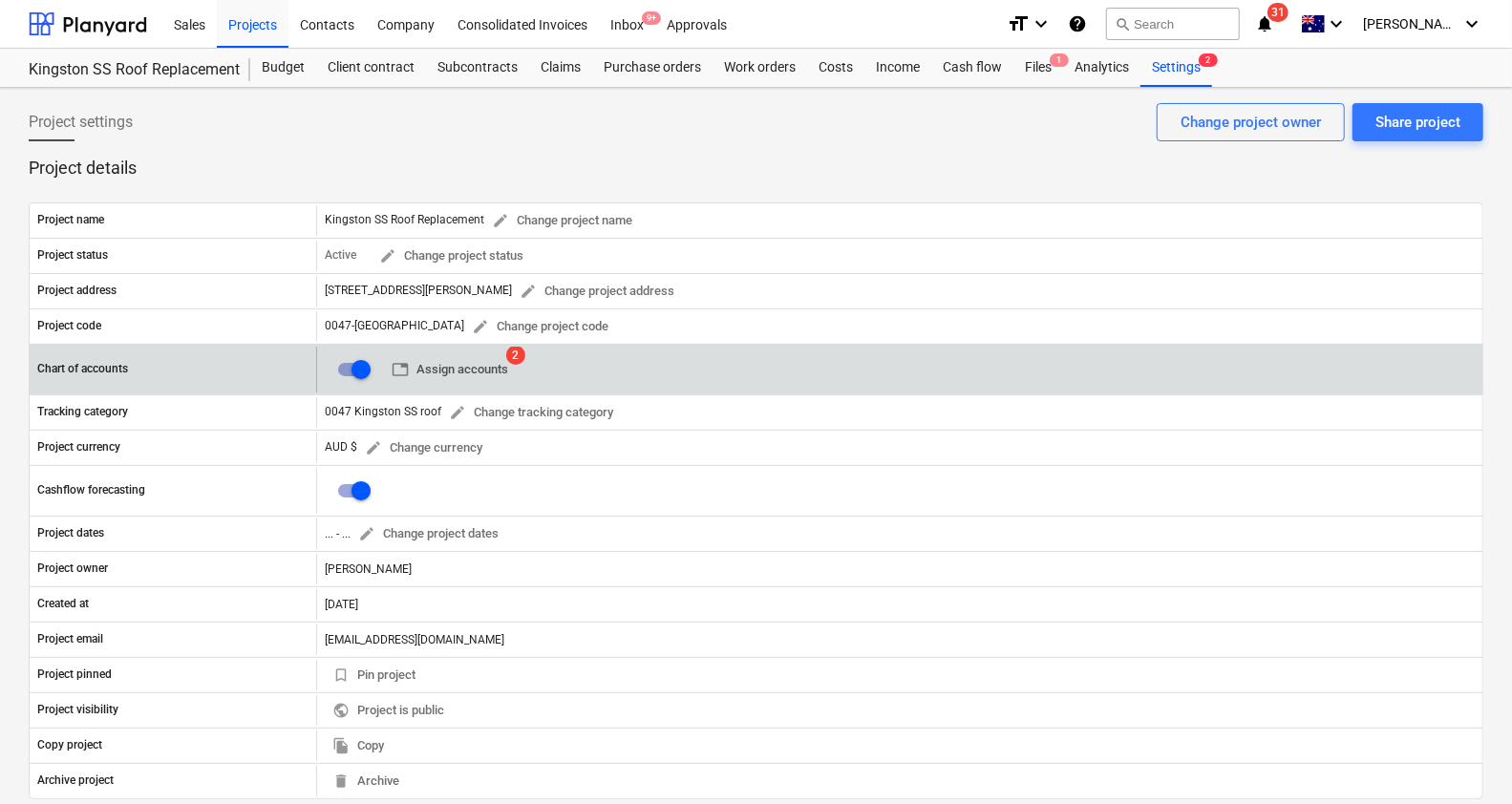 click on "table Assign accounts" at bounding box center [450, 370] 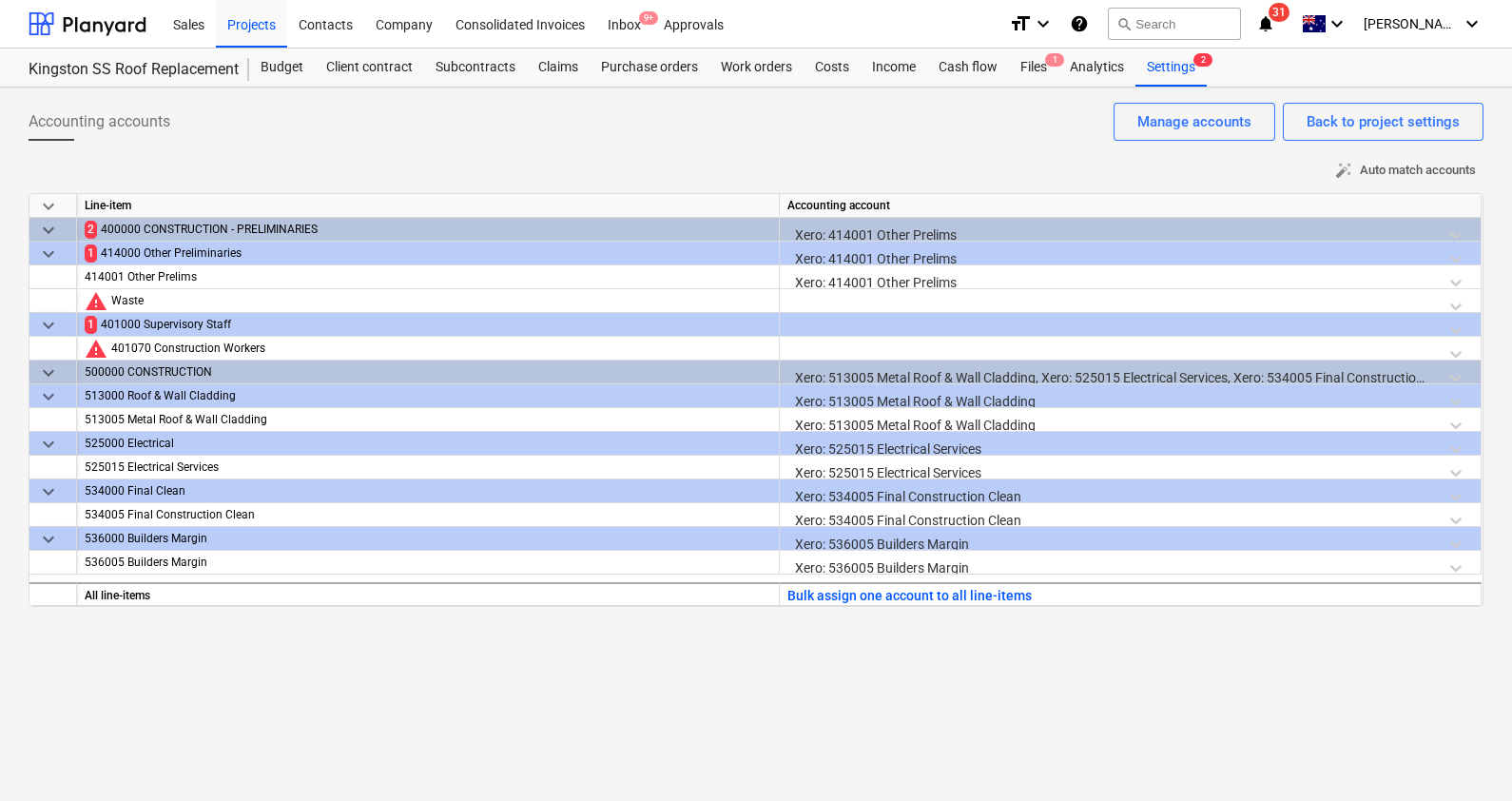 click on "auto_fix_high Auto match accounts" at bounding box center (1405, 170) 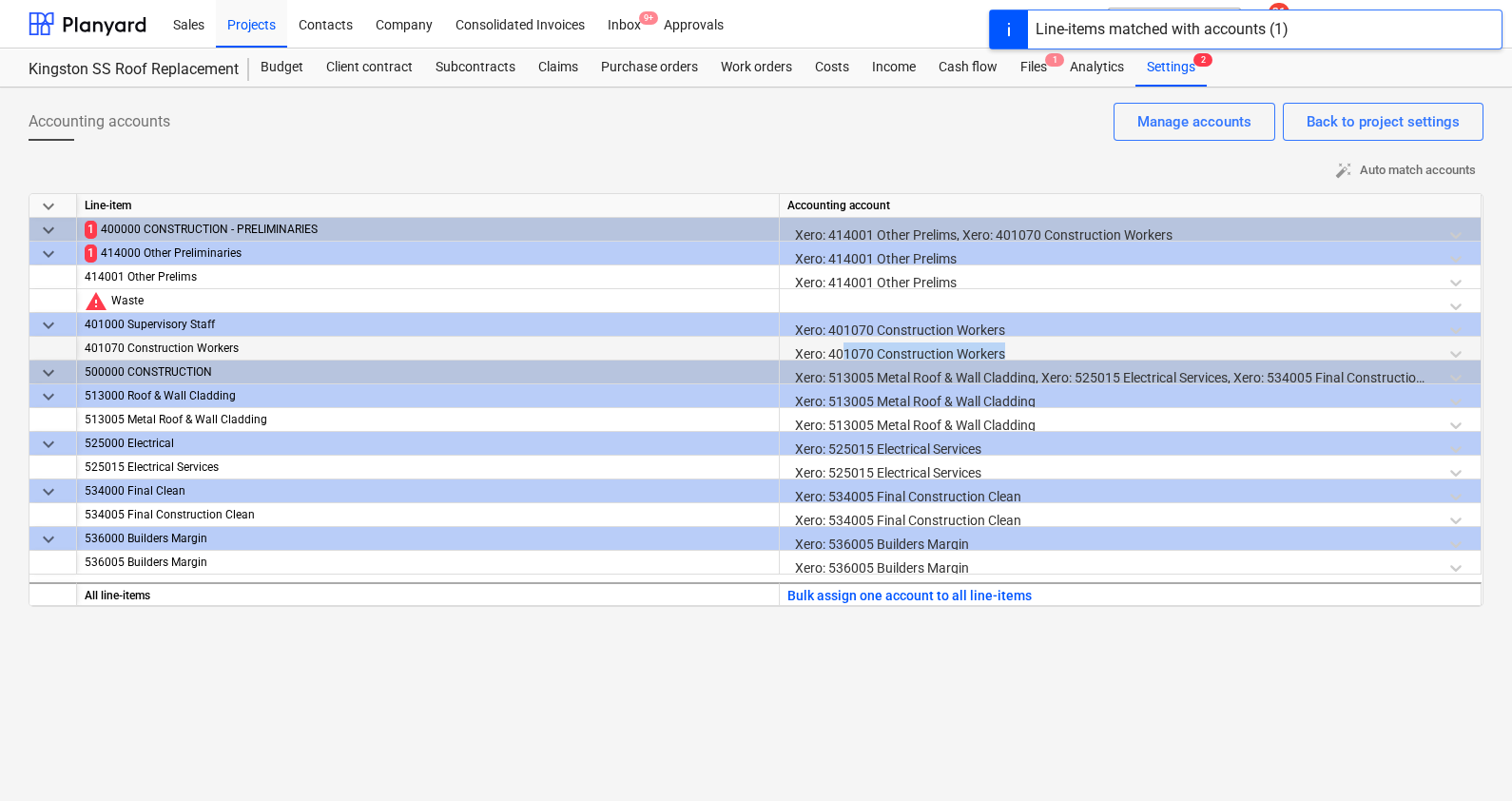 drag, startPoint x: 852, startPoint y: 348, endPoint x: 1008, endPoint y: 343, distance: 156.0801 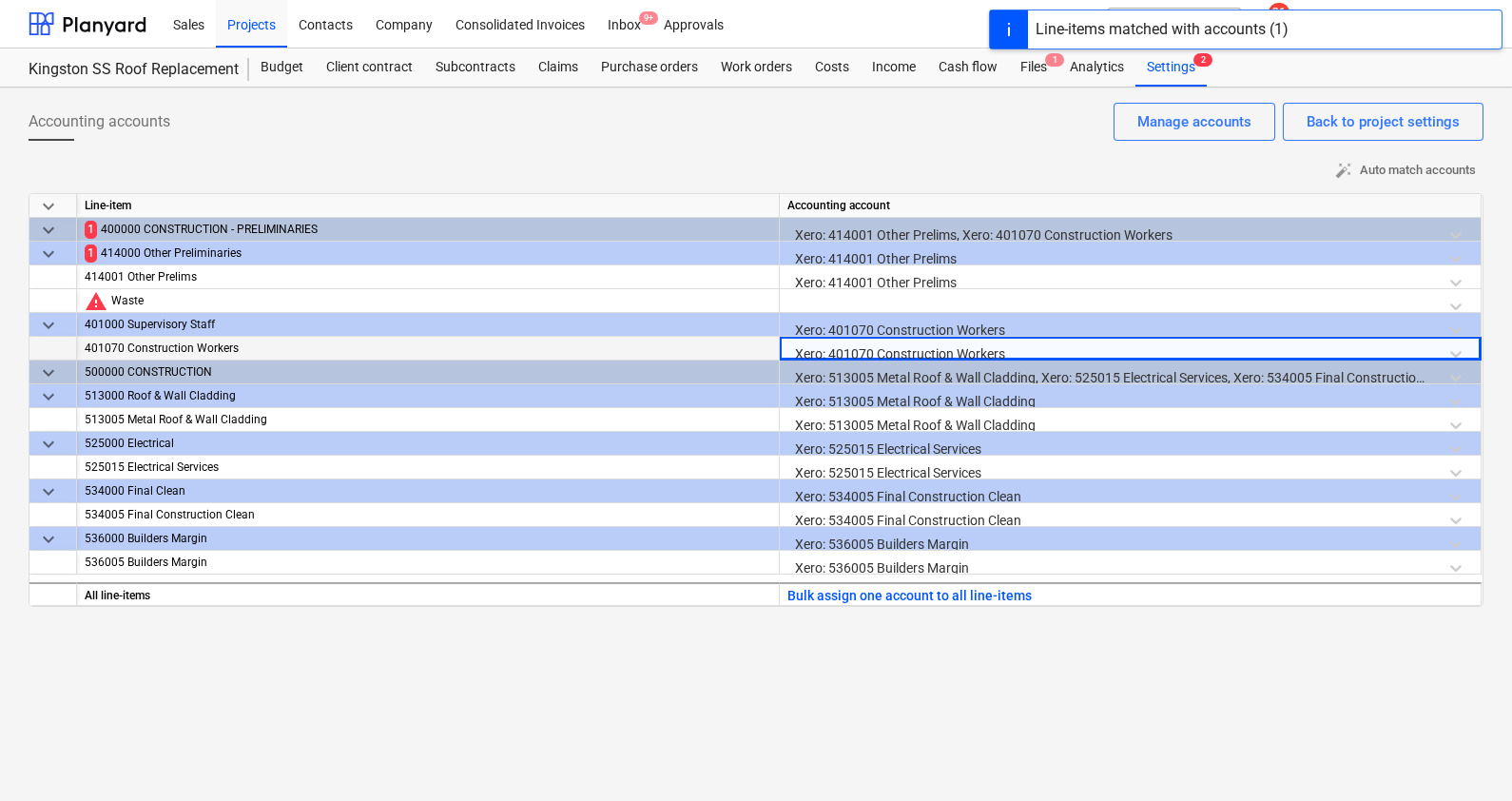 click on "Xero: 401070 Construction Workers" at bounding box center [1130, 353] 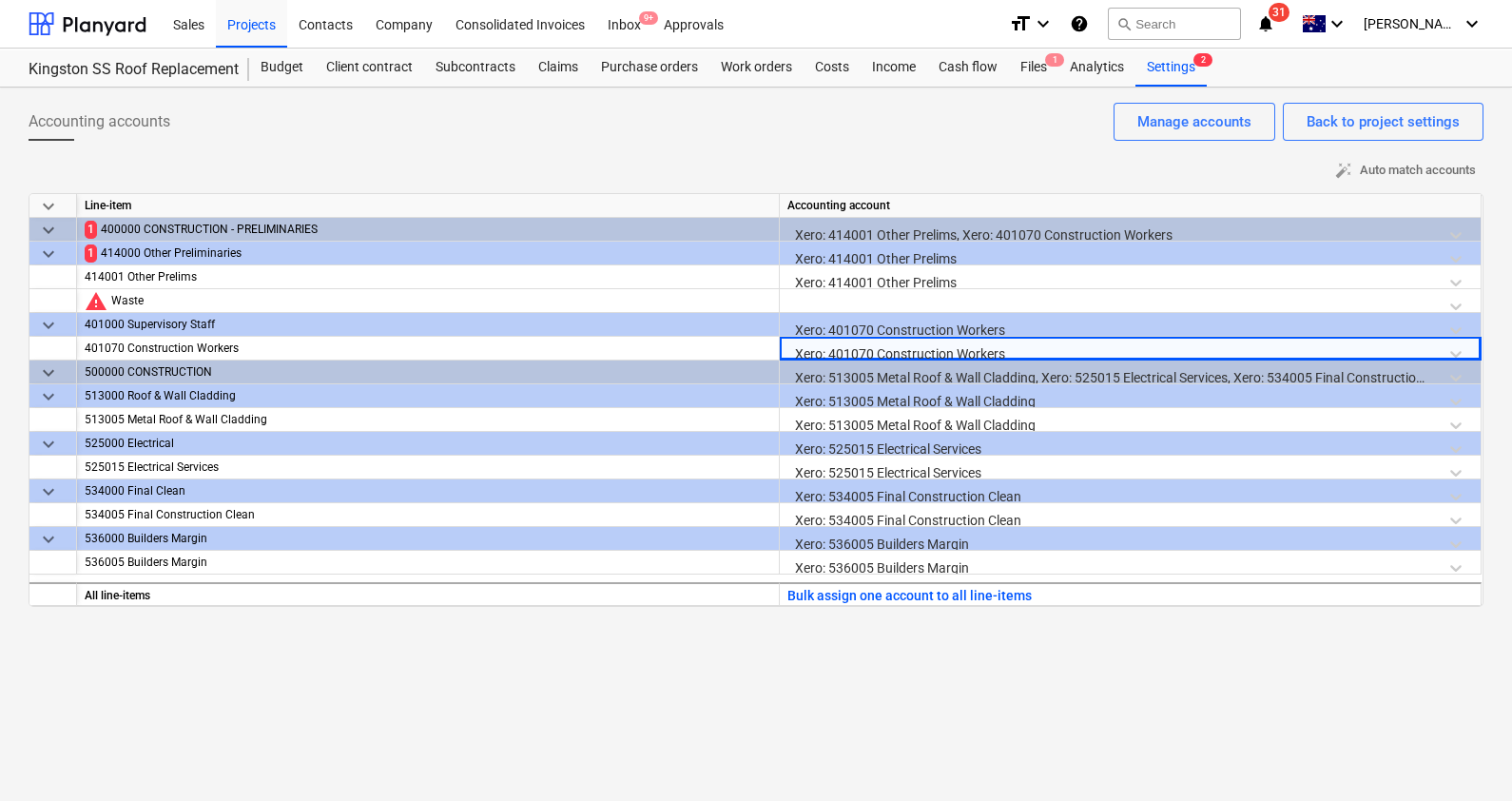 click on "Accounting accounts Back to project settings Manage accounts auto_fix_high Auto match accounts keyboard_arrow_down Line-item Accounting account keyboard_arrow_down 1 400000 CONSTRUCTION - PRELIMINARIES Xero: 414001 Other Prelims, Xero: 401070 Construction Workers keyboard_arrow_down 1 414000 Other Preliminaries Xero: 414001 Other Prelims 414001 Other Prelims Xero: 414001 Other Prelims warning  Waste keyboard_arrow_down 401000 Supervisory Staff Xero: 401070 Construction Workers 401070 Construction Workers Xero: 401070 Construction Workers keyboard_arrow_down 500000 CONSTRUCTION Xero: 513005 Metal Roof & Wall Cladding, Xero: 525015 Electrical Services, Xero: 534005 Final Construction Clean, Xero: 536005 Builders Margin keyboard_arrow_down 513000 Roof & Wall Cladding Xero: 513005 Metal Roof & Wall Cladding 513005 Metal Roof & Wall Cladding Xero: 513005 Metal Roof & Wall Cladding keyboard_arrow_down 525000 Electrical Xero: 525015 Electrical Services 525015 Electrical Services Xero: 525015 Electrical Services" at bounding box center [756, 444] 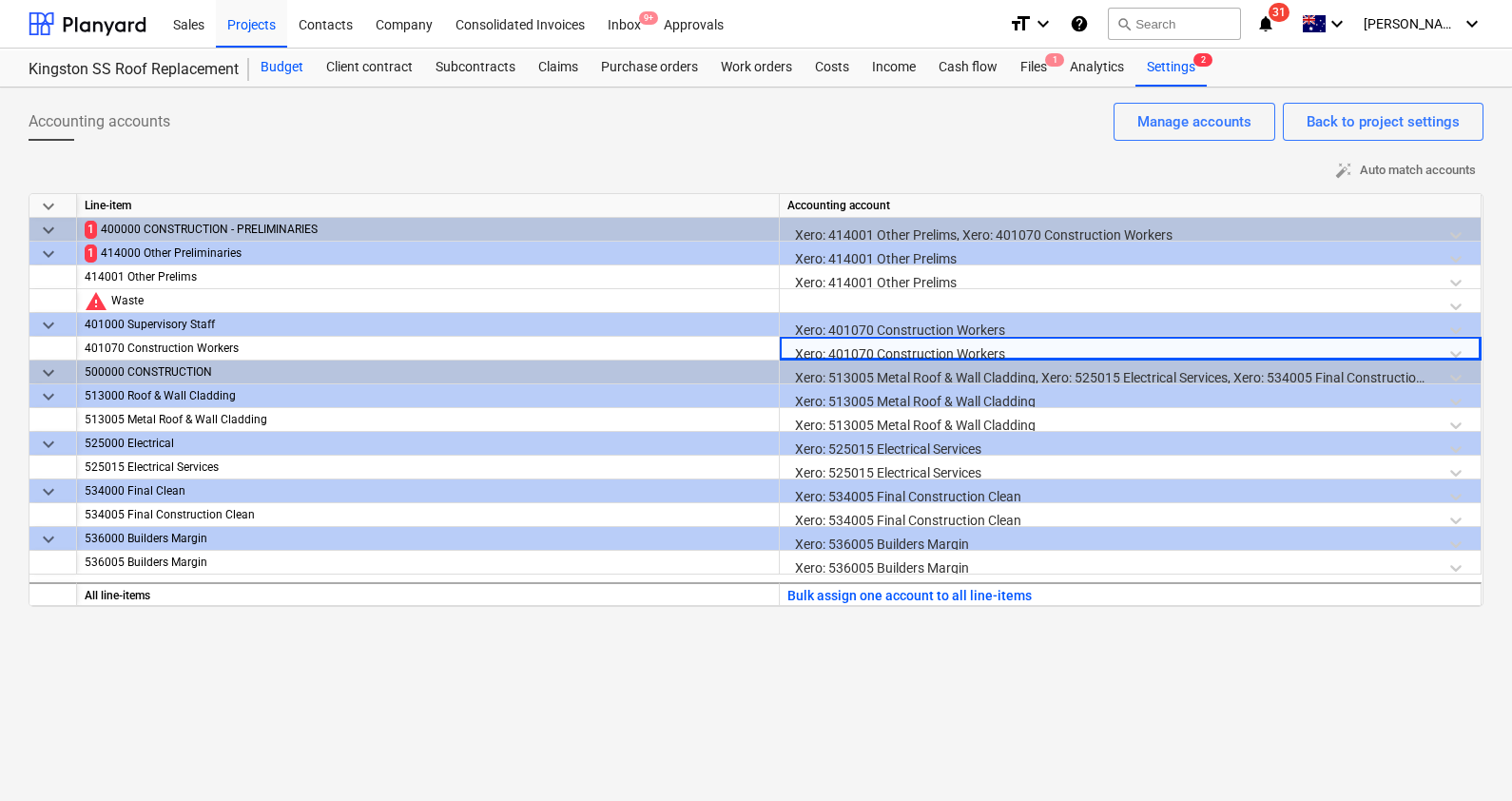 click on "Budget" at bounding box center (281, 68) 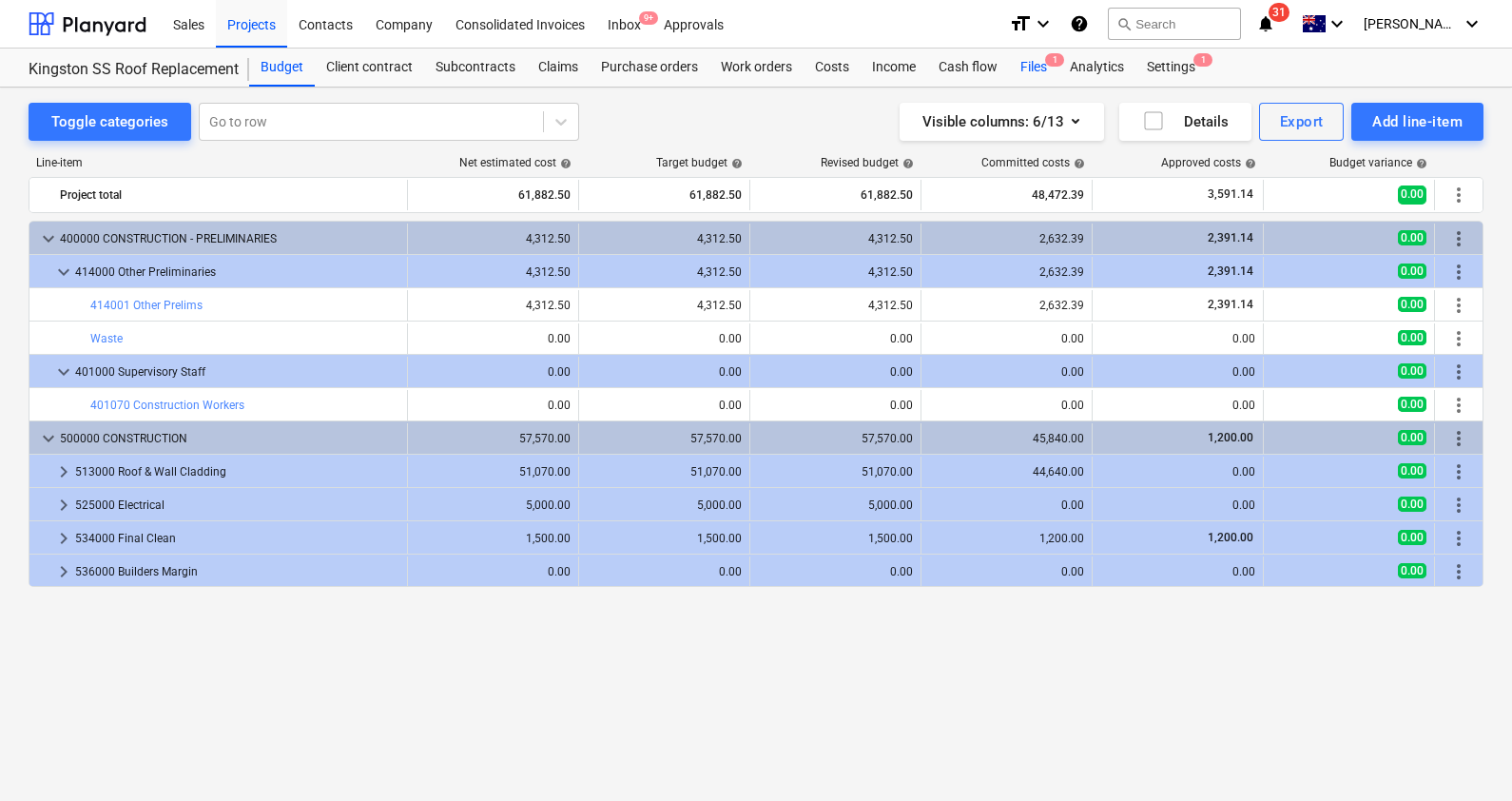 click on "Files 1" at bounding box center (1034, 68) 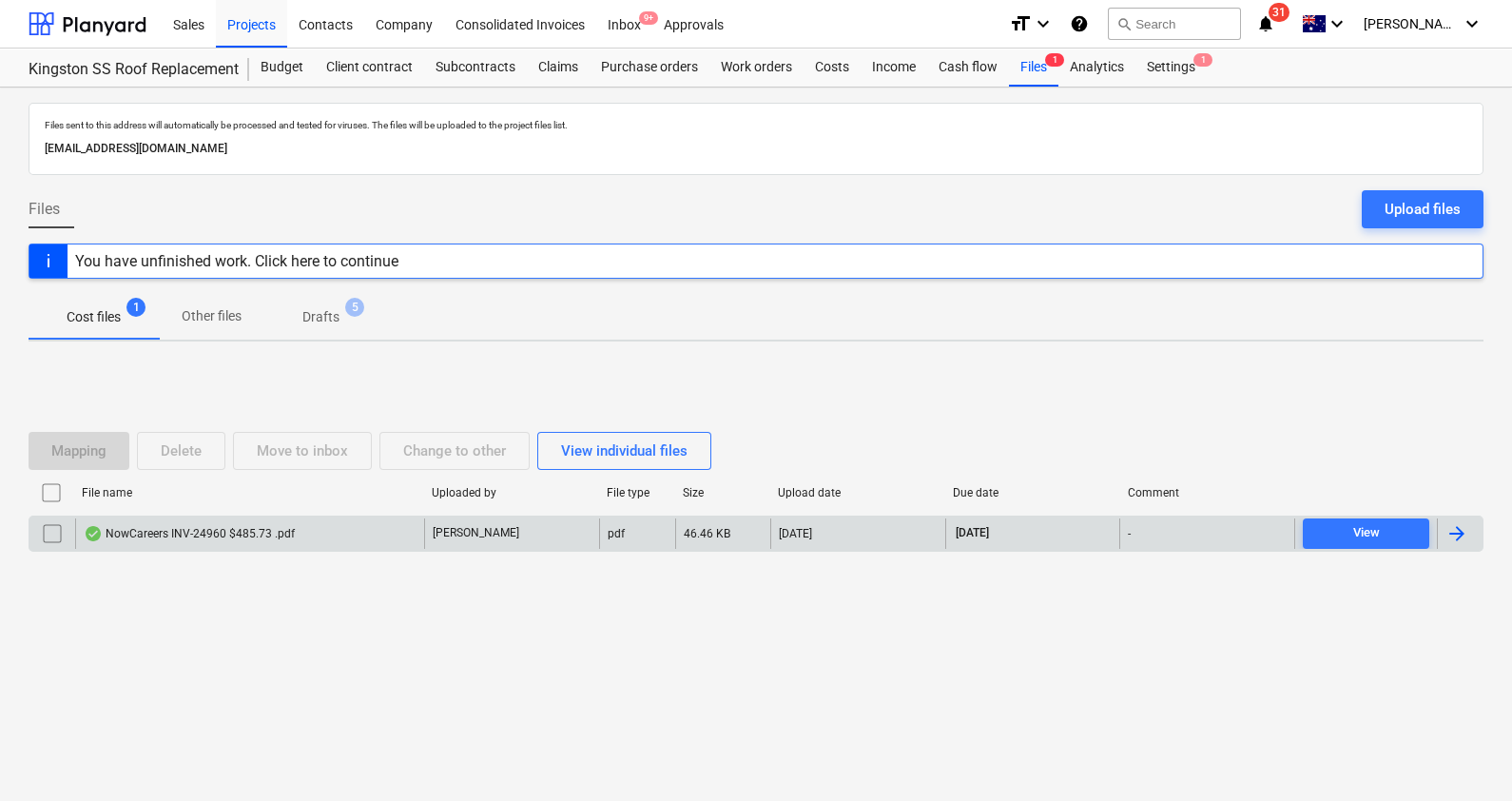 click on "NowCareers INV-24960 $485.73 .pdf" at bounding box center (249, 534) 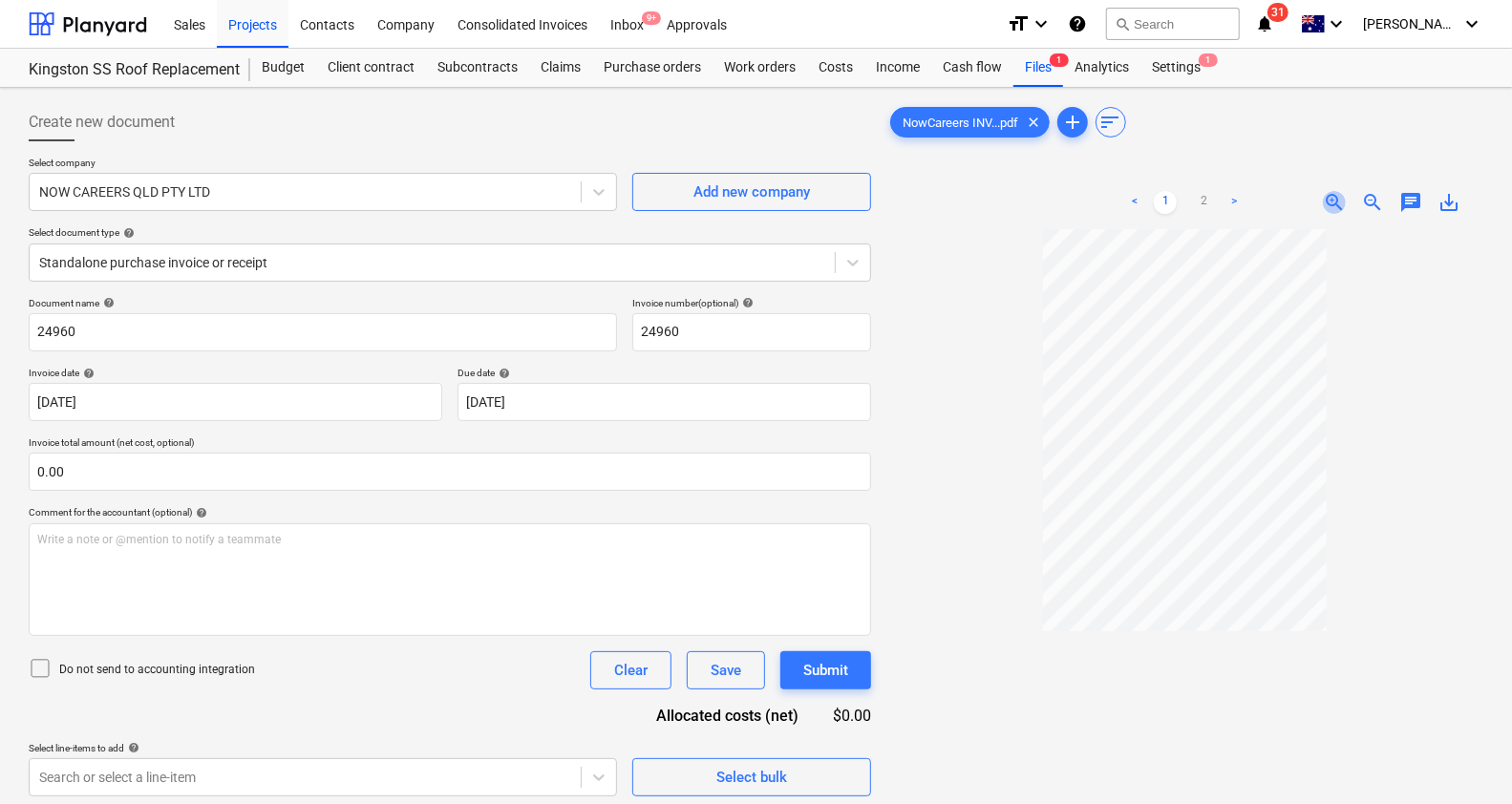 click on "zoom_in" at bounding box center (1334, 202) 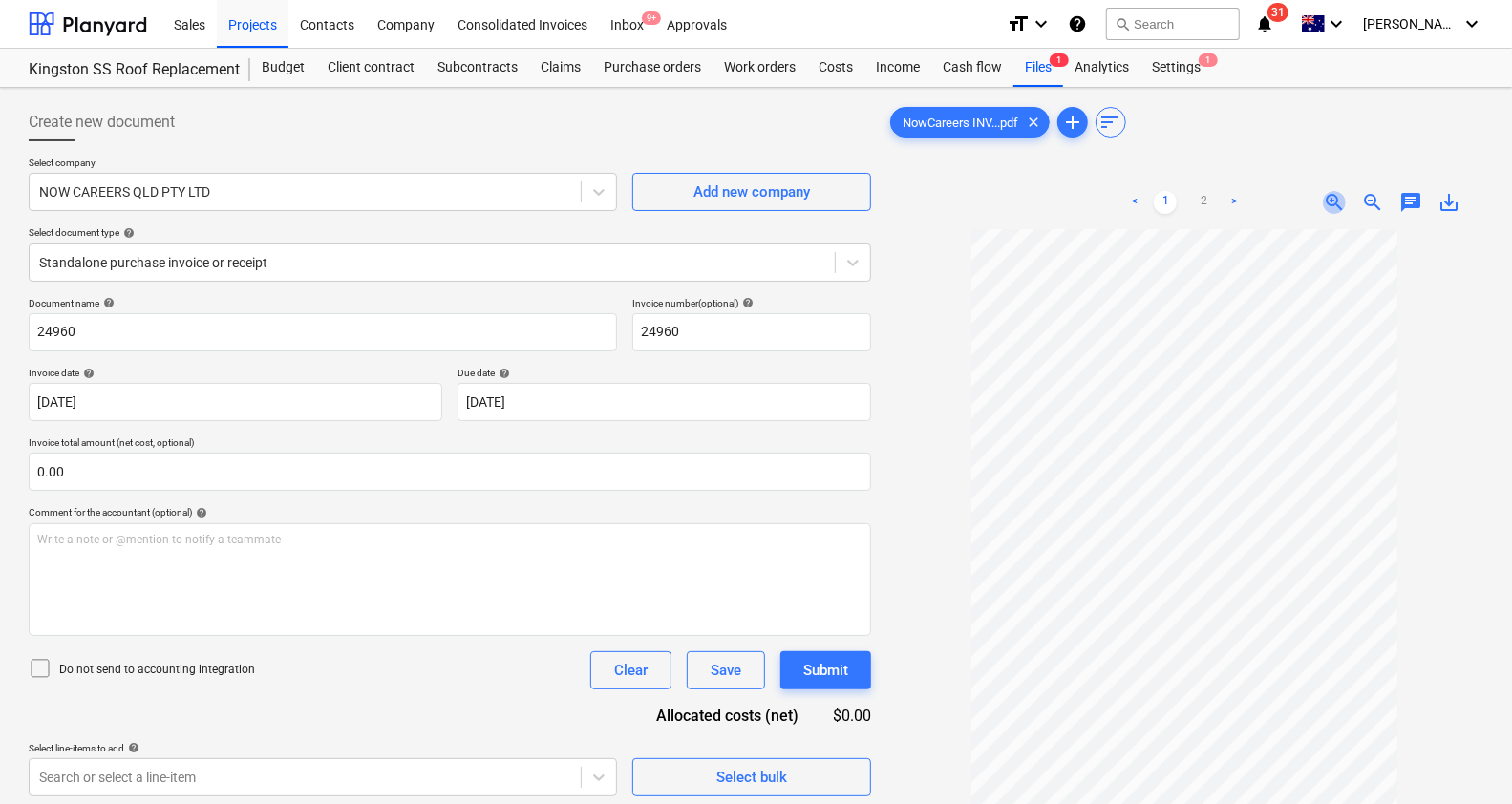 click on "zoom_in" at bounding box center (1334, 202) 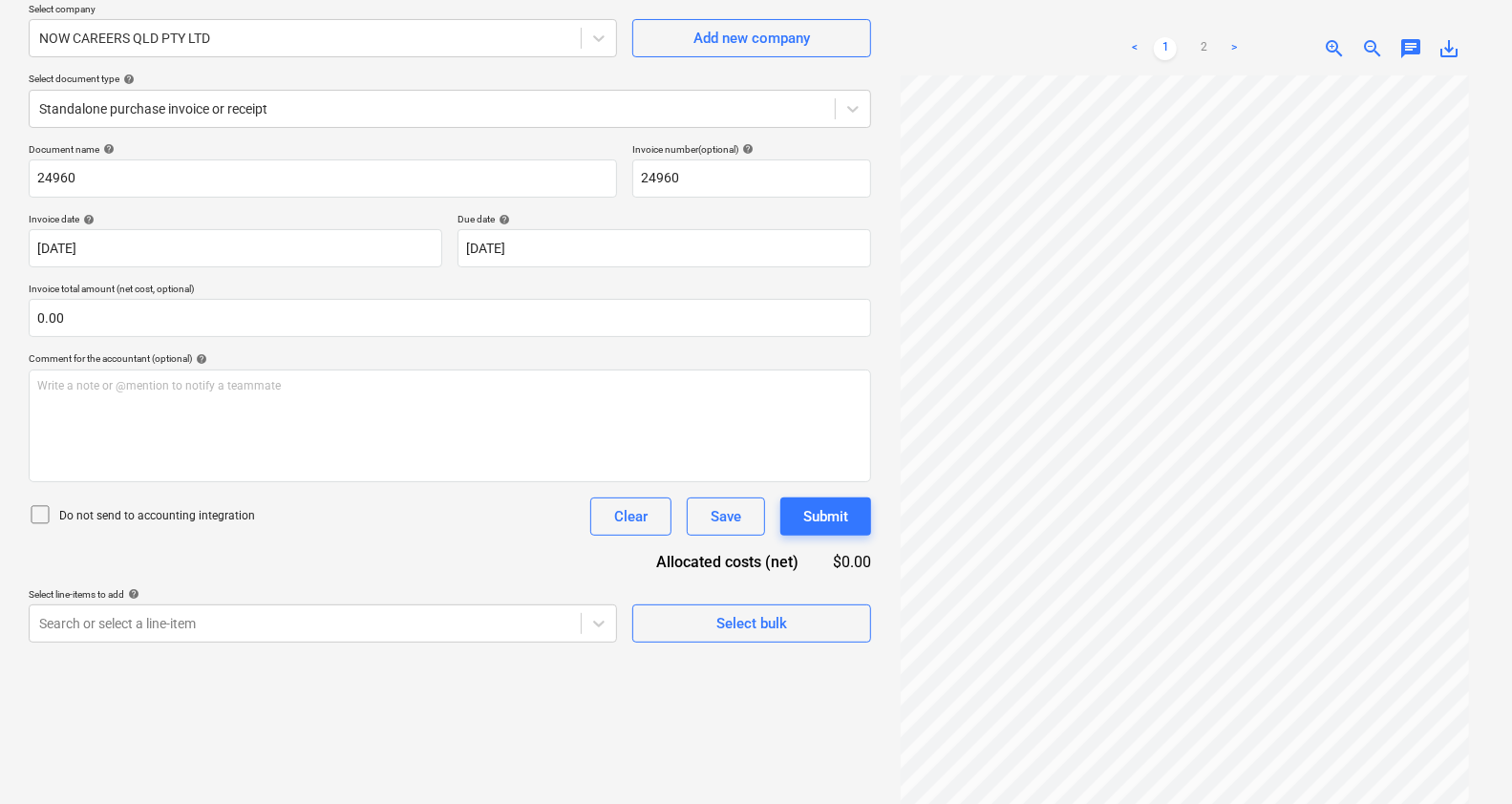 scroll, scrollTop: 190, scrollLeft: 0, axis: vertical 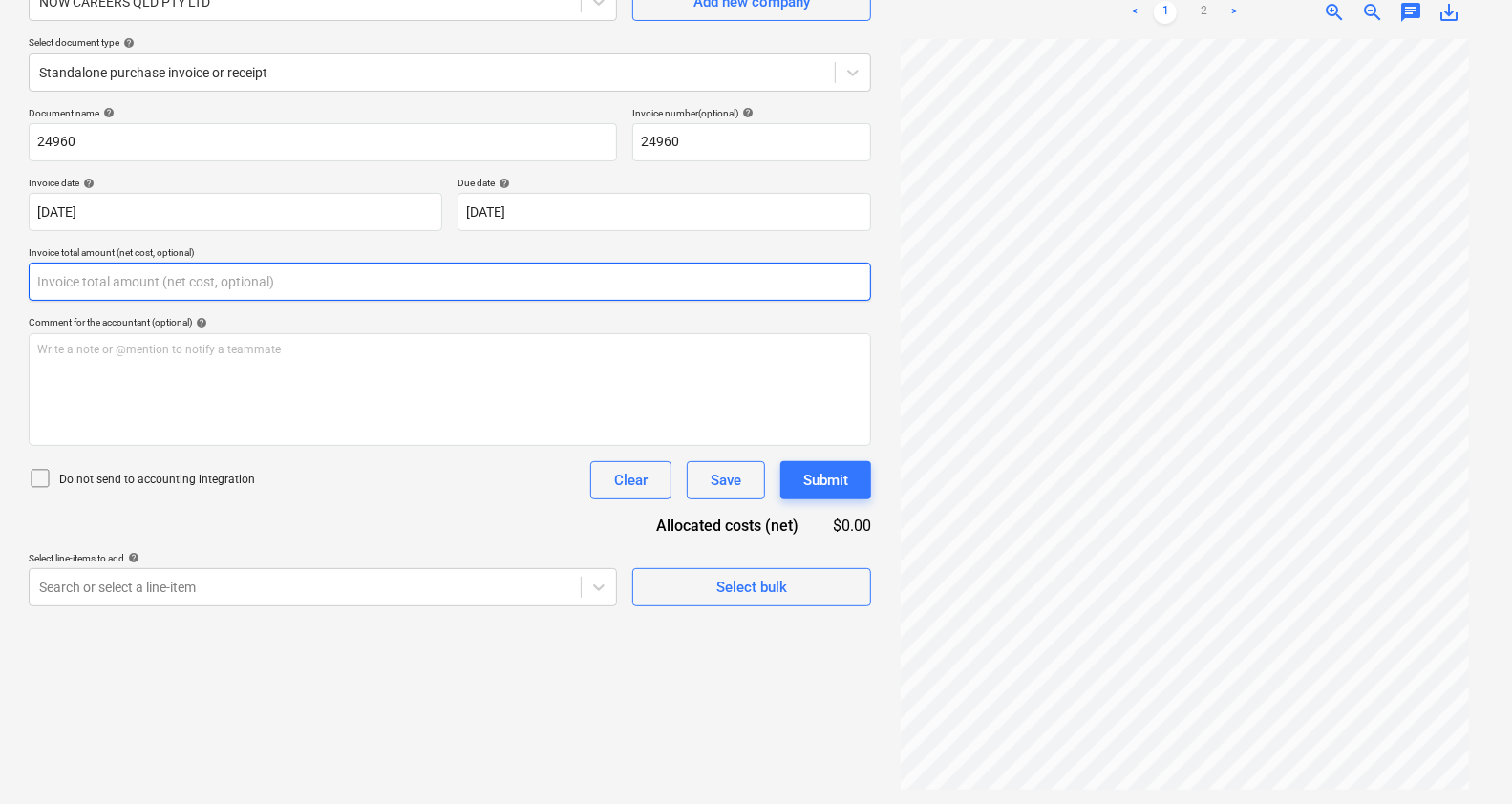 click at bounding box center [450, 282] 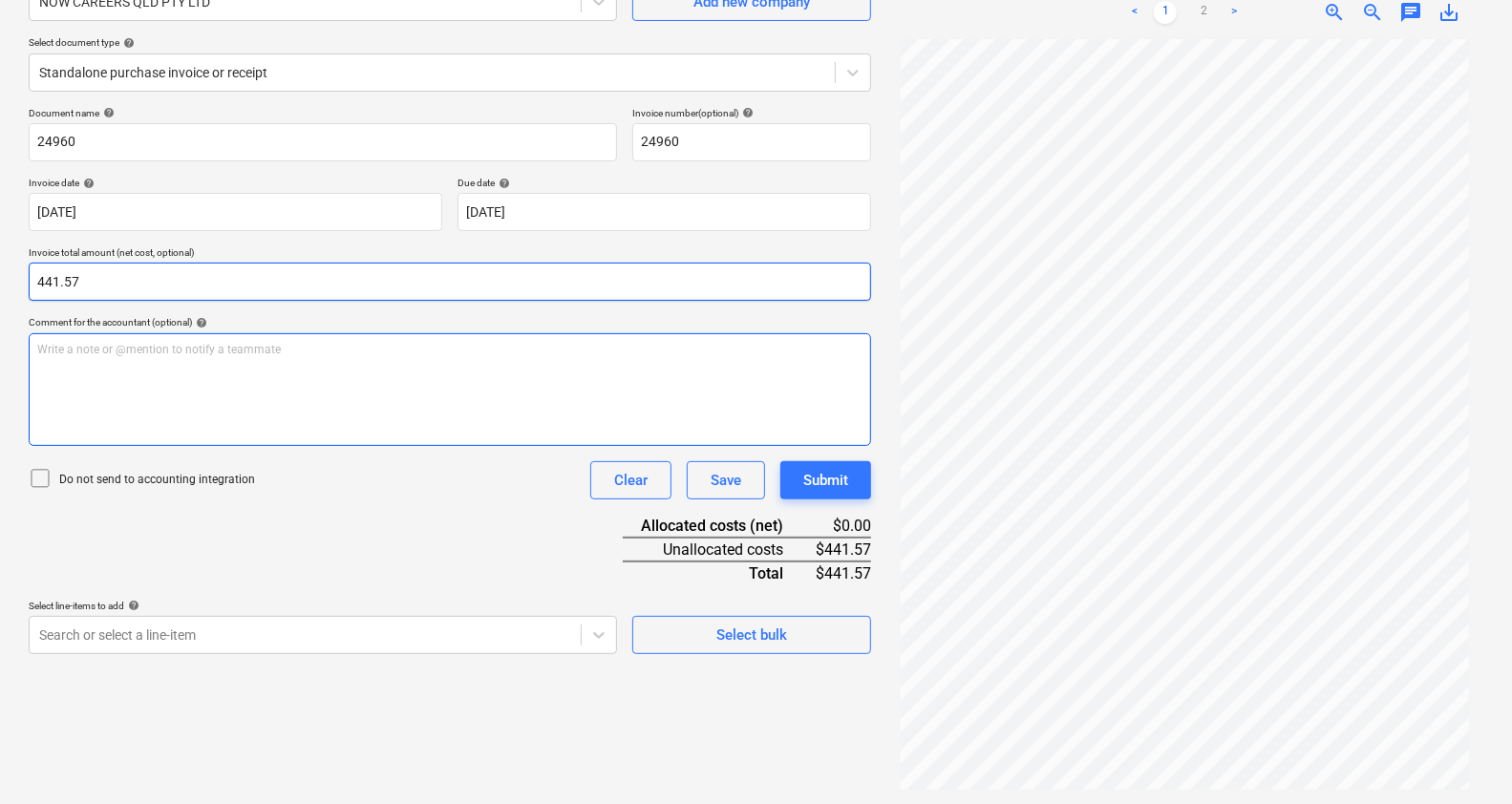 type on "441.57" 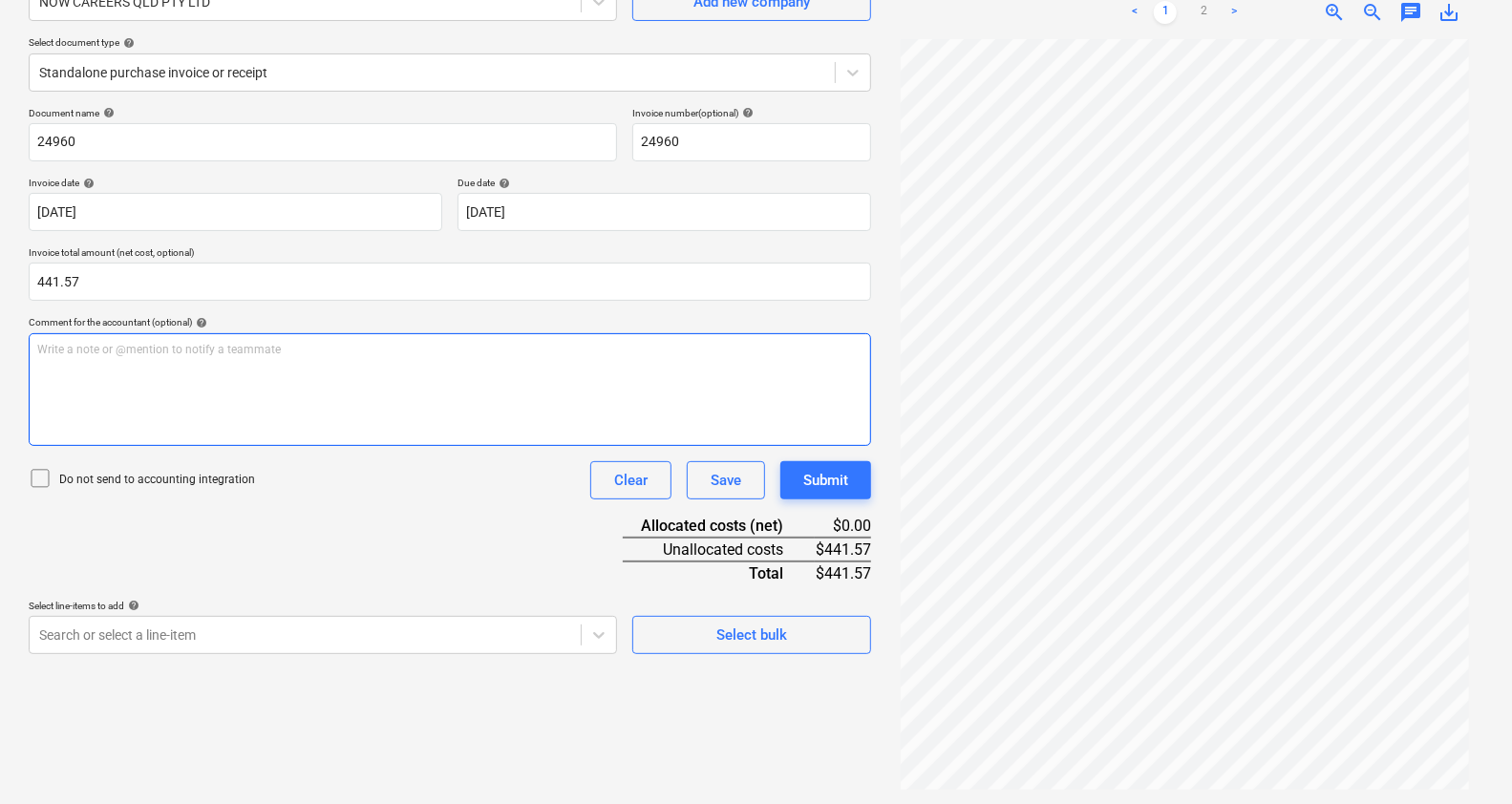 click on "Write a note or @mention to notify a teammate [PERSON_NAME]" at bounding box center (450, 349) 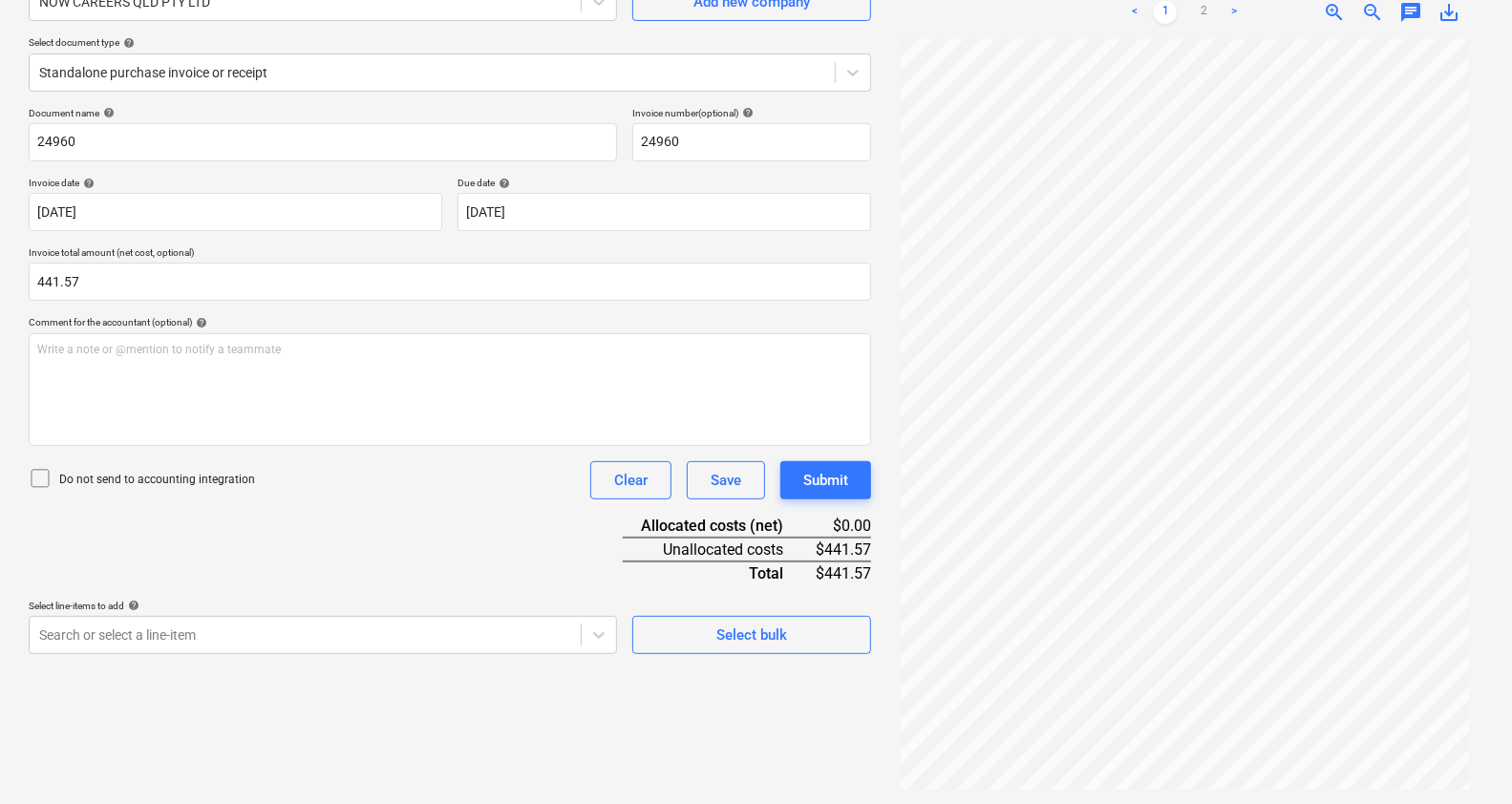 click on "Document name help 24960 Invoice number  (optional) help 24960 Invoice date help [DATE] 16.07.2025 Press the down arrow key to interact with the calendar and
select a date. Press the question mark key to get the keyboard shortcuts for changing dates. Due date help [DATE] 15.08.2025 Press the down arrow key to interact with the calendar and
select a date. Press the question mark key to get the keyboard shortcuts for changing dates. Invoice total amount (net cost, optional) 441.57 Comment for the accountant (optional) help Write a note or @mention to notify a teammate ﻿ Do not send to accounting integration Clear Save Submit Allocated costs (net) $0.00 Unallocated costs $441.57 Total $441.57 Select line-items to add help Search or select a line-item Select bulk" at bounding box center [450, 380] 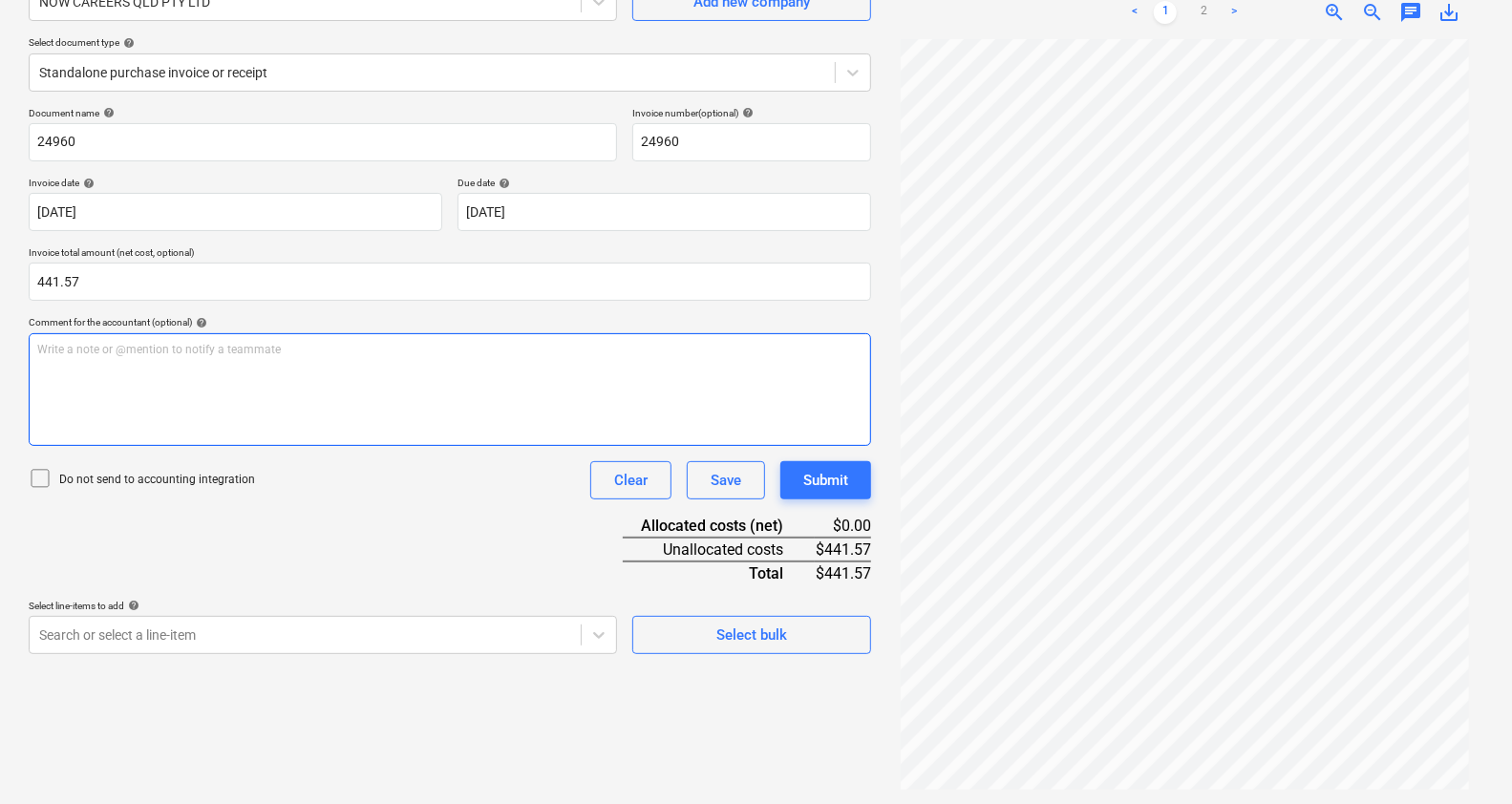 click on "Write a note or @mention to notify a teammate [PERSON_NAME]" at bounding box center (450, 390) 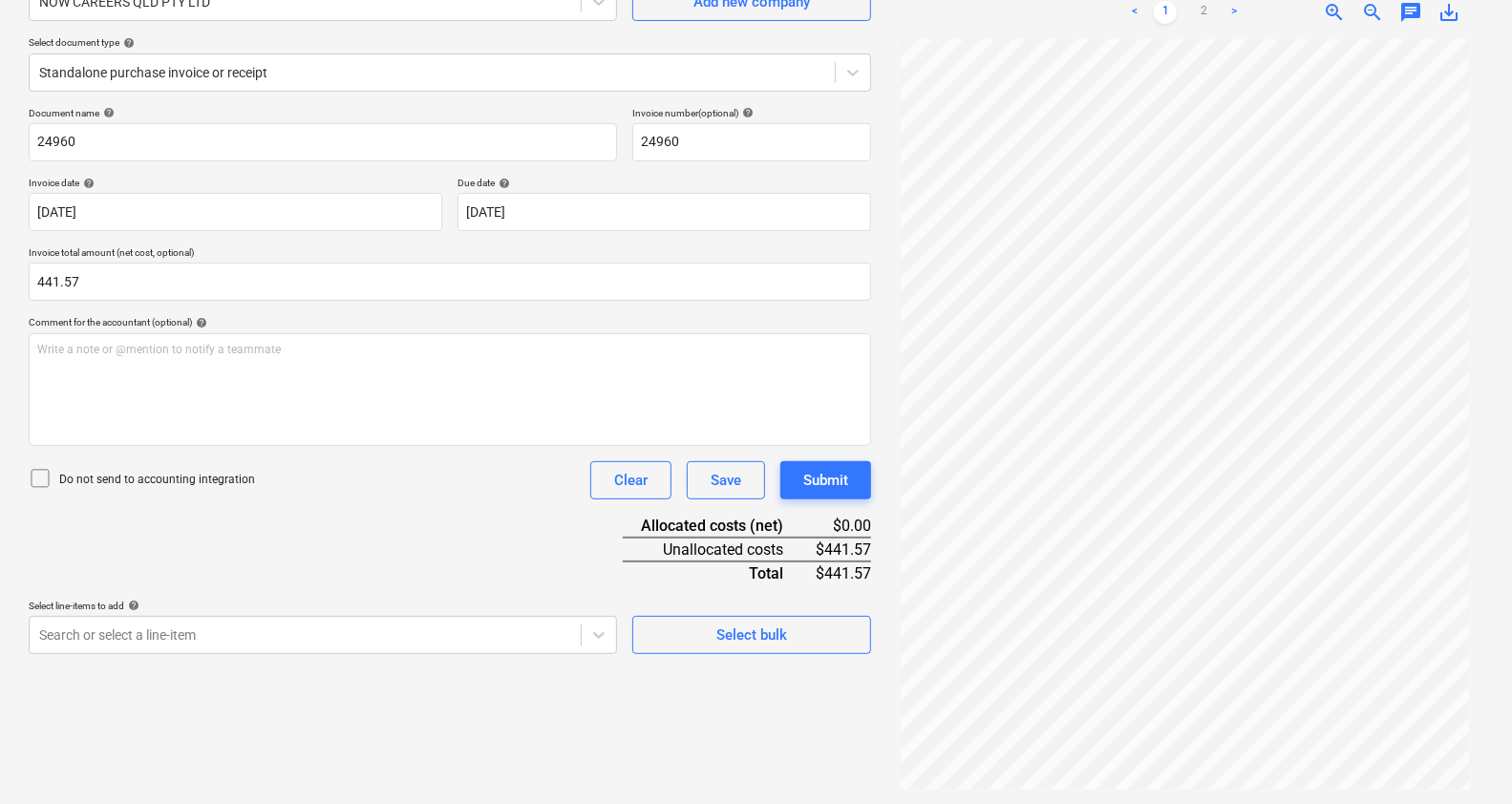 click on "Document name help 24960 Invoice number  (optional) help 24960 Invoice date help [DATE] 16.07.2025 Press the down arrow key to interact with the calendar and
select a date. Press the question mark key to get the keyboard shortcuts for changing dates. Due date help [DATE] 15.08.2025 Press the down arrow key to interact with the calendar and
select a date. Press the question mark key to get the keyboard shortcuts for changing dates. Invoice total amount (net cost, optional) 441.57 Comment for the accountant (optional) help Write a note or @mention to notify a teammate ﻿ Do not send to accounting integration Clear Save Submit Allocated costs (net) $0.00 Unallocated costs $441.57 Total $441.57 Select line-items to add help Search or select a line-item Select bulk" at bounding box center [450, 380] 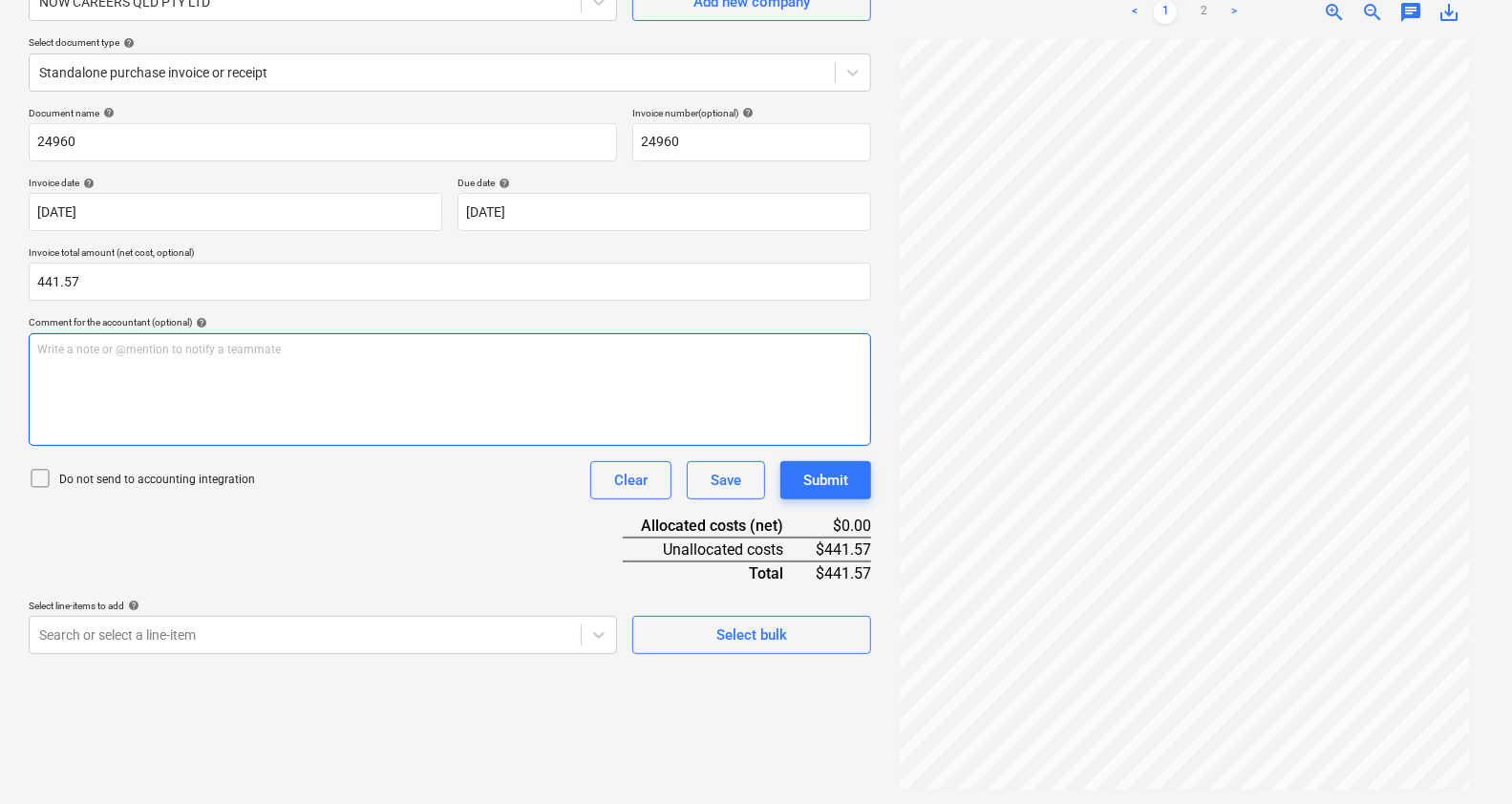 click on "Write a note or @mention to notify a teammate [PERSON_NAME]" at bounding box center (450, 390) 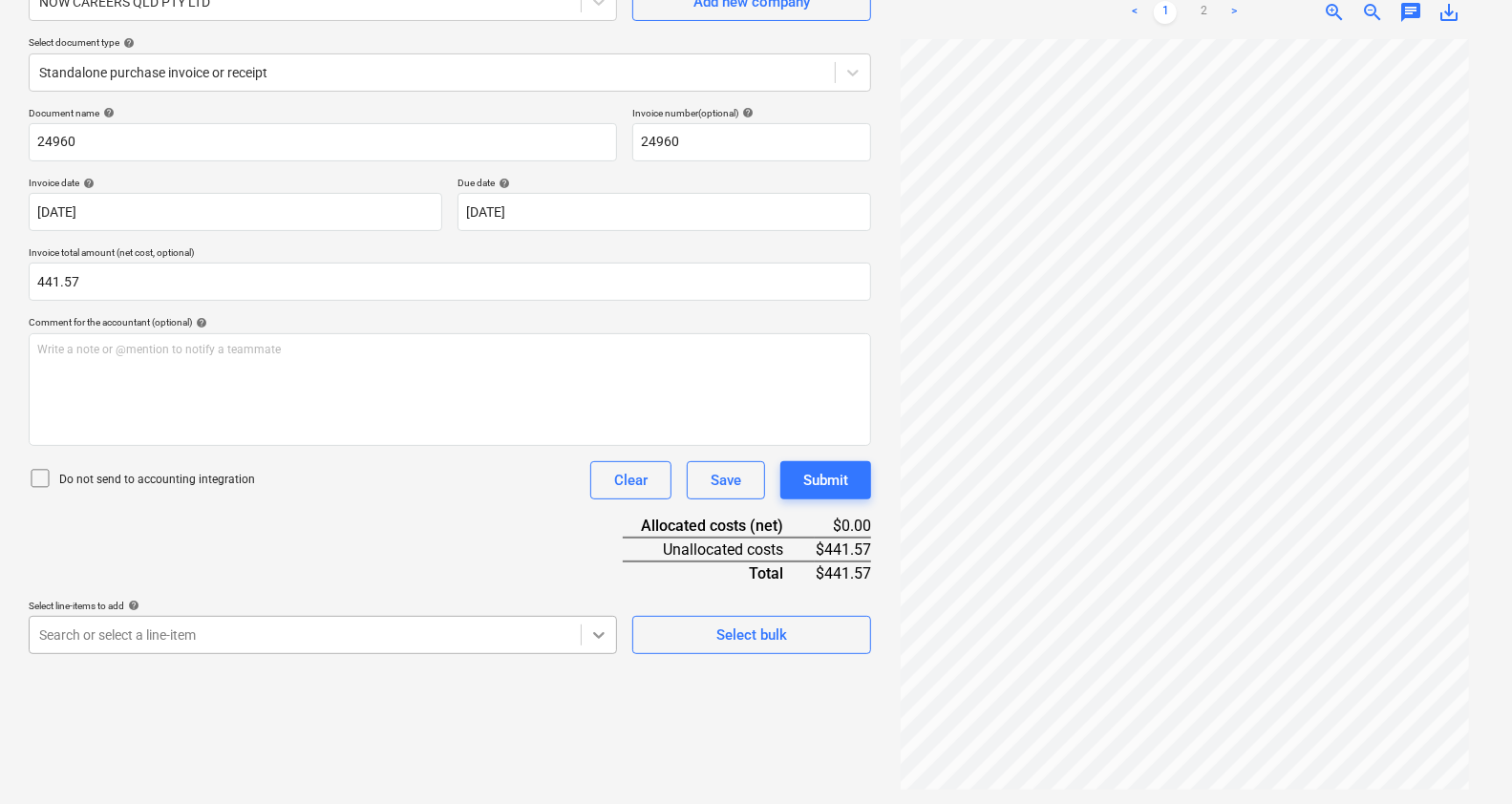 click on "Sales Projects Contacts Company Consolidated Invoices Inbox 9+ Approvals format_size keyboard_arrow_down help search Search notifications 31 keyboard_arrow_down [PERSON_NAME] keyboard_arrow_down Kingston SS Roof Replacement Budget Client contract Subcontracts Claims Purchase orders Work orders Costs Income Cash flow Files 1 Analytics Settings 1 Create new document Select company NOW CAREERS QLD PTY LTD   Add new company Select document type help Standalone purchase invoice or receipt Document name help 24960 Invoice number  (optional) help 24960 Invoice date help [DATE] 16.07.2025 Press the down arrow key to interact with the calendar and
select a date. Press the question mark key to get the keyboard shortcuts for changing dates. Due date help [DATE] 15.08.2025 Press the down arrow key to interact with the calendar and
select a date. Press the question mark key to get the keyboard shortcuts for changing dates. Invoice total amount (net cost, optional) 441.57 help ﻿ Clear Save Submit $0.00" at bounding box center (756, 212) 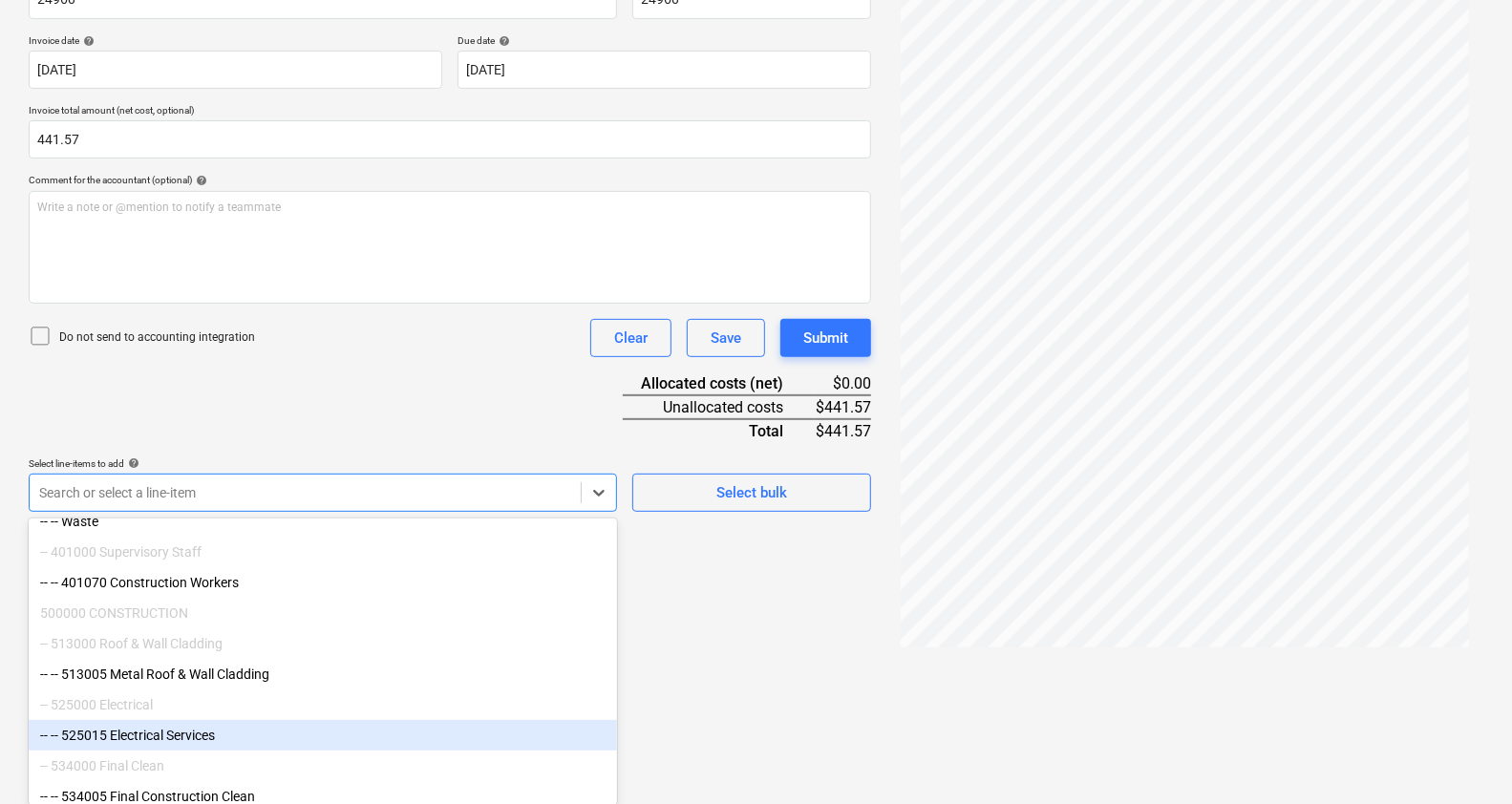 scroll, scrollTop: 162, scrollLeft: 0, axis: vertical 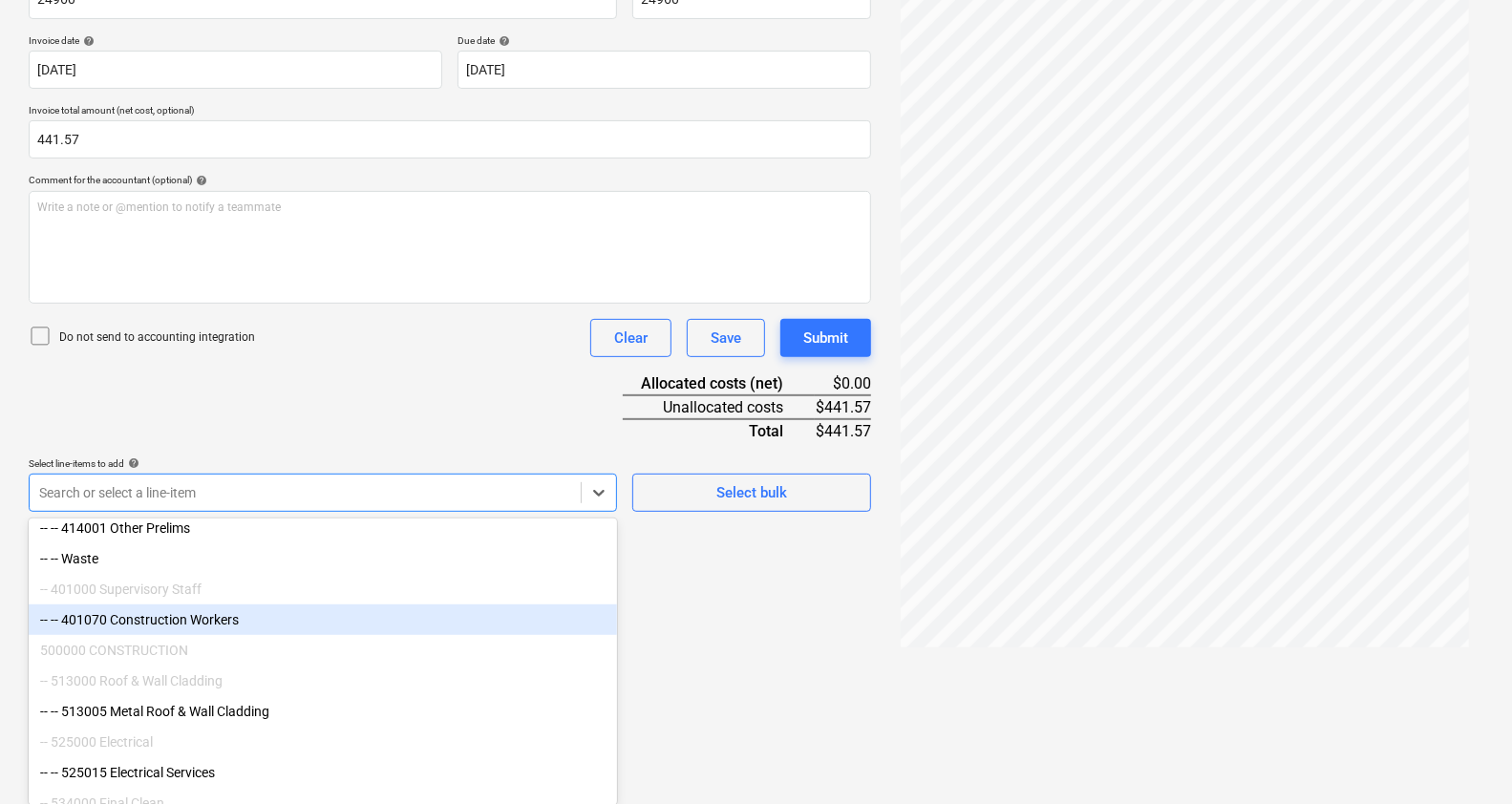 click on "-- --  401070 Construction Workers" at bounding box center (323, 620) 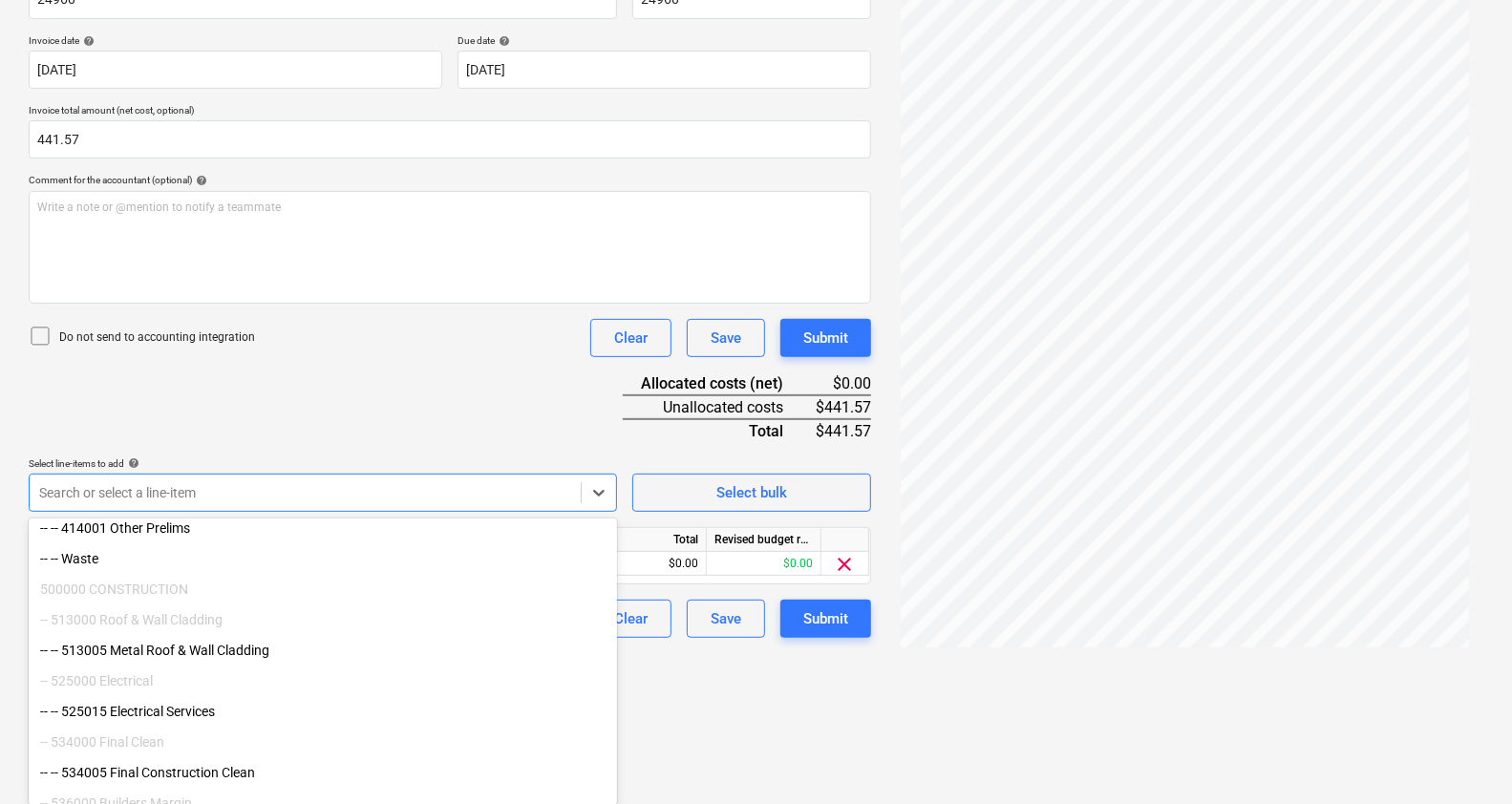 click on "Document name help 24960 Invoice number  (optional) help 24960 Invoice date help [DATE] 16.07.2025 Press the down arrow key to interact with the calendar and
select a date. Press the question mark key to get the keyboard shortcuts for changing dates. Due date help [DATE] 15.08.2025 Press the down arrow key to interact with the calendar and
select a date. Press the question mark key to get the keyboard shortcuts for changing dates. Invoice total amount (net cost, optional) 441.57 Comment for the accountant (optional) help Write a note or @mention to notify a teammate ﻿ Do not send to accounting integration Clear Save Submit Allocated costs (net) $0.00 Unallocated costs $441.57 Total $441.57 Select line-items to add help option -- --  401070 Construction Workers, selected. Search or select a line-item Select bulk Line-item name Unit Quantity Unit price Total Revised budget remaining 401070 Construction Workers 0.00 0.00 $0.00 $0.00 clear Do not send to accounting integration Clear Save Submit" at bounding box center (450, 301) 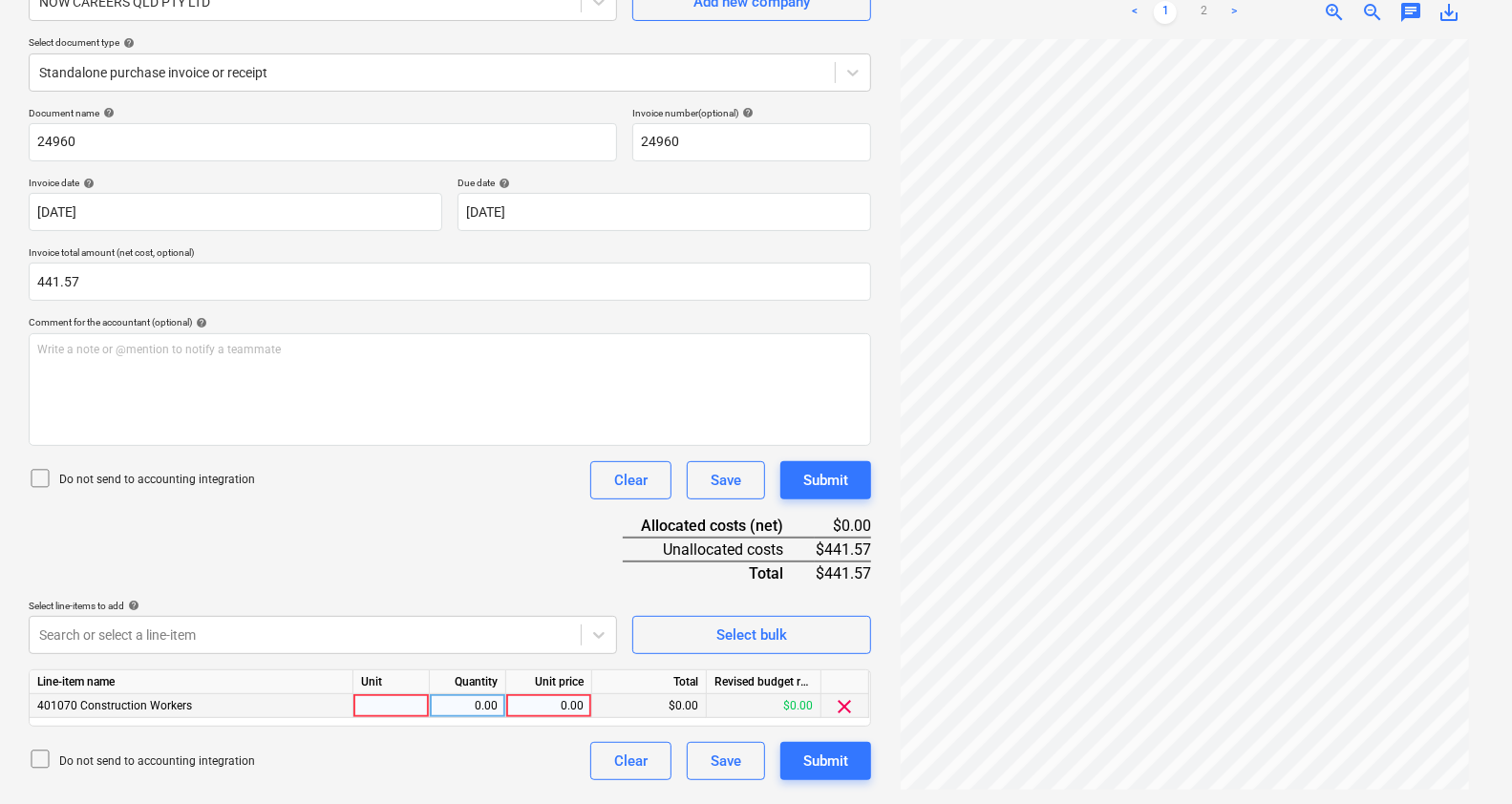 click at bounding box center (392, 706) 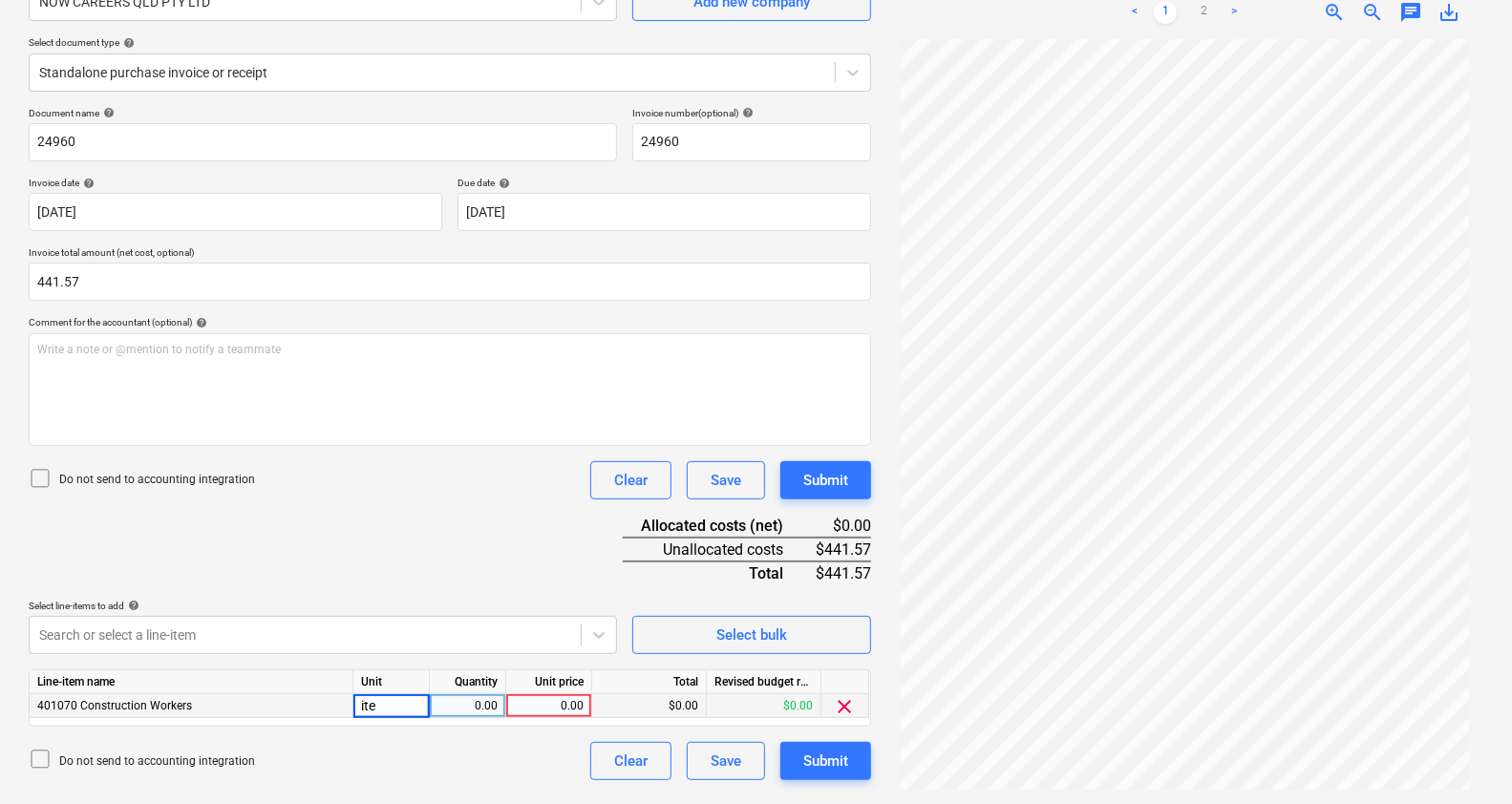 type on "item" 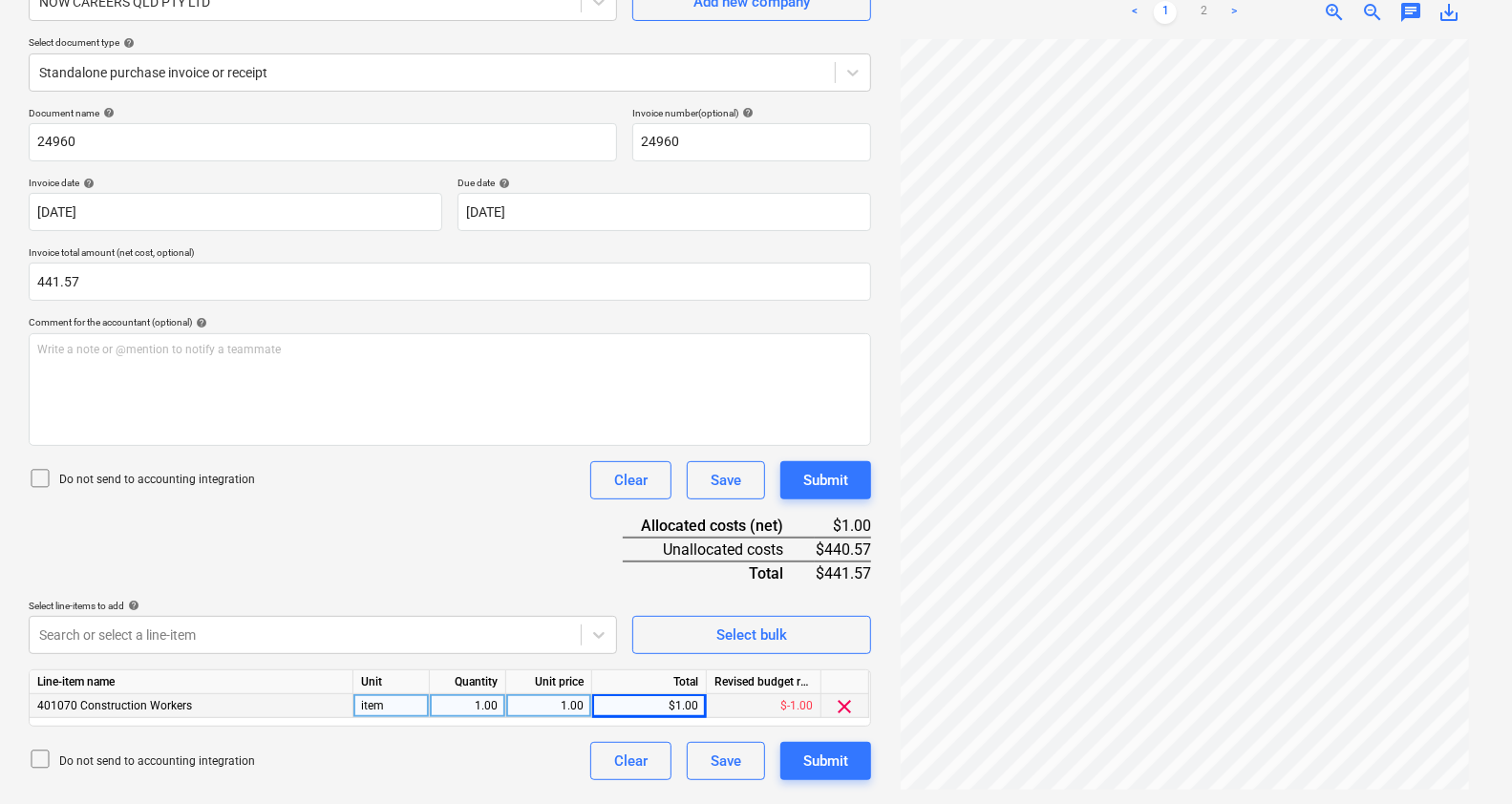click on "$1.00" at bounding box center (650, 706) 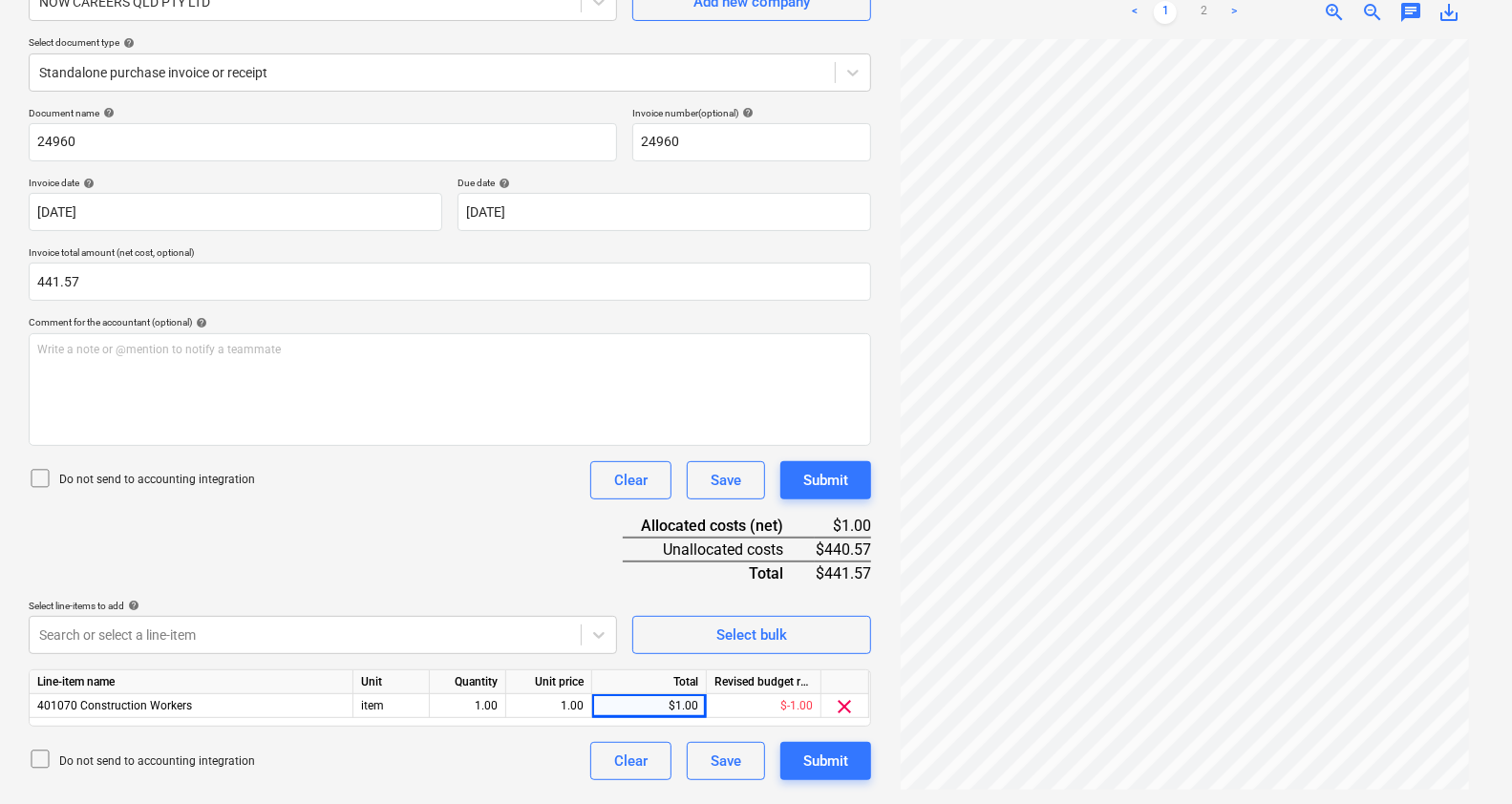 click on "Line-item name Unit Quantity Unit price Total Revised budget remaining 401070 Construction Workers item 1.00 1.00 $1.00 $-1.00 clear" at bounding box center (450, 698) 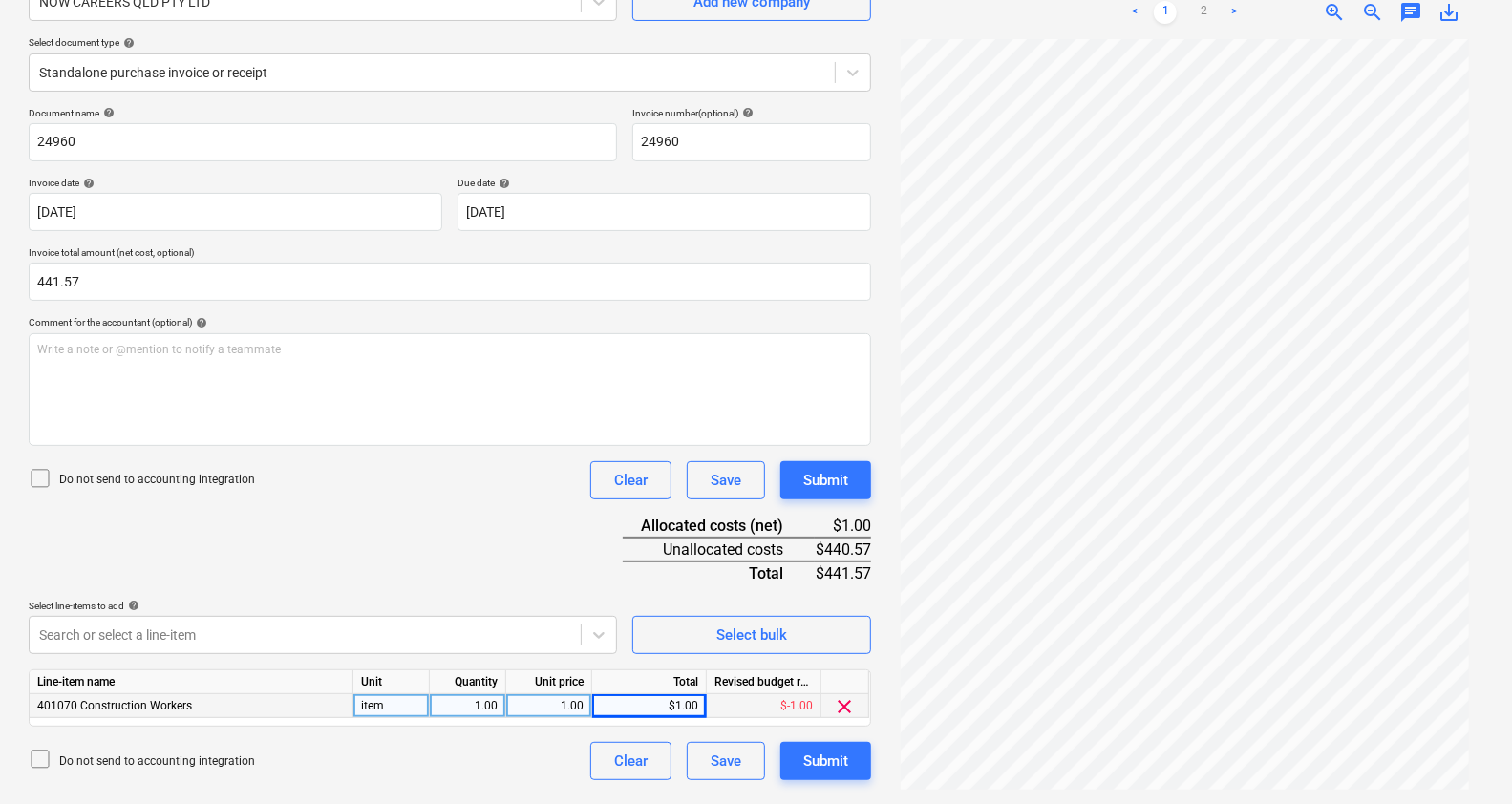 click on "1.00" at bounding box center [548, 706] 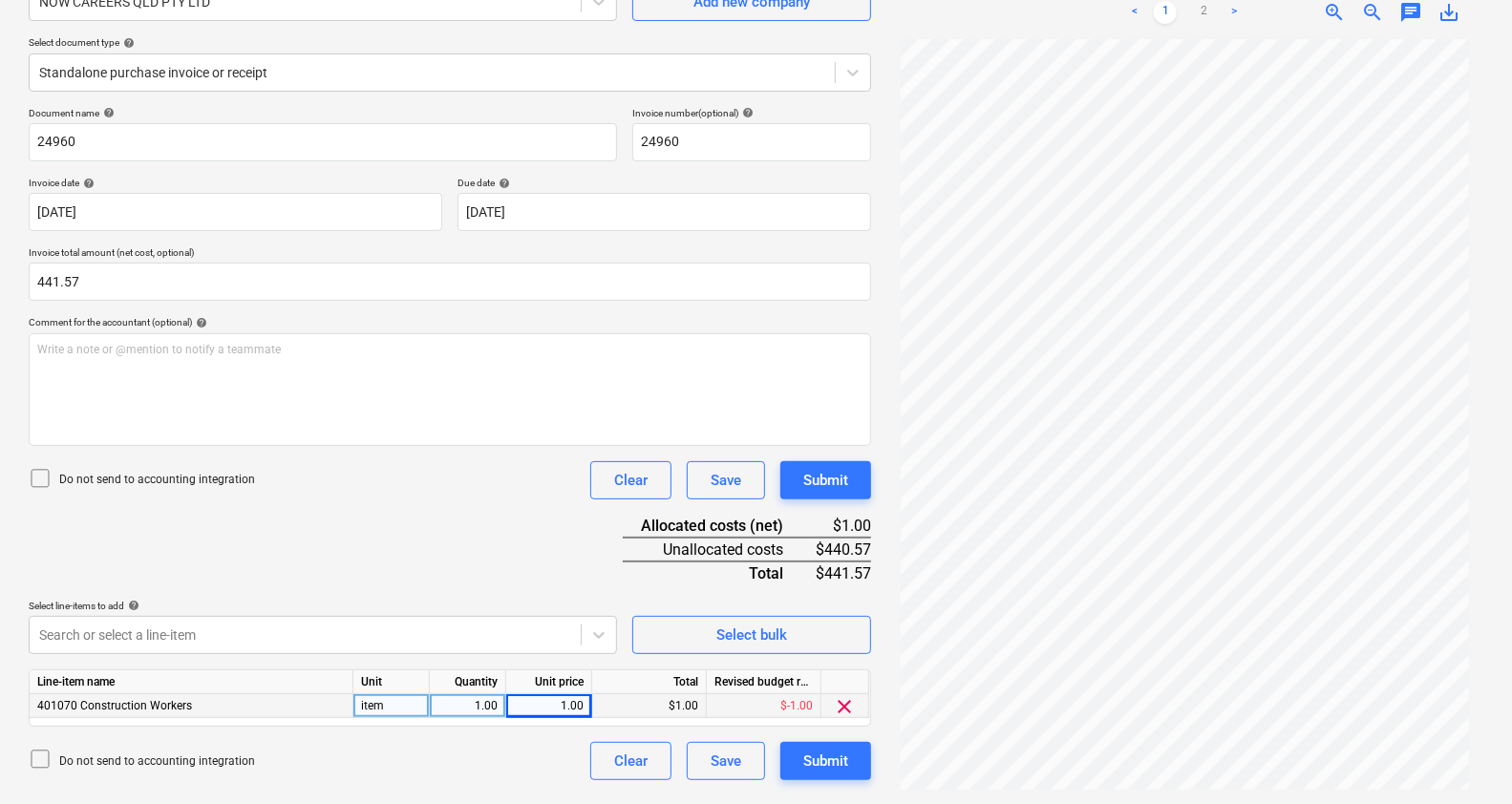 click on "$1.00" at bounding box center (650, 706) 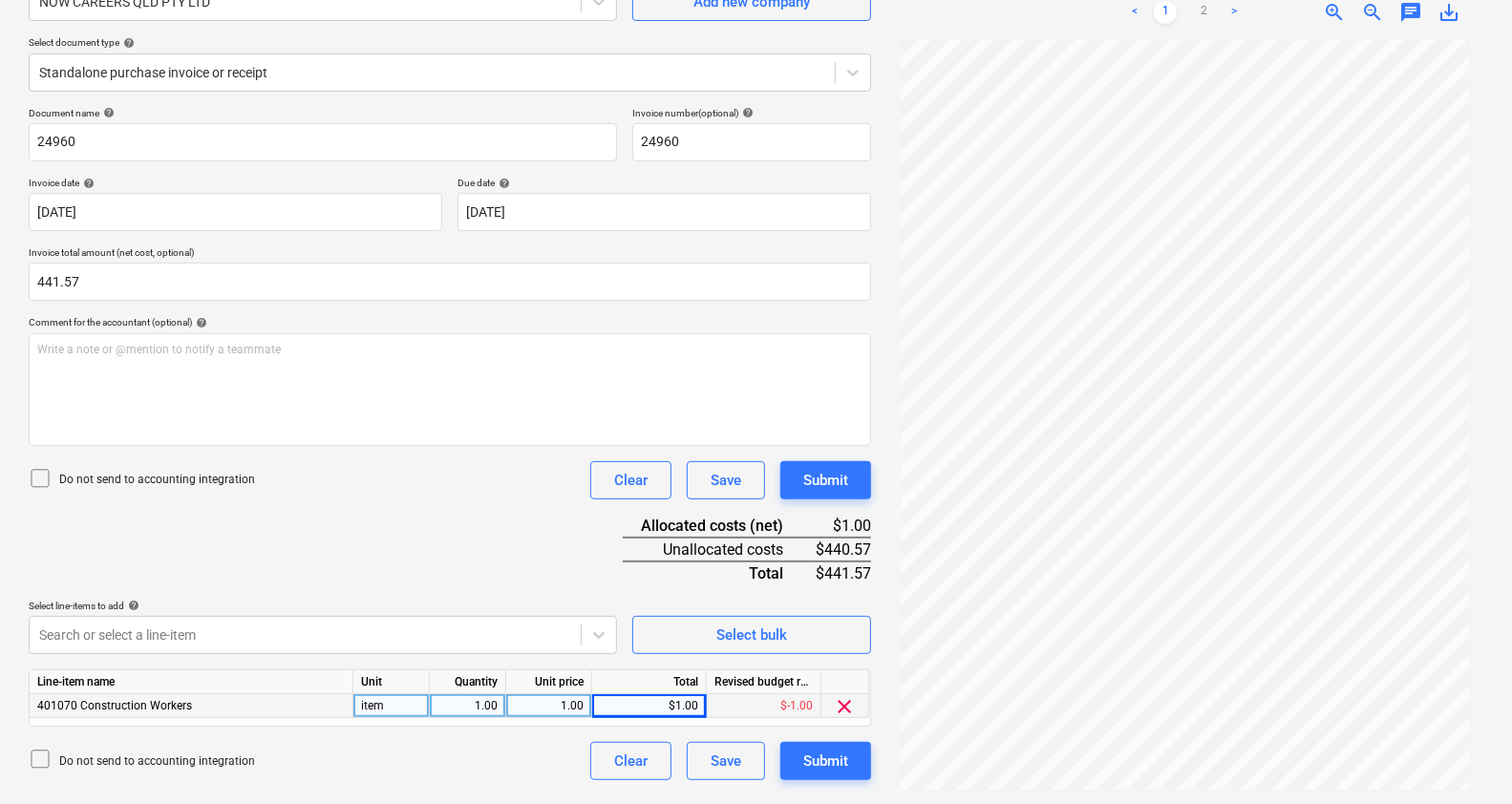 click on "1.00" at bounding box center (548, 706) 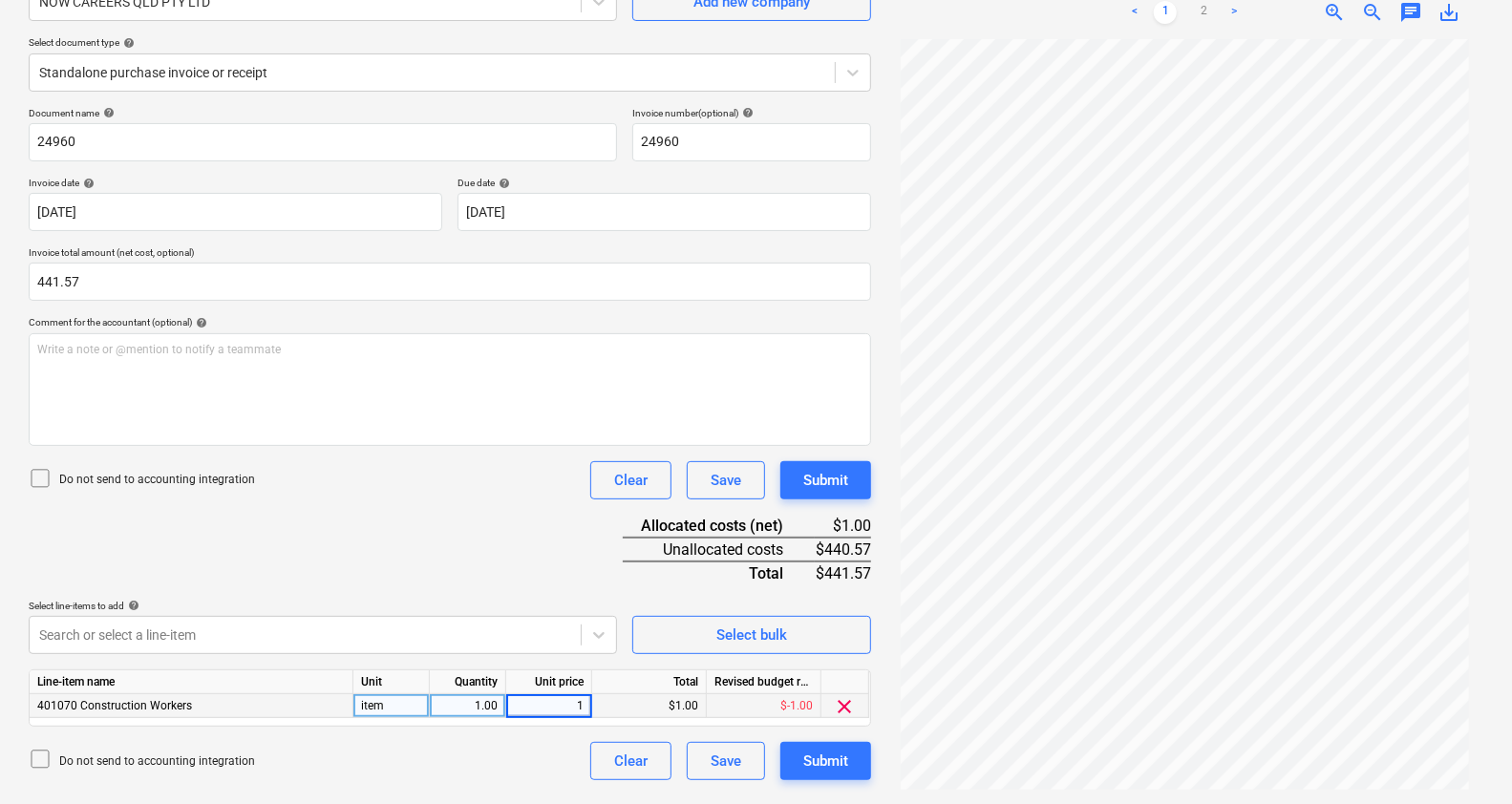 click on "1" at bounding box center (548, 706) 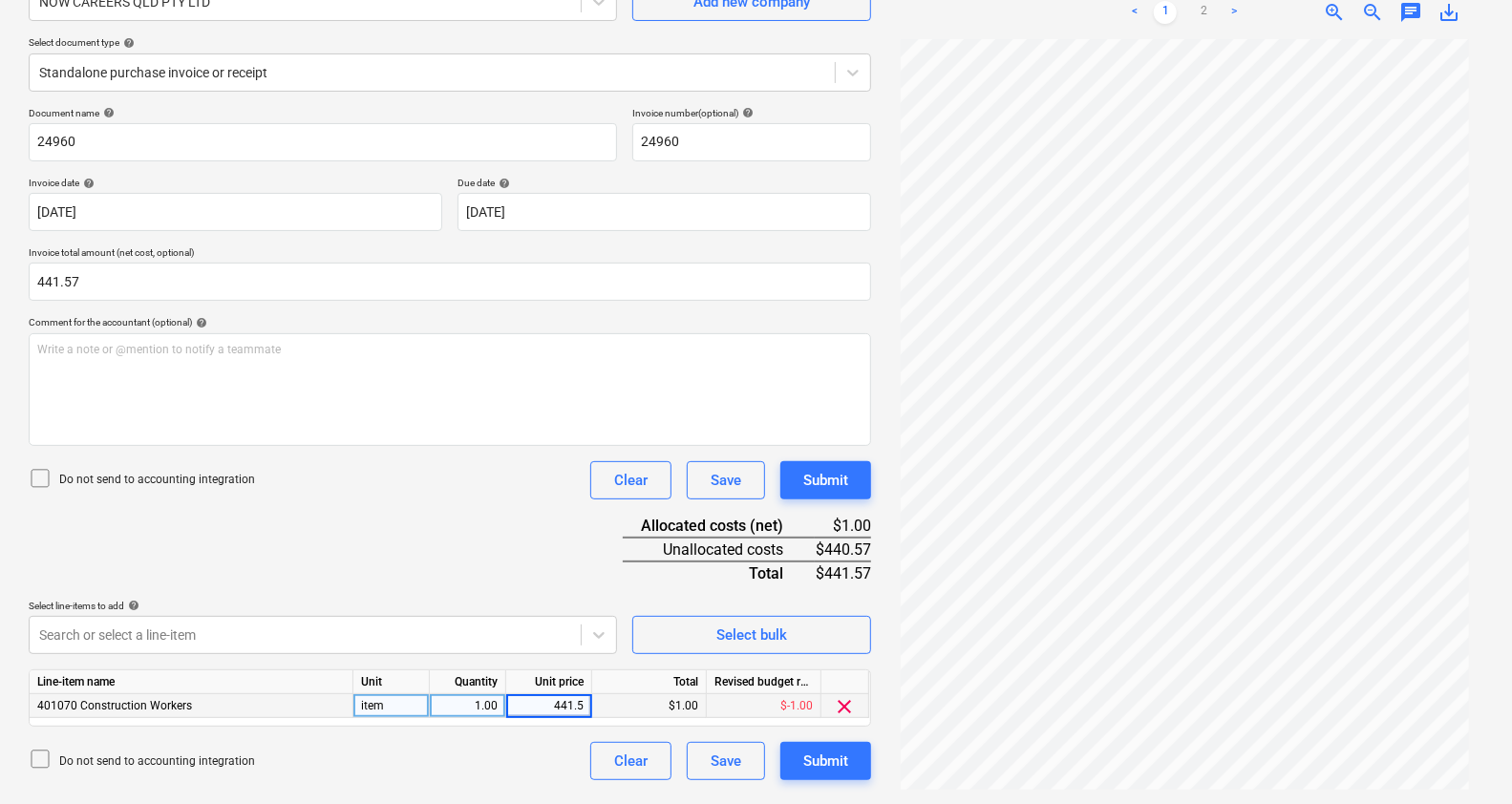 type on "441.57" 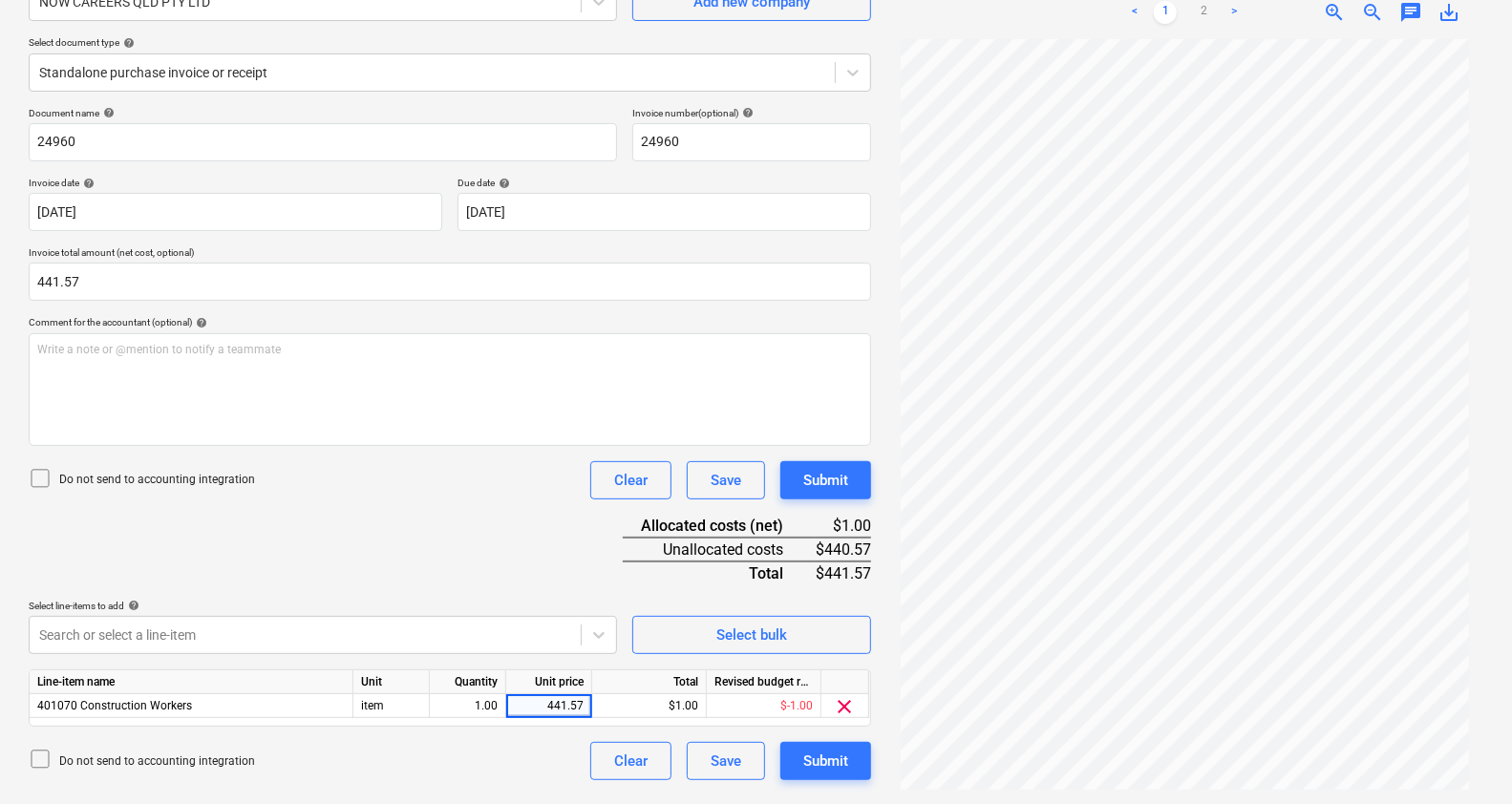 click on "Document name help 24960 Invoice number  (optional) help 24960 Invoice date help [DATE] 16.07.2025 Press the down arrow key to interact with the calendar and
select a date. Press the question mark key to get the keyboard shortcuts for changing dates. Due date help [DATE] 15.08.2025 Press the down arrow key to interact with the calendar and
select a date. Press the question mark key to get the keyboard shortcuts for changing dates. Invoice total amount (net cost, optional) 441.57 Comment for the accountant (optional) help Write a note or @mention to notify a teammate ﻿ Do not send to accounting integration Clear Save Submit Allocated costs (net) $1.00 Unallocated costs $440.57 Total $441.57 Select line-items to add help Search or select a line-item Select bulk Line-item name Unit Quantity Unit price Total Revised budget remaining 401070 Construction Workers item 1.00 441.57 $1.00 $-1.00 clear Do not send to accounting integration Clear Save Submit" at bounding box center (450, 443) 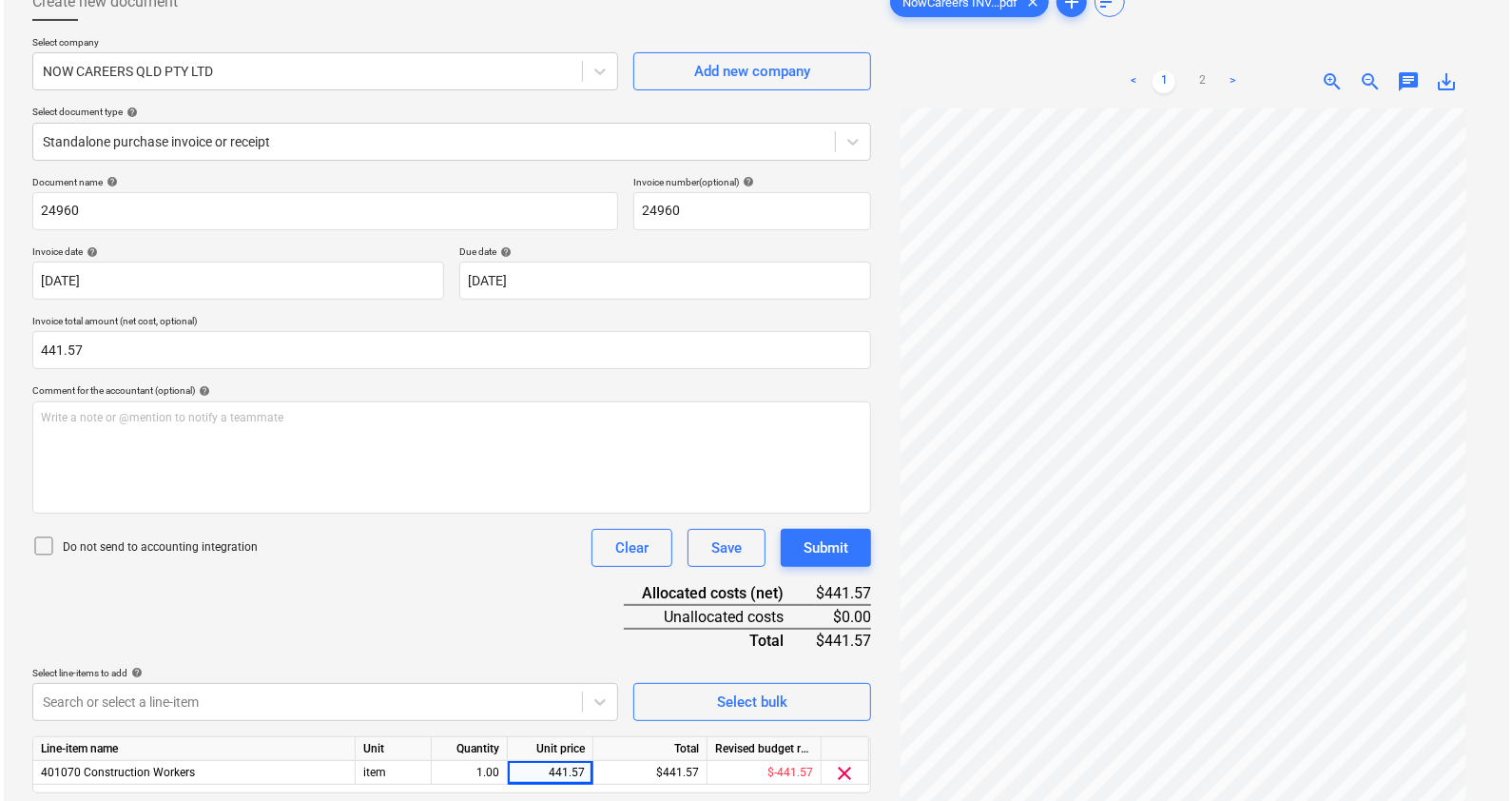 scroll, scrollTop: 189, scrollLeft: 0, axis: vertical 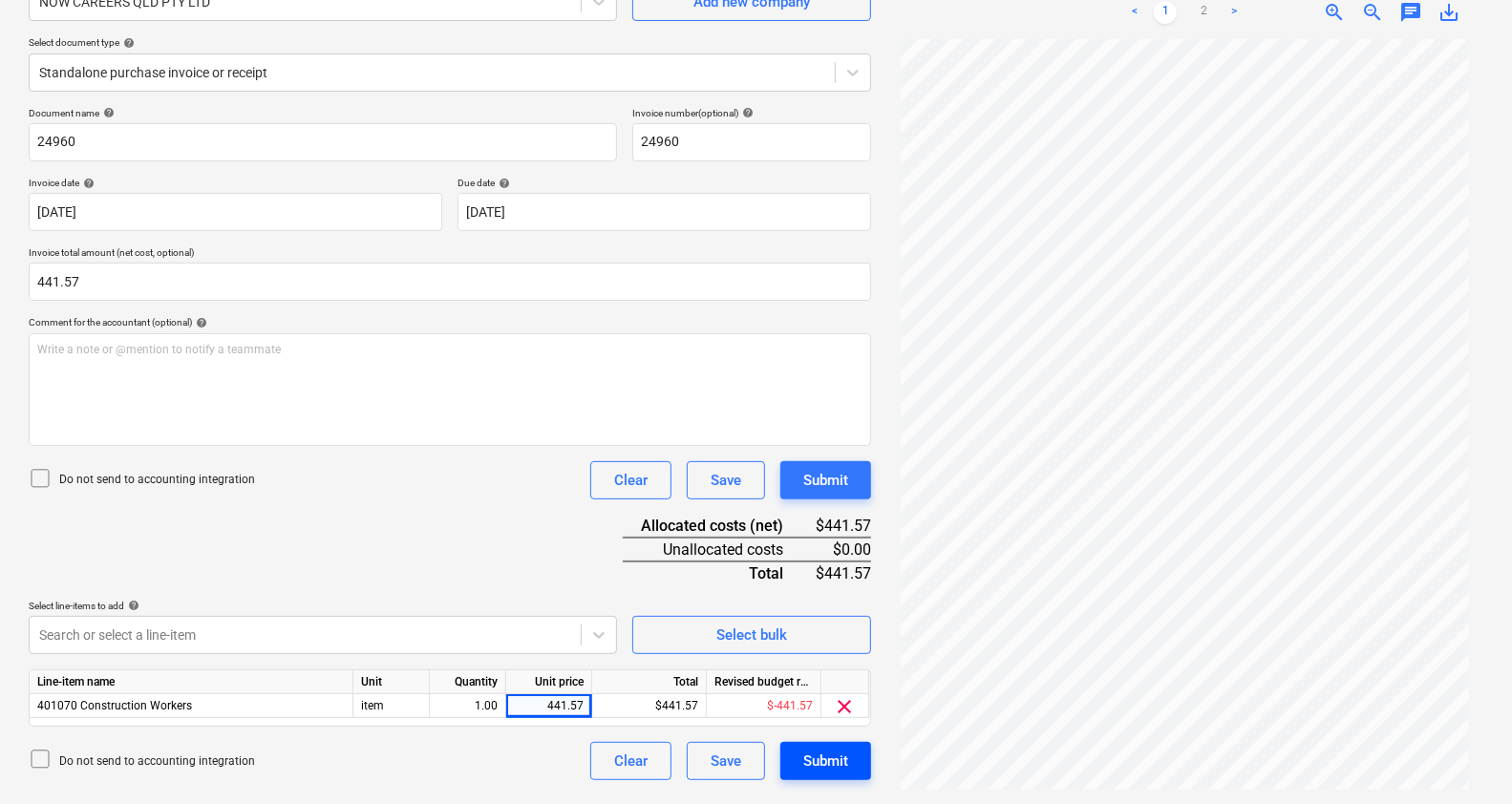 click on "Submit" at bounding box center (825, 761) 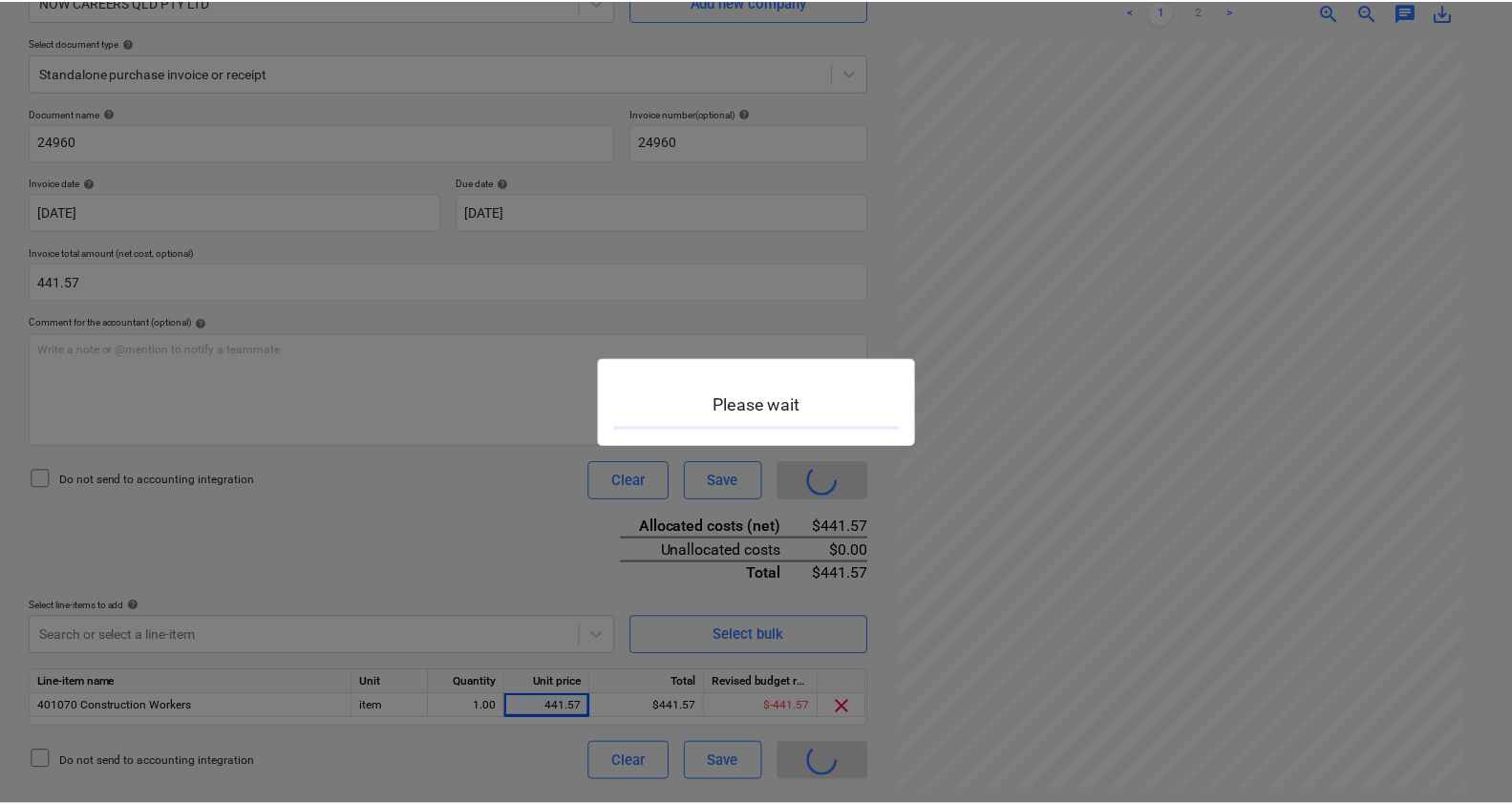 scroll, scrollTop: 0, scrollLeft: 0, axis: both 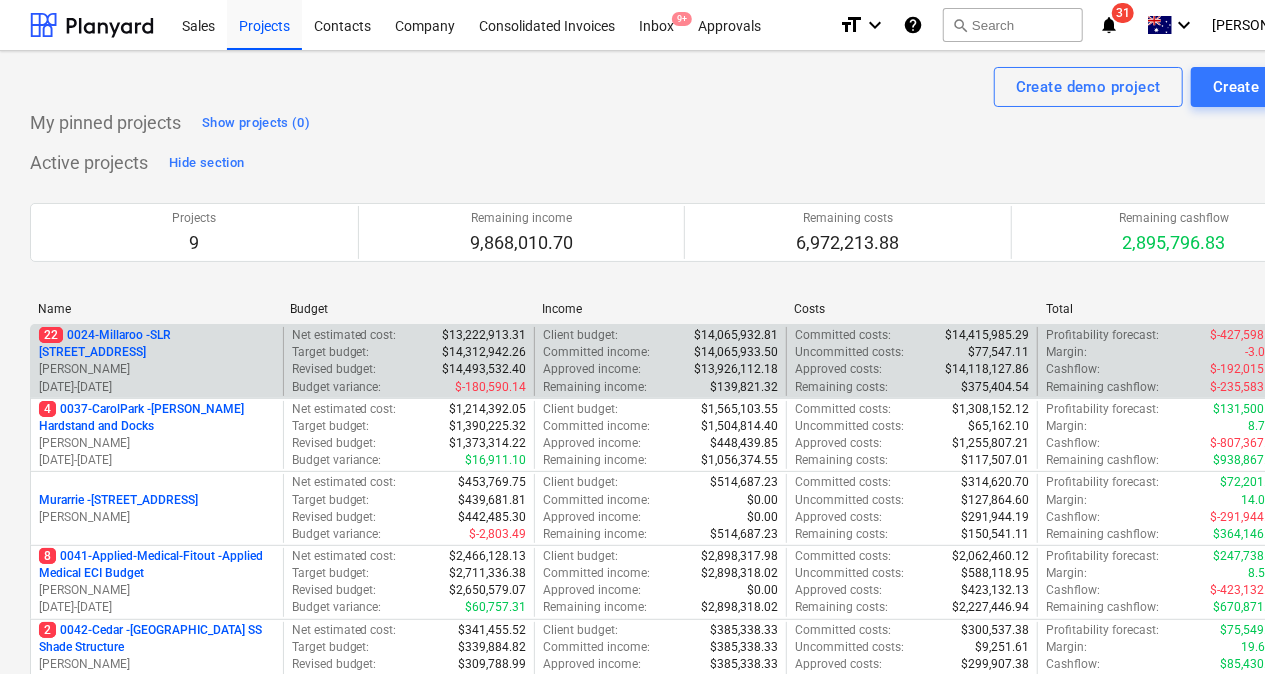 click on "[PERSON_NAME]" at bounding box center (157, 369) 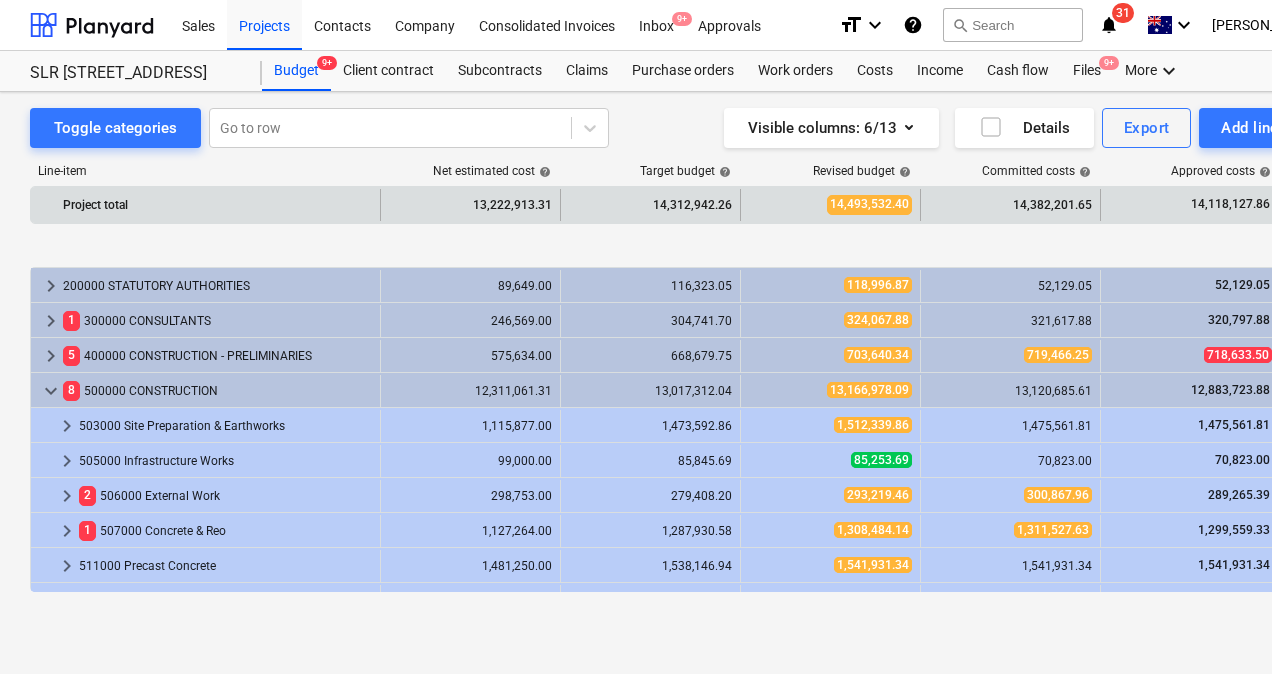 scroll, scrollTop: 760, scrollLeft: 0, axis: vertical 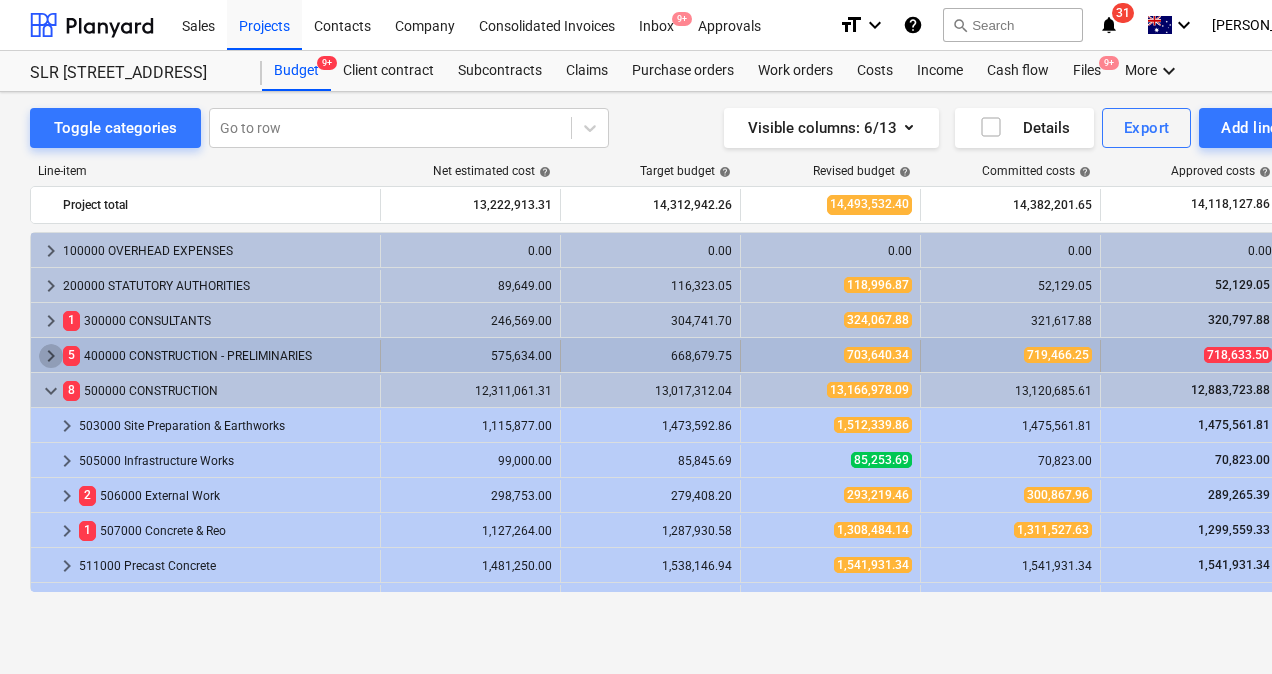 click on "keyboard_arrow_right" at bounding box center [51, 356] 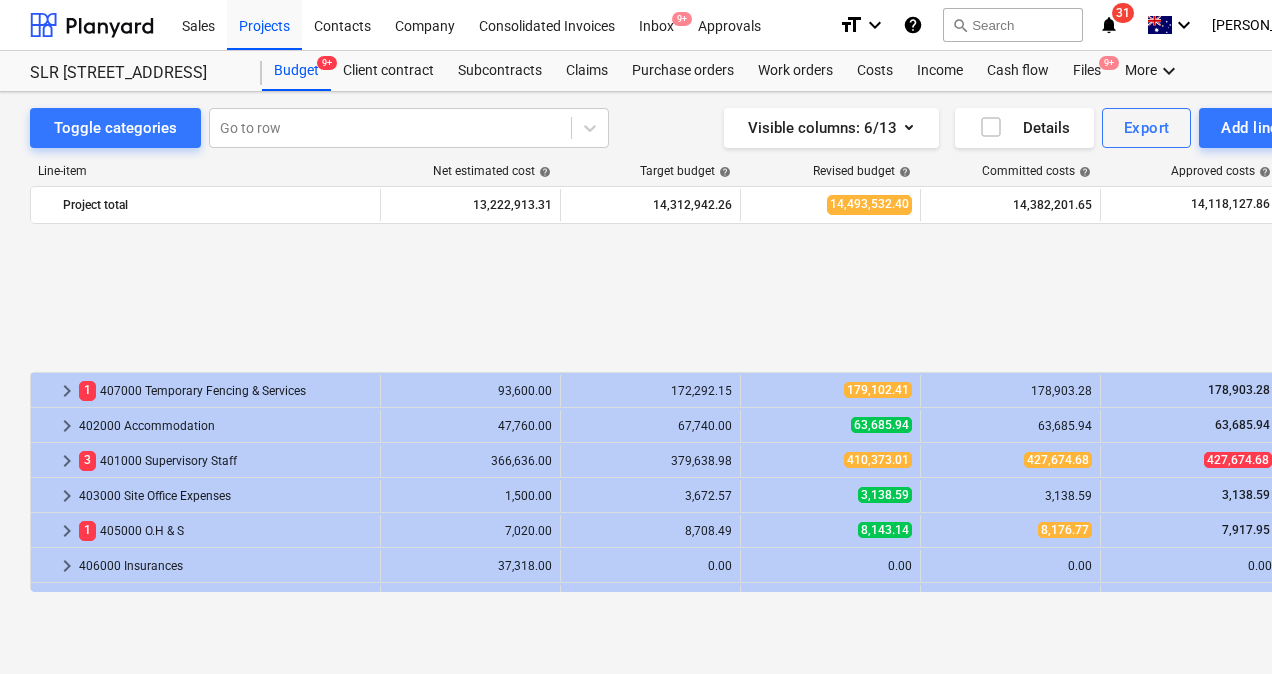 scroll, scrollTop: 200, scrollLeft: 0, axis: vertical 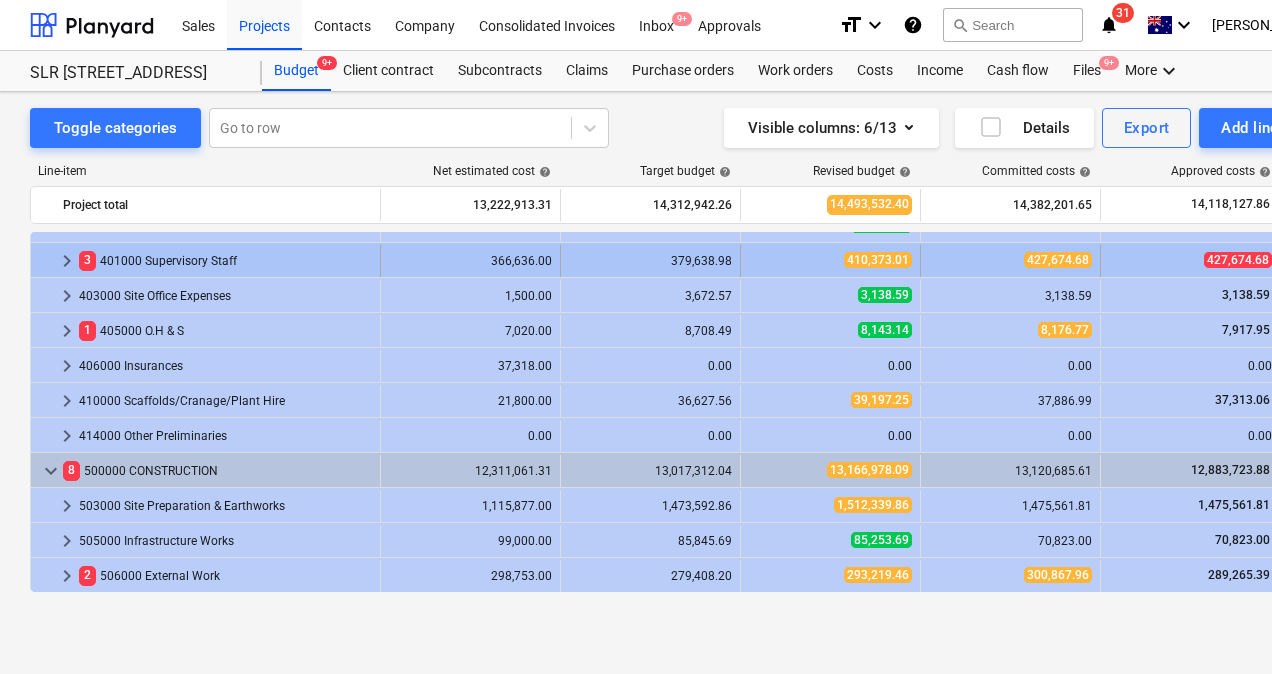 click at bounding box center [47, 261] 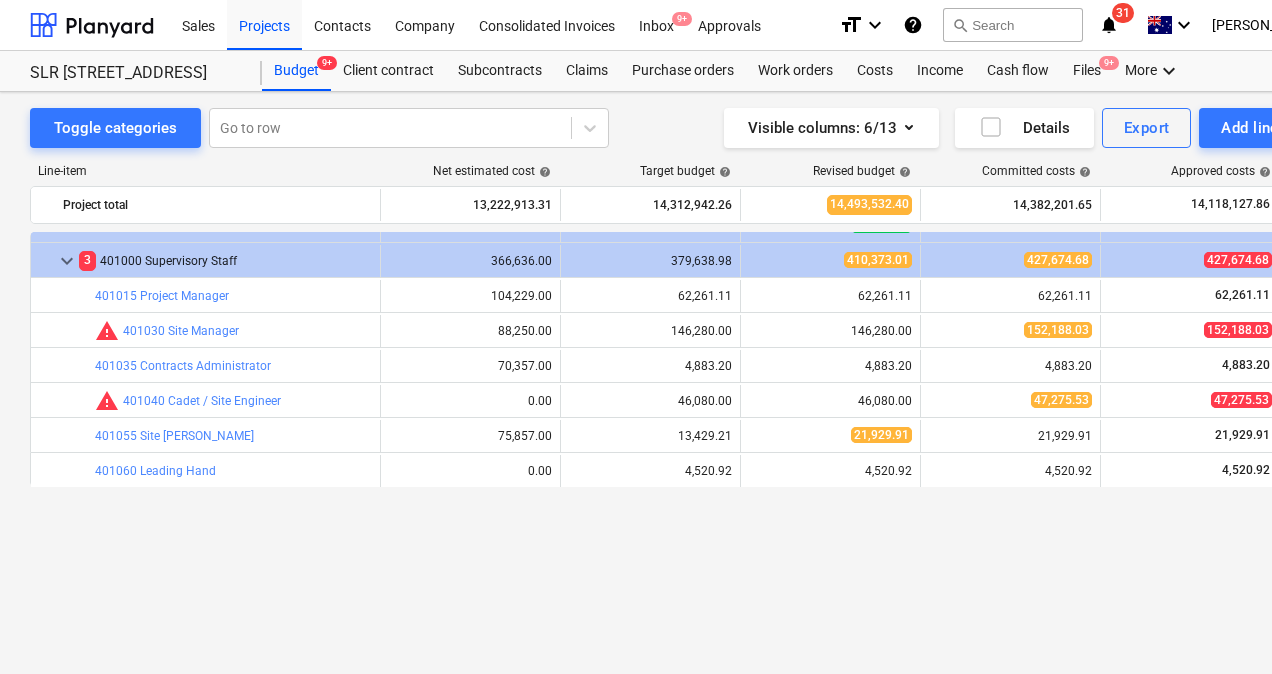 scroll, scrollTop: 0, scrollLeft: 0, axis: both 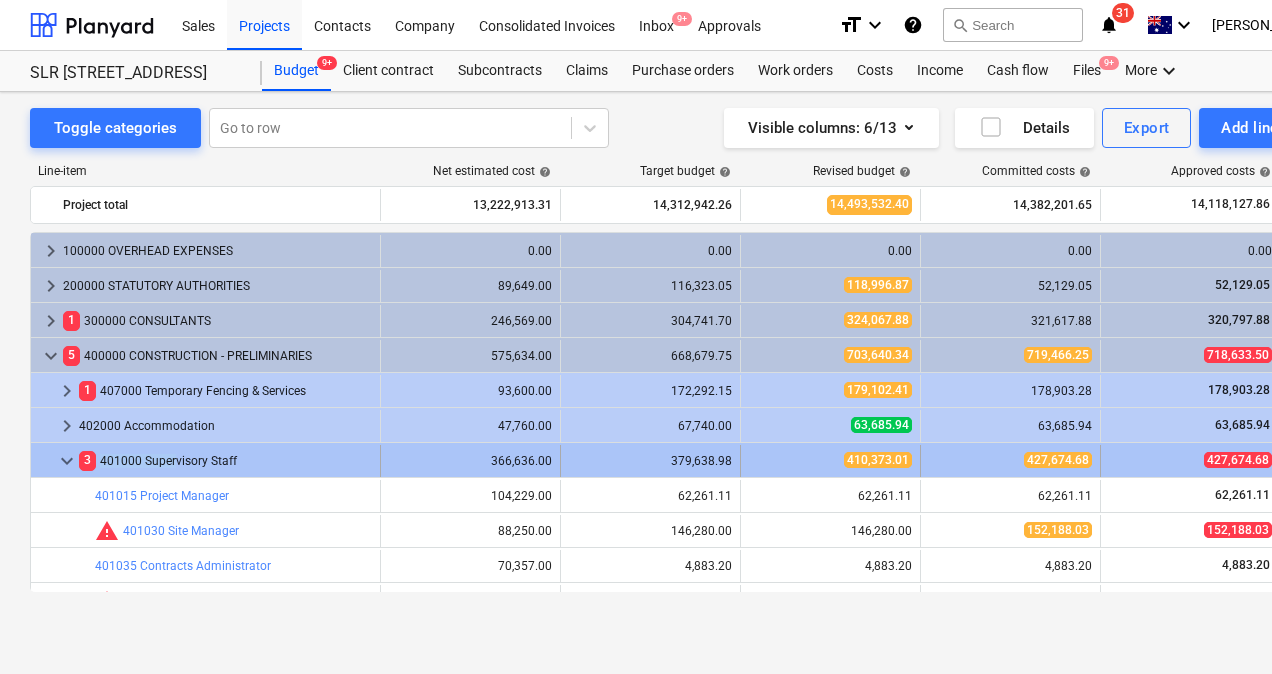 drag, startPoint x: 238, startPoint y: 458, endPoint x: 177, endPoint y: 457, distance: 61.008198 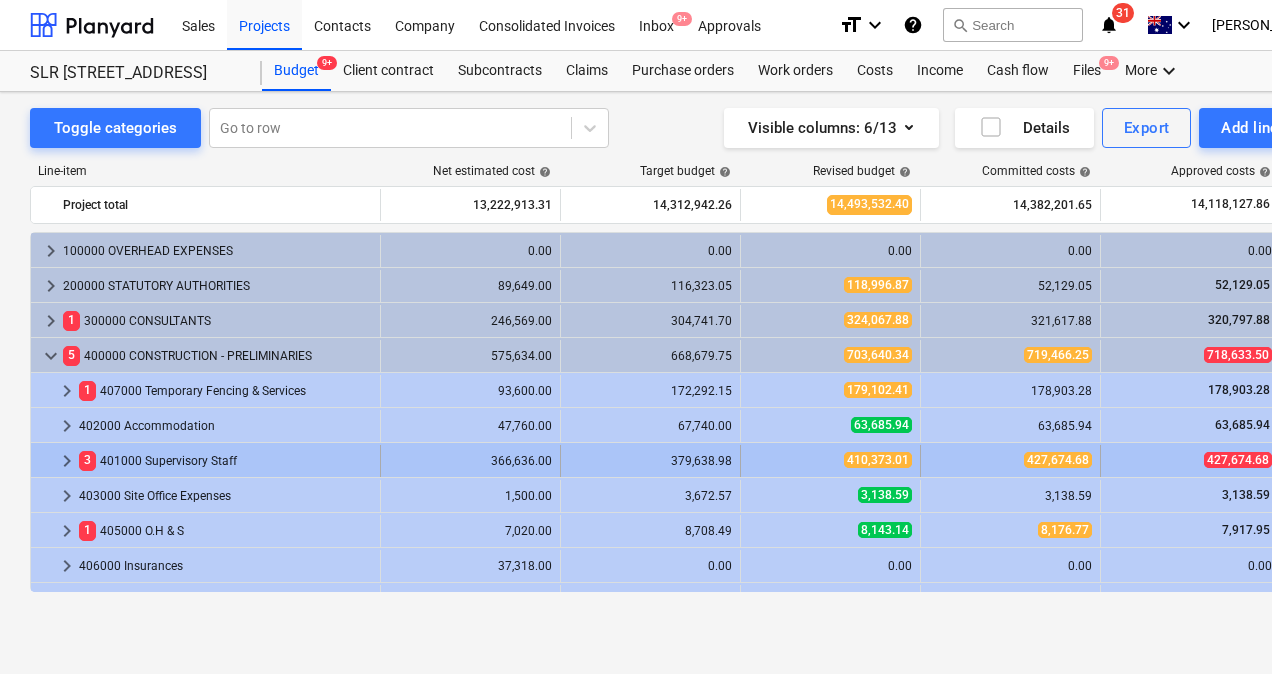 click on "3 401000 Supervisory Staff" at bounding box center (225, 461) 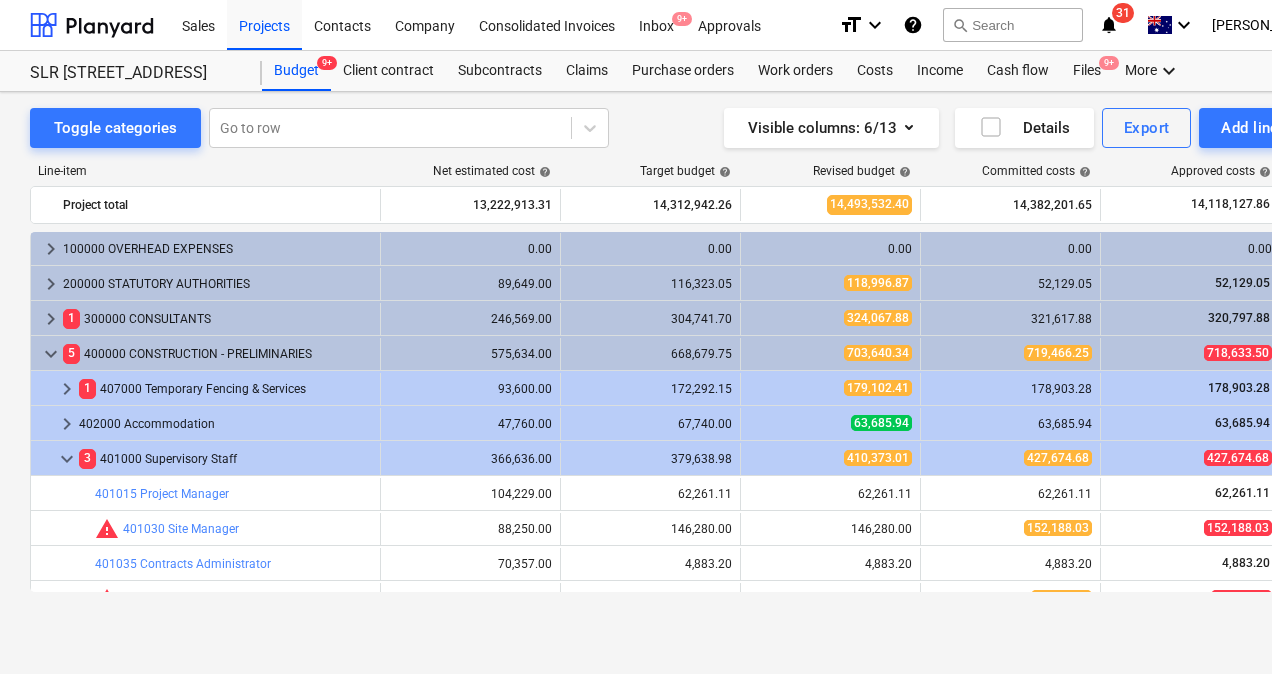 scroll, scrollTop: 0, scrollLeft: 0, axis: both 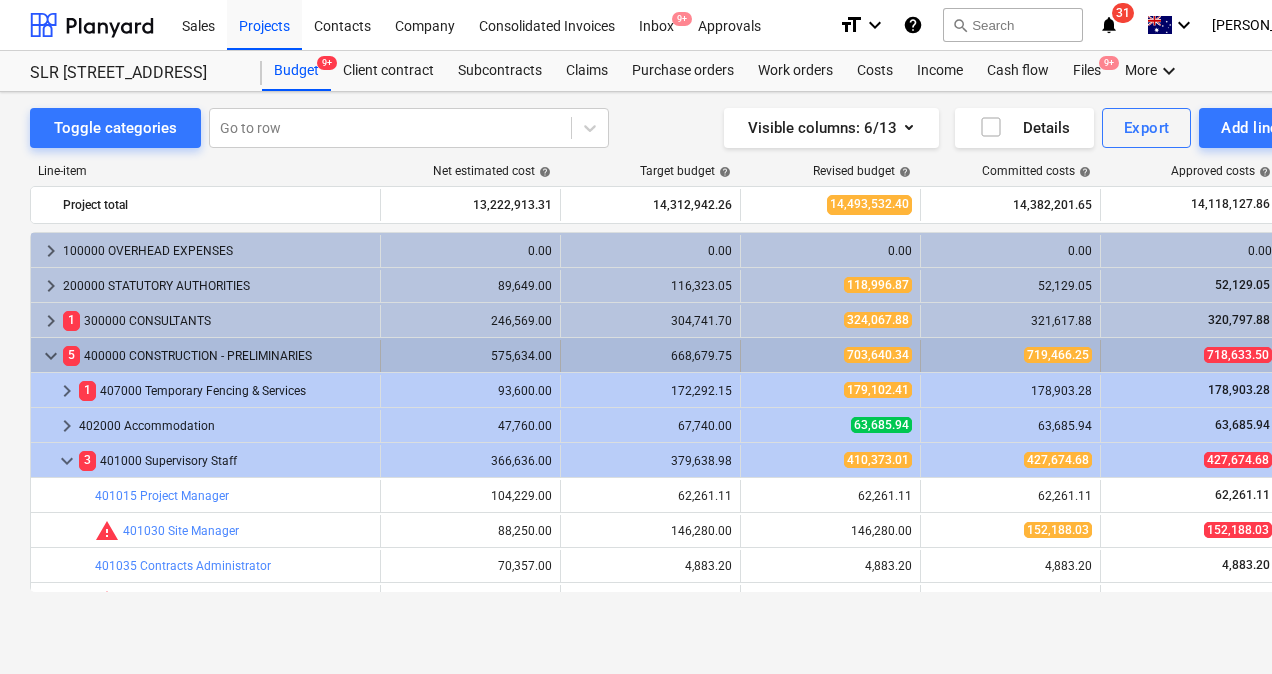 click on "5 400000 CONSTRUCTION - PRELIMINARIES" at bounding box center (217, 356) 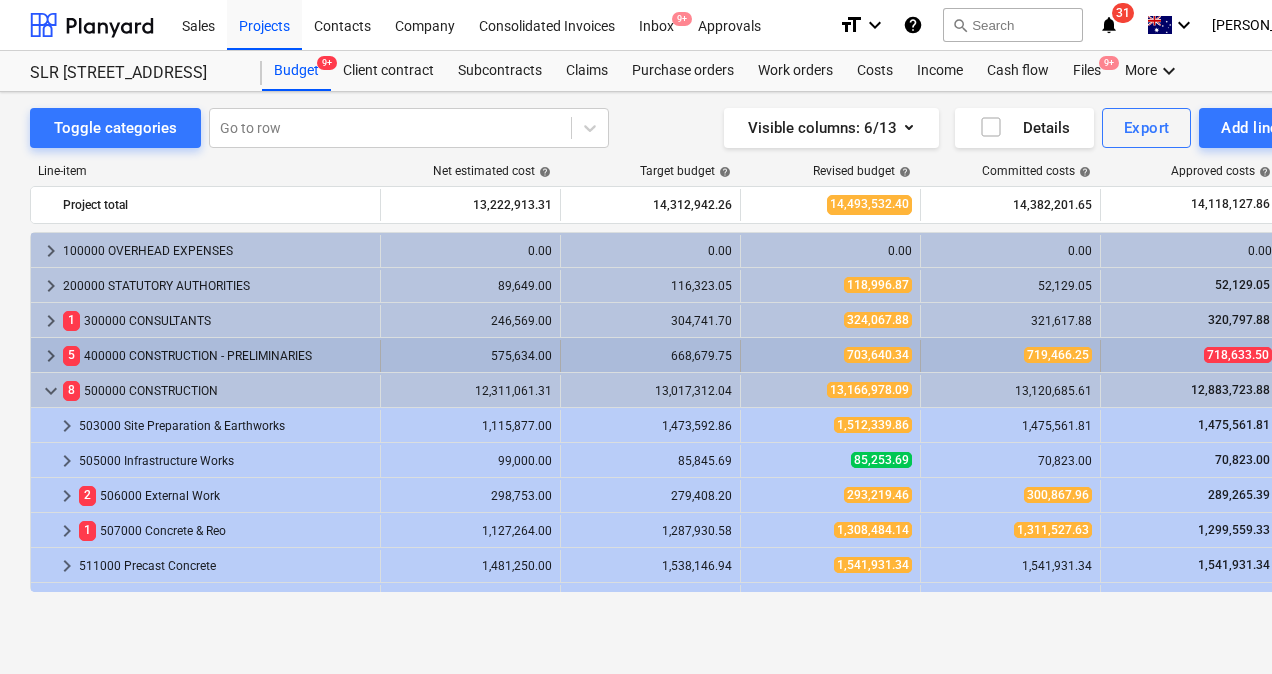 click on "5 400000 CONSTRUCTION - PRELIMINARIES" at bounding box center (217, 356) 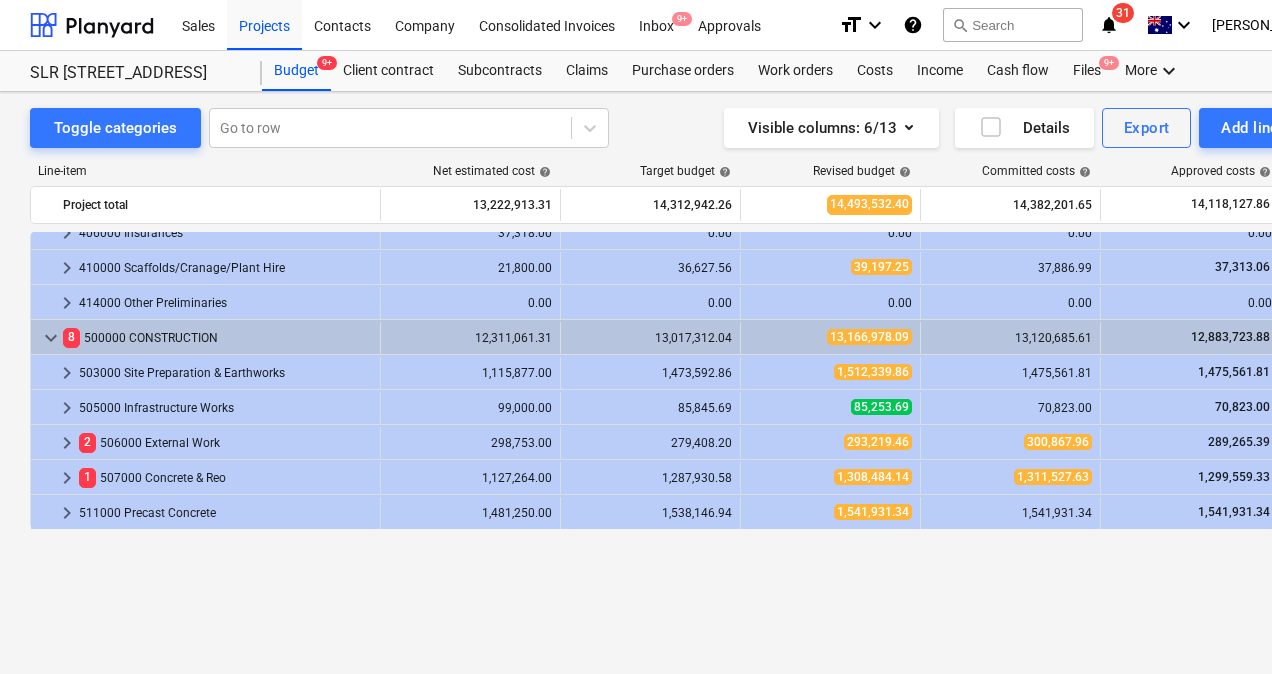 scroll, scrollTop: 200, scrollLeft: 0, axis: vertical 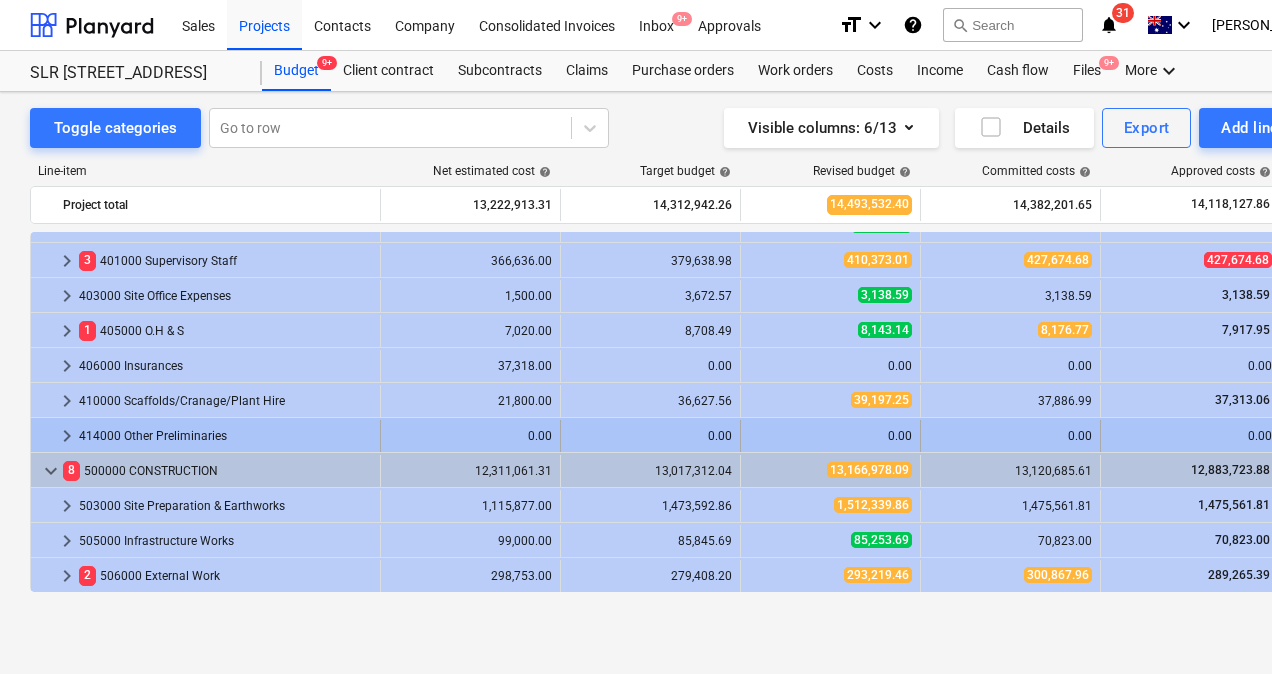 click on "414000 Other Preliminaries" at bounding box center [225, 436] 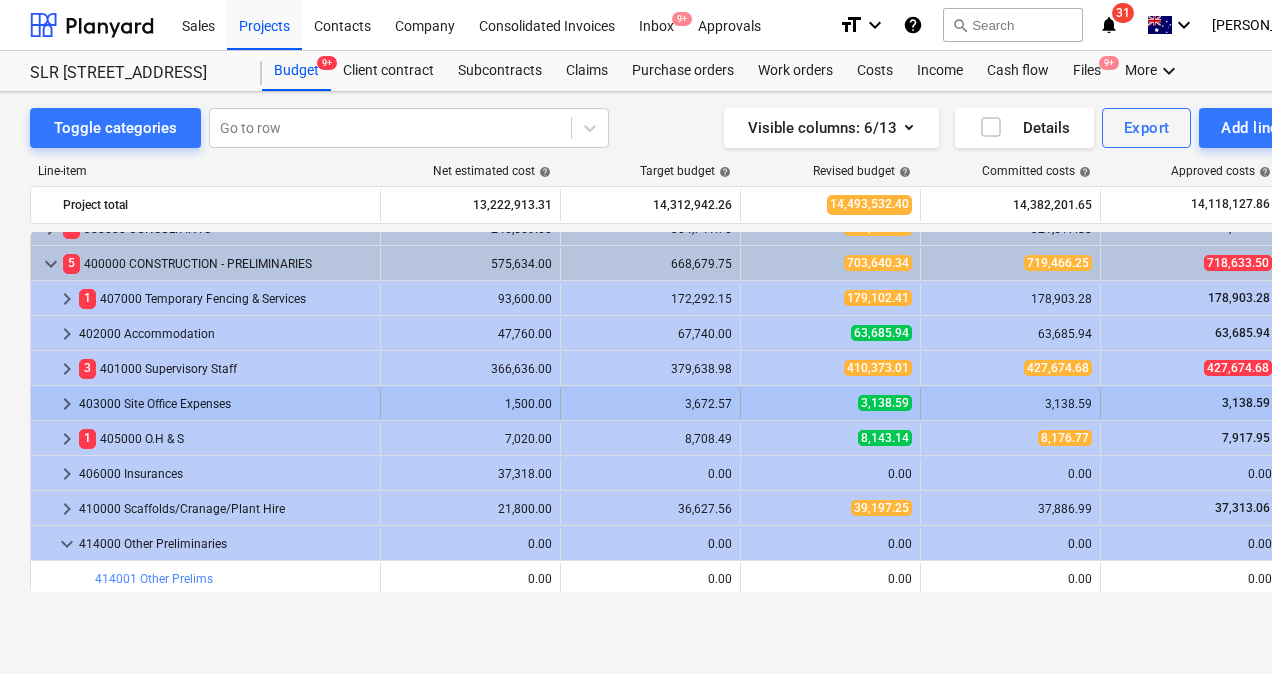 scroll, scrollTop: 100, scrollLeft: 0, axis: vertical 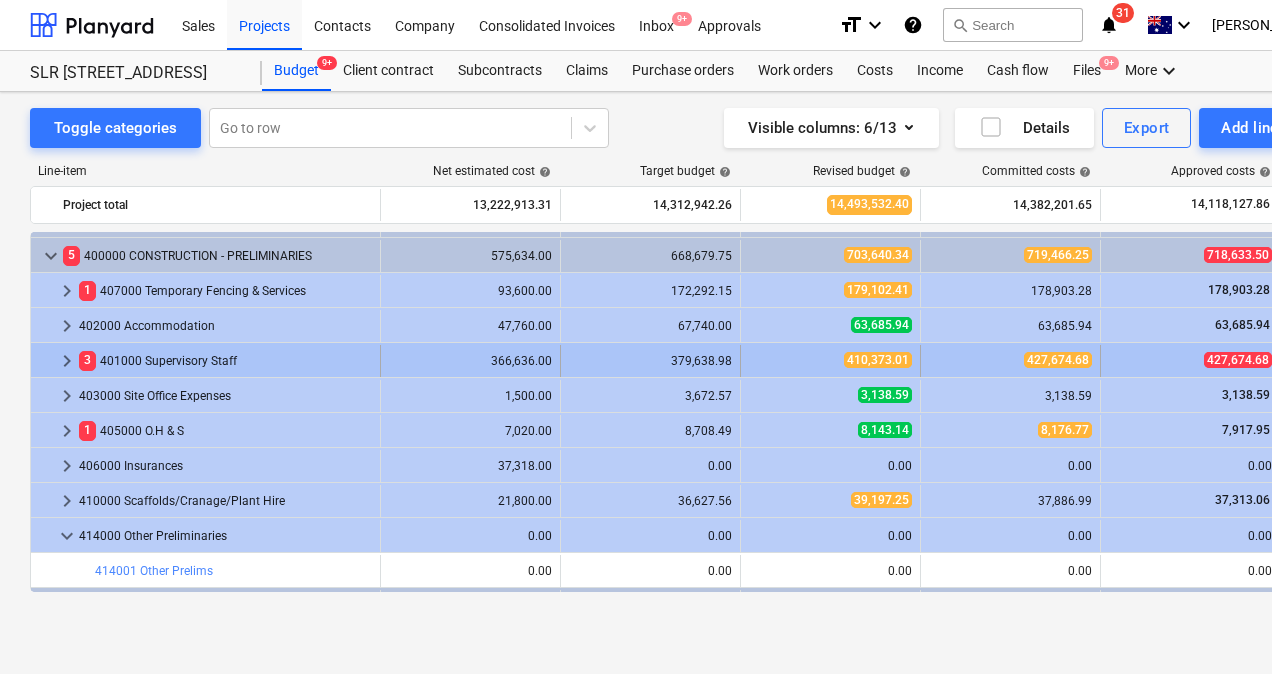 click on "keyboard_arrow_right" at bounding box center (67, 361) 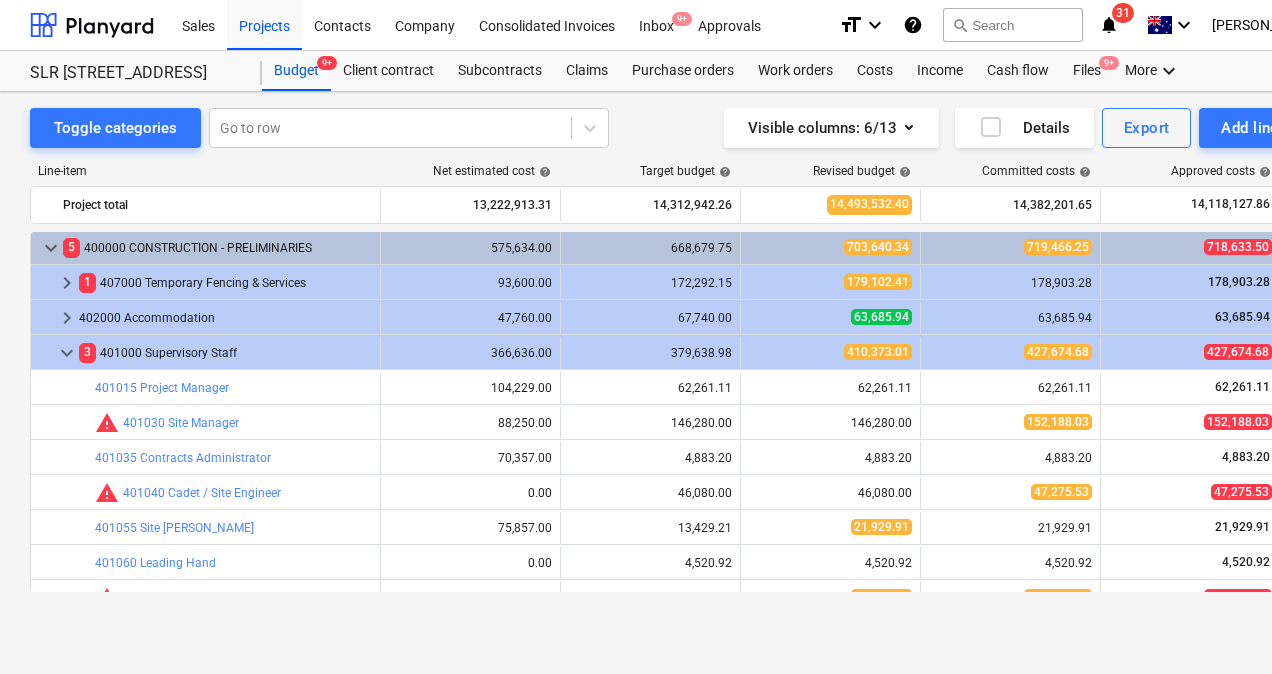 scroll, scrollTop: 100, scrollLeft: 0, axis: vertical 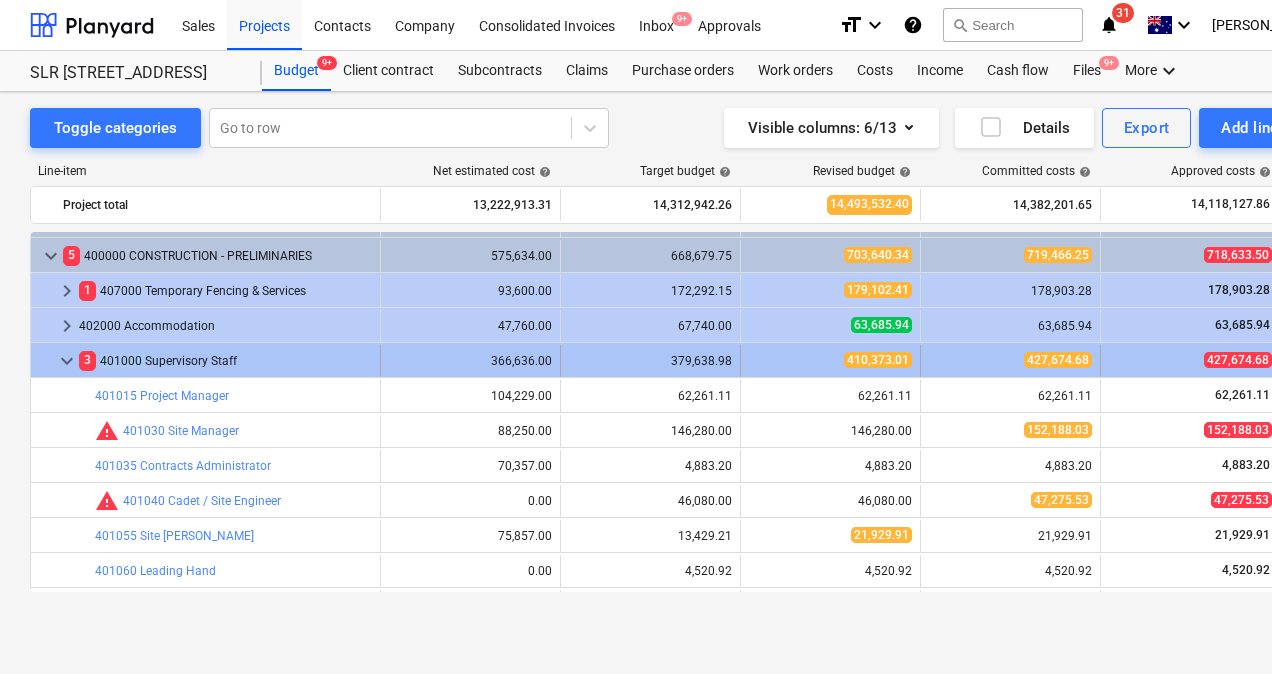 drag, startPoint x: 244, startPoint y: 354, endPoint x: 144, endPoint y: 363, distance: 100.40418 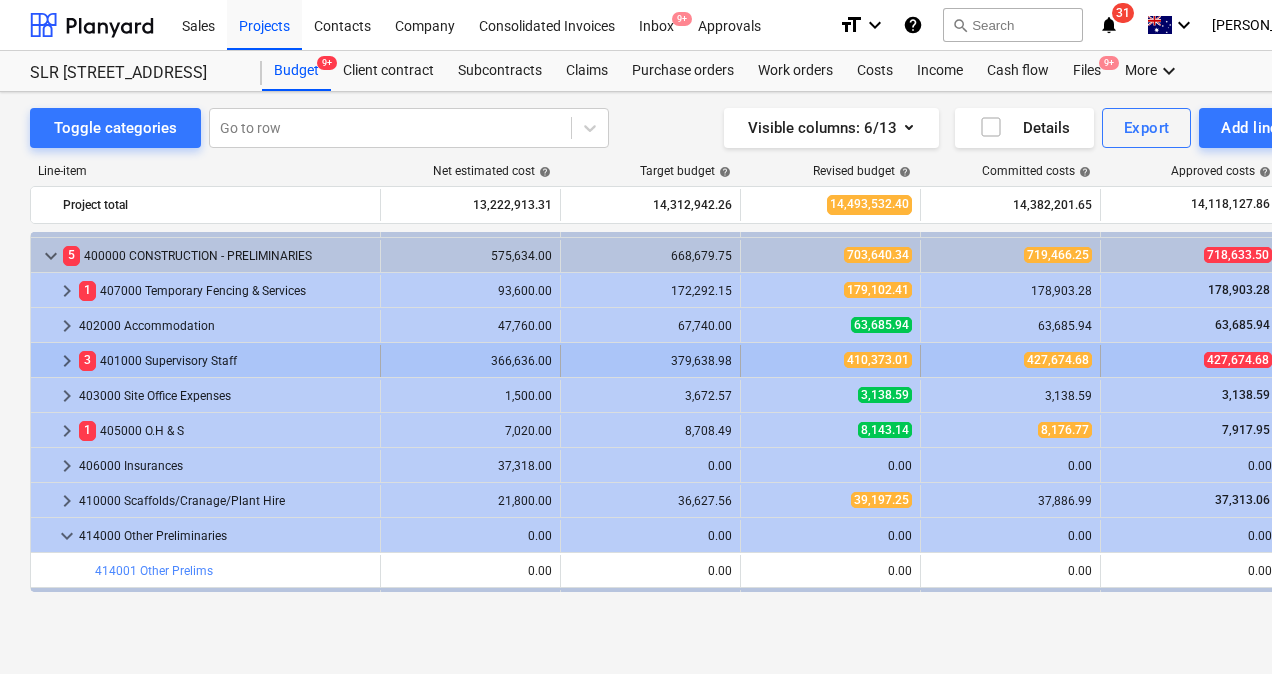 click on "3 401000 Supervisory Staff" at bounding box center [225, 361] 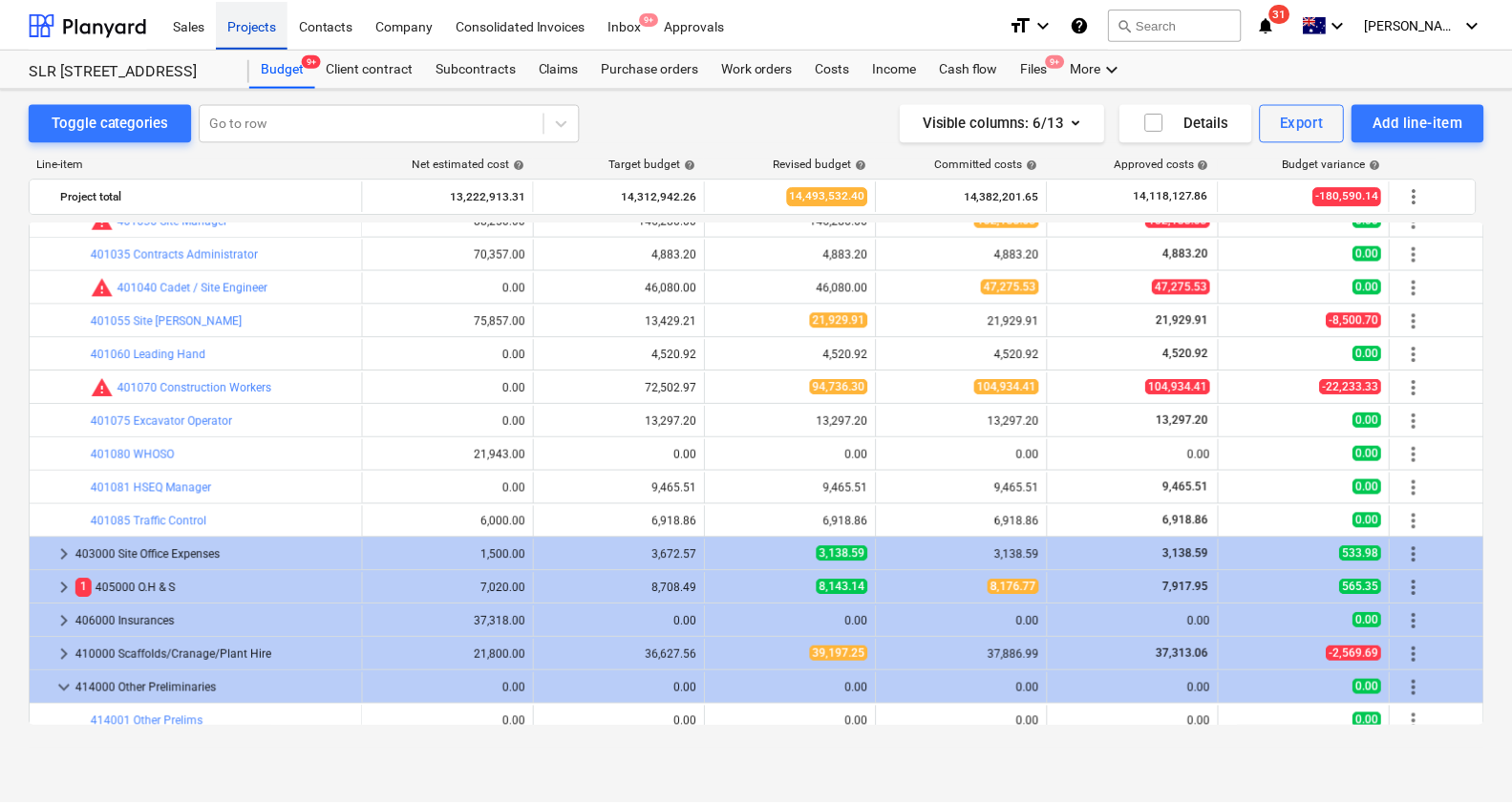 scroll, scrollTop: 286, scrollLeft: 0, axis: vertical 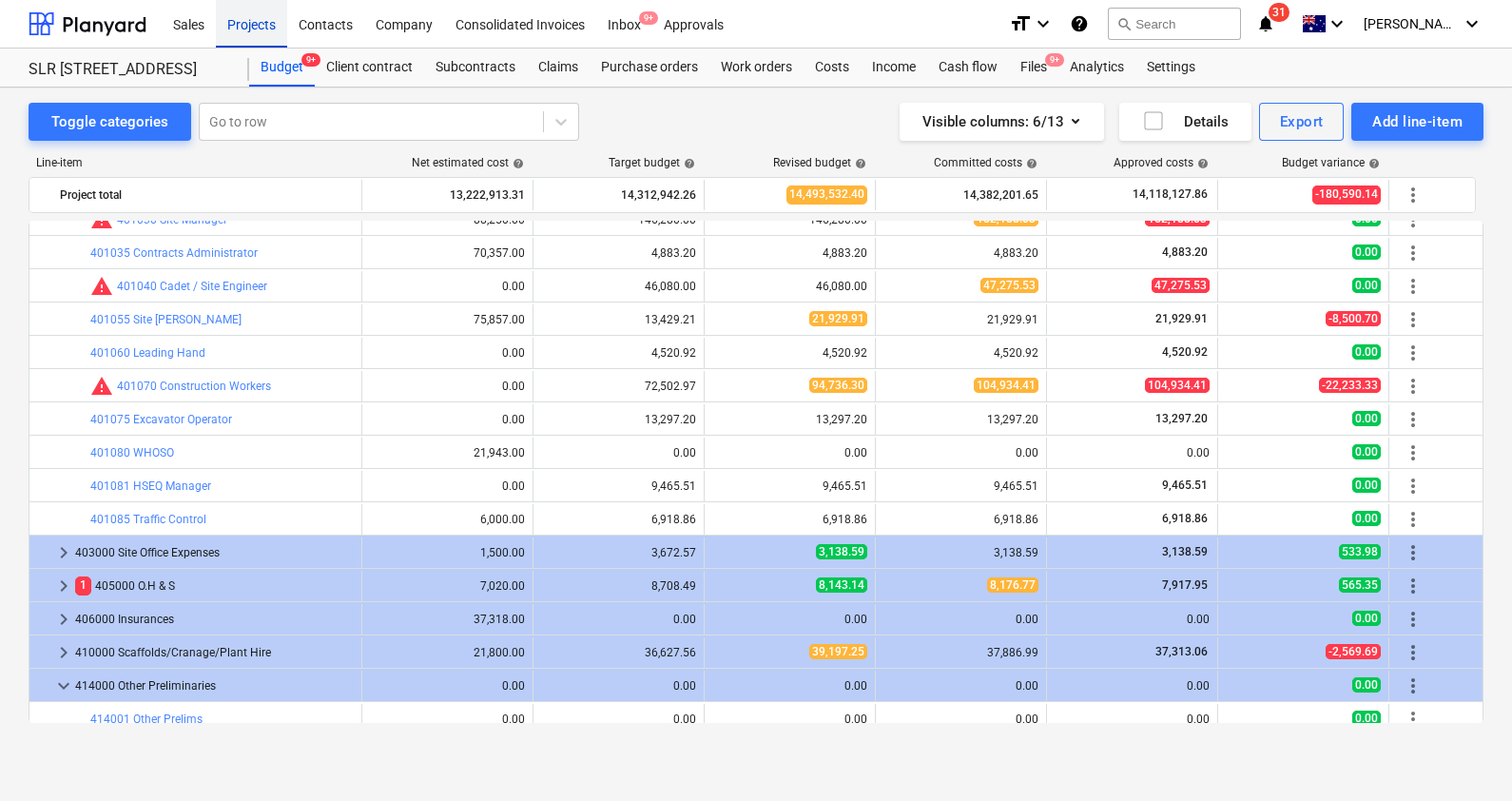 click on "Projects" at bounding box center [251, 23] 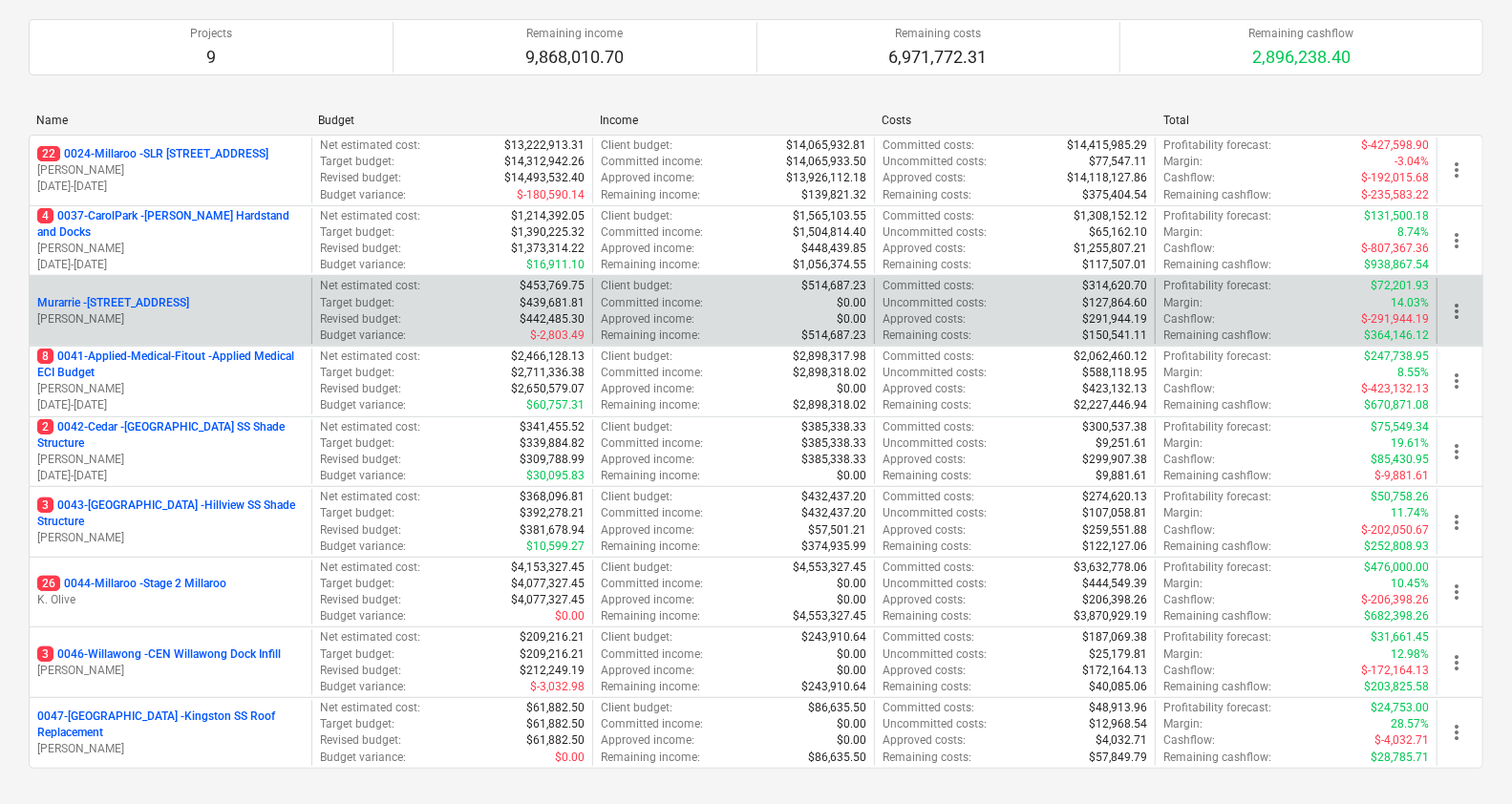 scroll, scrollTop: 290, scrollLeft: 0, axis: vertical 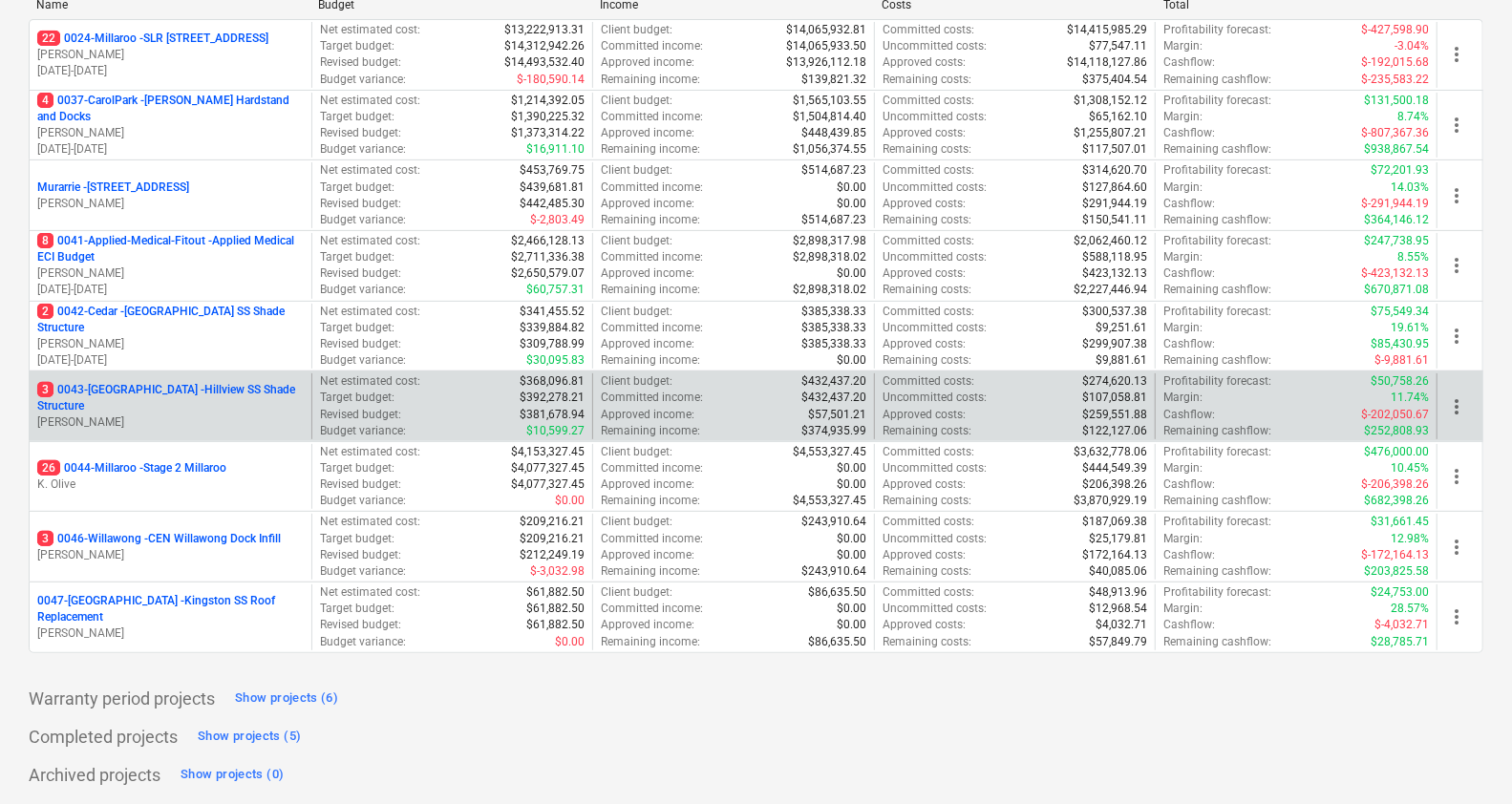 click on "3  0043-Hillview -  Hillview SS Shade Structure" at bounding box center [170, 398] 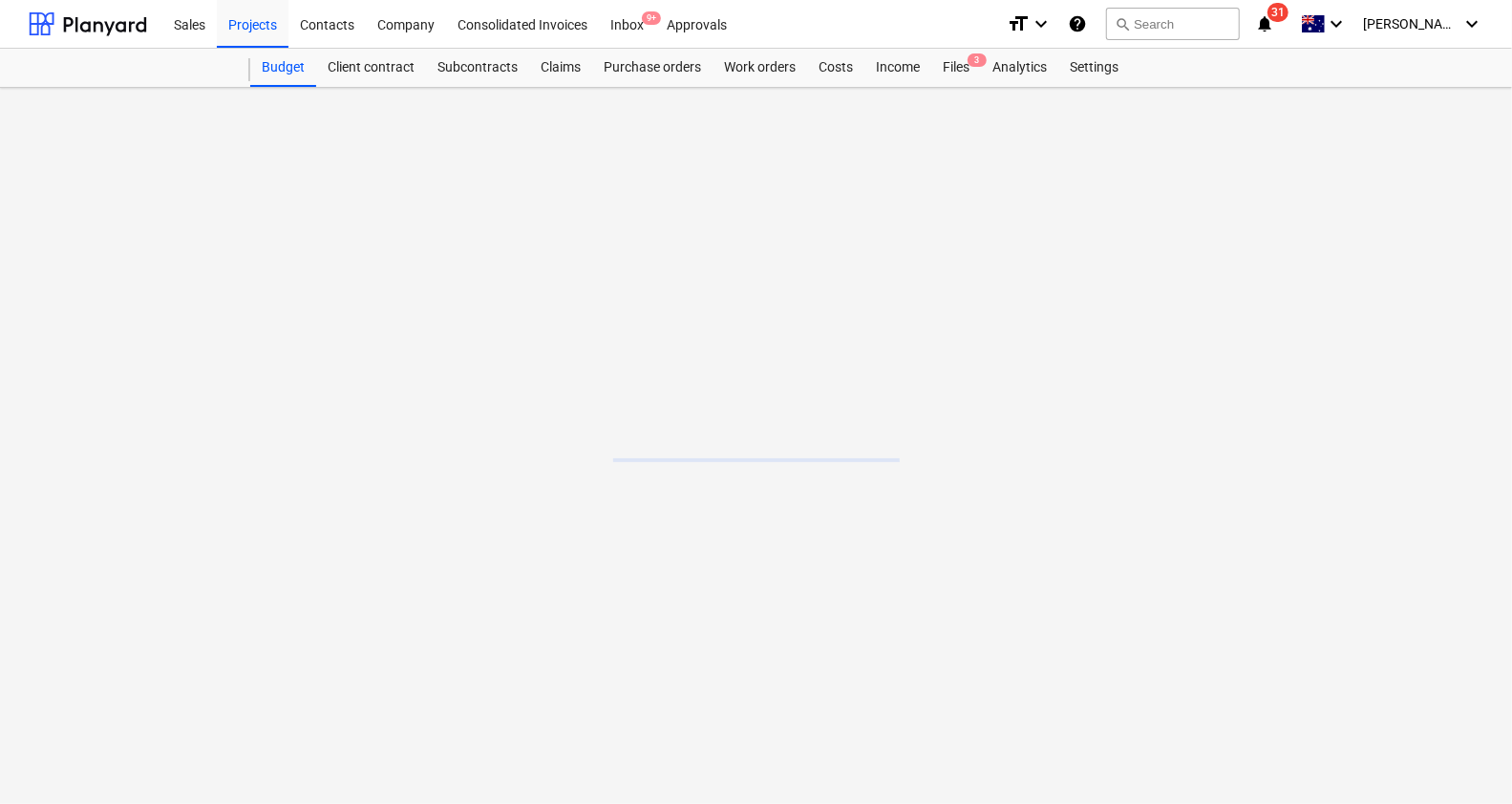scroll, scrollTop: 0, scrollLeft: 0, axis: both 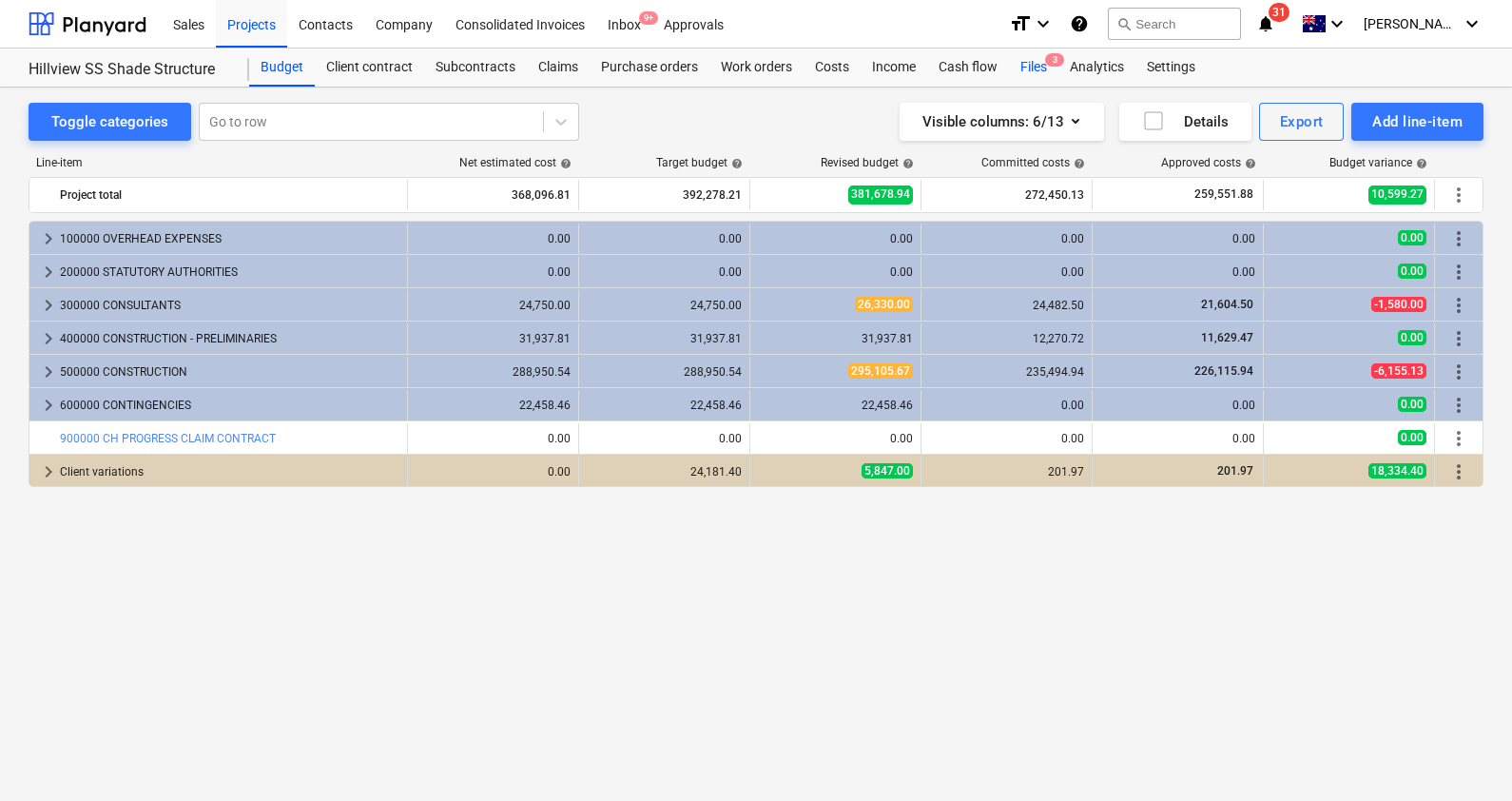 click on "Files 3" at bounding box center (1034, 68) 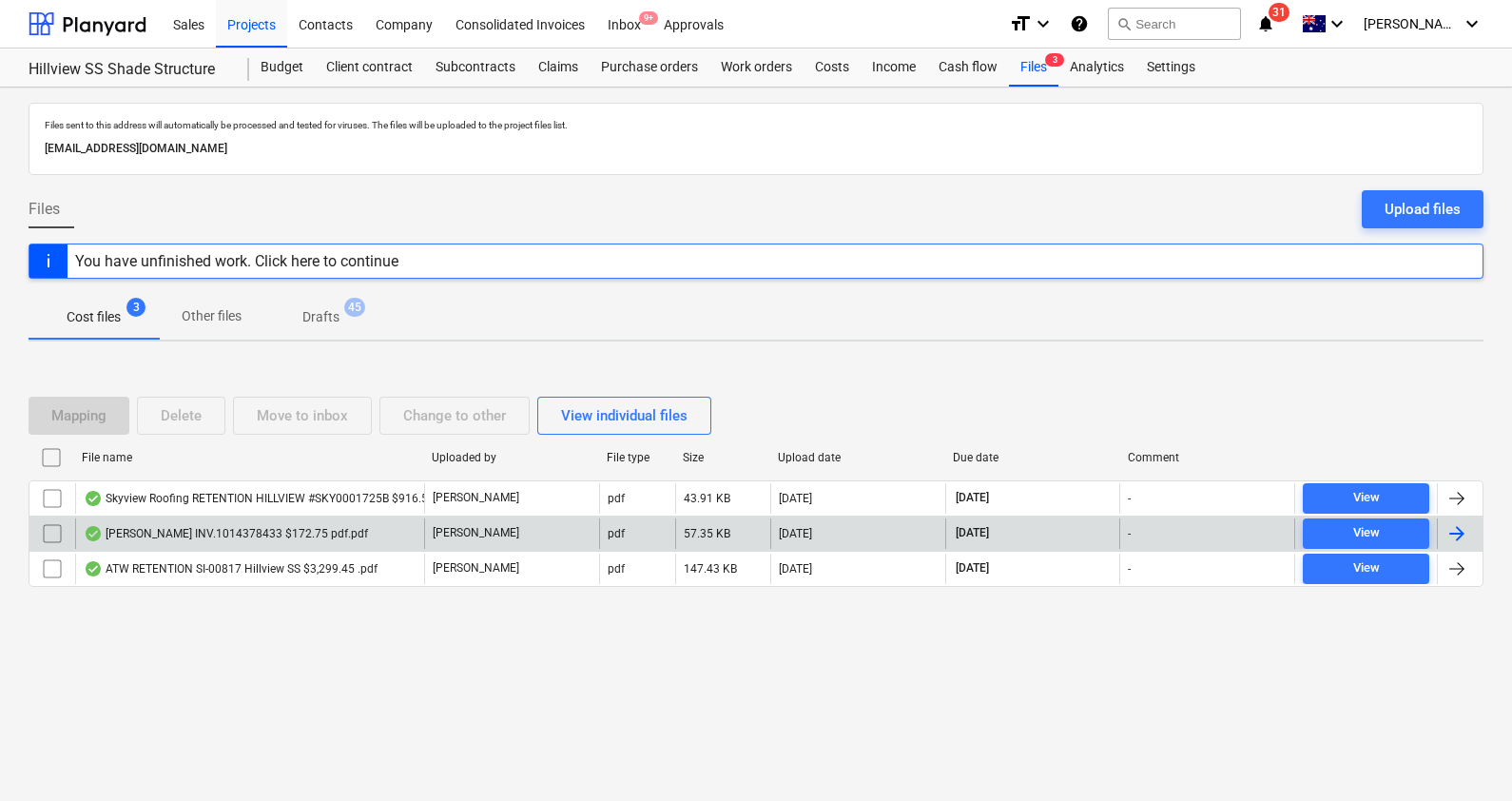 click on "Reece INV.1014378433 $172.75 pdf.pdf" at bounding box center [249, 534] 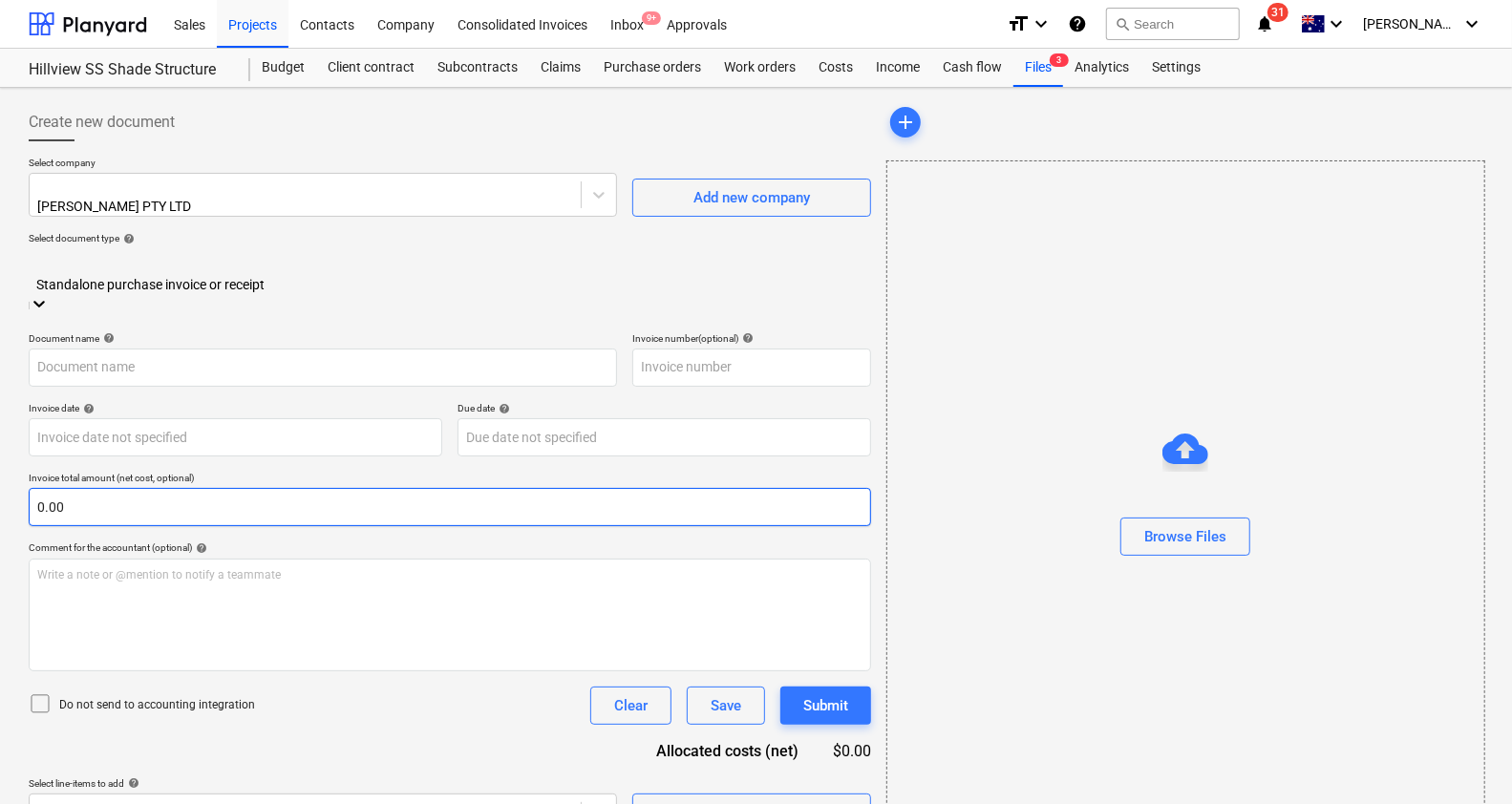 type on "1014378433" 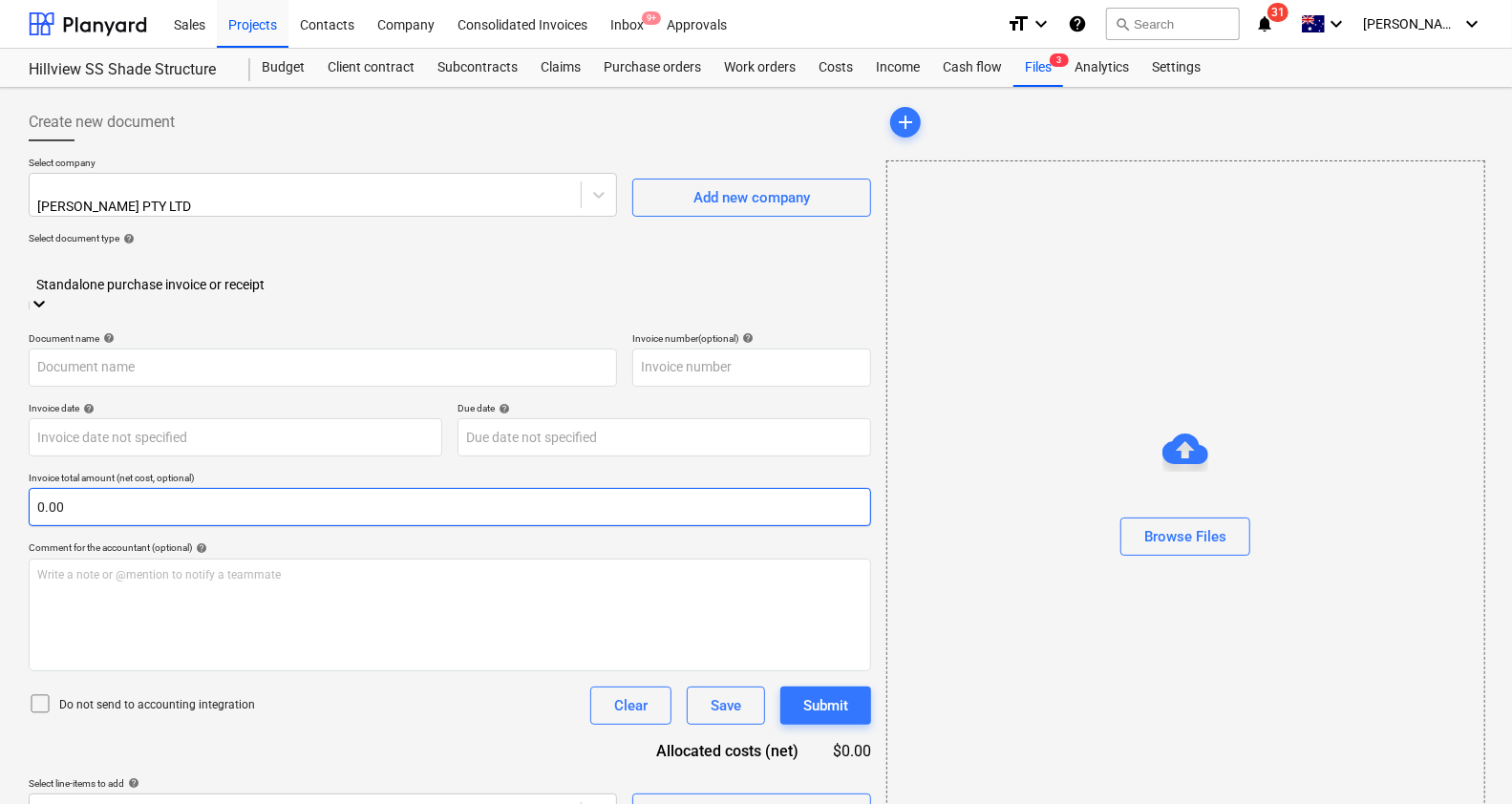 type on "1014378433" 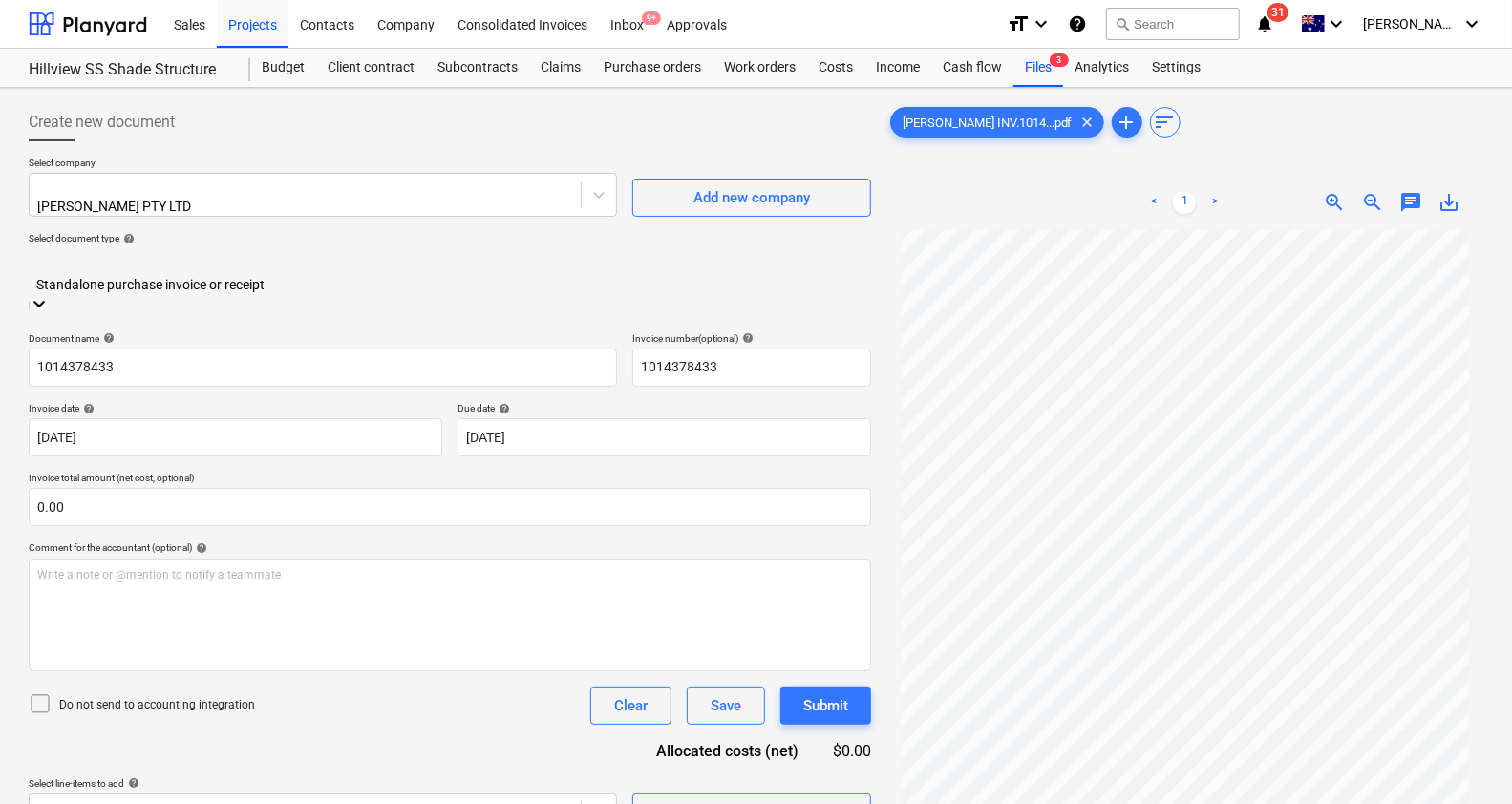 scroll, scrollTop: 56, scrollLeft: 0, axis: vertical 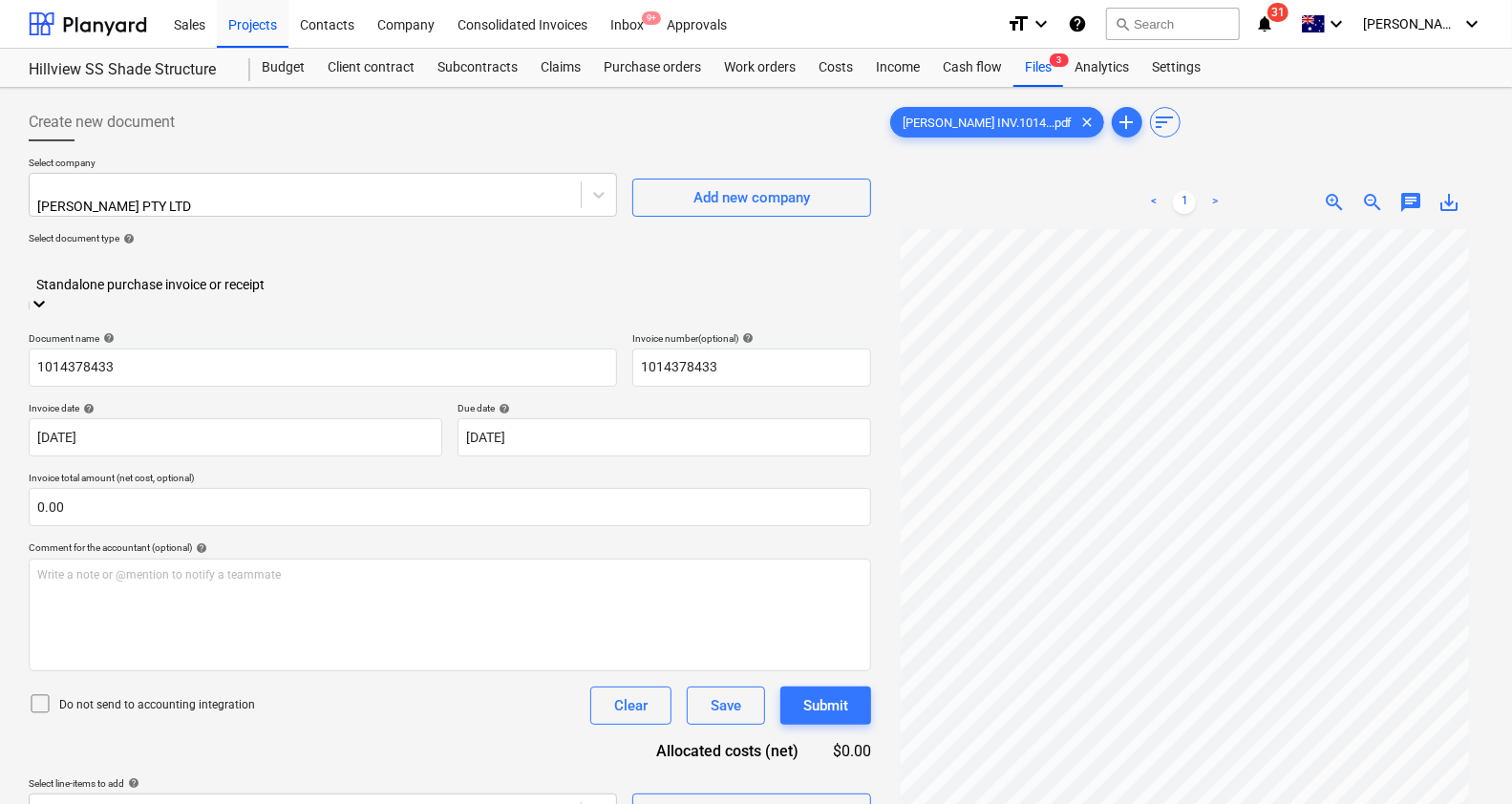 click at bounding box center (450, 264) 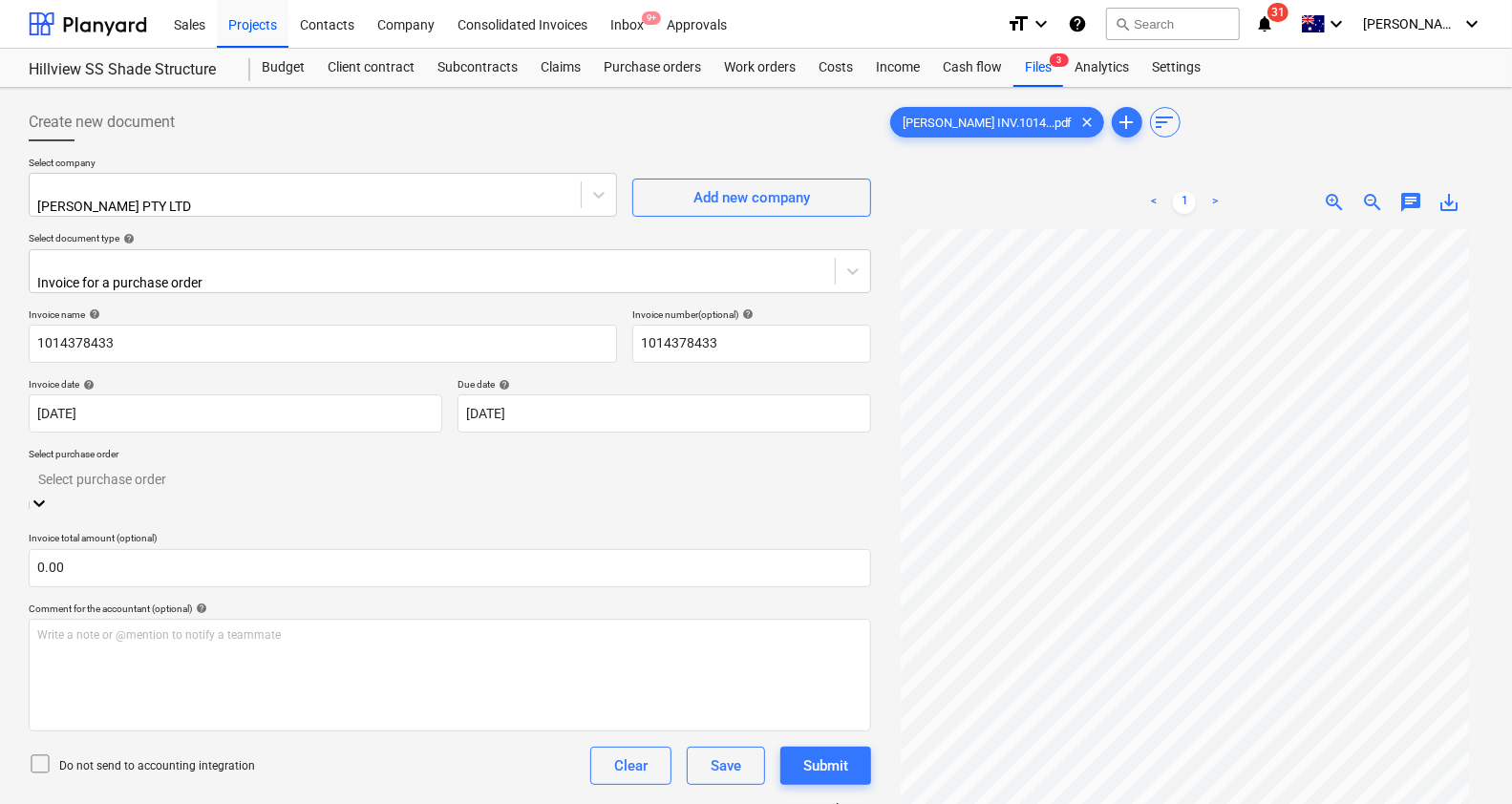 click at bounding box center [450, 478] 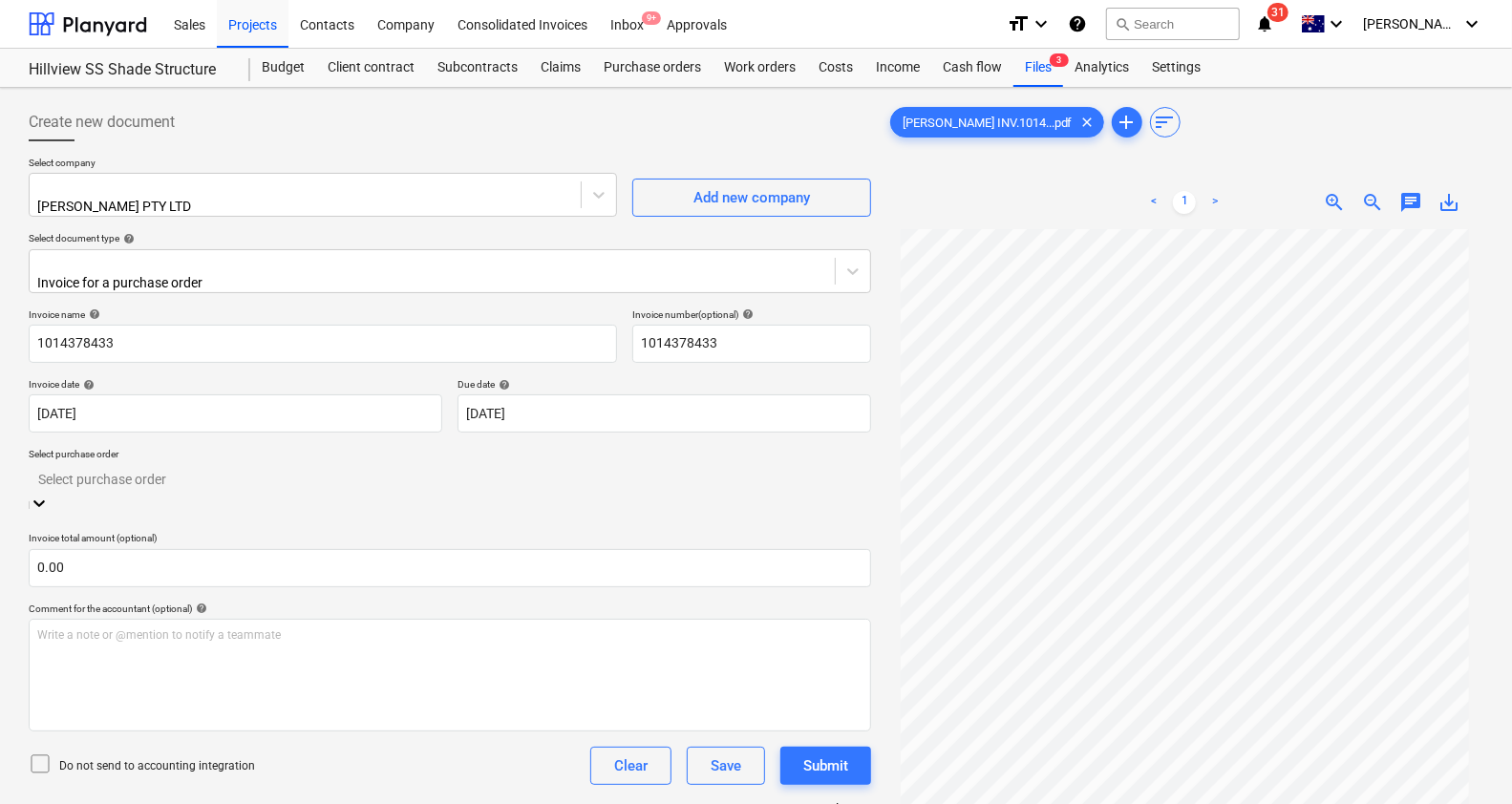 click on "0043-Hillview-PO-016 | Purchase order" at bounding box center (756, 812) 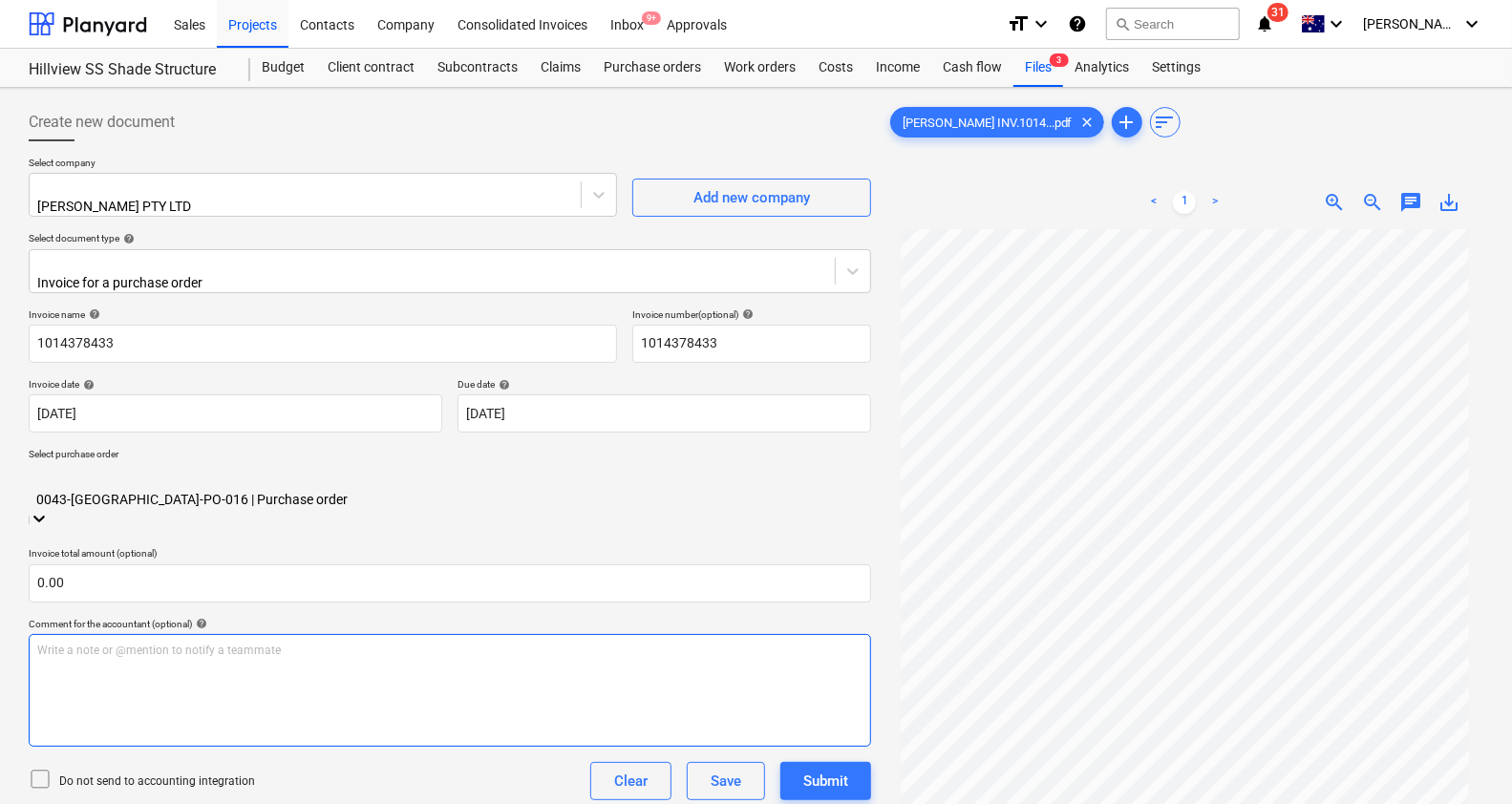 click on "Write a note or @mention to notify a teammate [PERSON_NAME]" at bounding box center [450, 690] 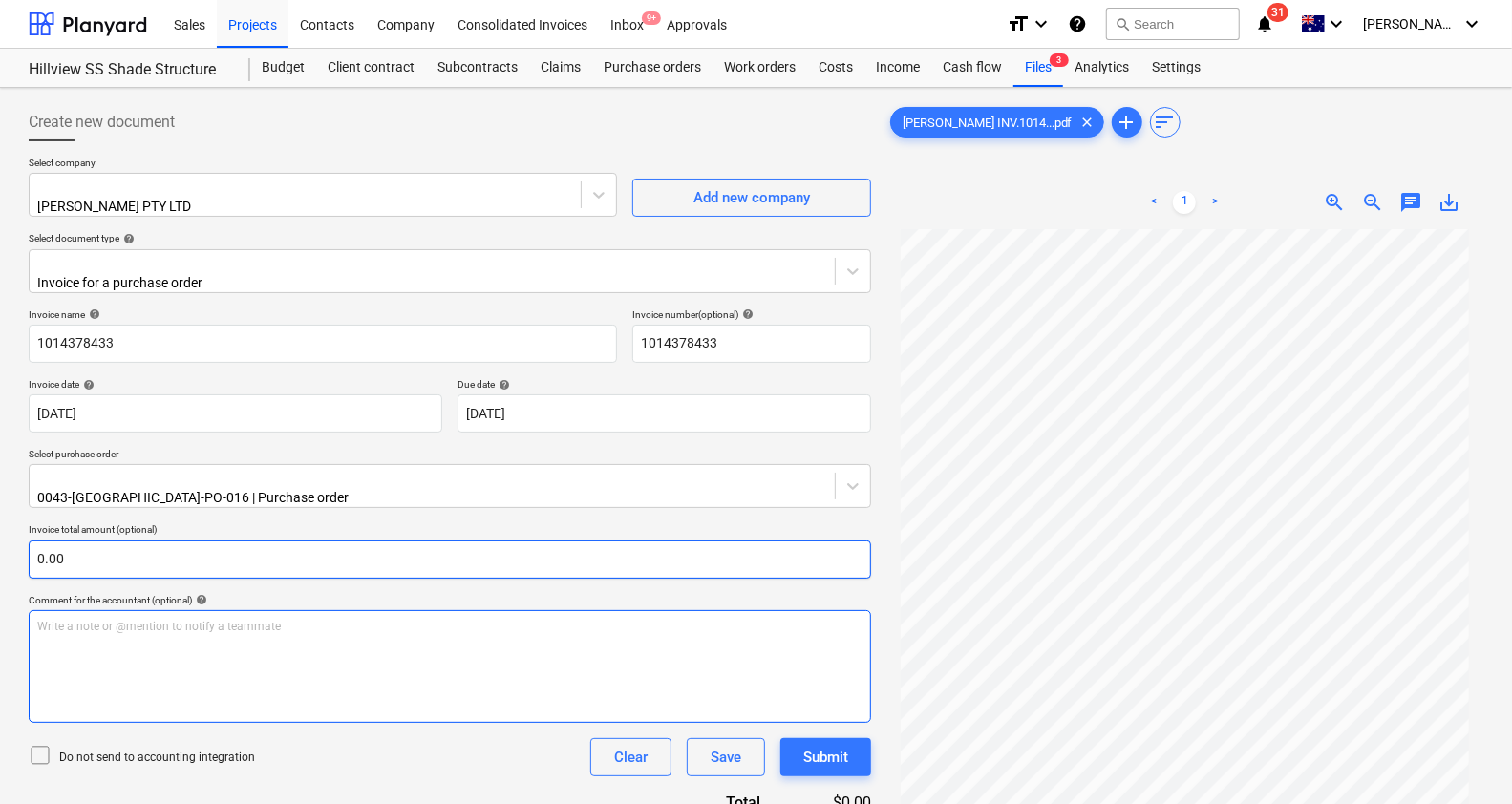 scroll, scrollTop: 56, scrollLeft: 0, axis: vertical 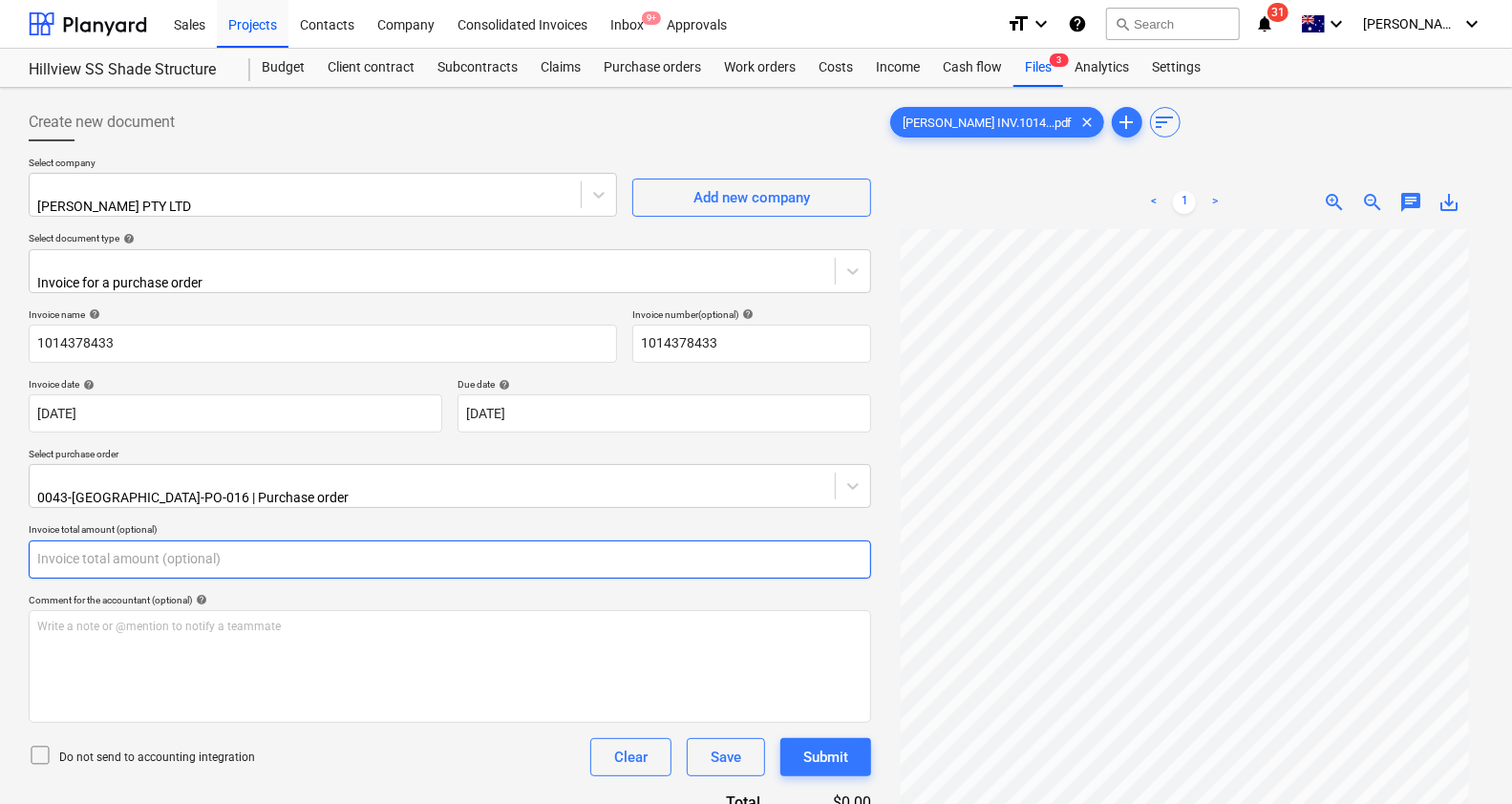 click at bounding box center [450, 560] 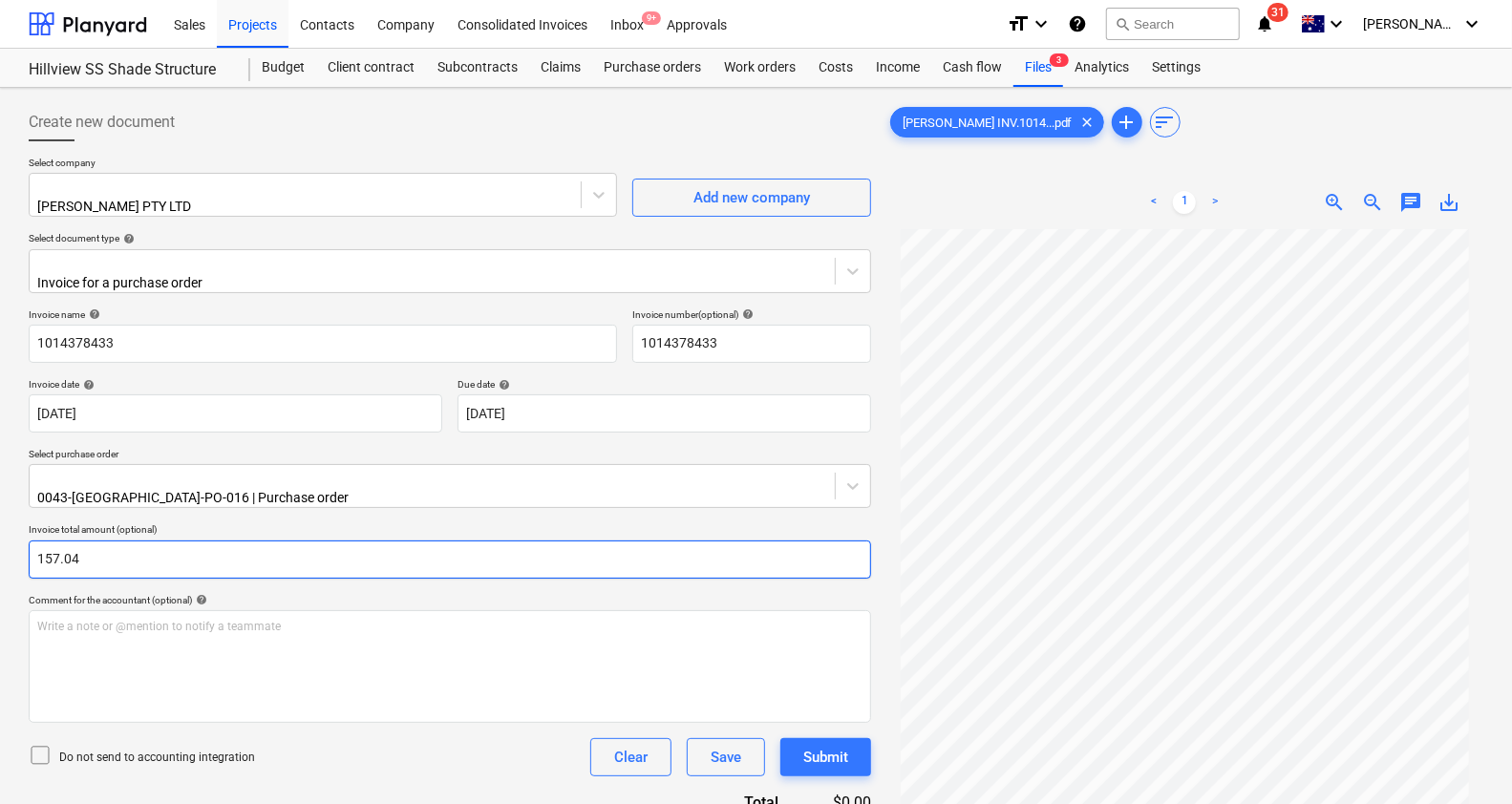 type on "157.04" 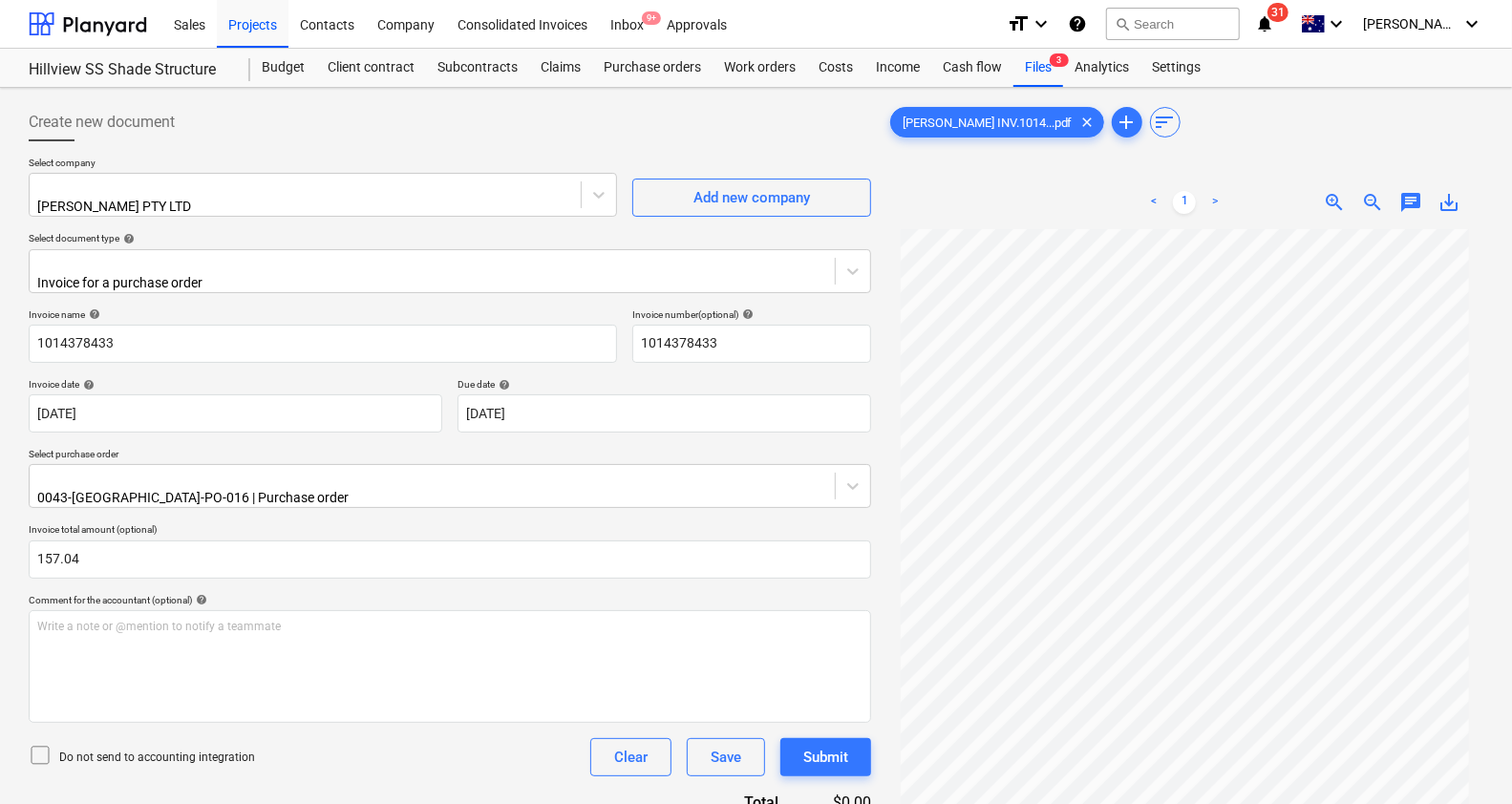 click on "Do not send to accounting integration Clear Save Submit" at bounding box center (450, 757) 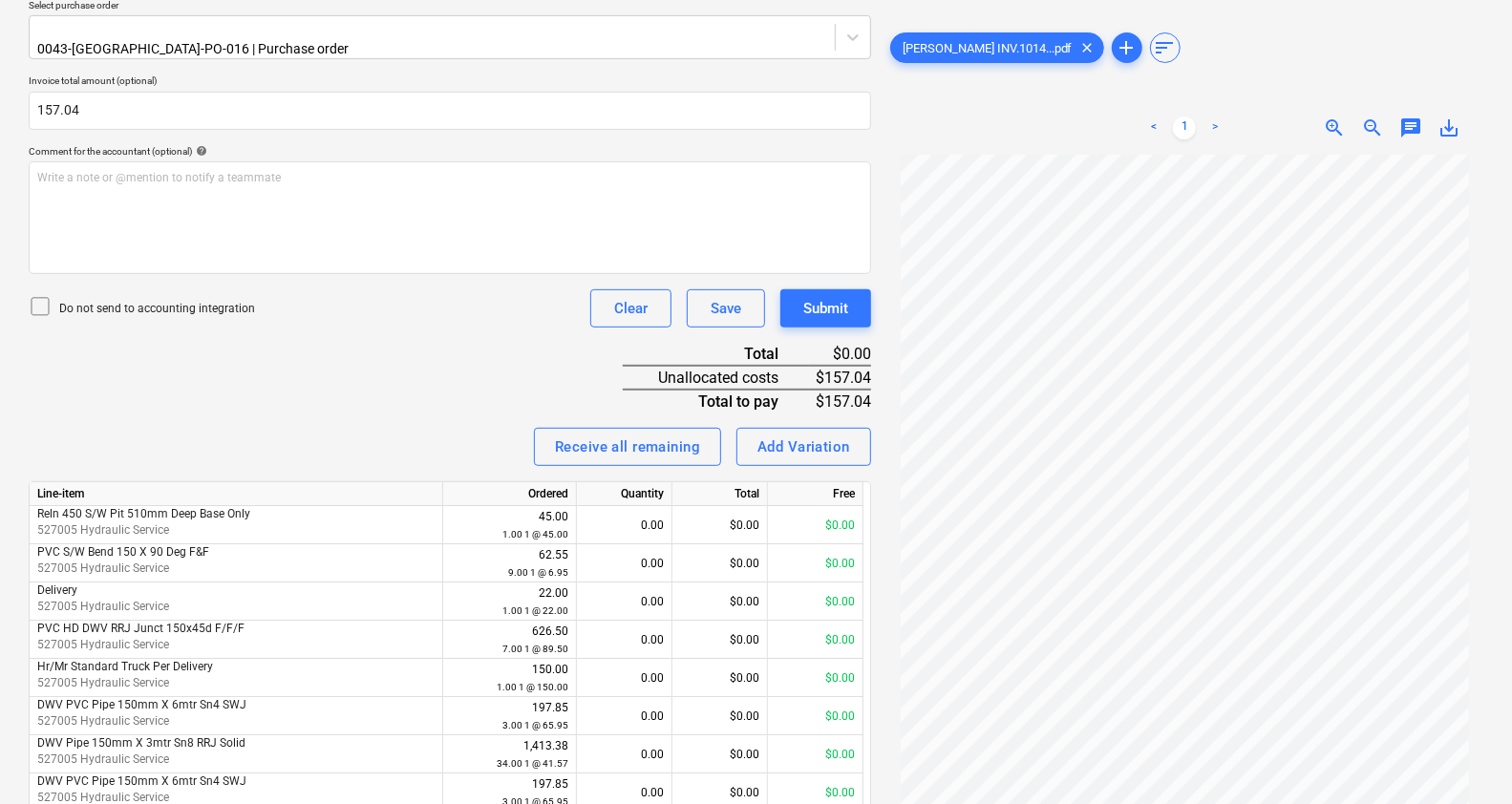 scroll, scrollTop: 222, scrollLeft: 0, axis: vertical 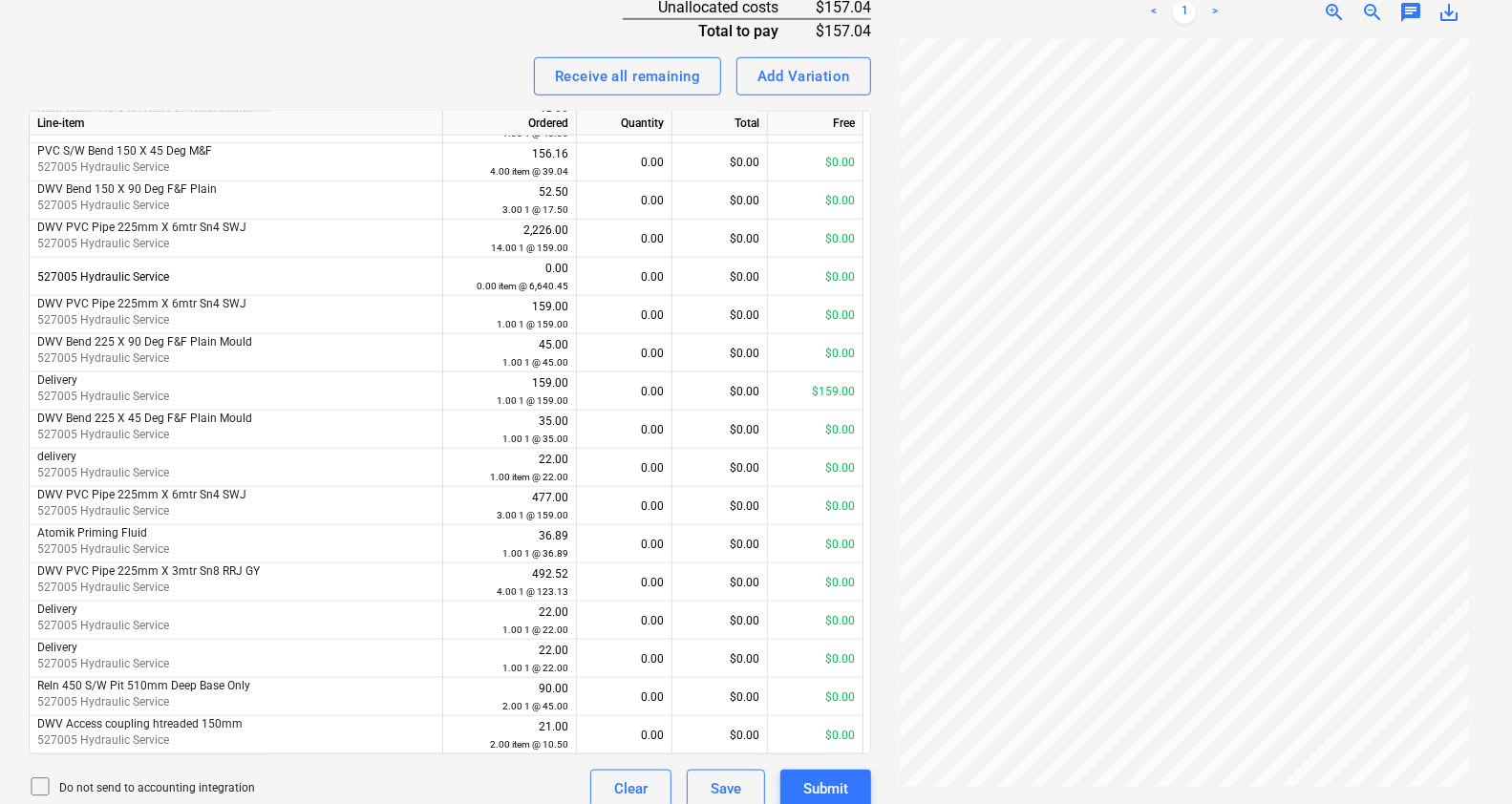 click on "save_alt" at bounding box center (1449, 12) 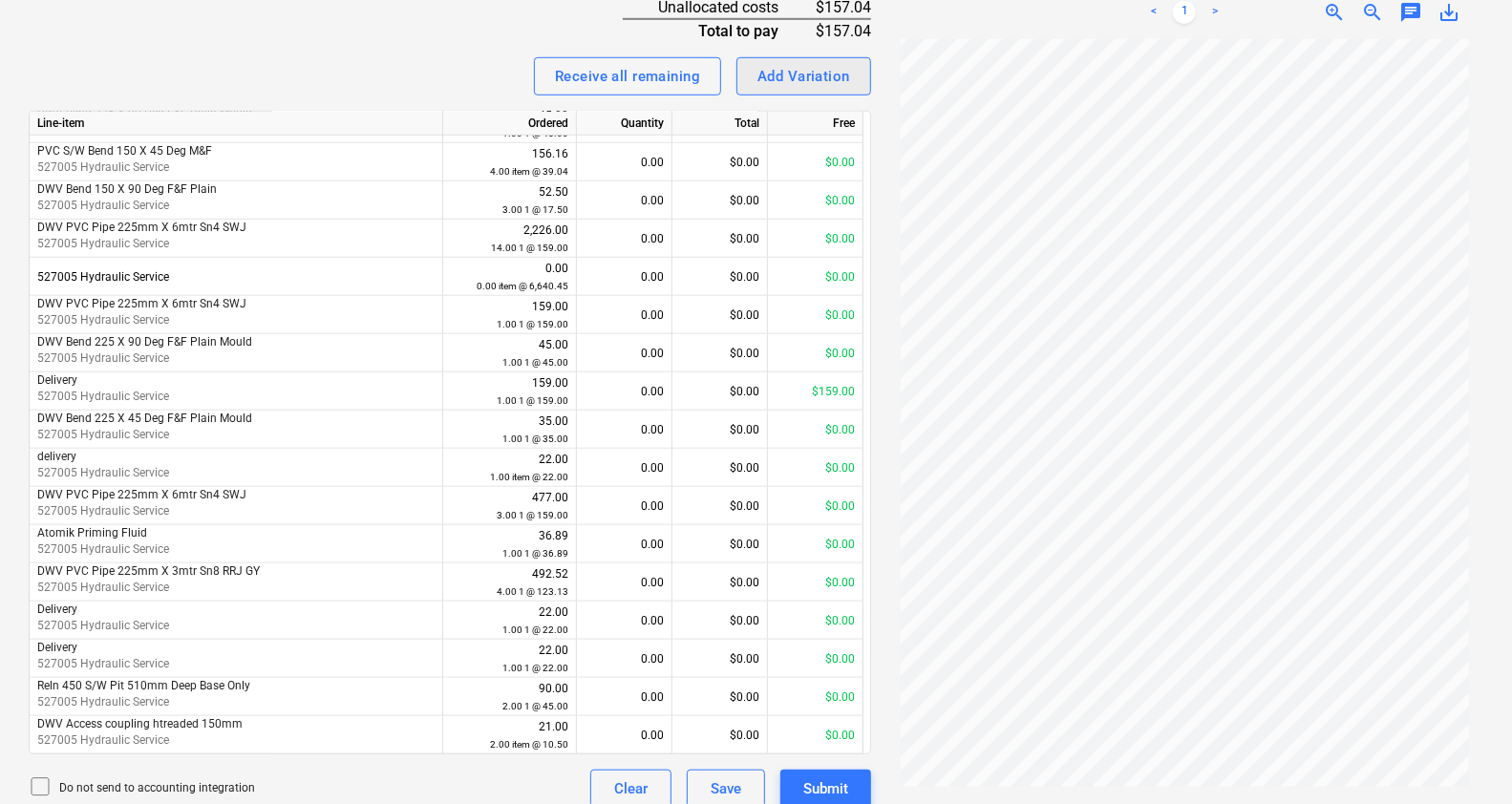 click on "Add Variation" at bounding box center [803, 76] 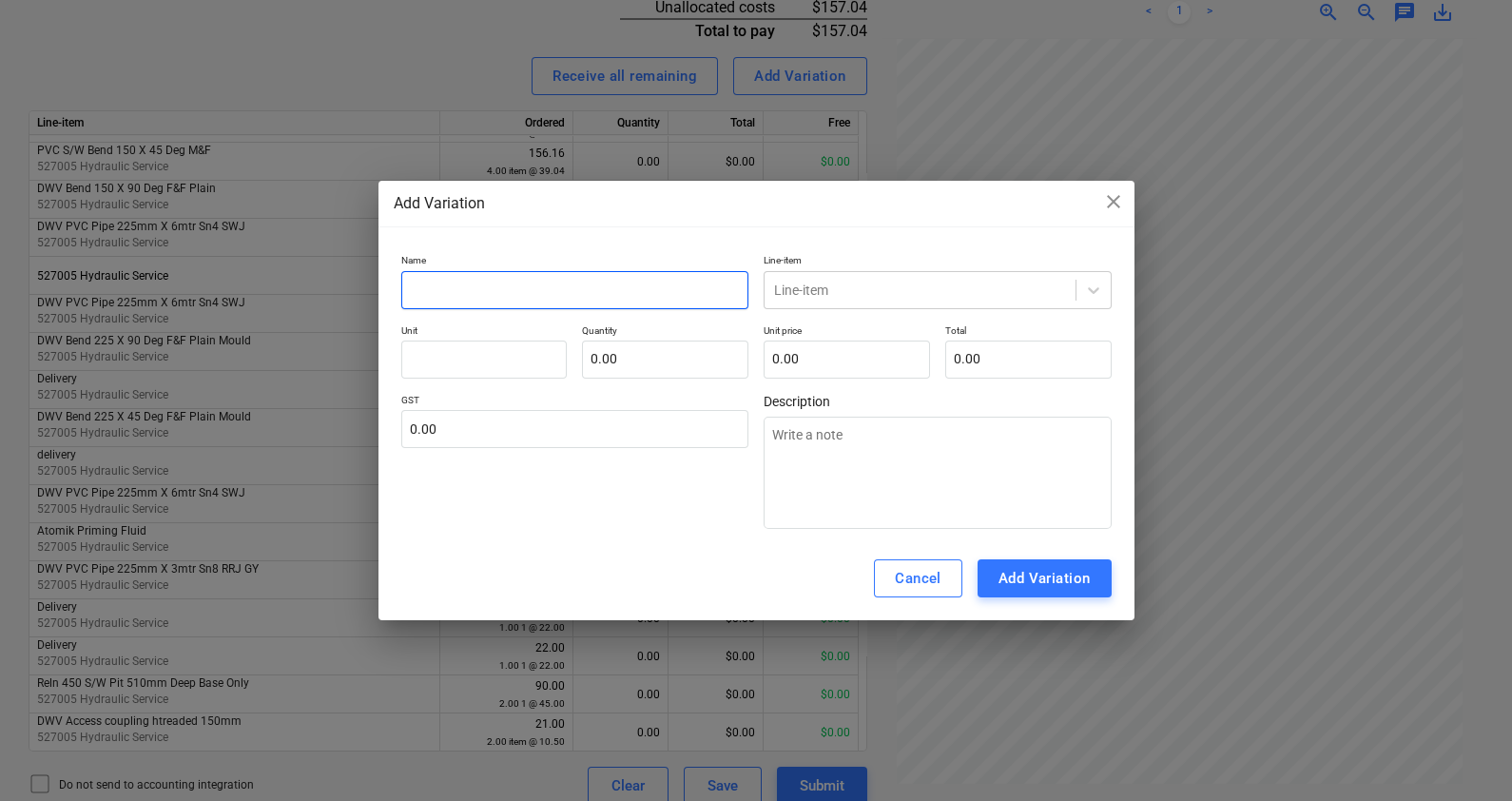 click at bounding box center (575, 290) 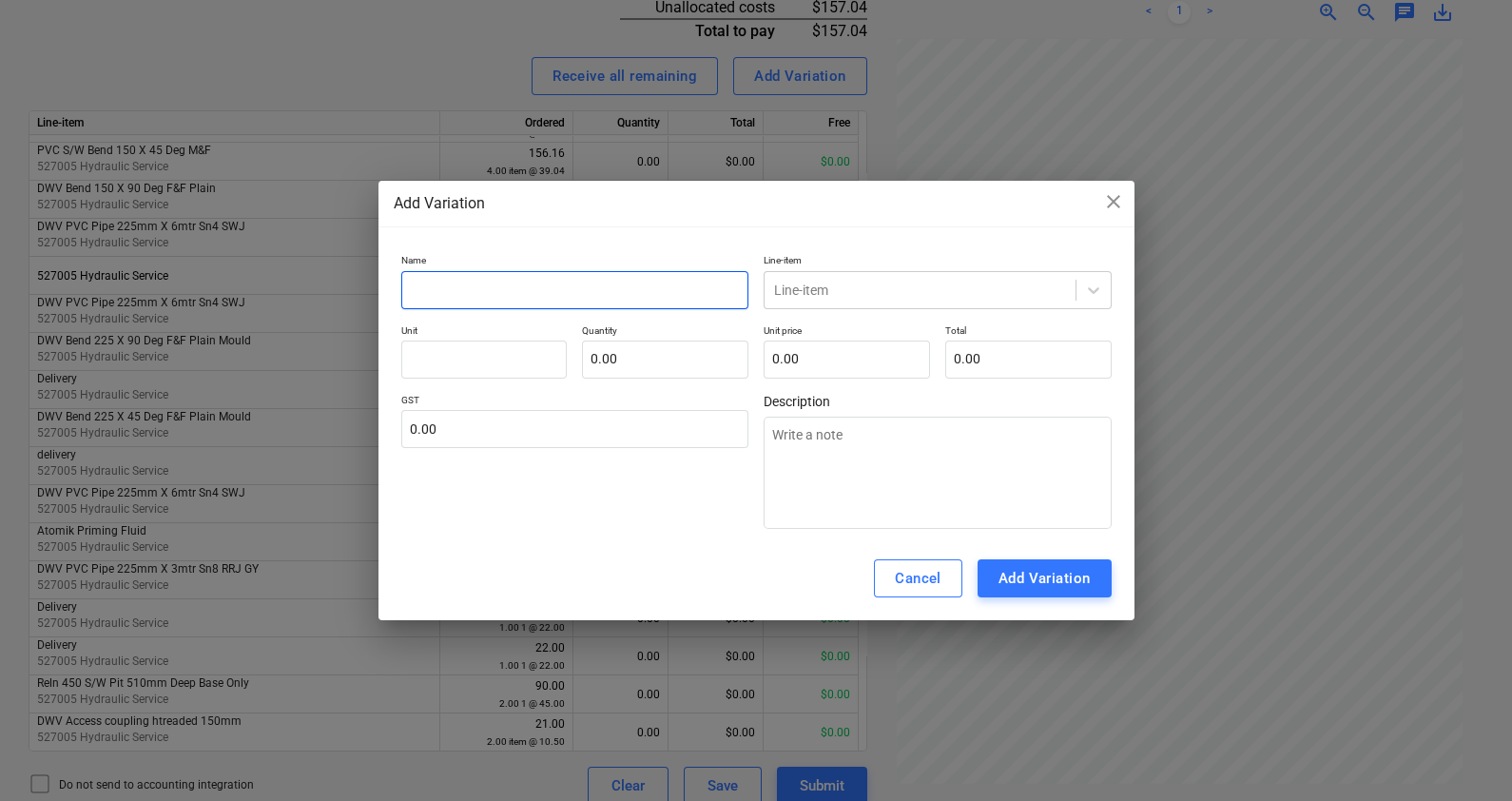 paste on "Plasson Equal Tee No.7040 32mm" 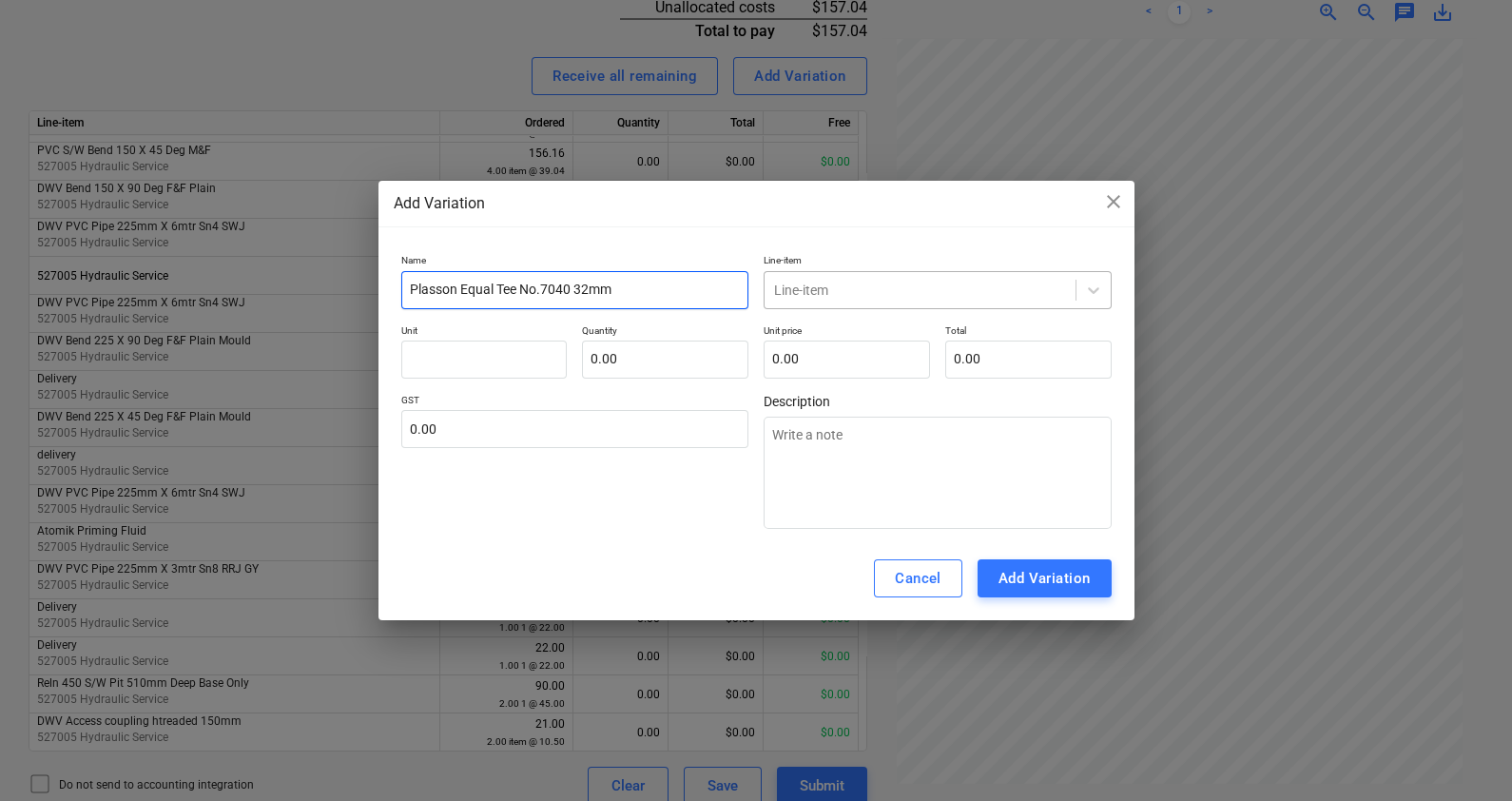type on "Plasson Equal Tee No.7040 32mm" 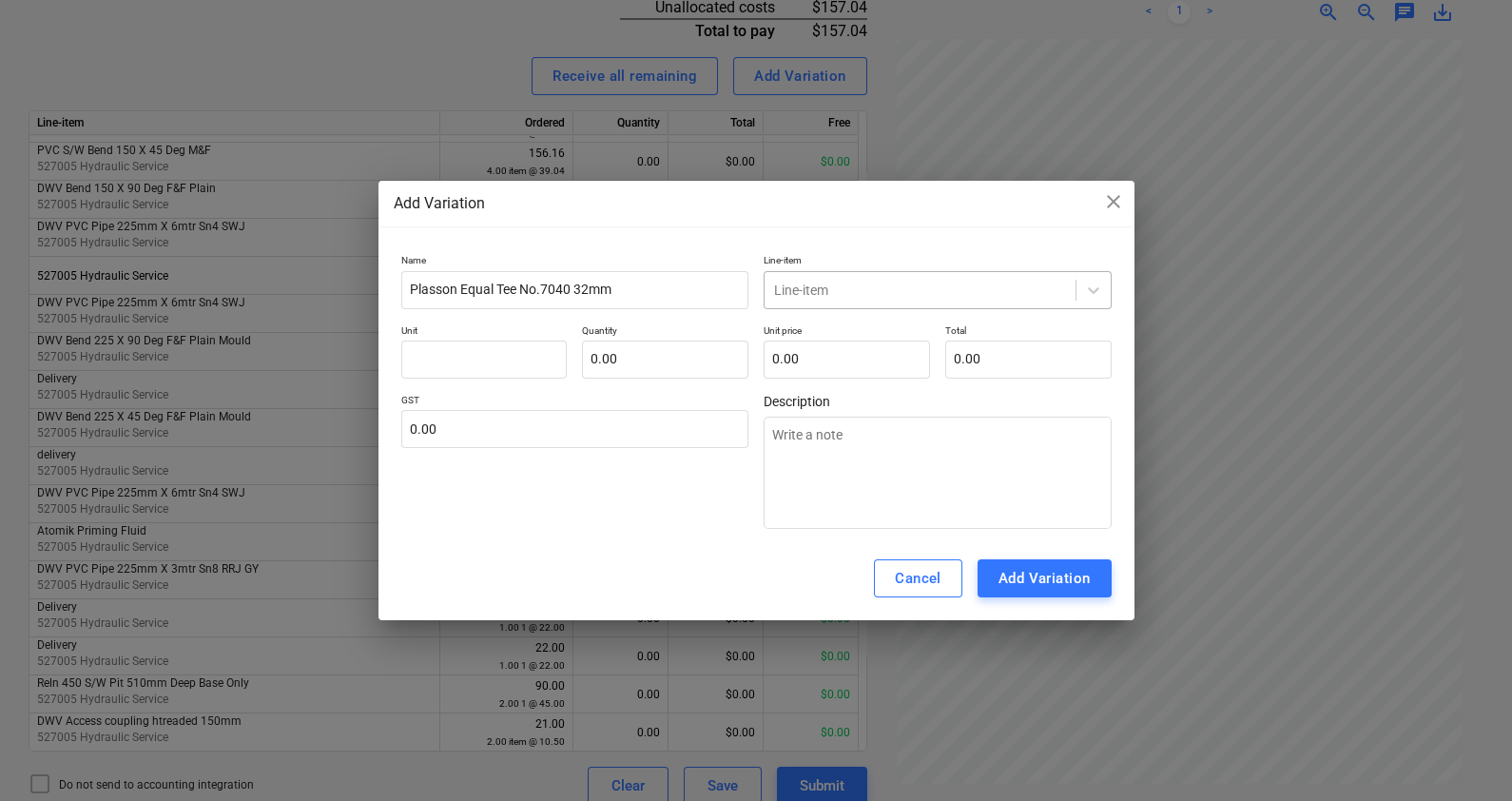 click at bounding box center [920, 290] 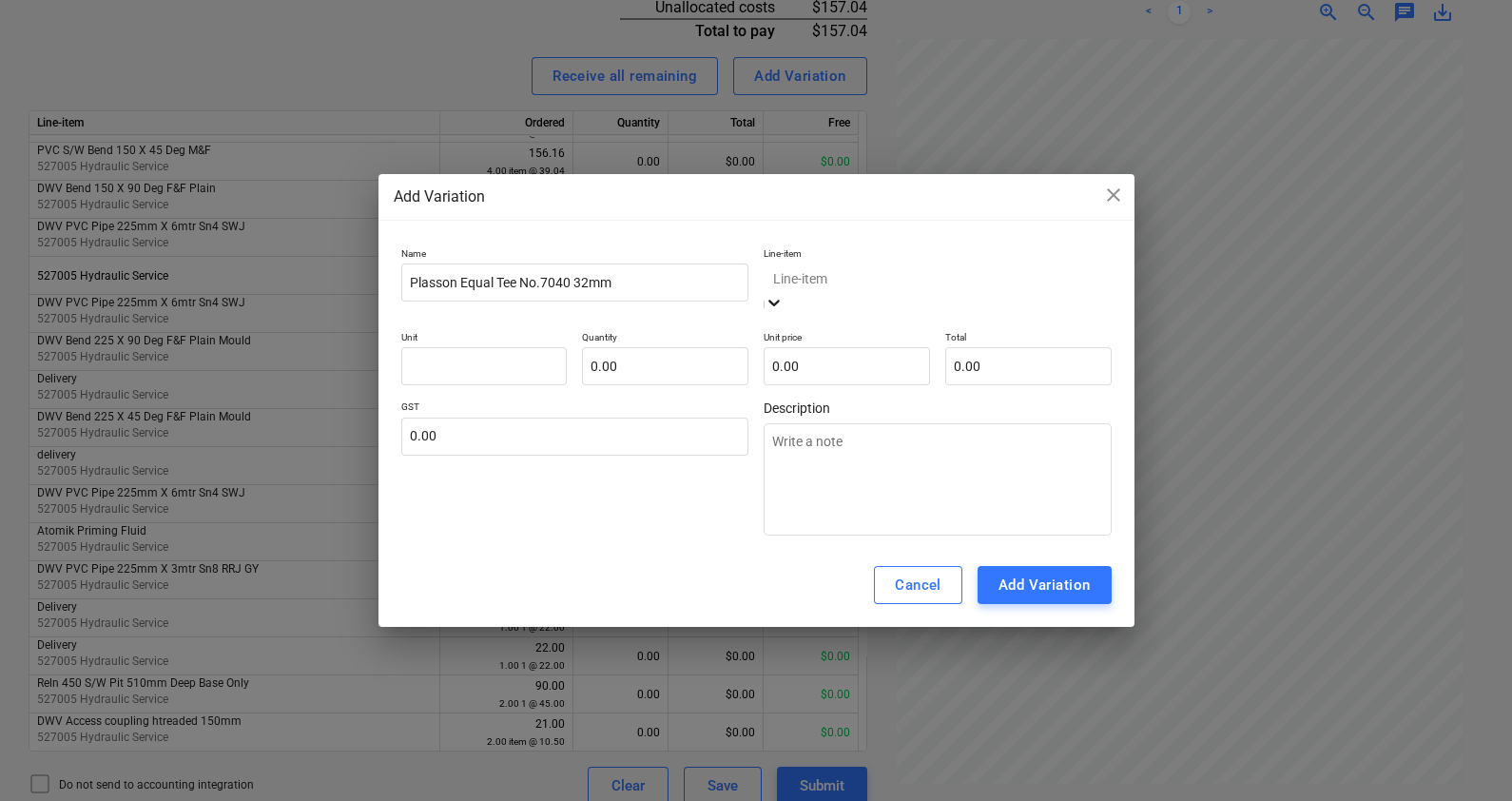click on "Line-item" at bounding box center (938, 289) 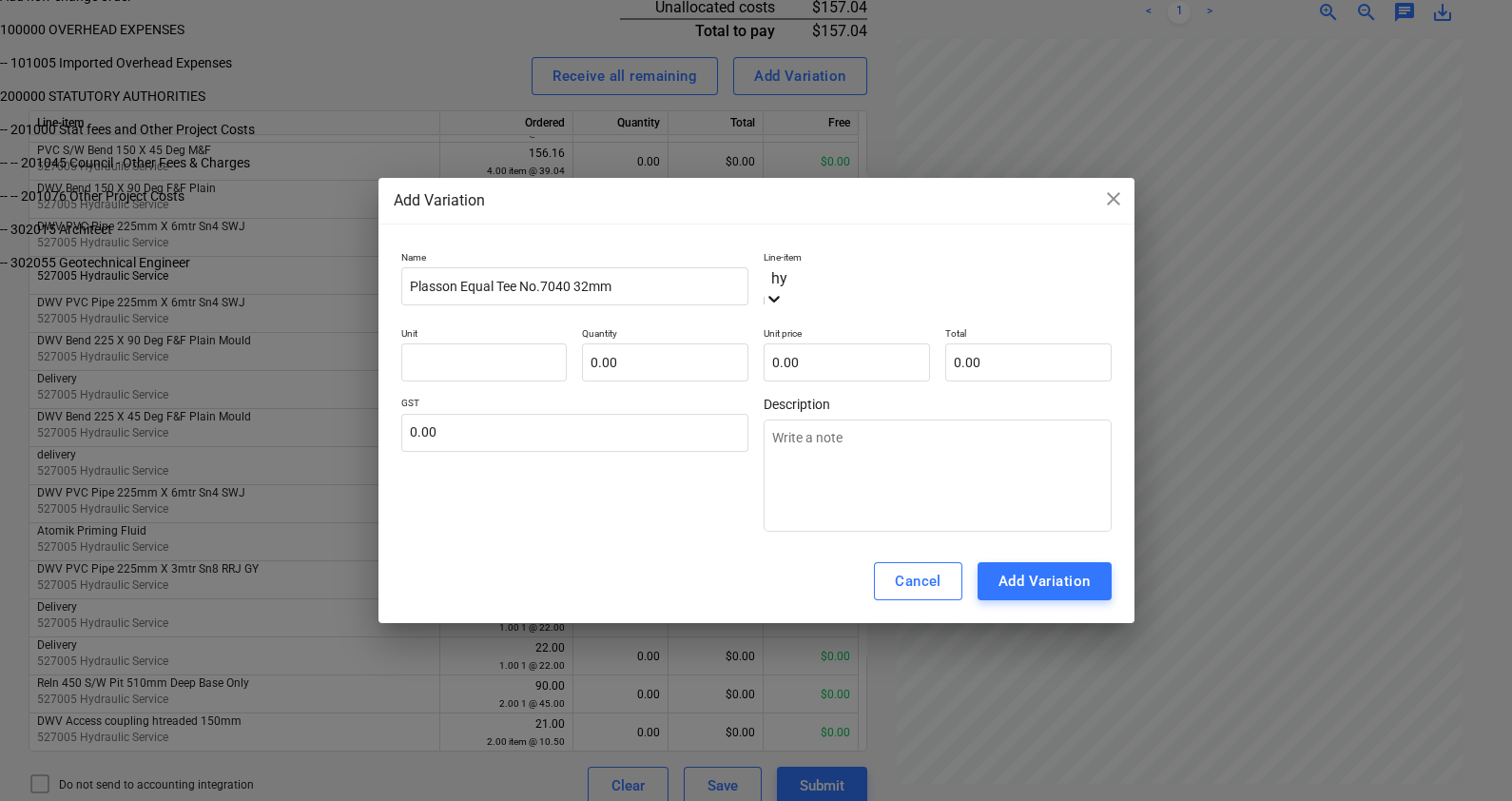 type on "hyd" 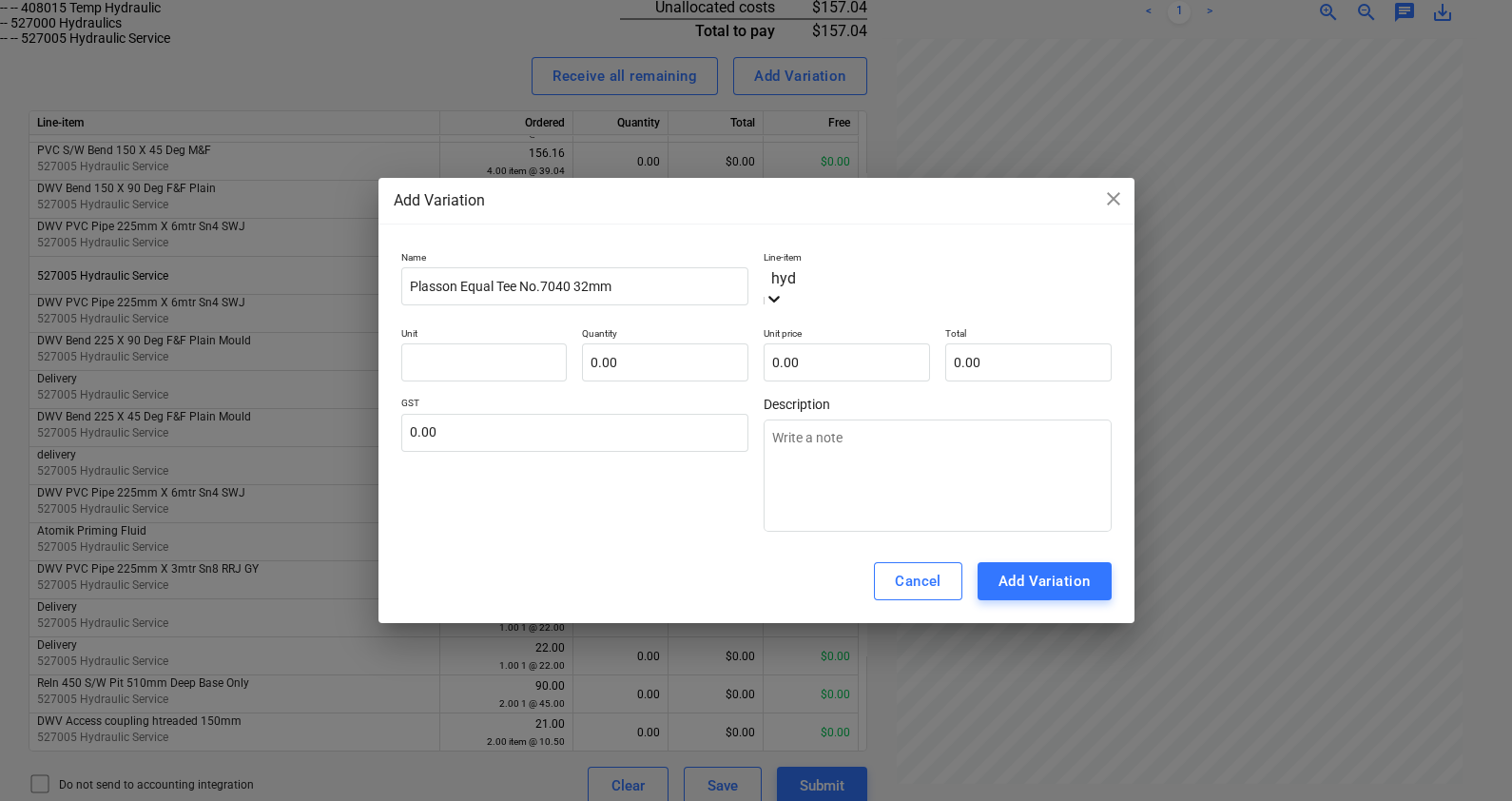click on "-- --  527005 Hydraulic Service" at bounding box center (752, 38) 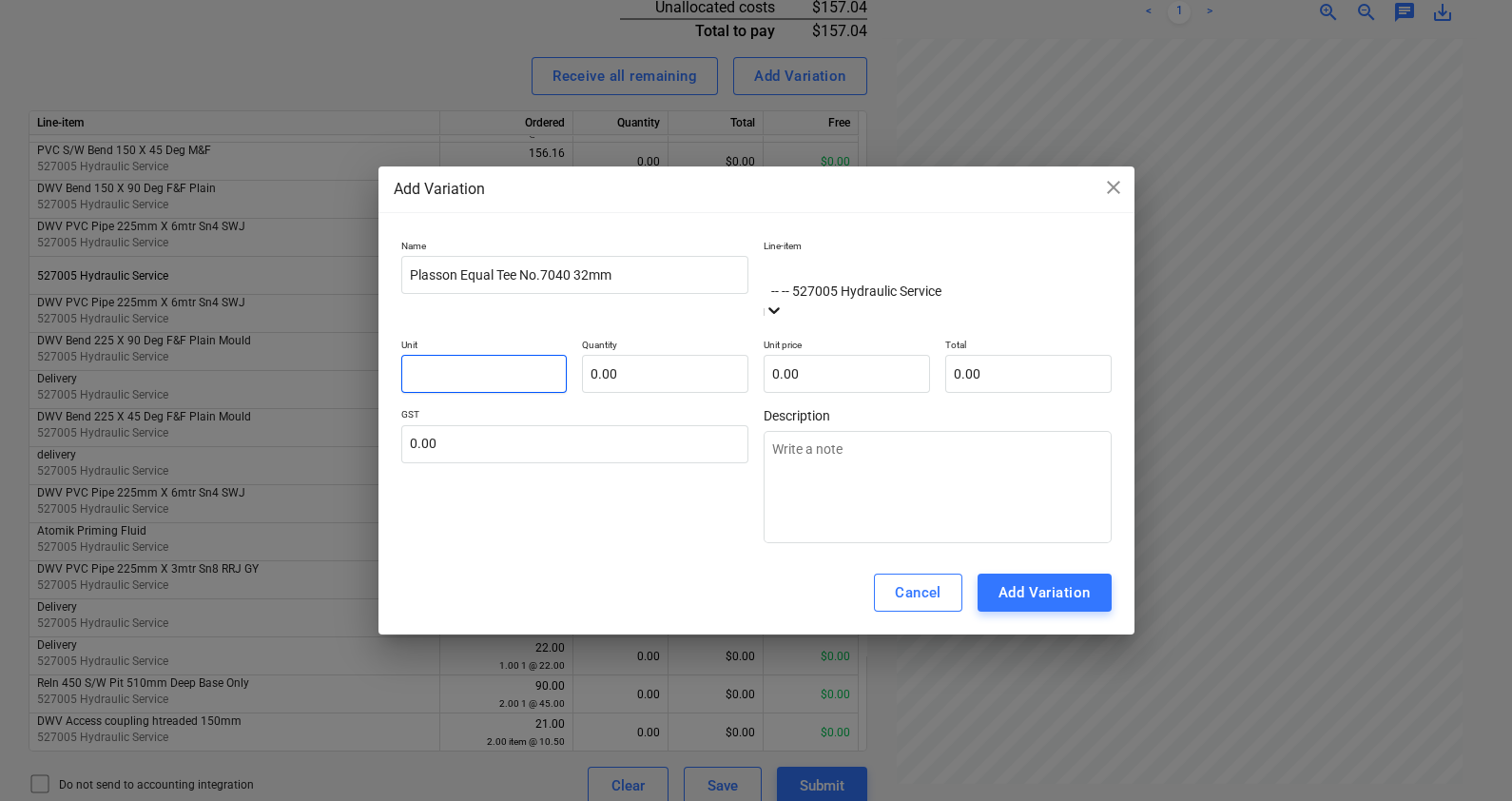 click at bounding box center (484, 374) 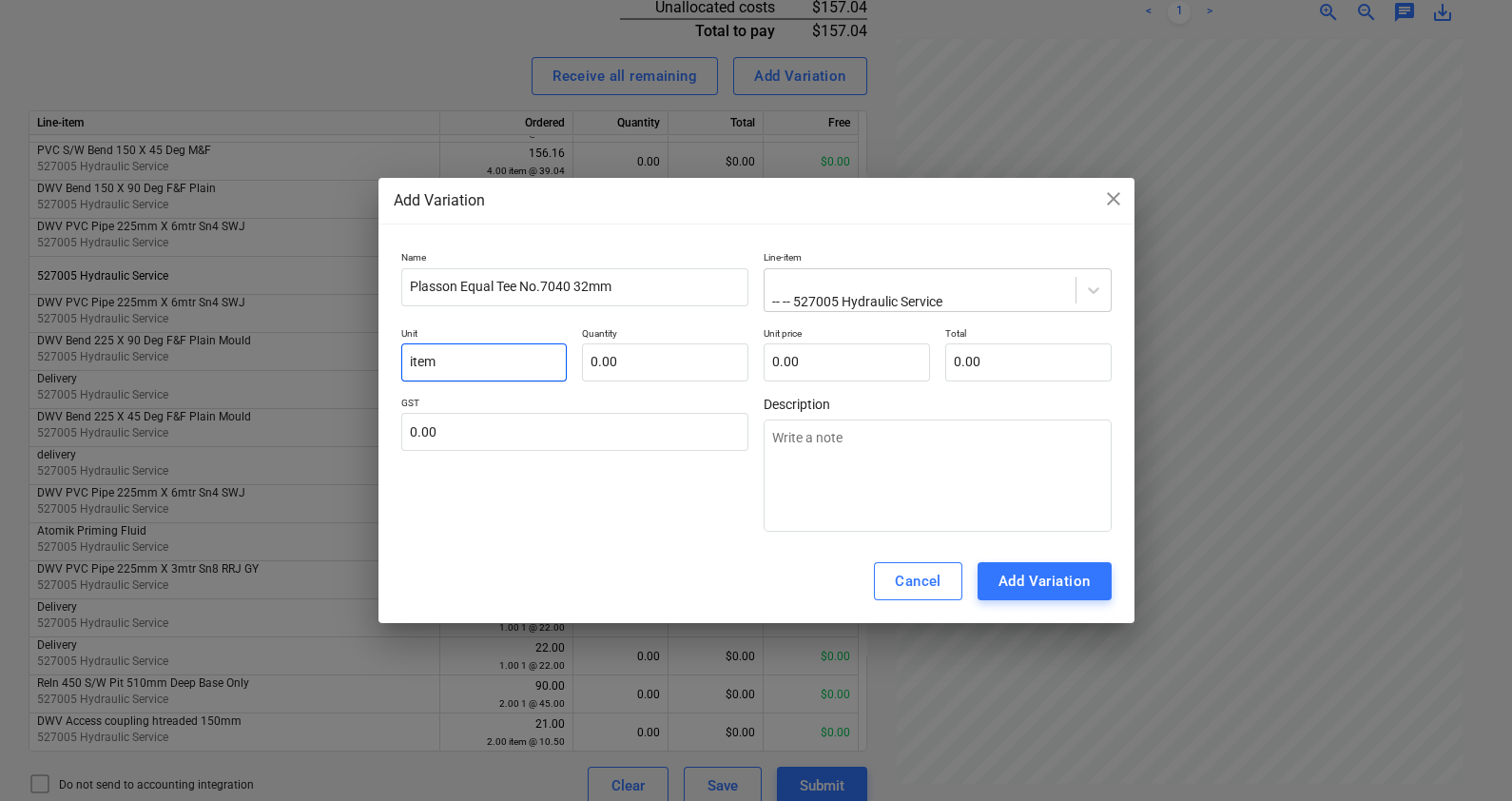 type on "item" 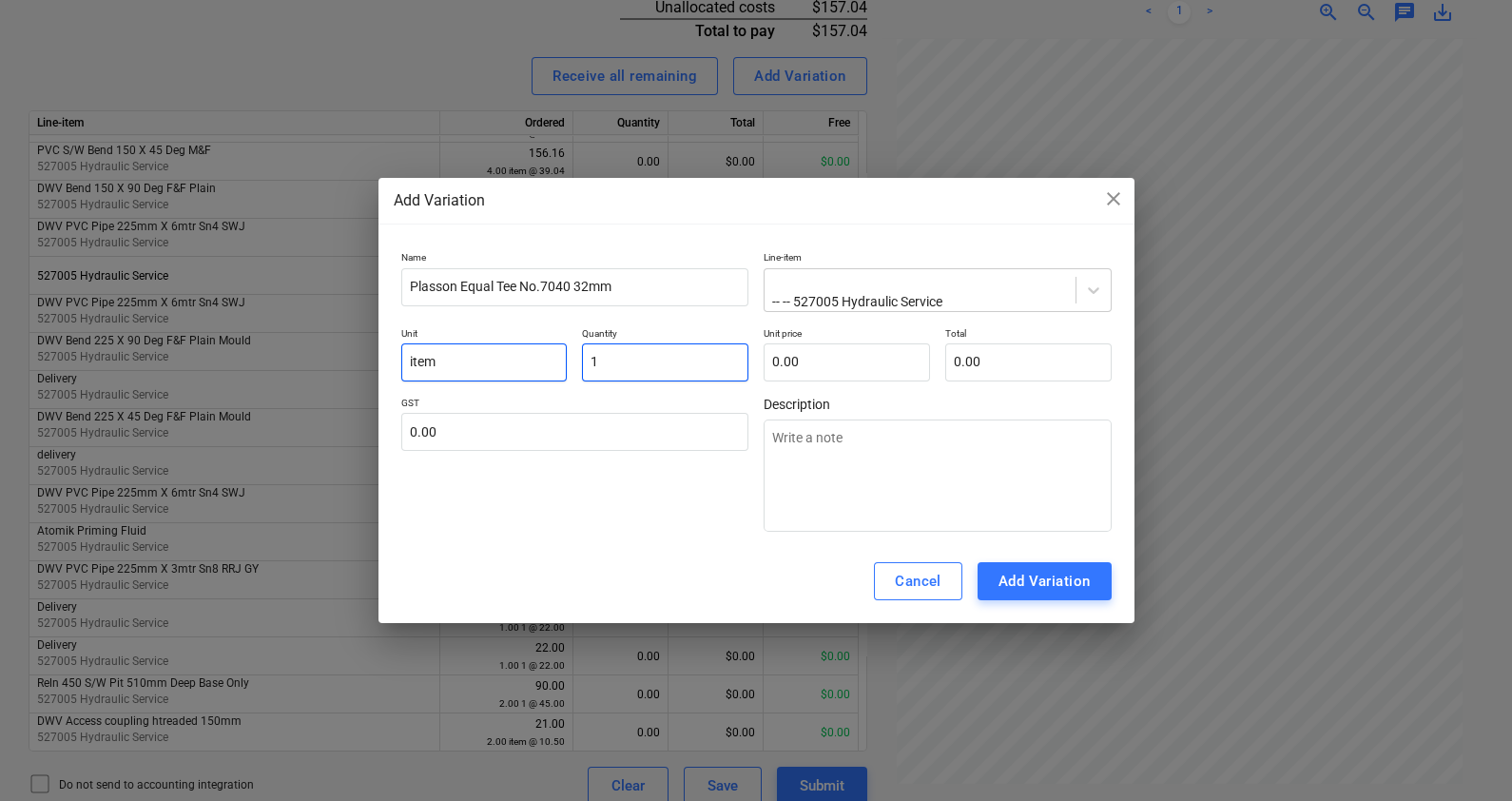 type on "1" 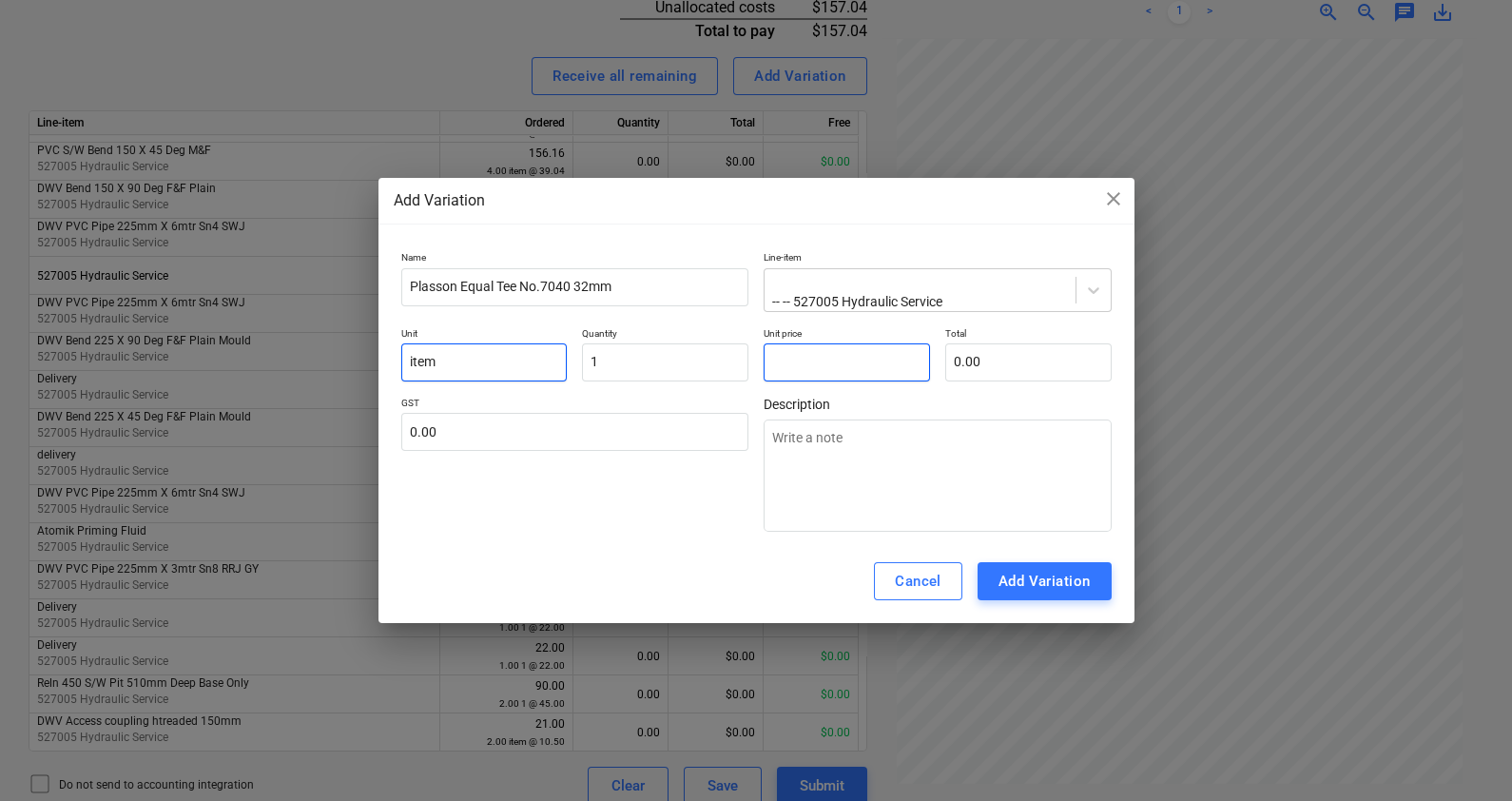 type on "2" 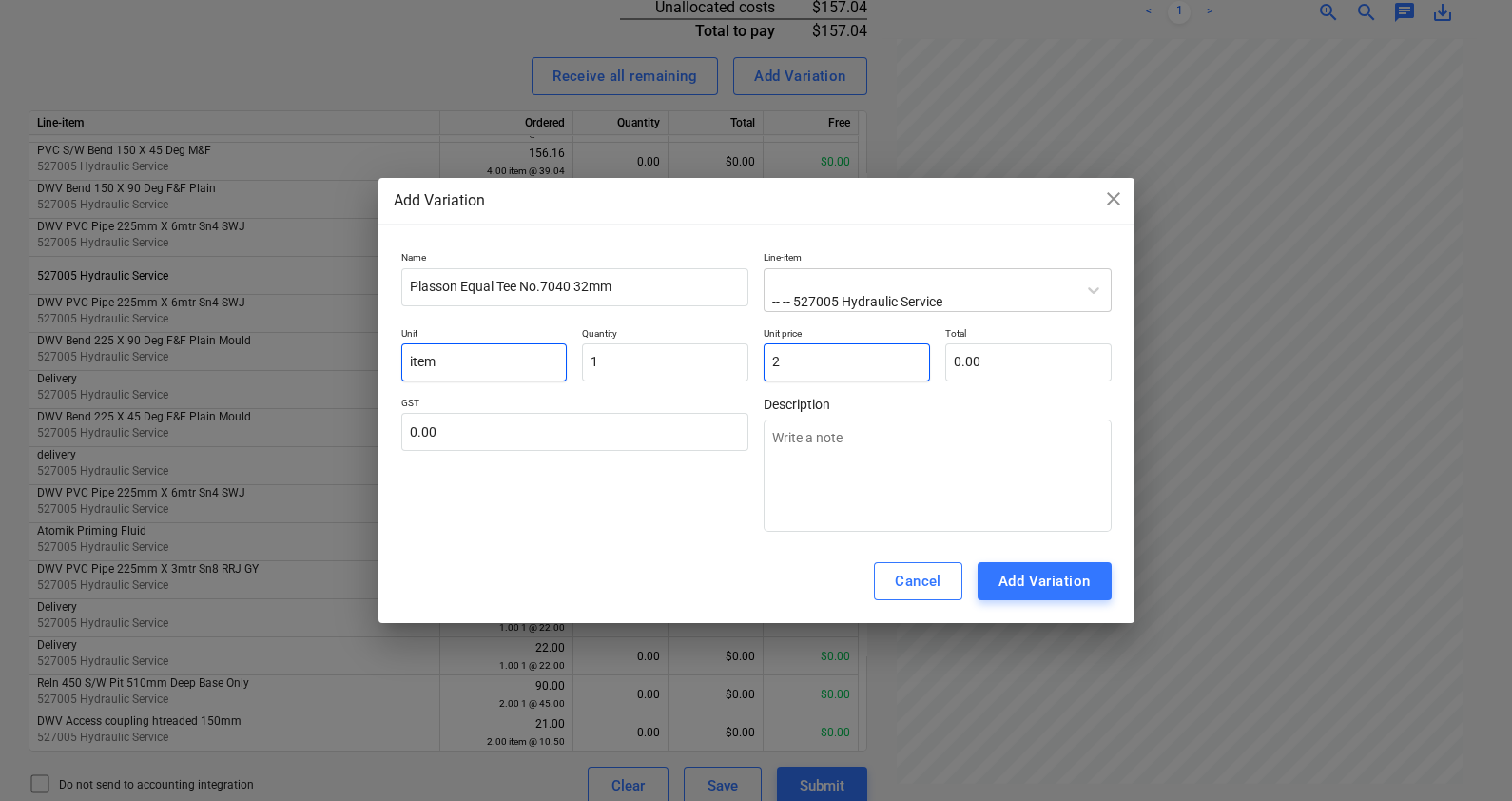 type on "2.00" 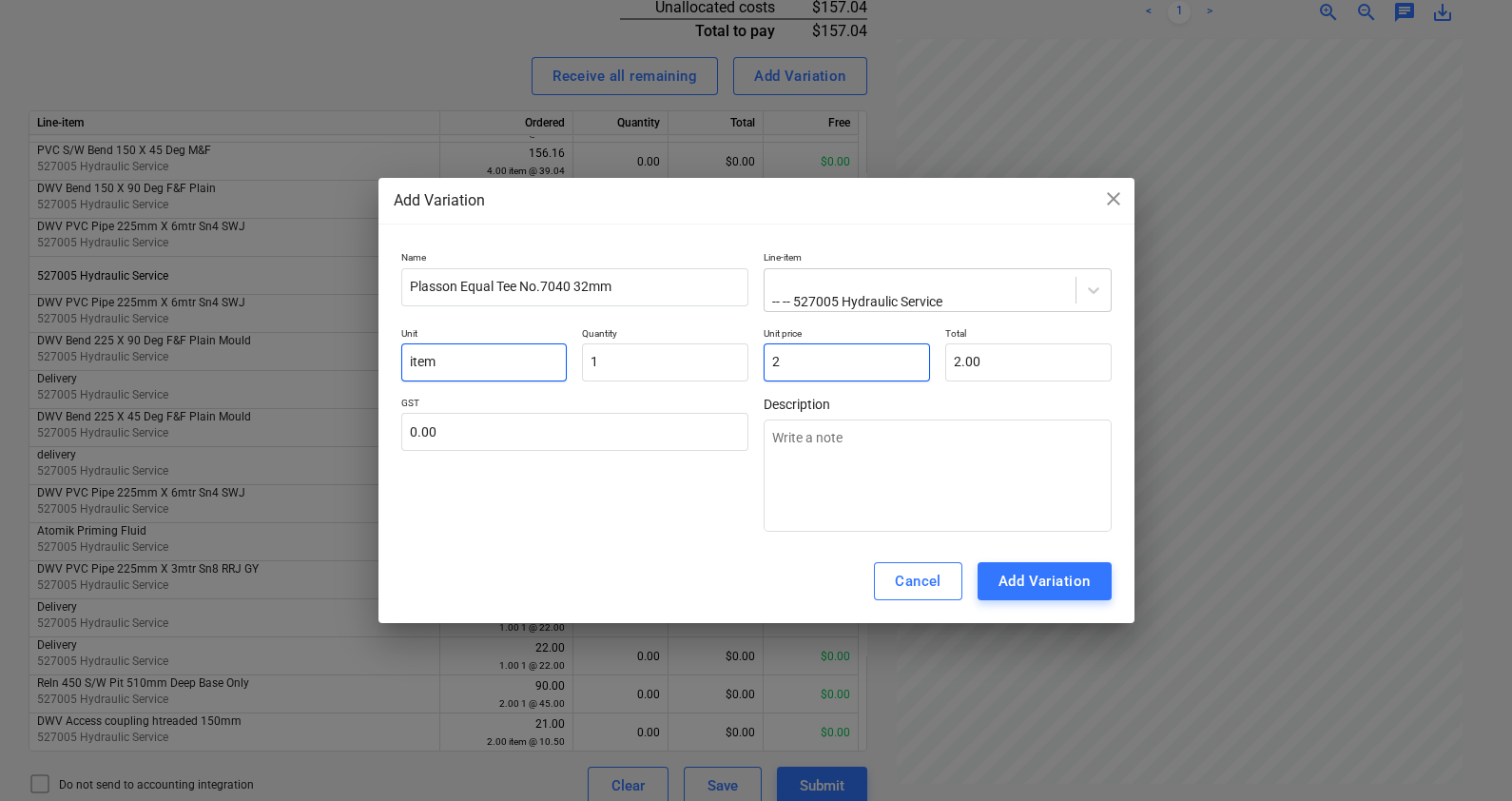 type on "28" 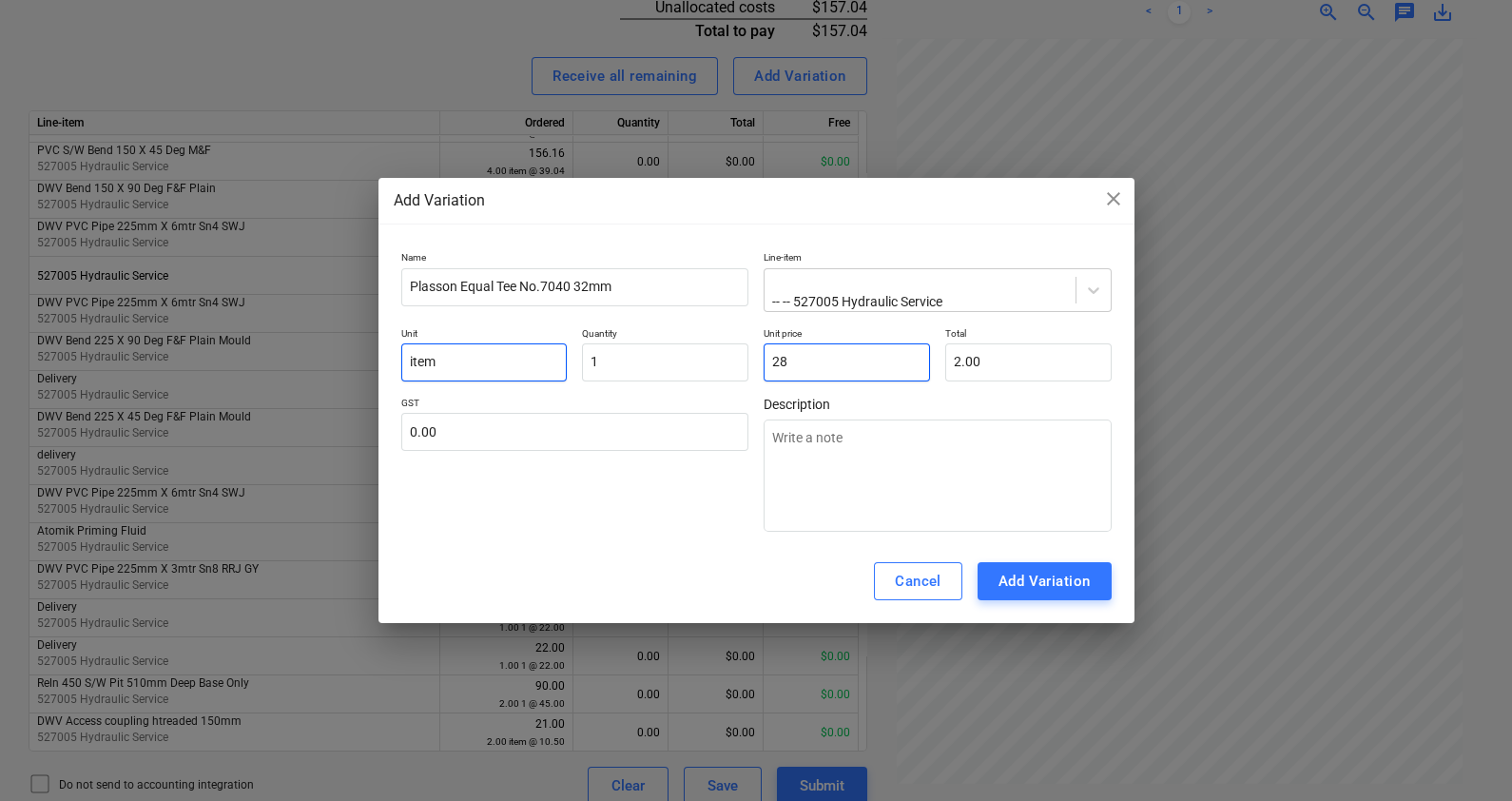 type on "28.00" 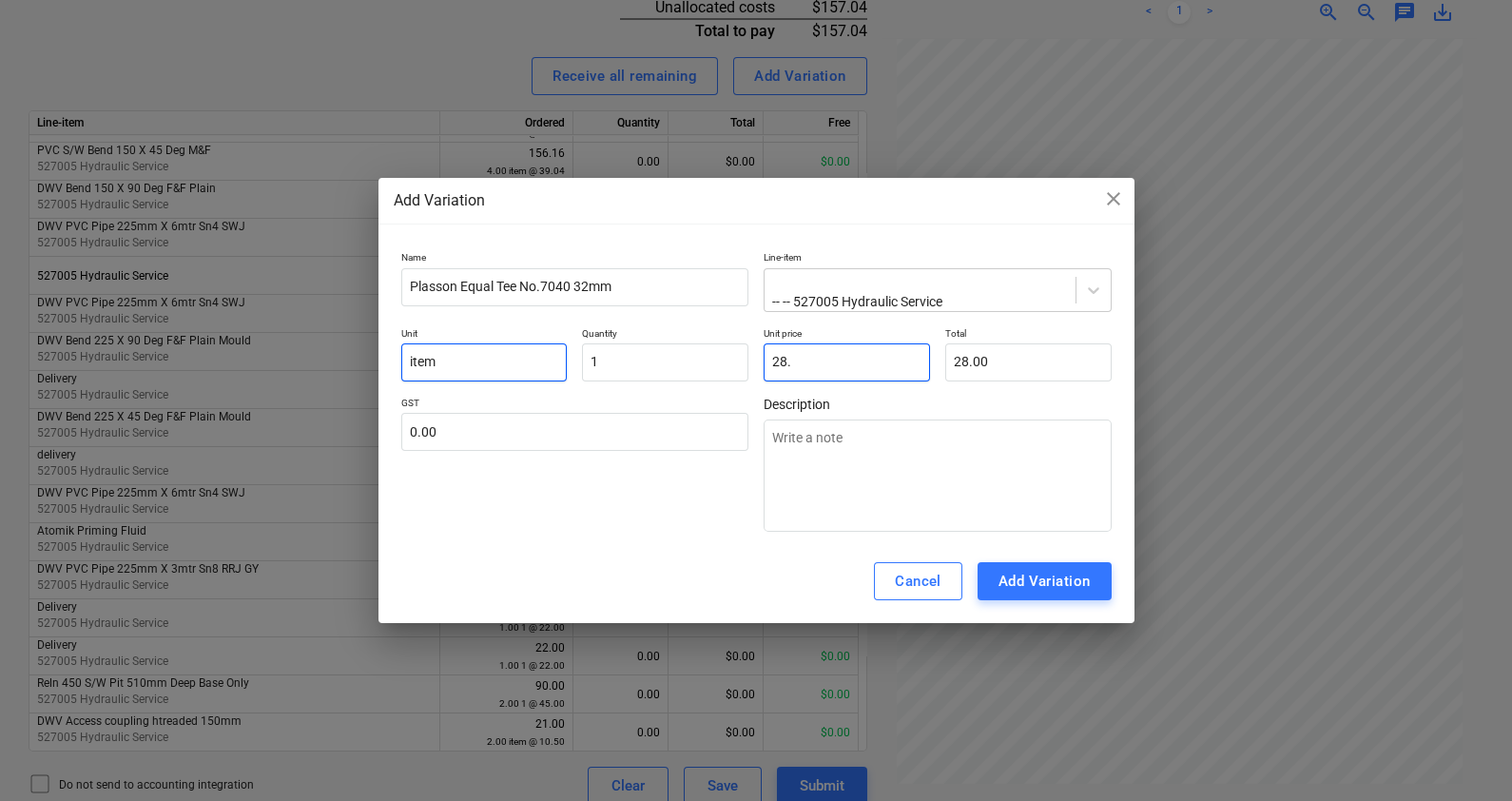 type on "28.1" 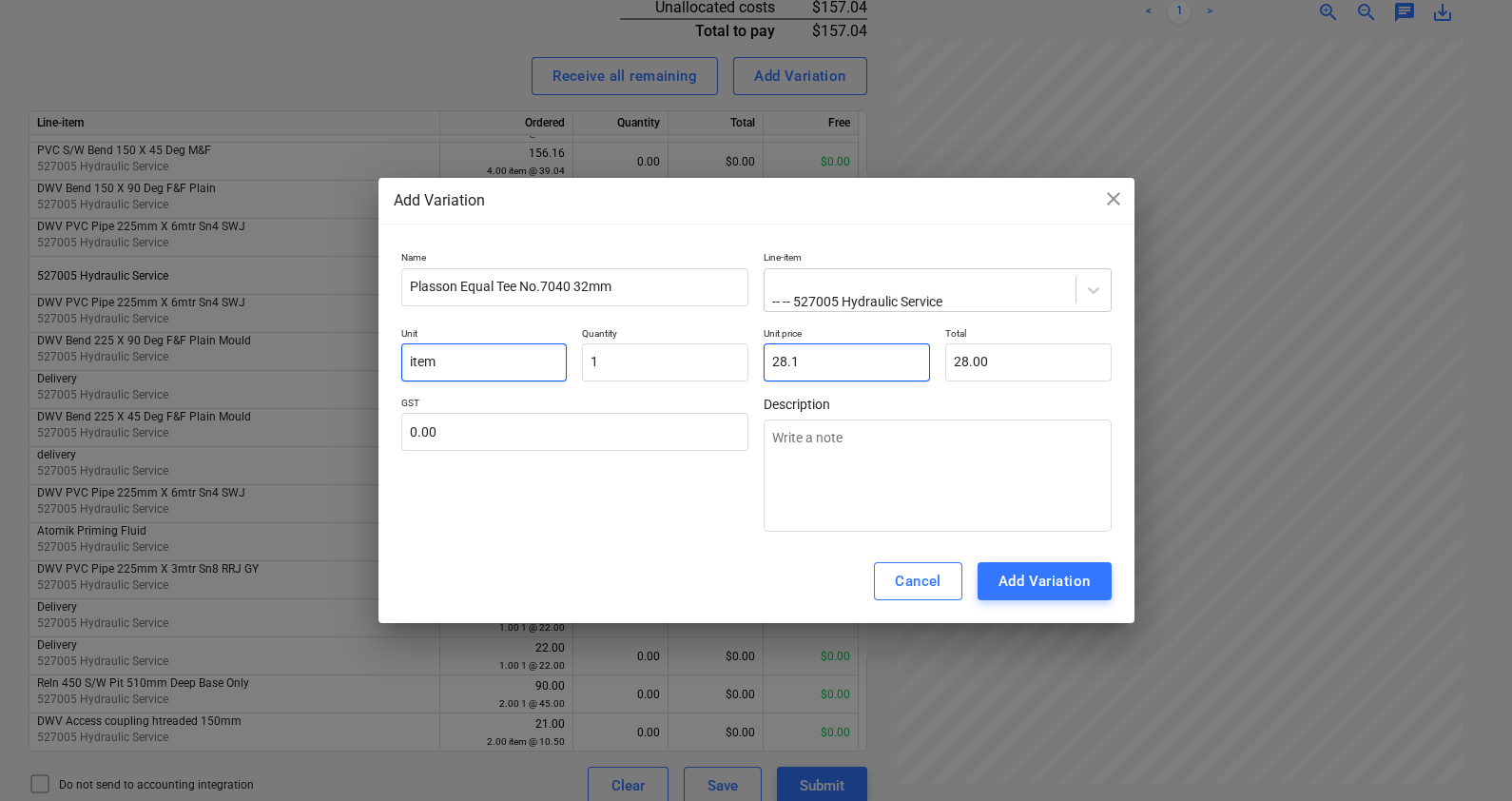 type on "28.10" 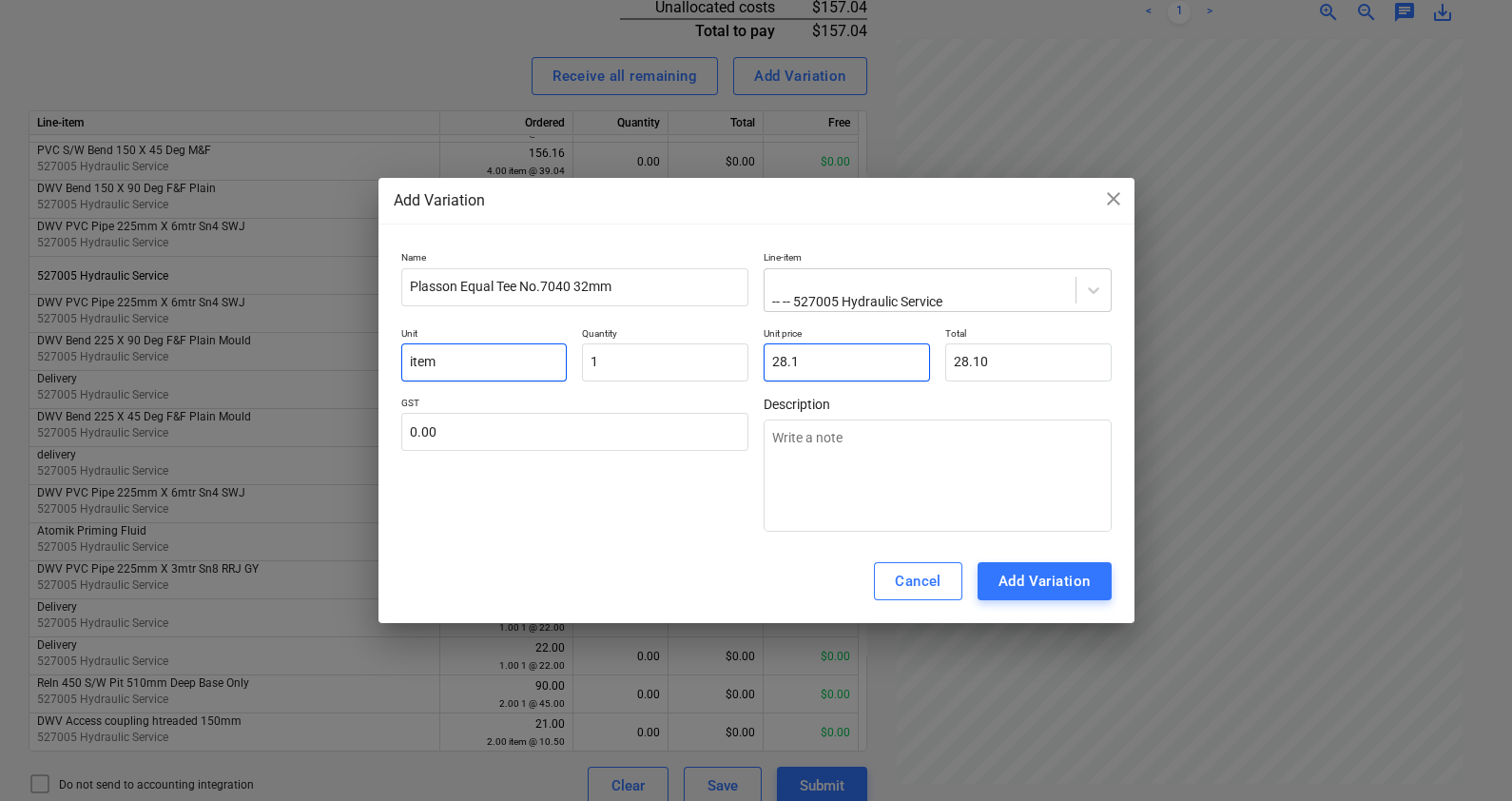 type on "28.17" 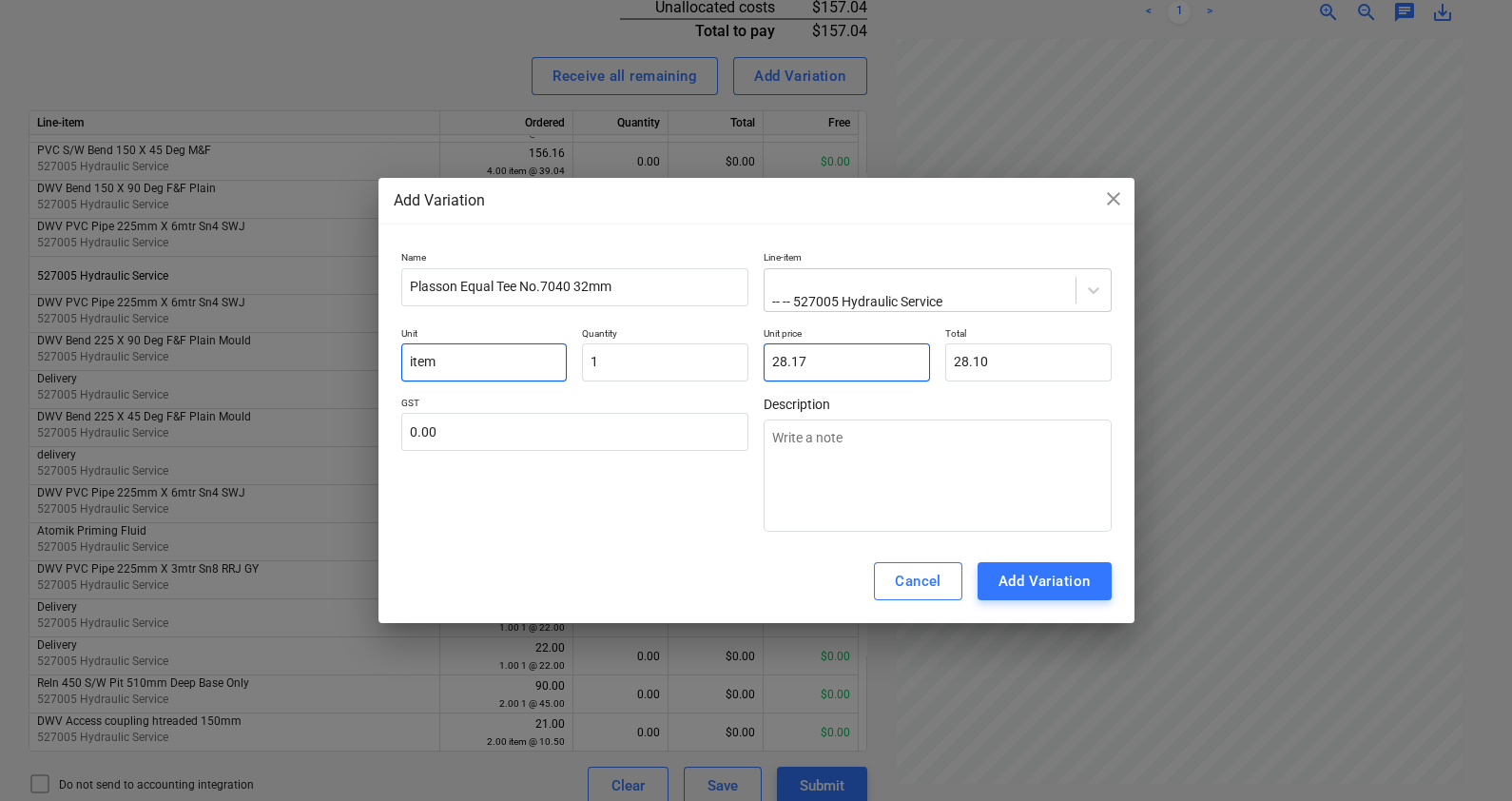 type on "28.17" 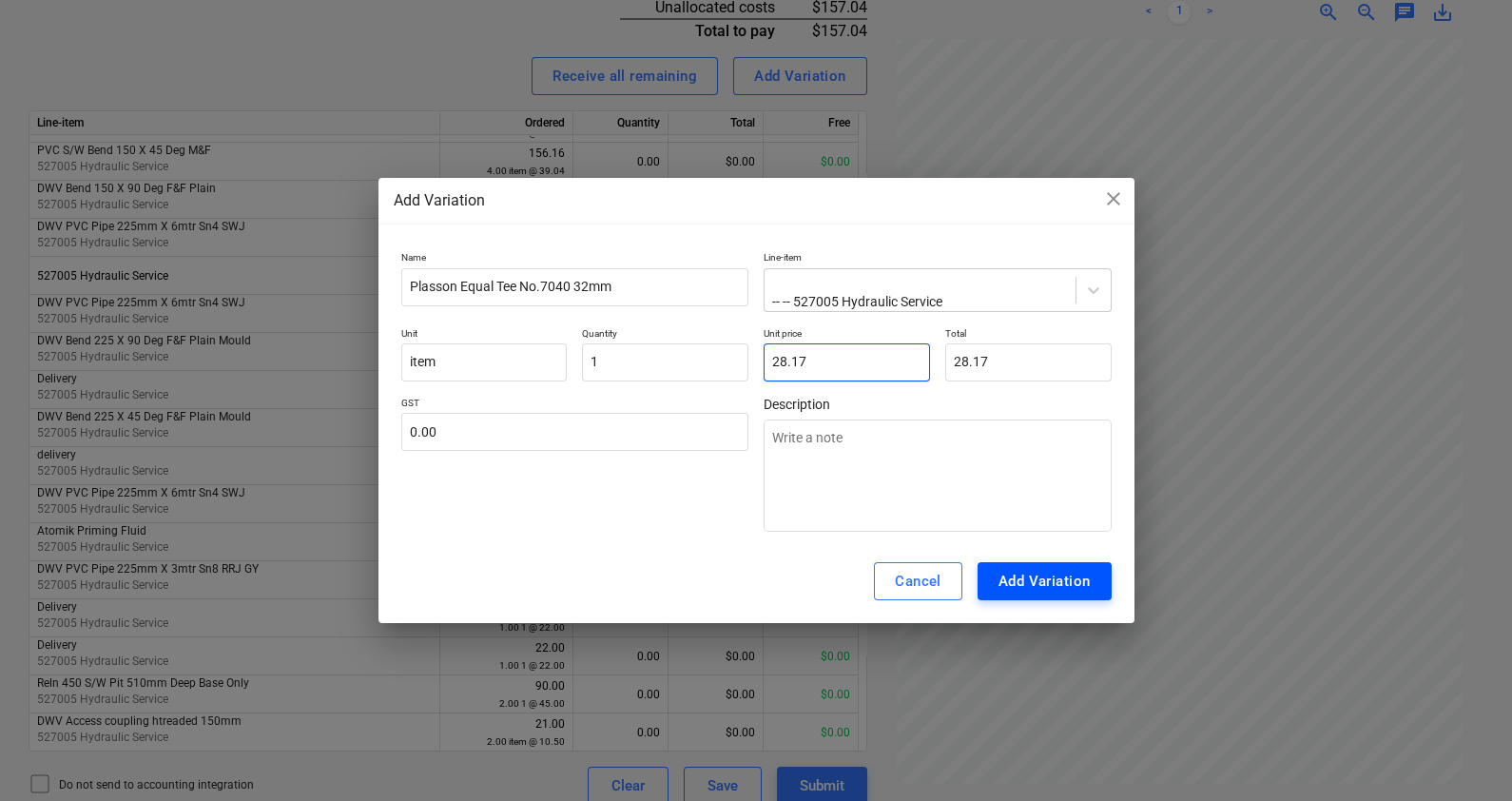 type on "28.17" 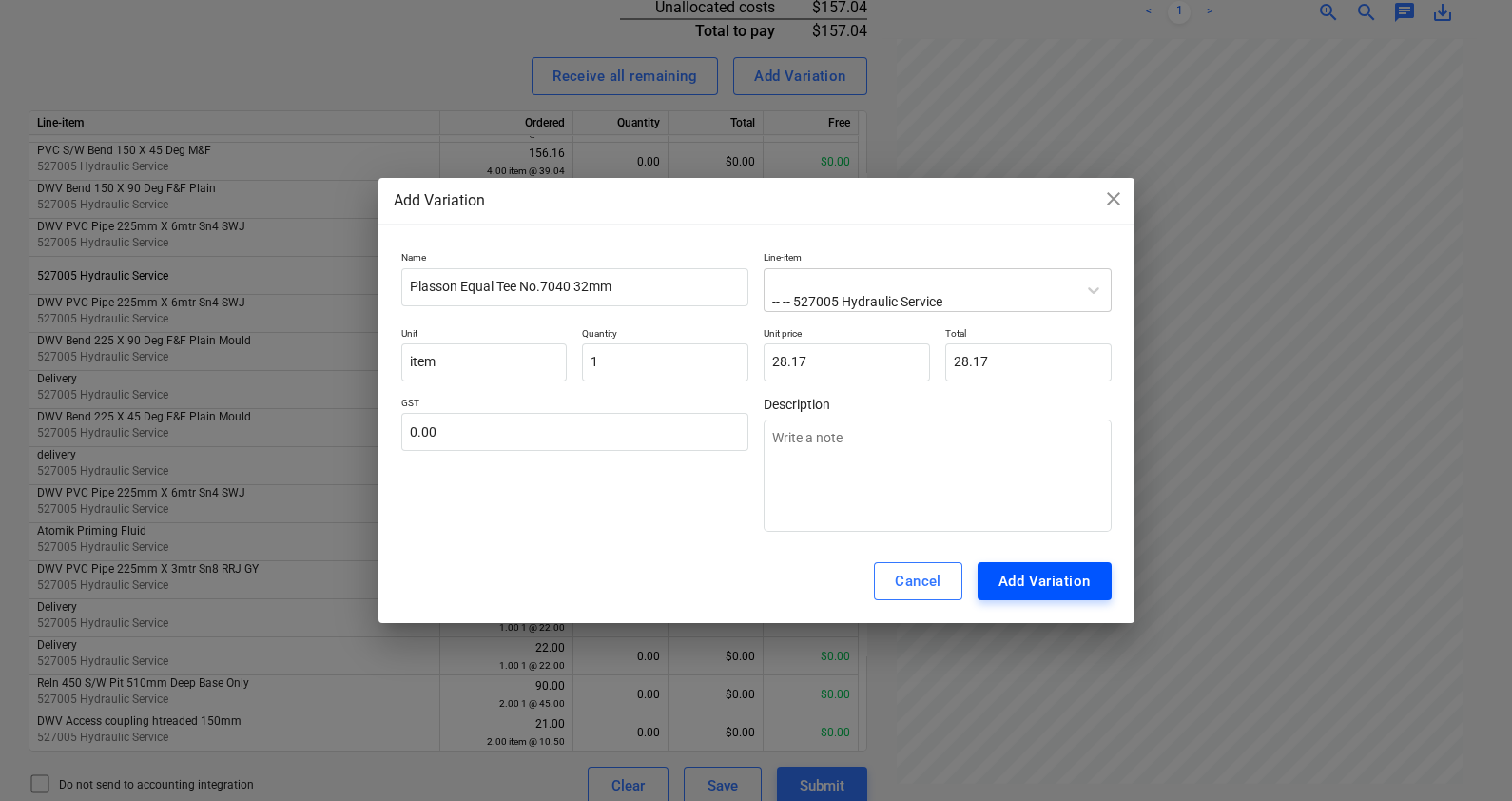 click on "Add Variation" at bounding box center (1044, 581) 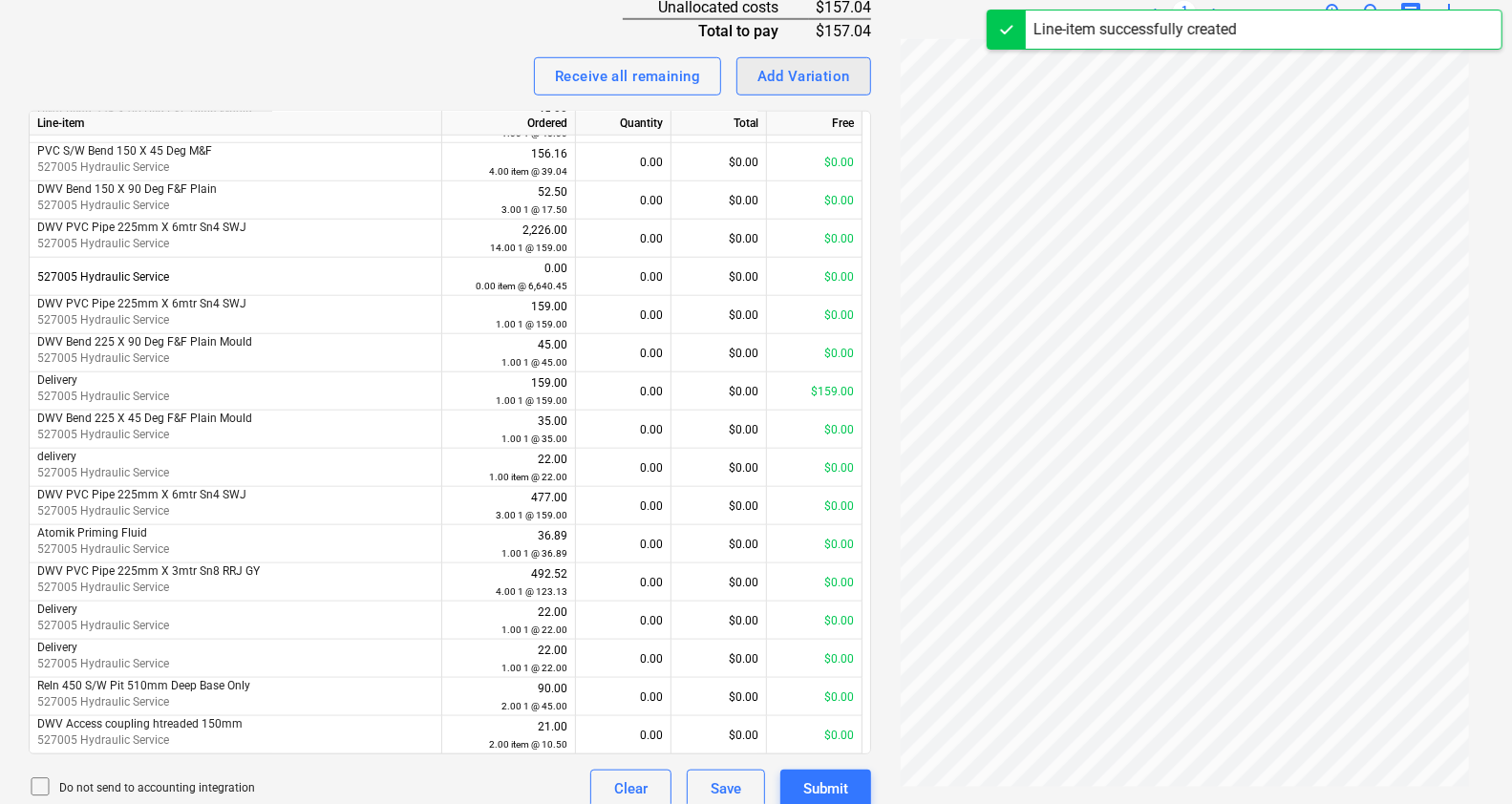 click on "Add Variation" at bounding box center [803, 76] 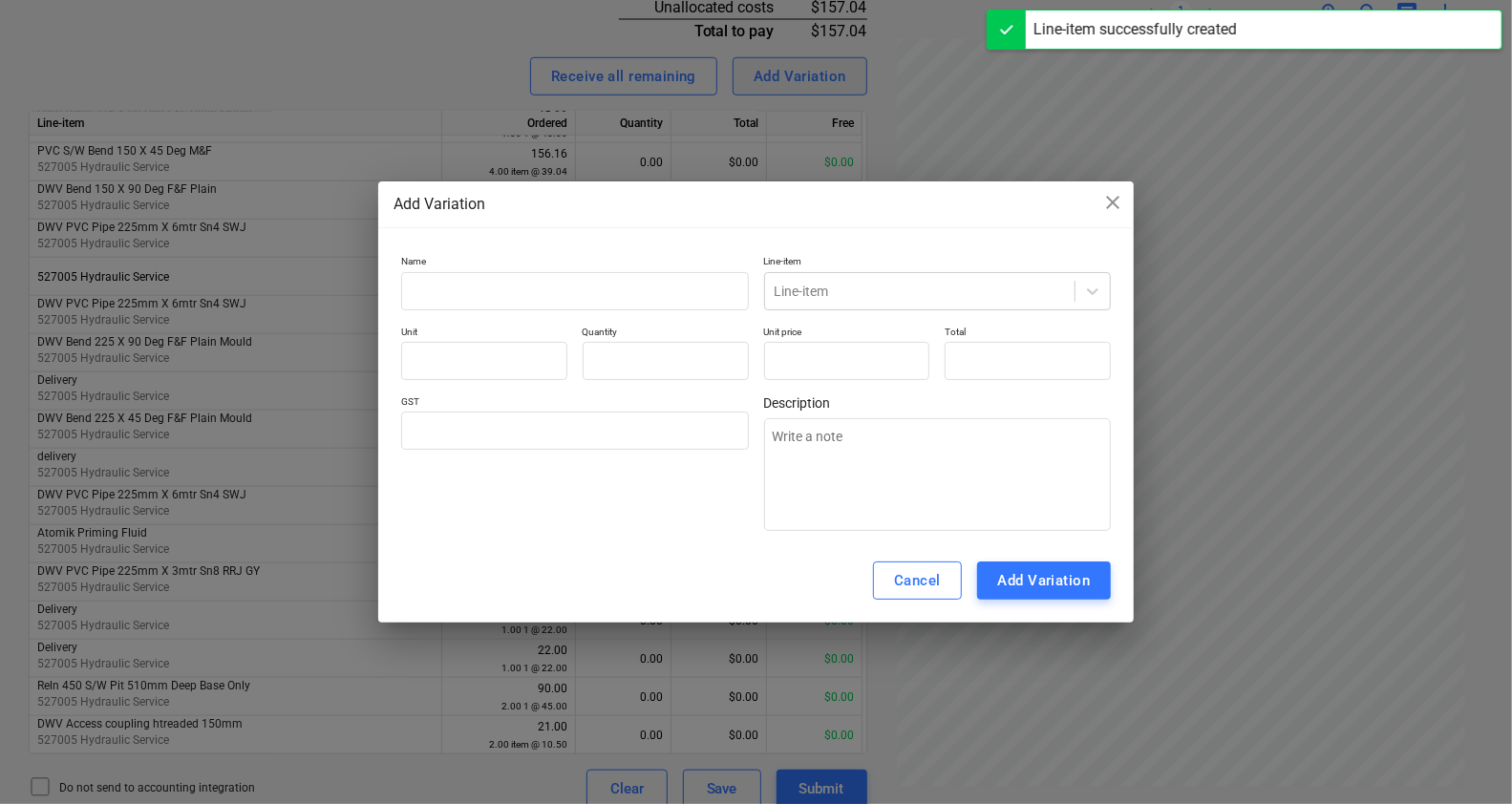 type on "0.00" 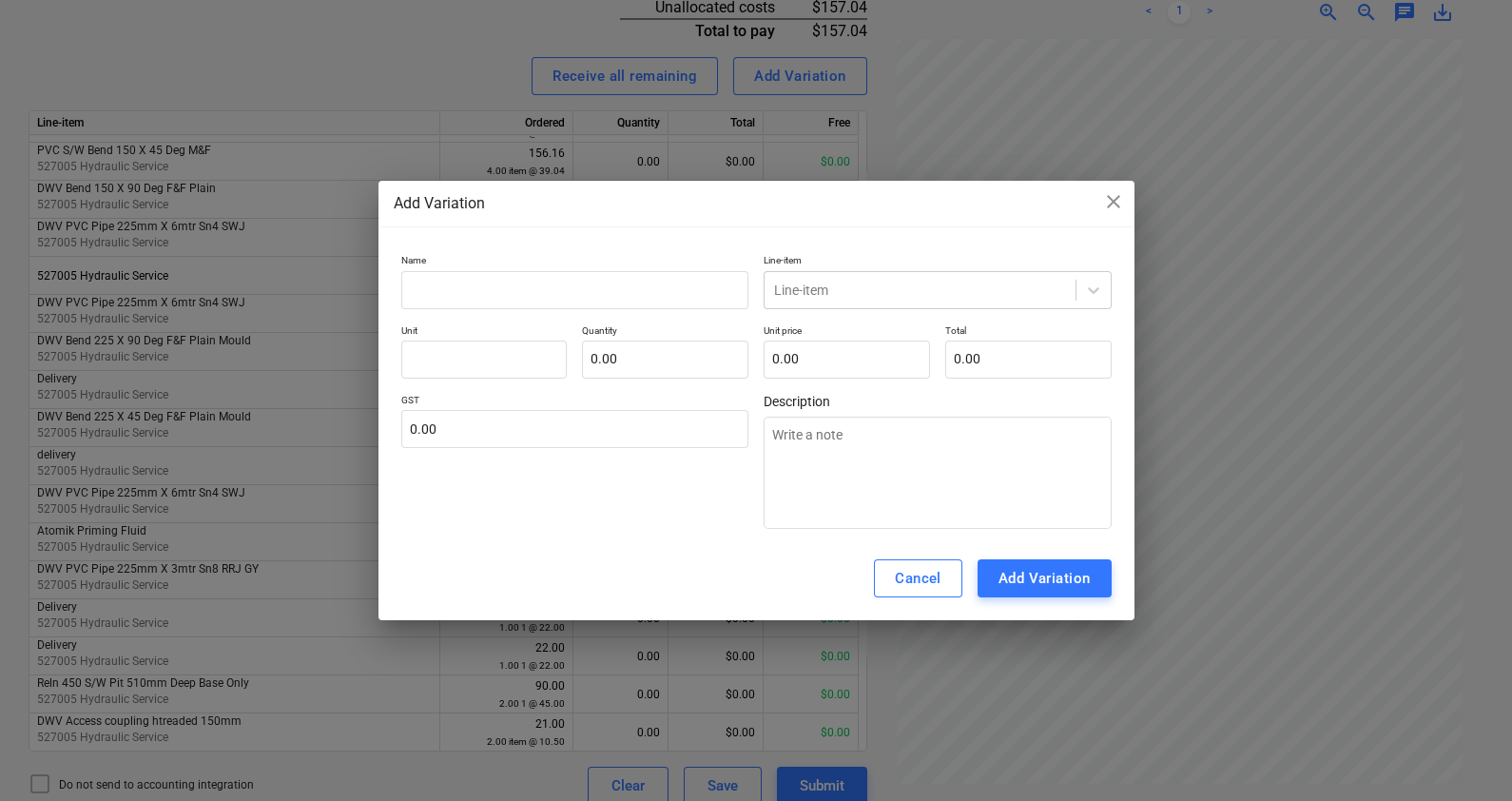 click on "Name" at bounding box center (575, 262) 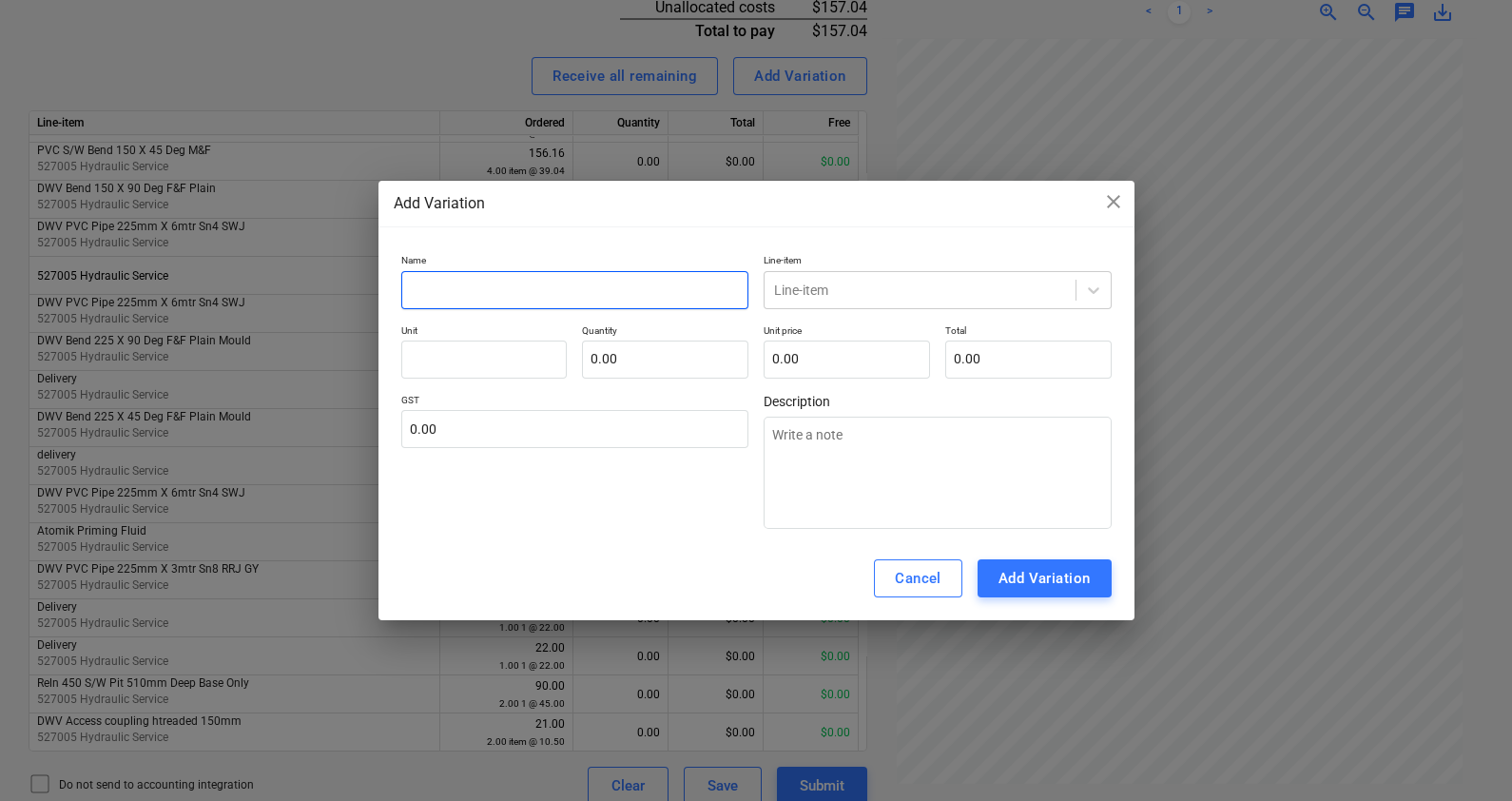 click at bounding box center (575, 290) 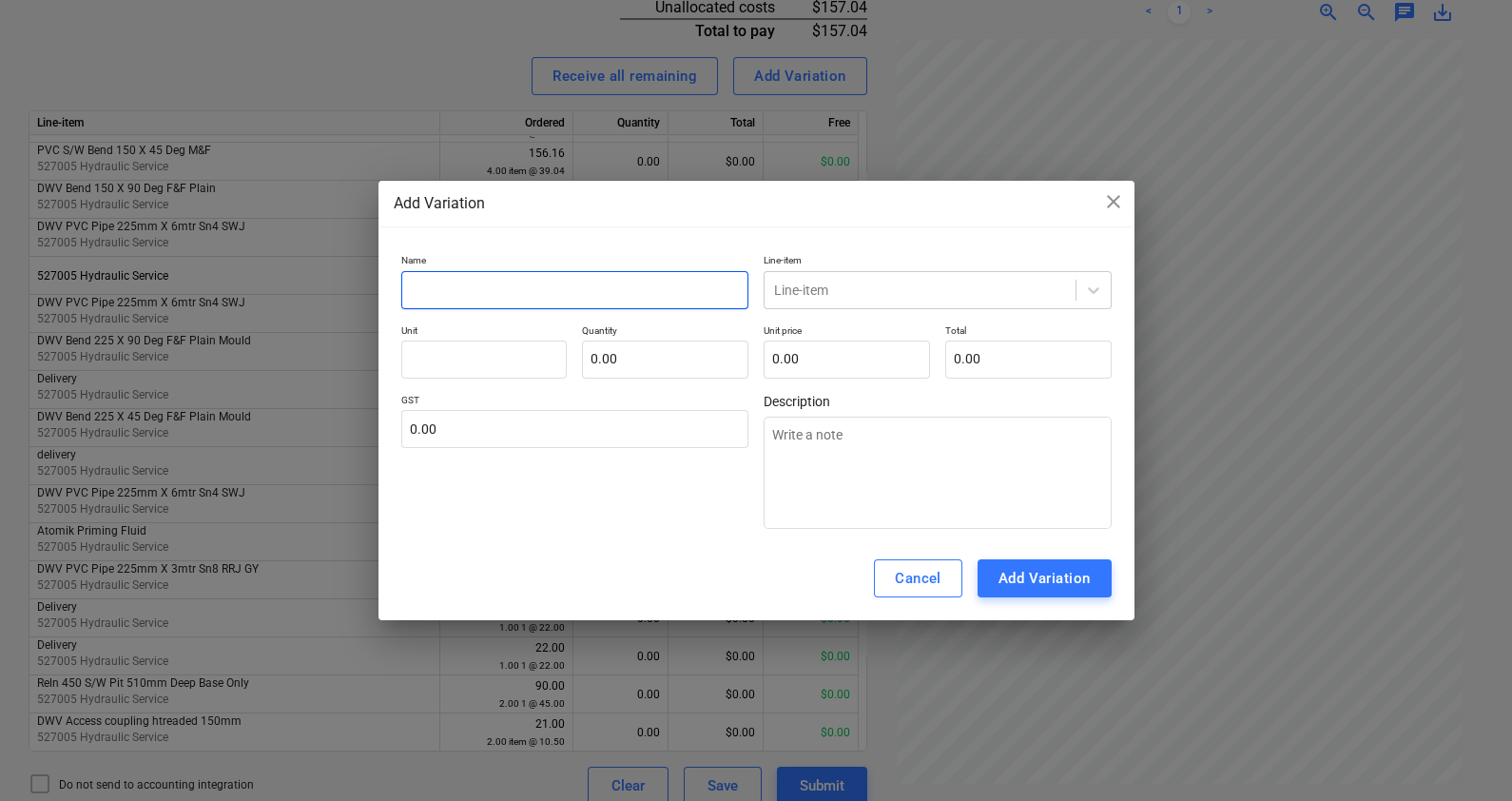 paste on "PVC S/W Bend 150 X 90 Deg F&F" 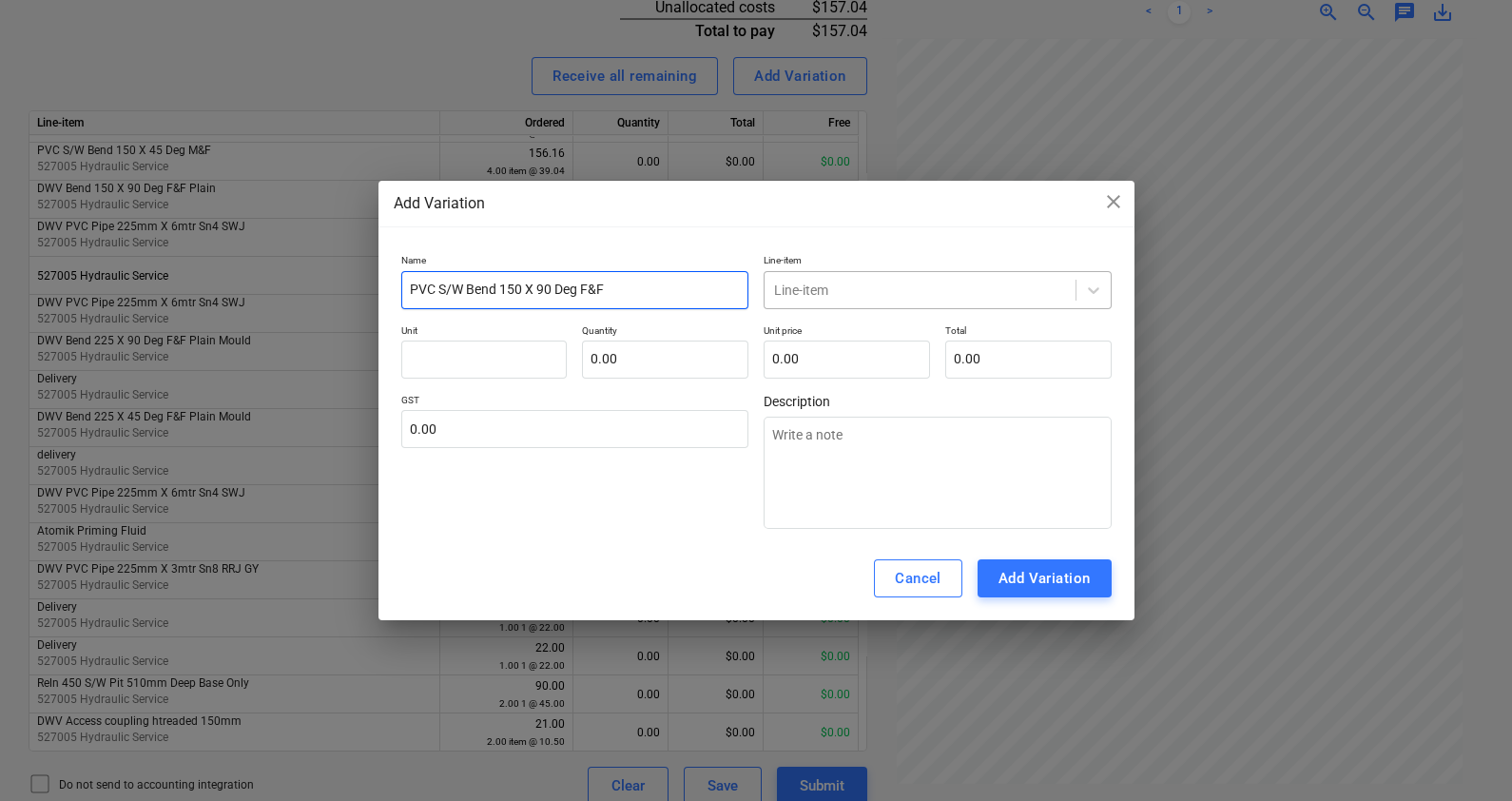 type on "PVC S/W Bend 150 X 90 Deg F&F" 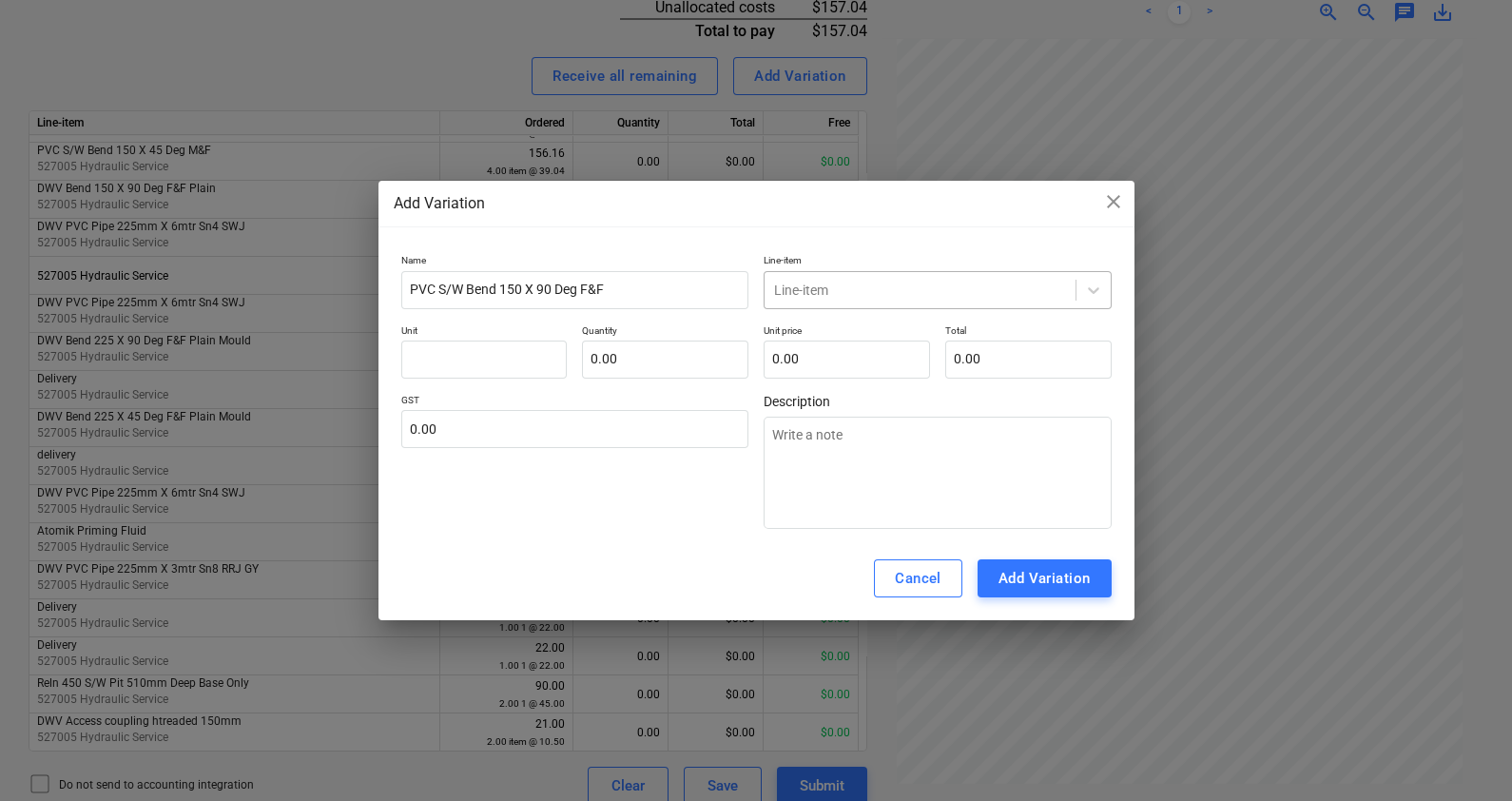 click at bounding box center (920, 290) 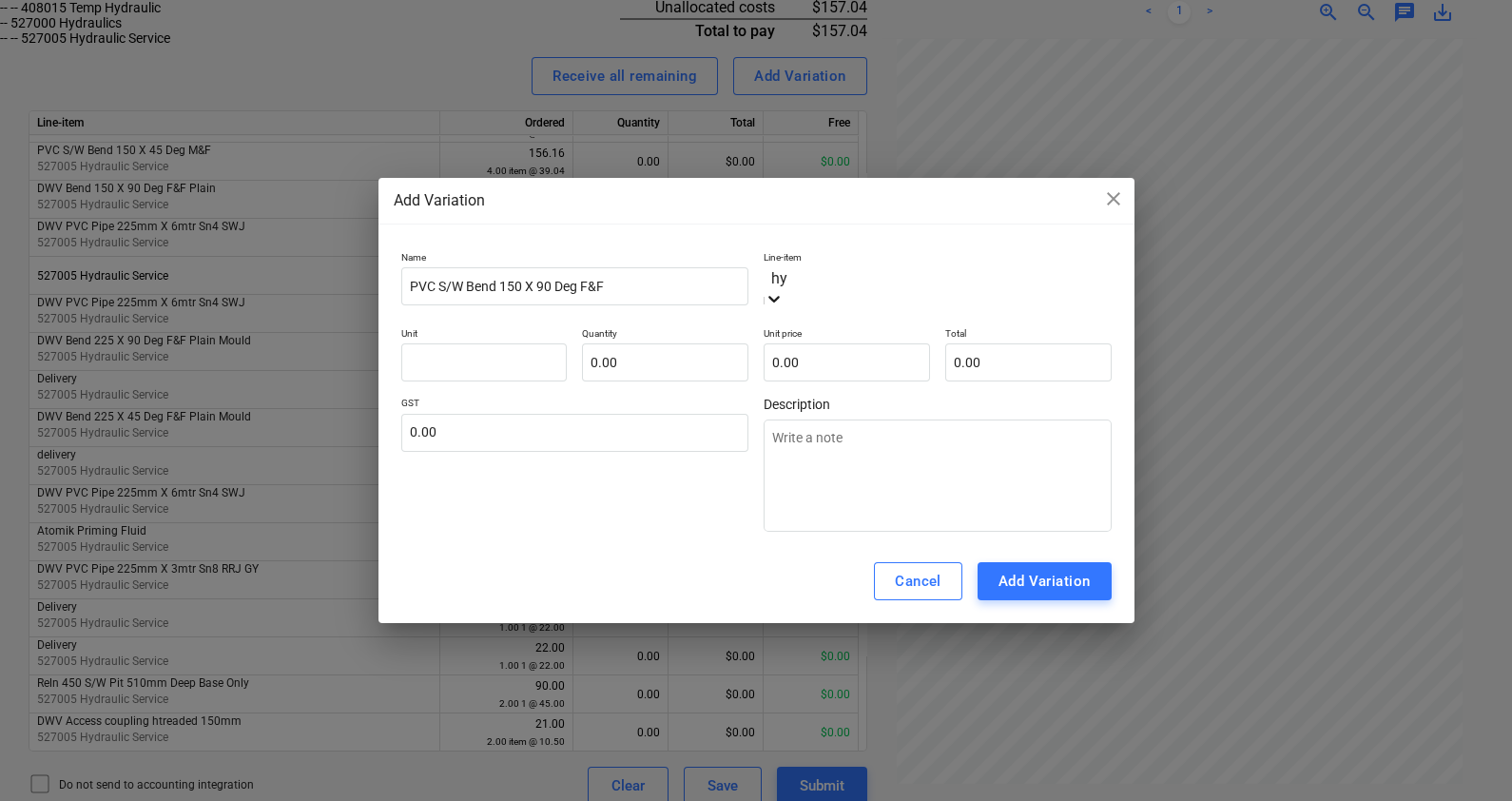 type on "hyd" 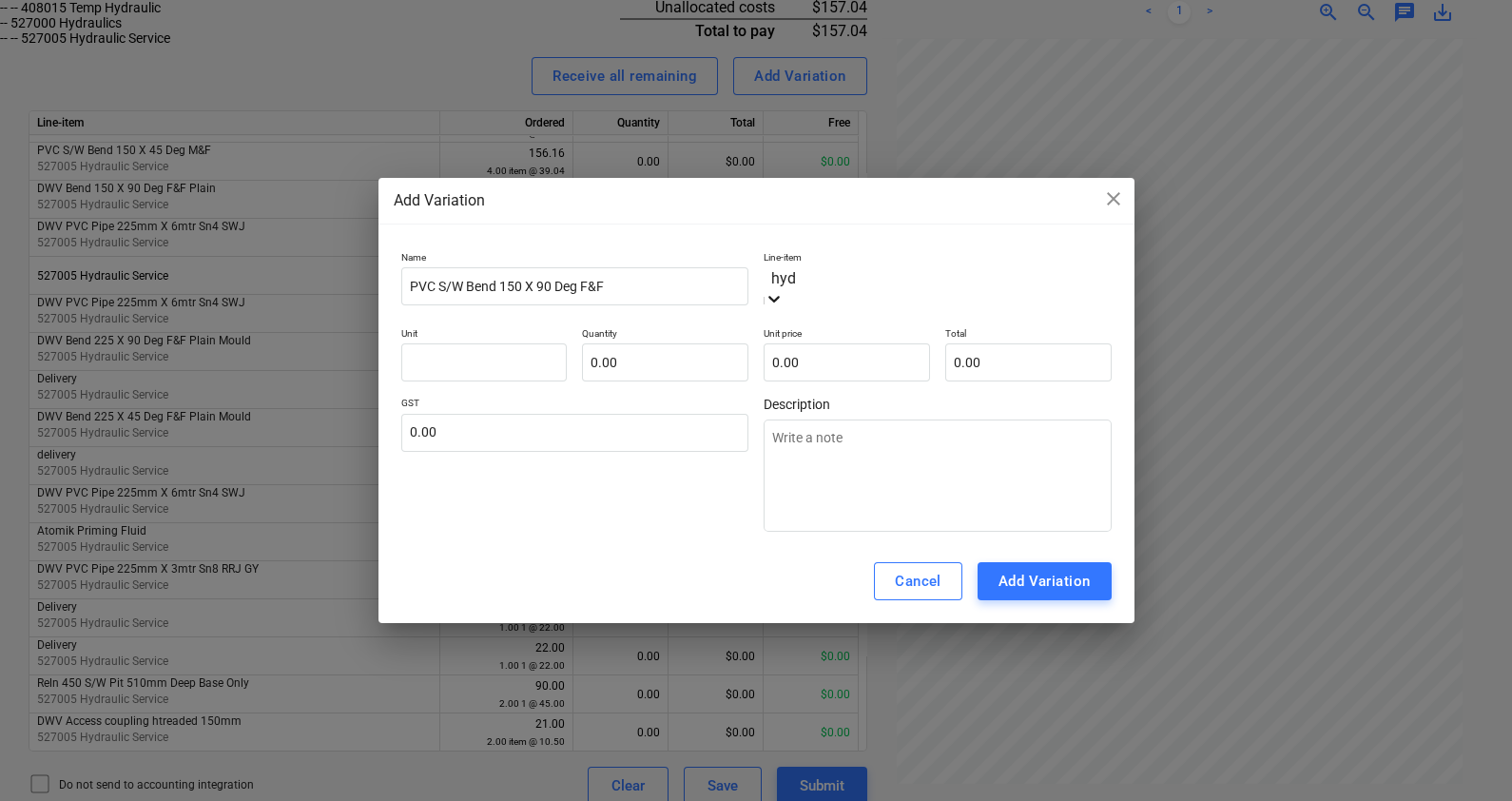 click on "-- --  527005 Hydraulic Service" at bounding box center (752, 38) 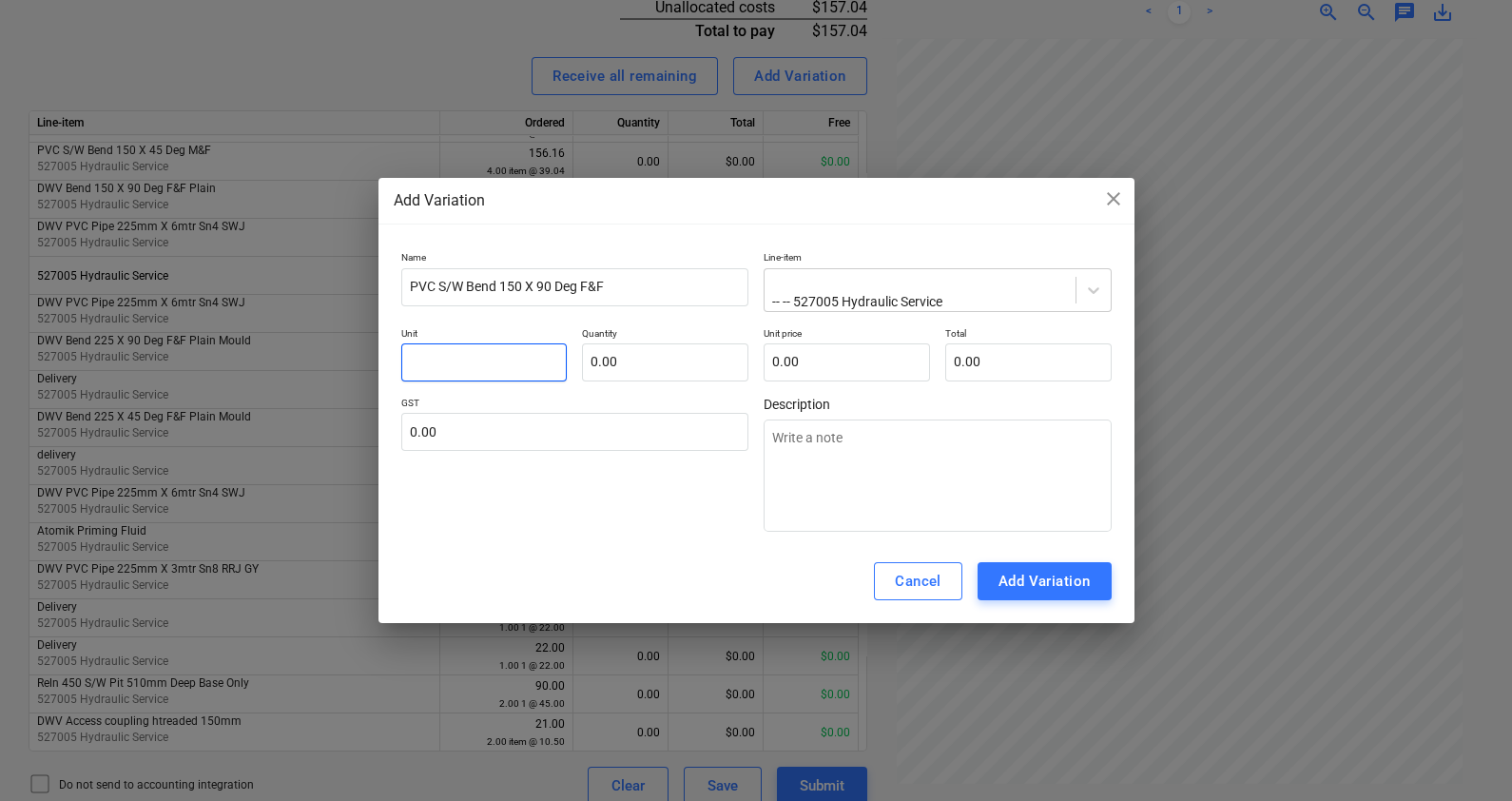 click at bounding box center (484, 362) 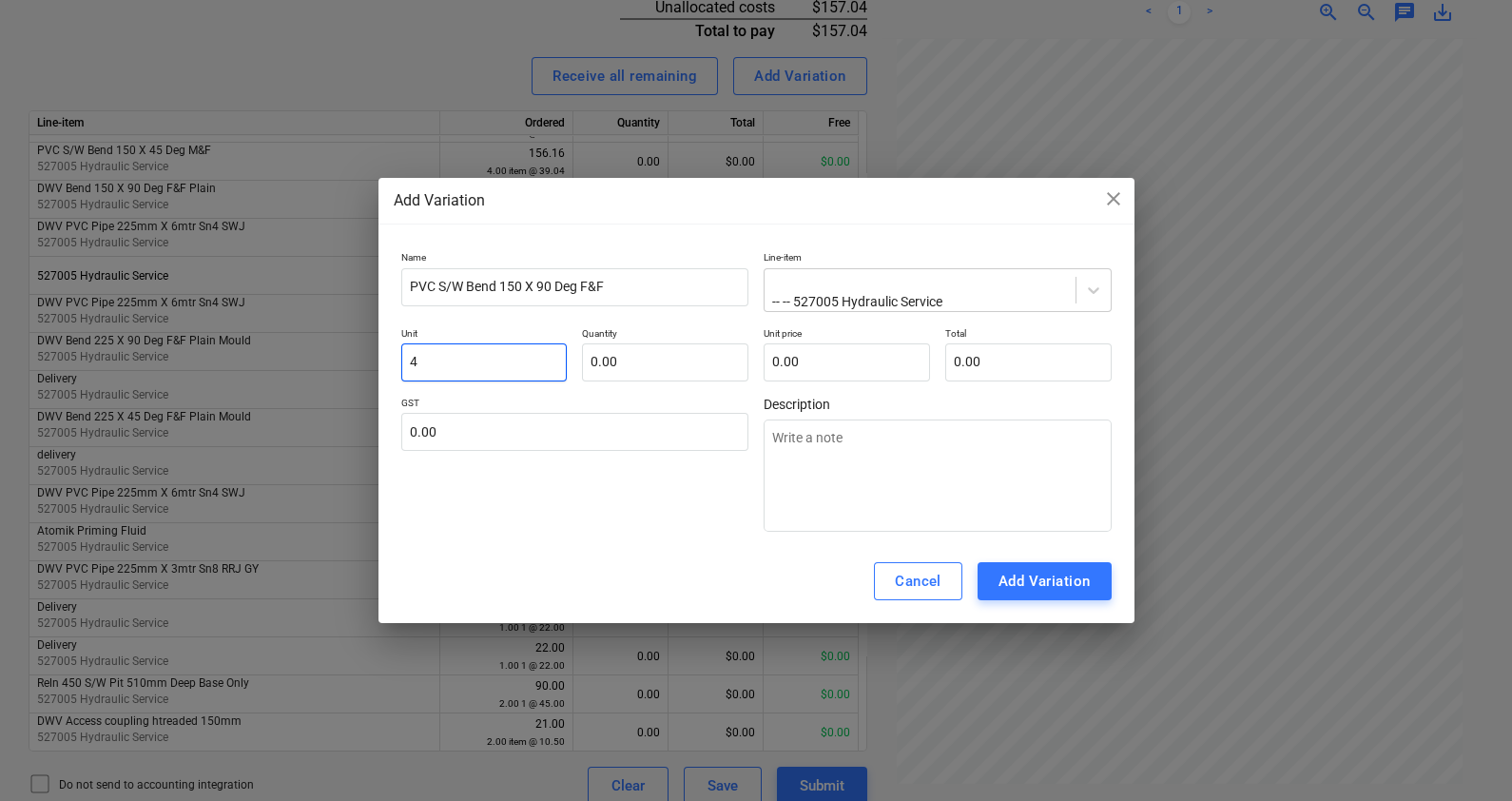 type on "4" 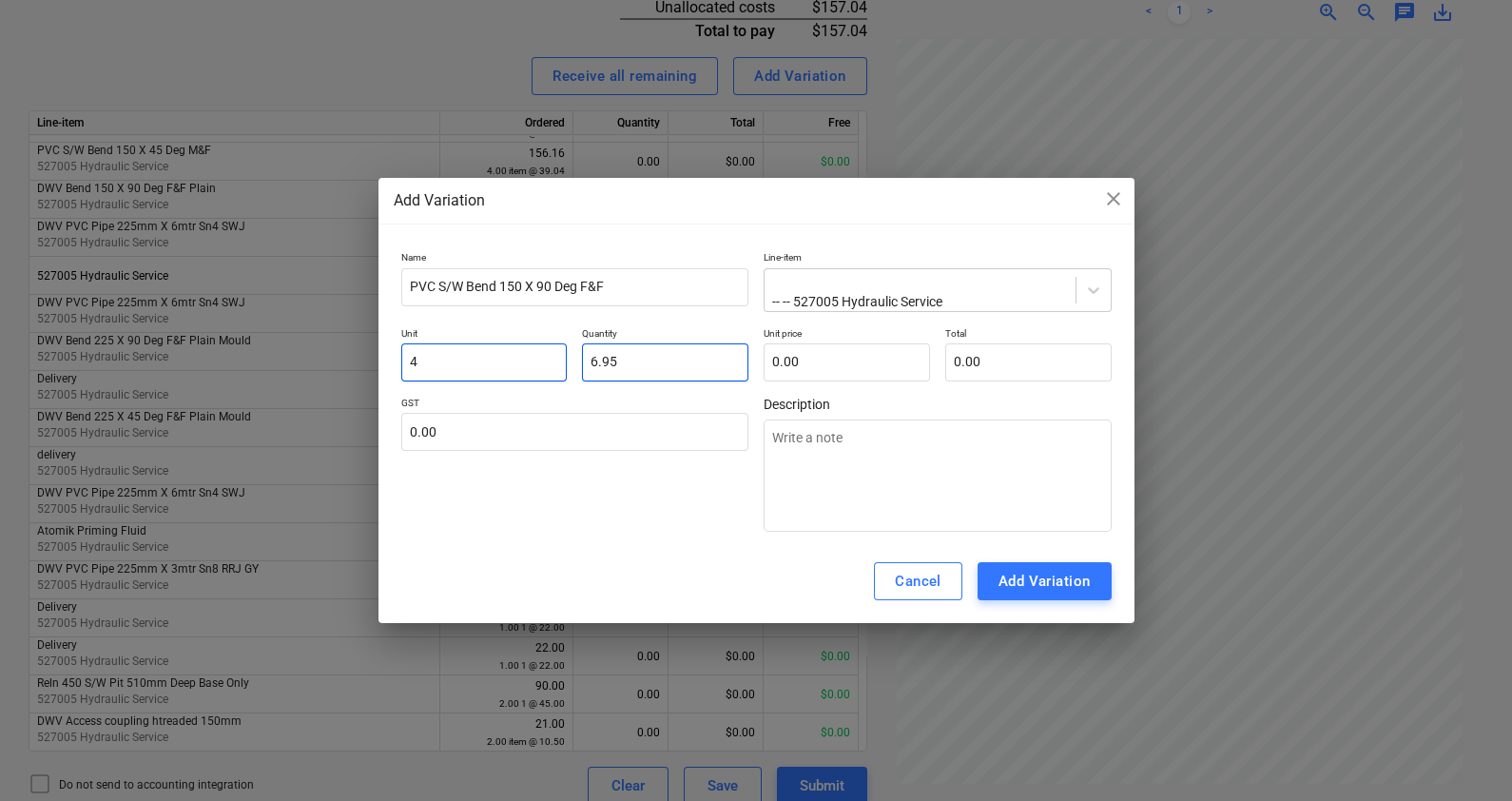 type on "6.95" 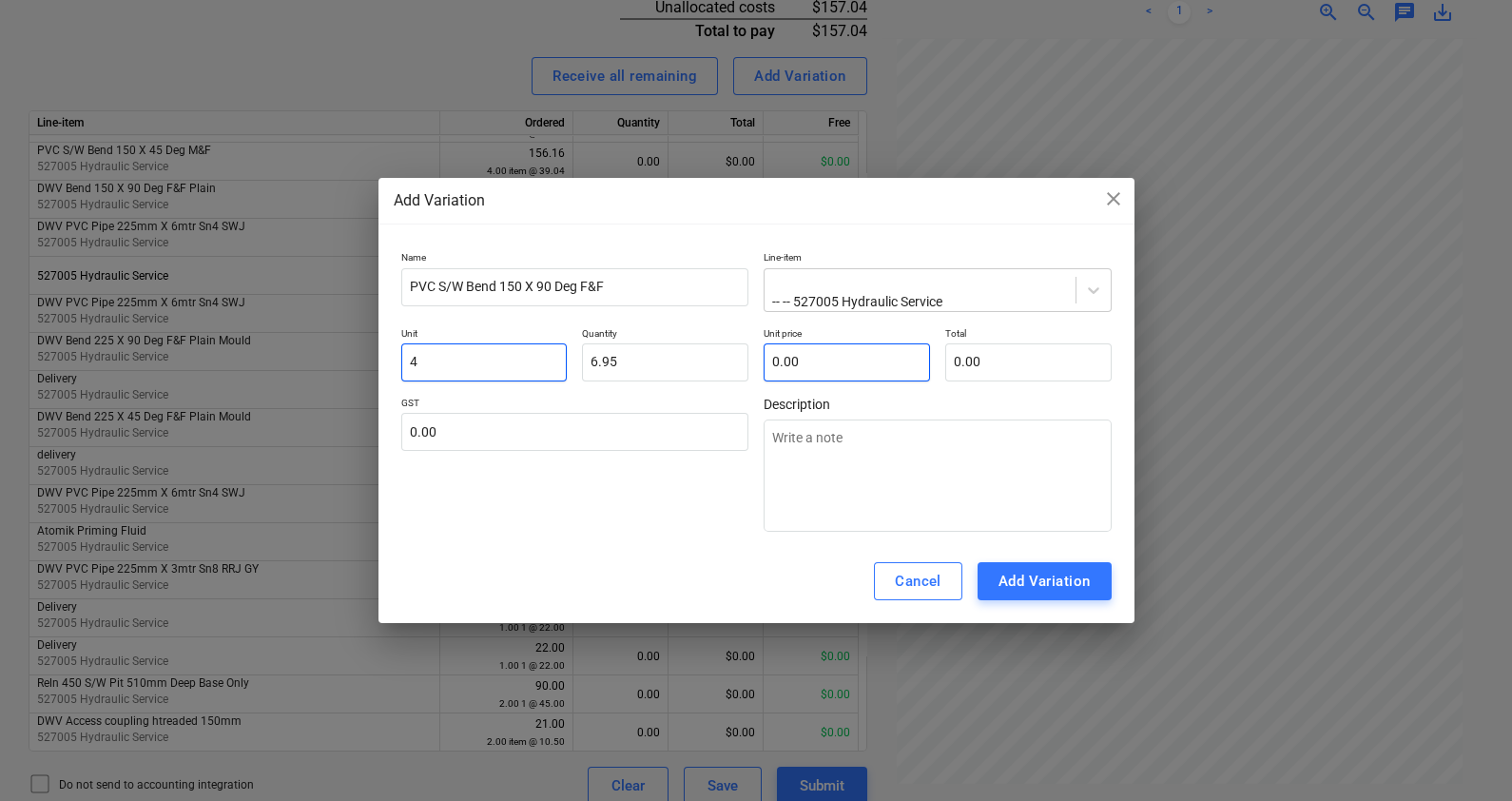 type 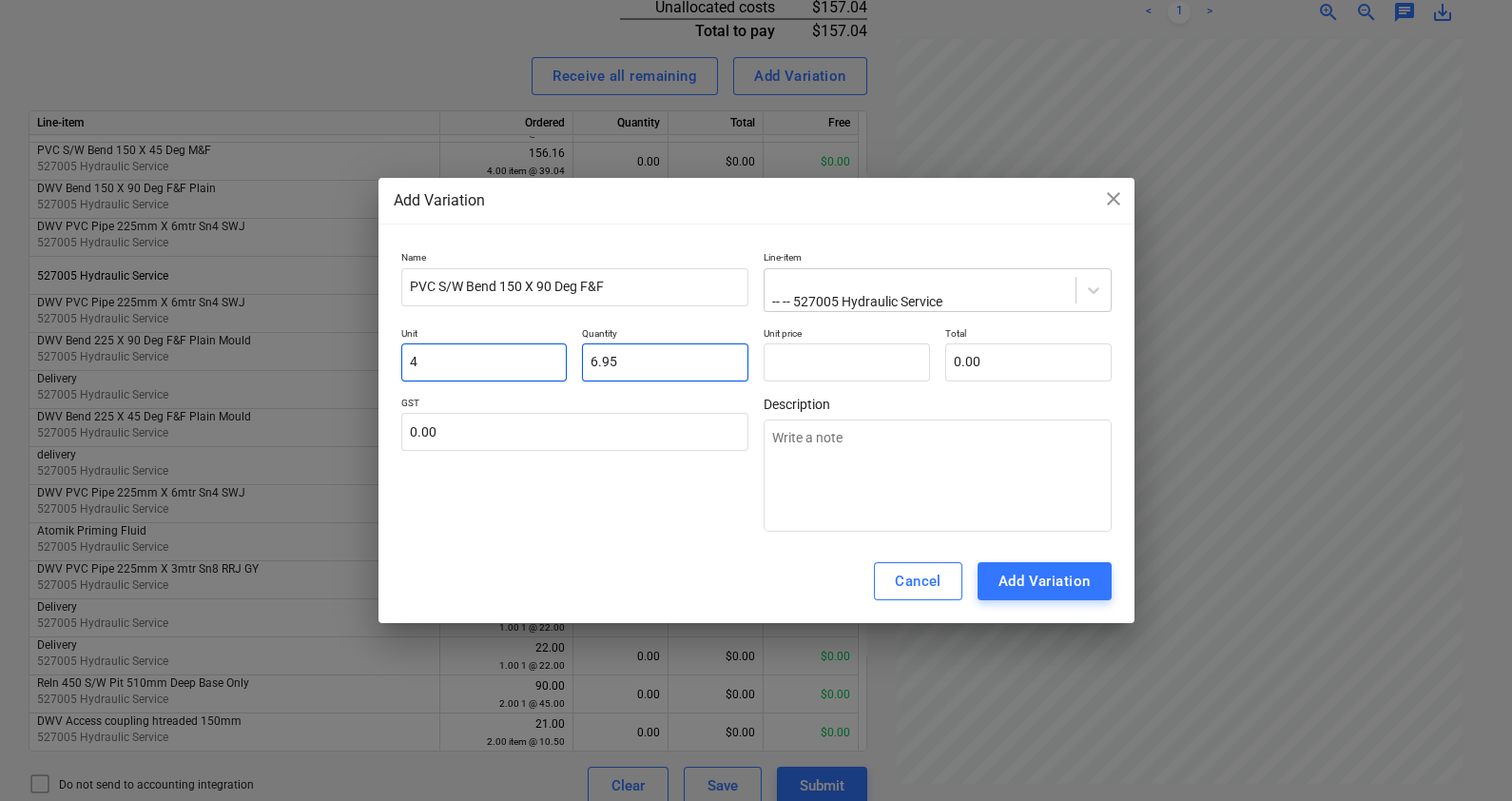drag, startPoint x: 641, startPoint y: 359, endPoint x: 412, endPoint y: 352, distance: 229.10696 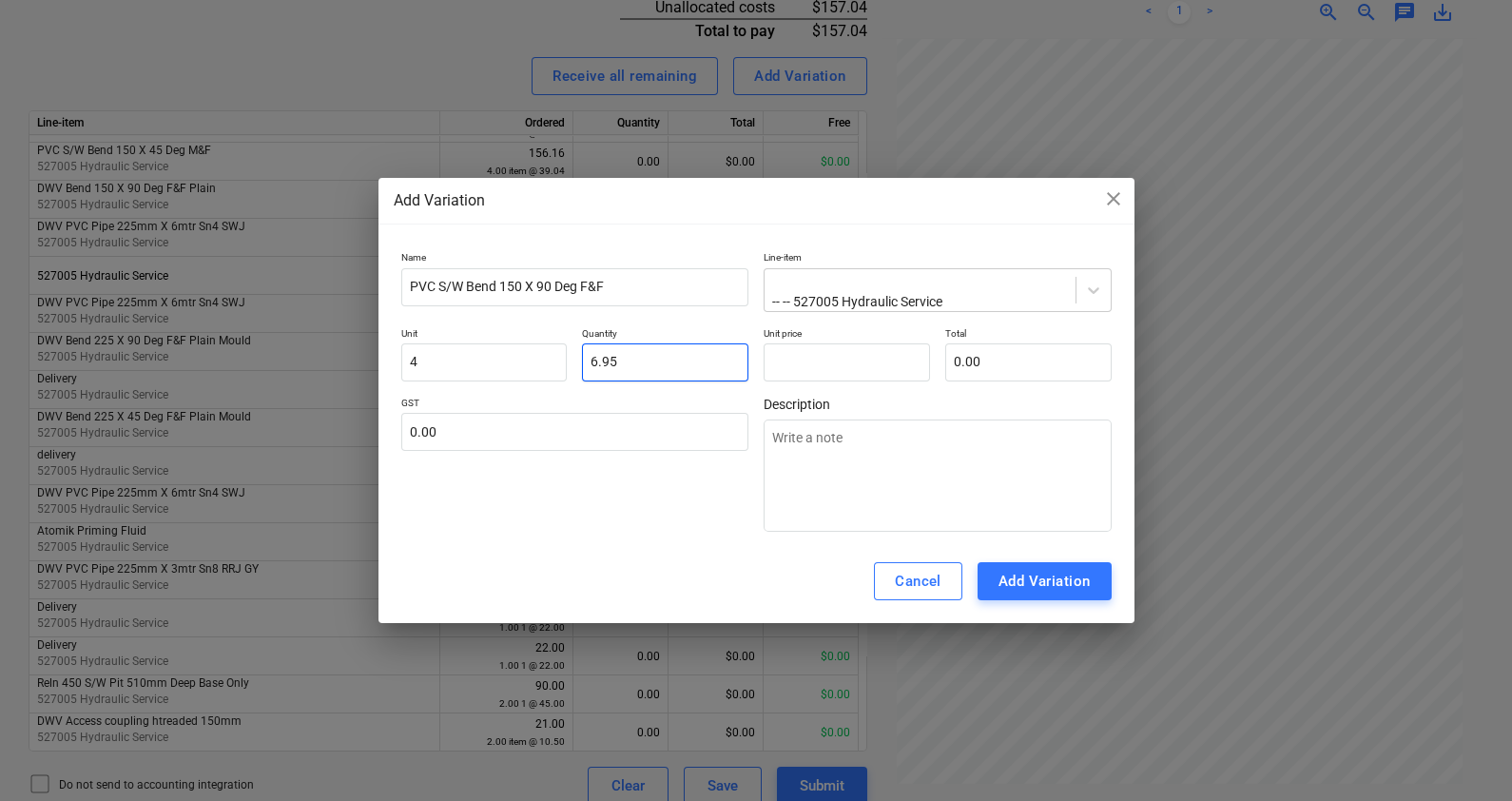 type on "1" 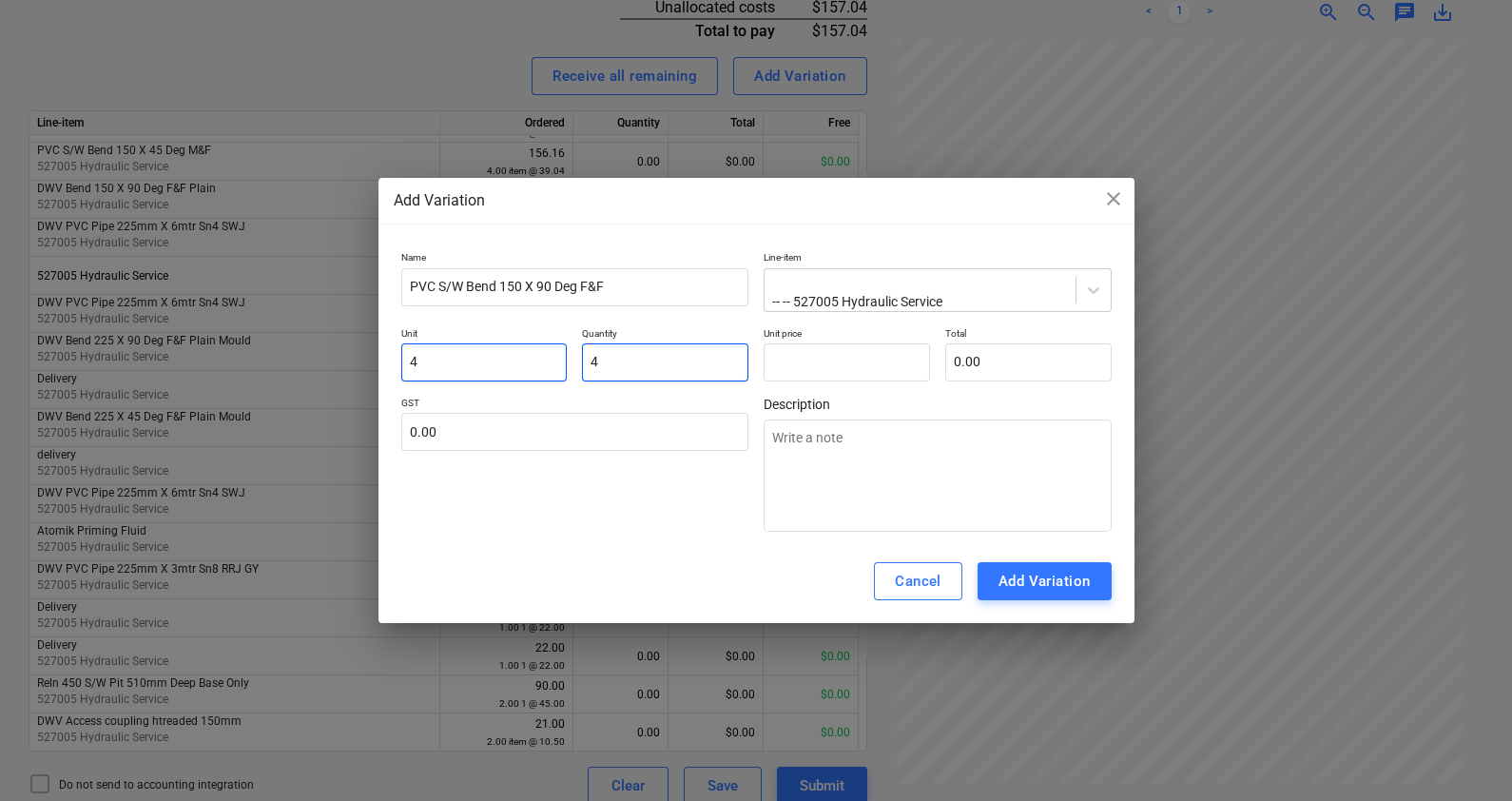 type on "4" 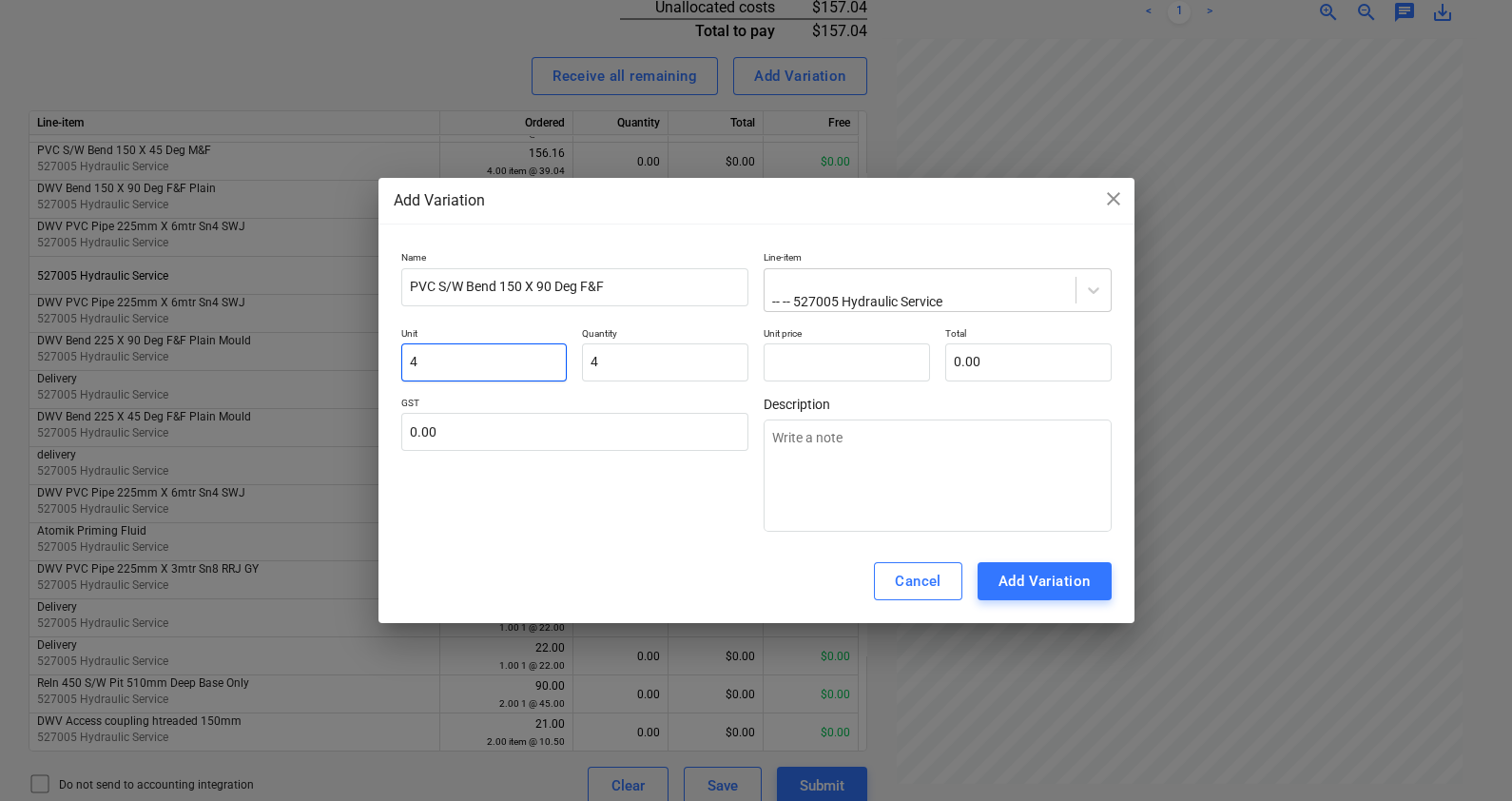 click on "4" at bounding box center [484, 362] 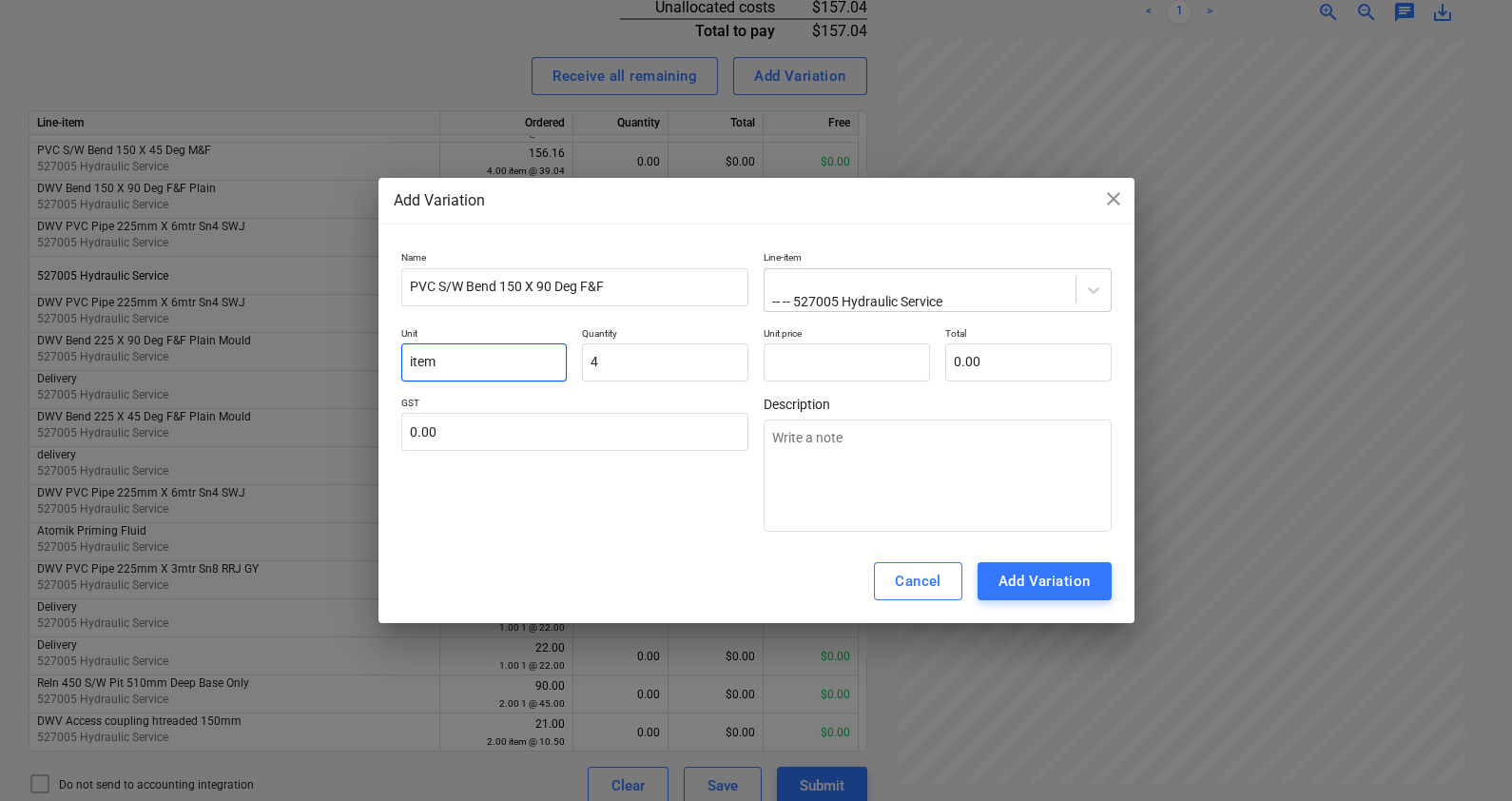 type on "item" 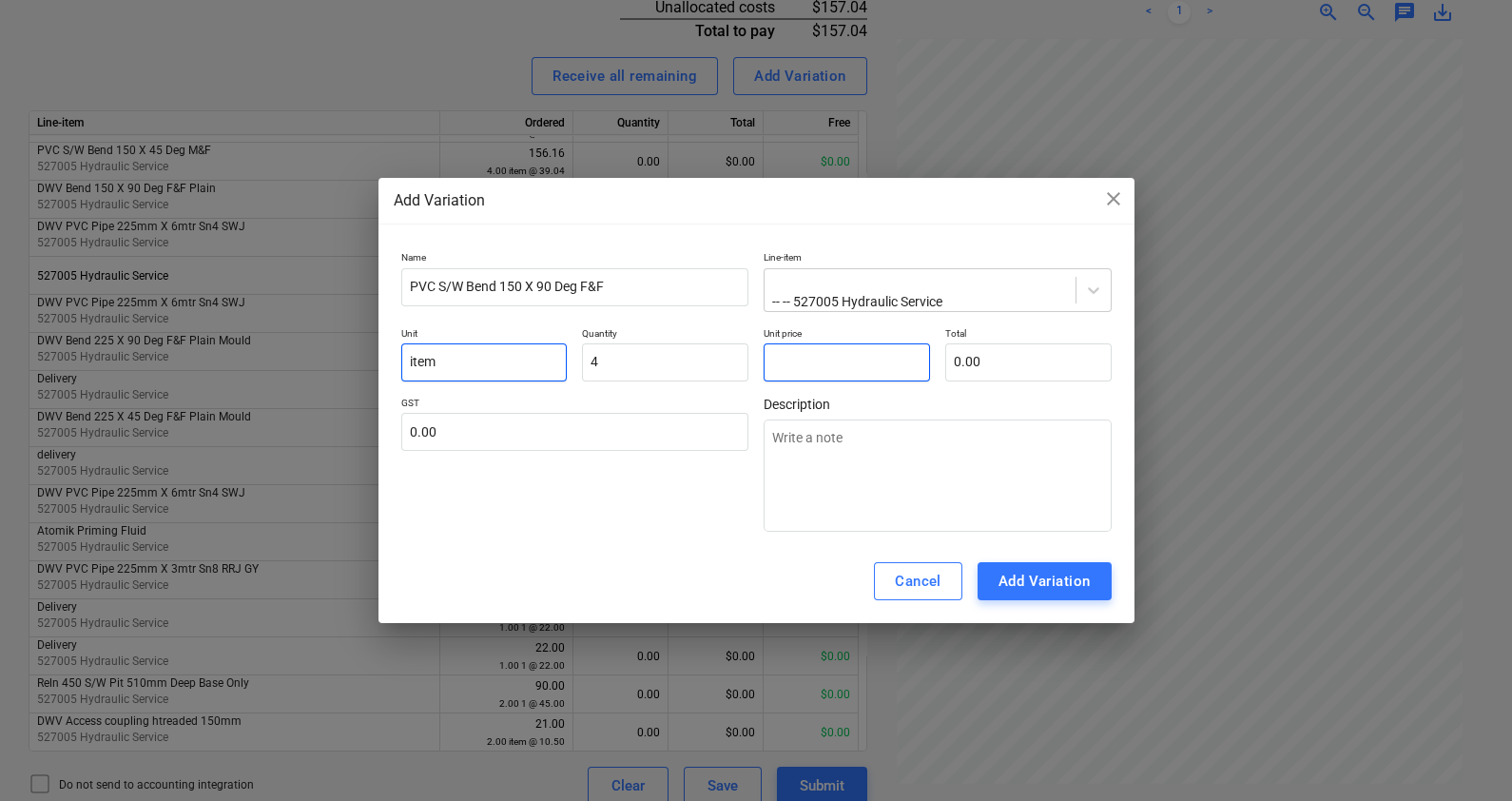 type on "6" 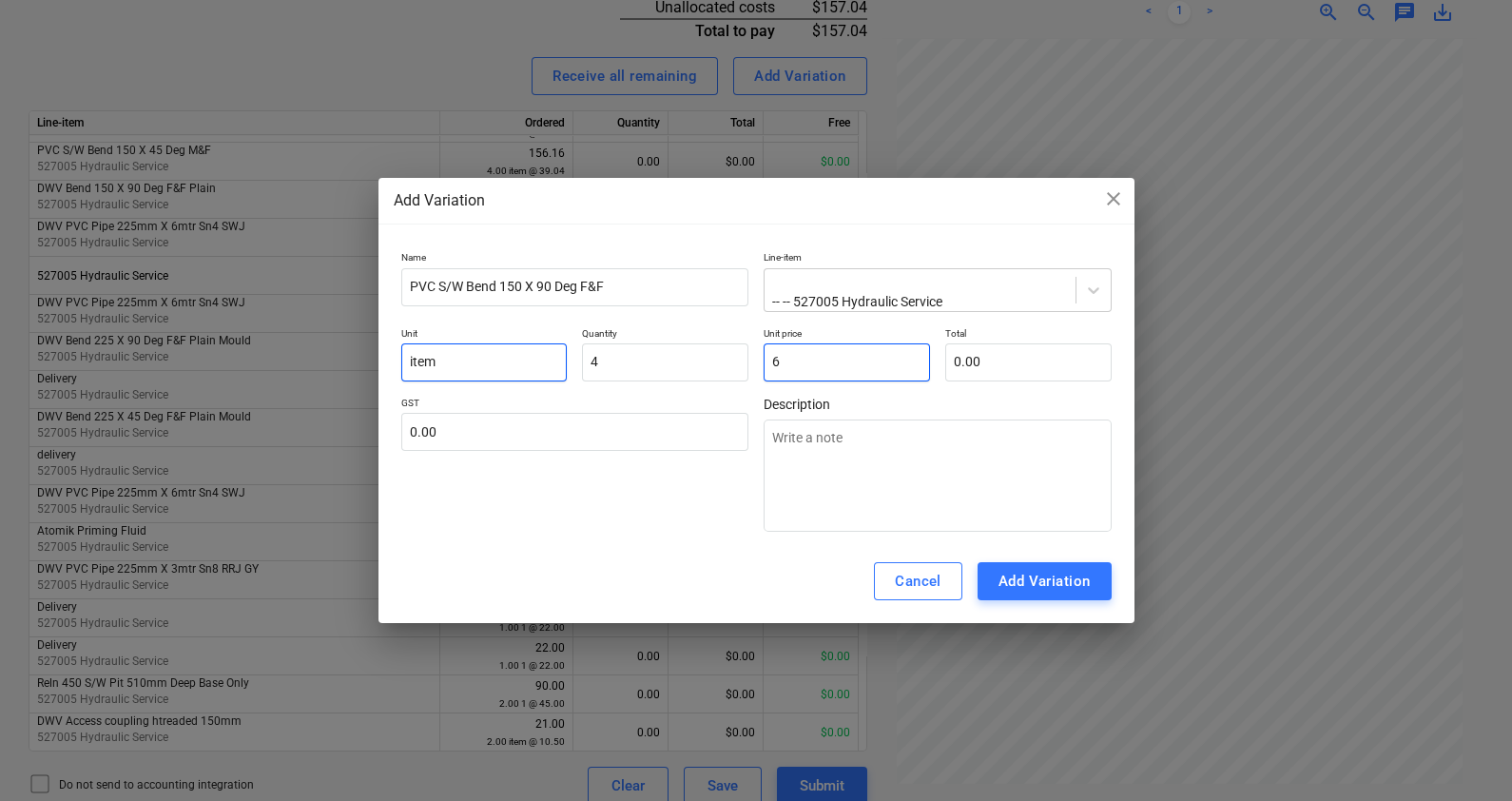 type on "24.00" 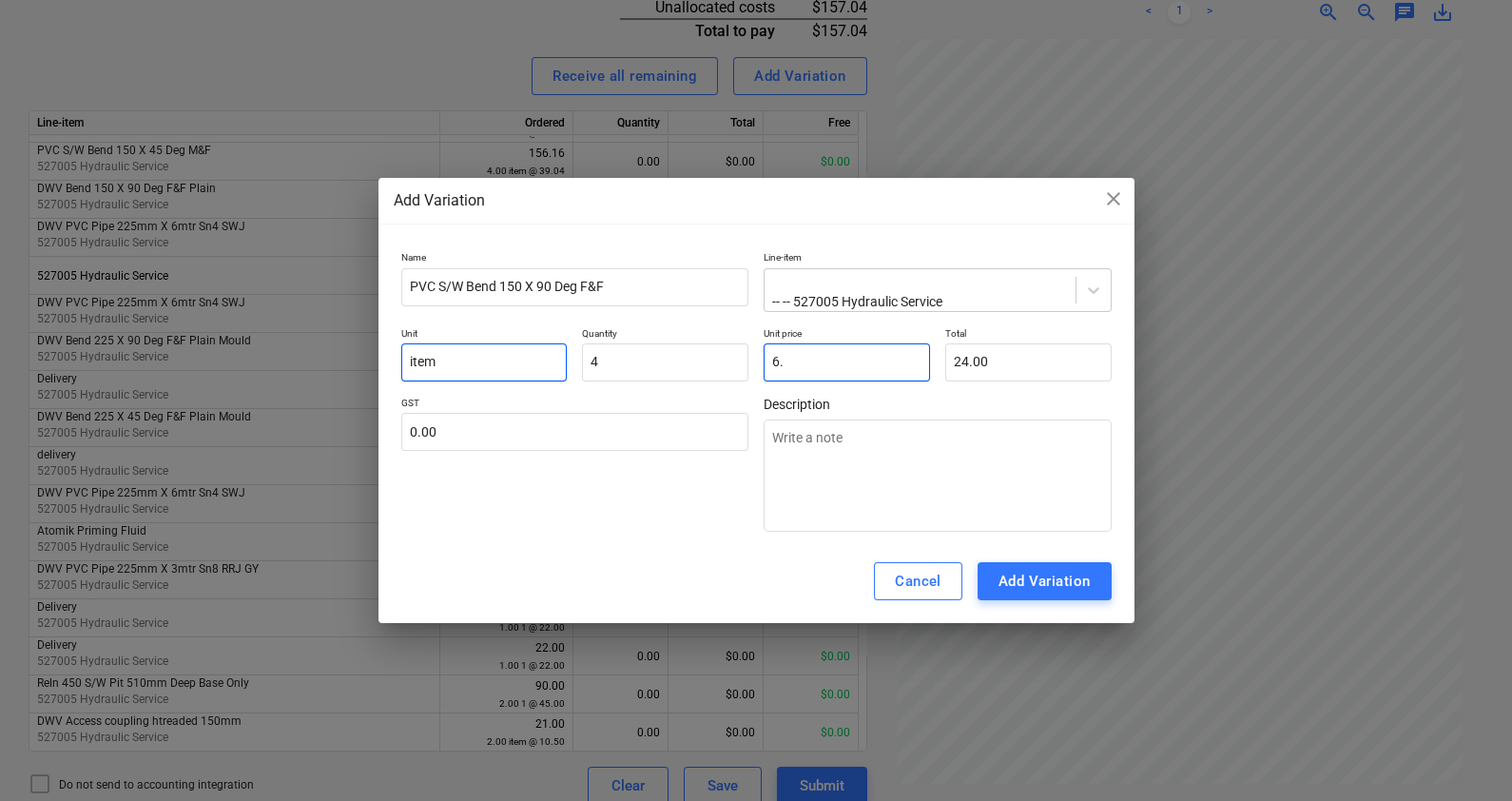 type on "6.9" 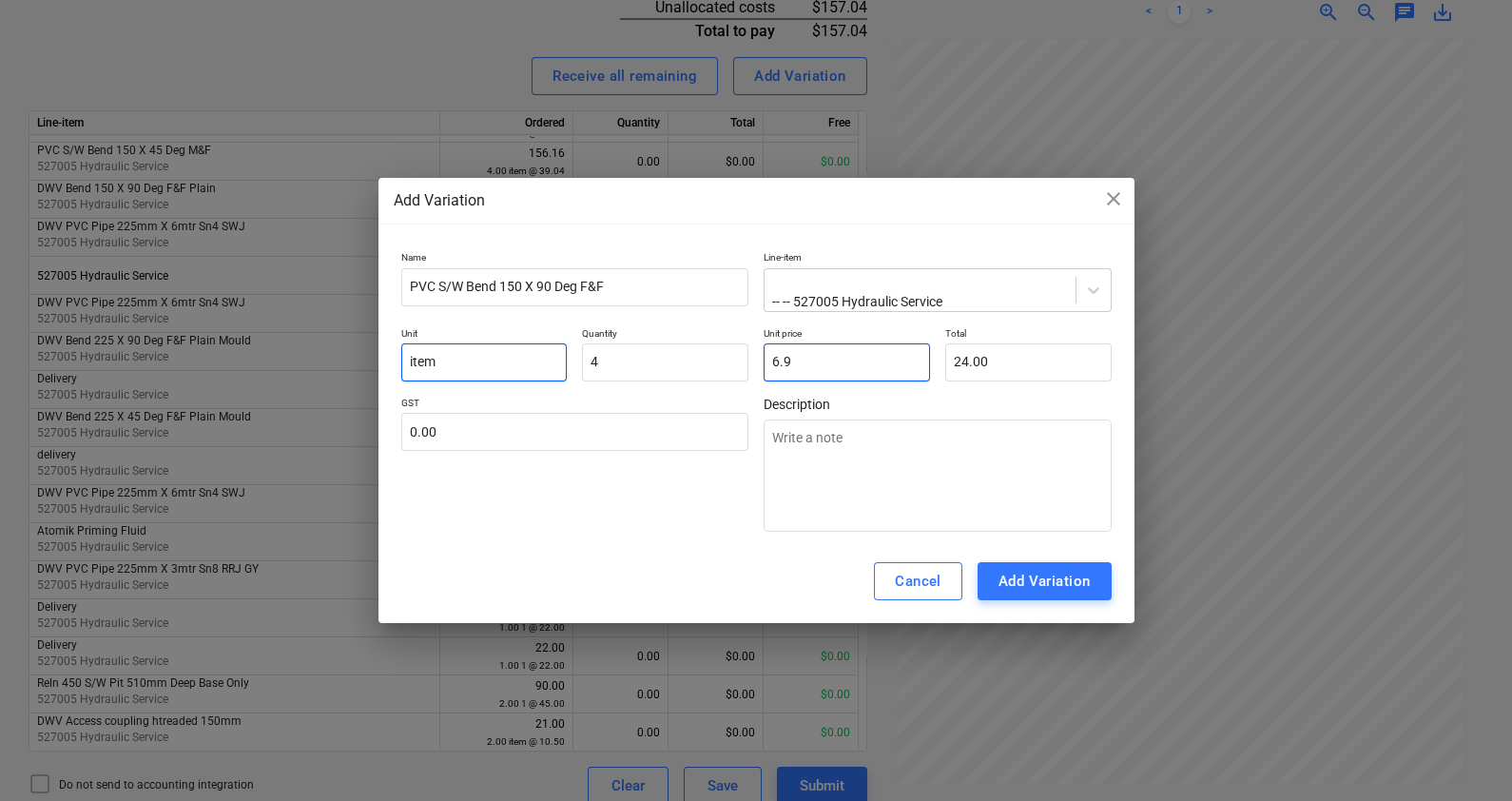 type on "27.60" 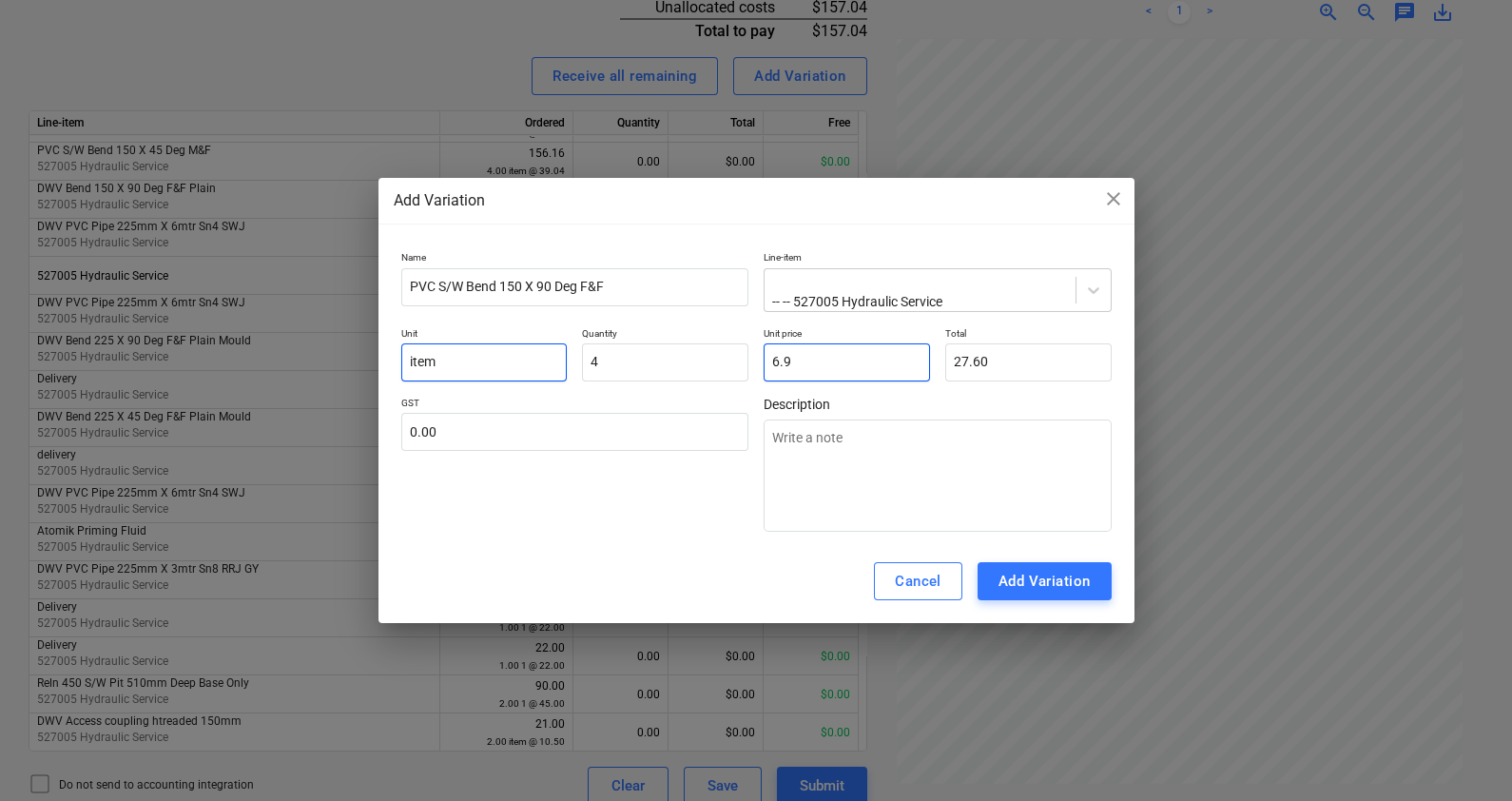 type on "6.95" 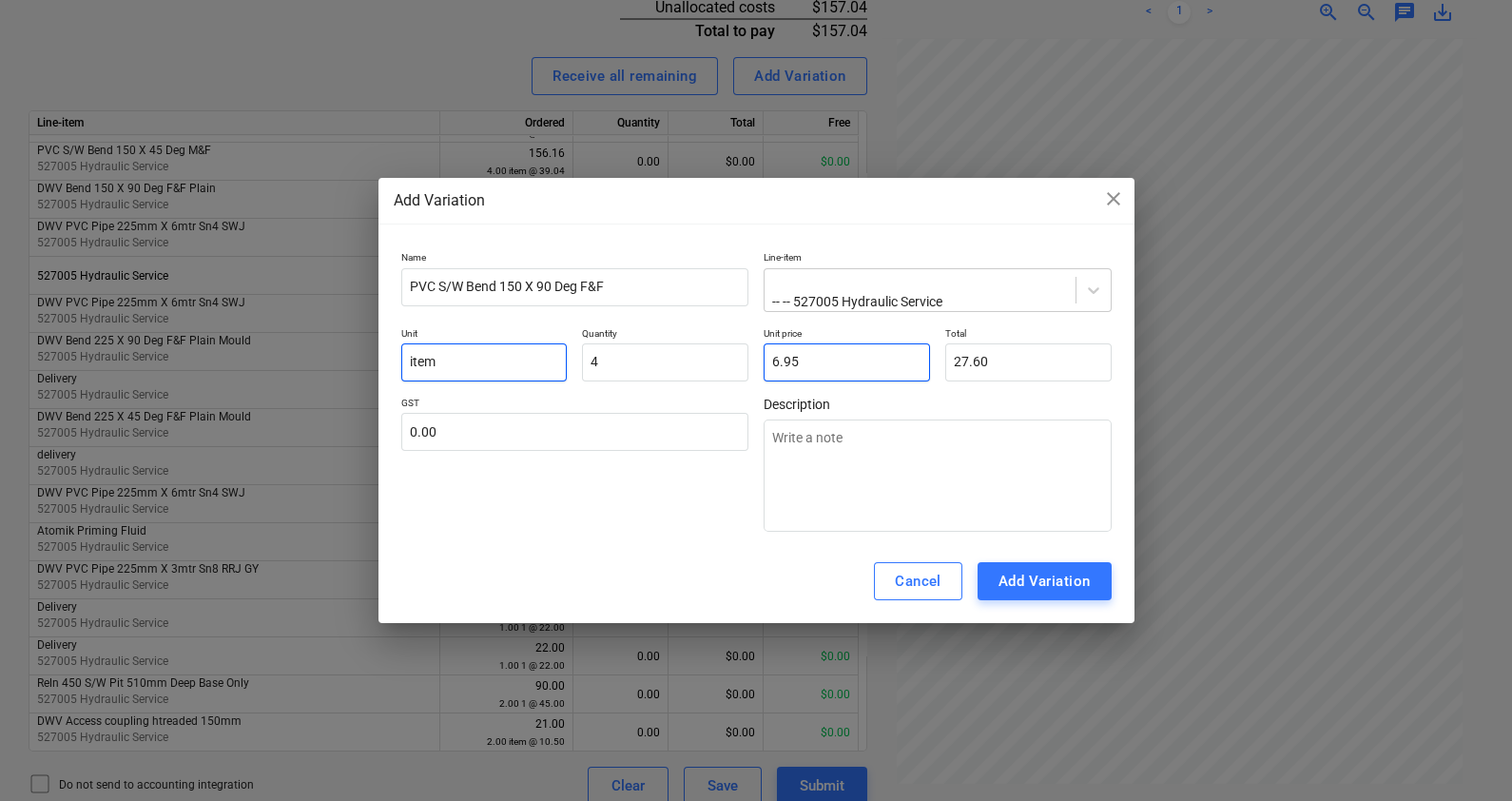 type on "27.80" 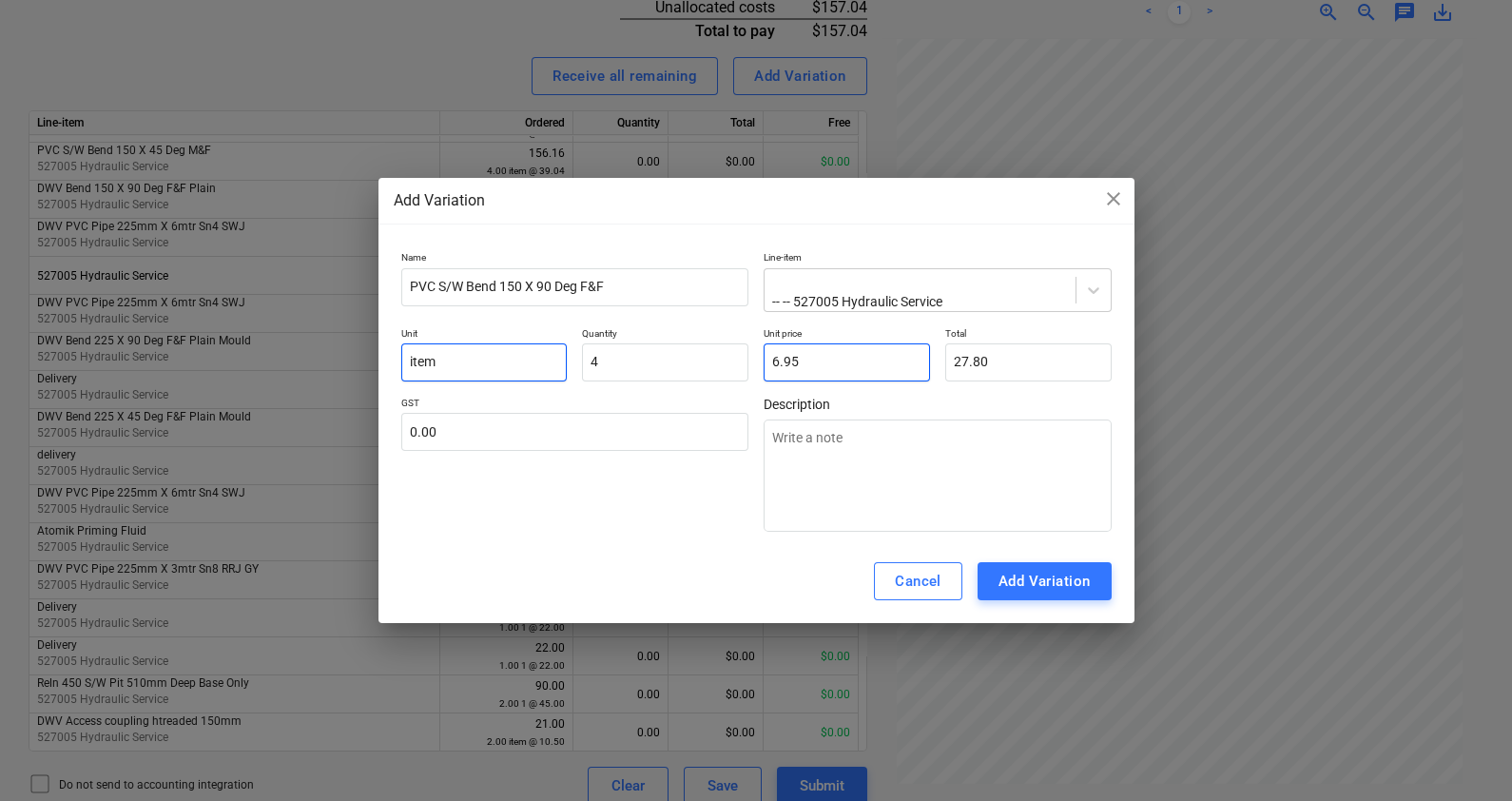 type on "6.95" 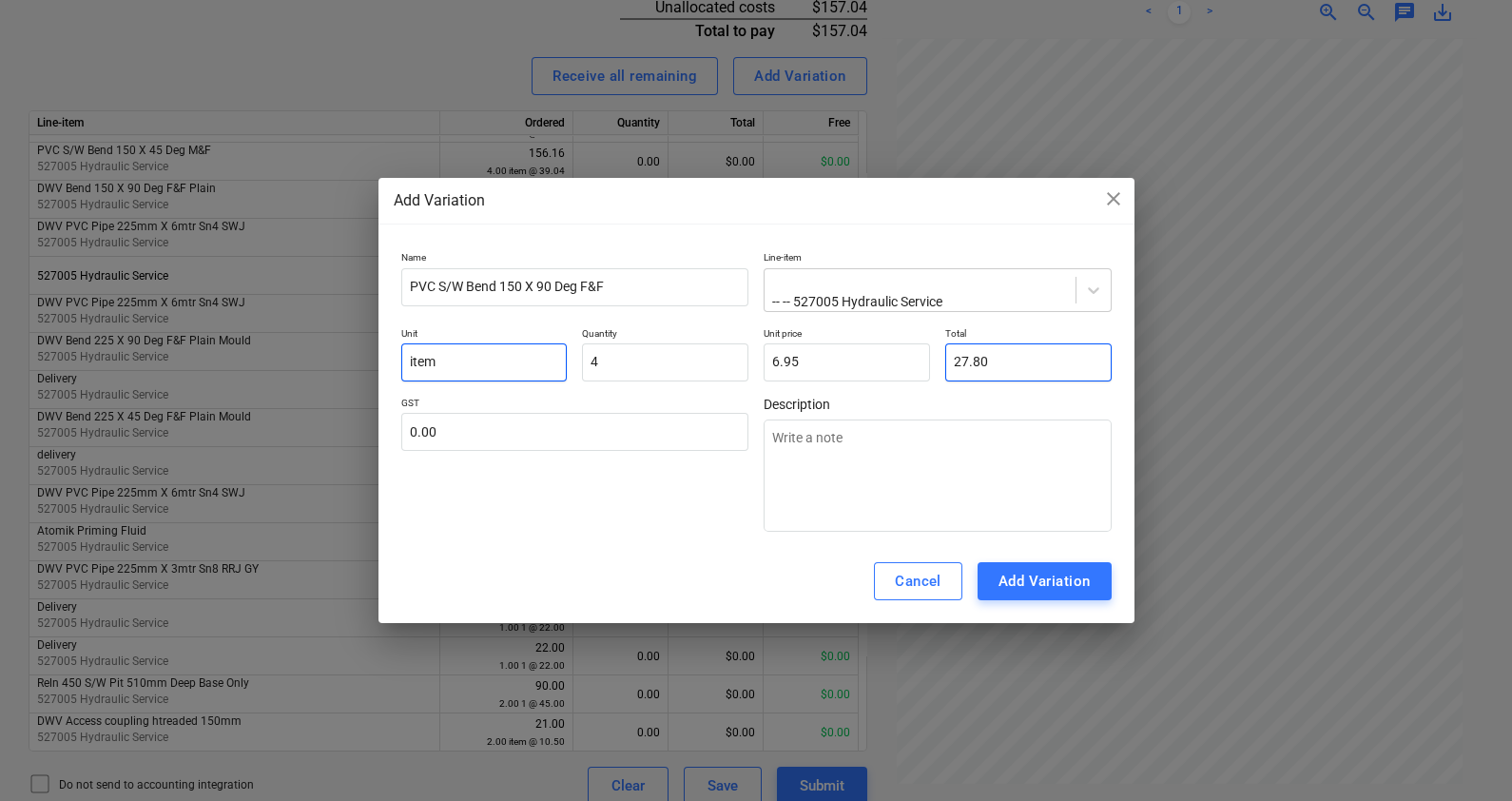 type on "27.8" 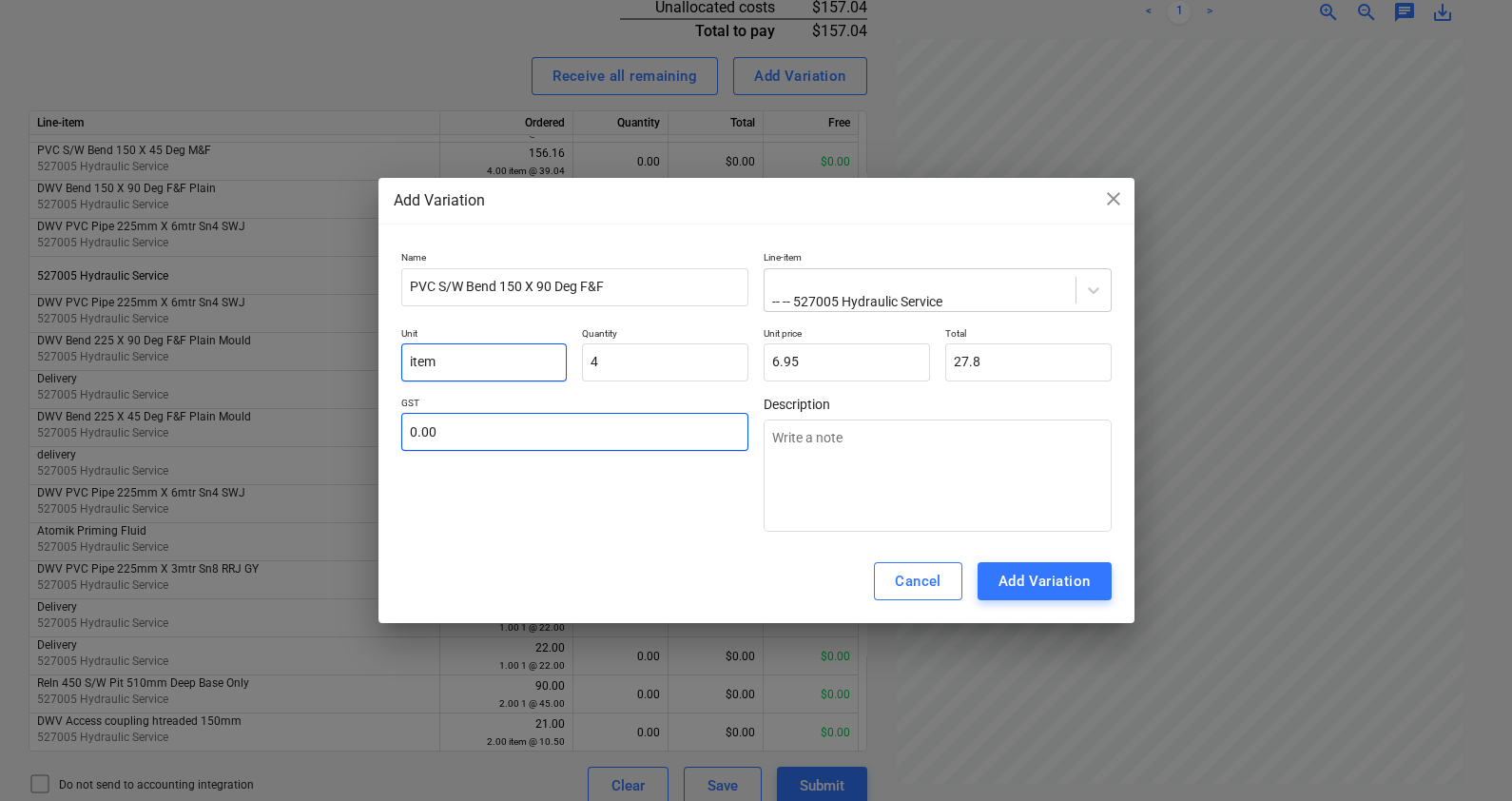 type 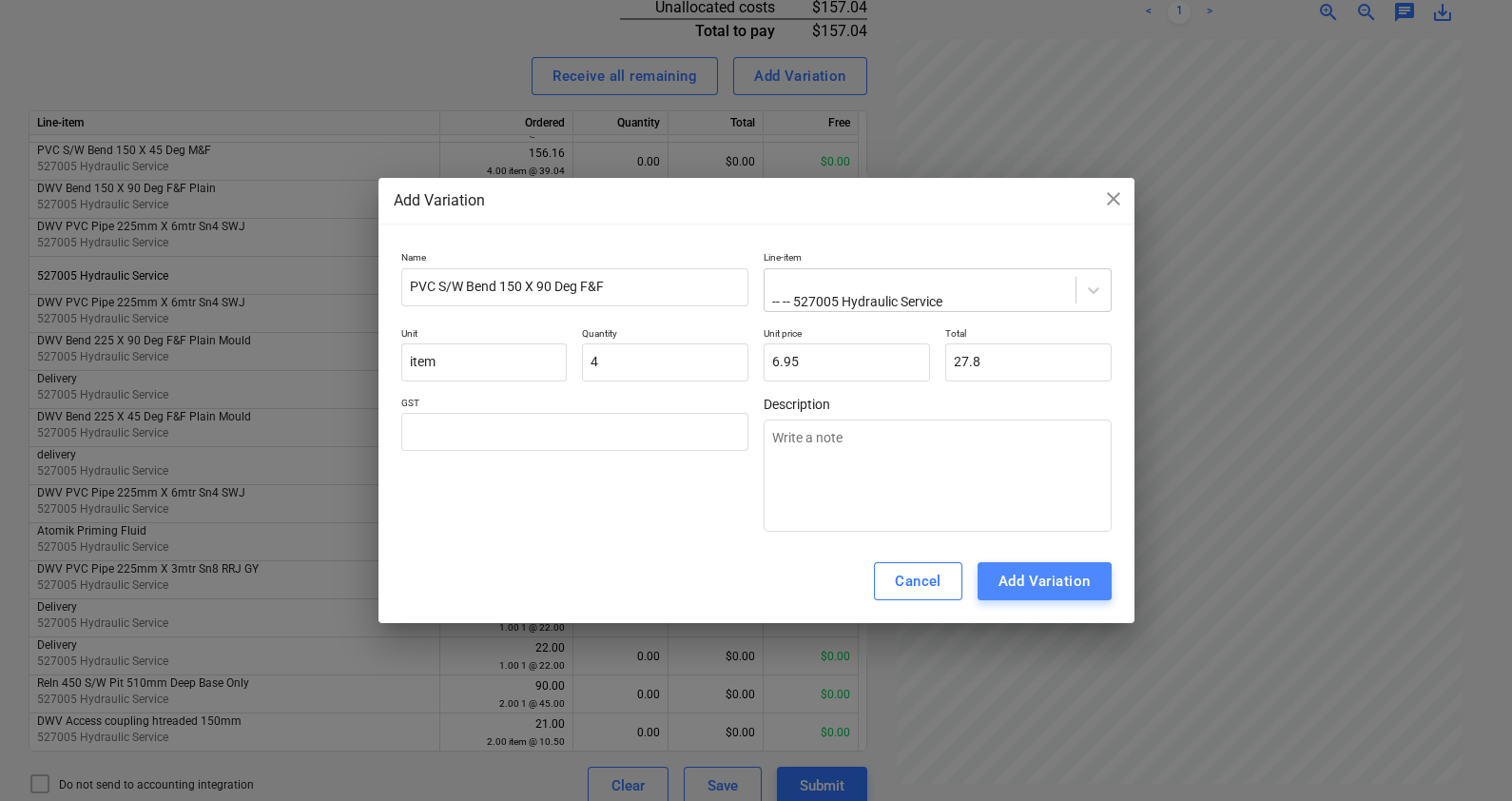 click on "Add Variation" at bounding box center (1044, 581) 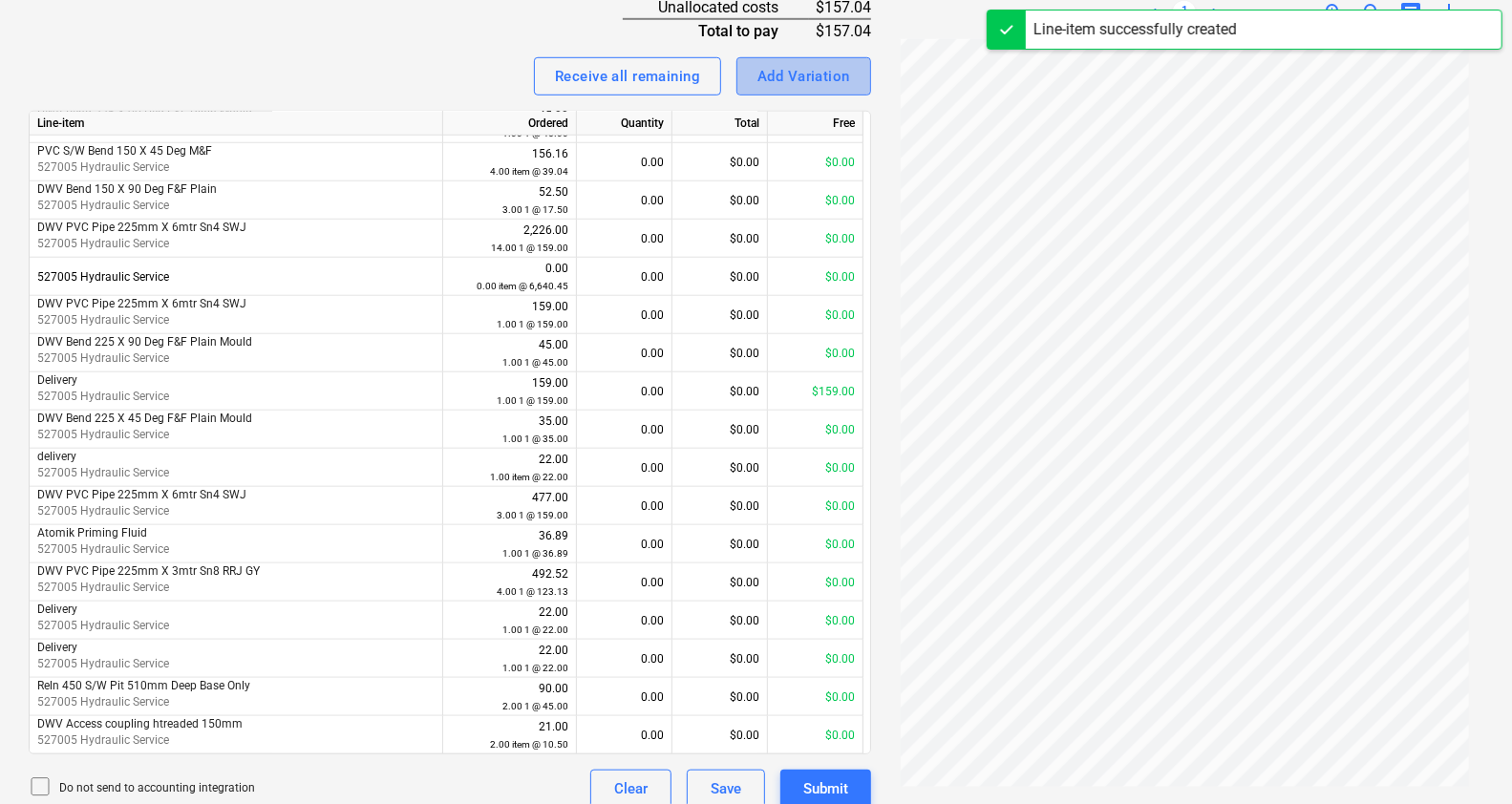 click on "Add Variation" at bounding box center [803, 76] 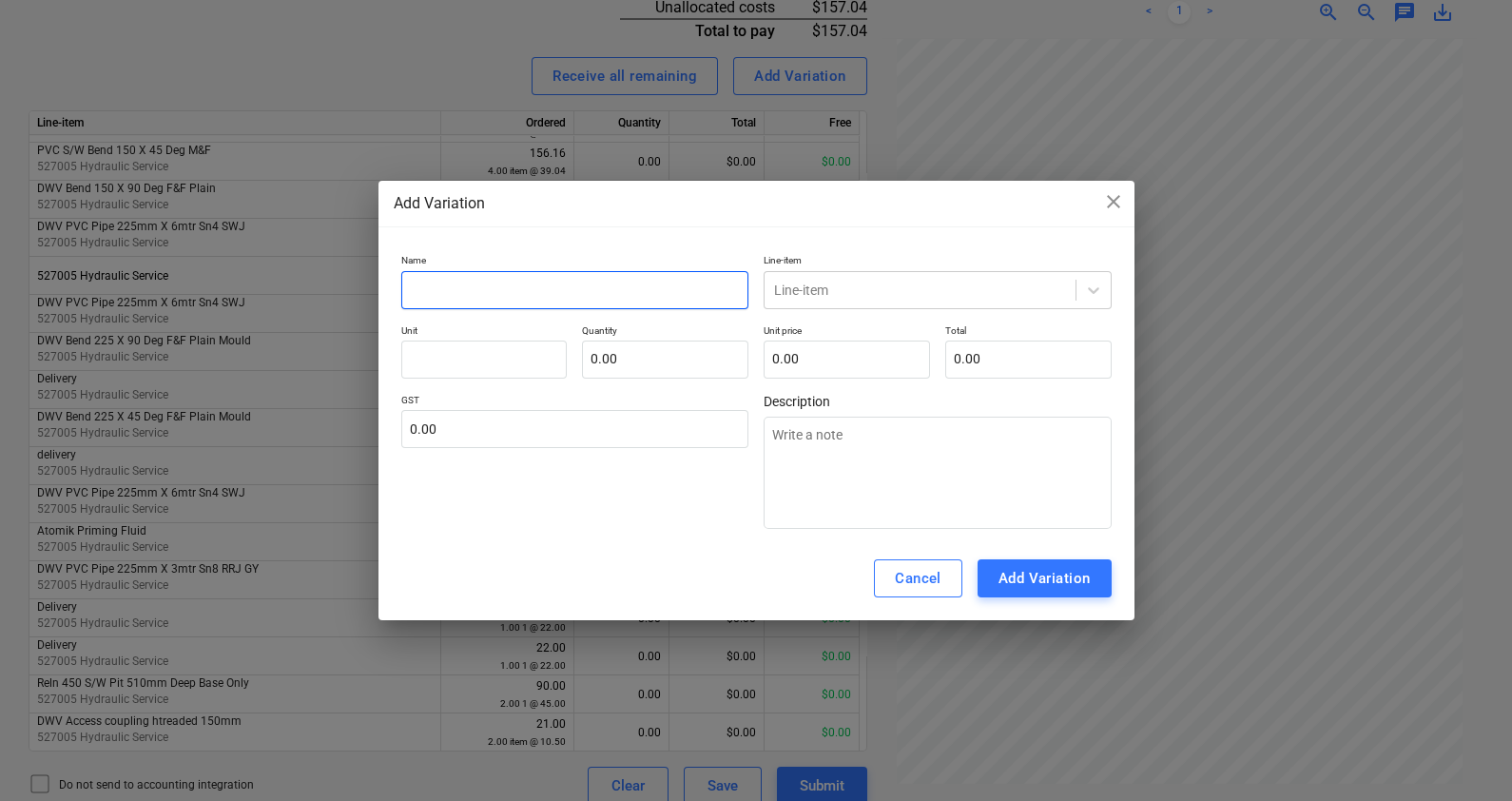 click at bounding box center (575, 290) 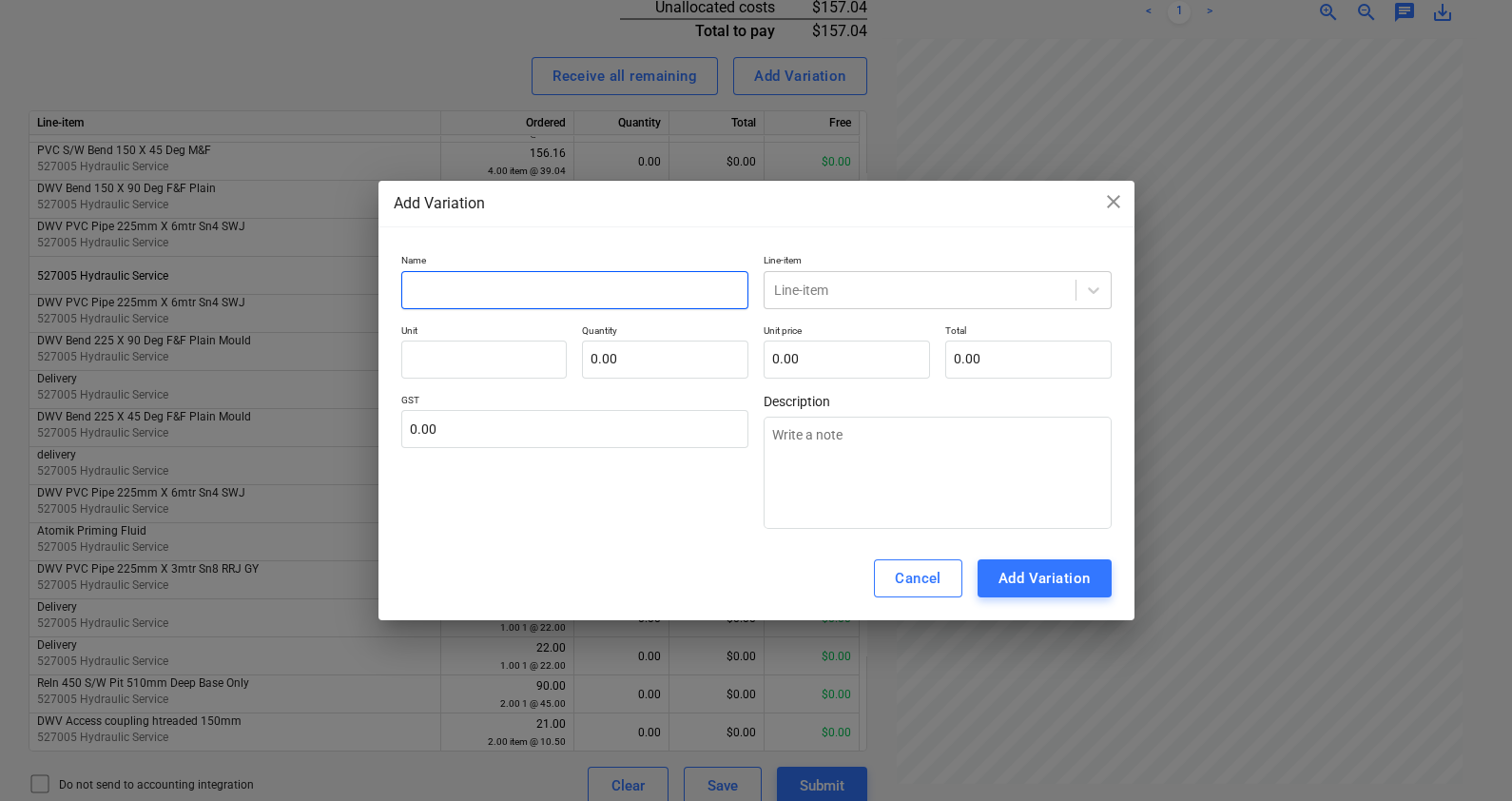 paste on "Reln 450 S/W Riser - 300mm Deep" 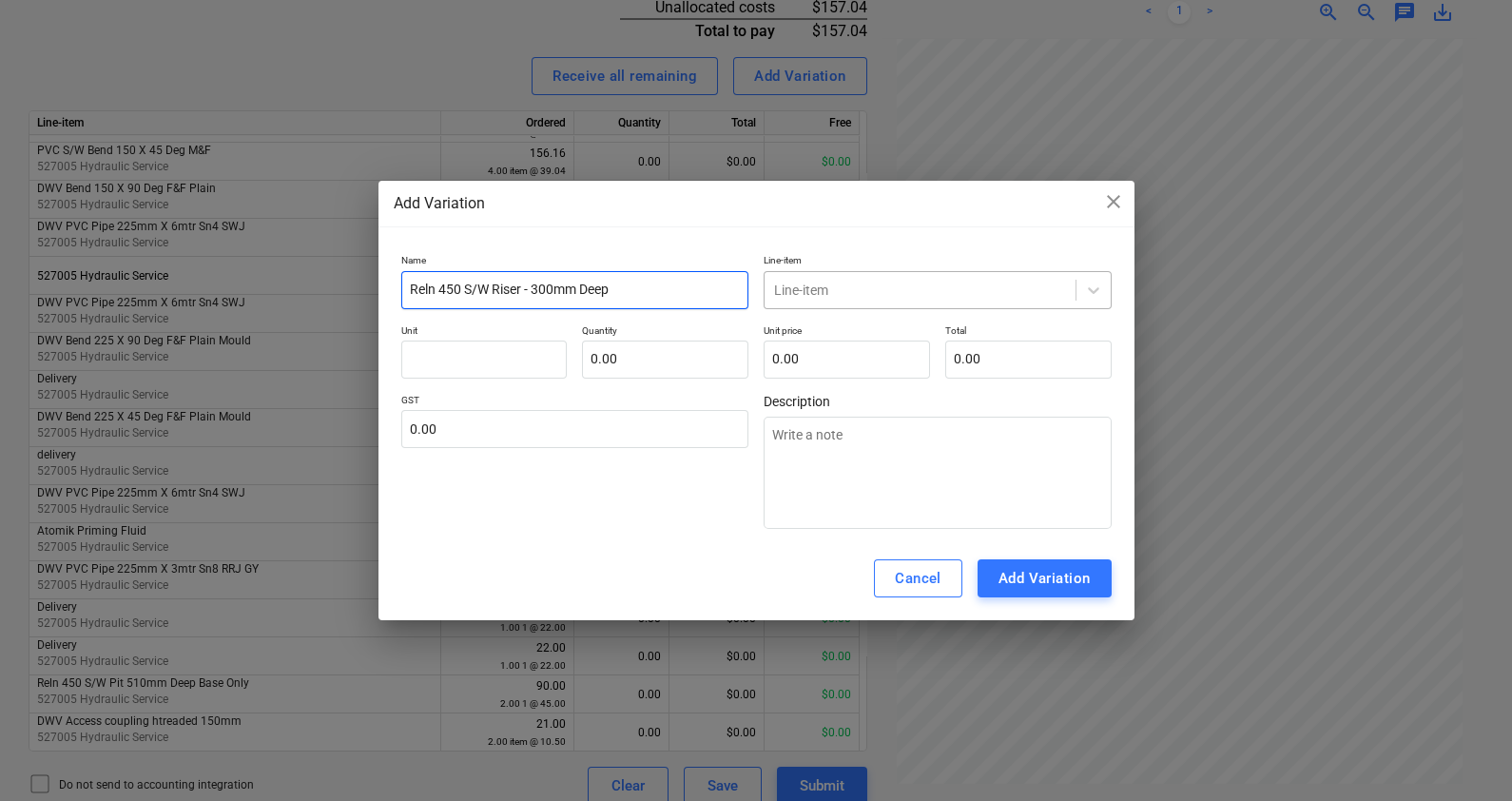 type on "Reln 450 S/W Riser - 300mm Deep" 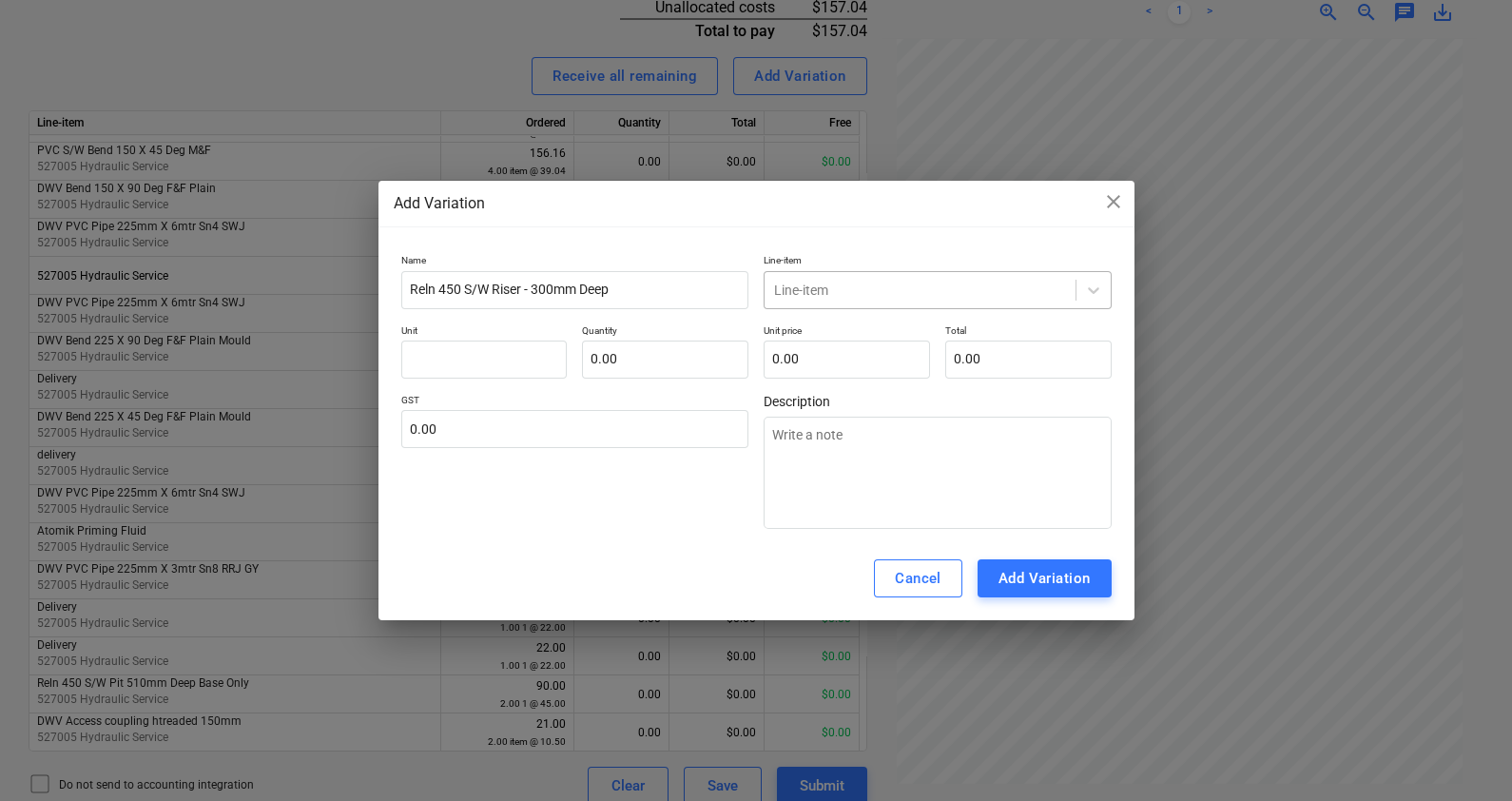 click at bounding box center [920, 290] 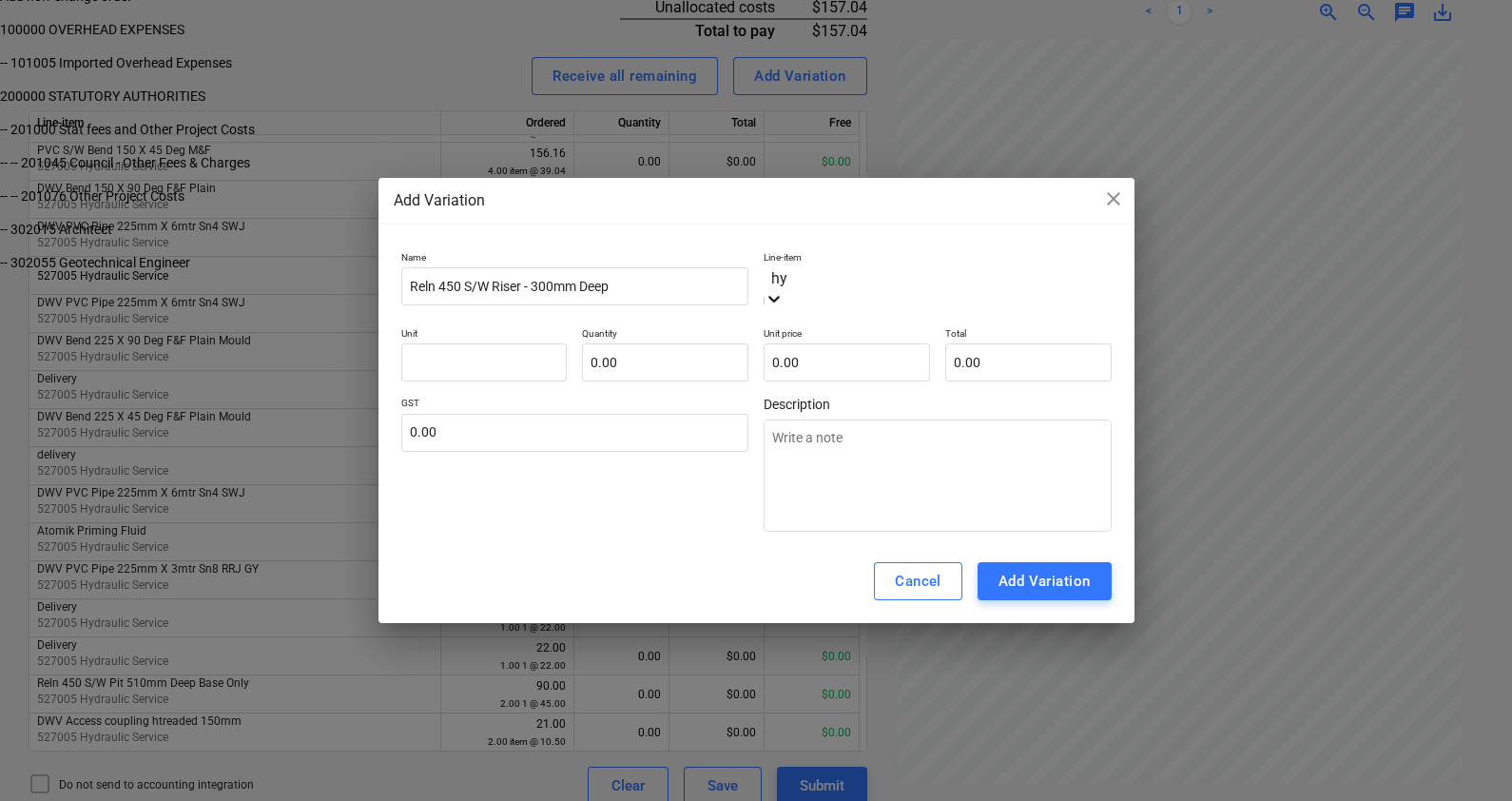 type on "hyd" 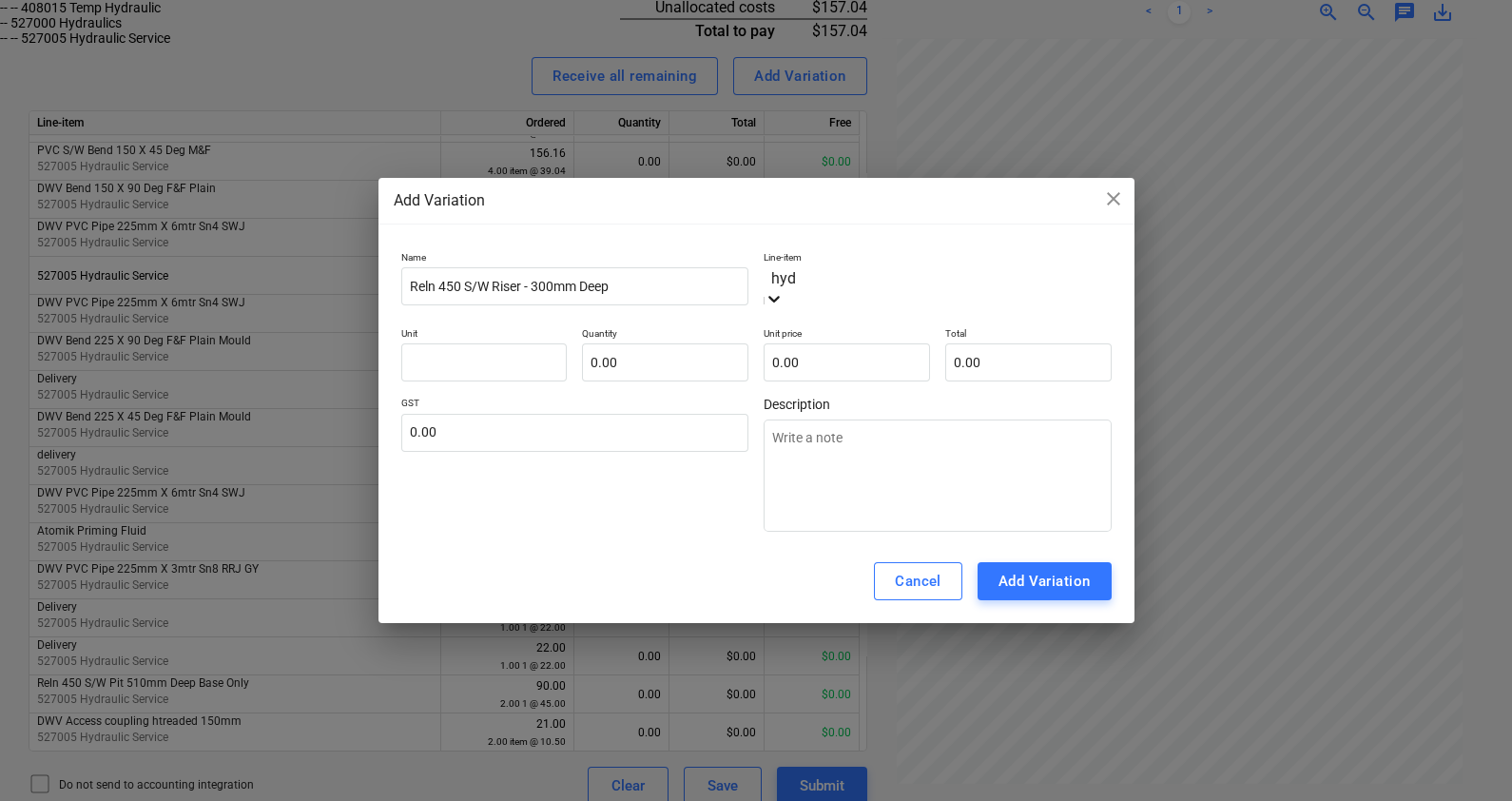 click on "-- --  527005 Hydraulic Service" at bounding box center [752, 38] 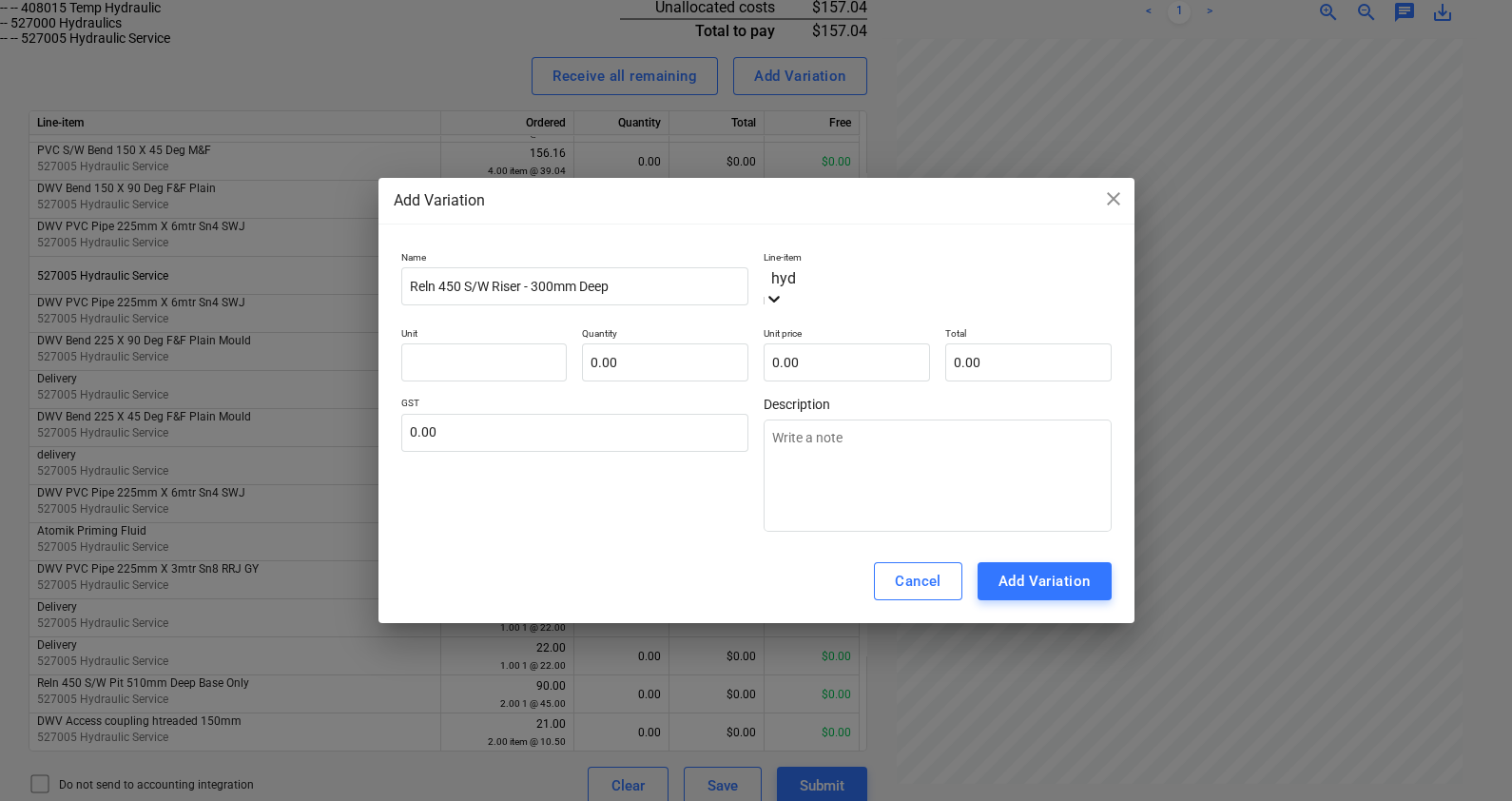 type 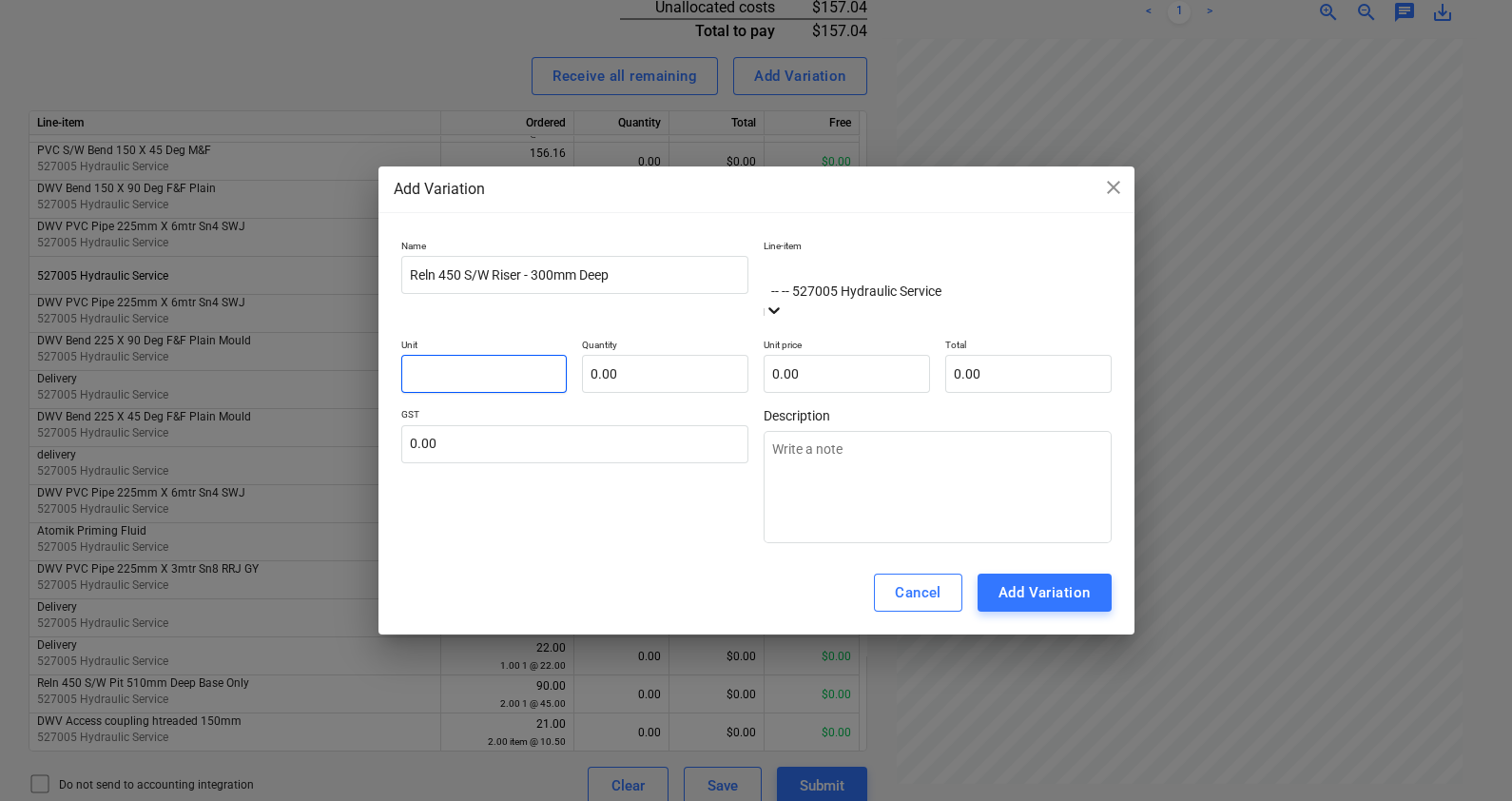 click at bounding box center [484, 374] 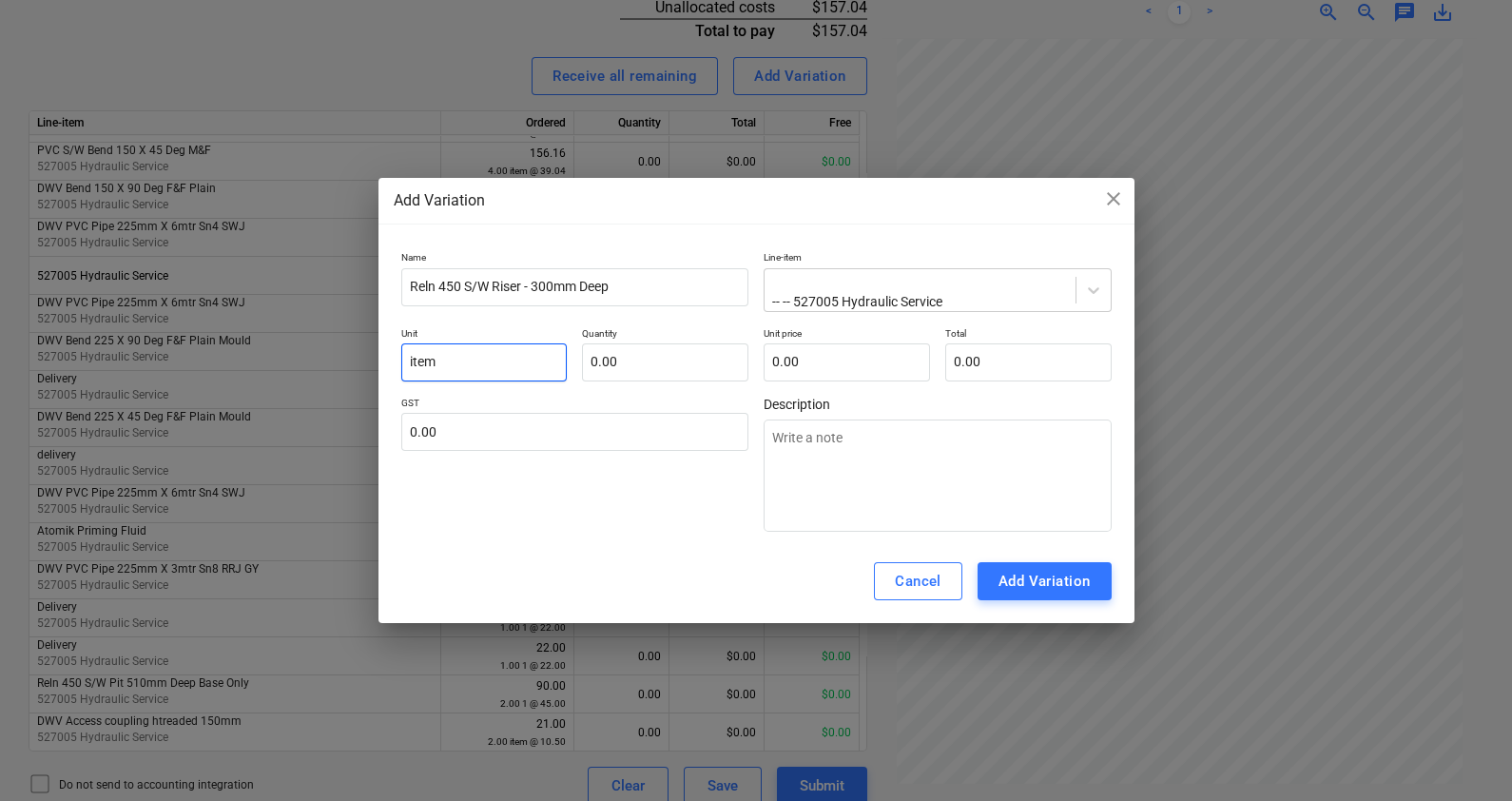type on "item" 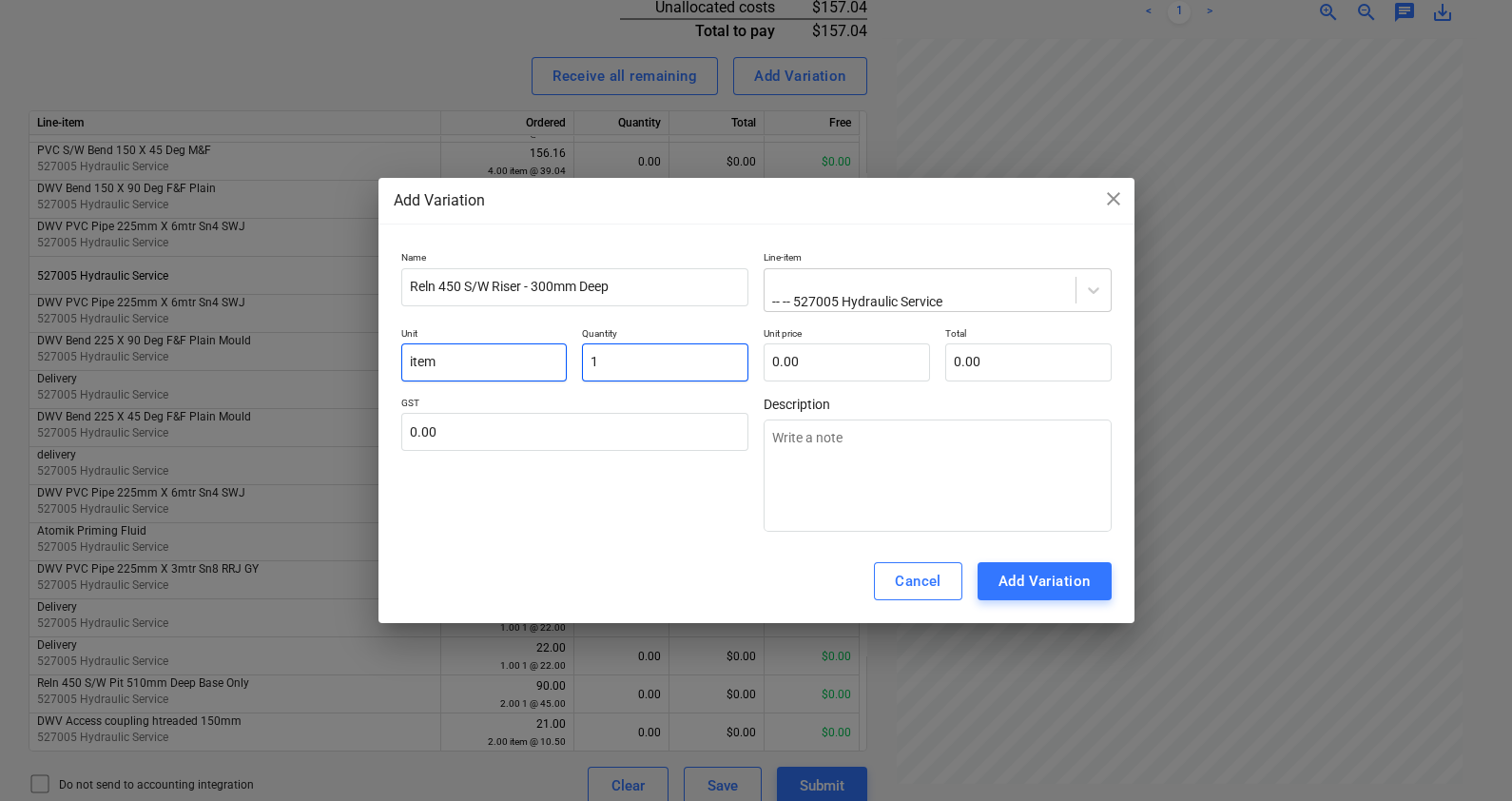 type on "1" 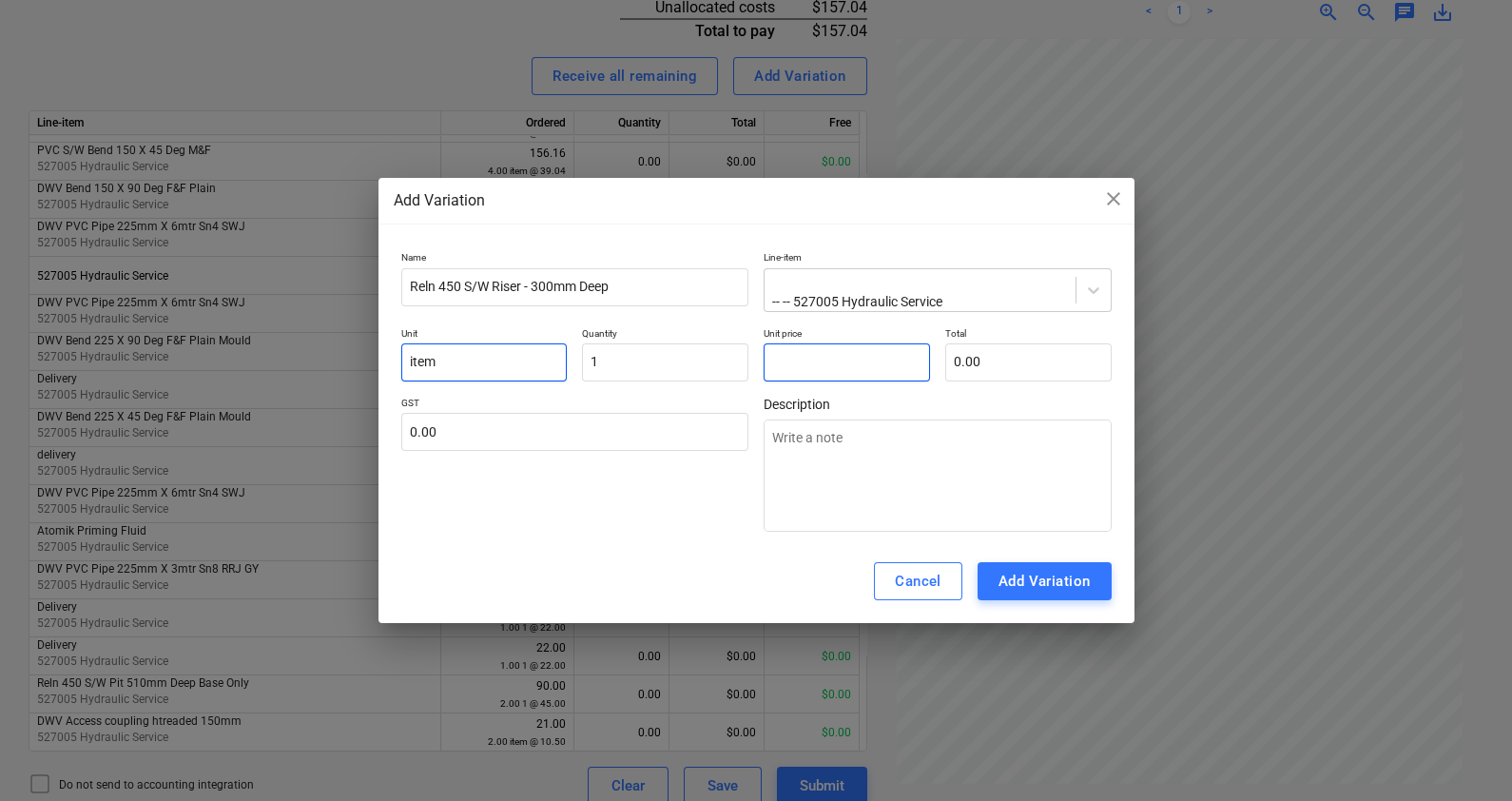 type on "9" 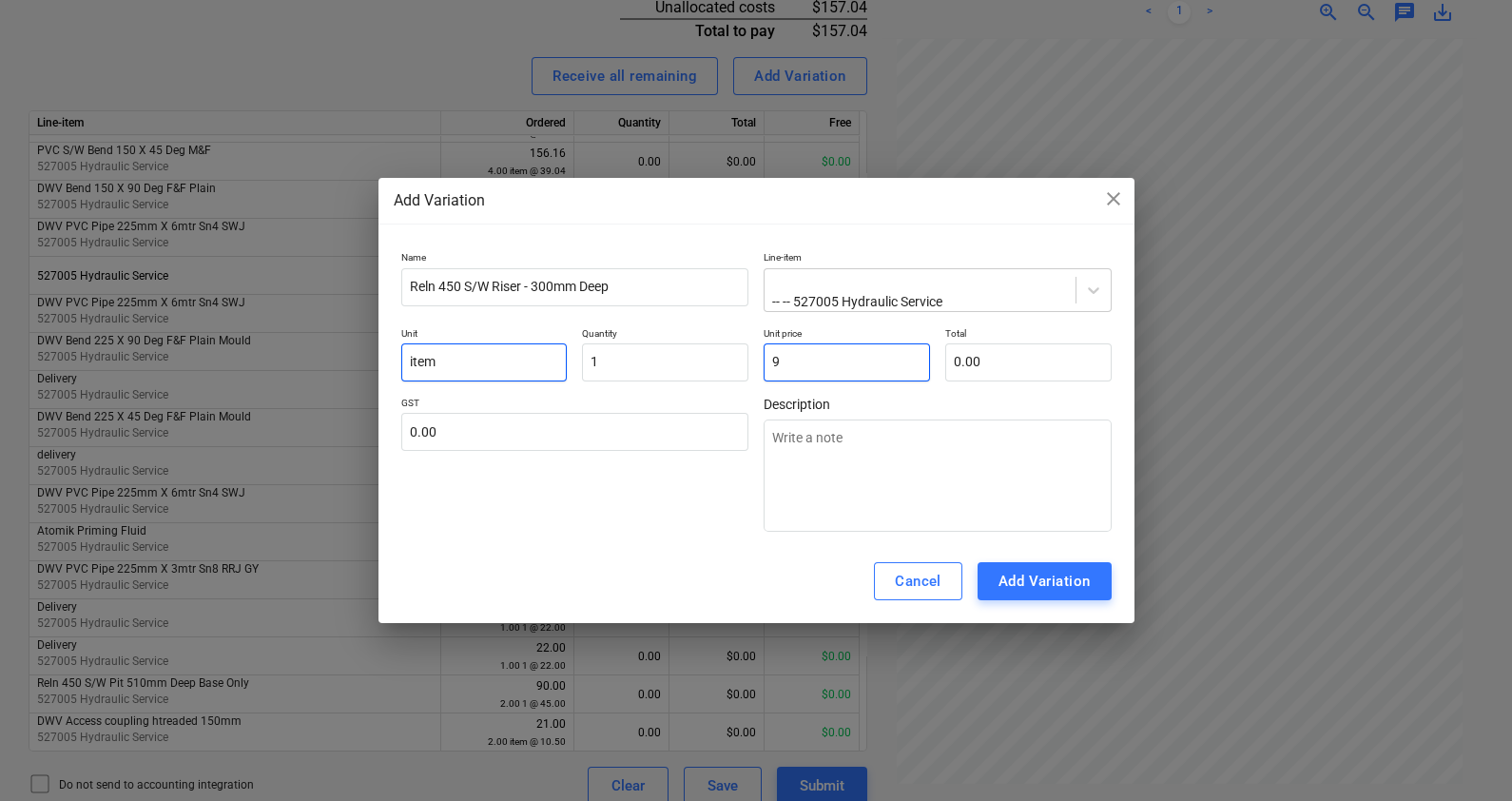 type on "9.00" 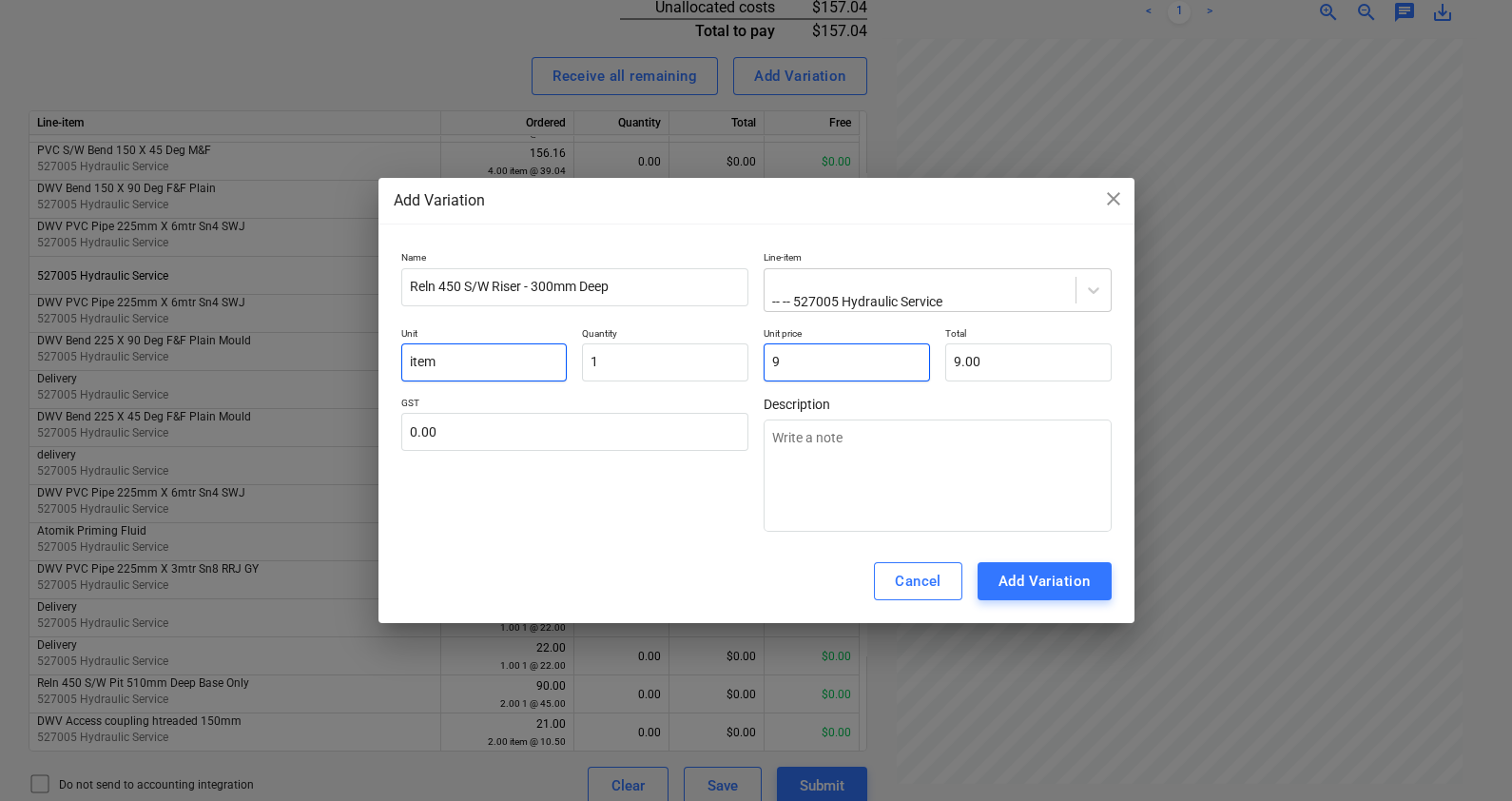 type on "94" 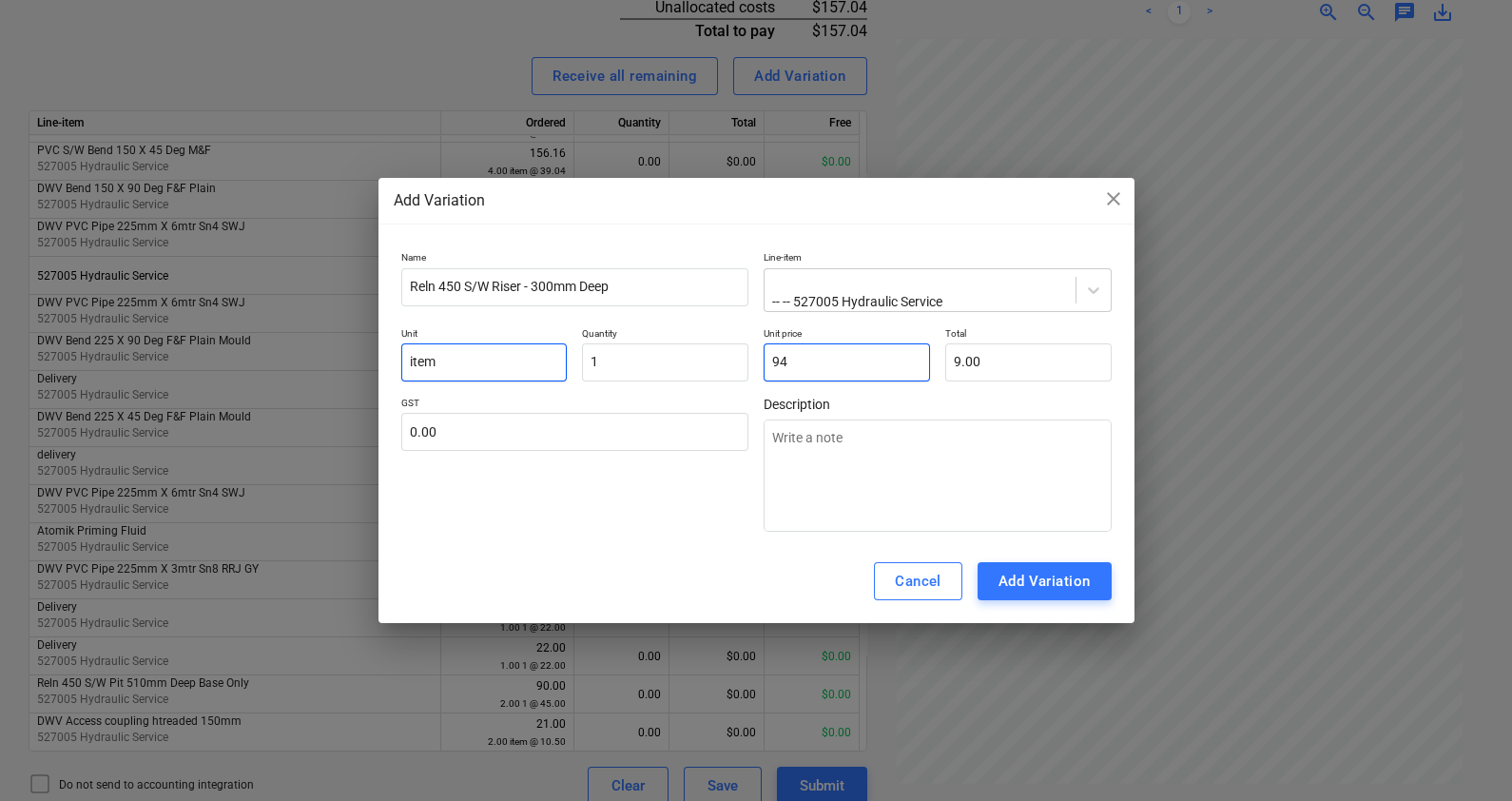 type on "94.00" 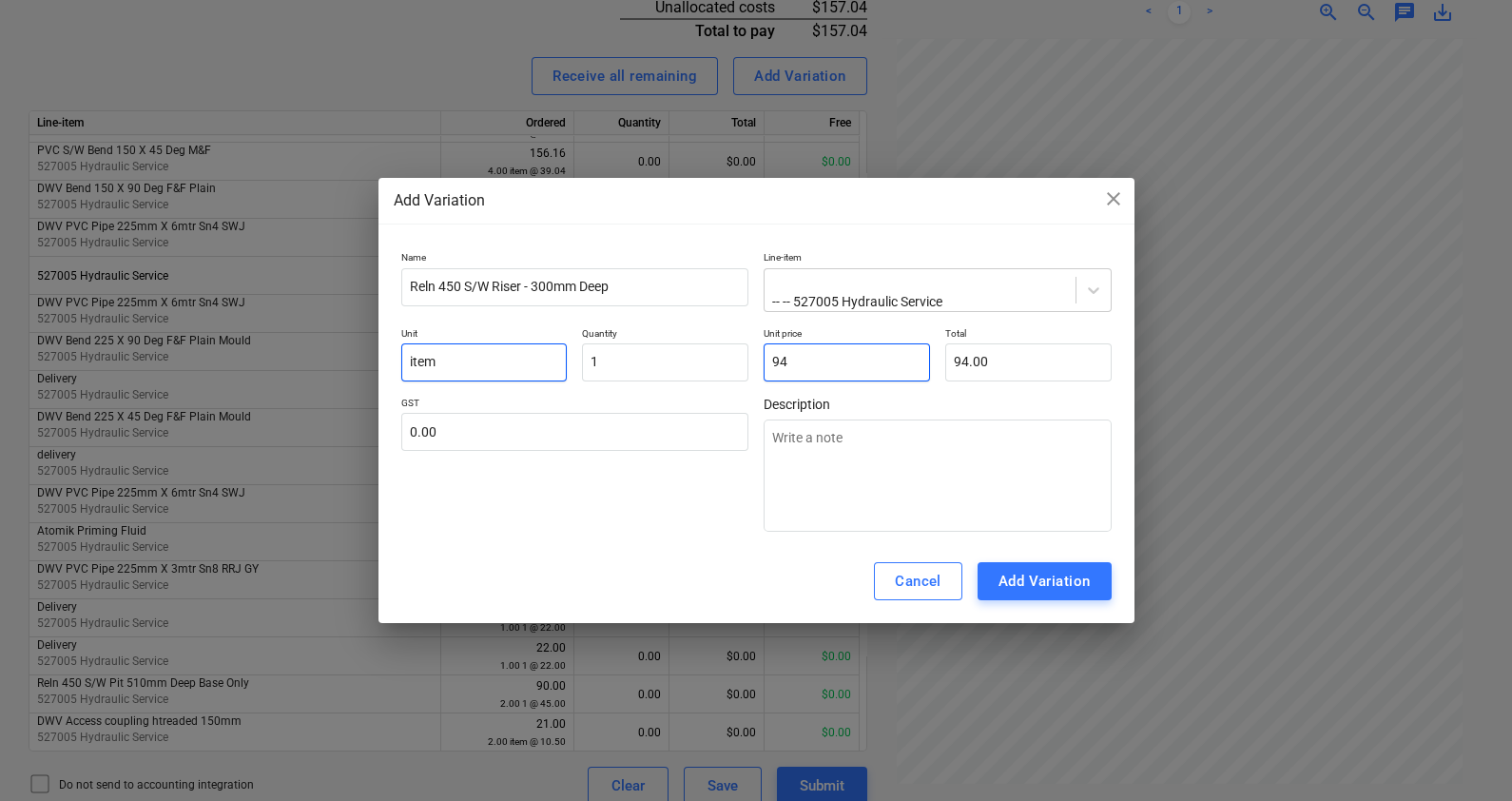 type on "941" 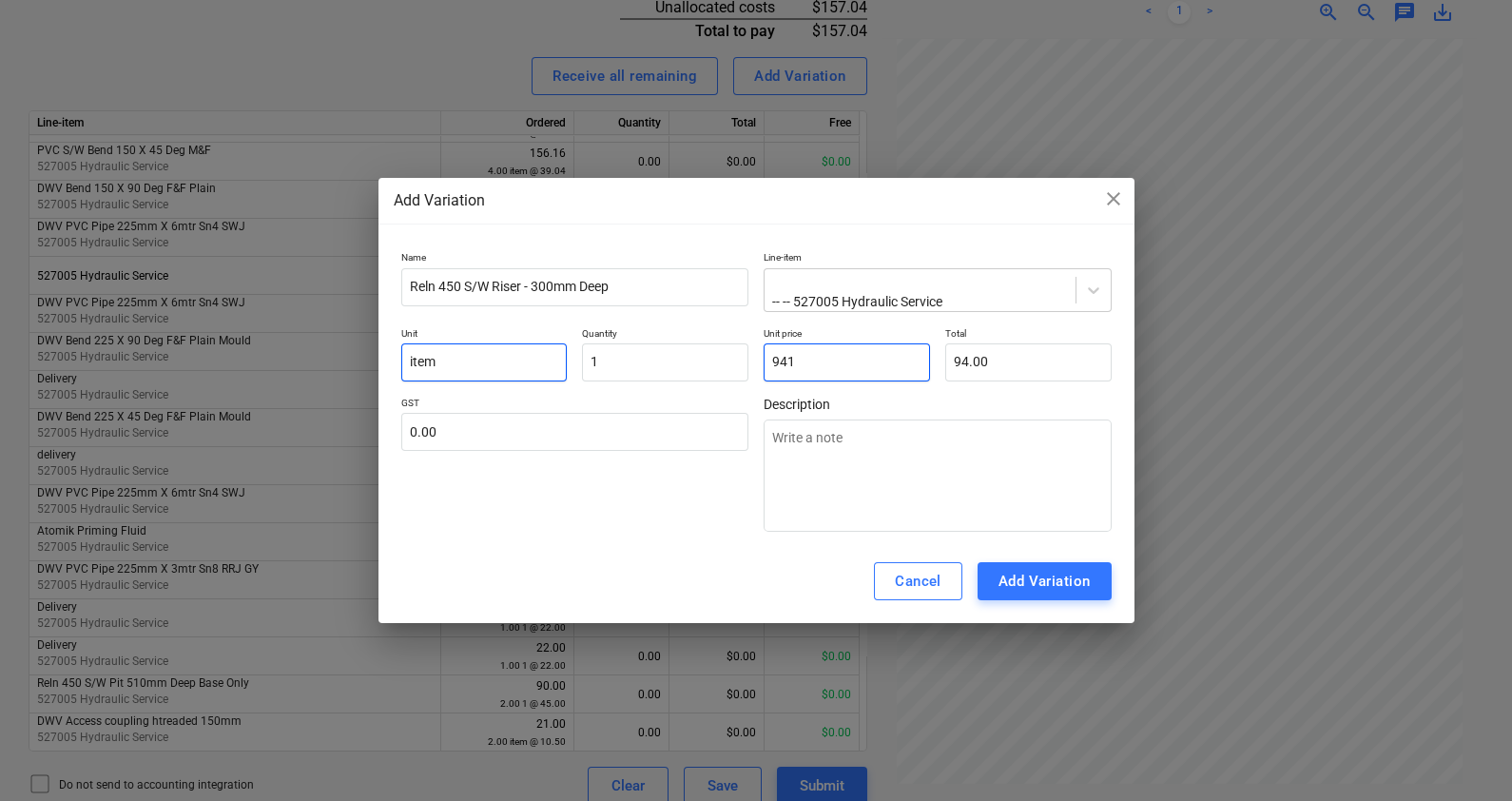 type on "941.00" 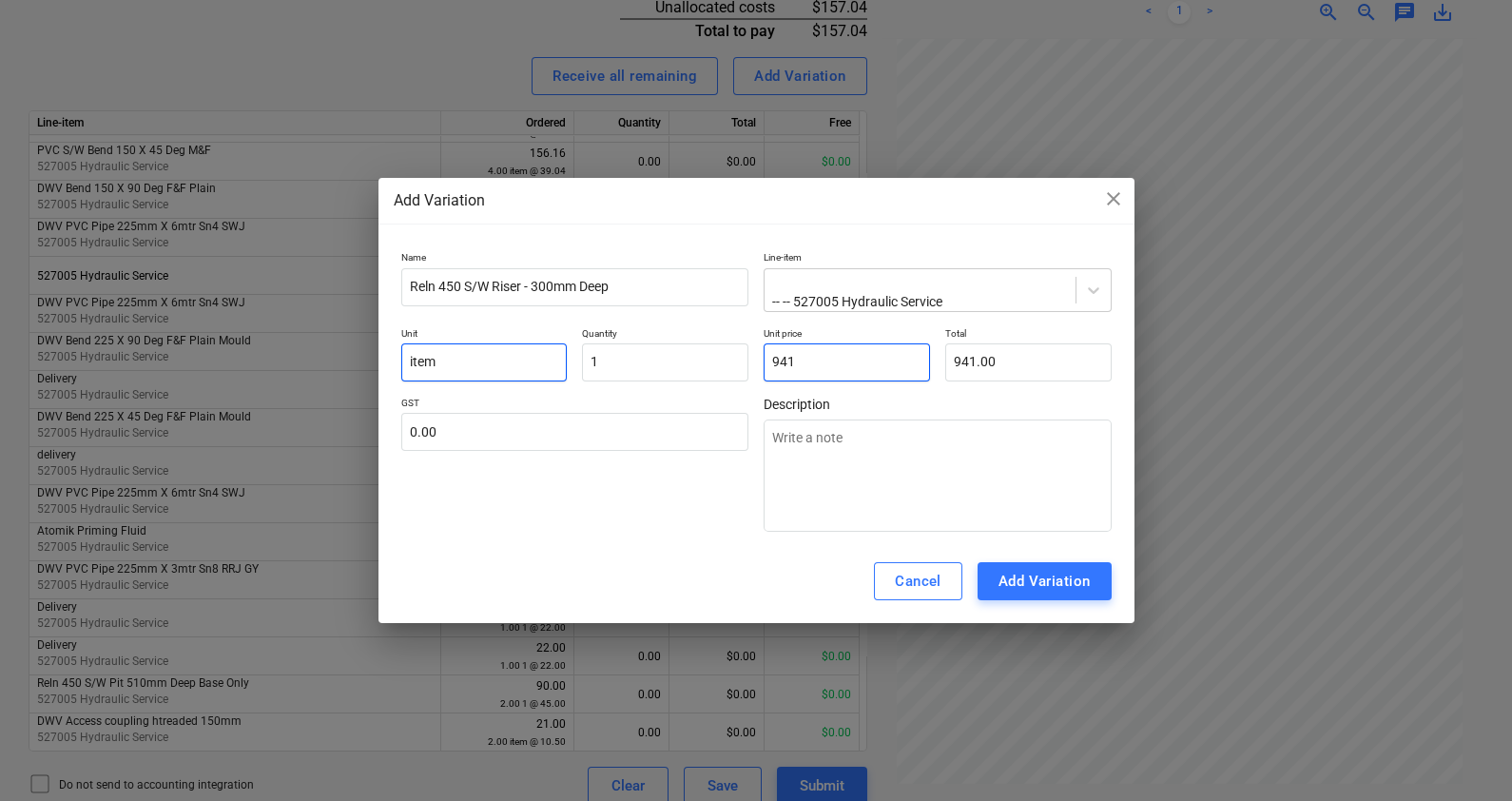 type on "94" 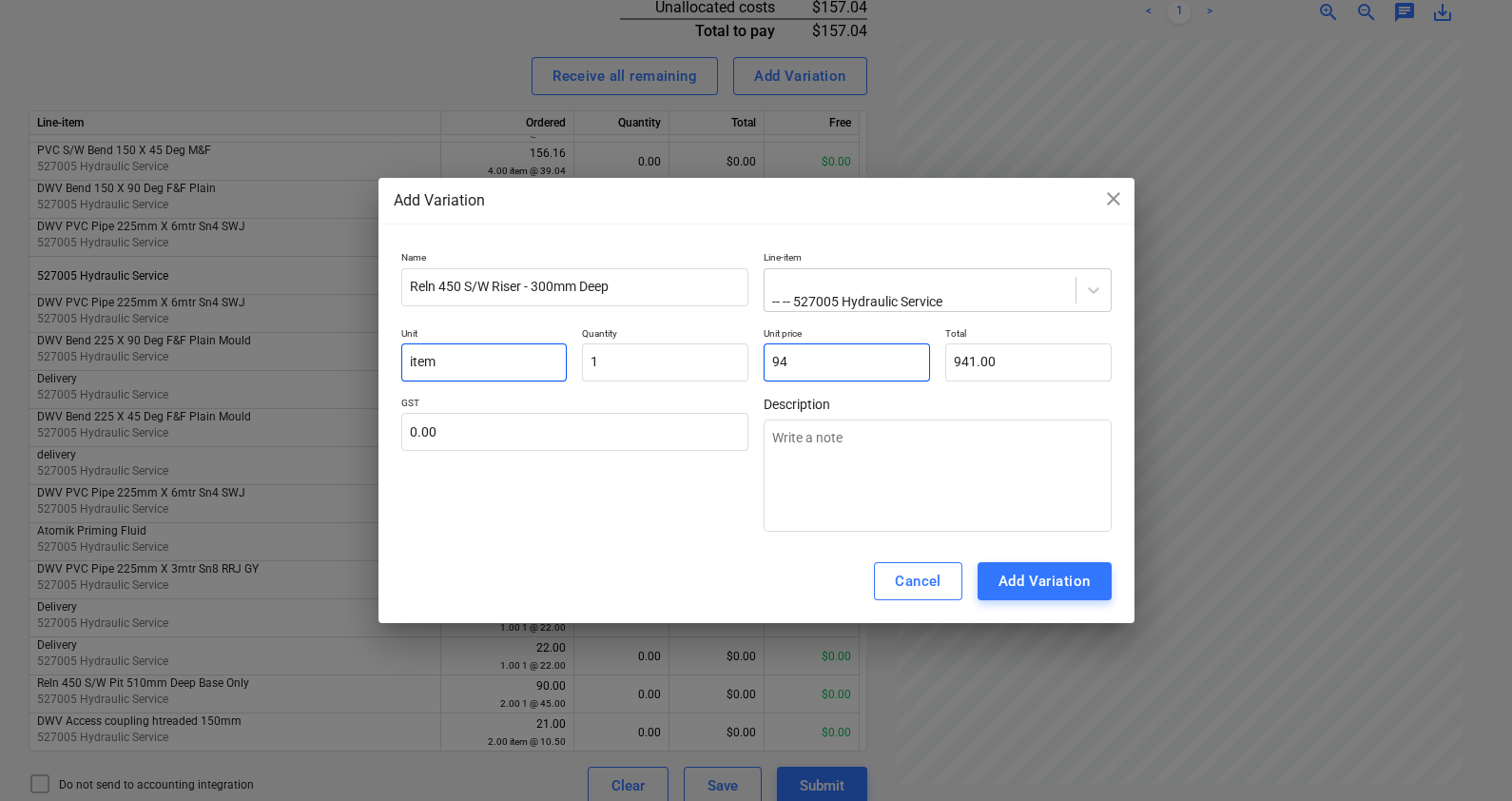 type on "94.00" 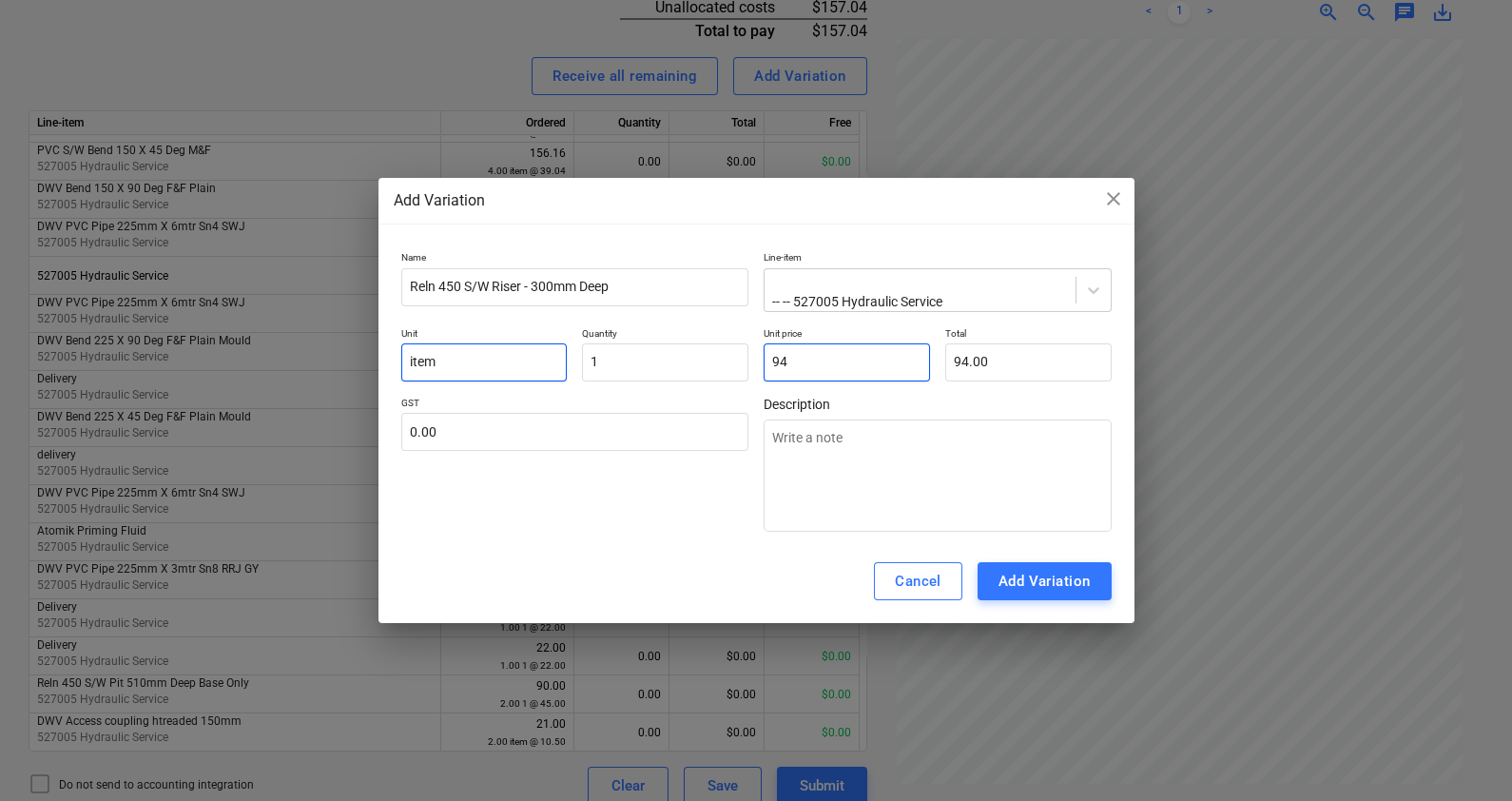 type on "9" 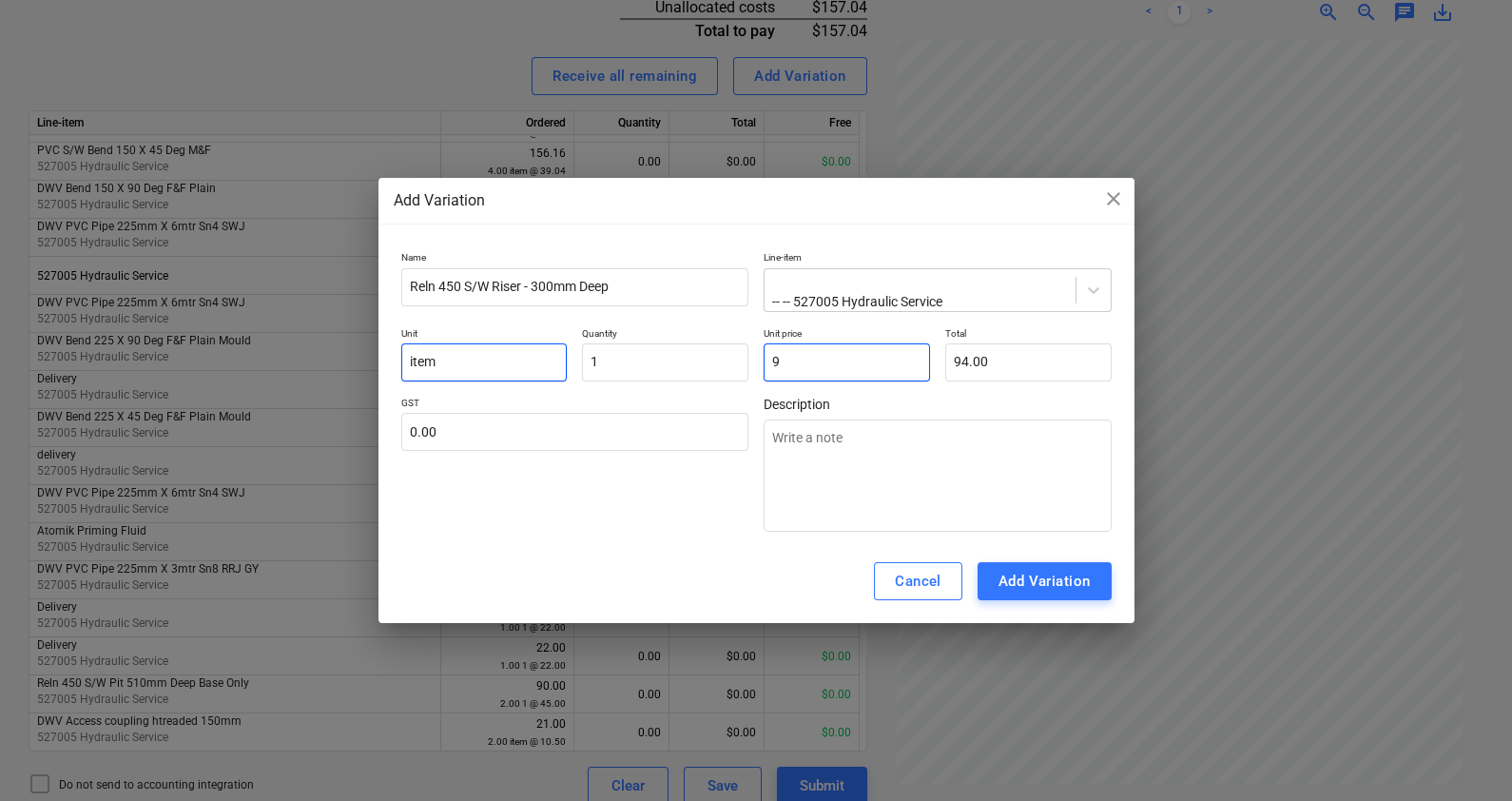 type on "9.00" 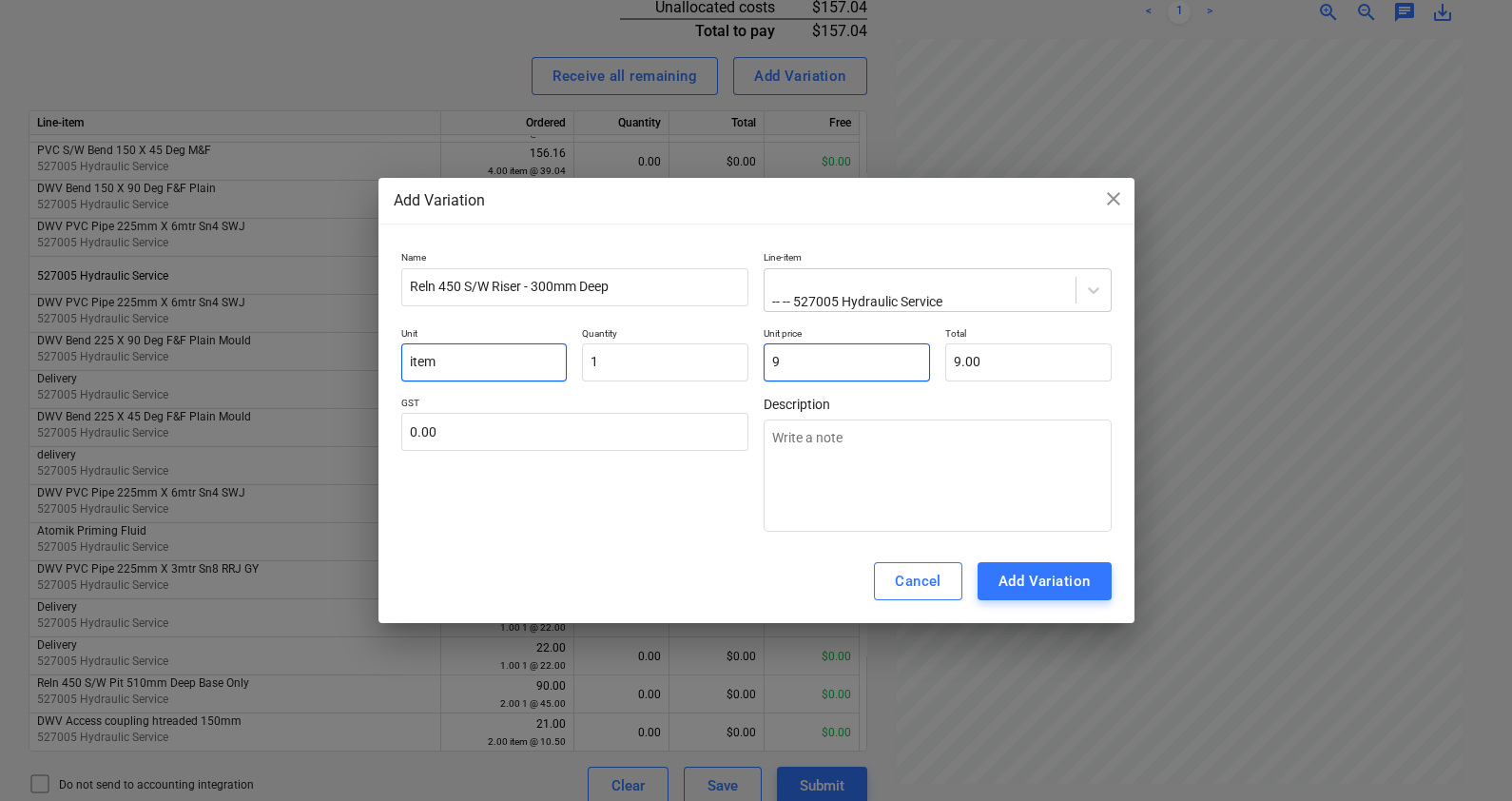 type on "91" 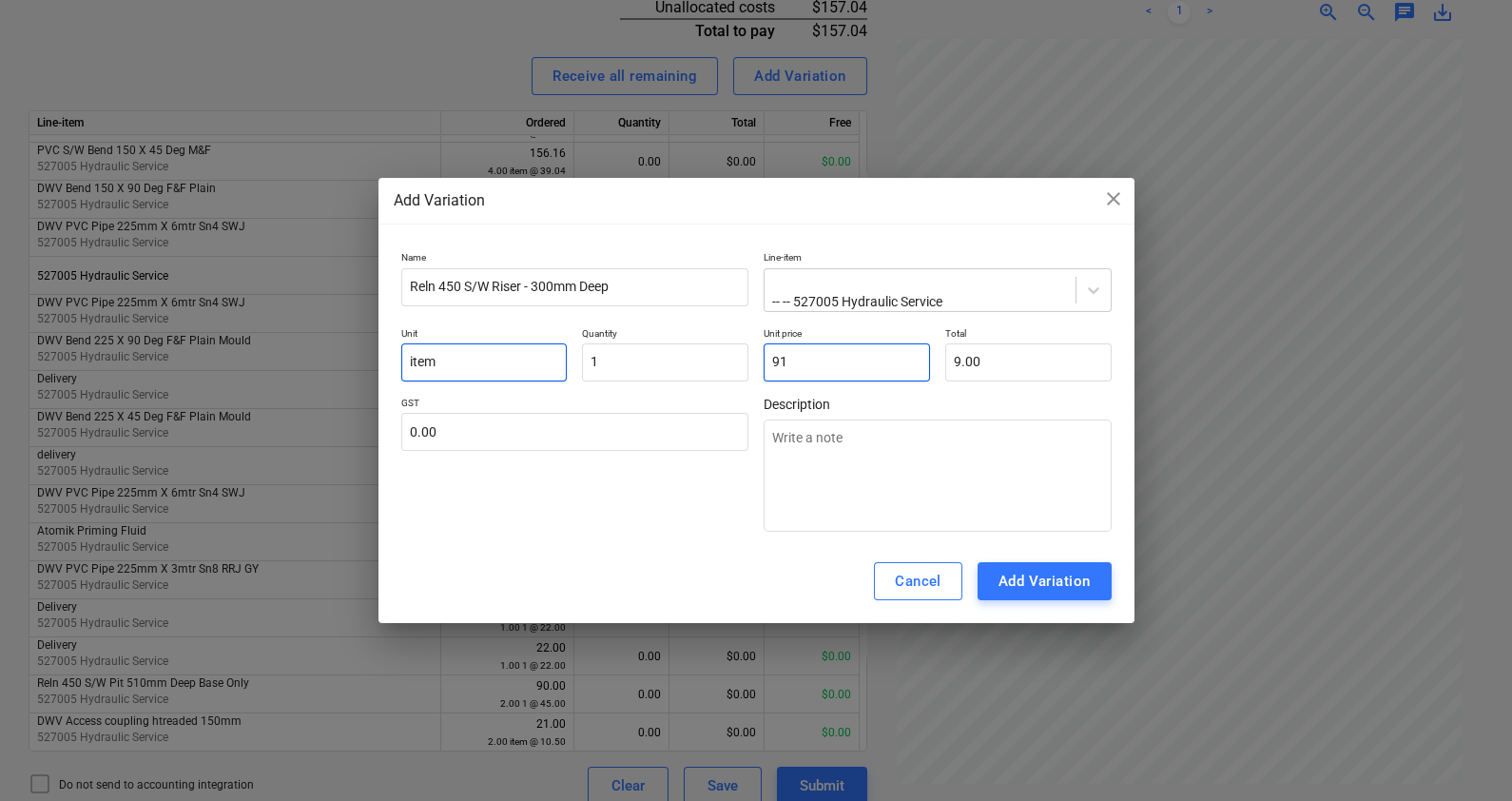 type on "91.00" 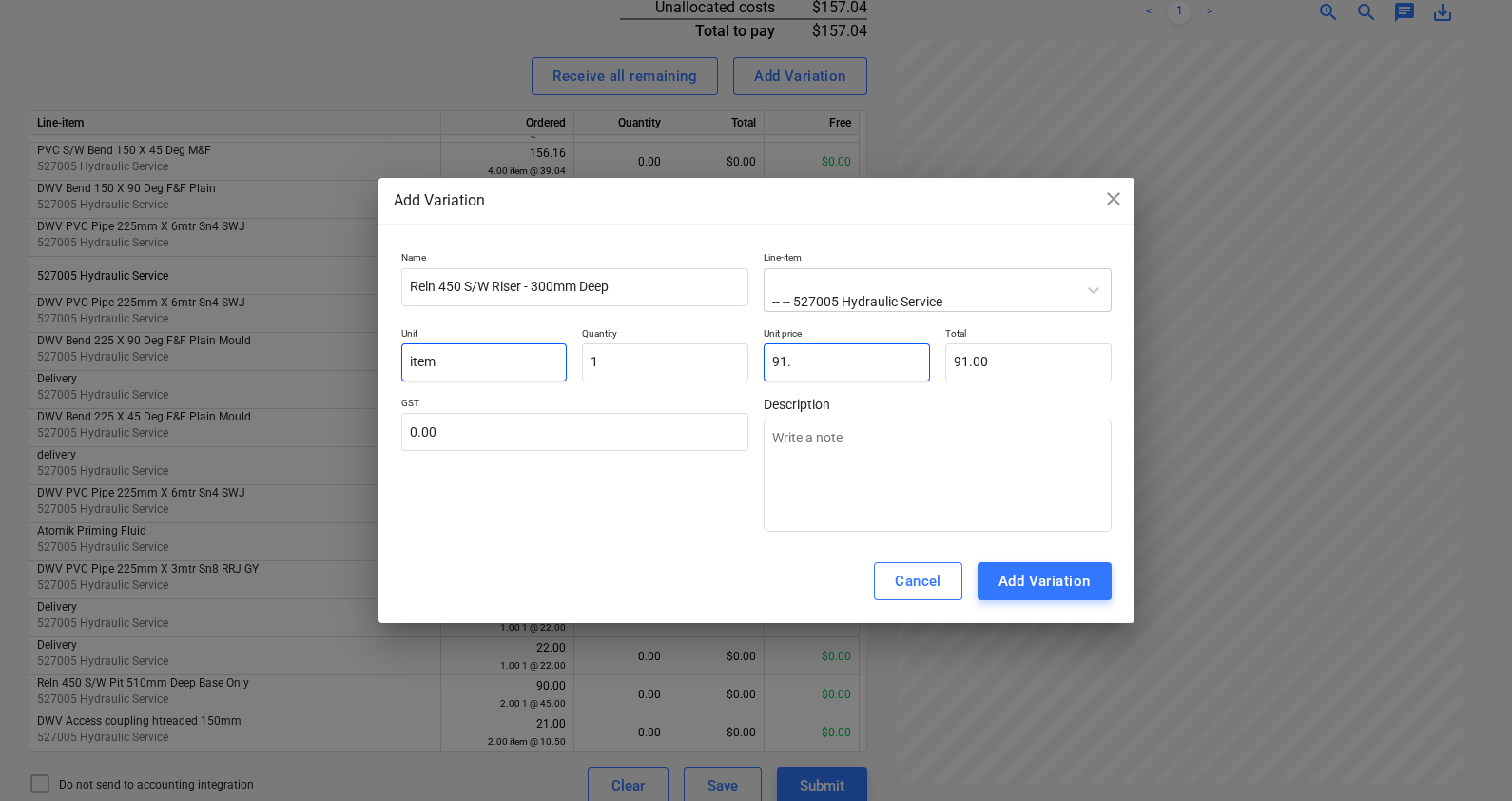 type on "91.3" 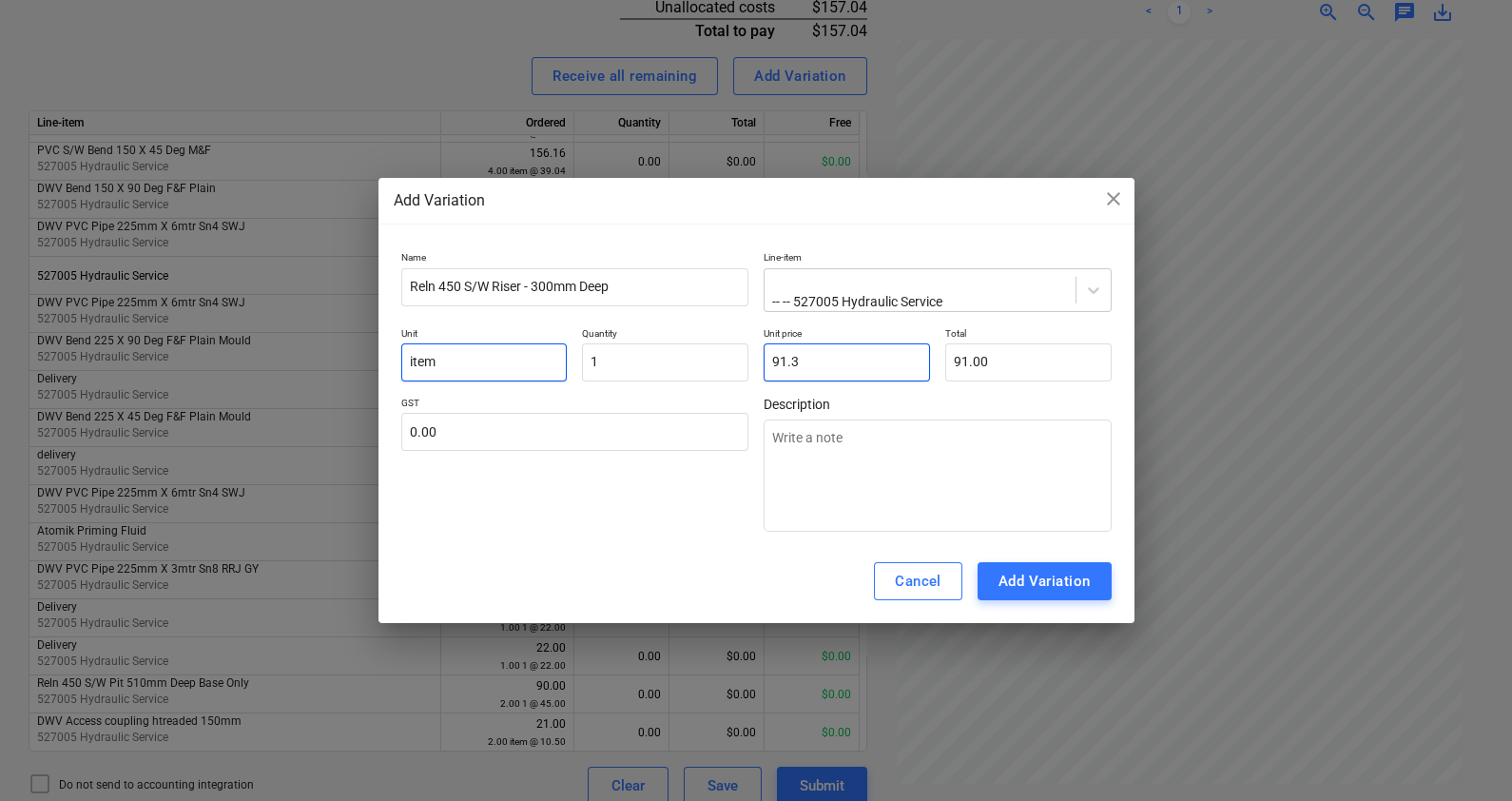 type on "91.30" 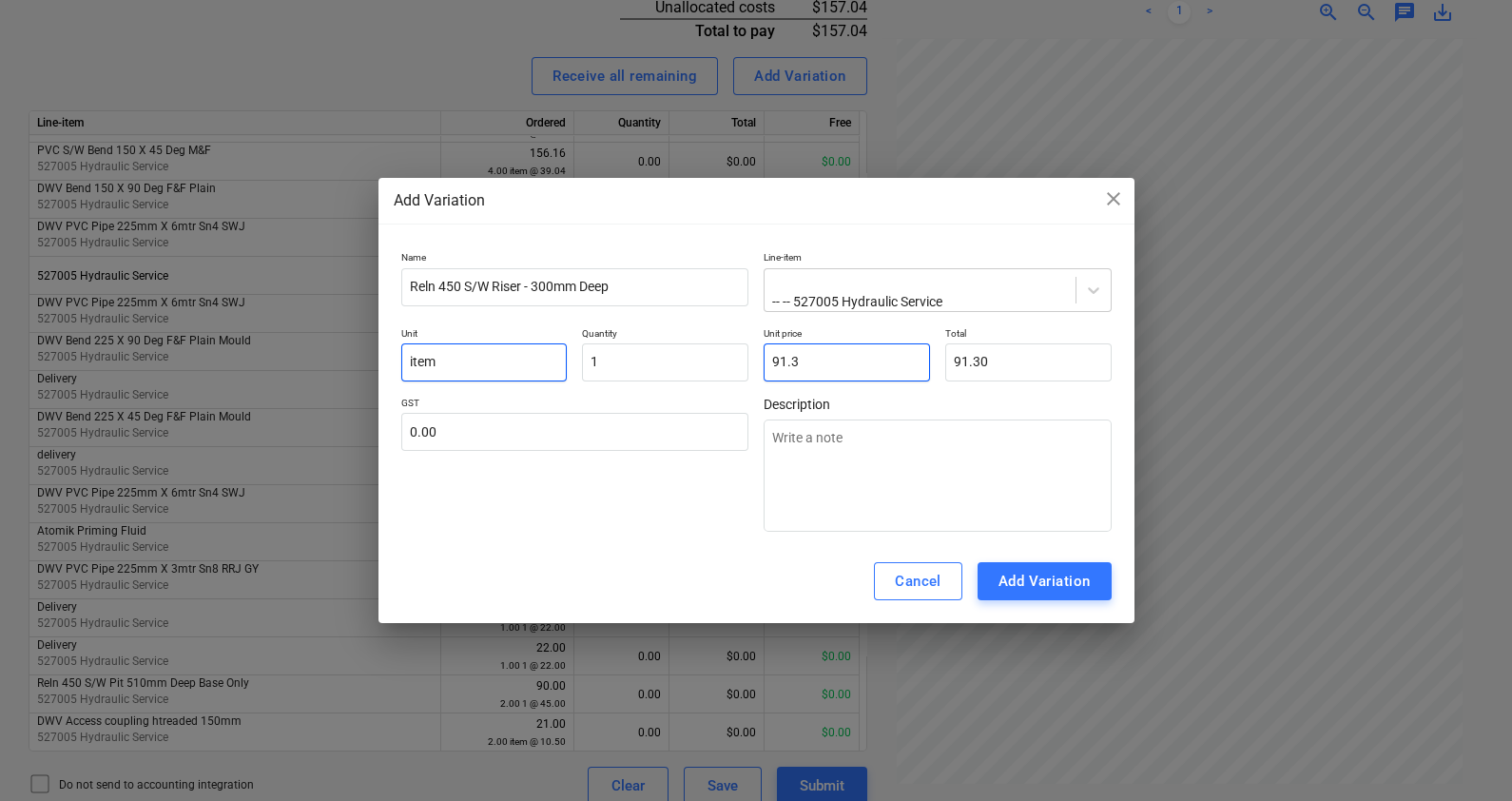 type on "91.32" 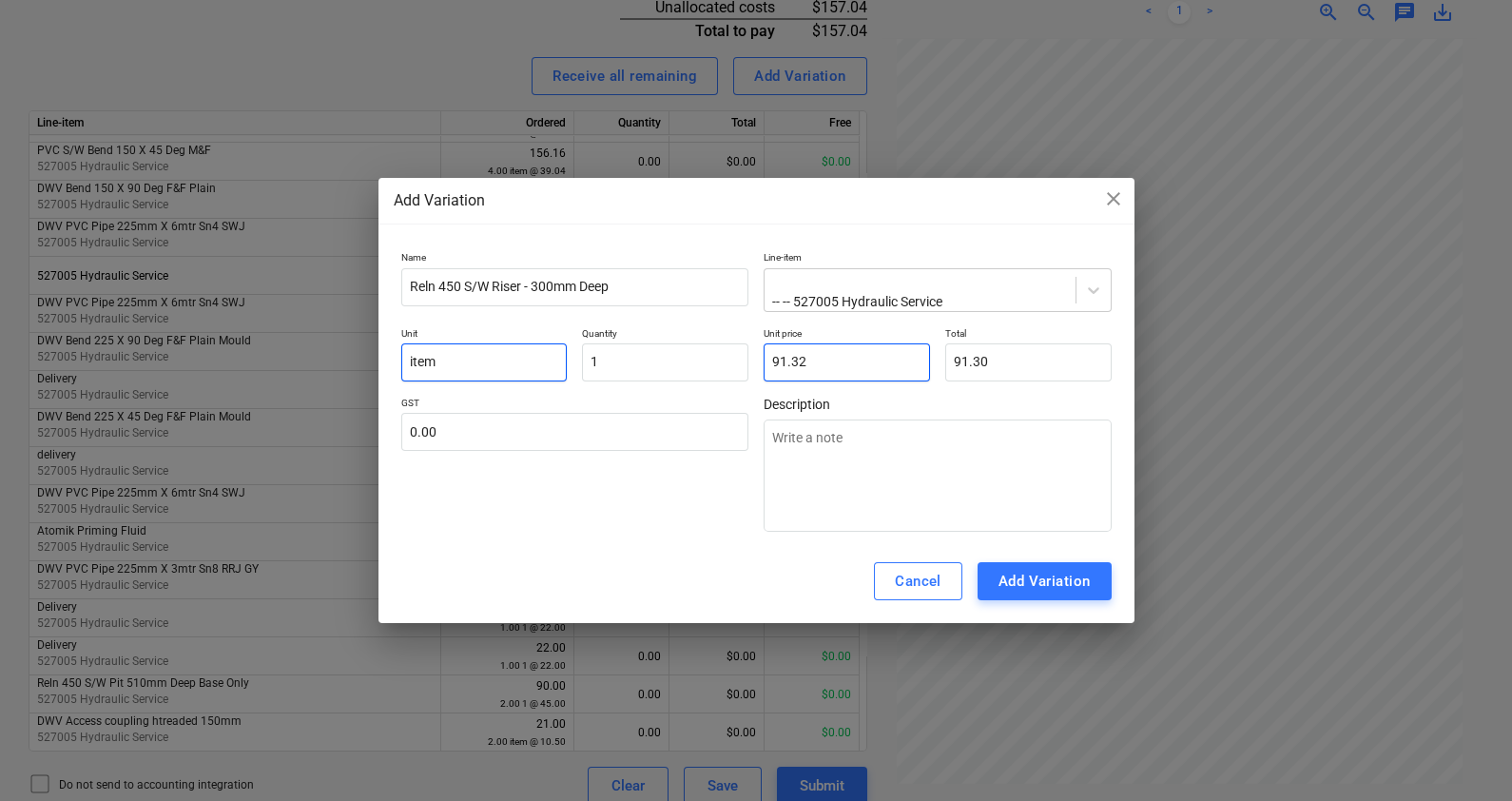type on "91.32" 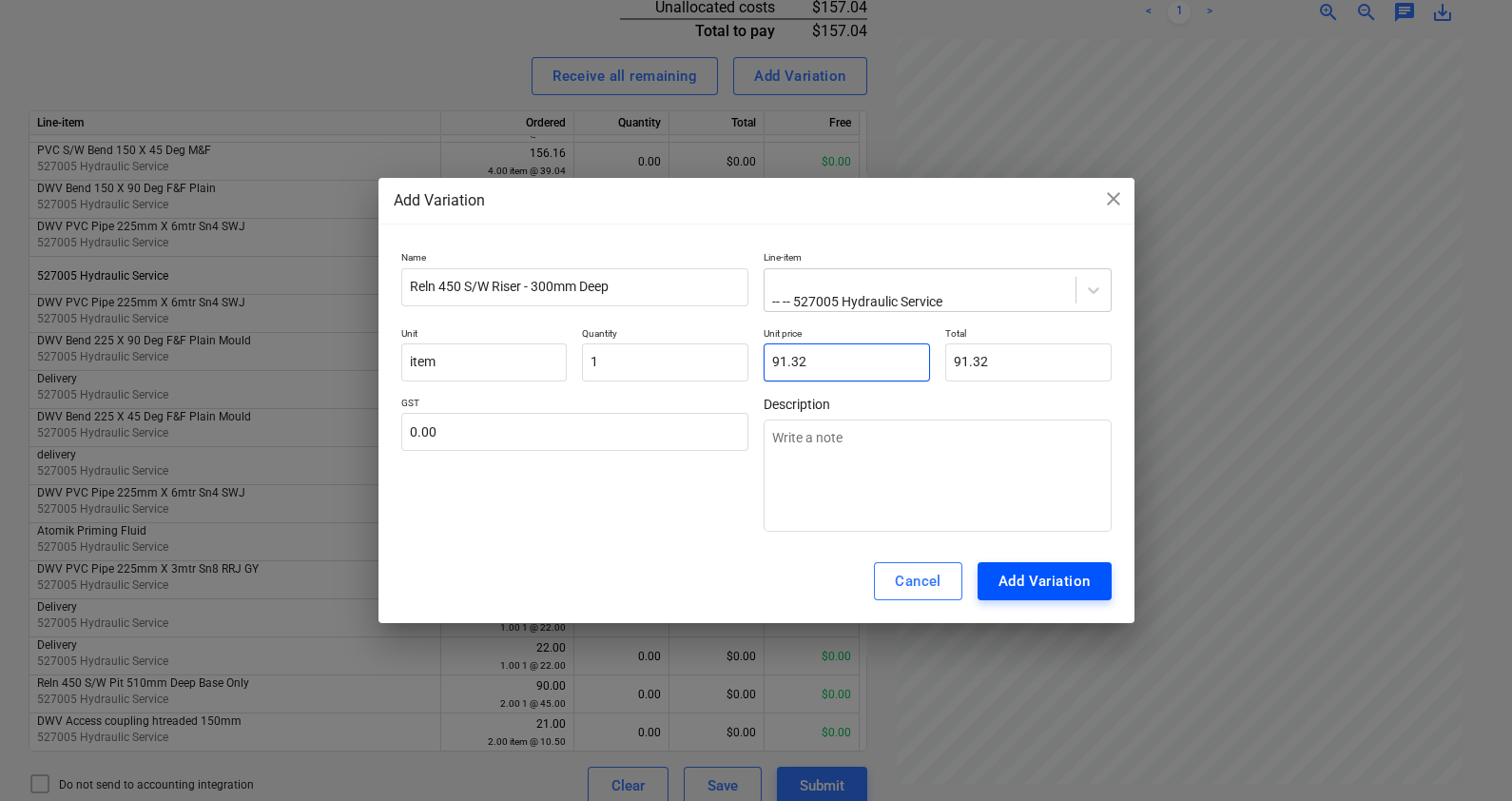 type on "91.32" 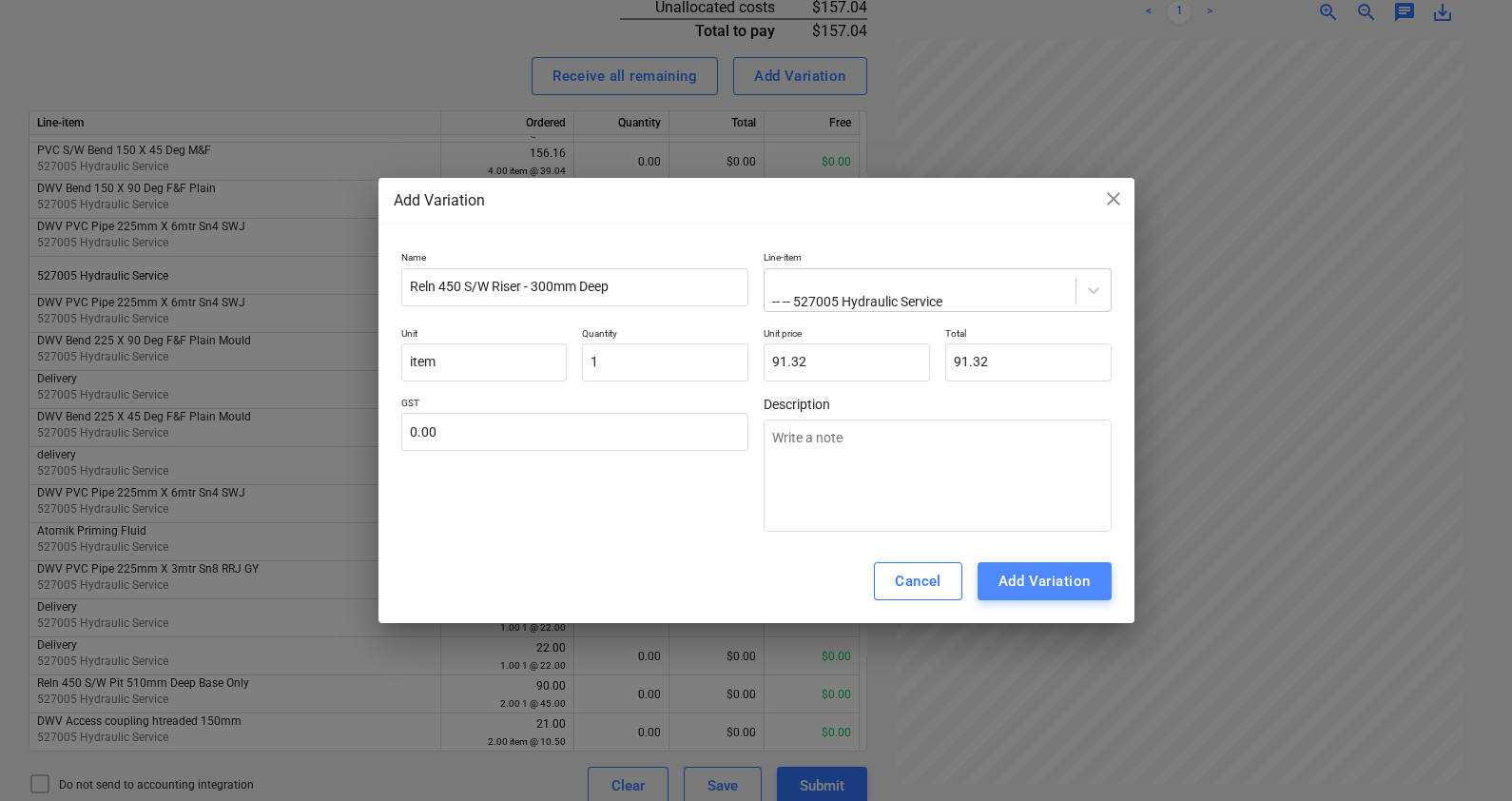 click on "Add Variation" at bounding box center (1044, 581) 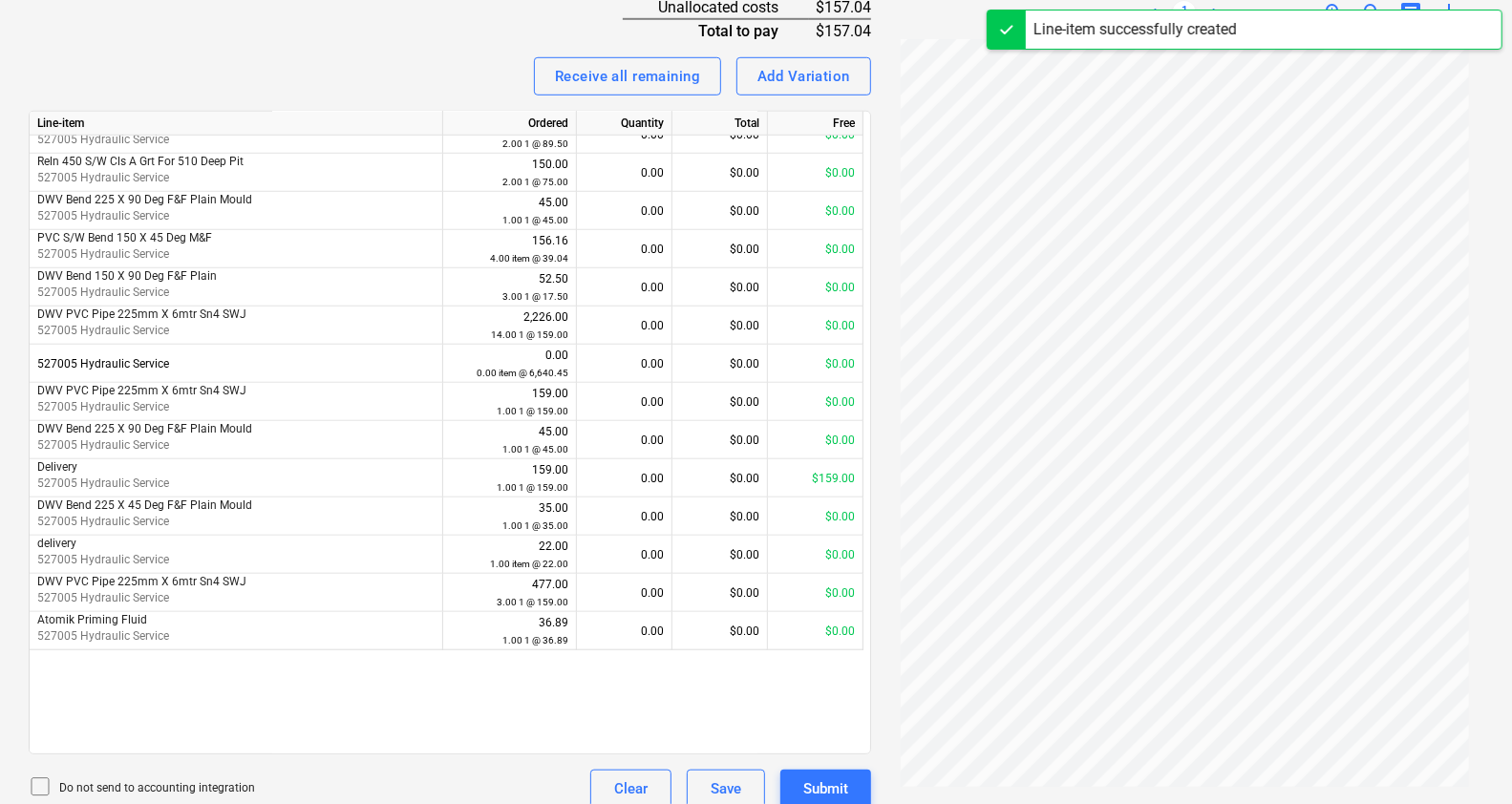 scroll, scrollTop: 546, scrollLeft: 0, axis: vertical 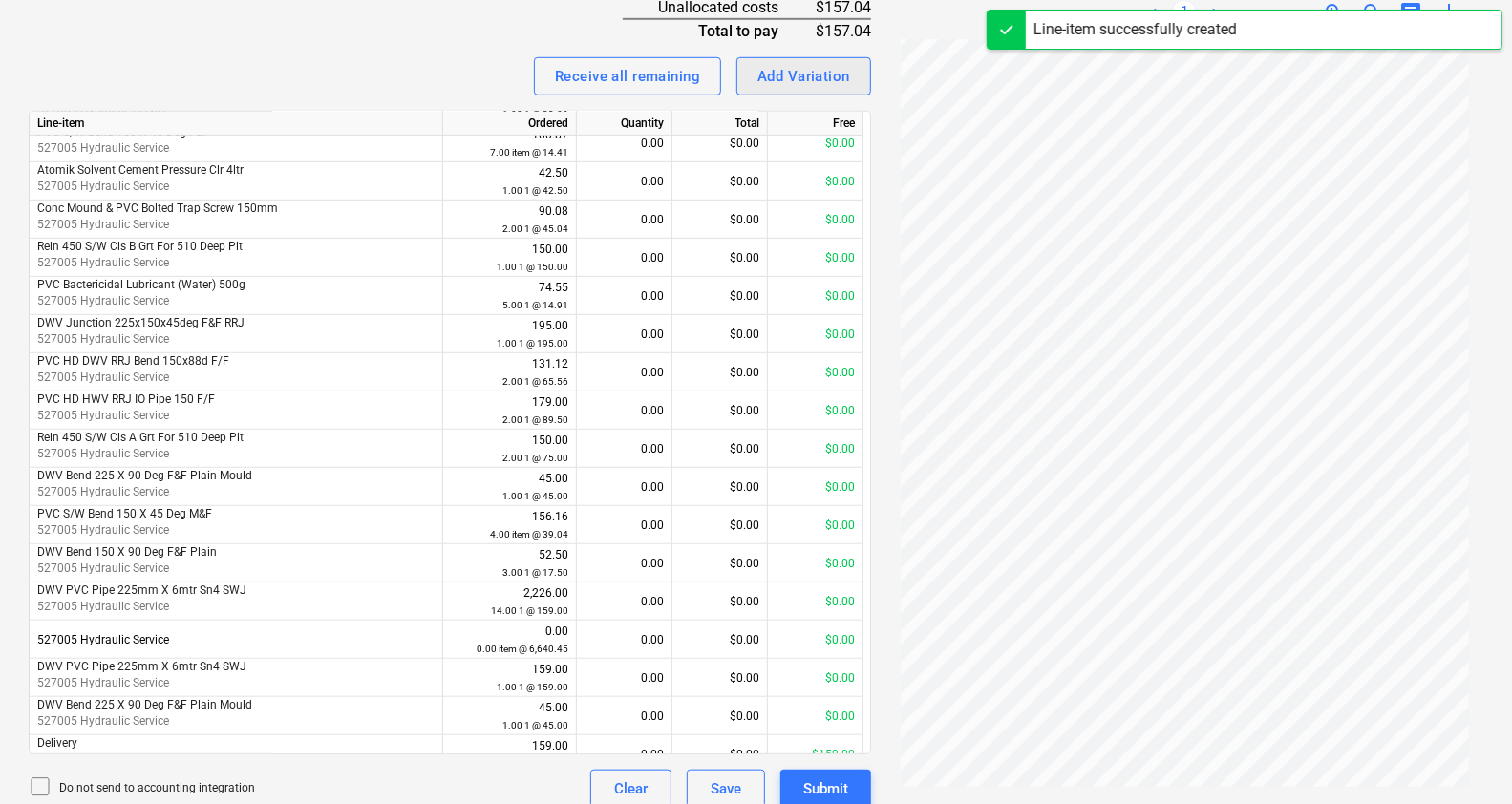 click on "Add Variation" at bounding box center [803, 76] 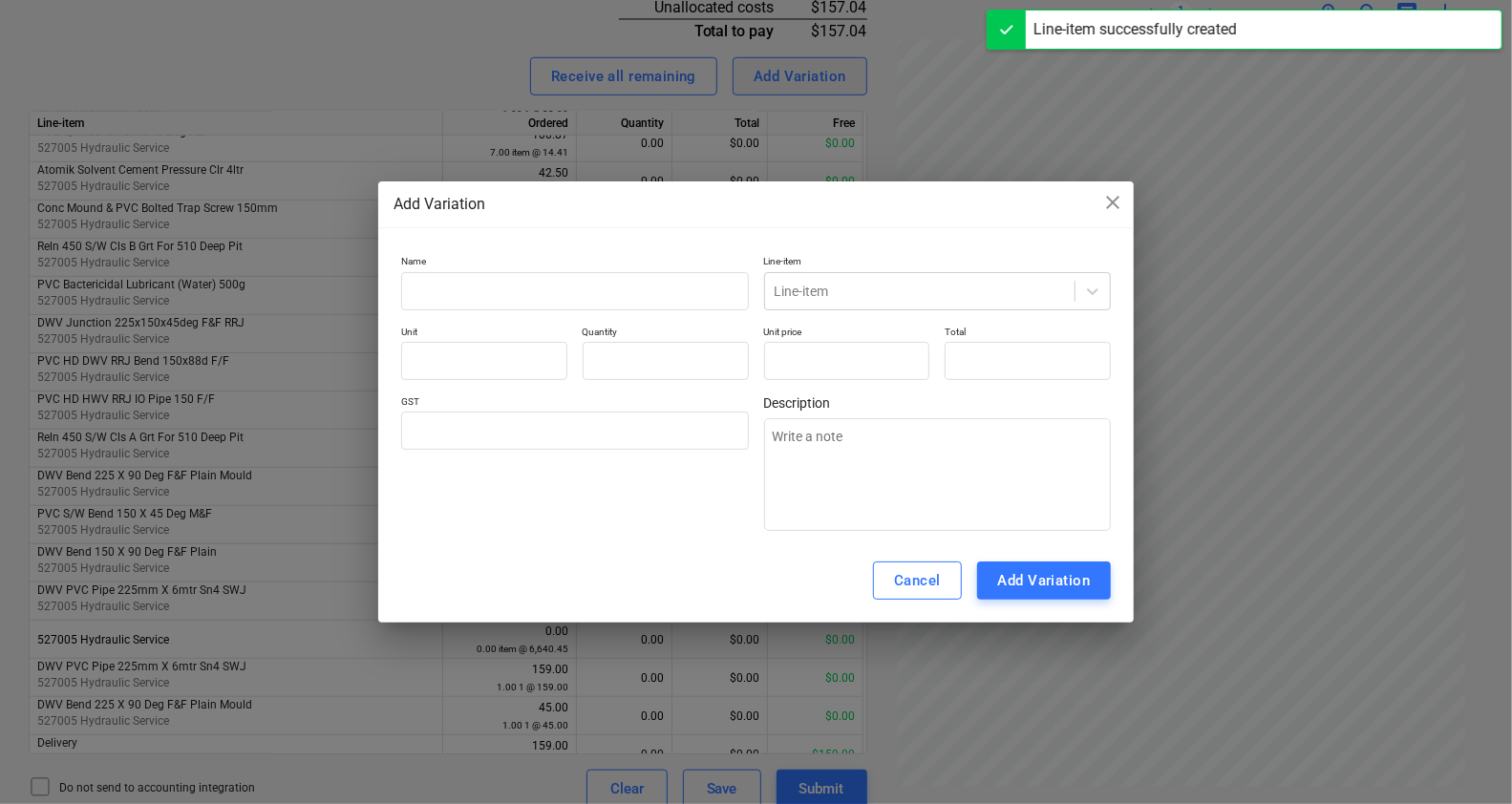 type on "0.00" 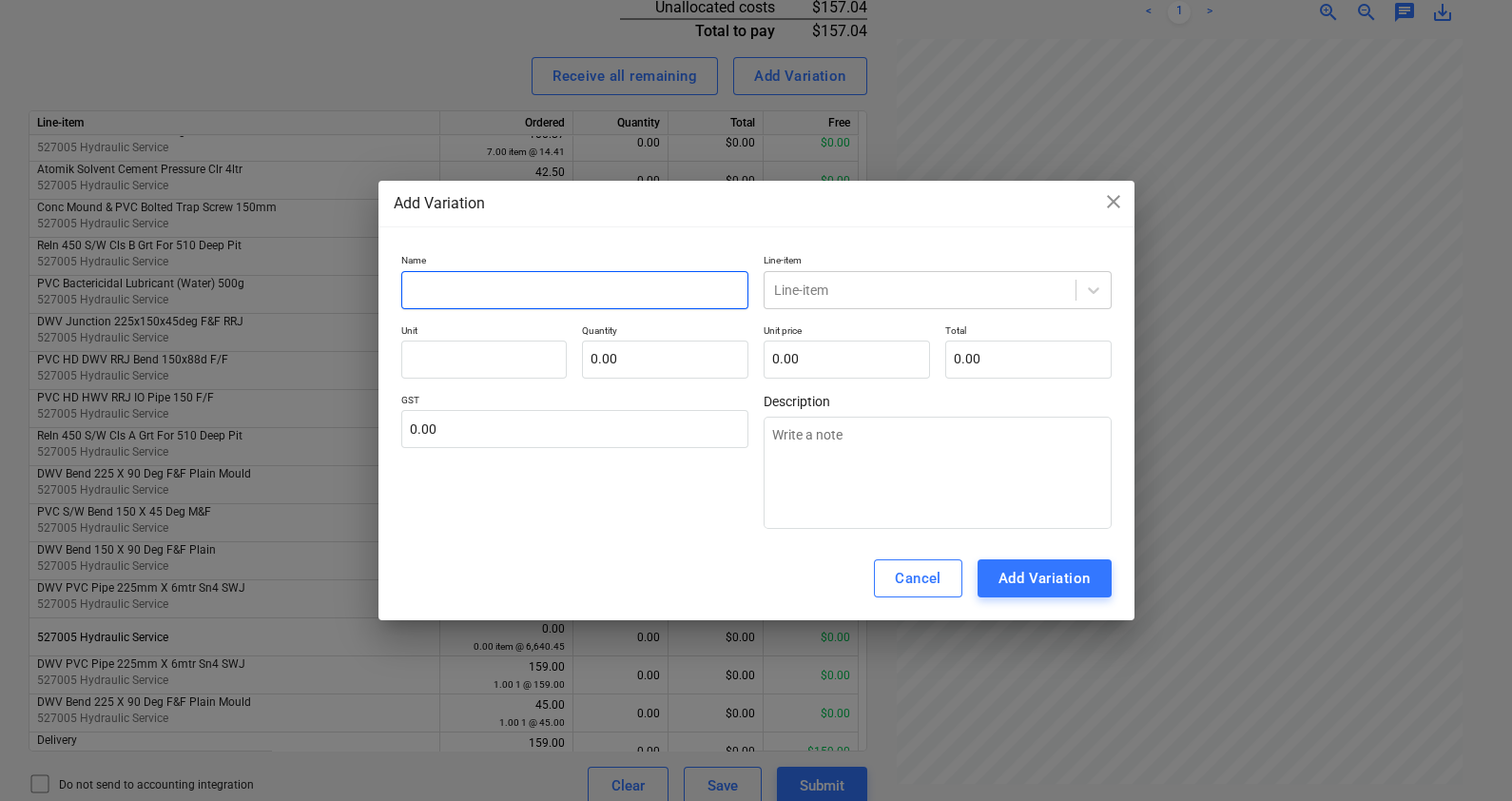 click at bounding box center (575, 290) 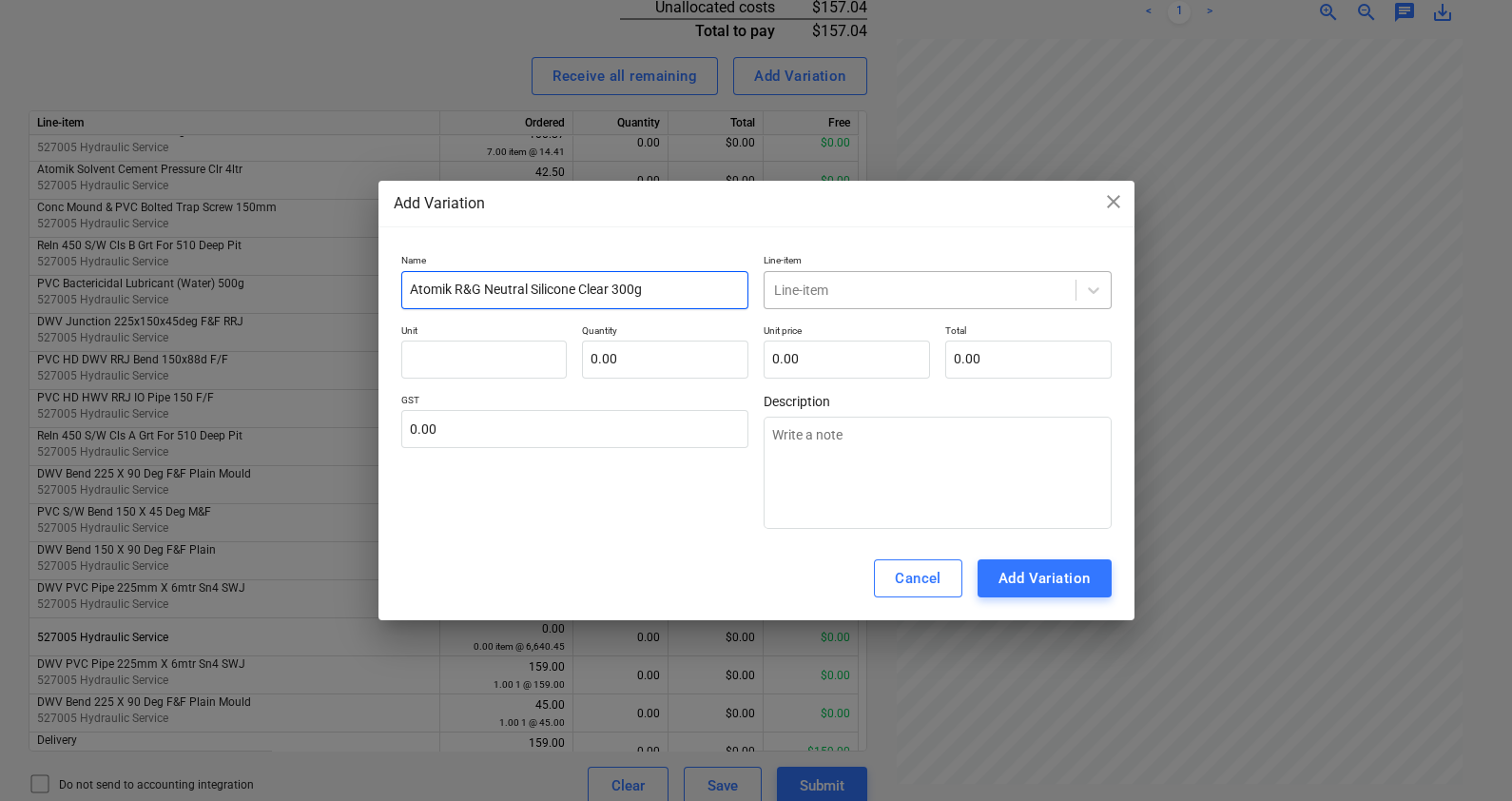 type on "Atomik R&G Neutral Silicone Clear 300g" 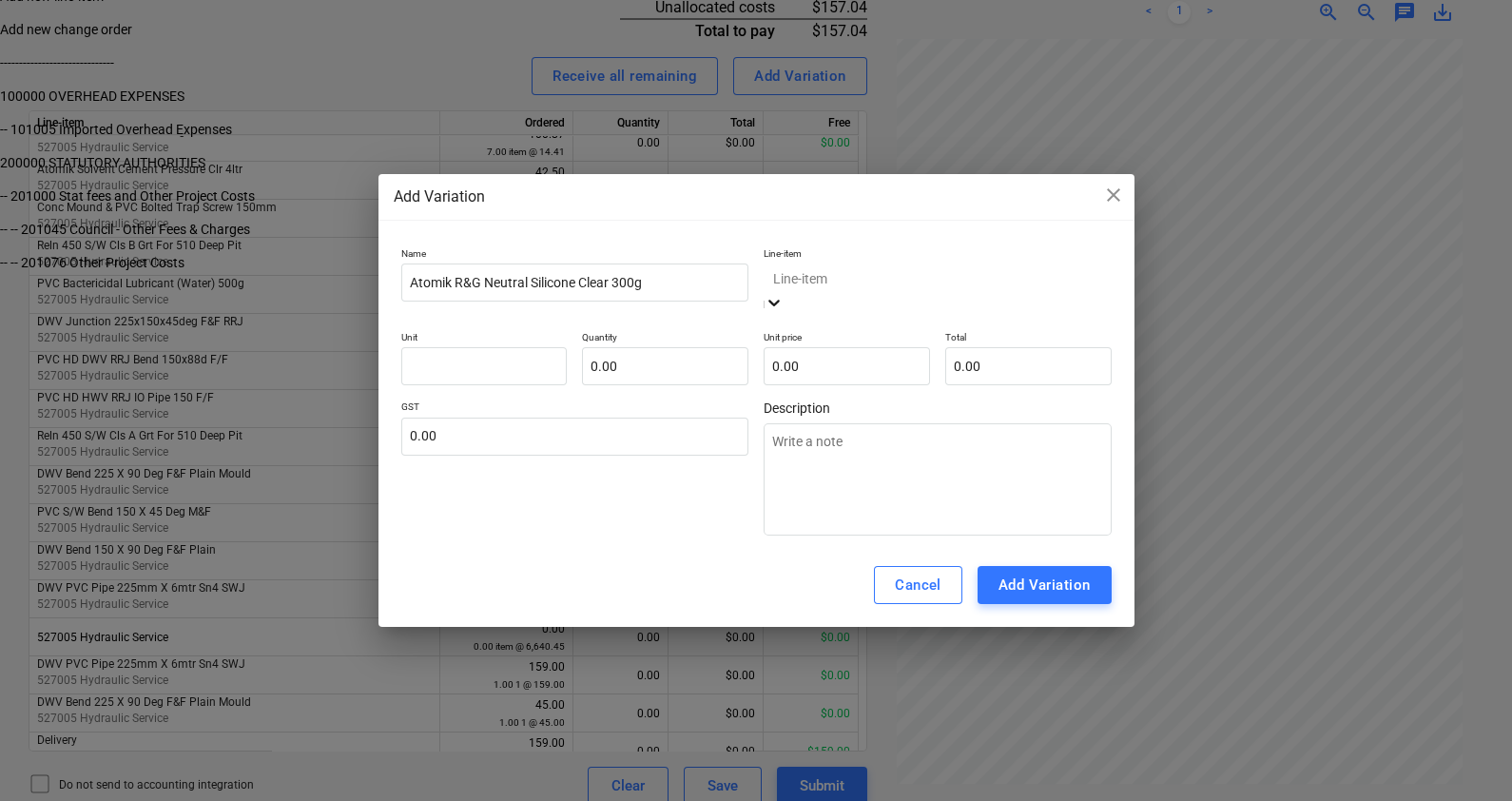 click at bounding box center [938, 278] 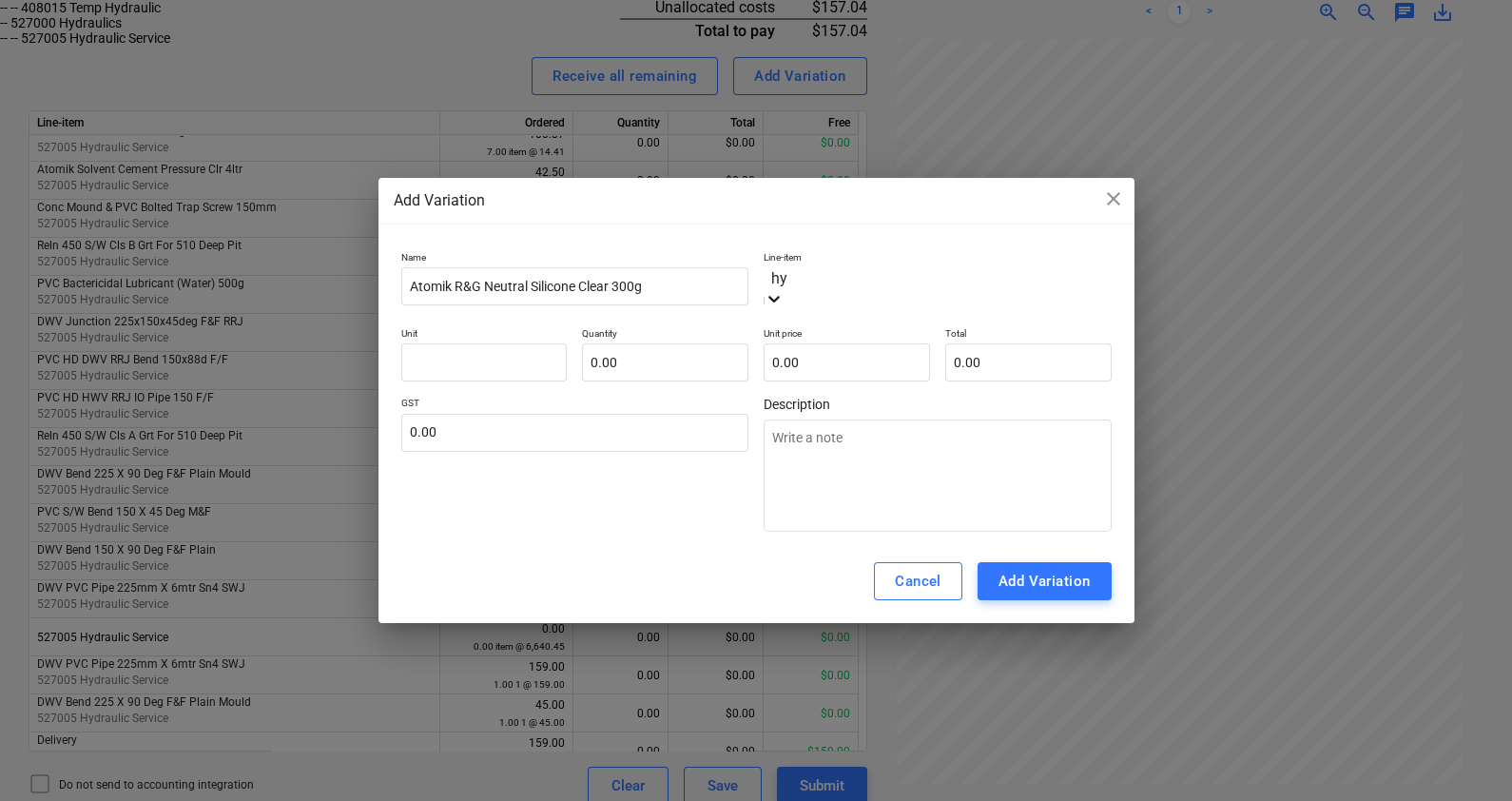 type on "hyd" 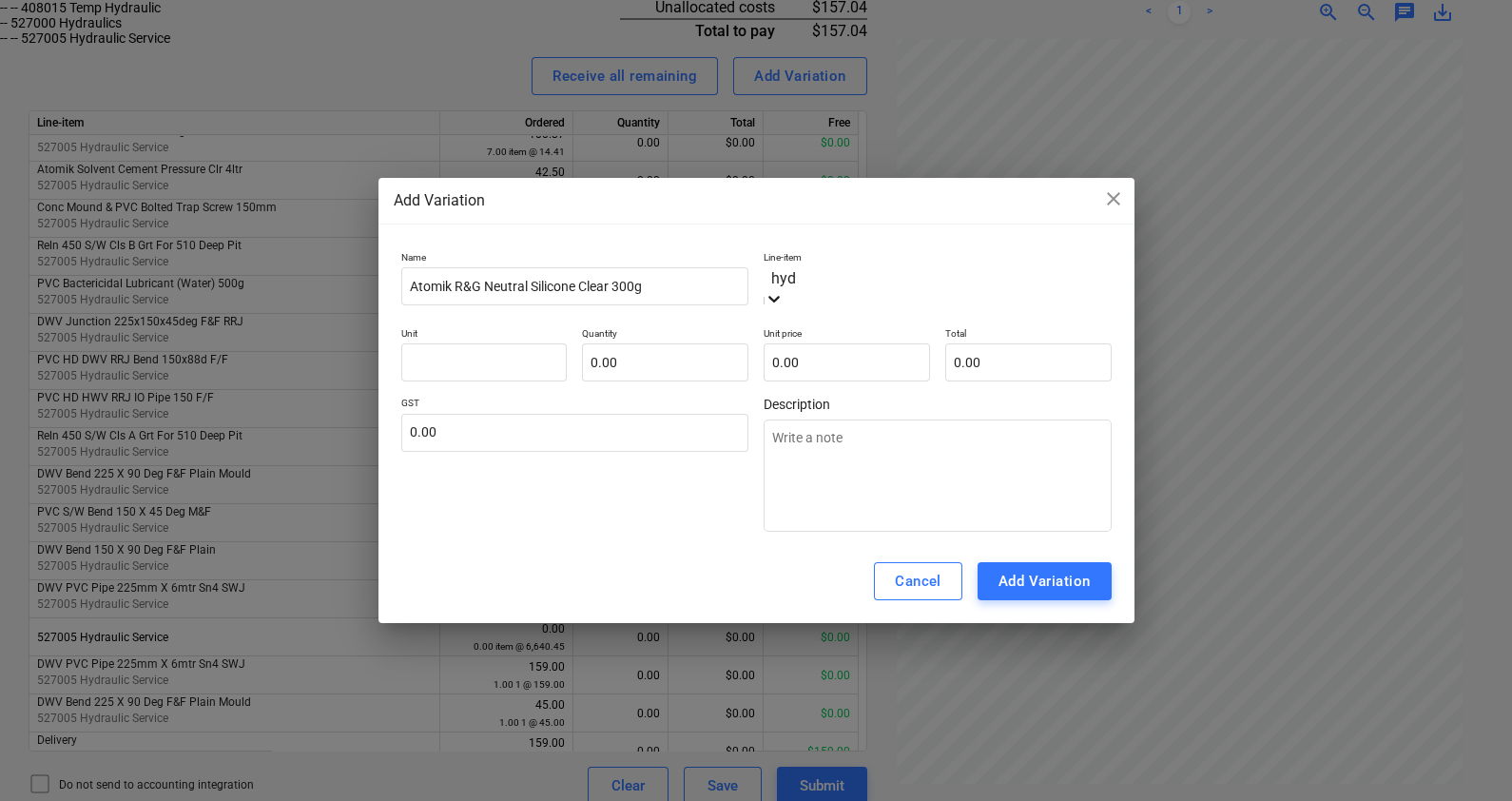 click on "-- --  527005 Hydraulic Service" at bounding box center [752, 38] 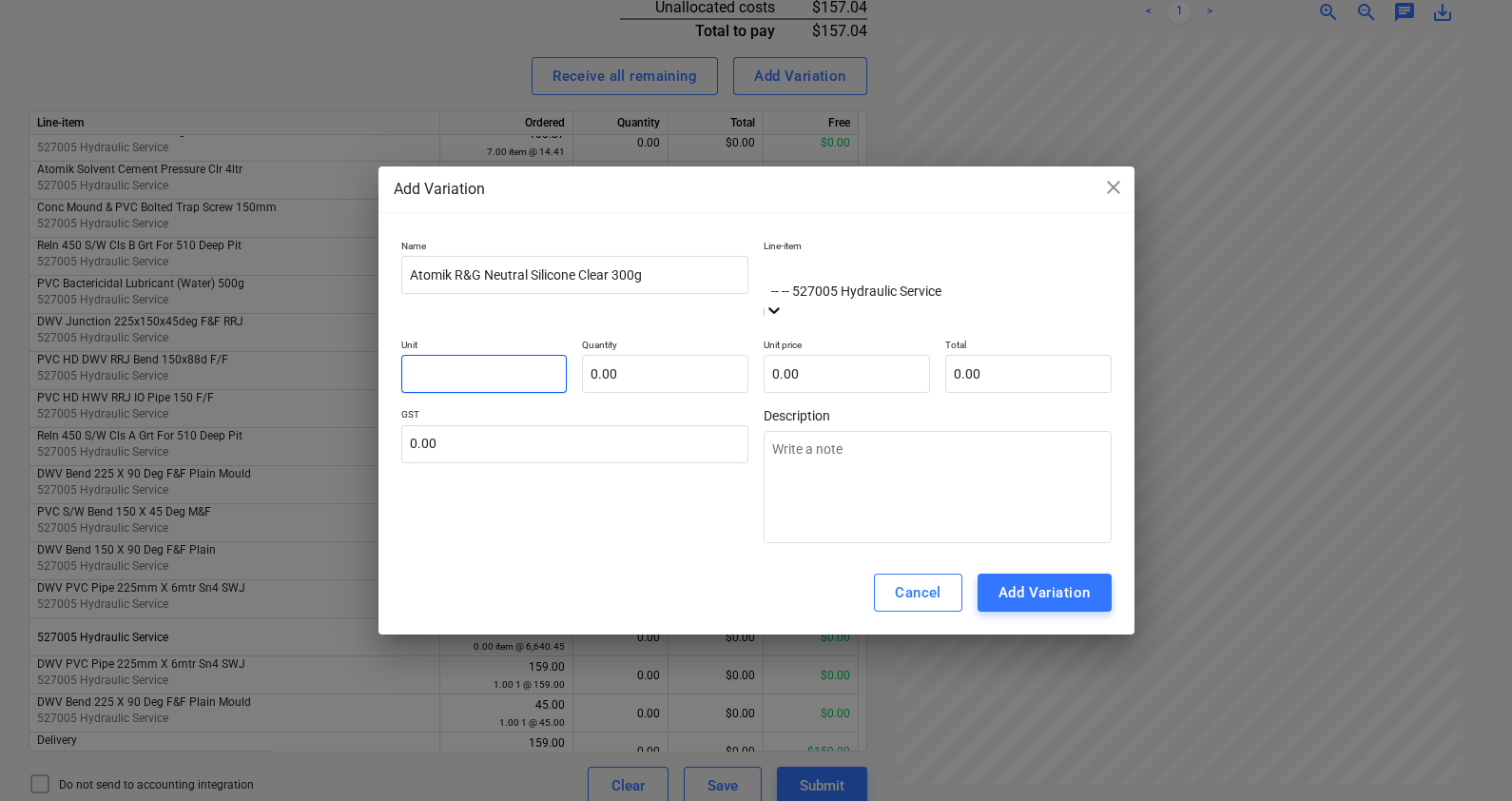 click at bounding box center (484, 374) 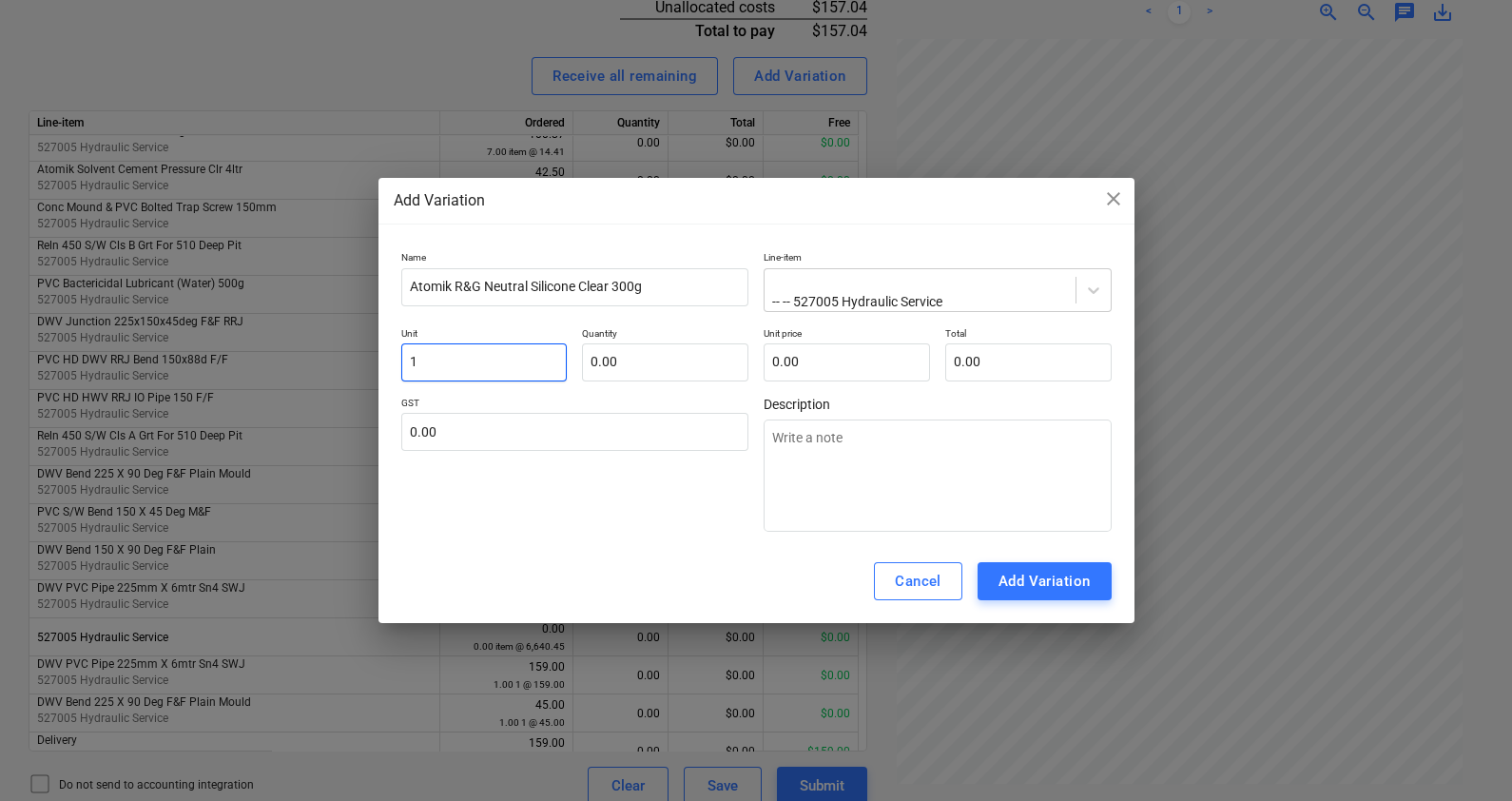 type on "1" 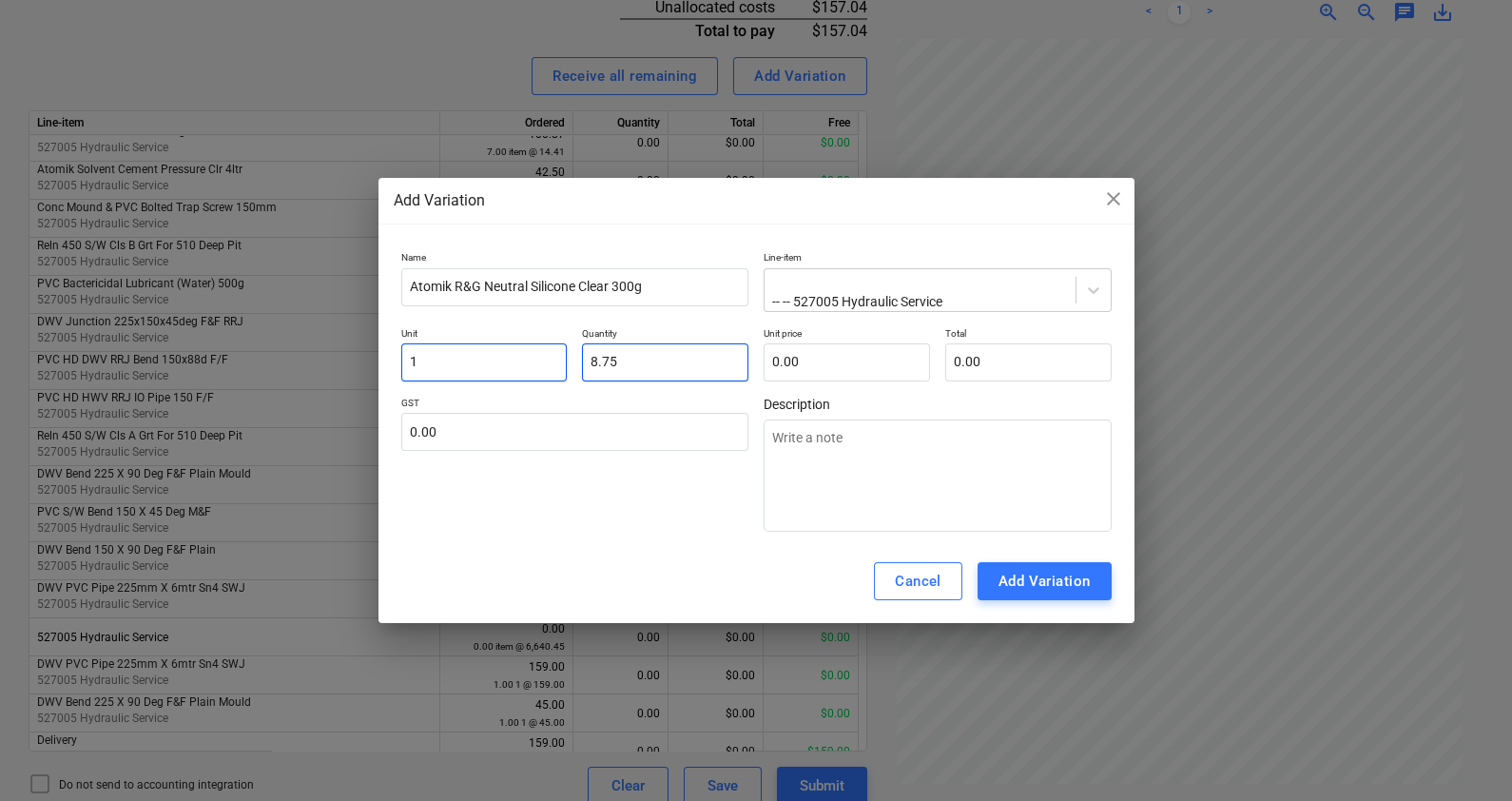type on "8.75" 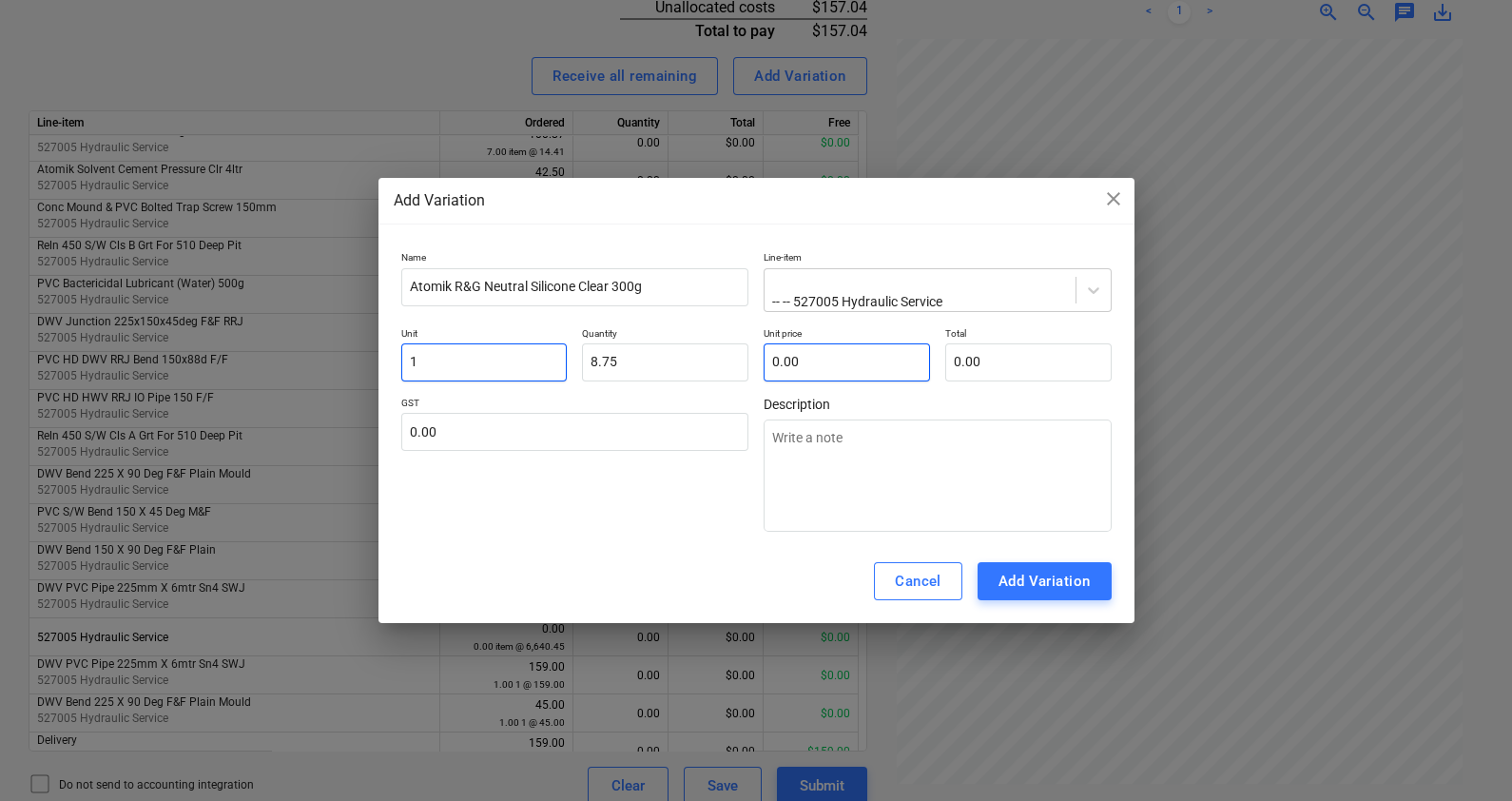 type 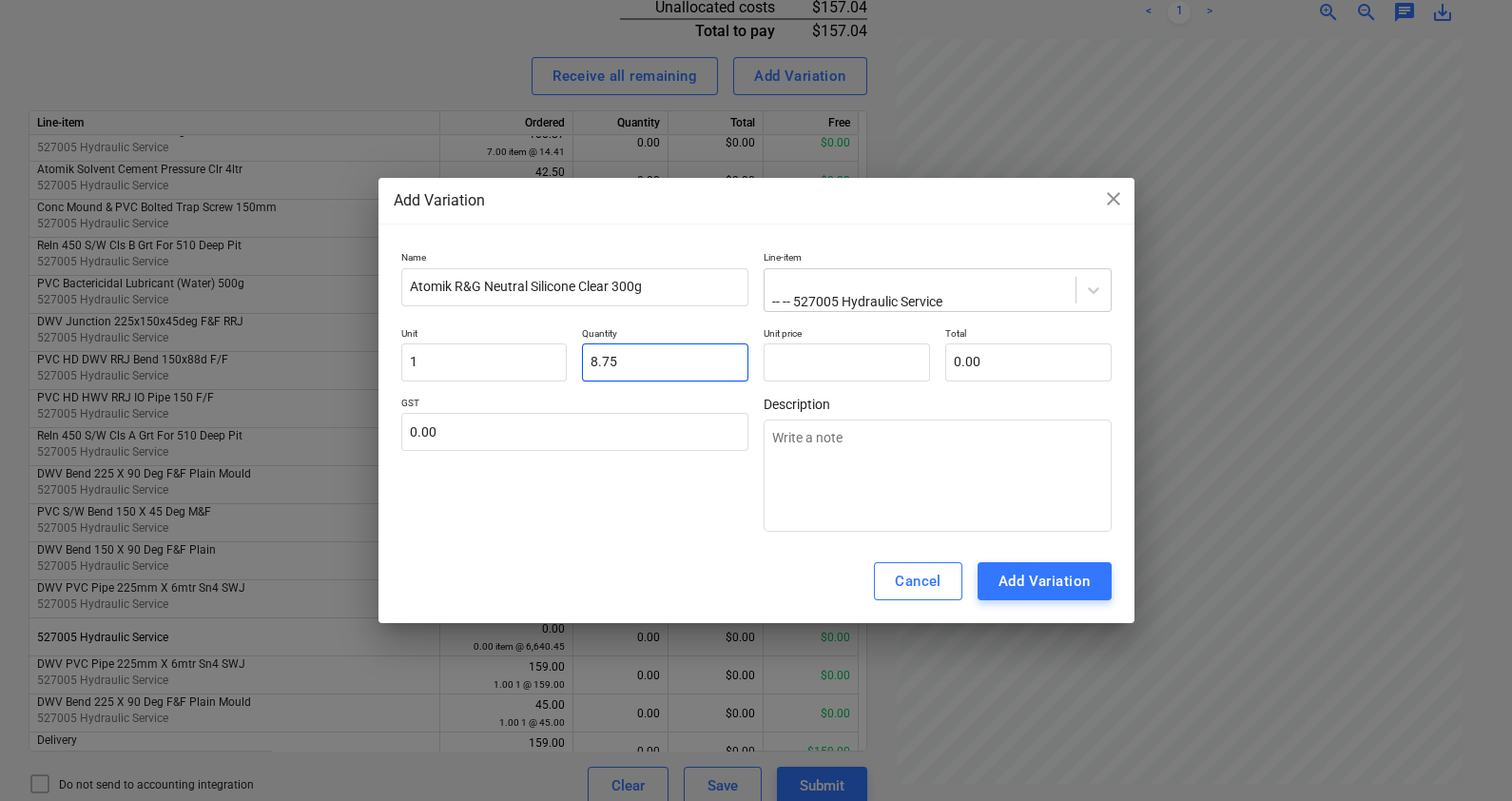 click on "8.75" at bounding box center (665, 362) 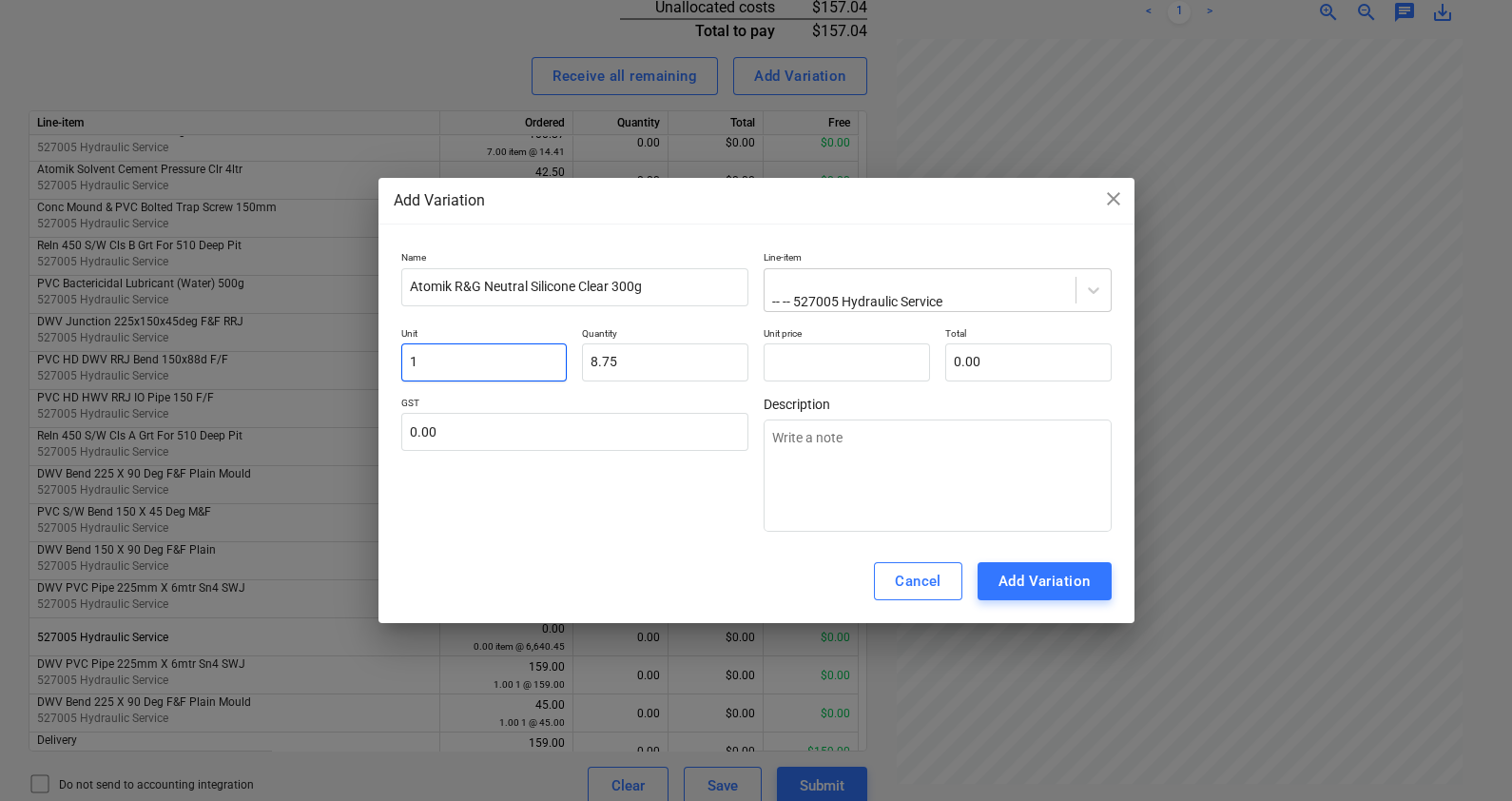 click on "1" at bounding box center (484, 362) 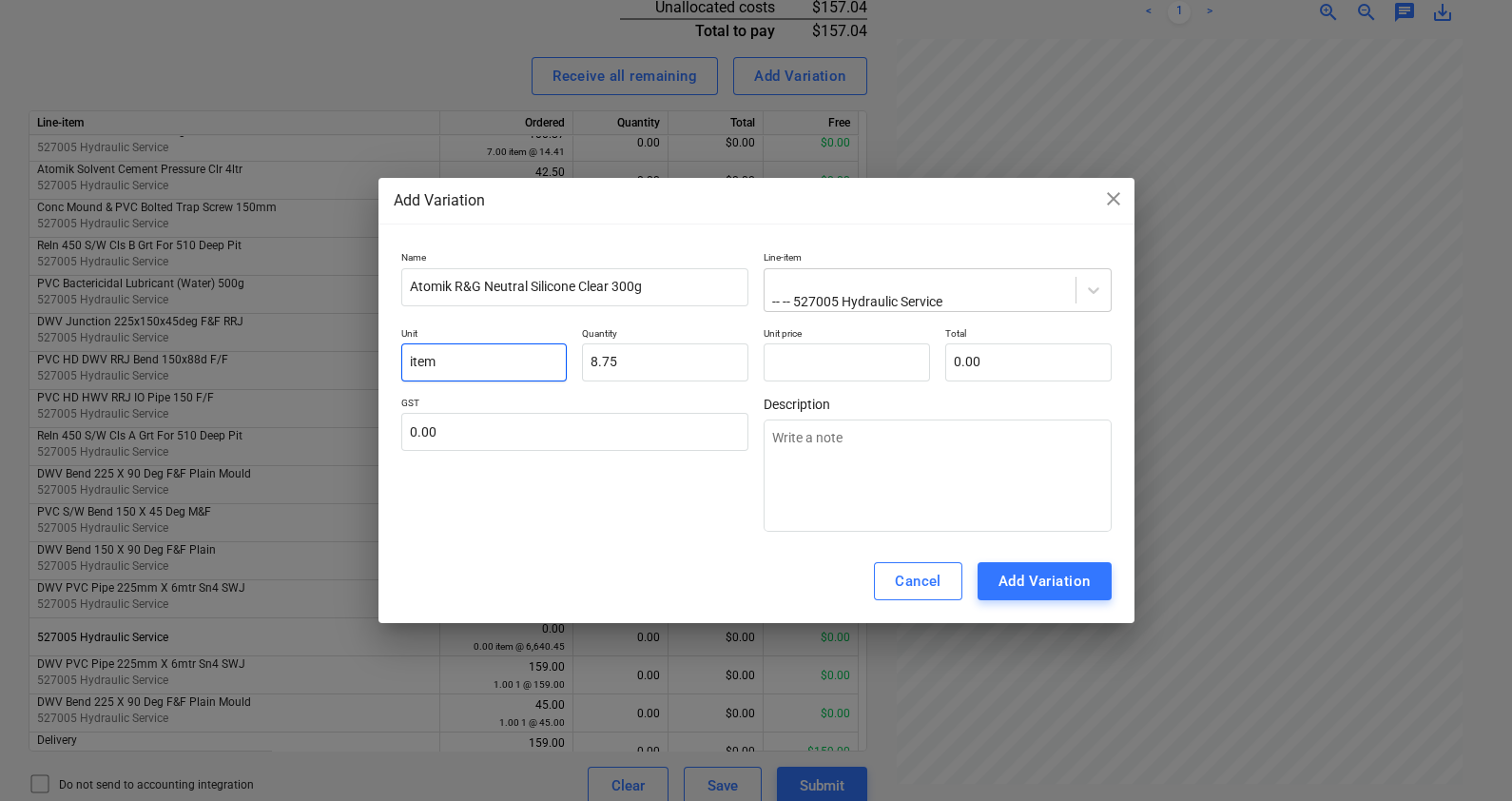 type on "item" 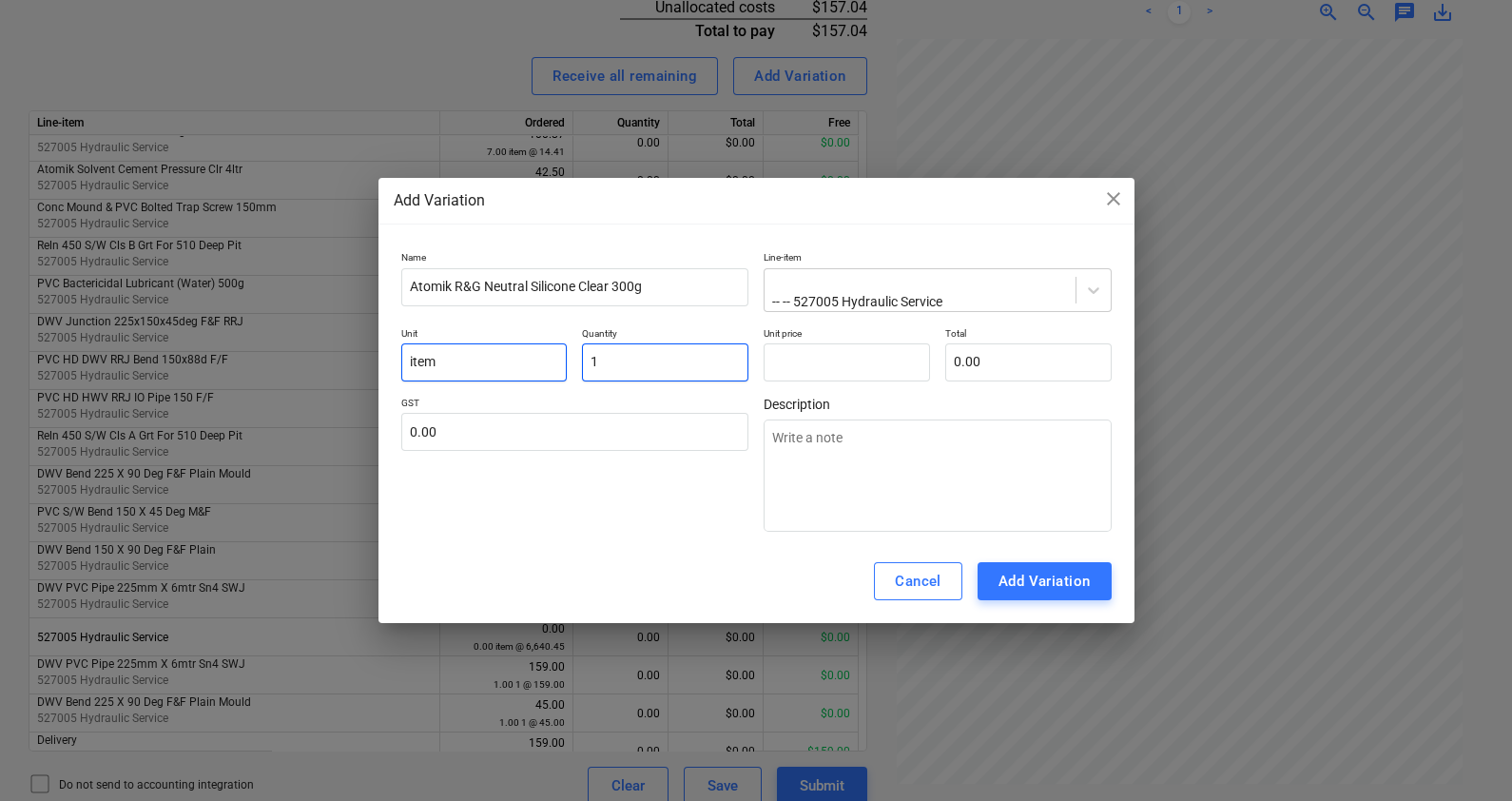 type on "1" 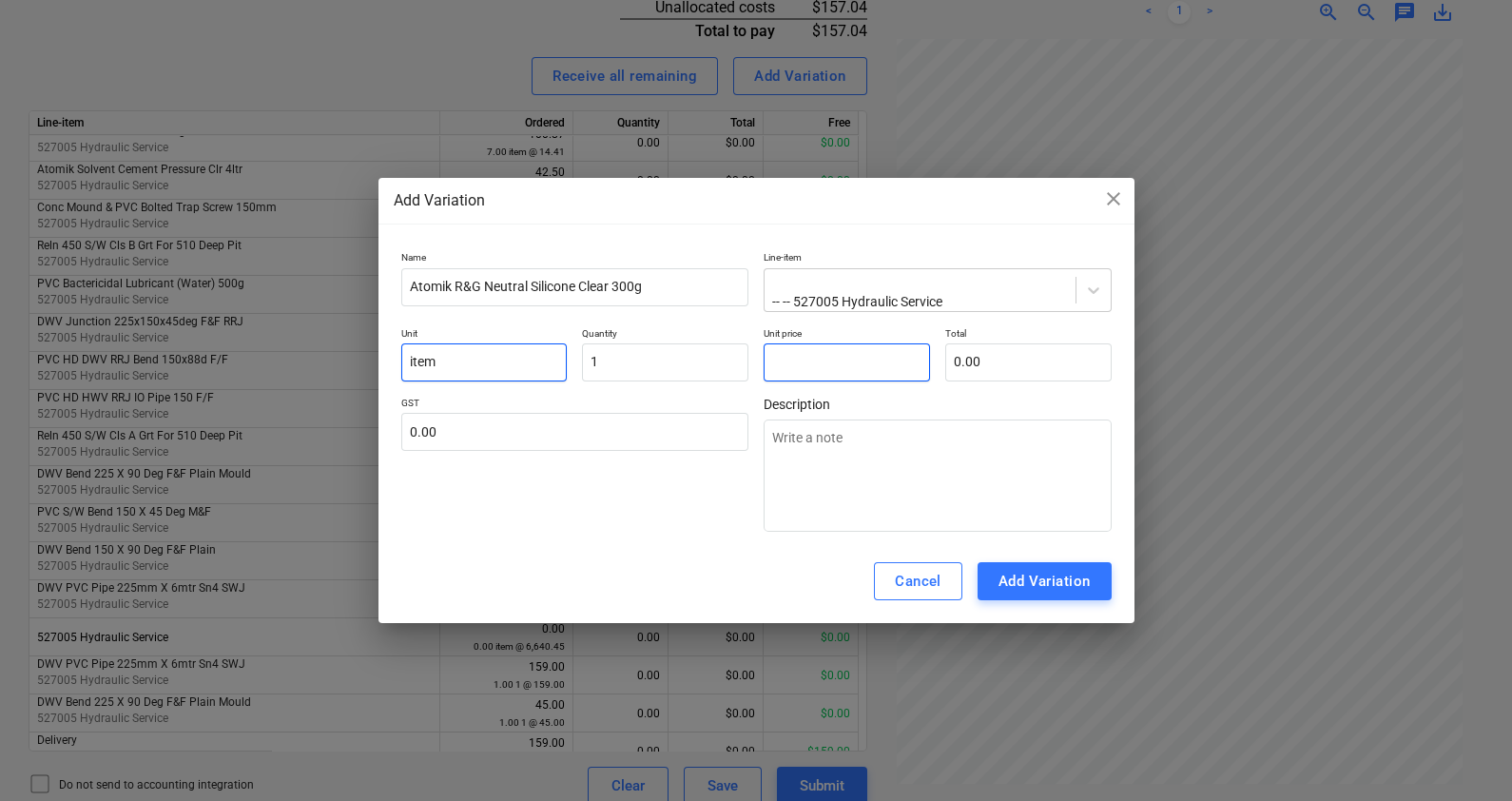 type on "8" 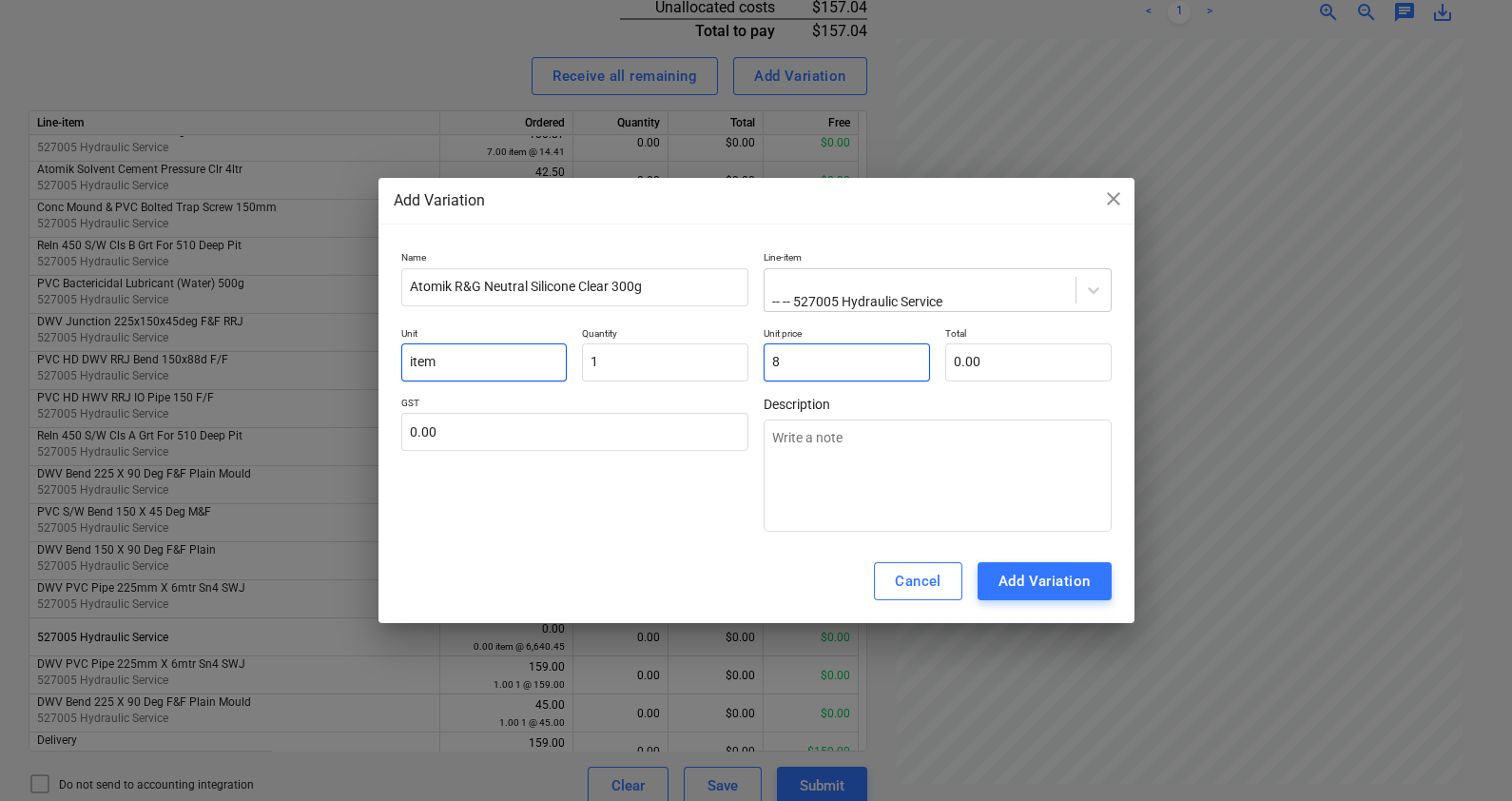 type on "8.00" 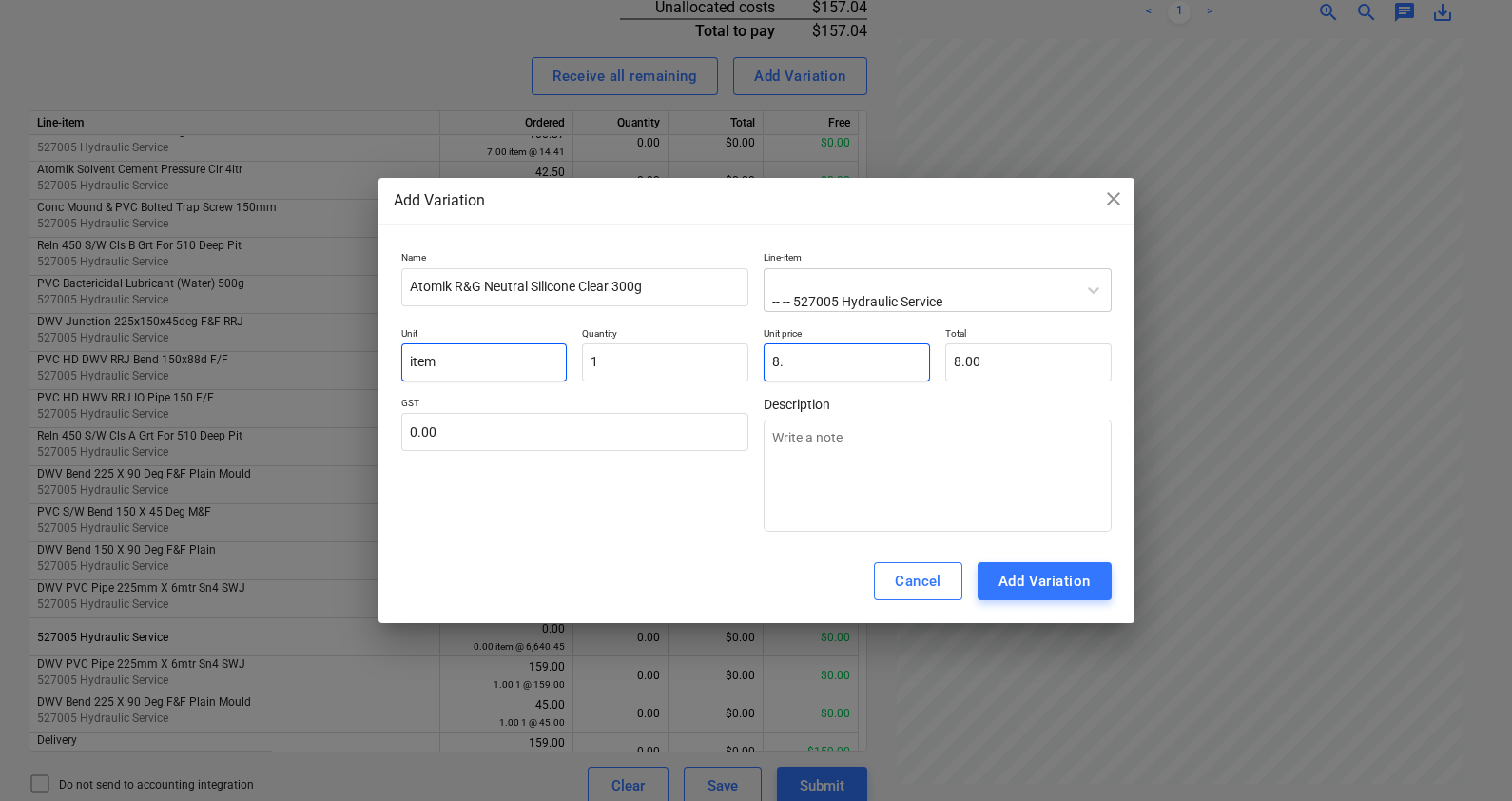 type on "8.7" 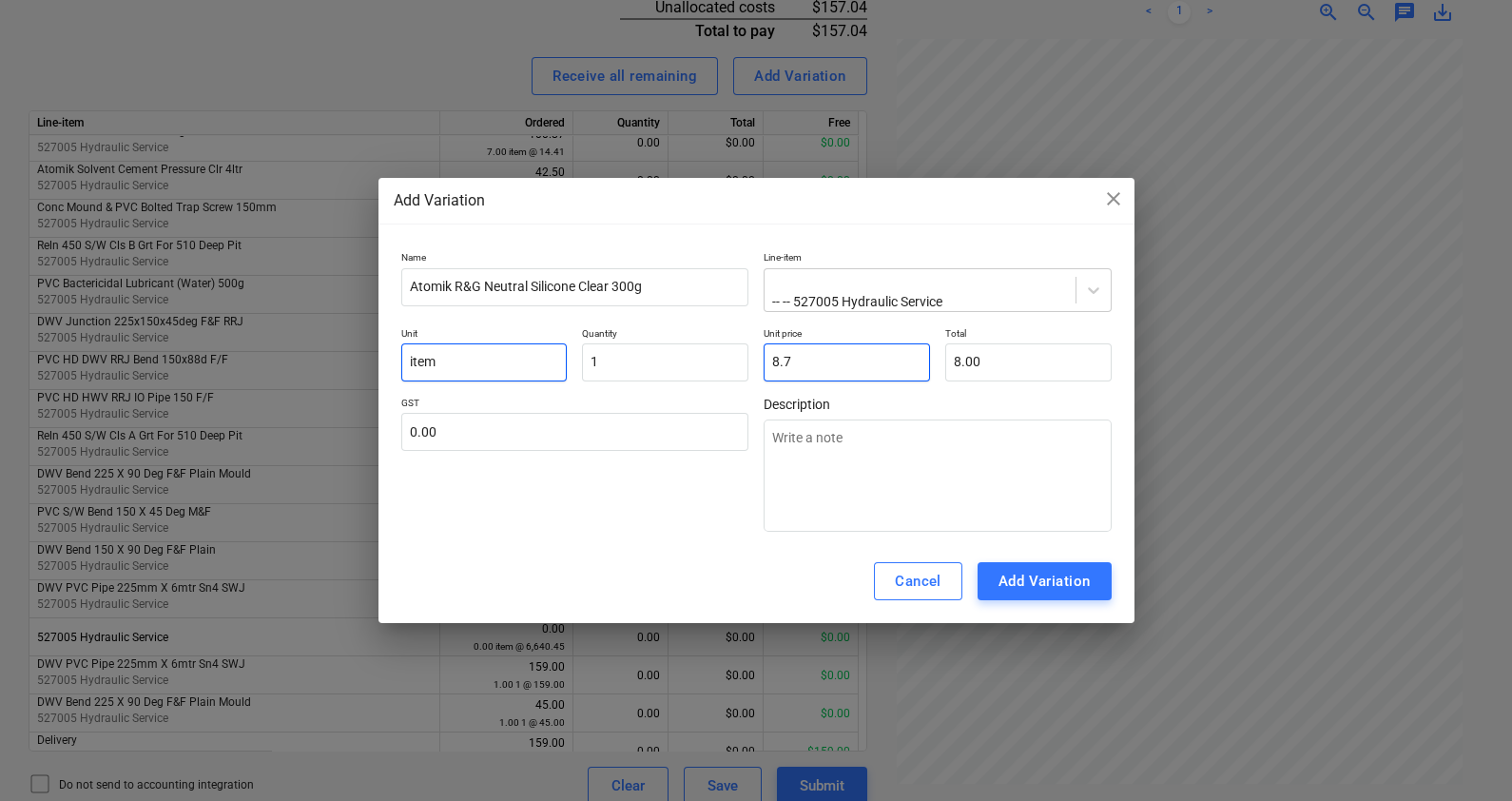 type on "8.70" 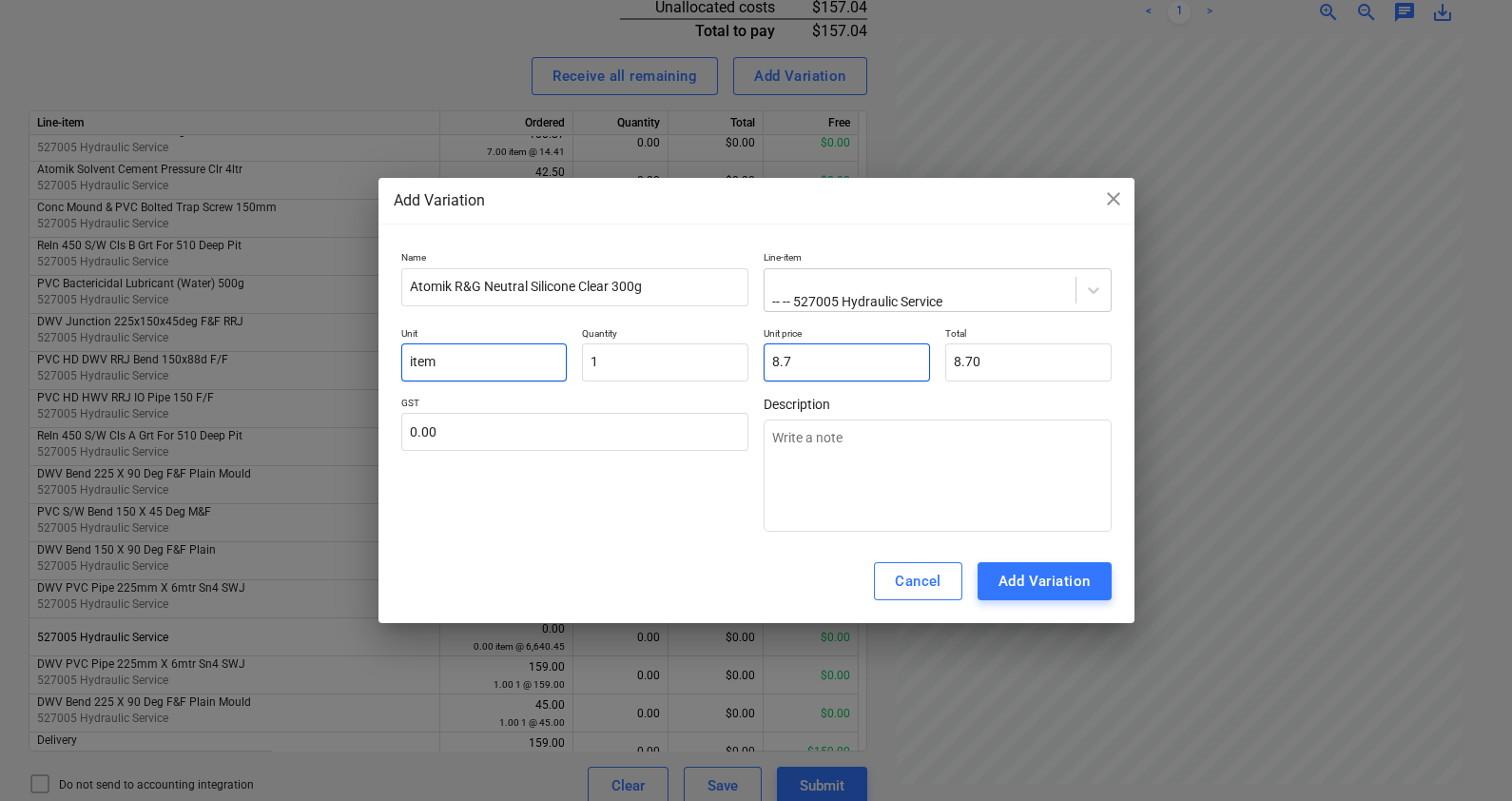 type on "8.75" 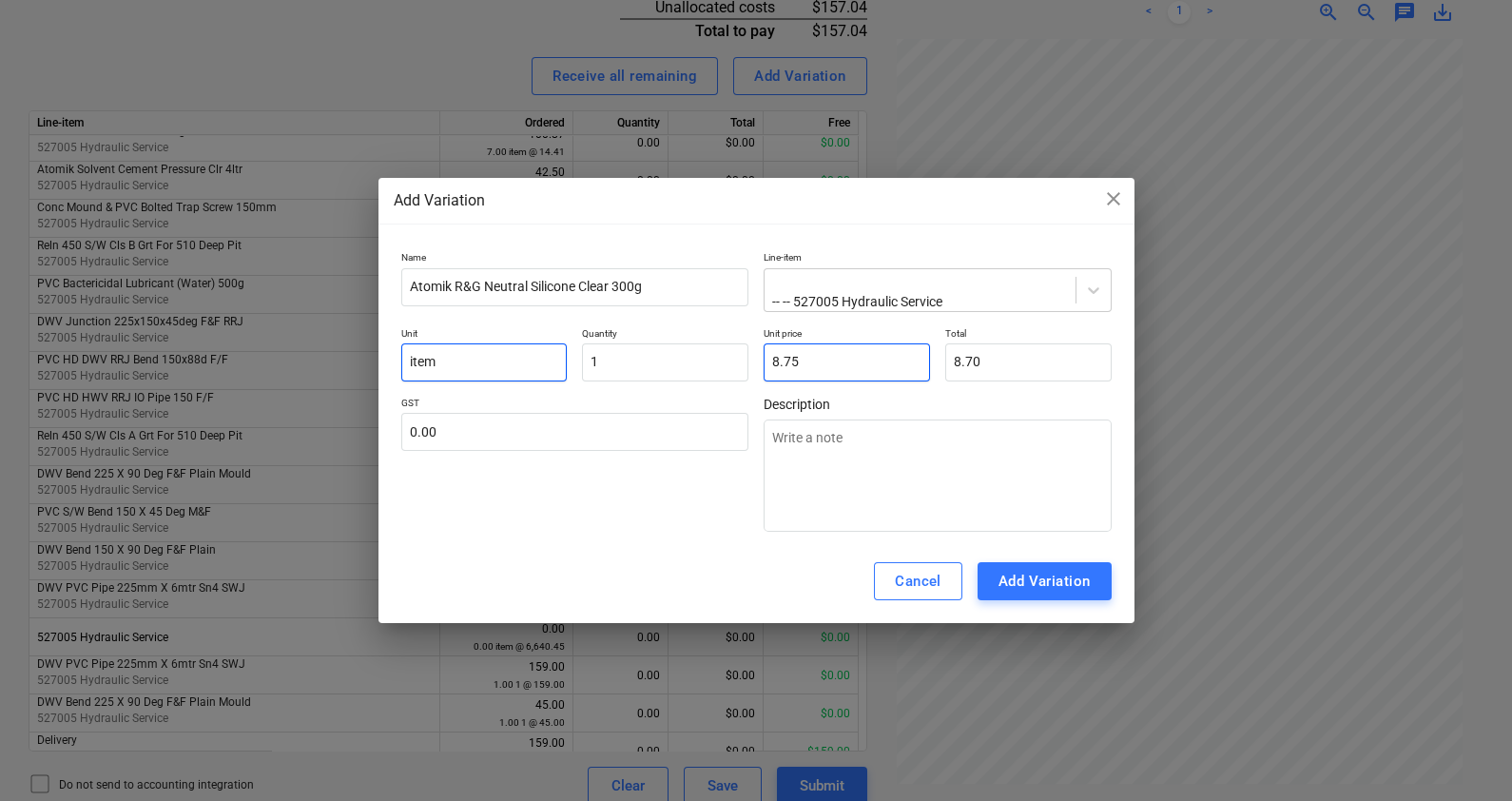 type on "8.75" 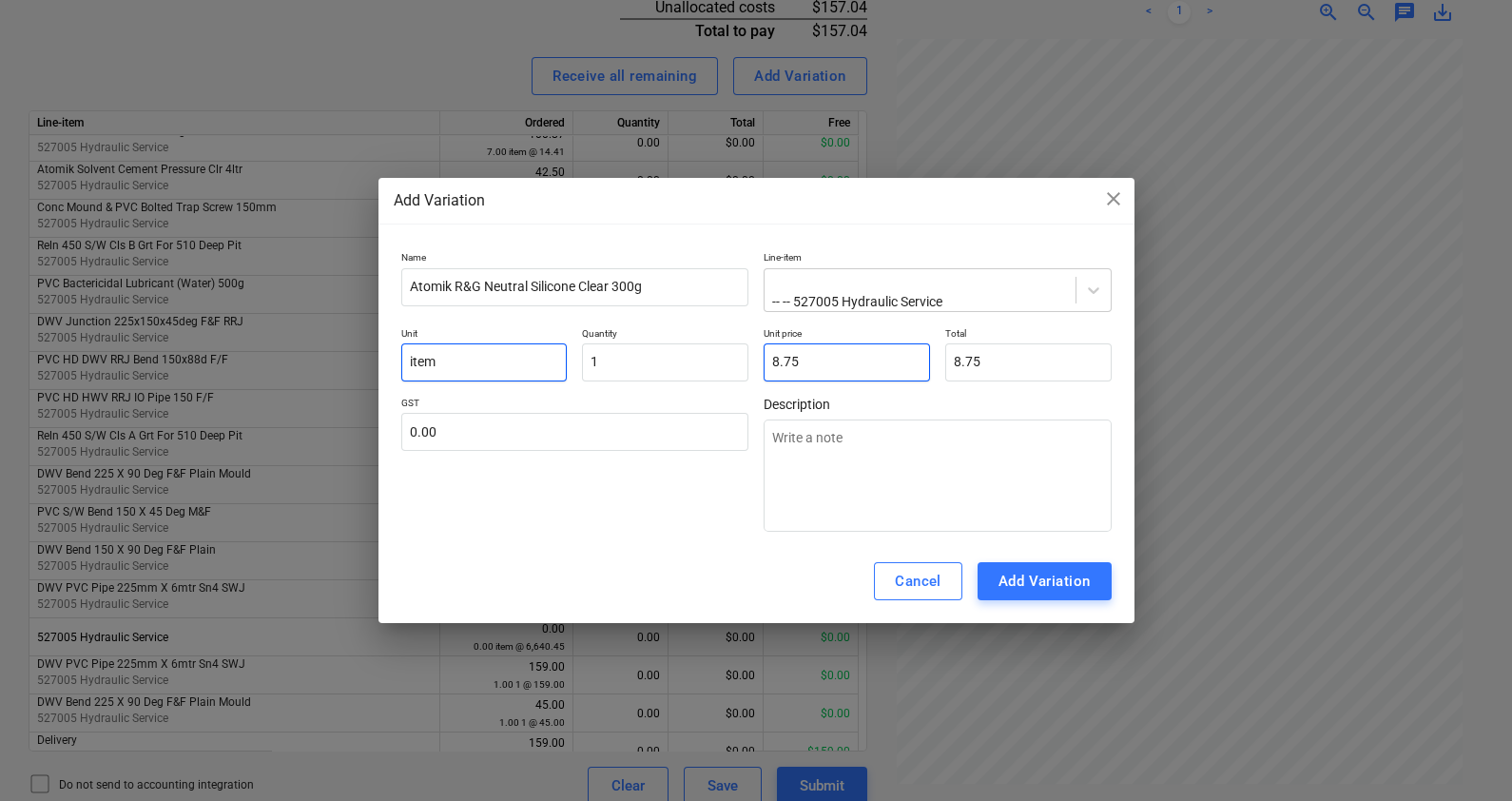 type on "8.75" 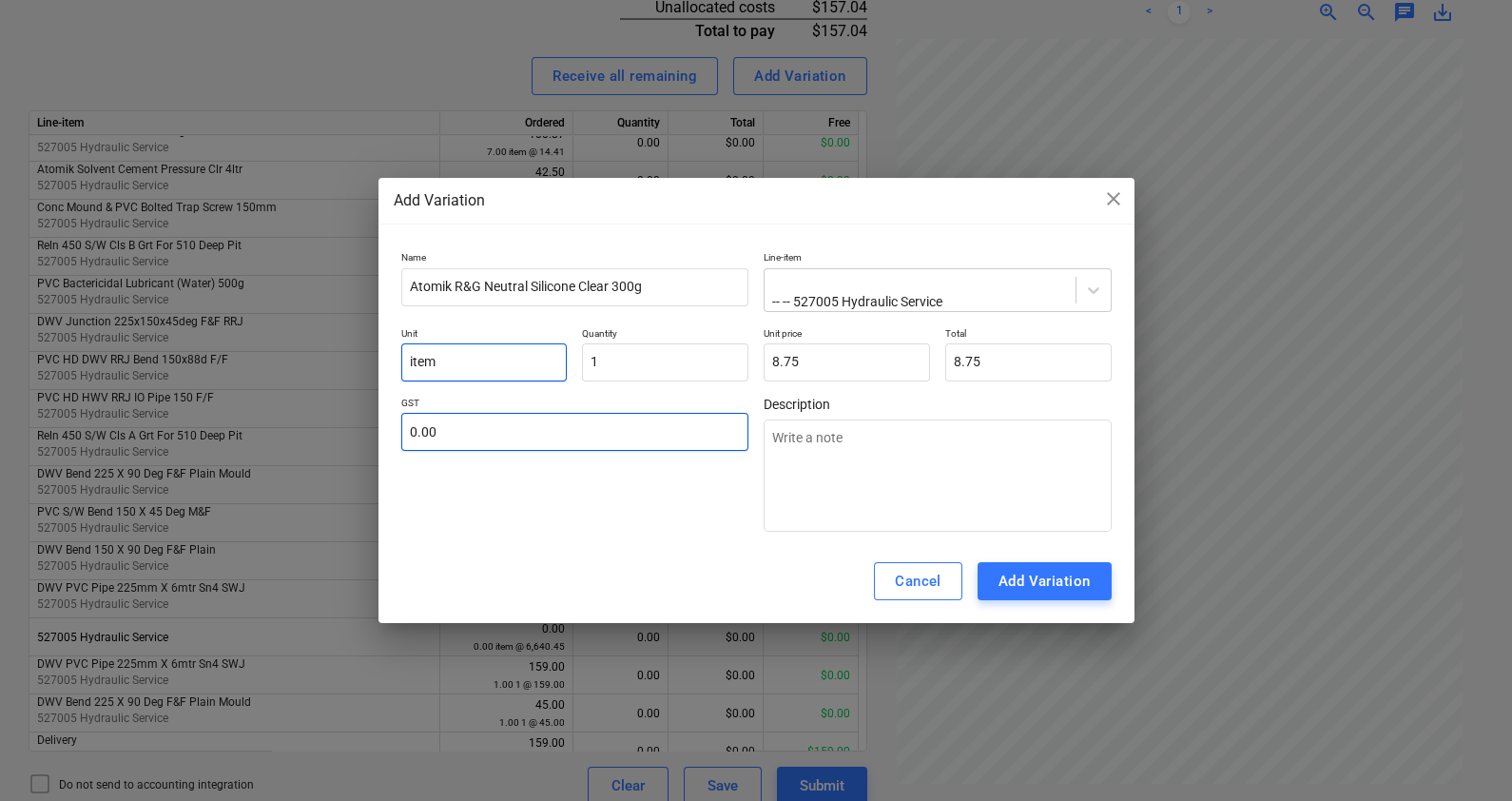 type 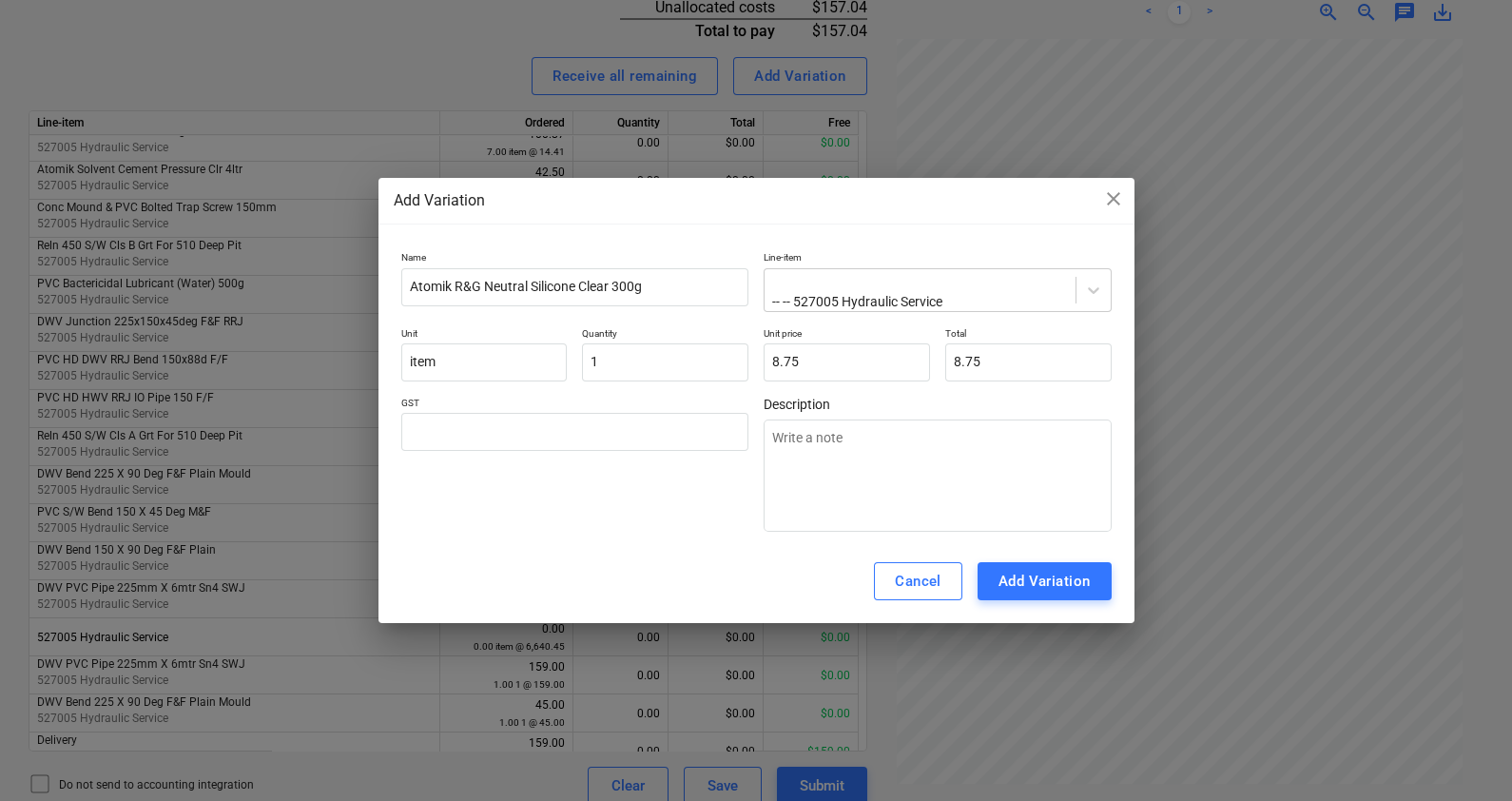 click on "Add Variation" at bounding box center [1044, 581] 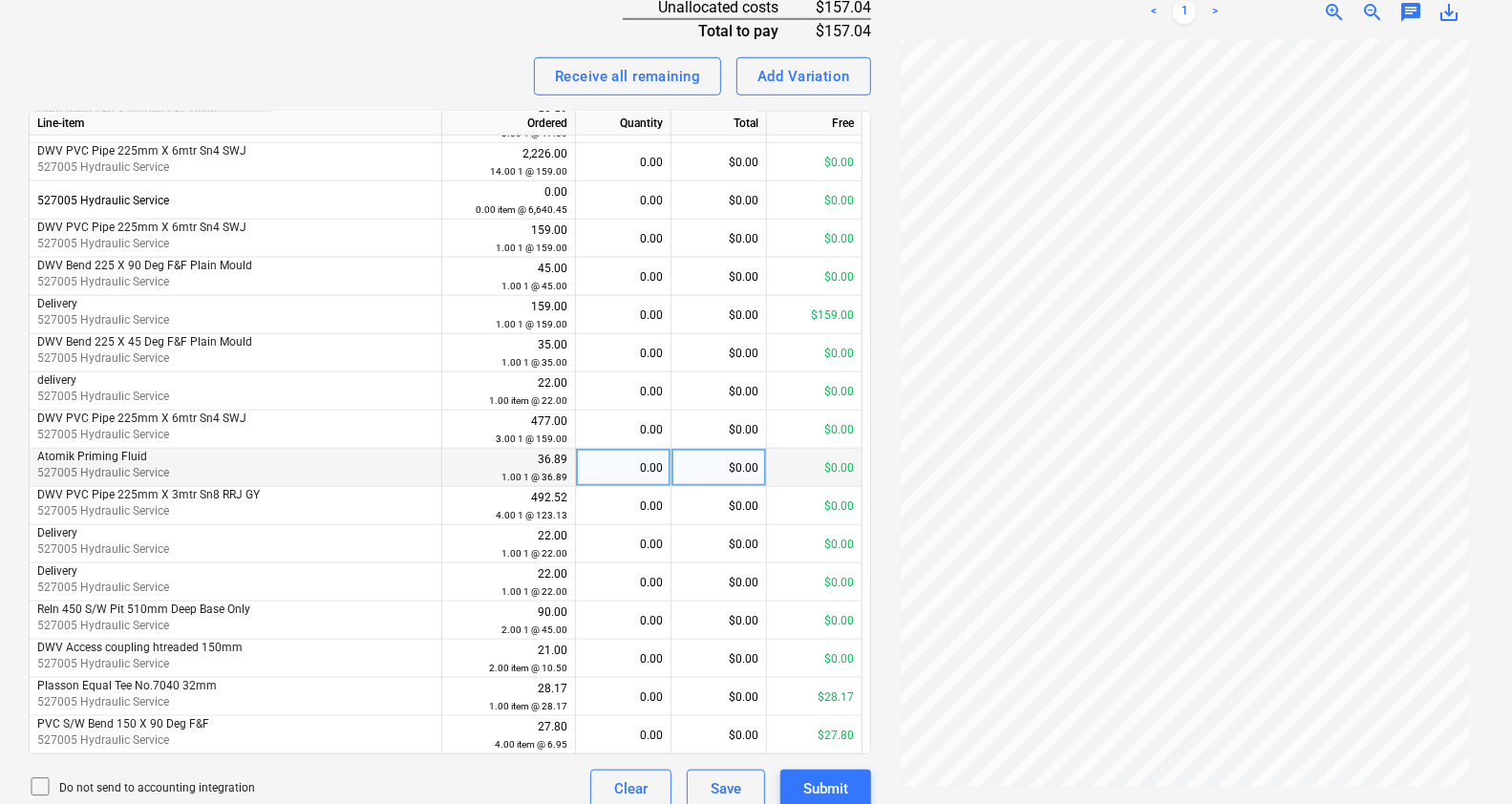 scroll, scrollTop: 1062, scrollLeft: 0, axis: vertical 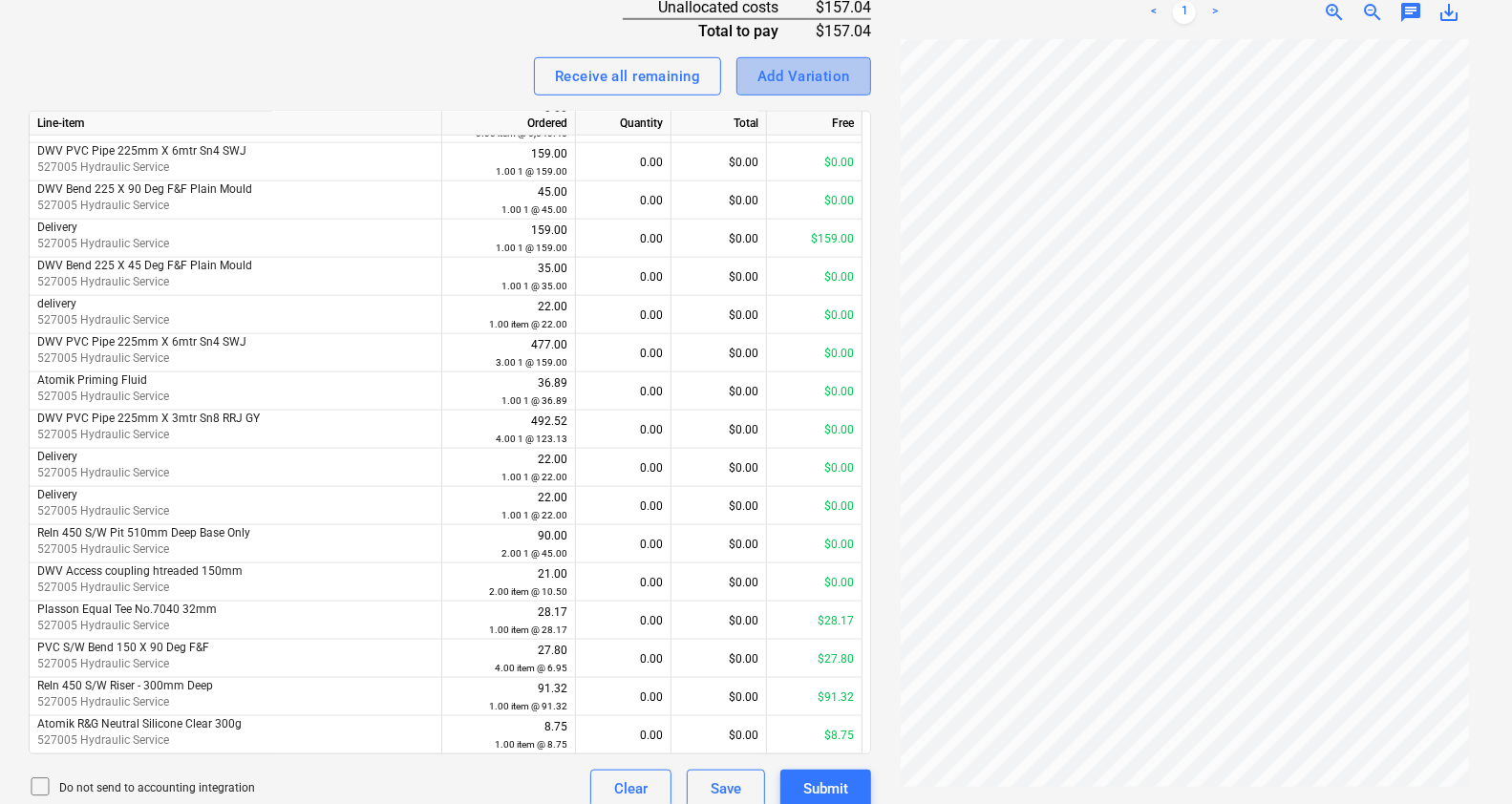 click on "Add Variation" at bounding box center [803, 76] 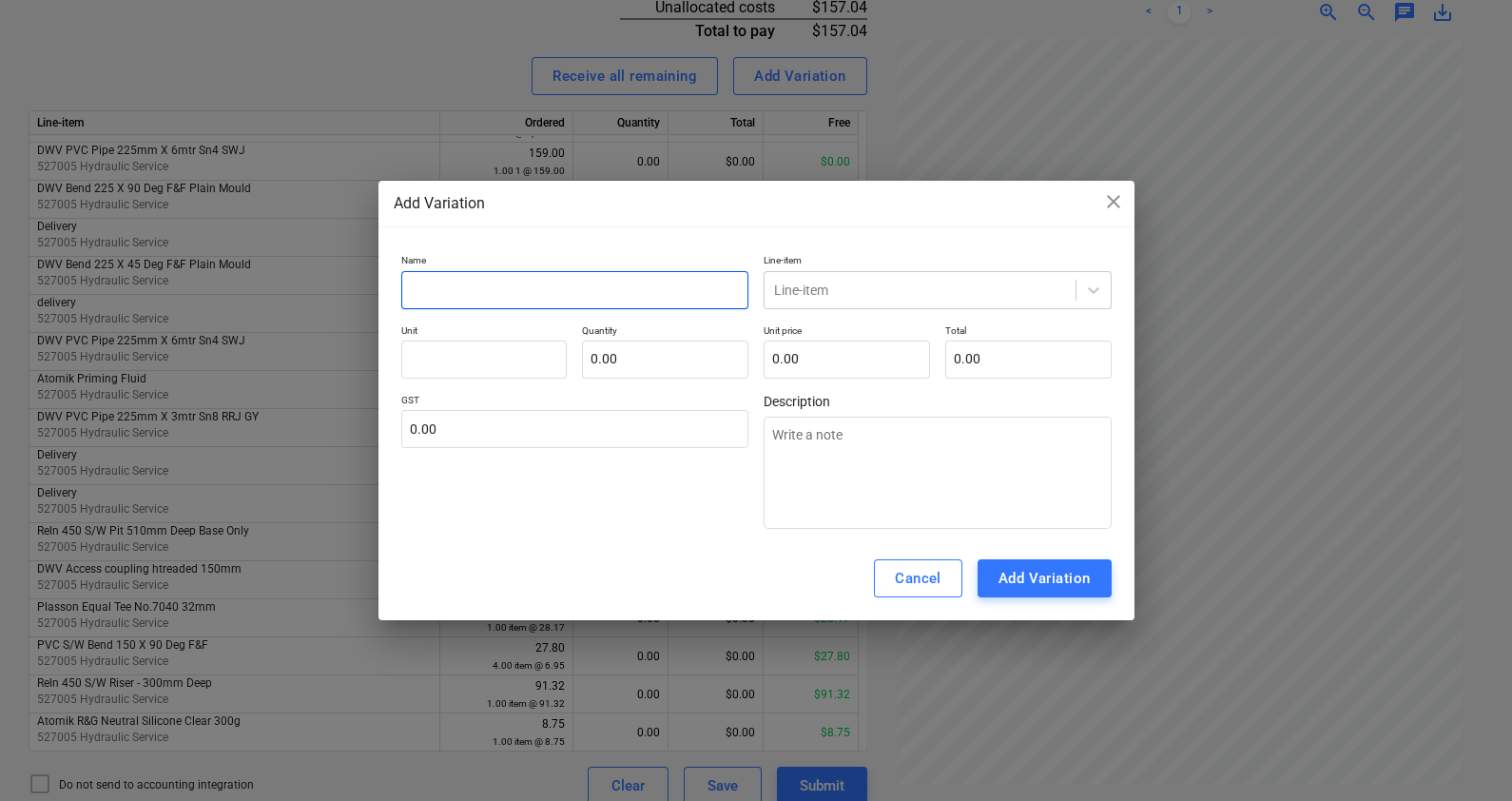 drag, startPoint x: 533, startPoint y: 288, endPoint x: 523, endPoint y: 289, distance: 10.049876 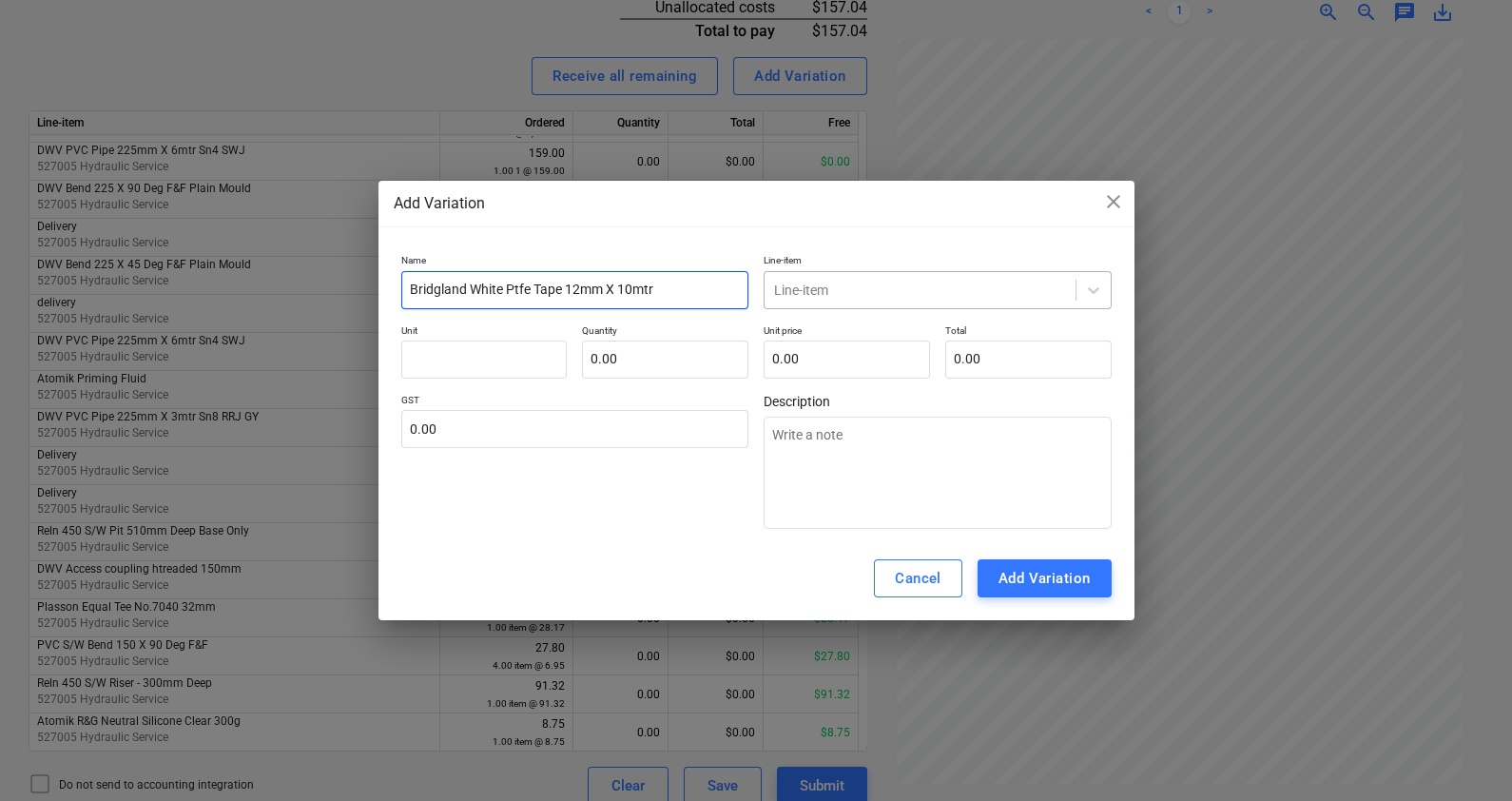 type on "Bridgland White Ptfe Tape 12mm X 10mtr" 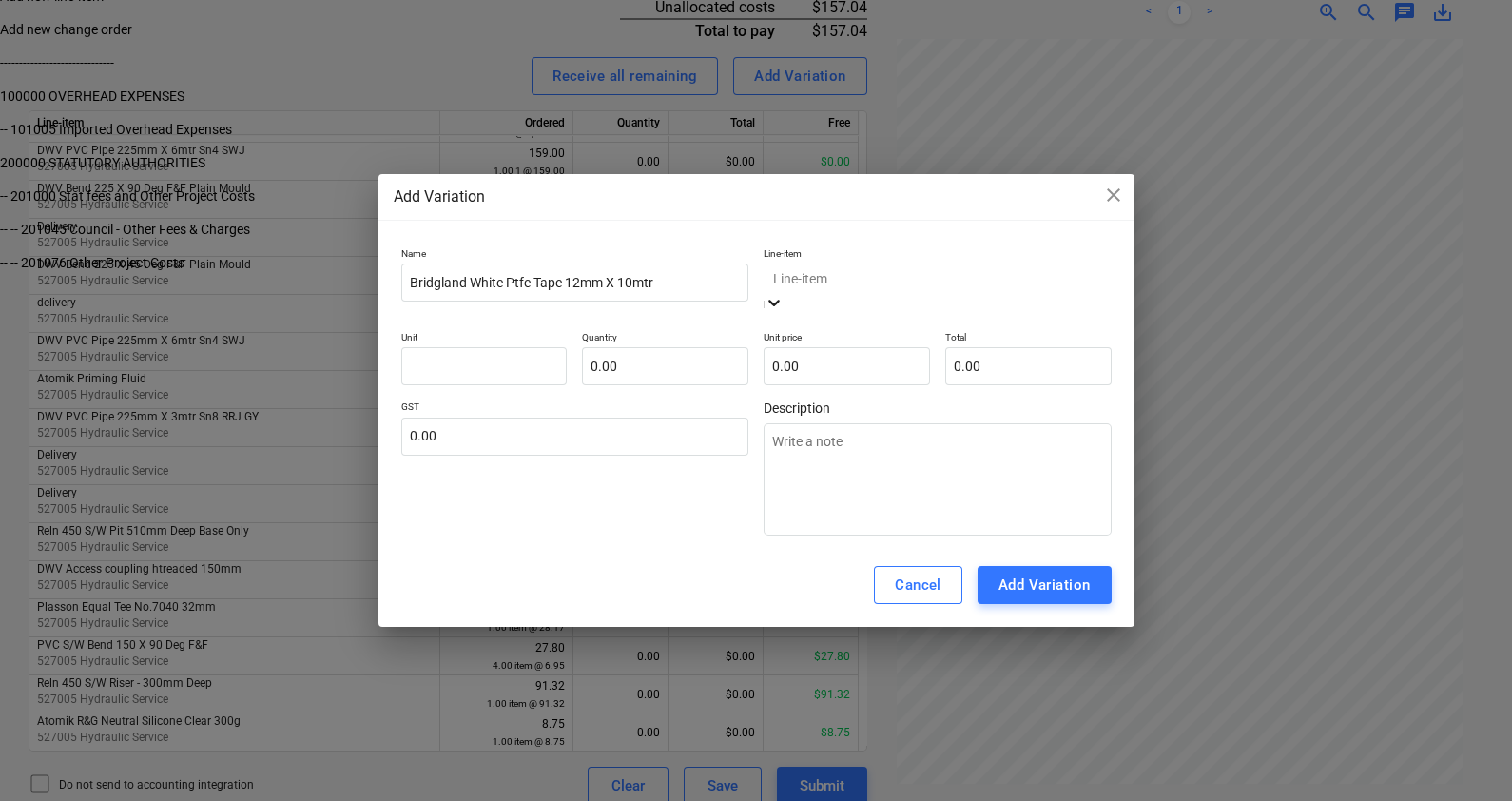 click at bounding box center (938, 278) 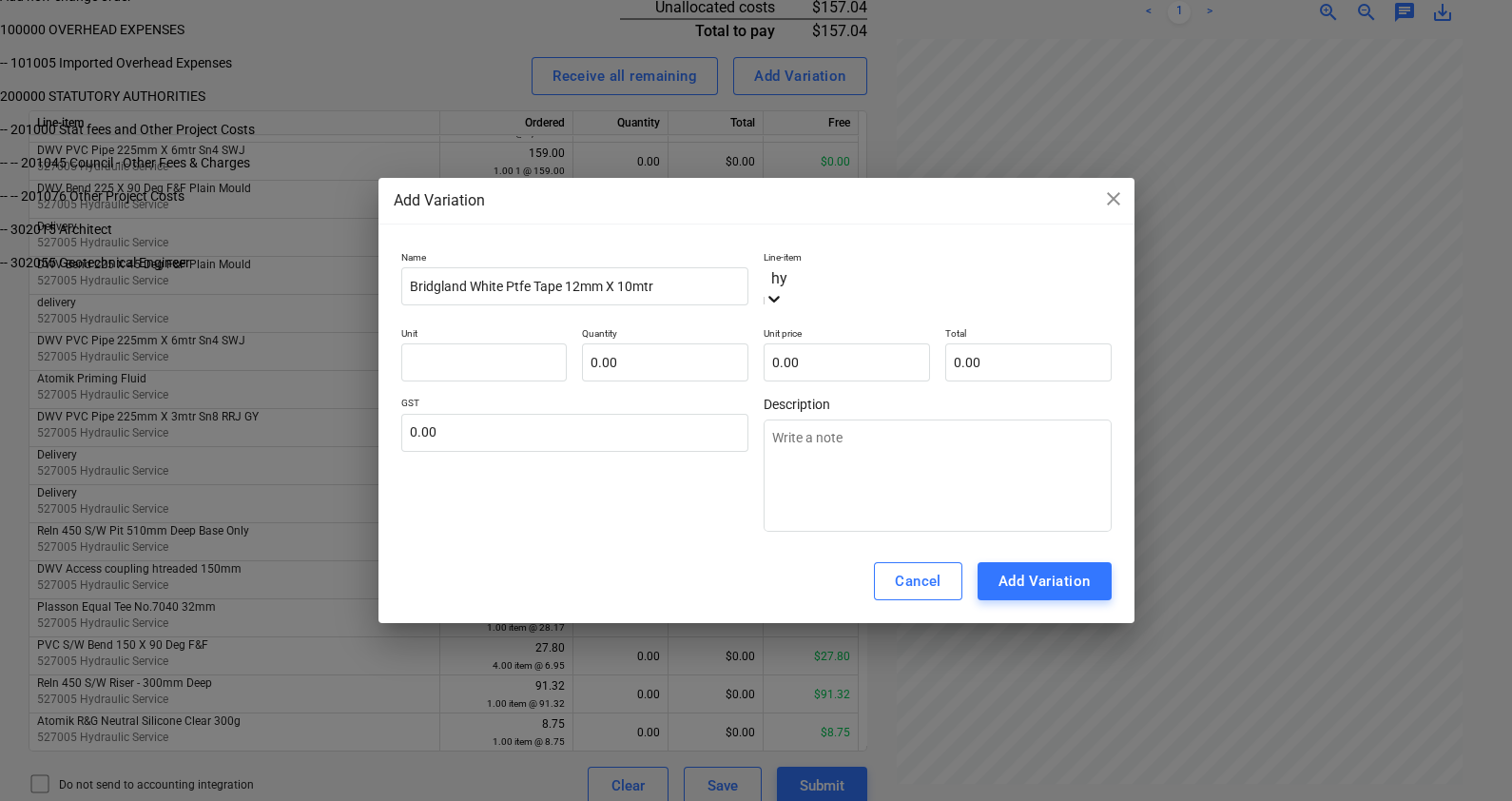 type on "hyd" 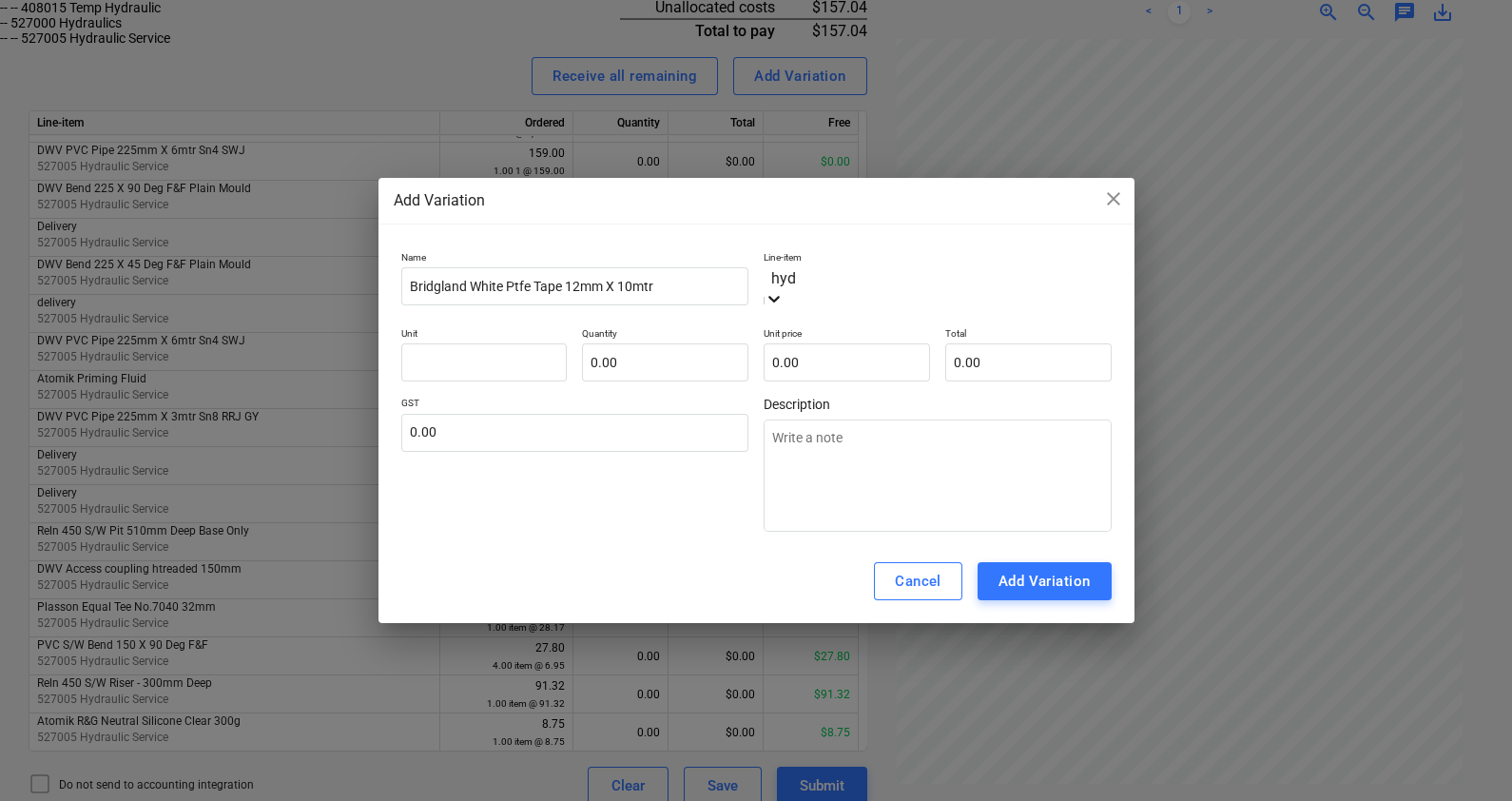 click on "-- --  527005 Hydraulic Service" at bounding box center [752, 38] 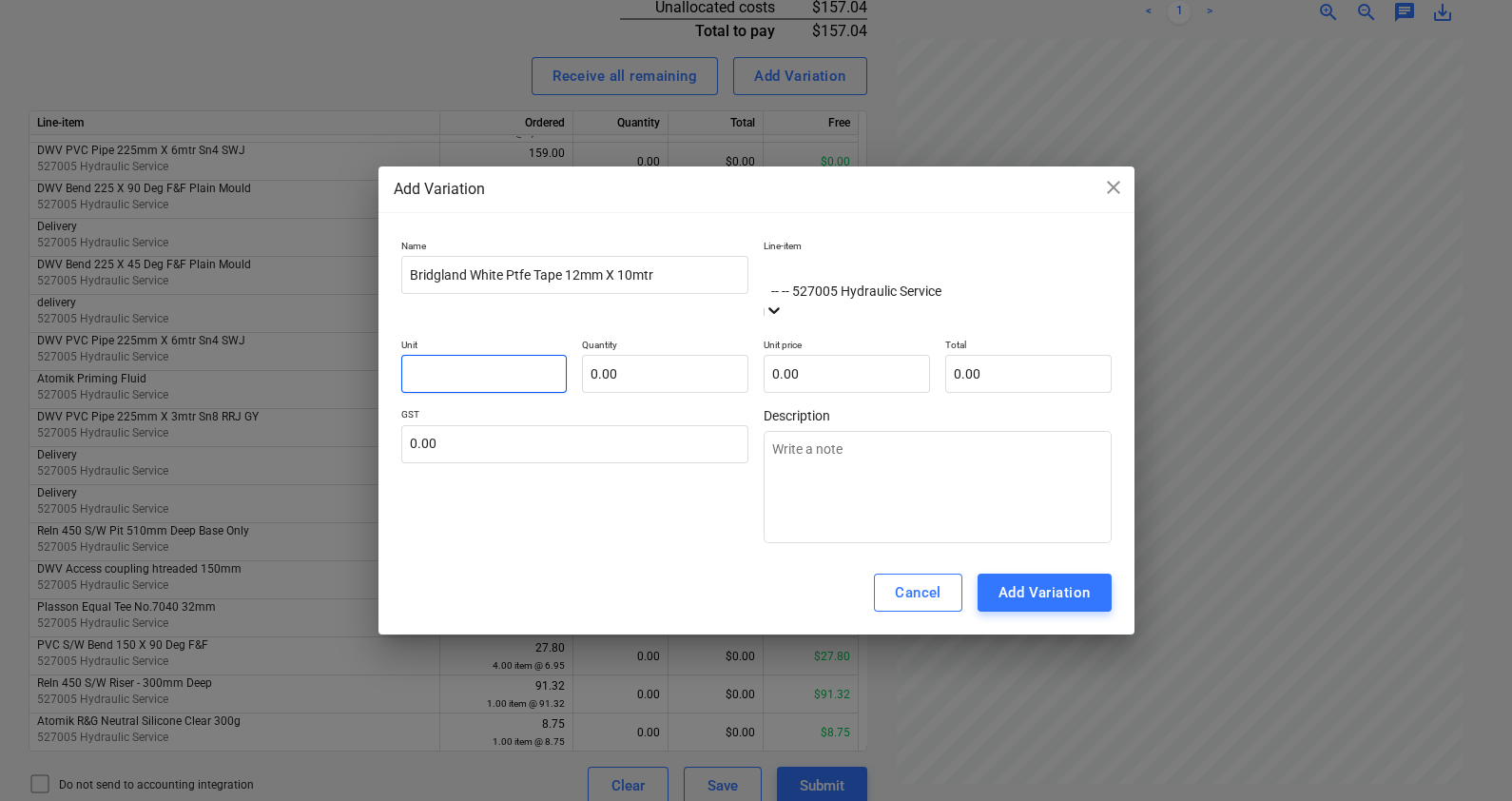 click at bounding box center [484, 374] 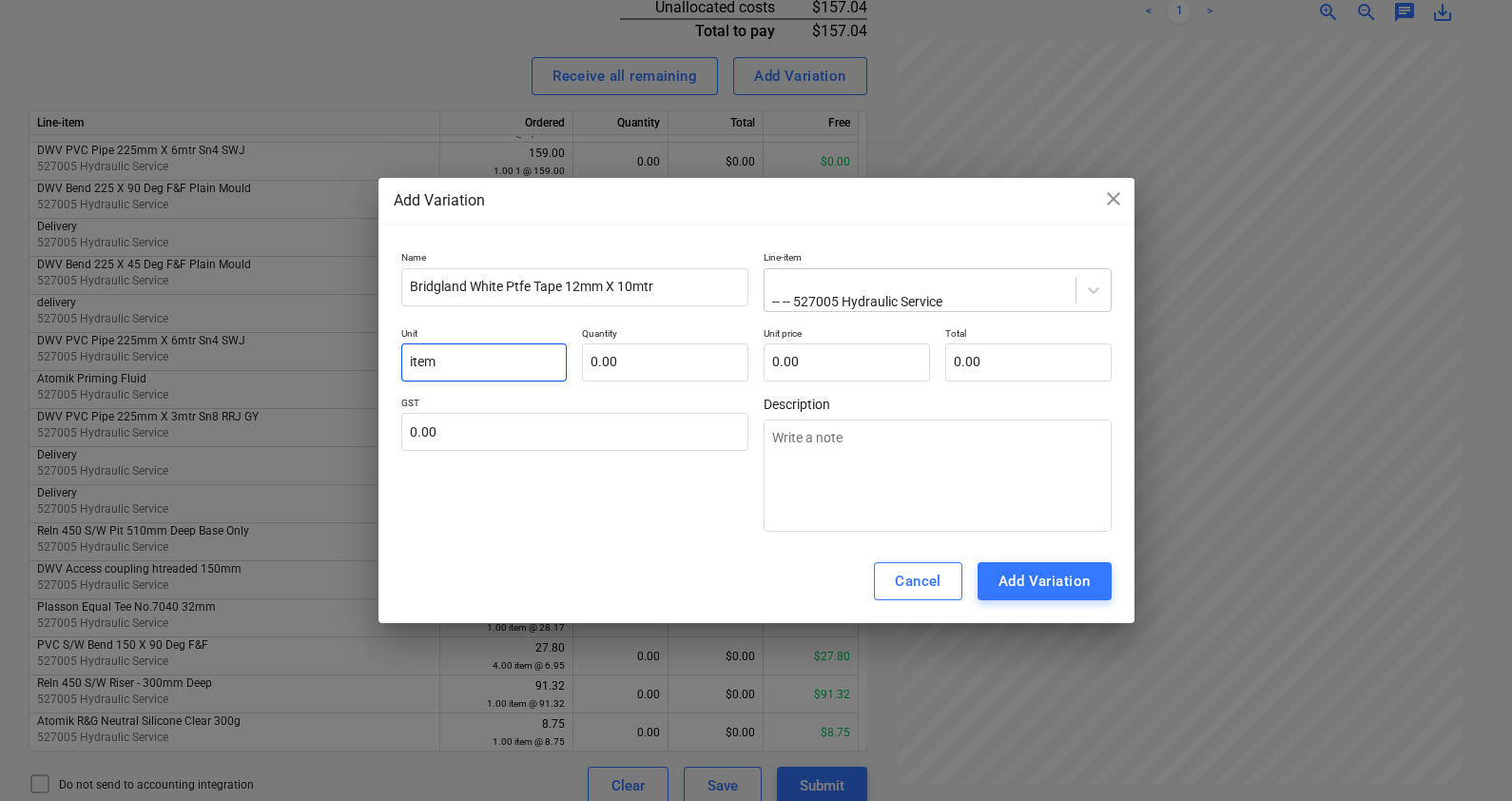 type on "item" 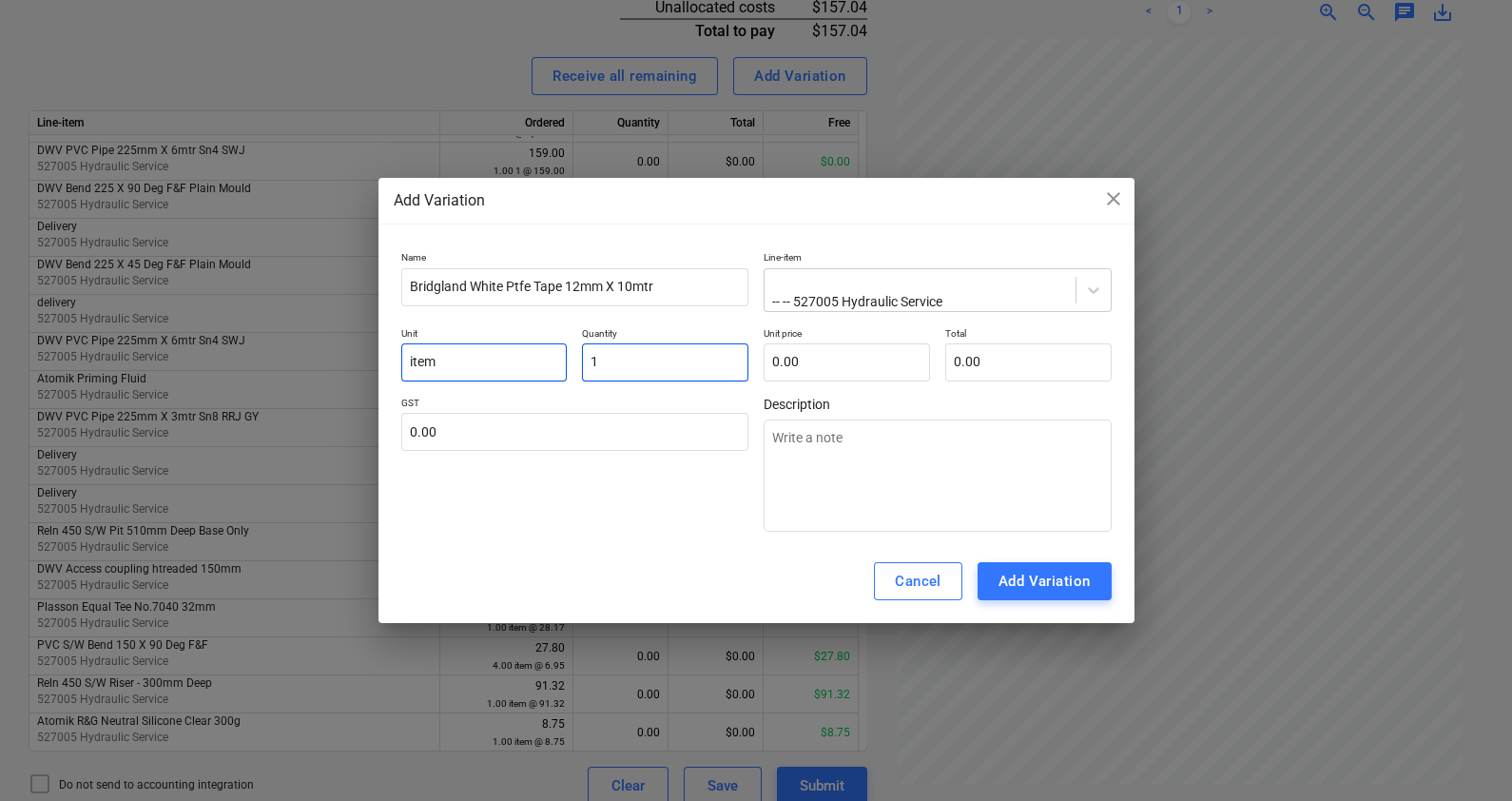 type on "1" 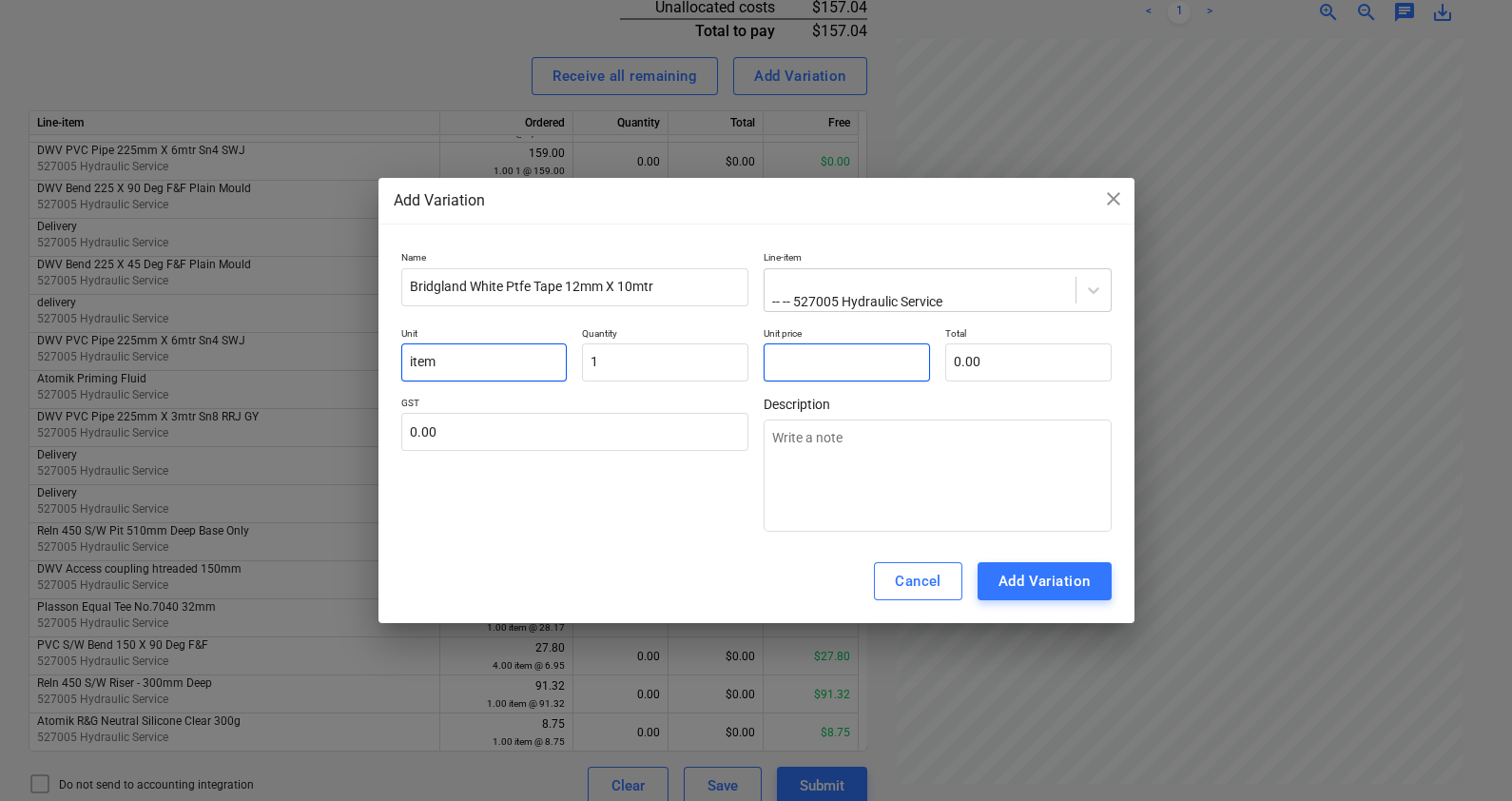 type on "1" 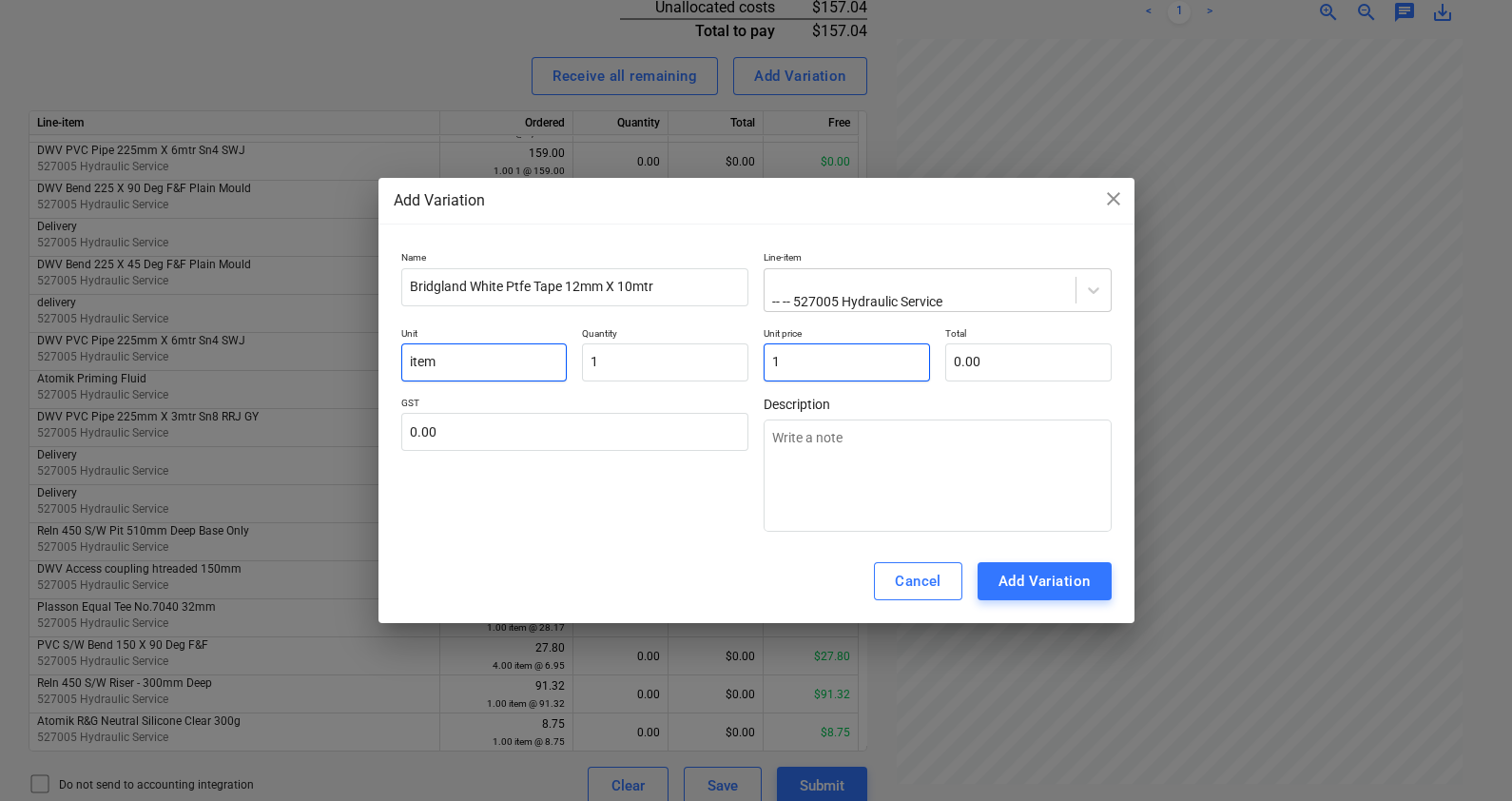 type on "1.00" 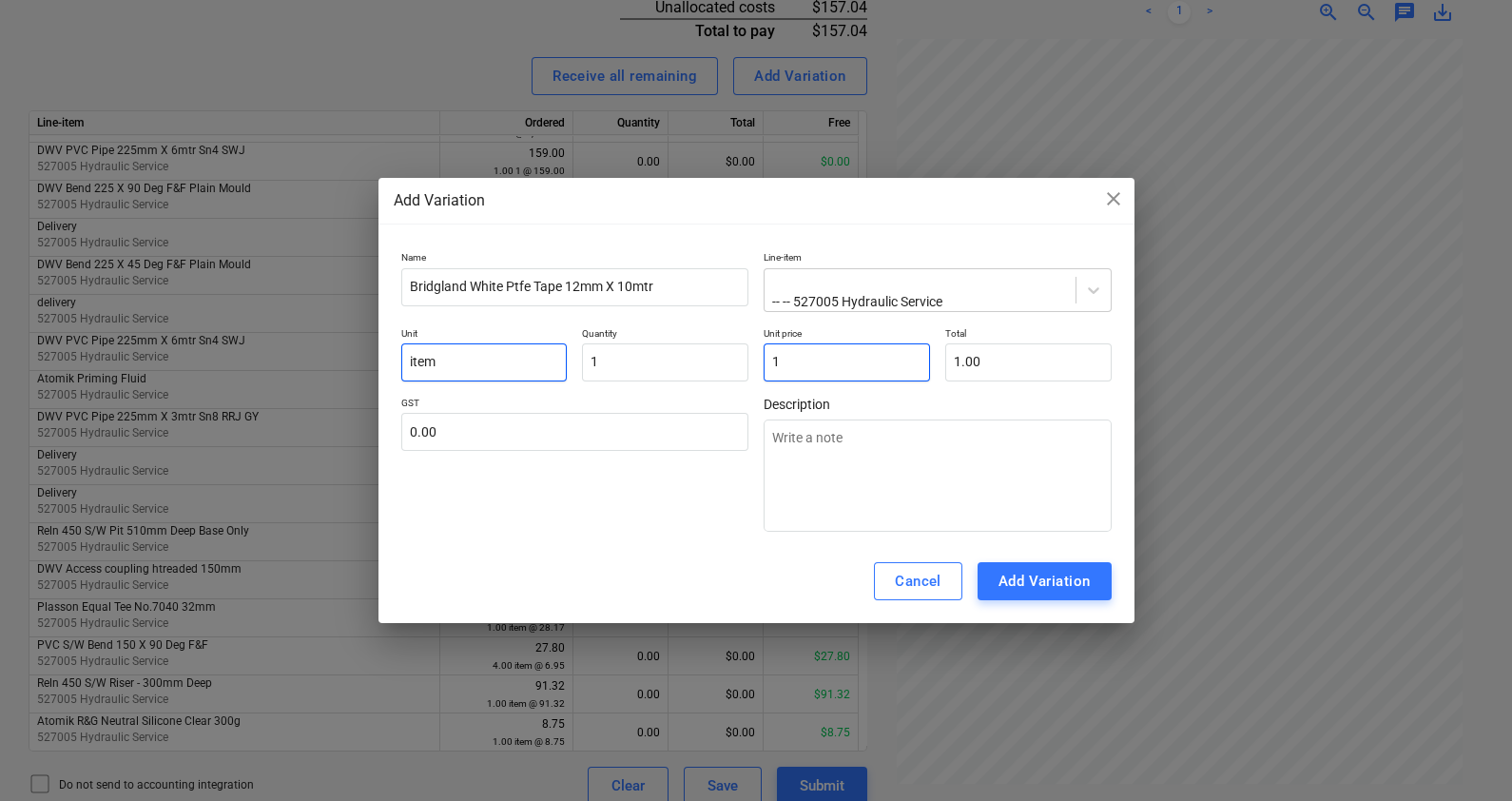 type on "1" 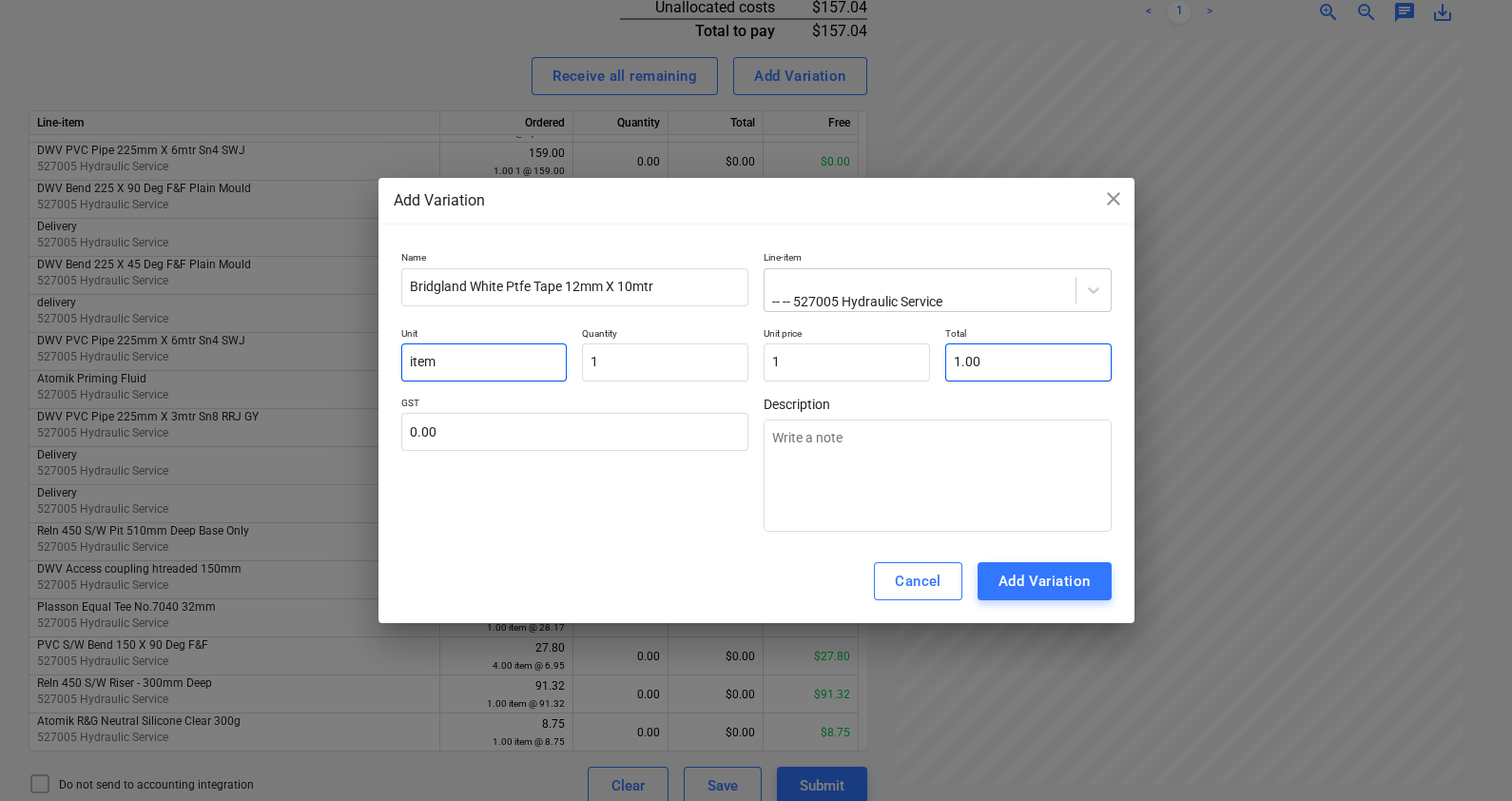 type on "1" 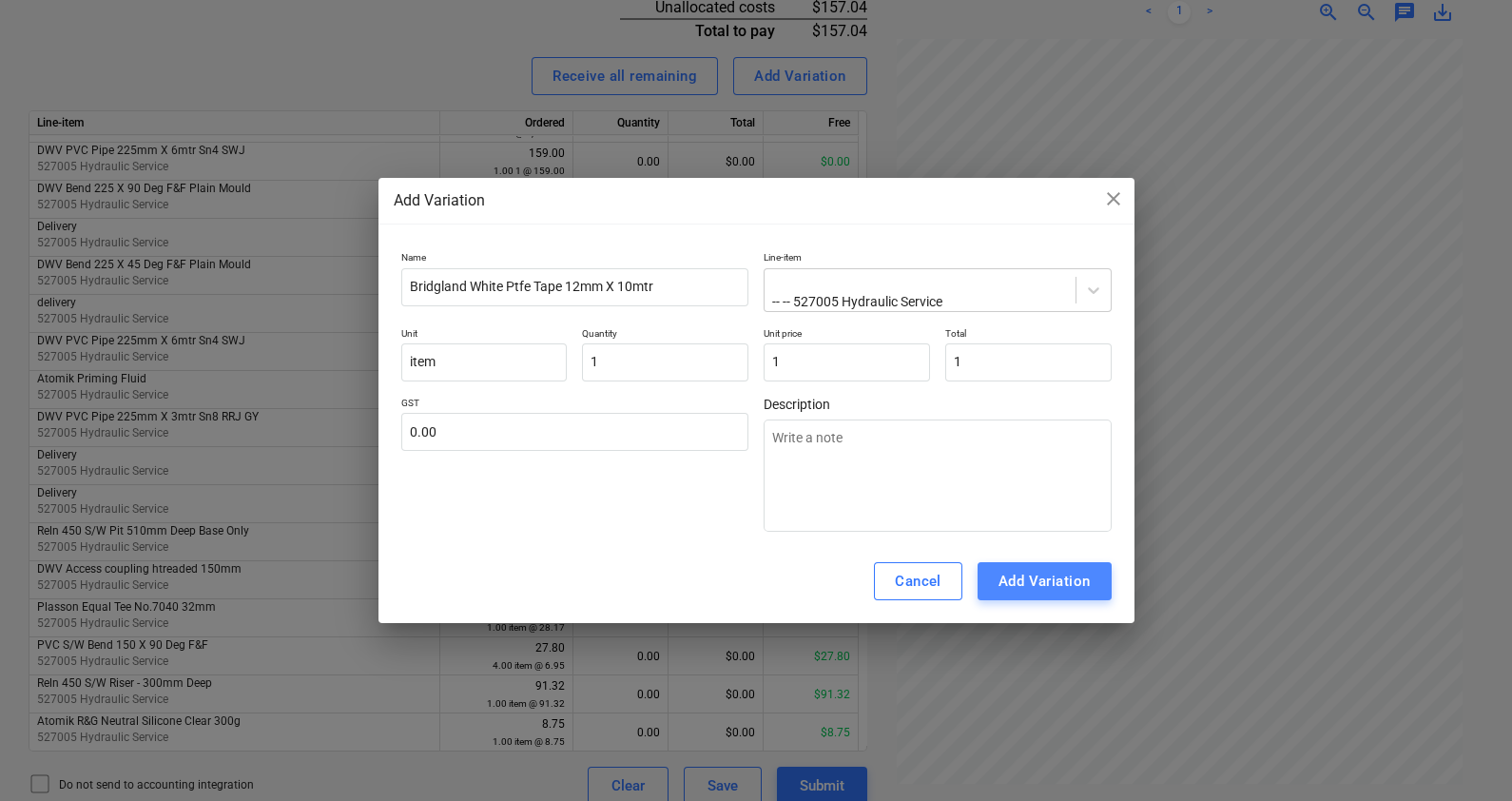 click on "Add Variation" at bounding box center (1044, 581) 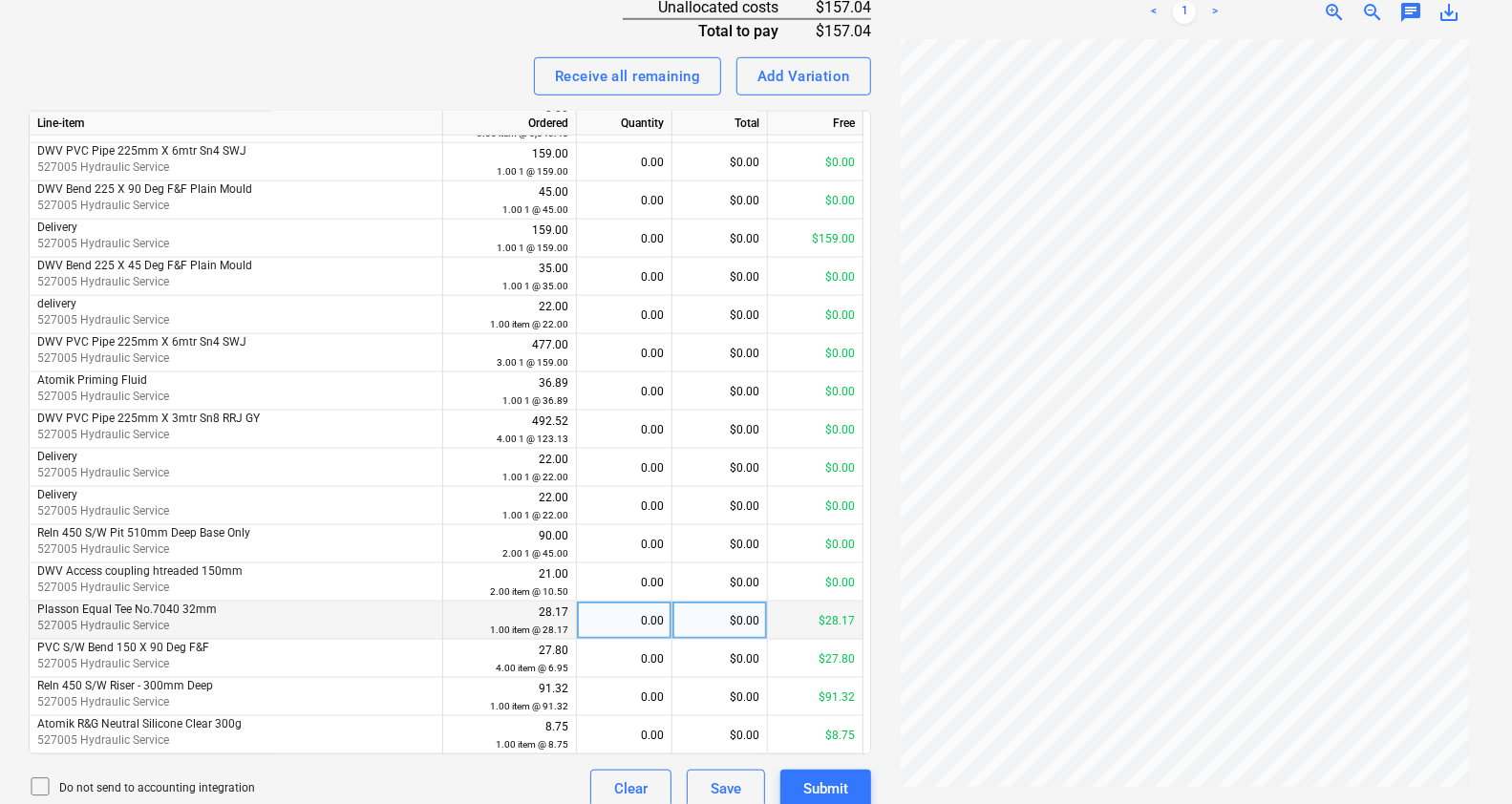 click on "0.00" at bounding box center [624, 621] 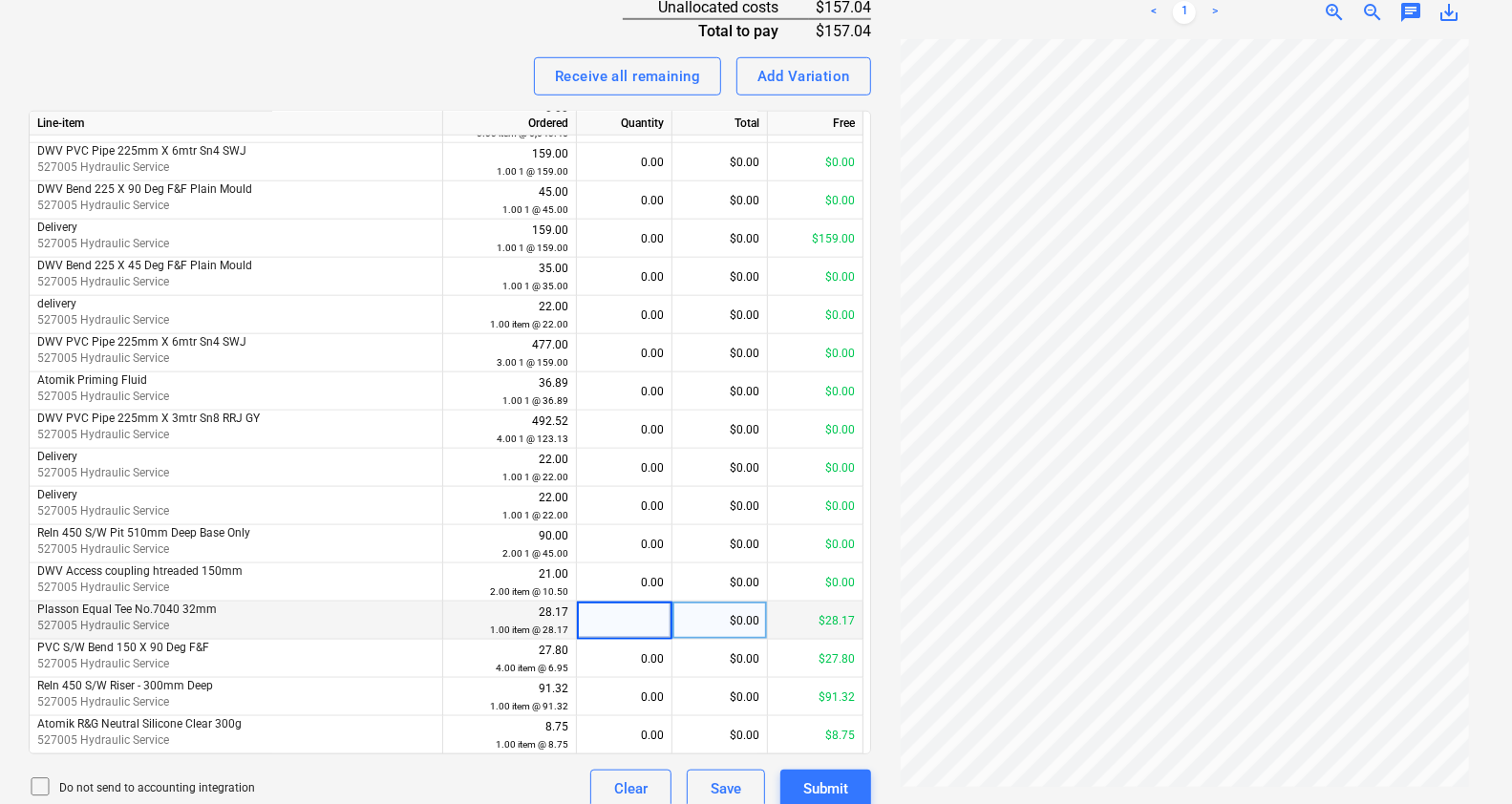 type on "1" 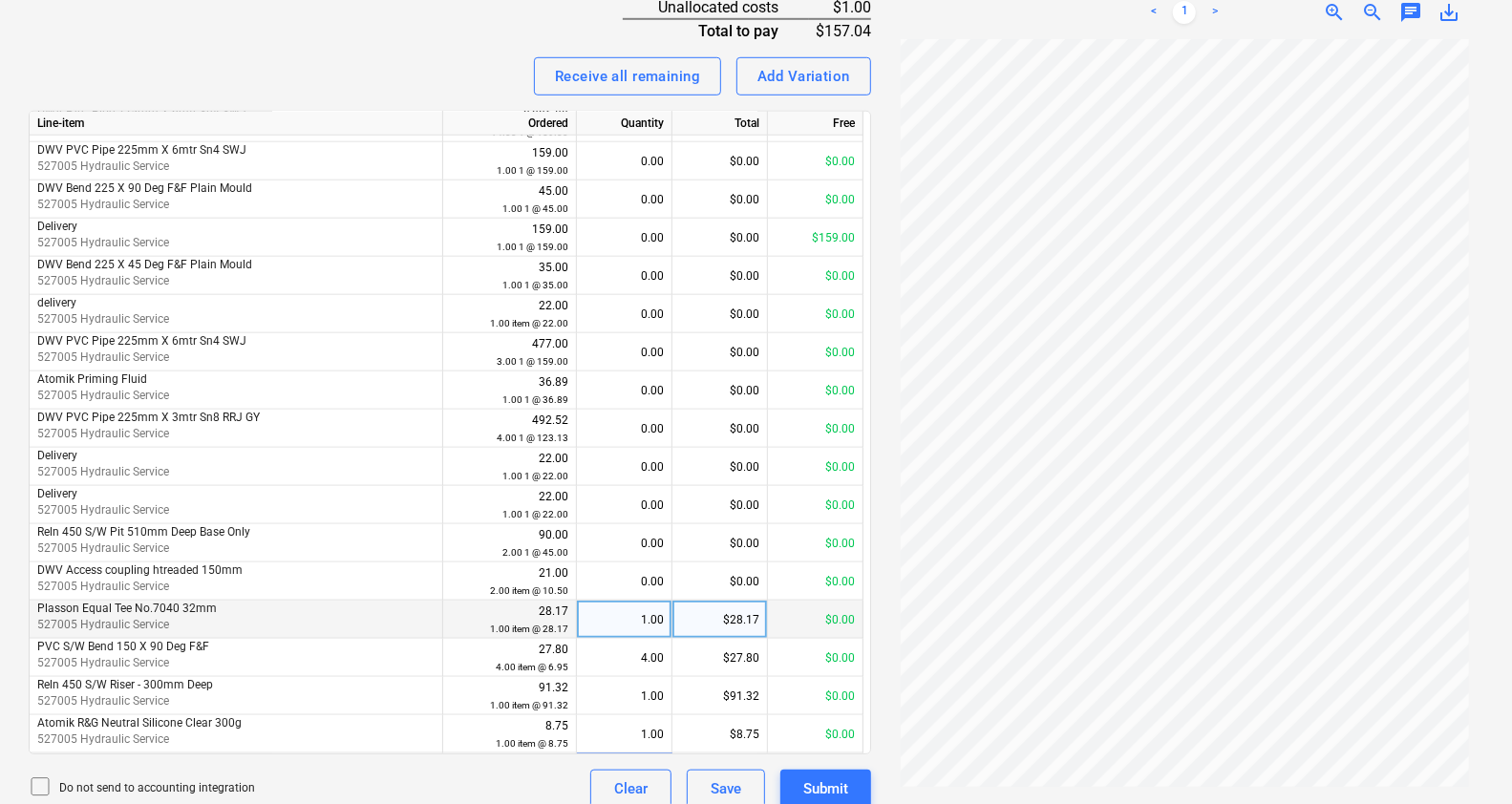 scroll, scrollTop: 1100, scrollLeft: 0, axis: vertical 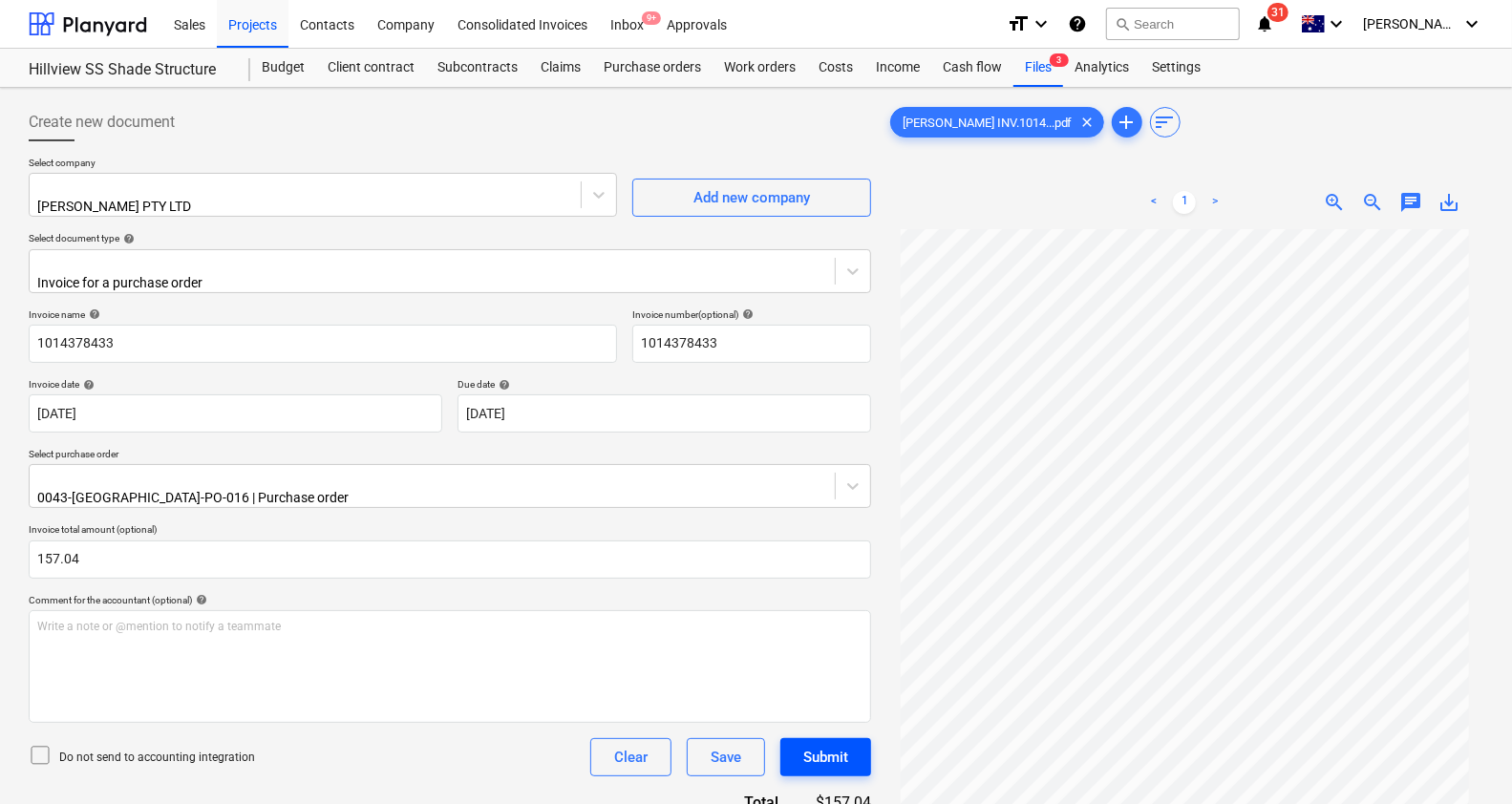 click on "Submit" at bounding box center (825, 757) 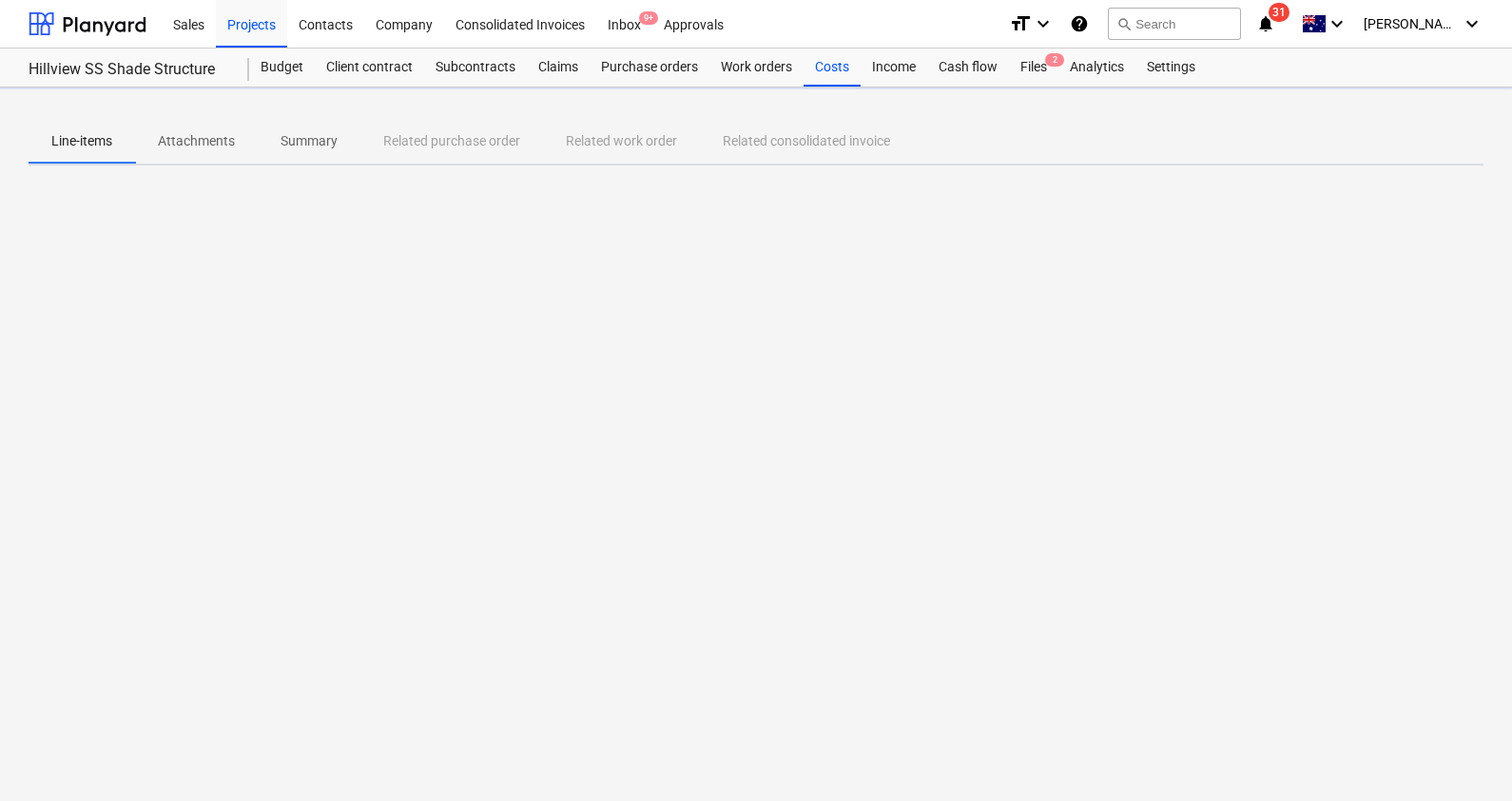 click on "notifications" at bounding box center (1266, 24) 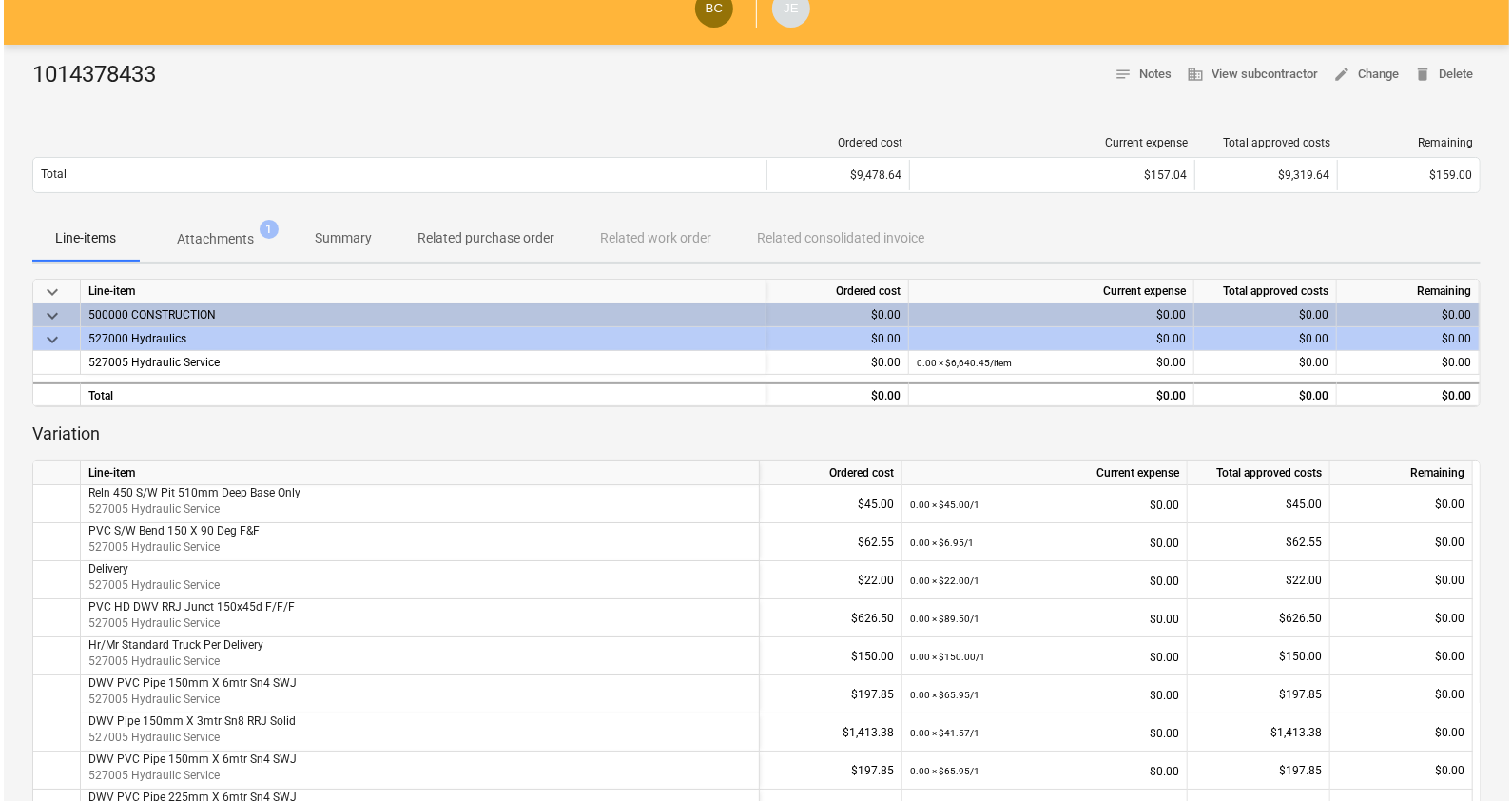 scroll, scrollTop: 0, scrollLeft: 0, axis: both 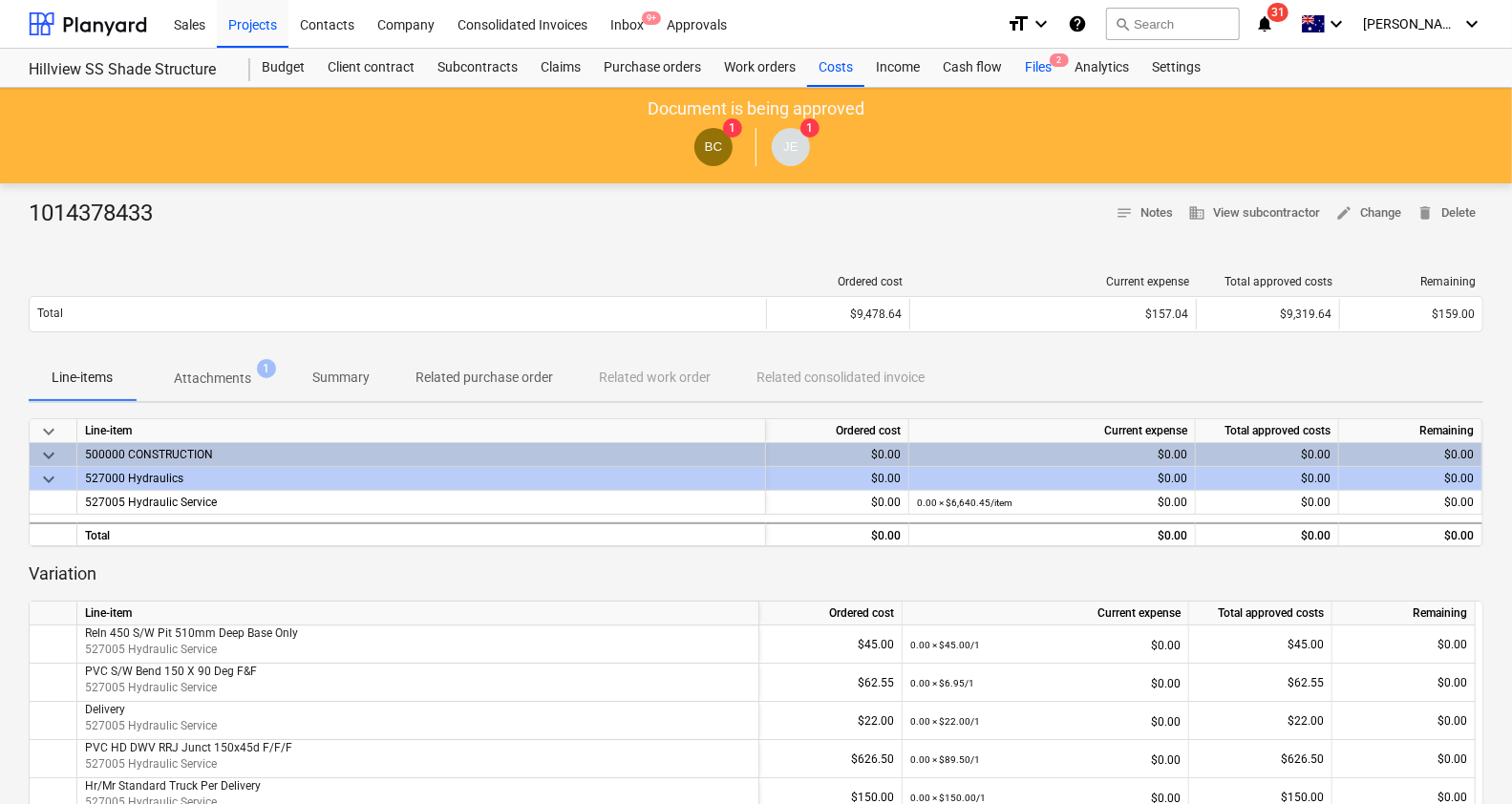 click on "Files 2" at bounding box center [1038, 68] 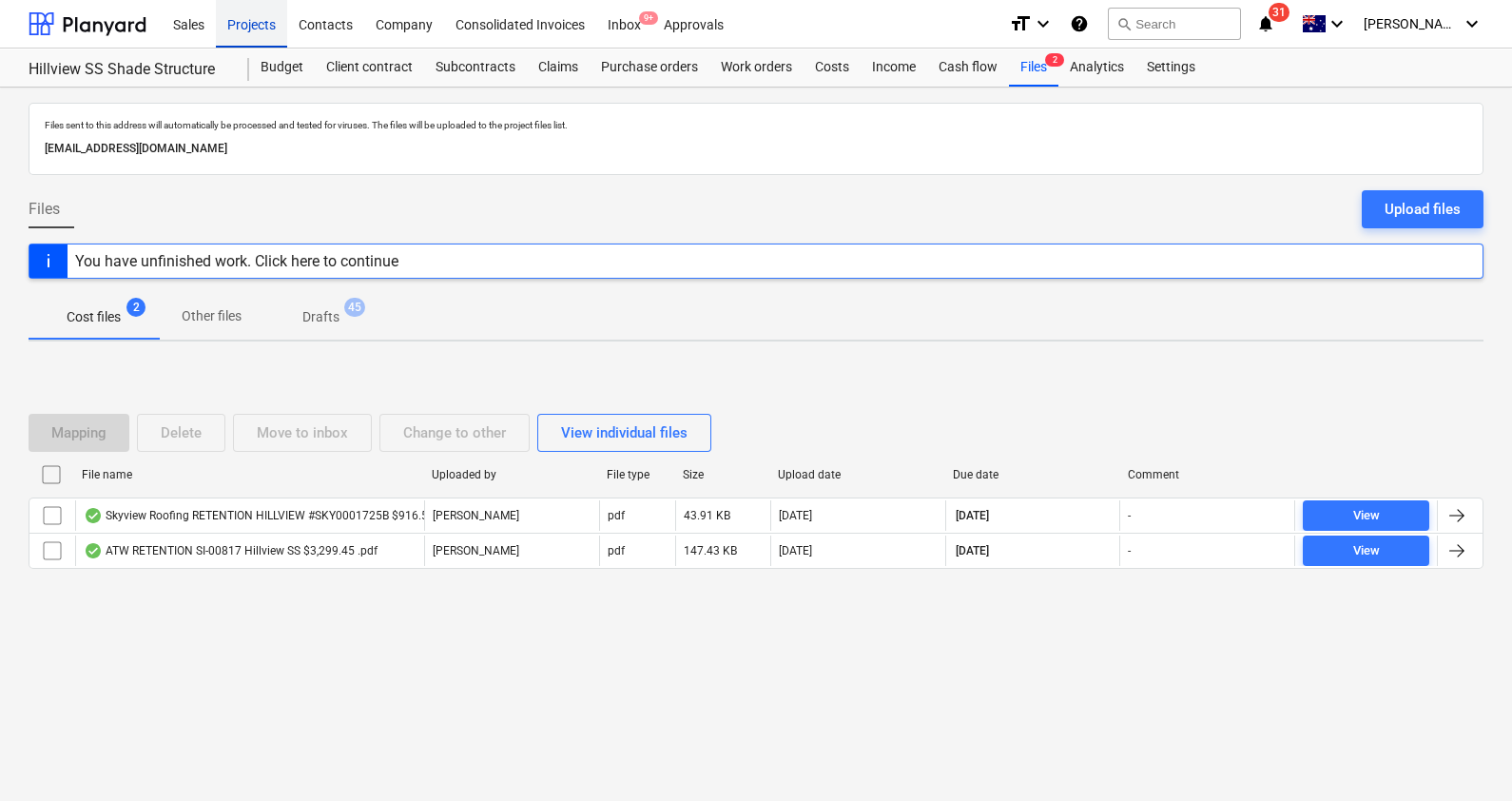 click on "Projects" at bounding box center (251, 23) 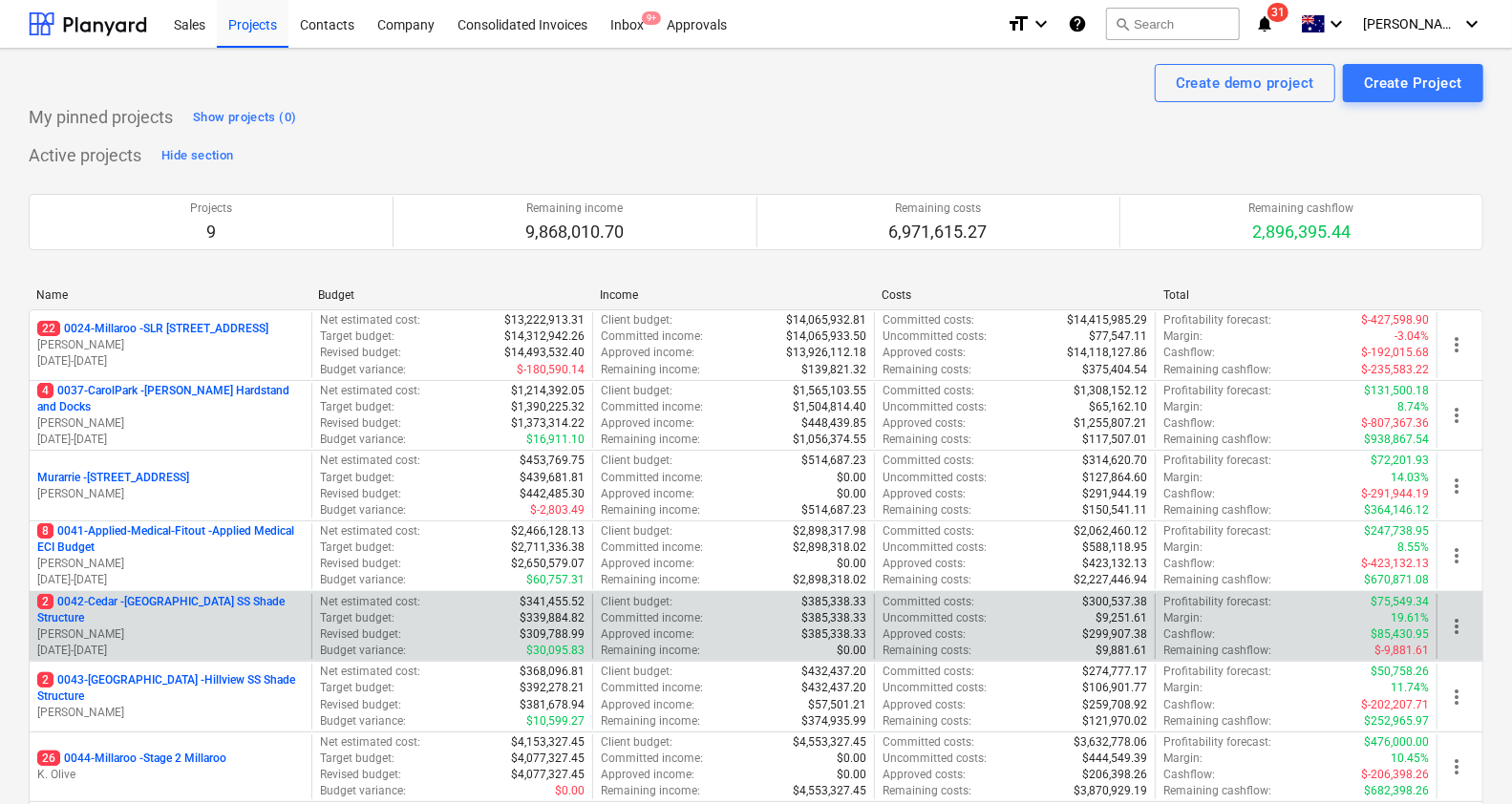 click on "2  0042-Cedar -  Cedar Creek SS Shade Structure B. Campbell 03.03.2025  -  30.05.2025" at bounding box center [170, 626] 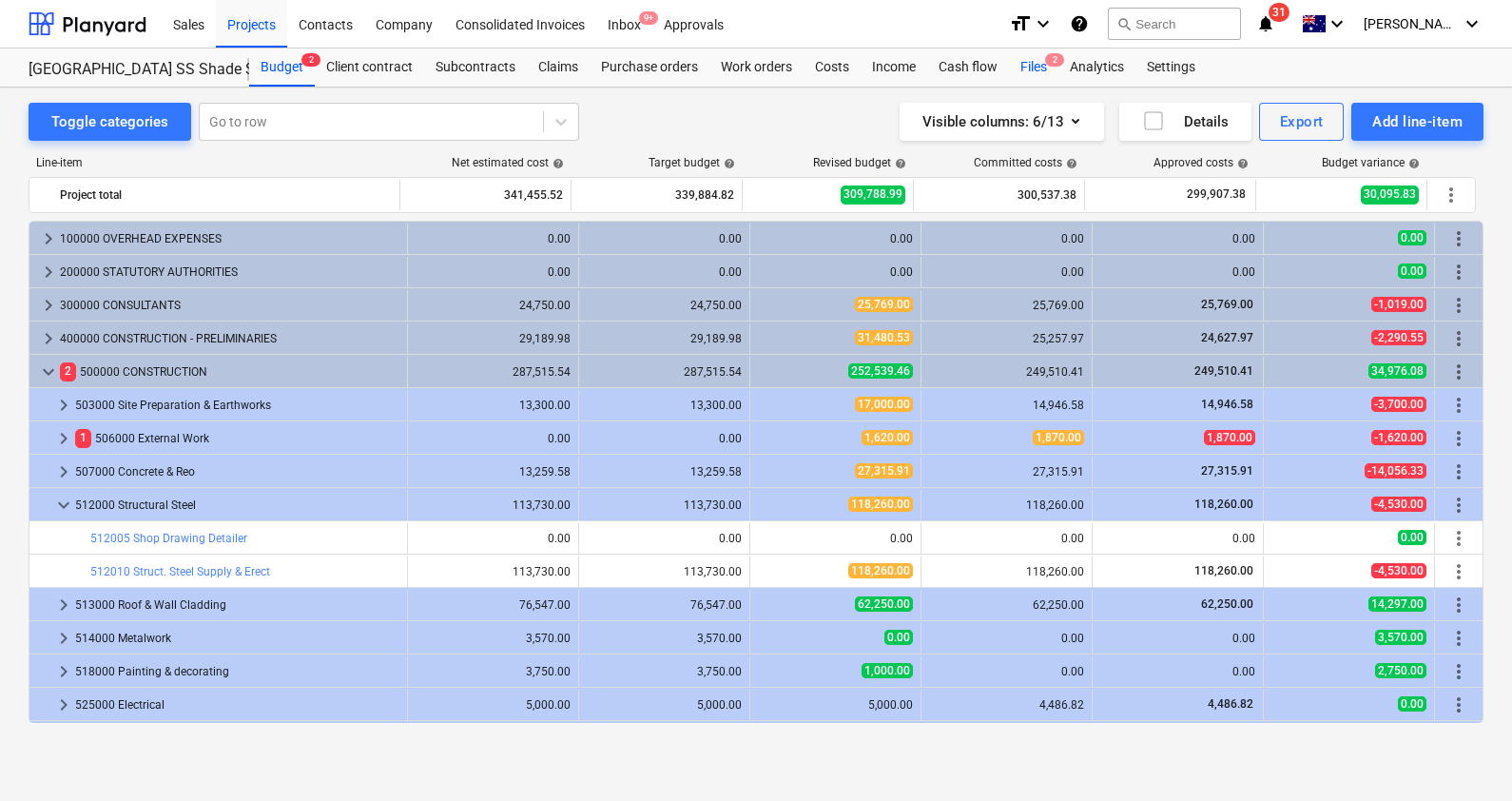 click on "Files 2" at bounding box center (1034, 68) 